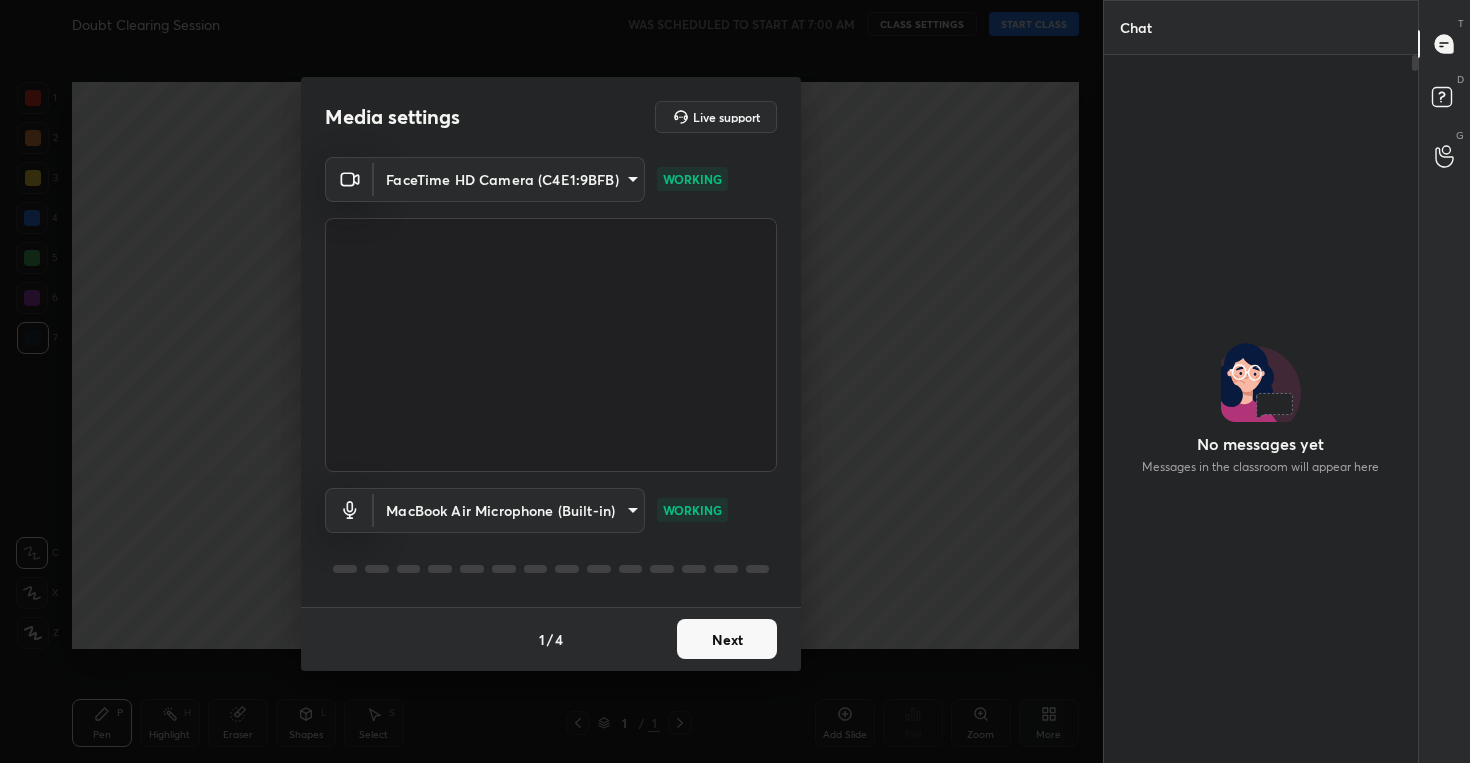 scroll, scrollTop: 0, scrollLeft: 0, axis: both 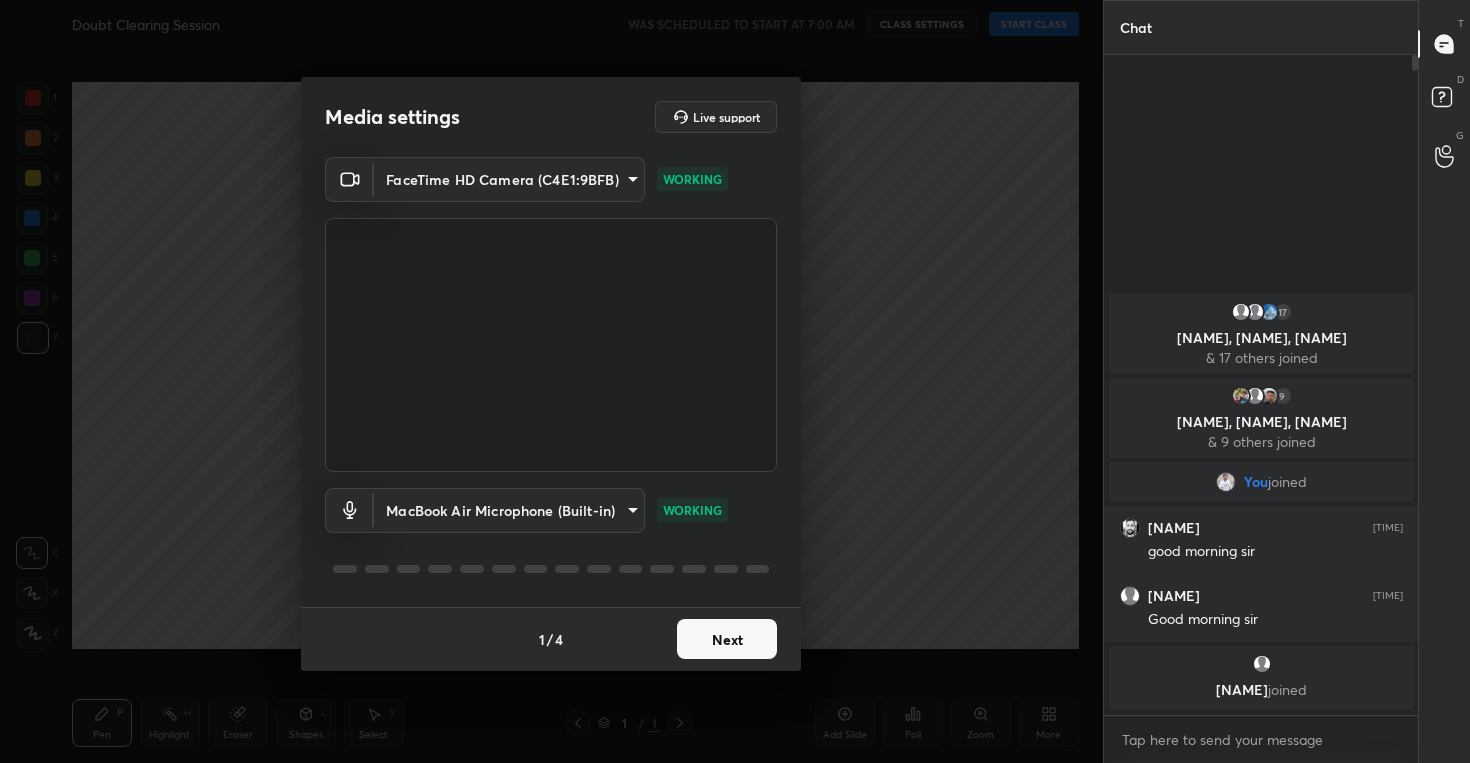 click on "Next" at bounding box center (727, 639) 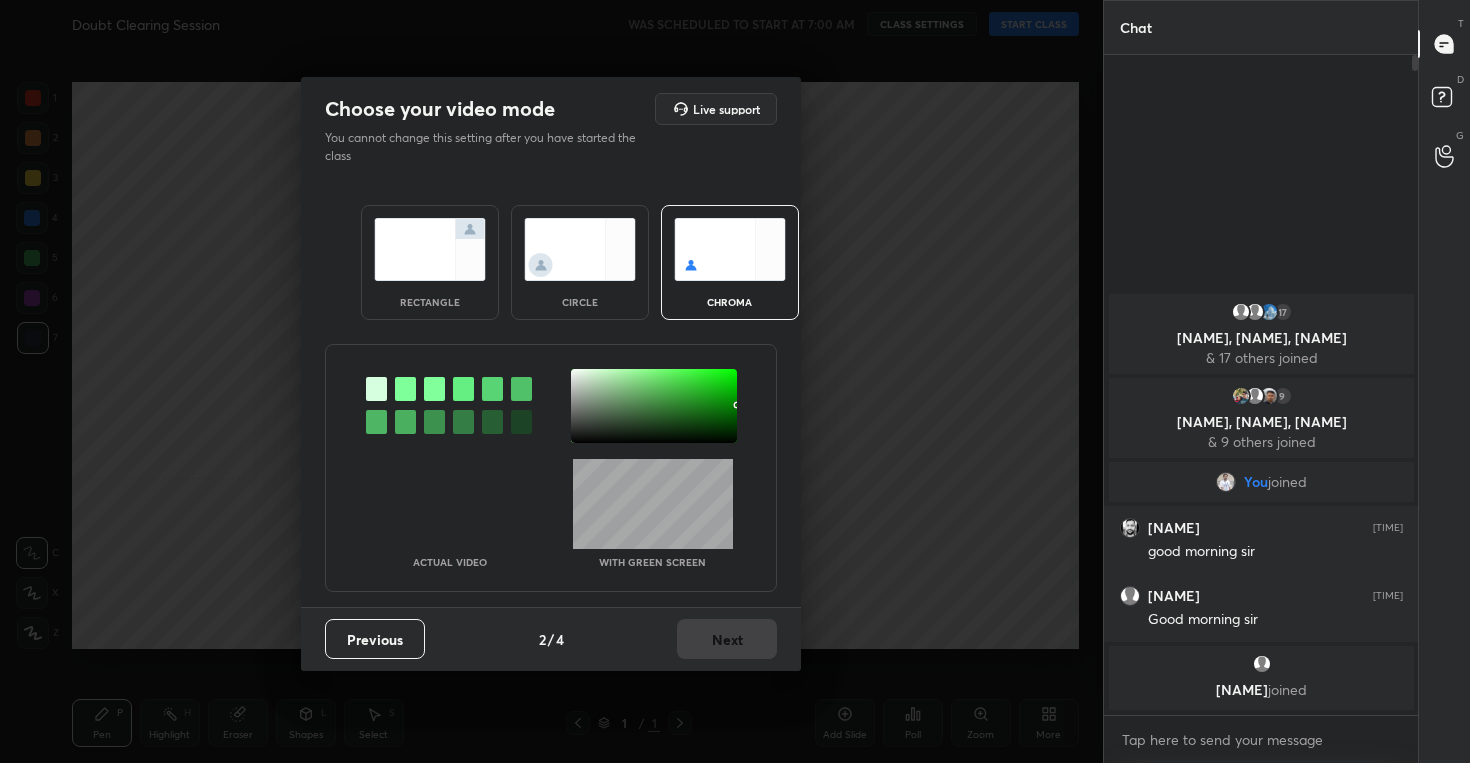 click at bounding box center [580, 249] 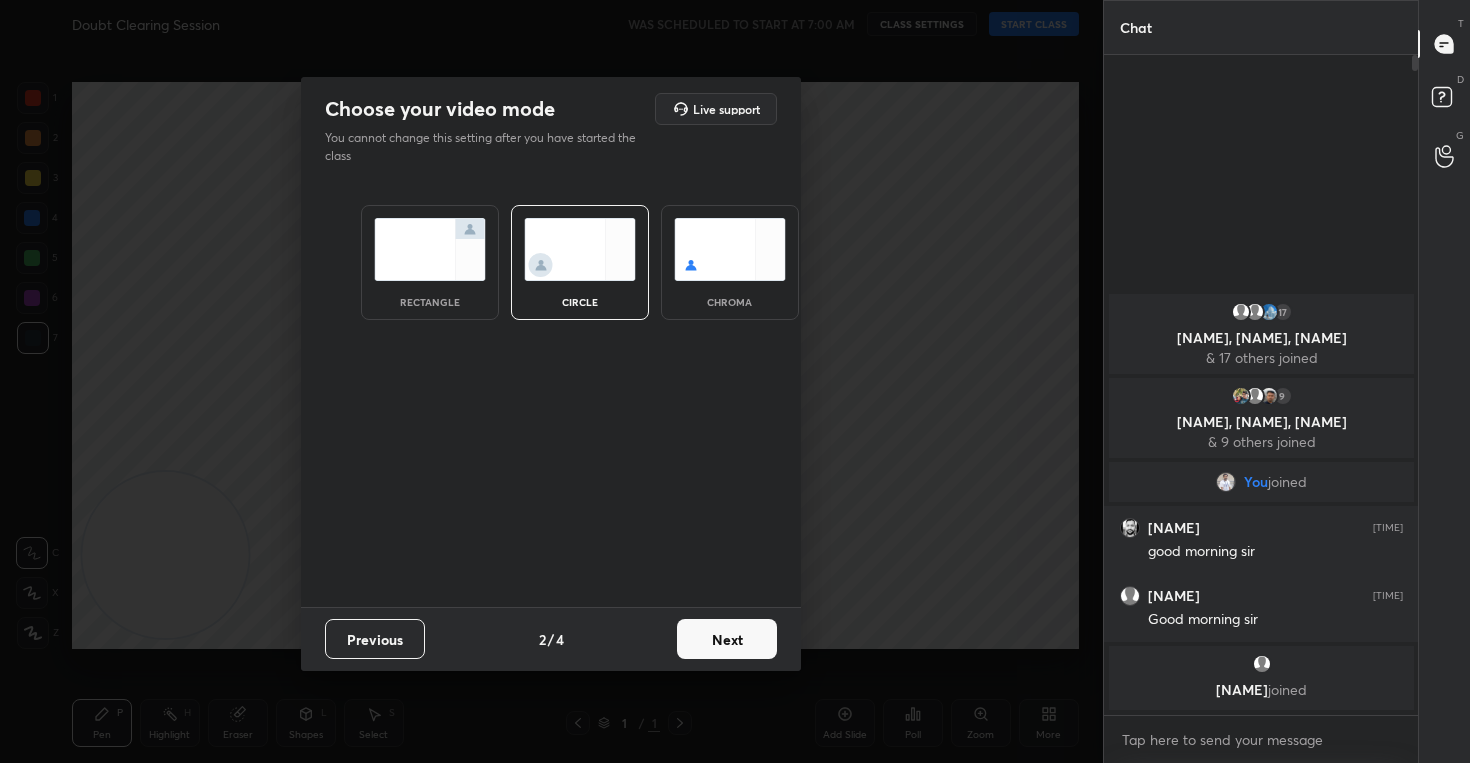 click on "Previous 2 / 4 Next" at bounding box center (551, 639) 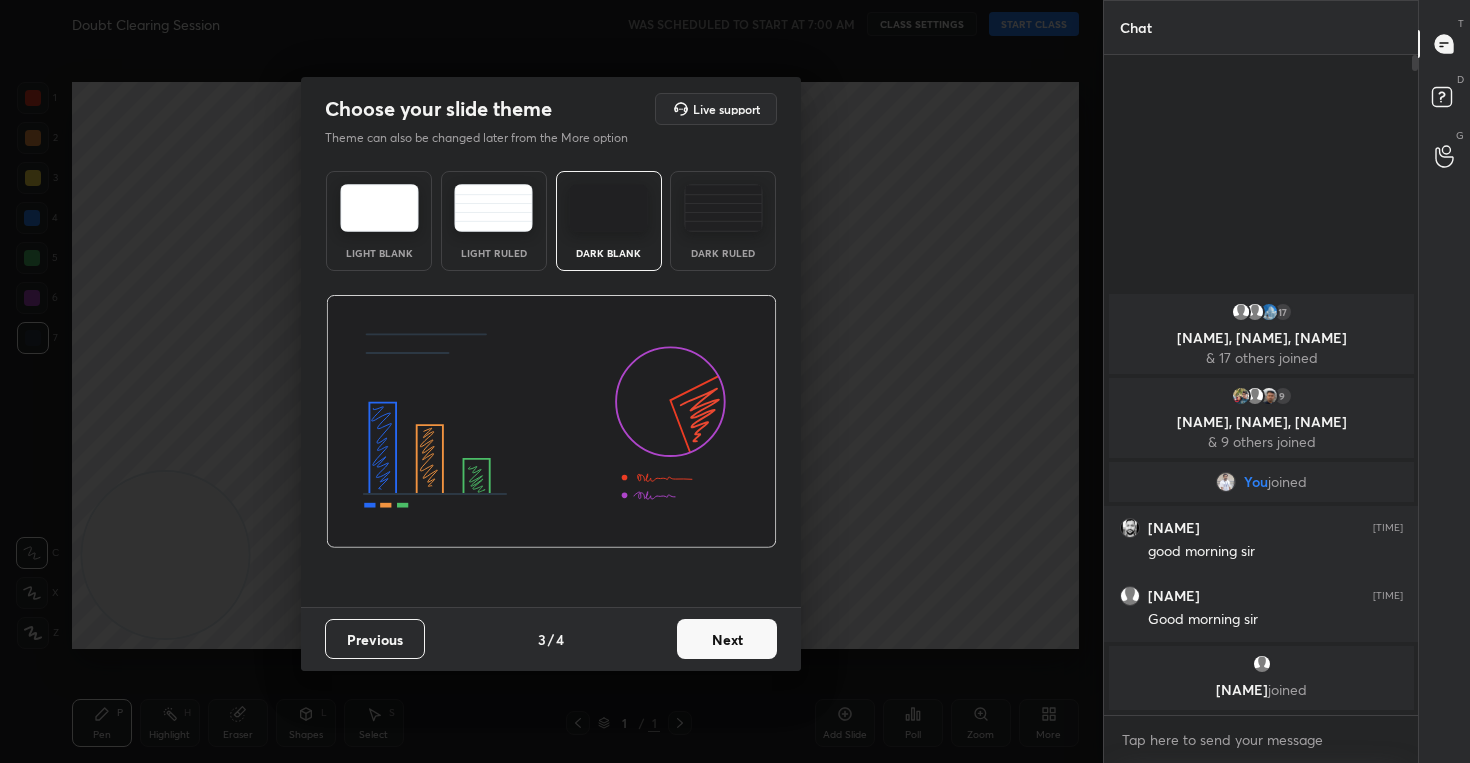click on "Next" at bounding box center (727, 639) 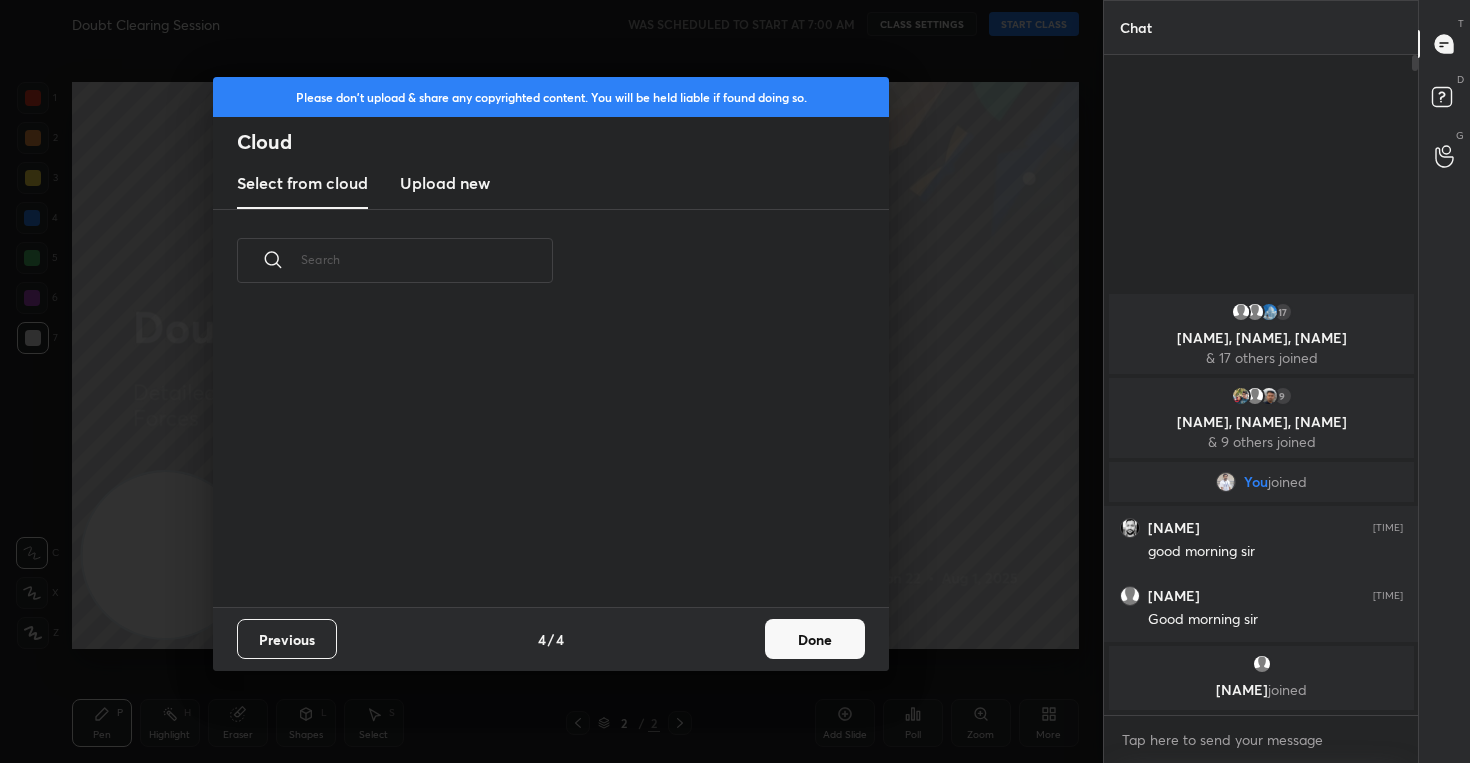 scroll, scrollTop: 7, scrollLeft: 11, axis: both 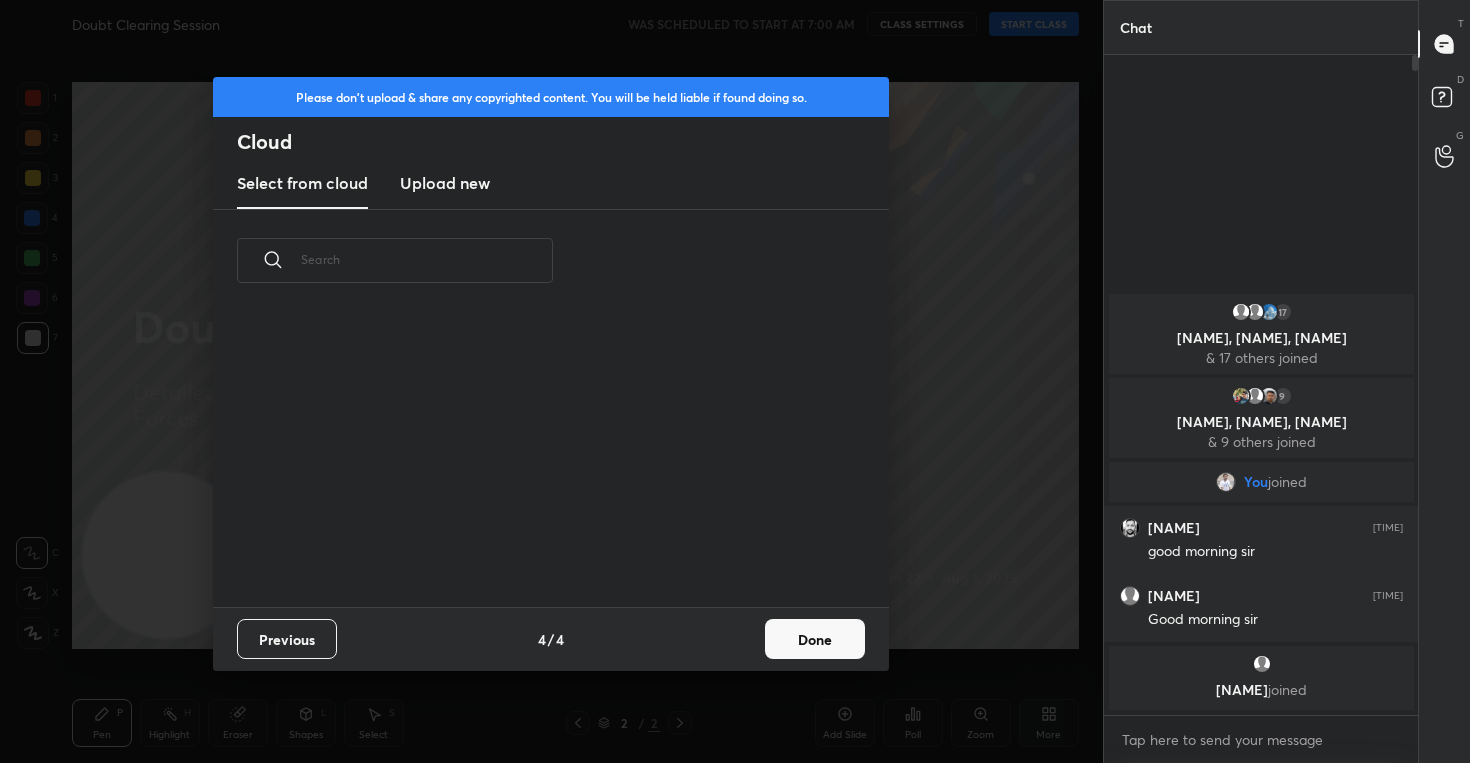 click on "Done" at bounding box center [815, 639] 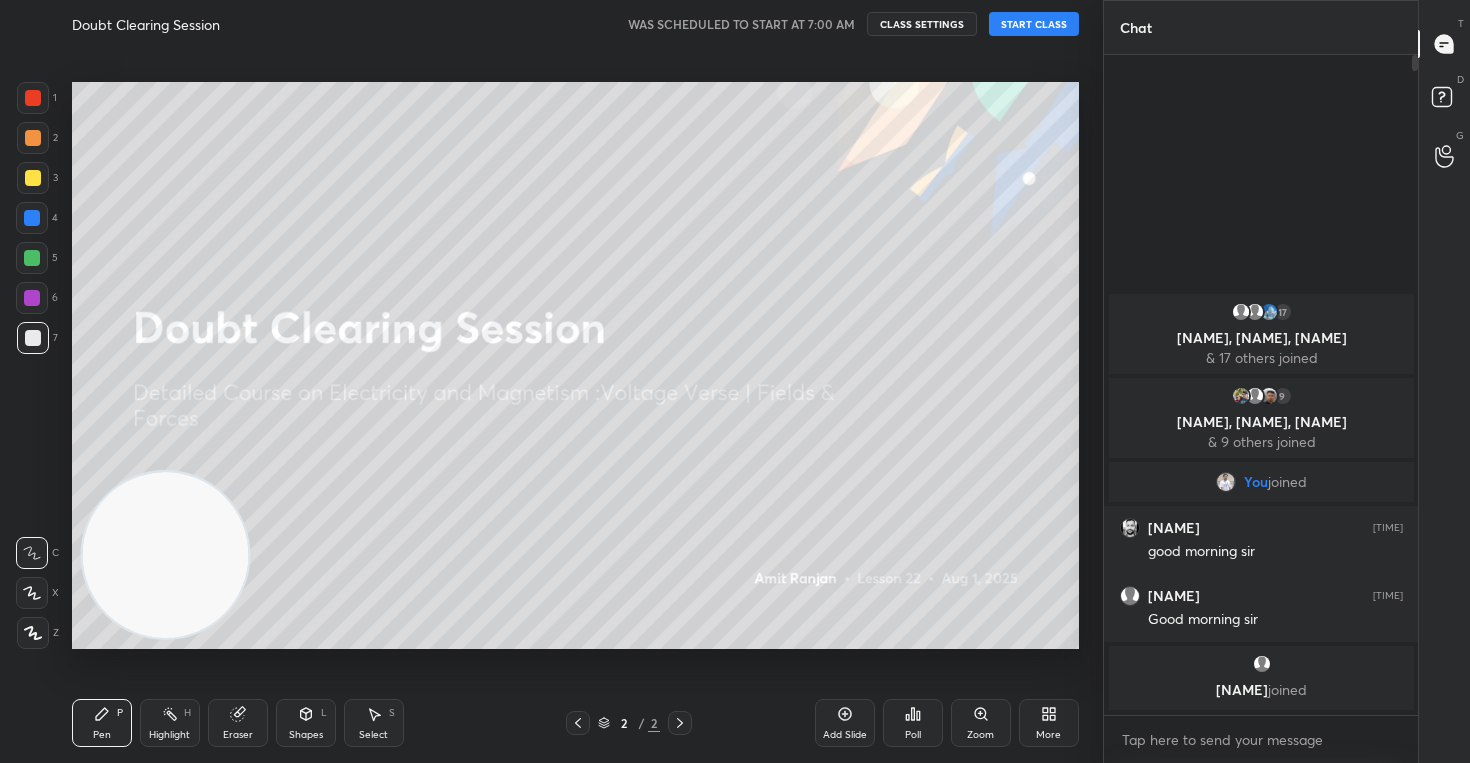 click 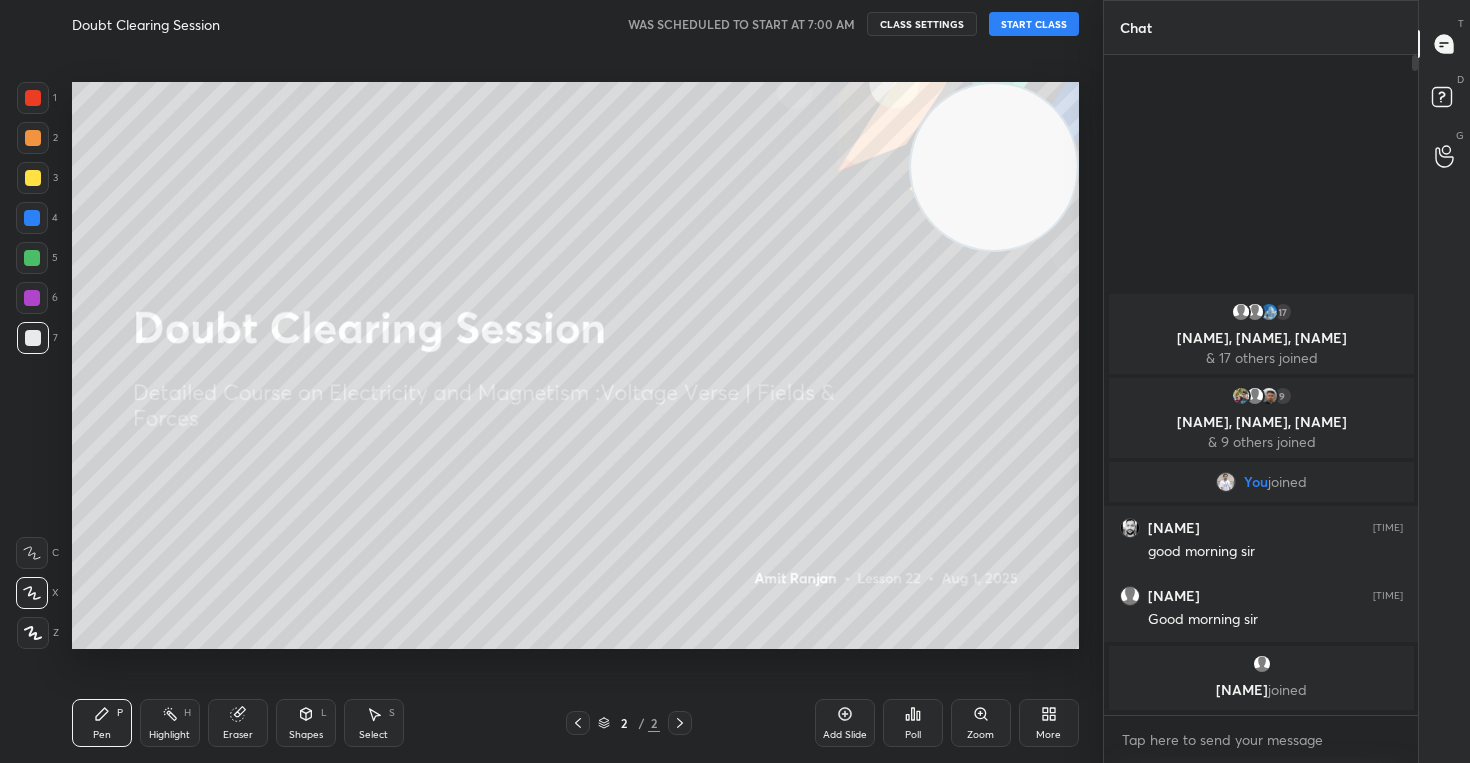 drag, startPoint x: 168, startPoint y: 577, endPoint x: 1077, endPoint y: 79, distance: 1036.4772 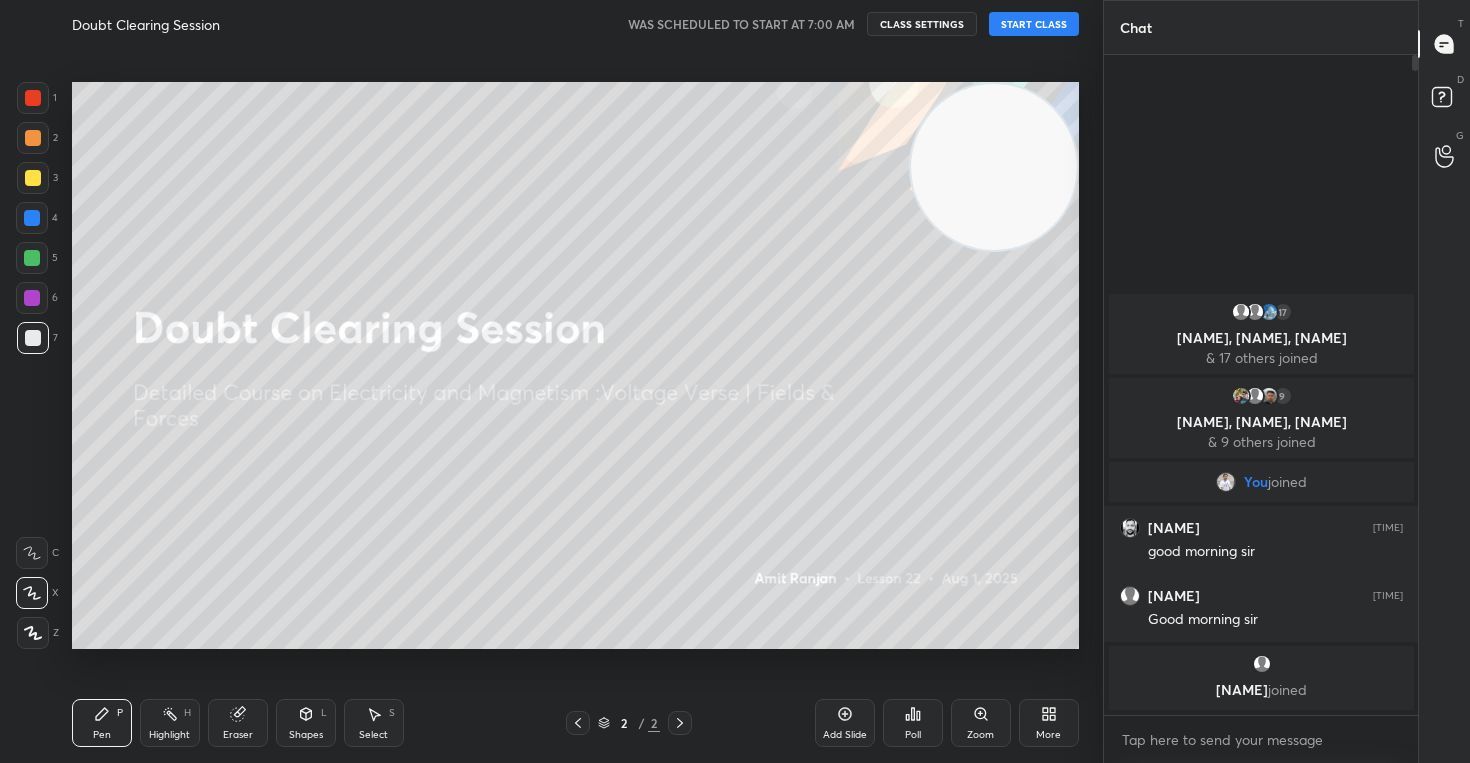 click on "Setting up your live class" at bounding box center (575, 365) 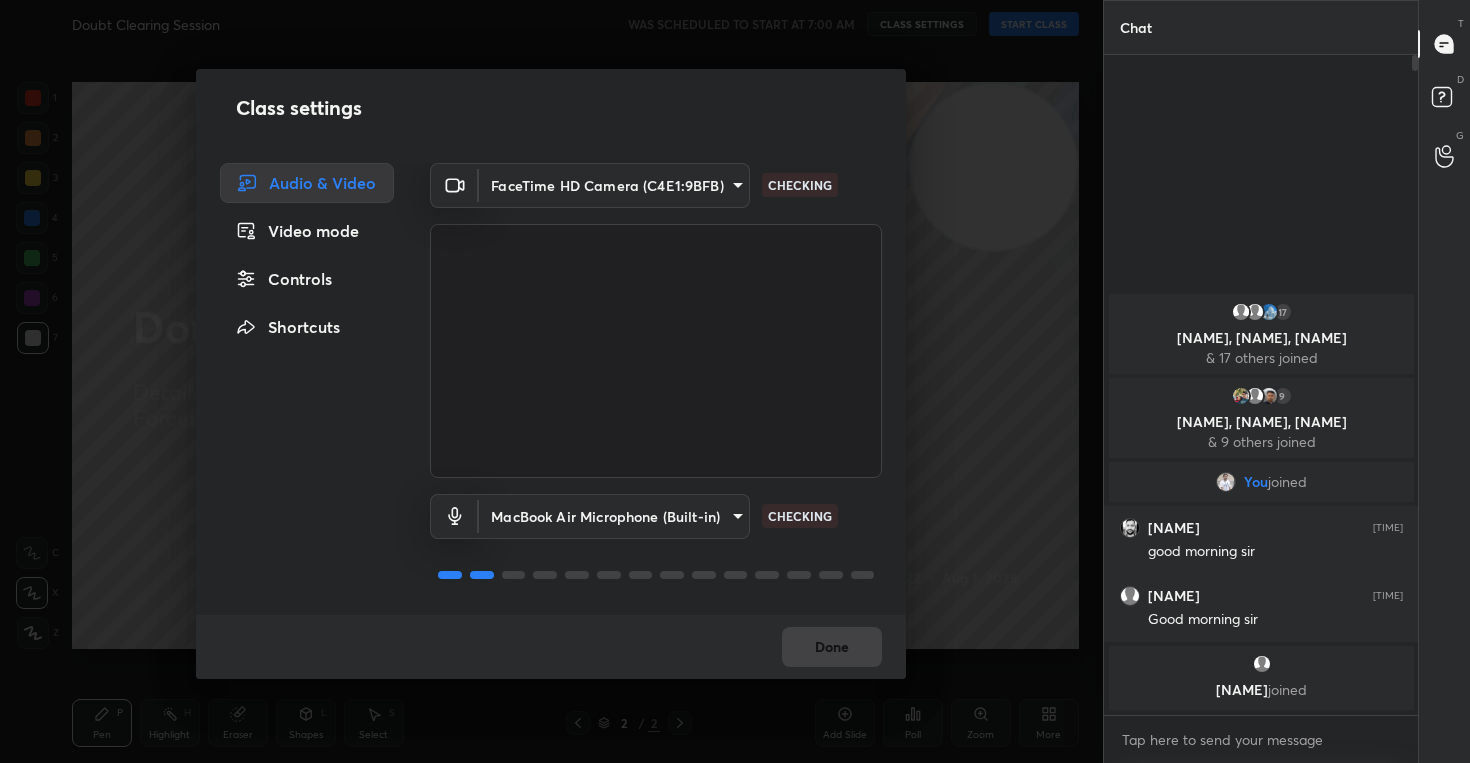 click on "Controls" at bounding box center [307, 279] 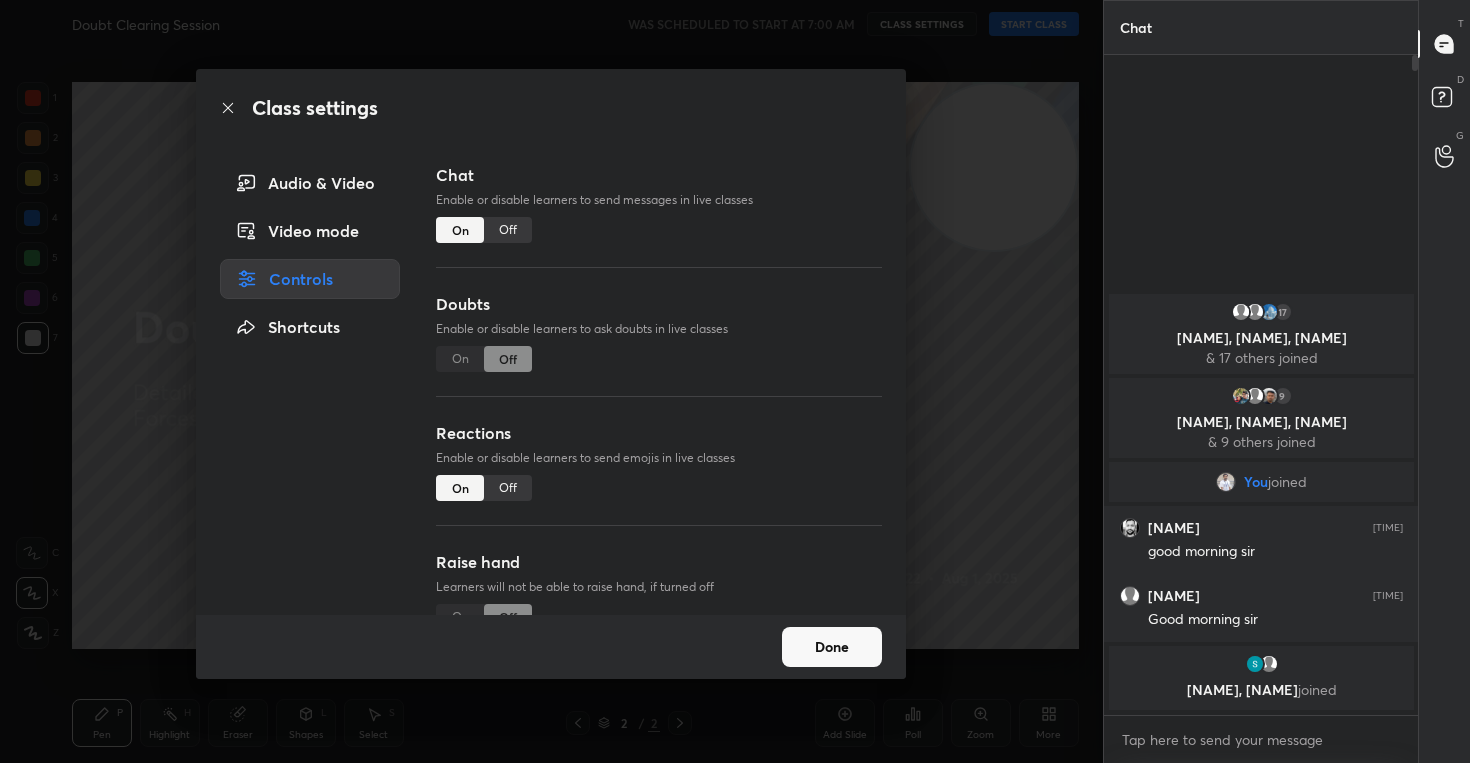 click on "Off" at bounding box center [508, 488] 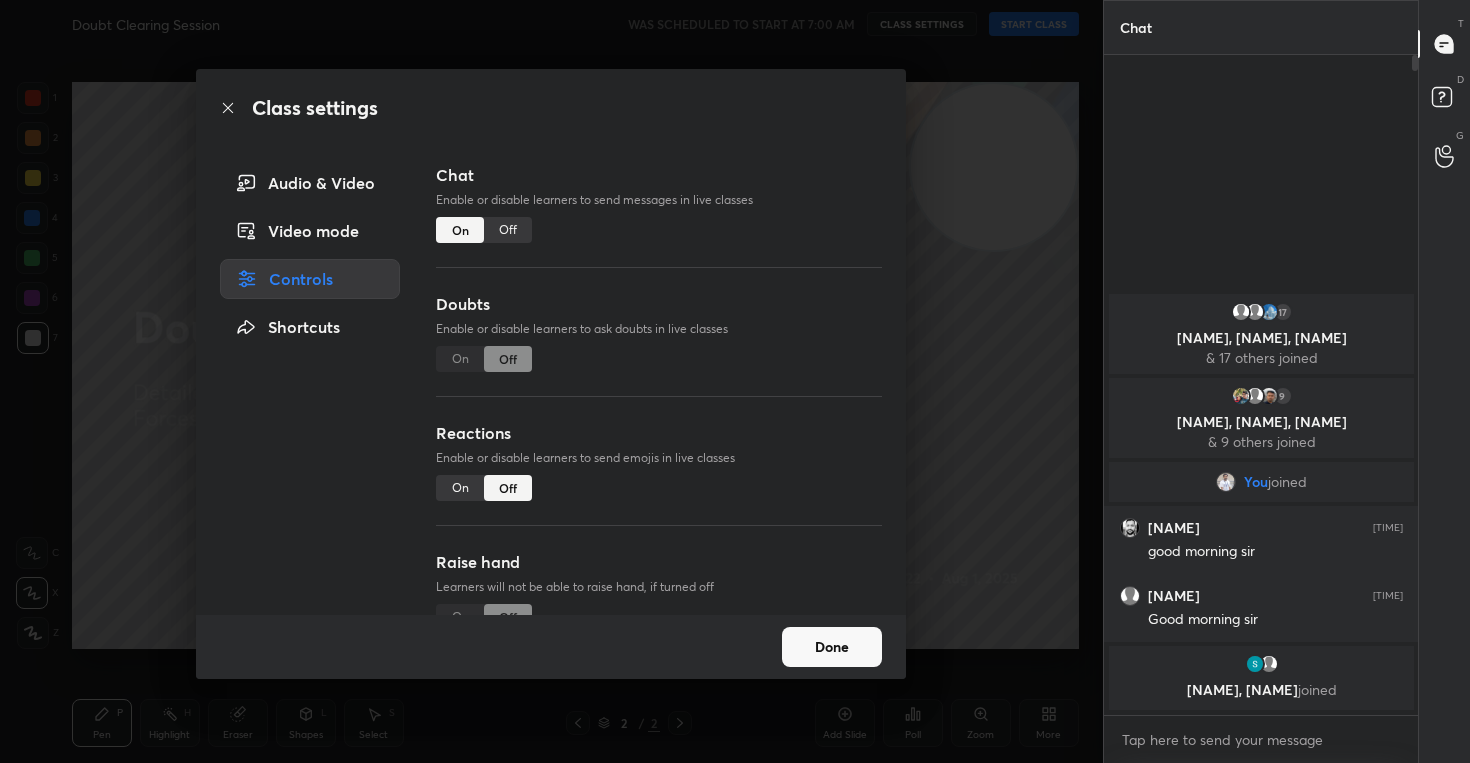 click on "Done" at bounding box center [832, 647] 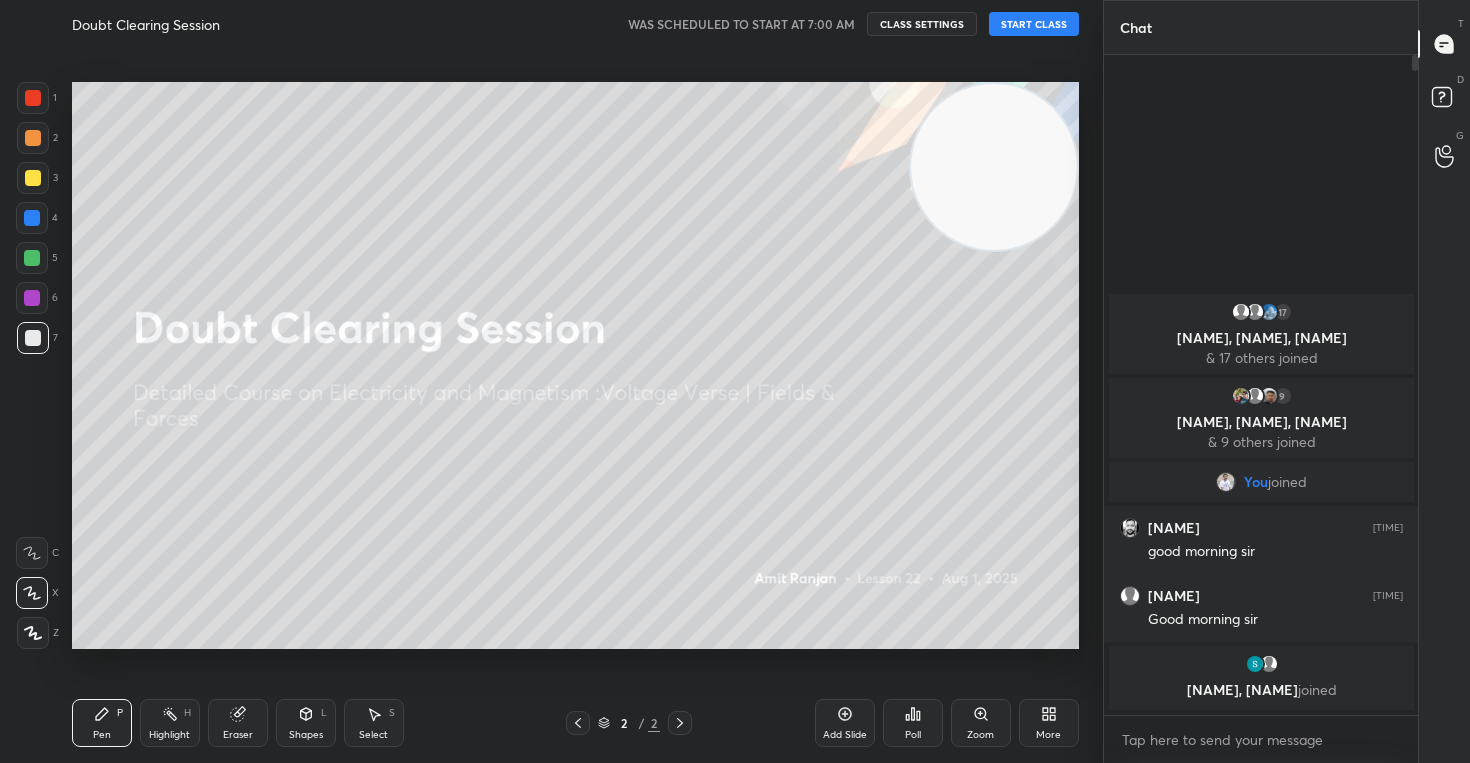 click on "START CLASS" at bounding box center (1034, 24) 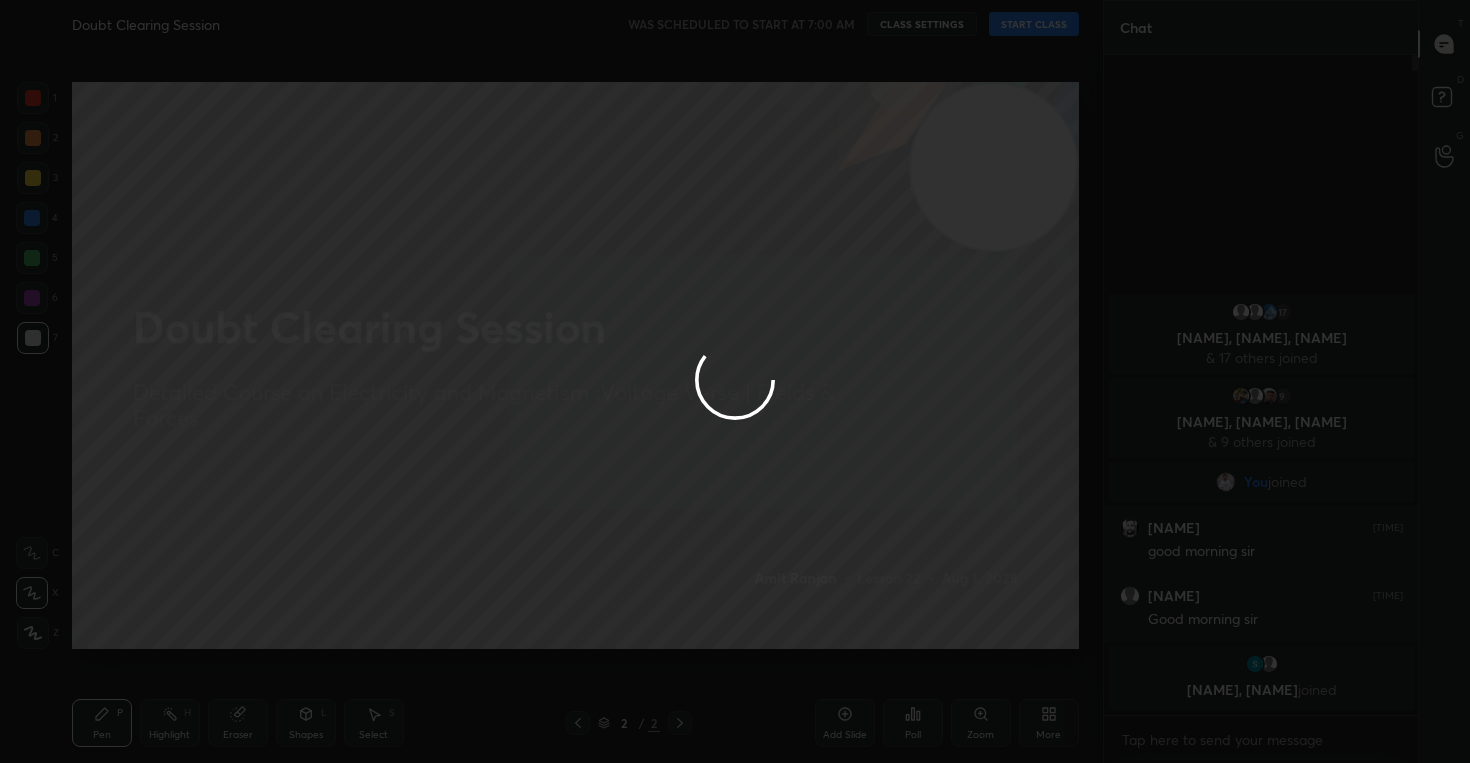 type on "x" 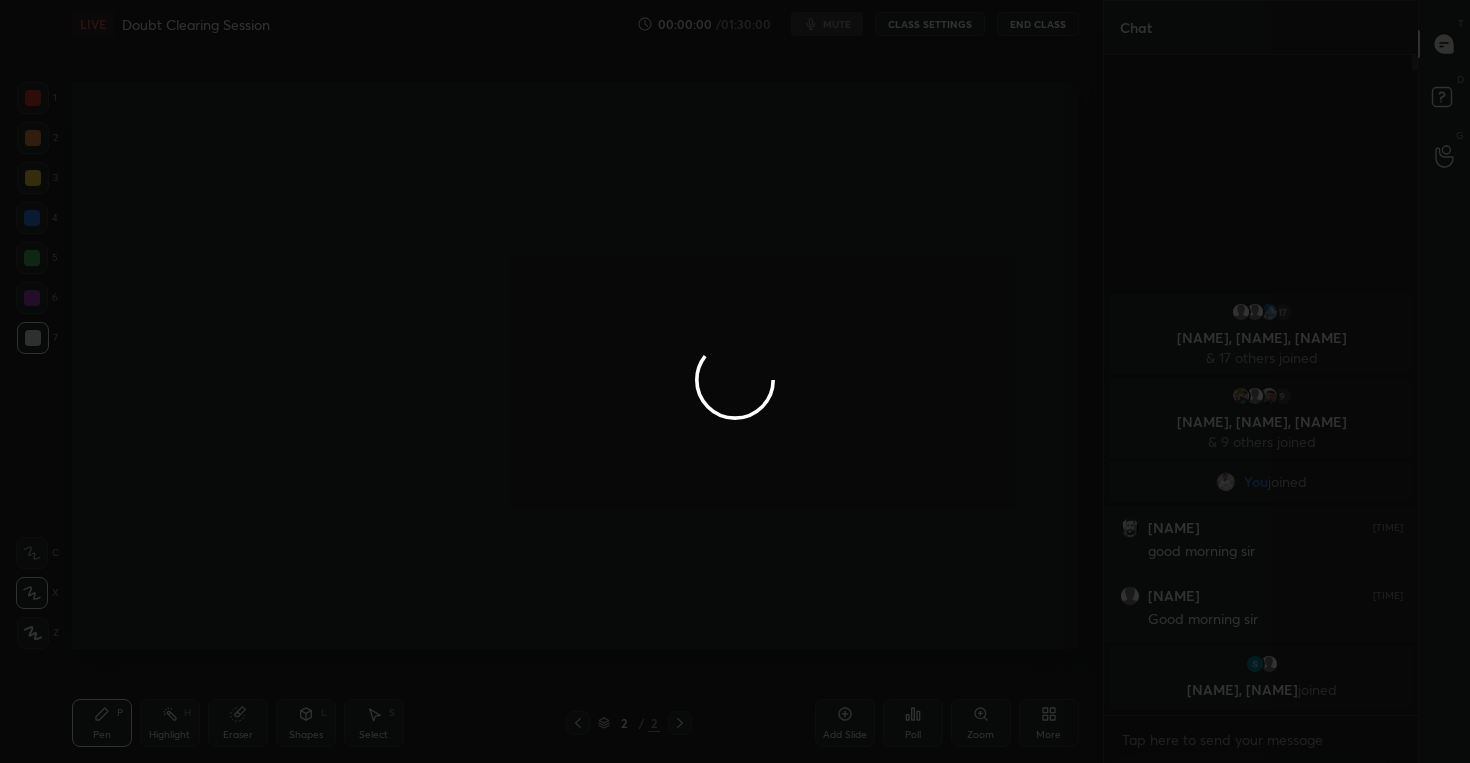 type 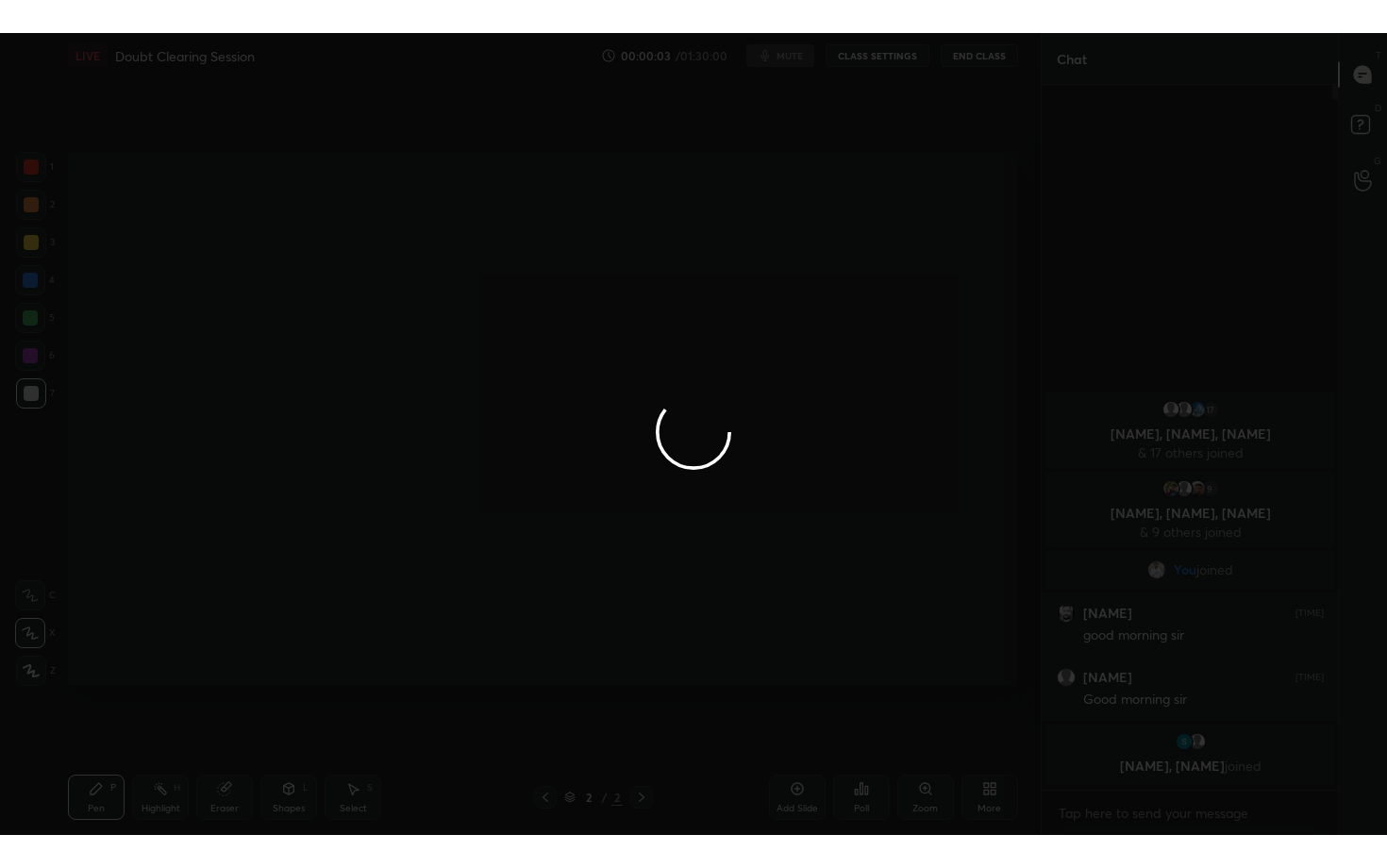 scroll, scrollTop: 93601, scrollLeft: 93389, axis: both 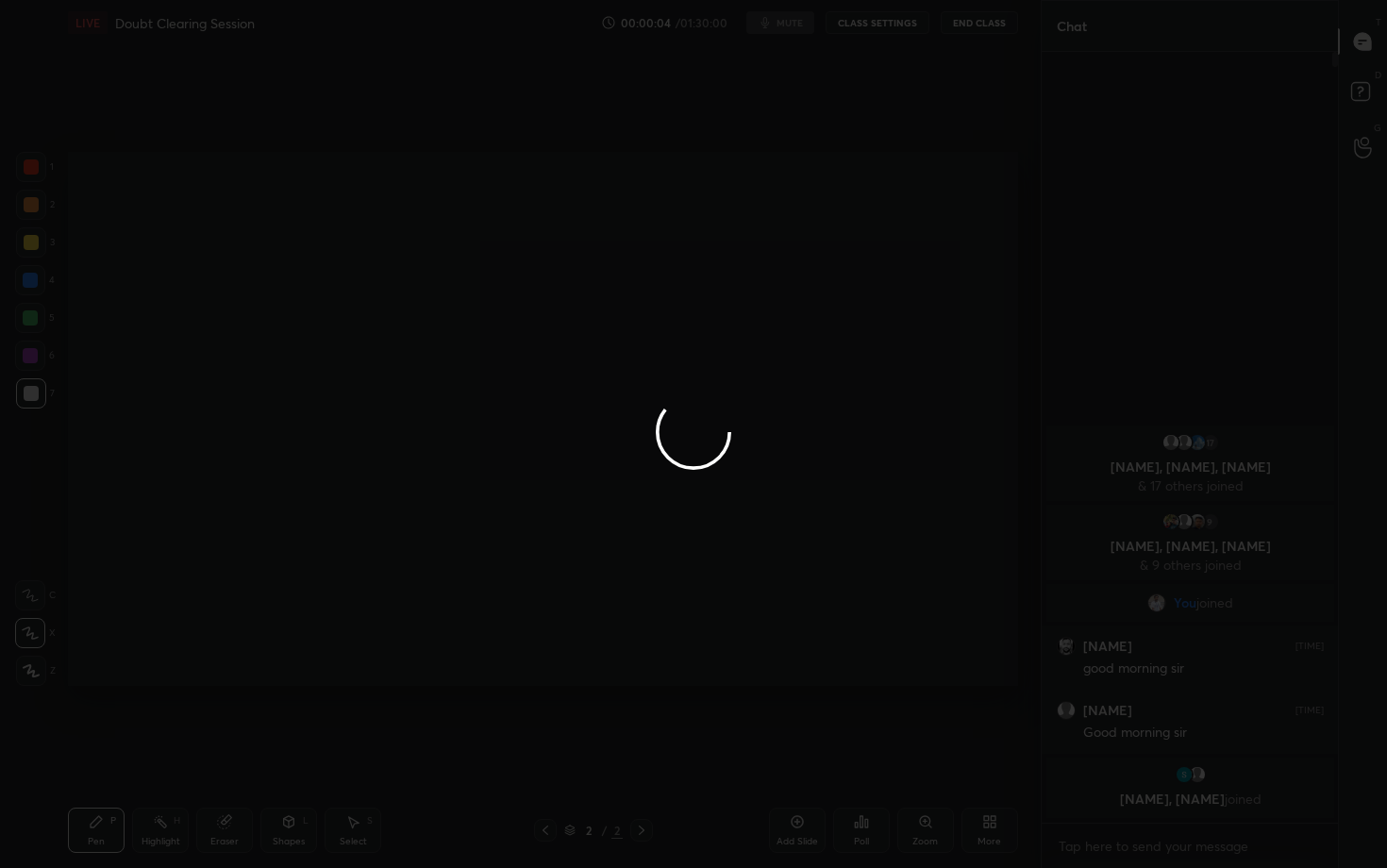 type on "x" 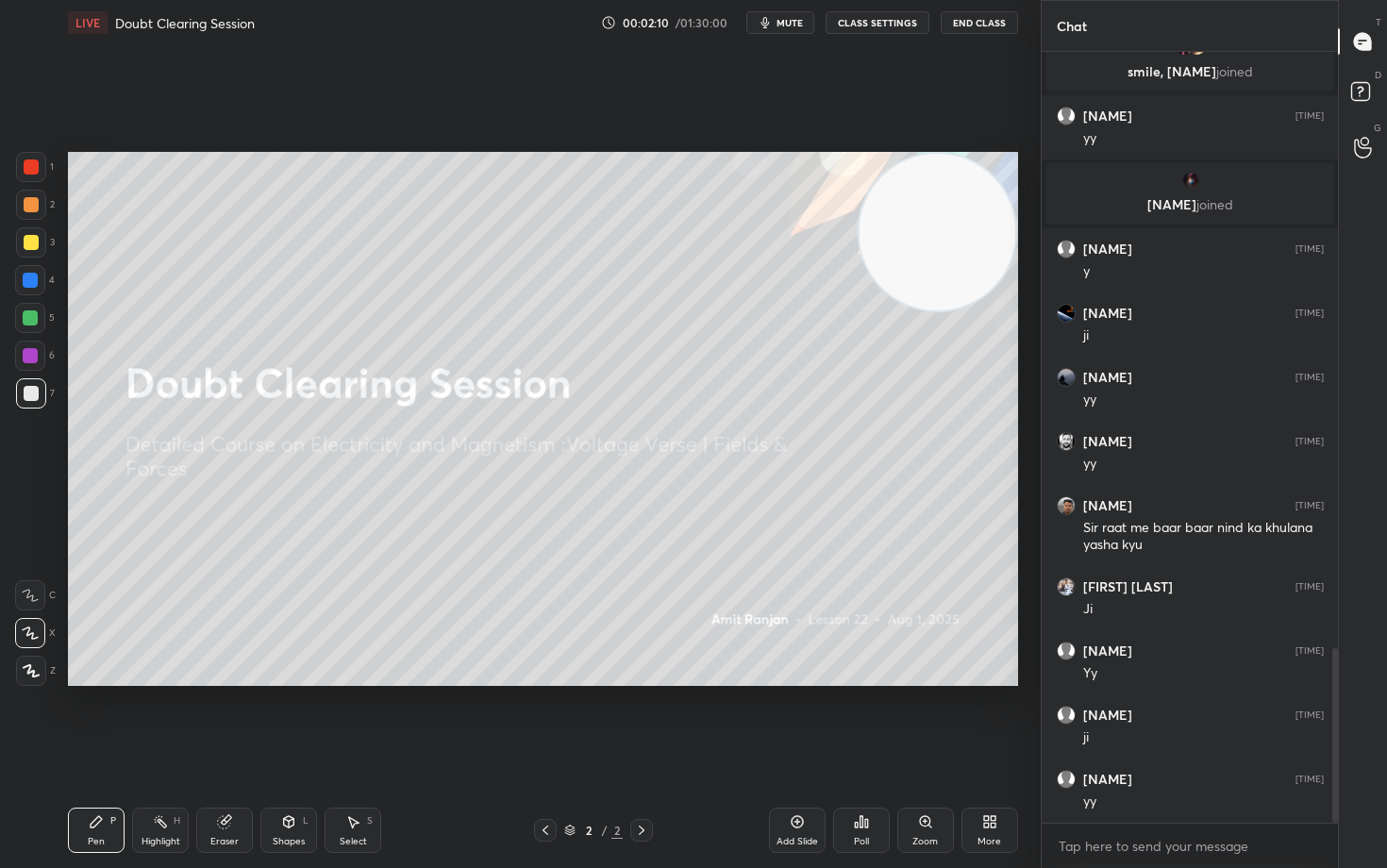 scroll, scrollTop: 2707, scrollLeft: 0, axis: vertical 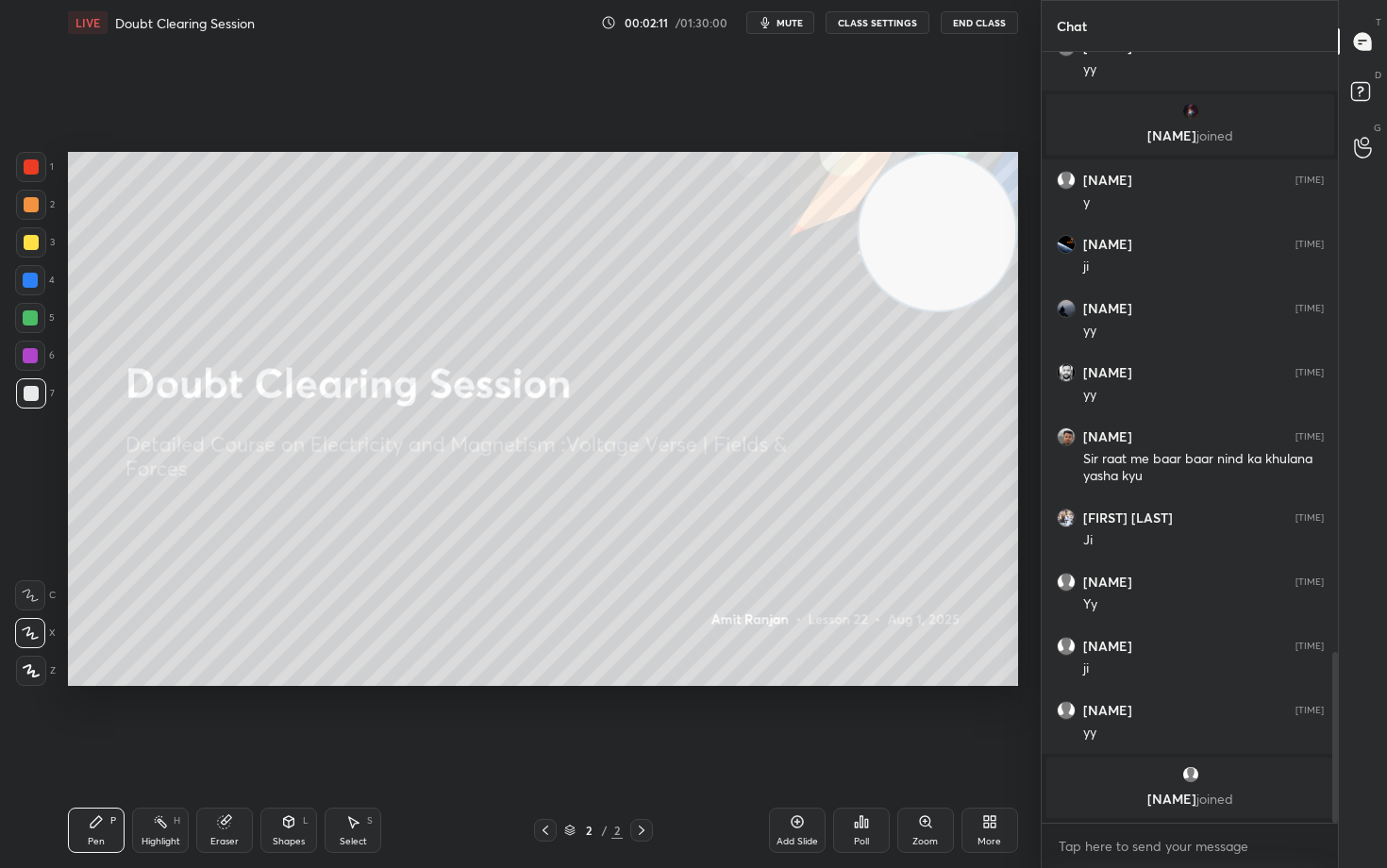 click at bounding box center [31, 242] 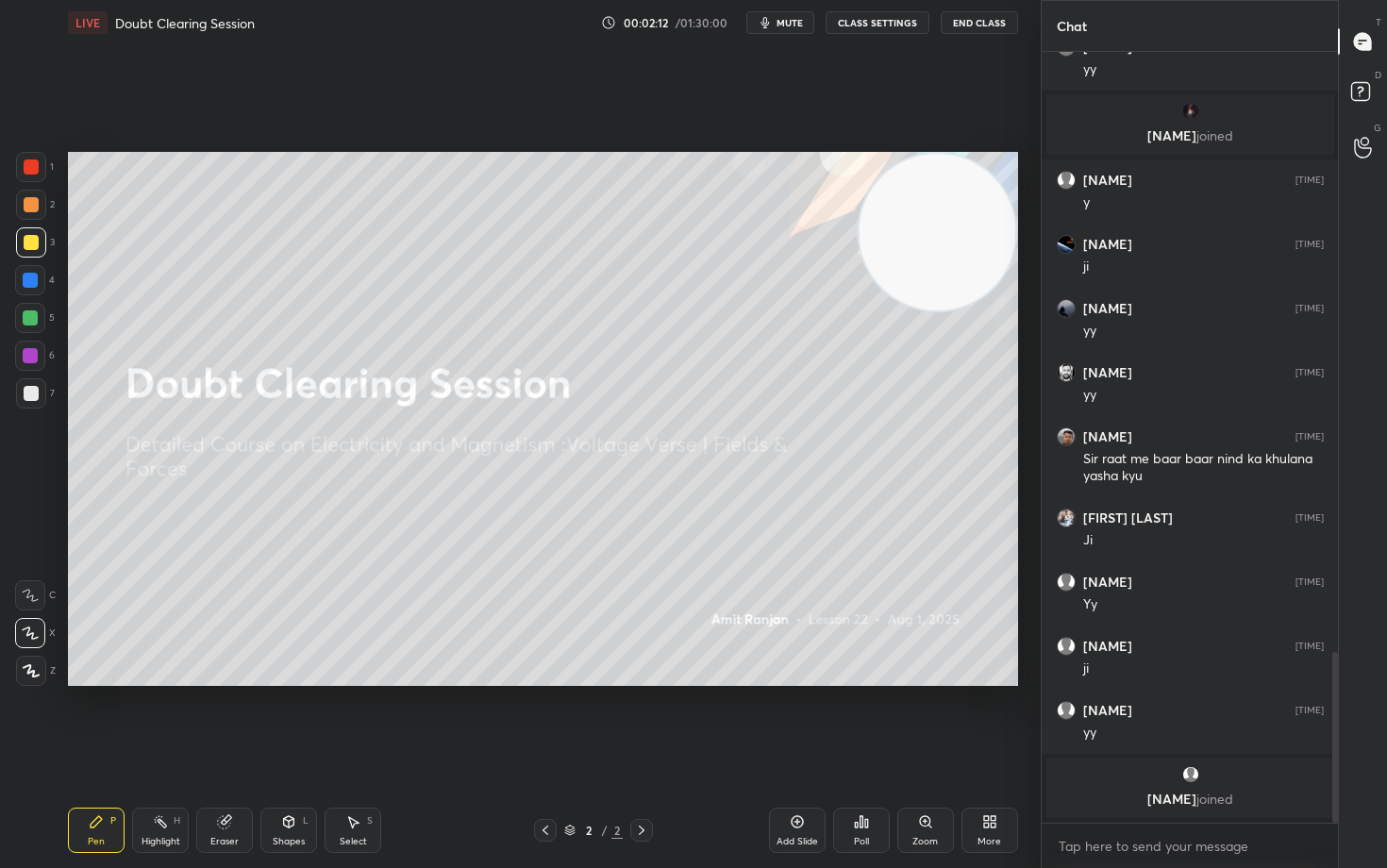 scroll, scrollTop: 2584, scrollLeft: 0, axis: vertical 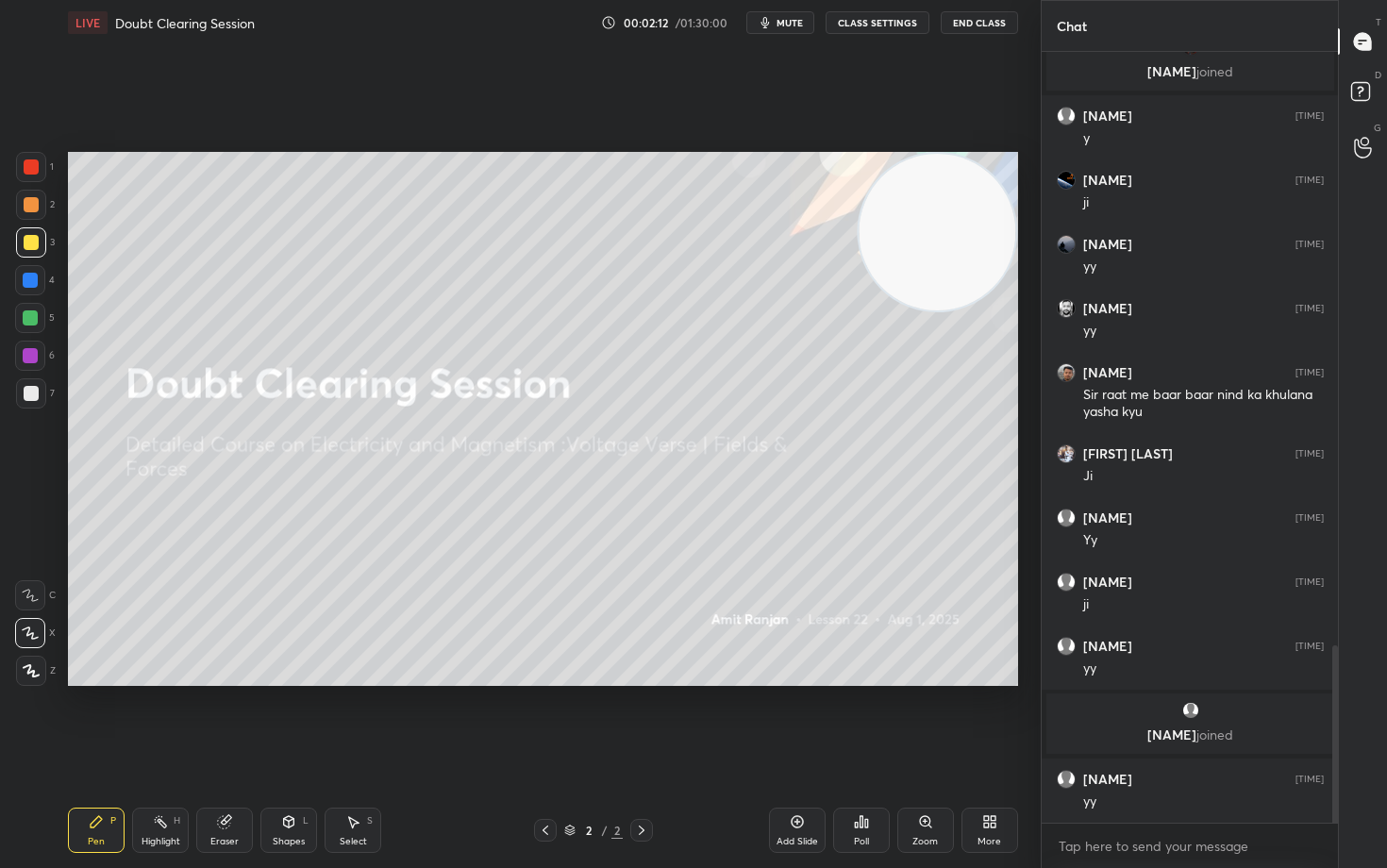 click 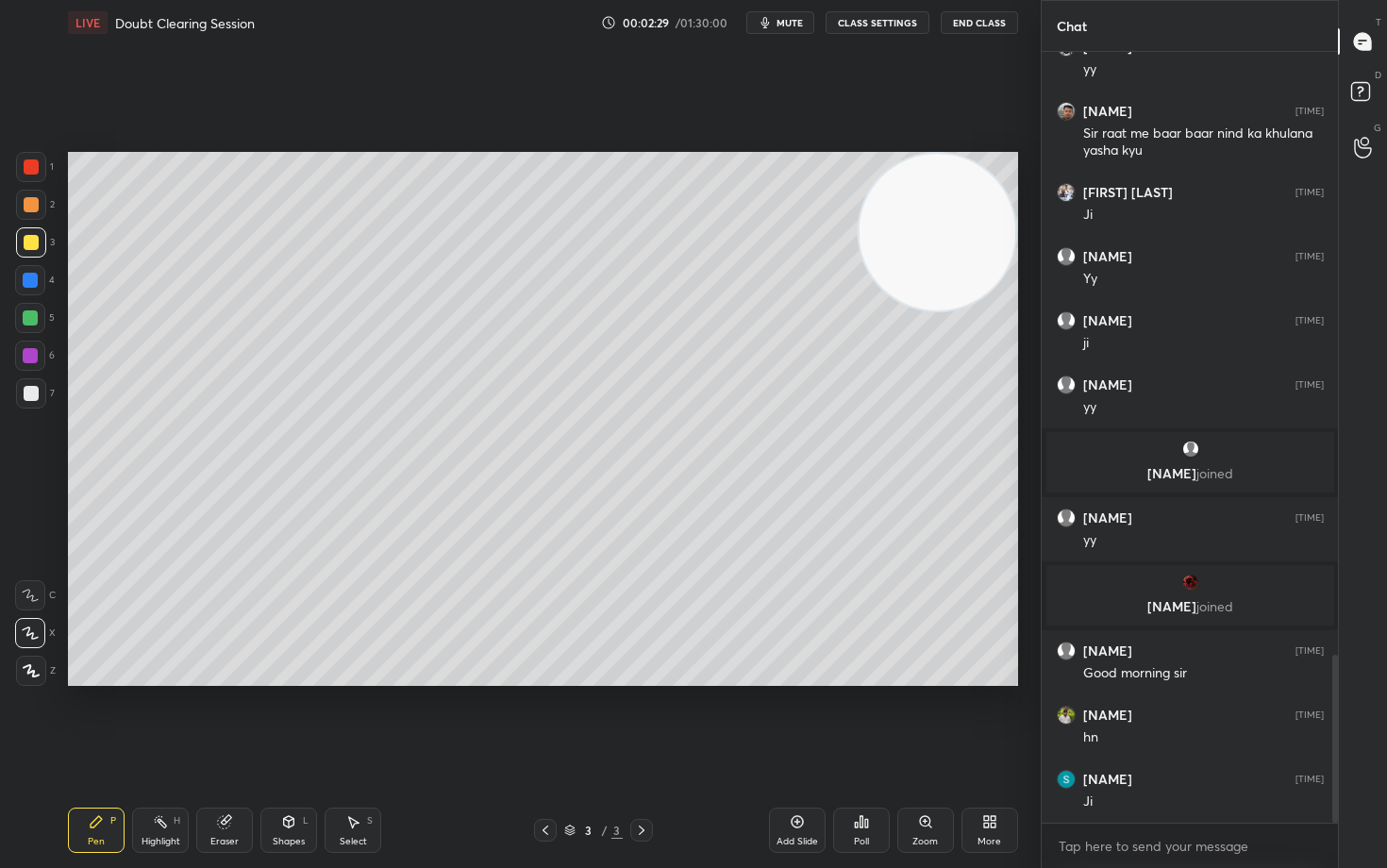scroll, scrollTop: 2842, scrollLeft: 0, axis: vertical 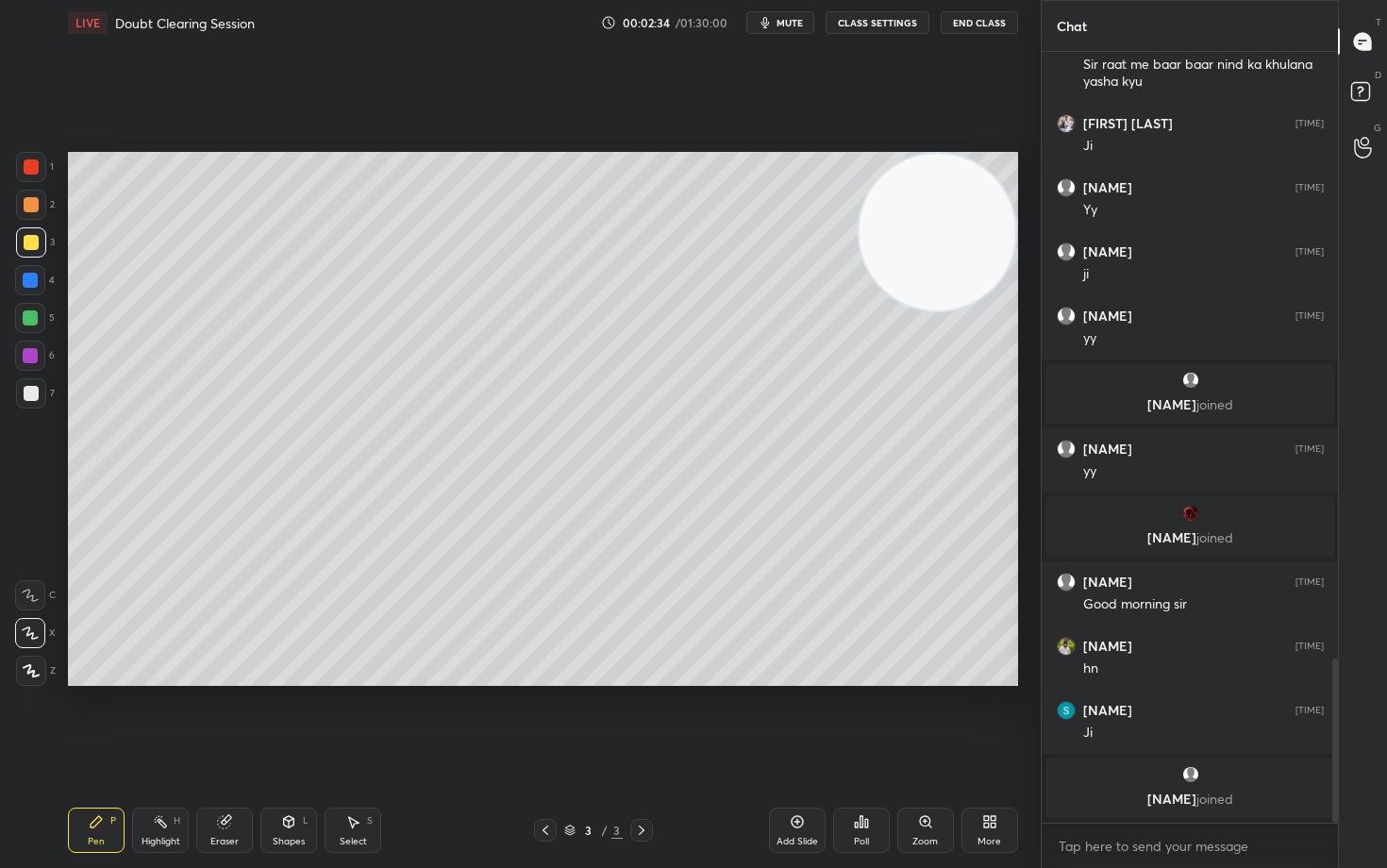 click at bounding box center (31, 205) 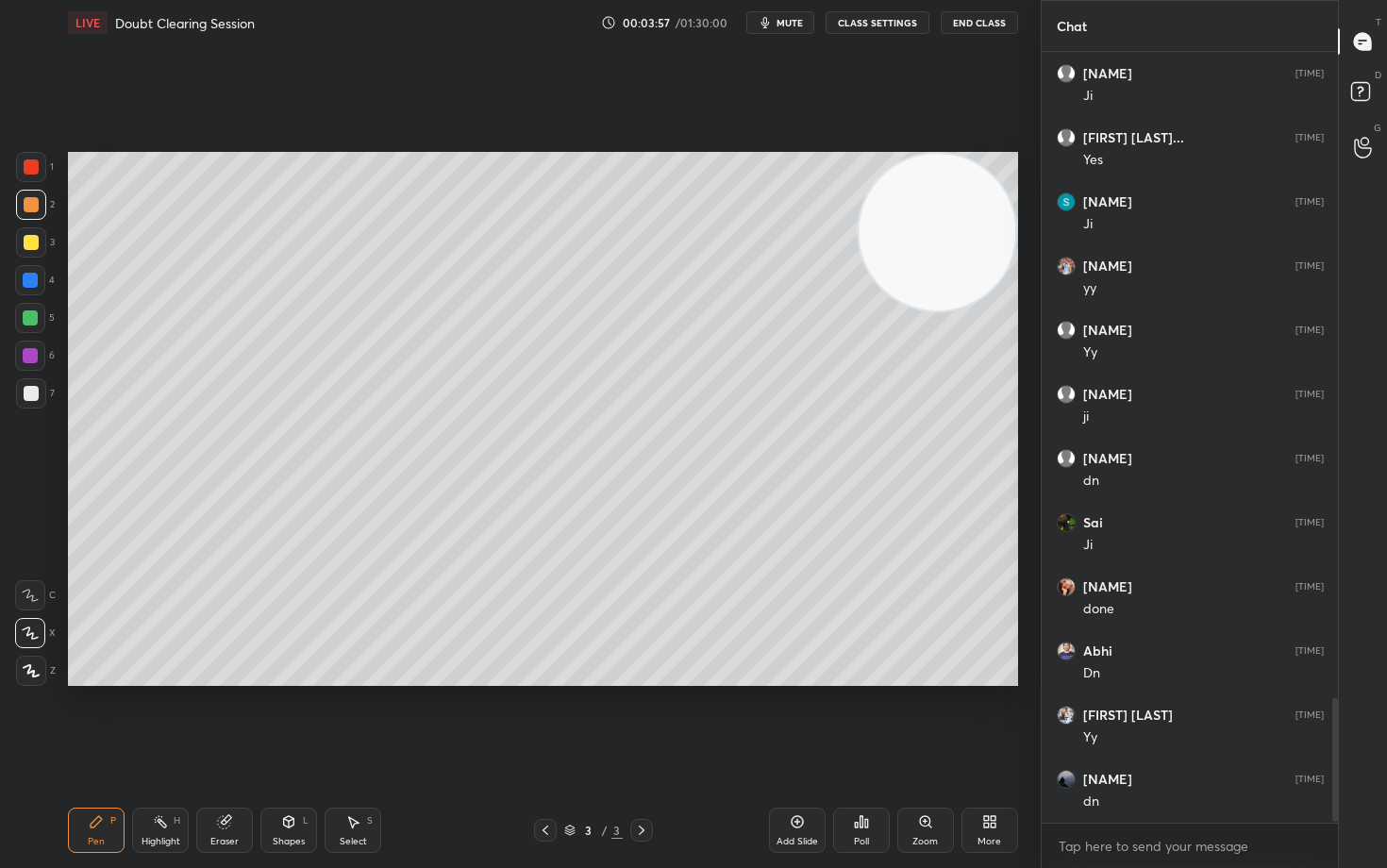 scroll, scrollTop: 4074, scrollLeft: 0, axis: vertical 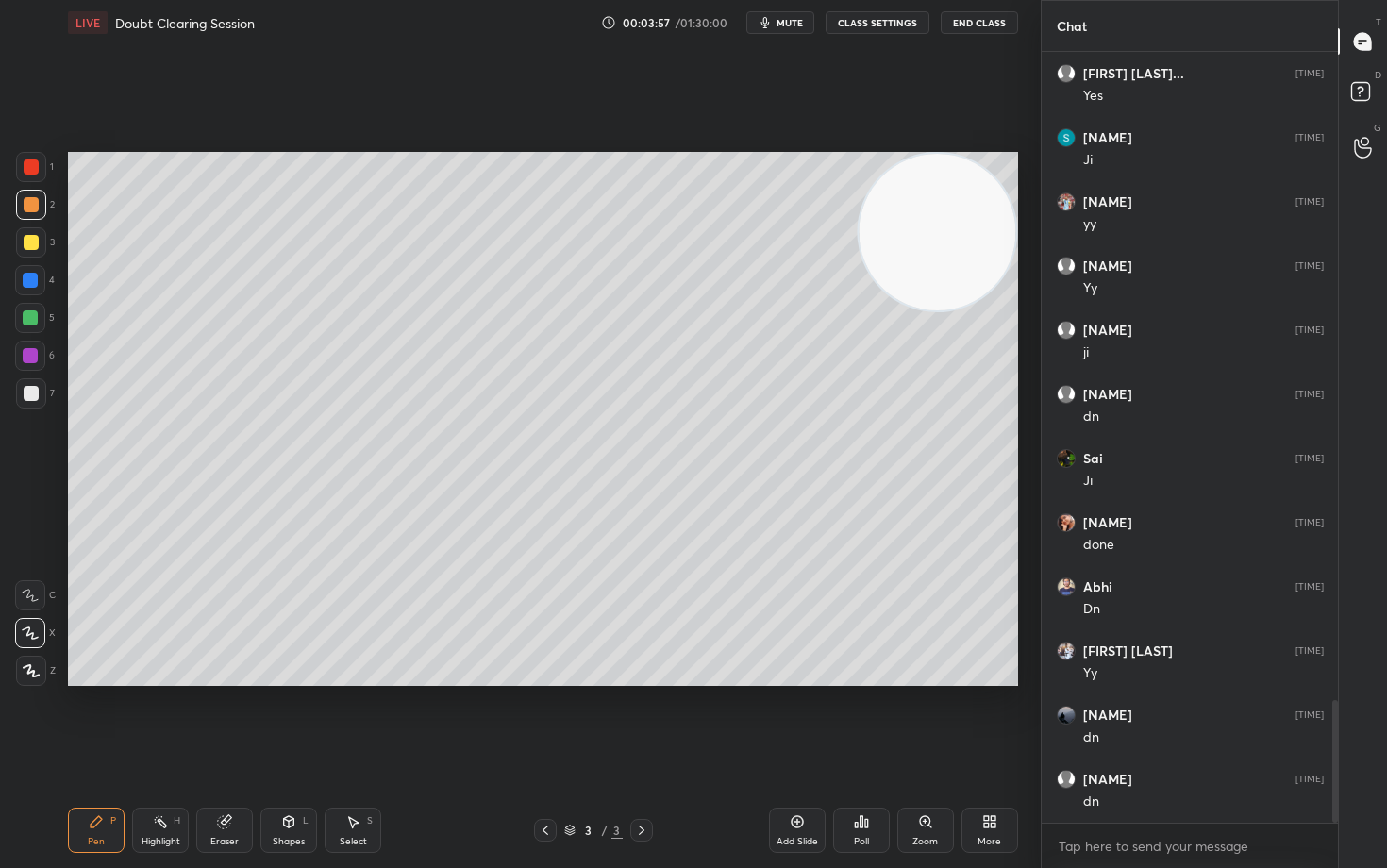 click 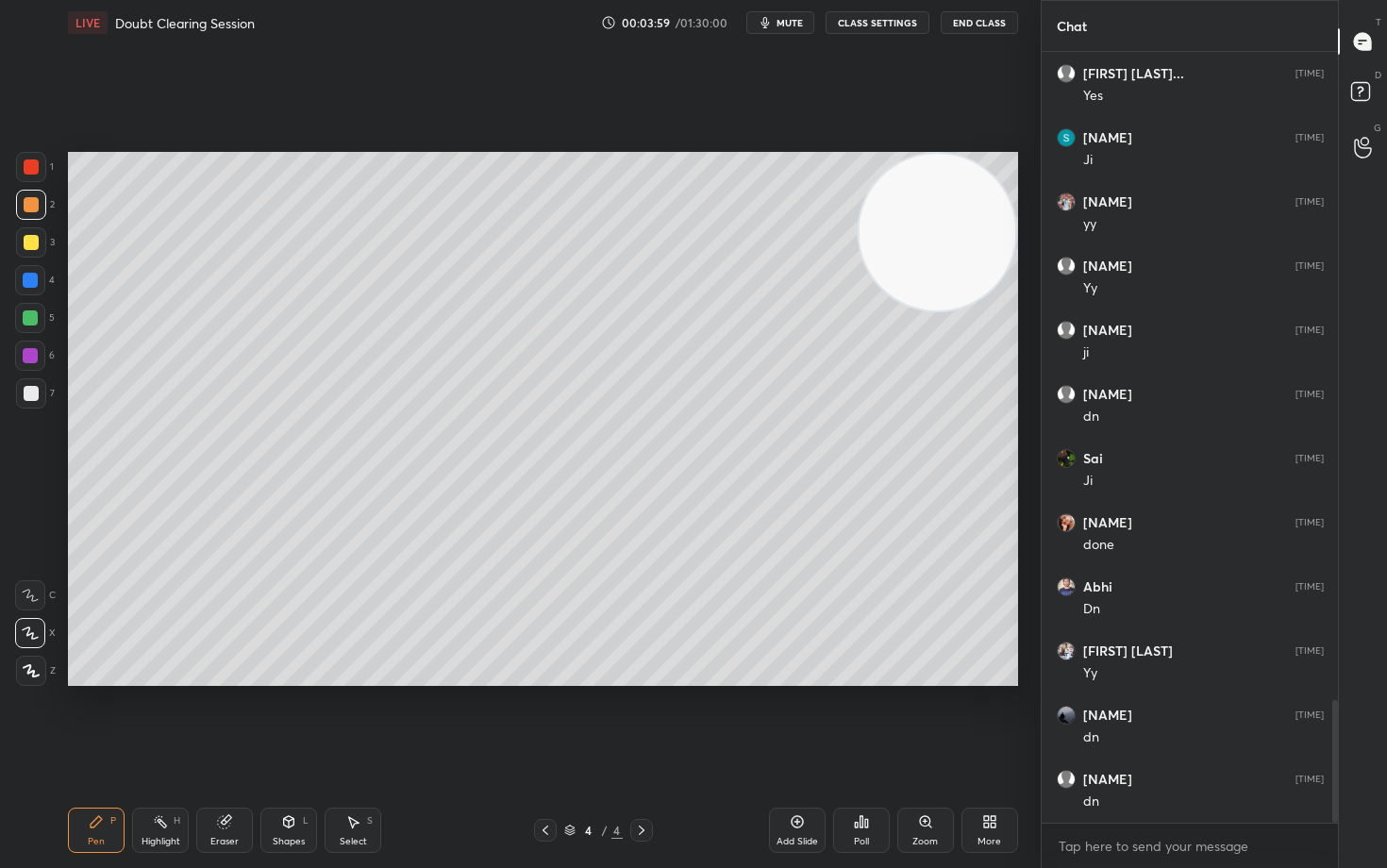 drag, startPoint x: 36, startPoint y: 242, endPoint x: 47, endPoint y: 237, distance: 12.083046 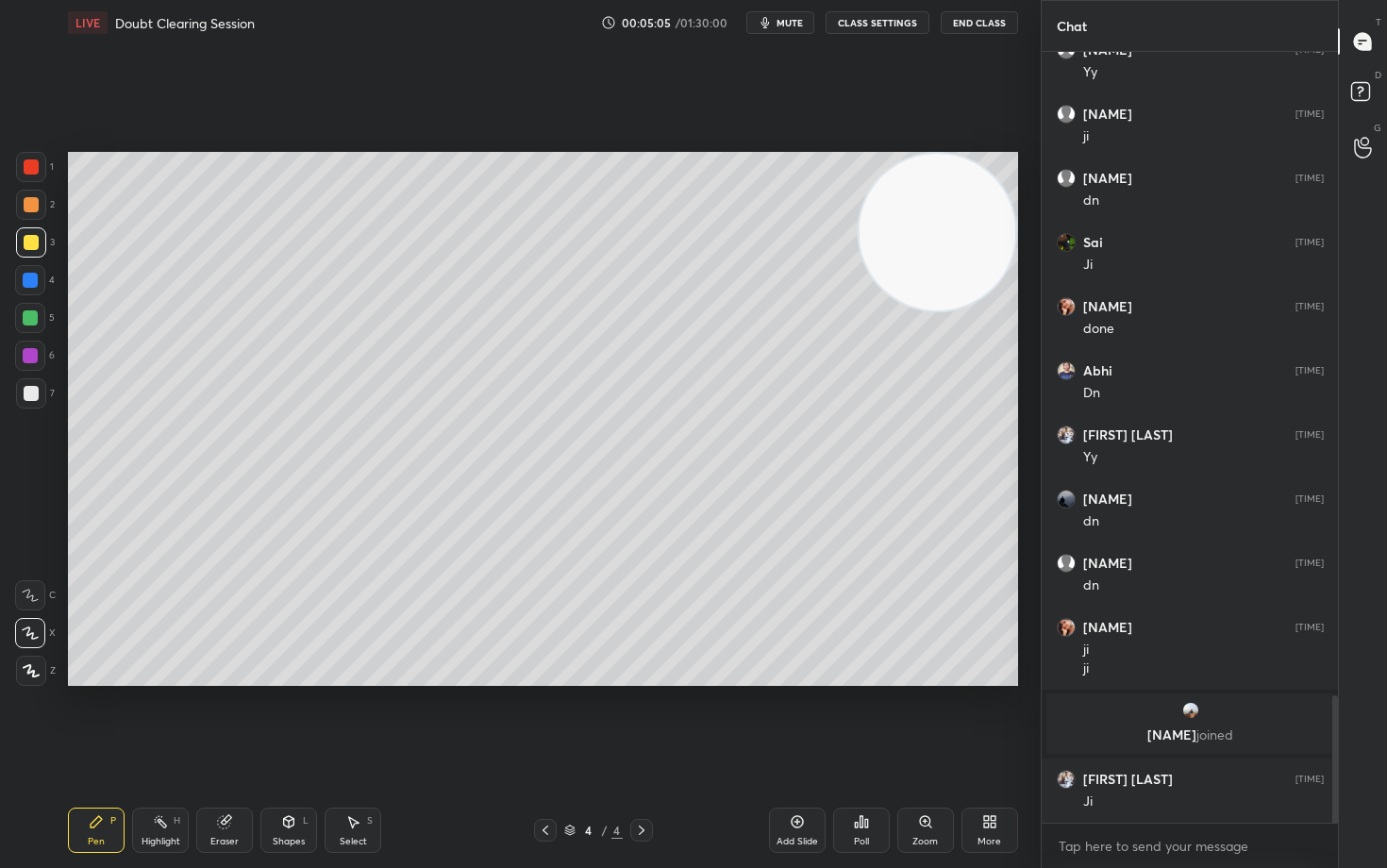 scroll, scrollTop: 3881, scrollLeft: 0, axis: vertical 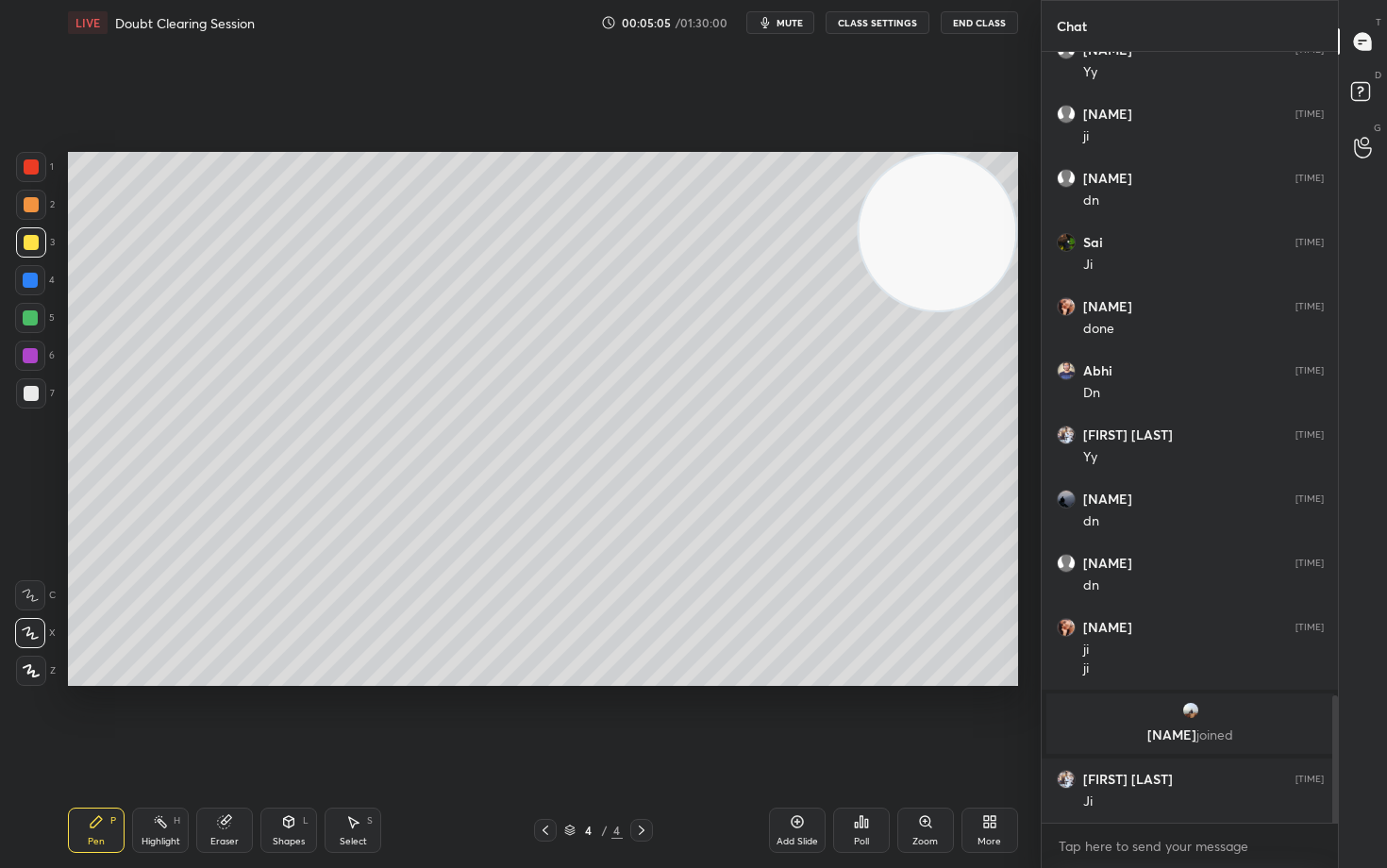 drag, startPoint x: 797, startPoint y: 825, endPoint x: 791, endPoint y: 813, distance: 13.416408 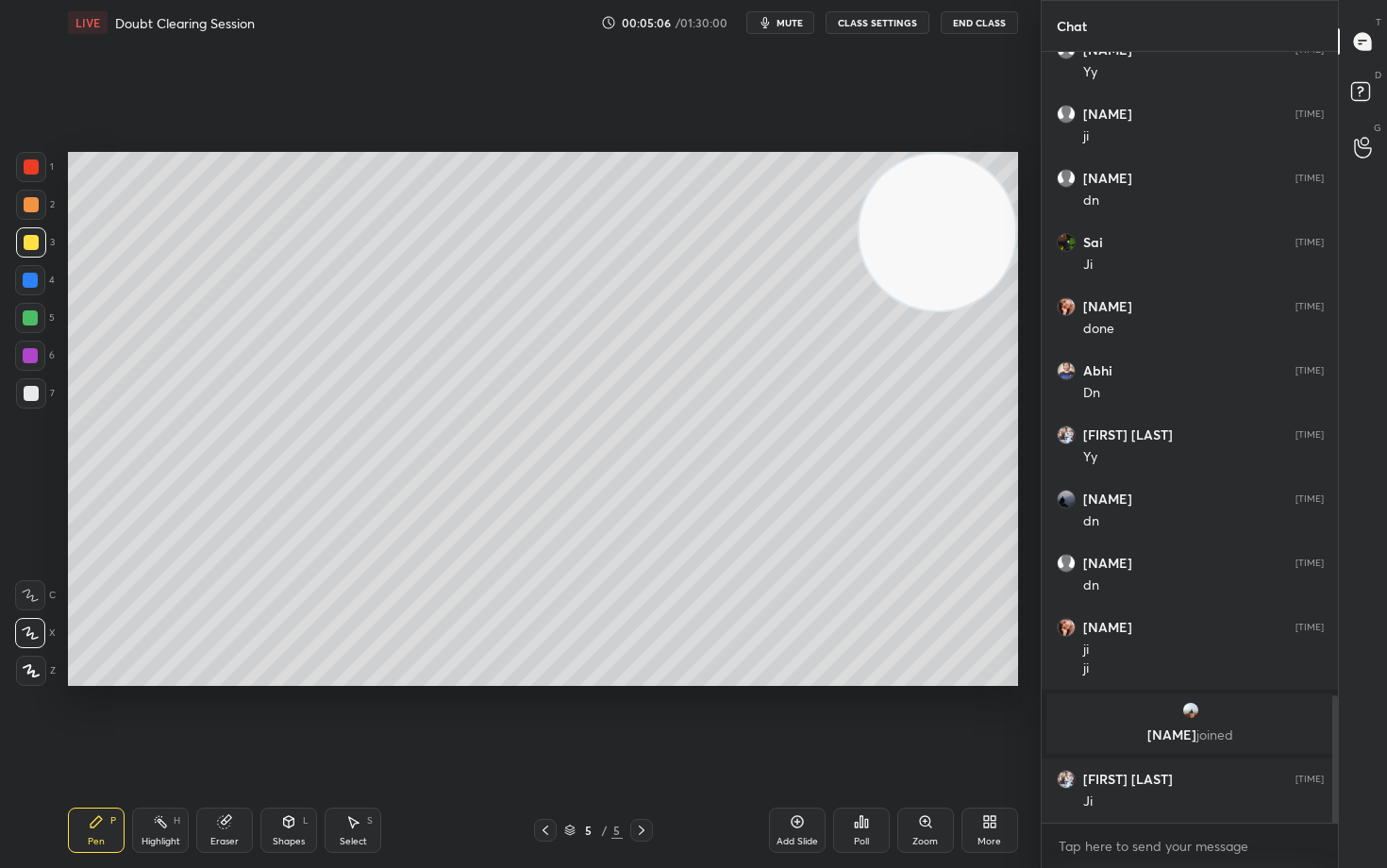 click at bounding box center (31, 205) 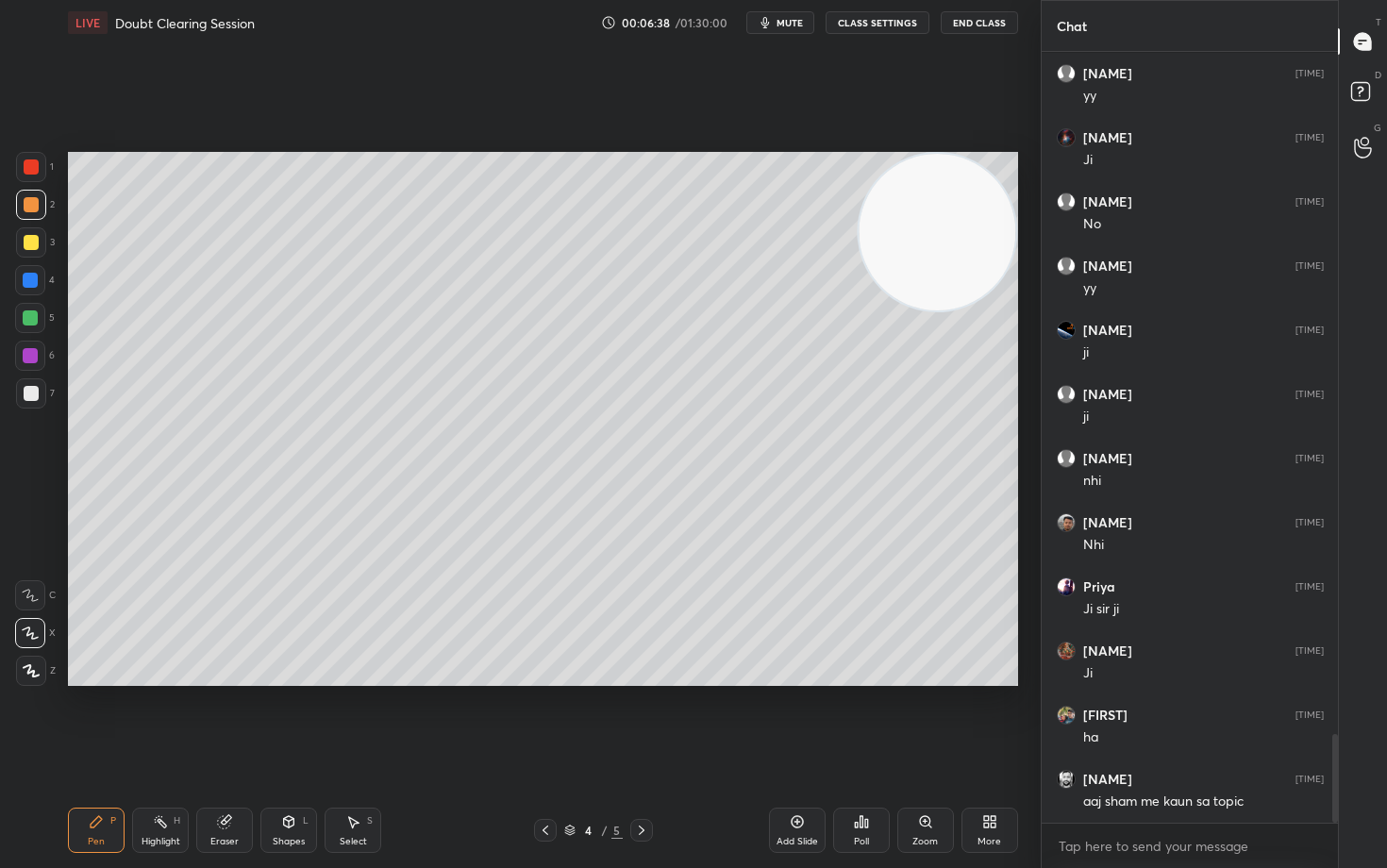 scroll, scrollTop: 5961, scrollLeft: 0, axis: vertical 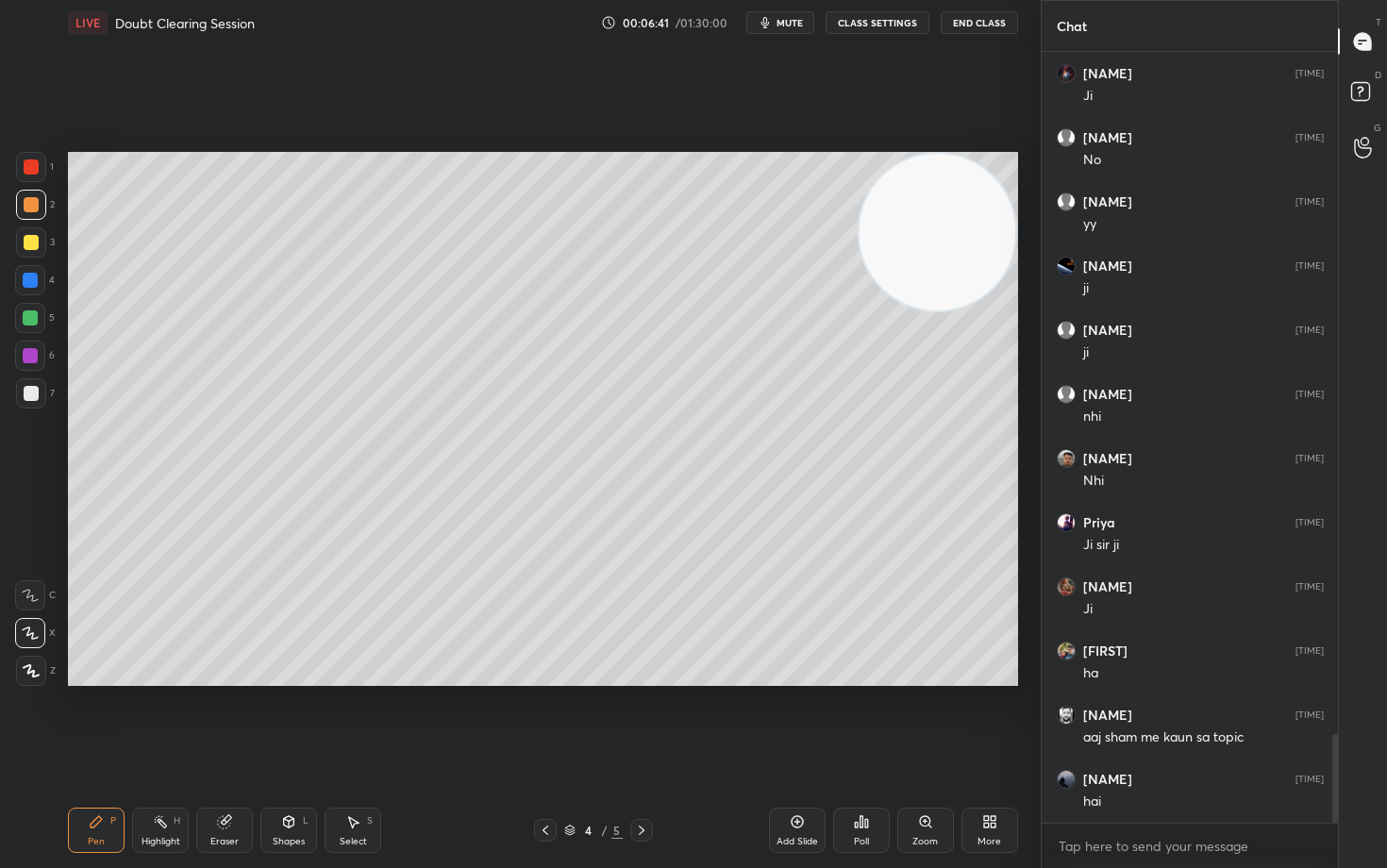 click 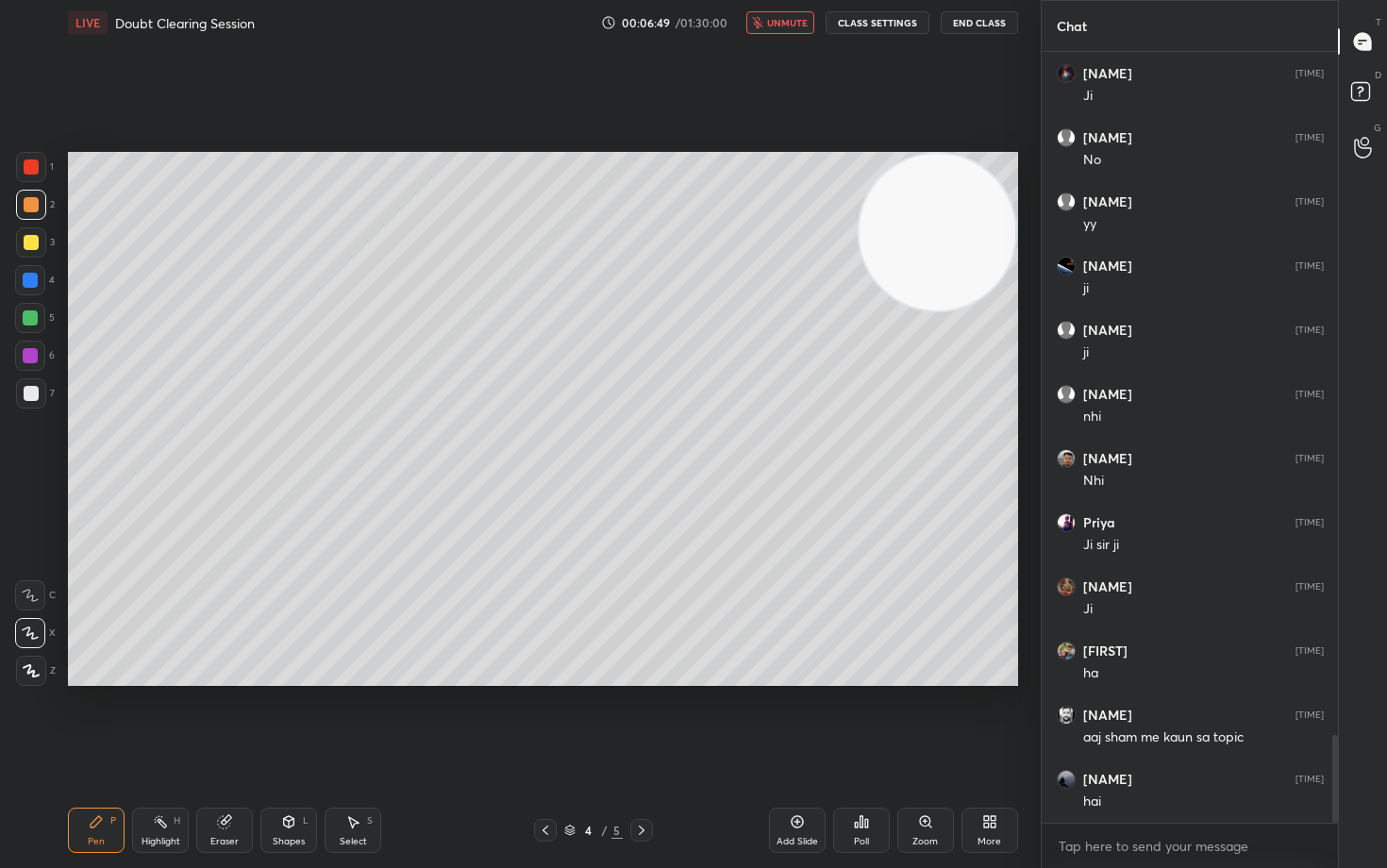 scroll, scrollTop: 6025, scrollLeft: 0, axis: vertical 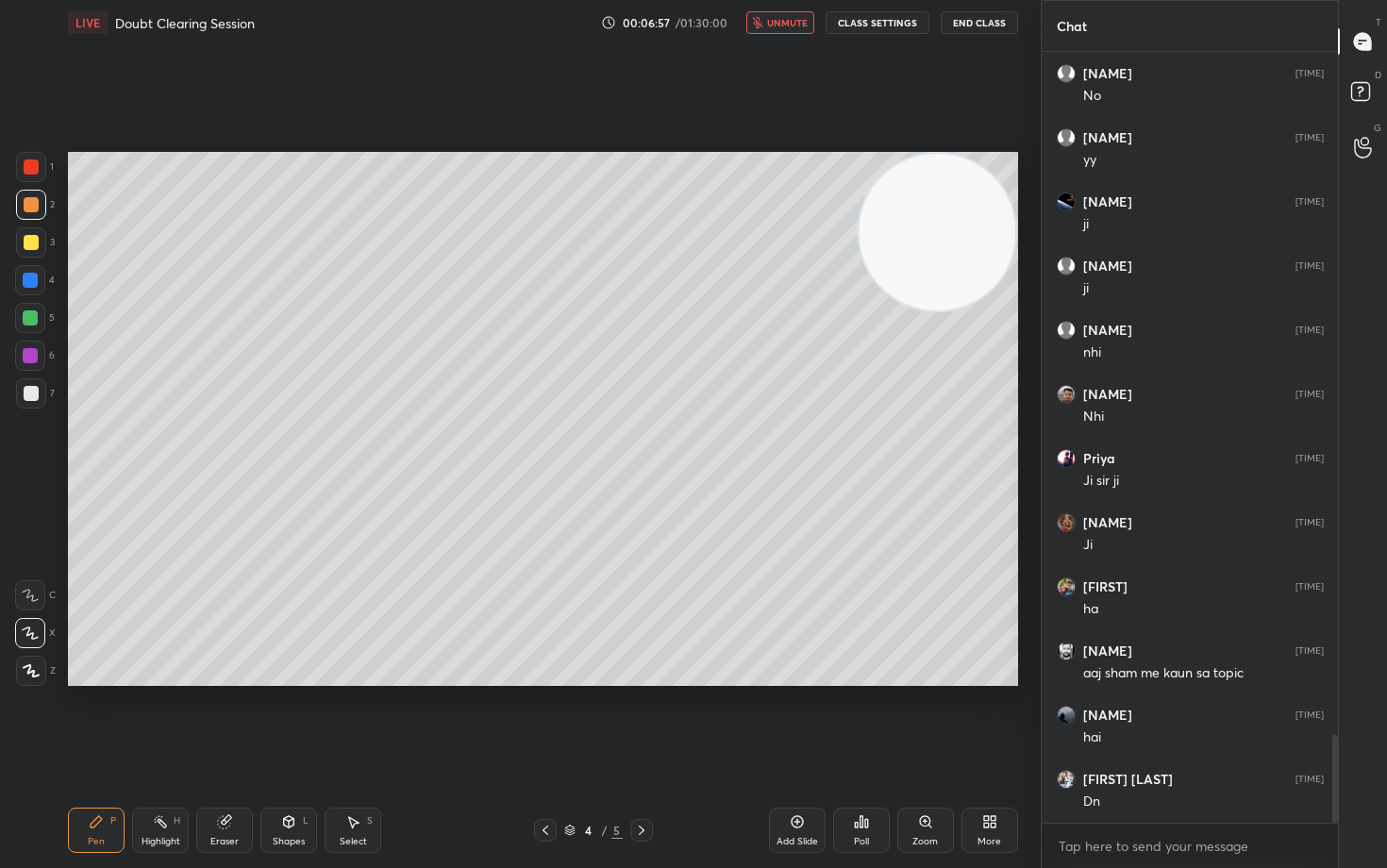 click on "unmute" at bounding box center [787, 23] 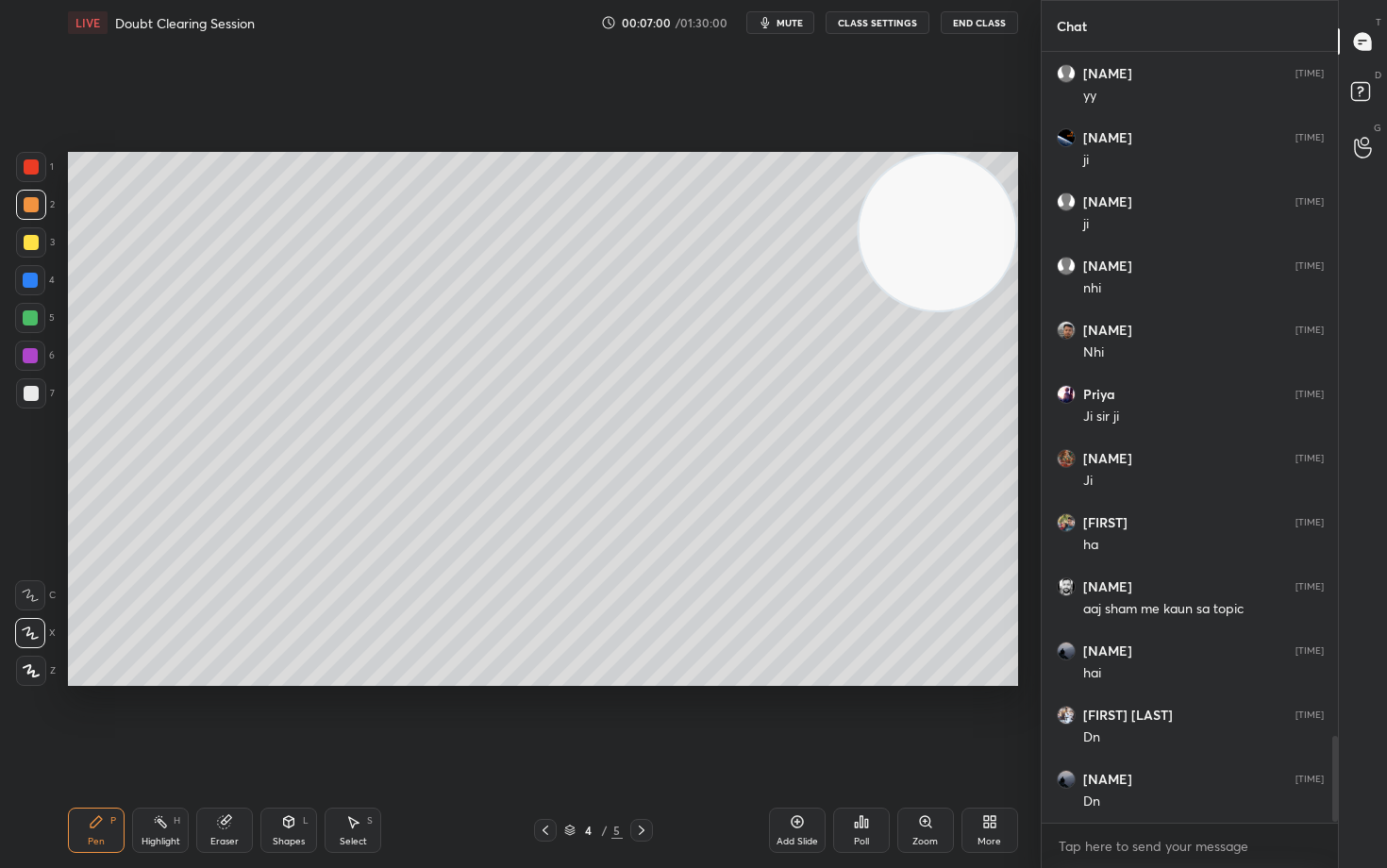 scroll, scrollTop: 6153, scrollLeft: 0, axis: vertical 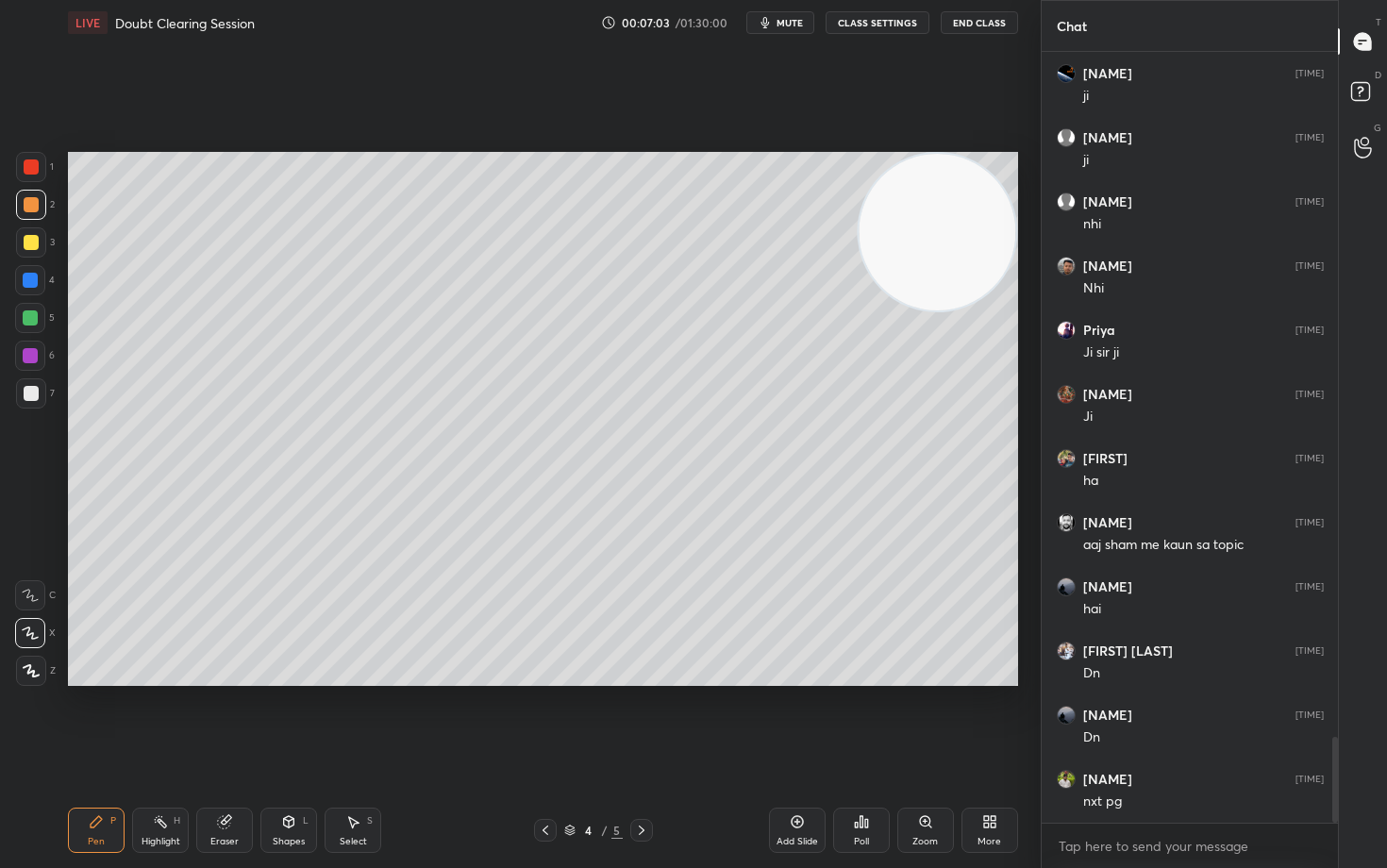 type 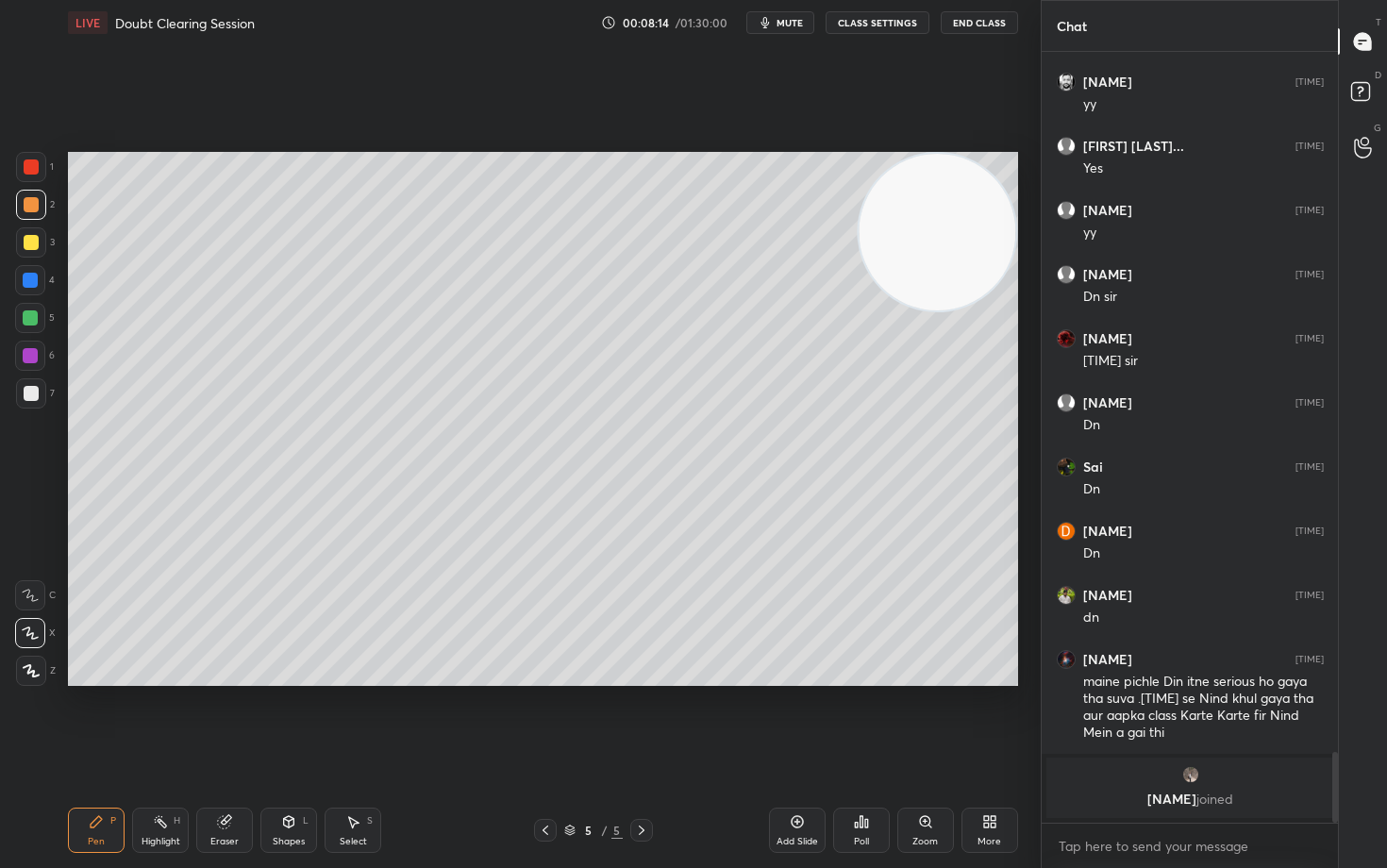 scroll, scrollTop: 7052, scrollLeft: 0, axis: vertical 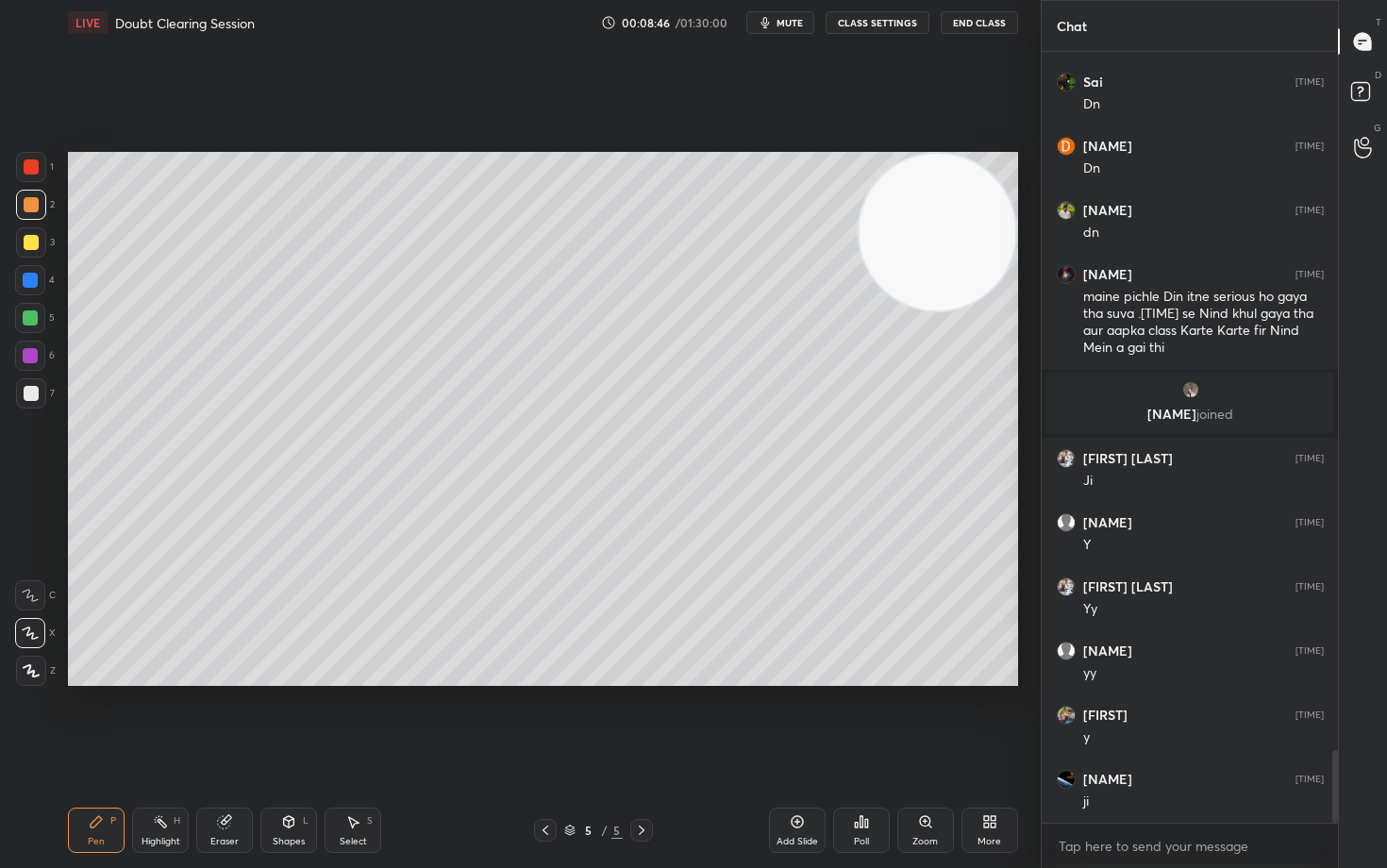 click 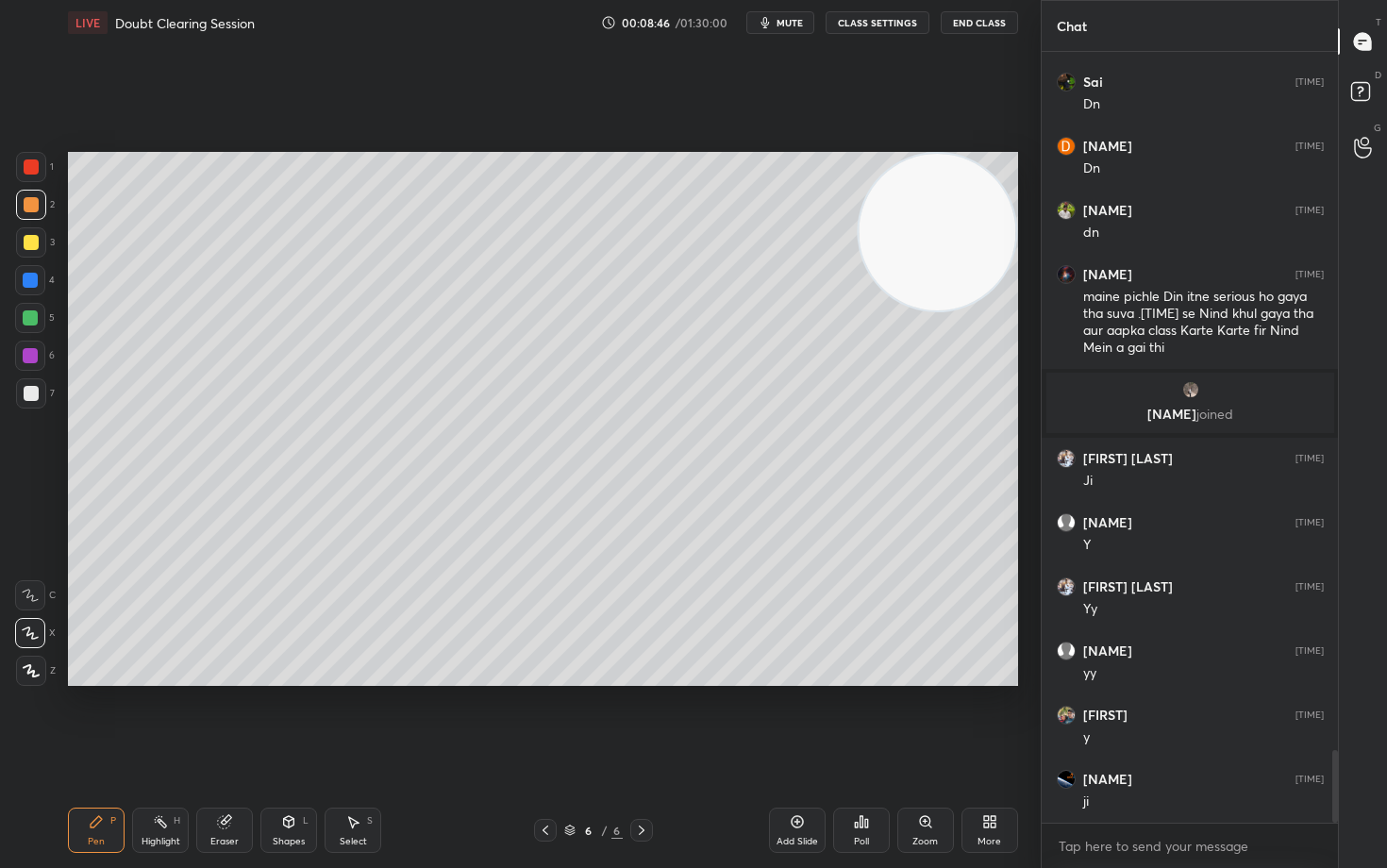 scroll, scrollTop: 7501, scrollLeft: 0, axis: vertical 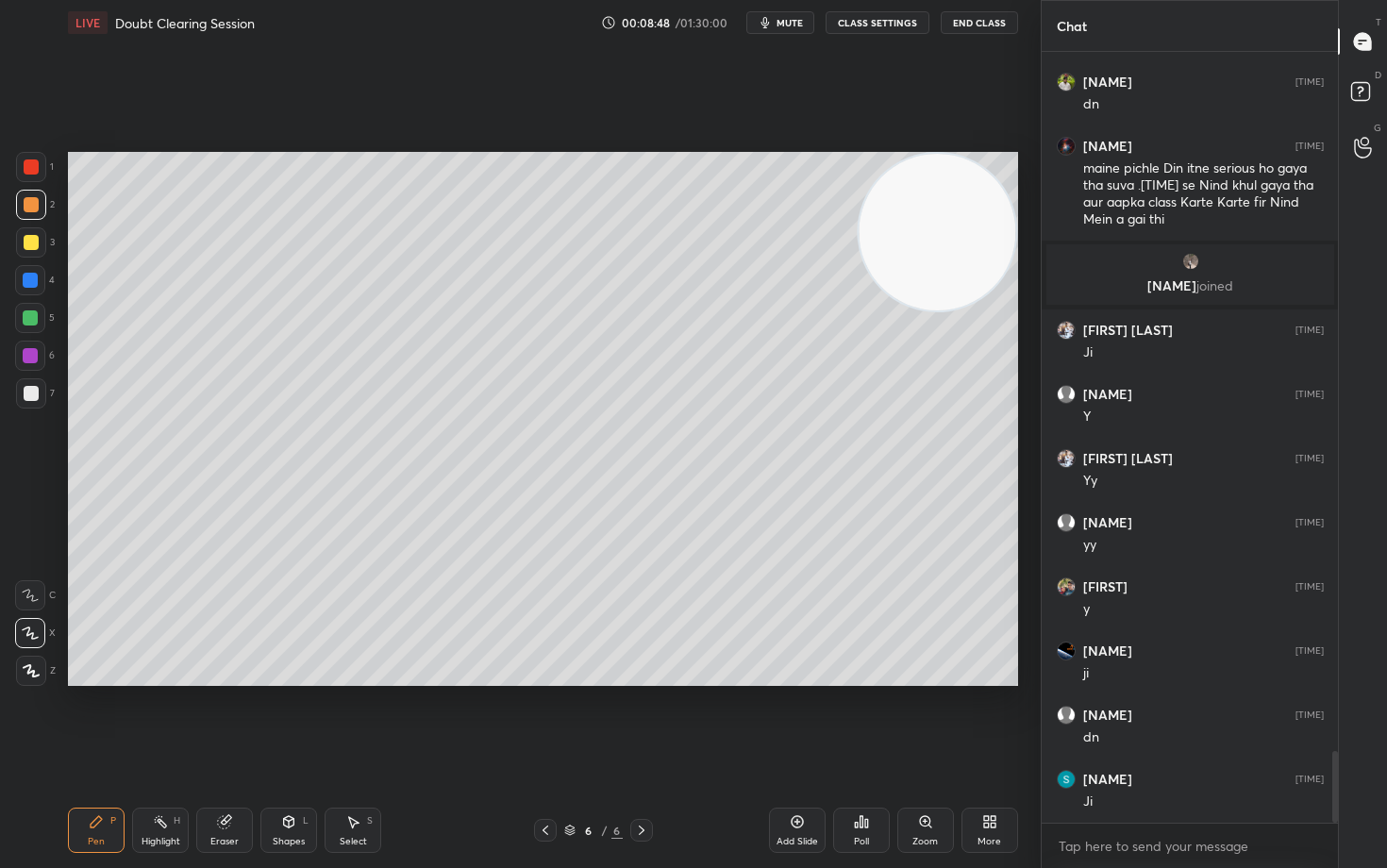 click at bounding box center [31, 242] 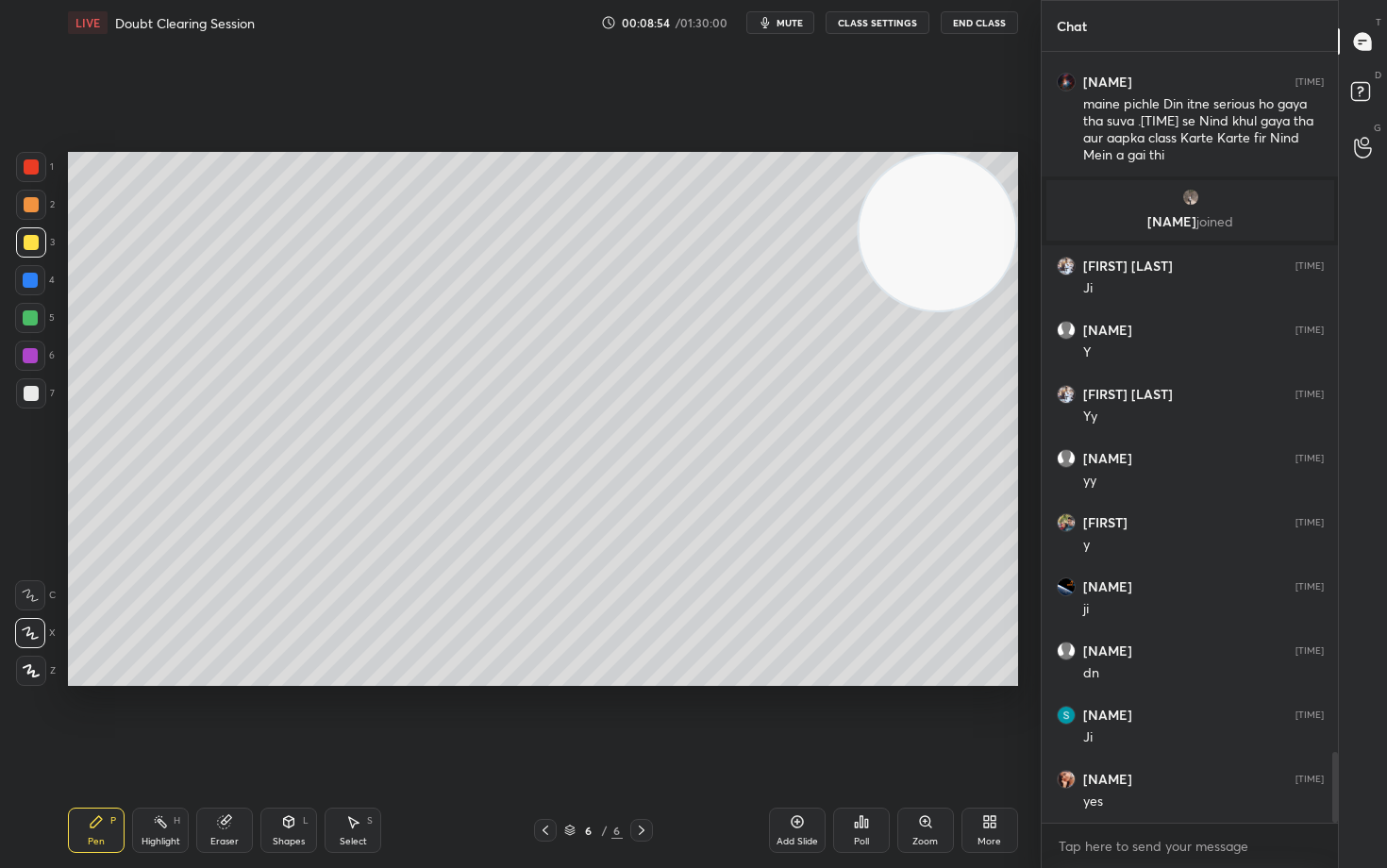 scroll, scrollTop: 7629, scrollLeft: 0, axis: vertical 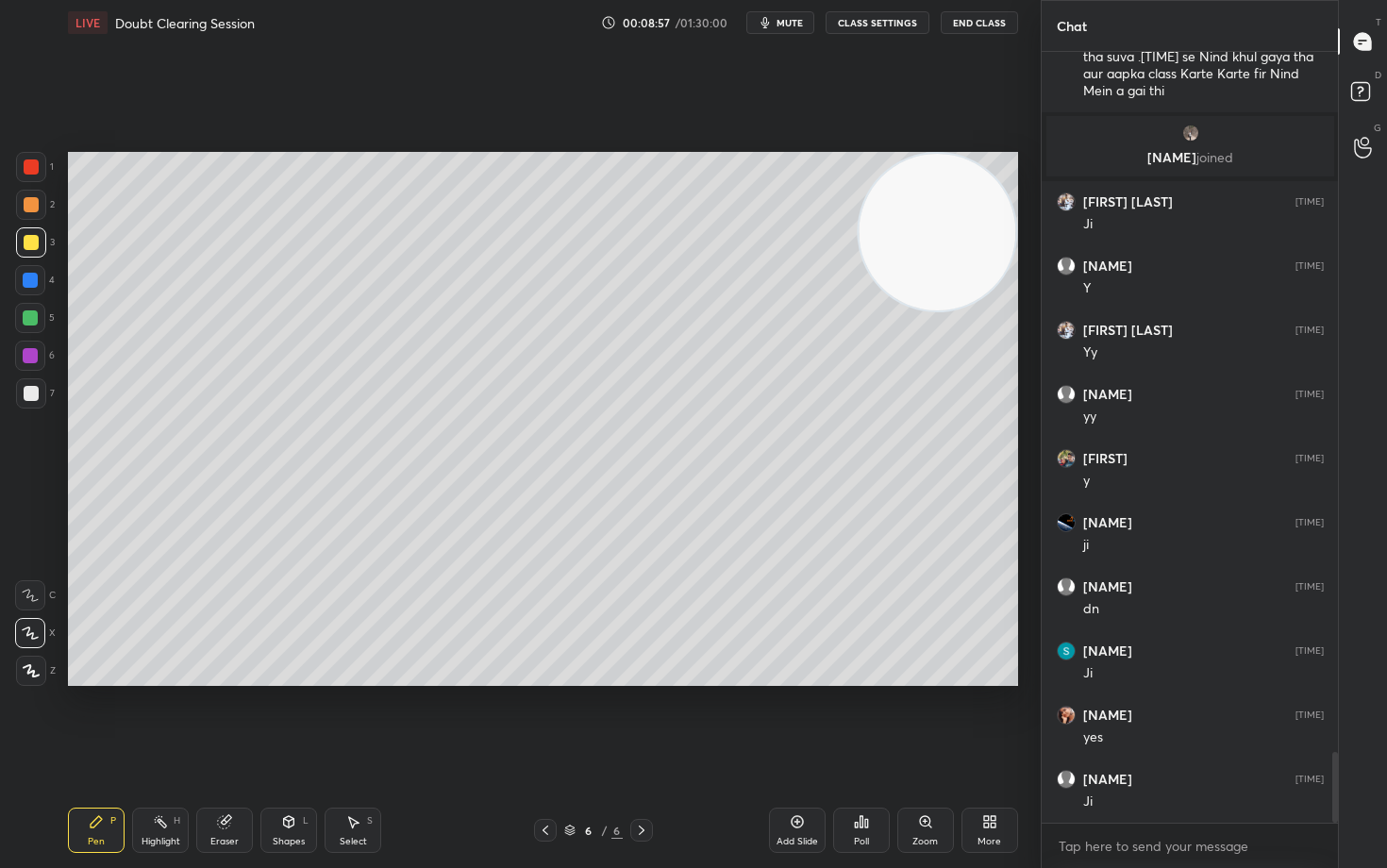 drag, startPoint x: 30, startPoint y: 199, endPoint x: 60, endPoint y: 216, distance: 34.48188 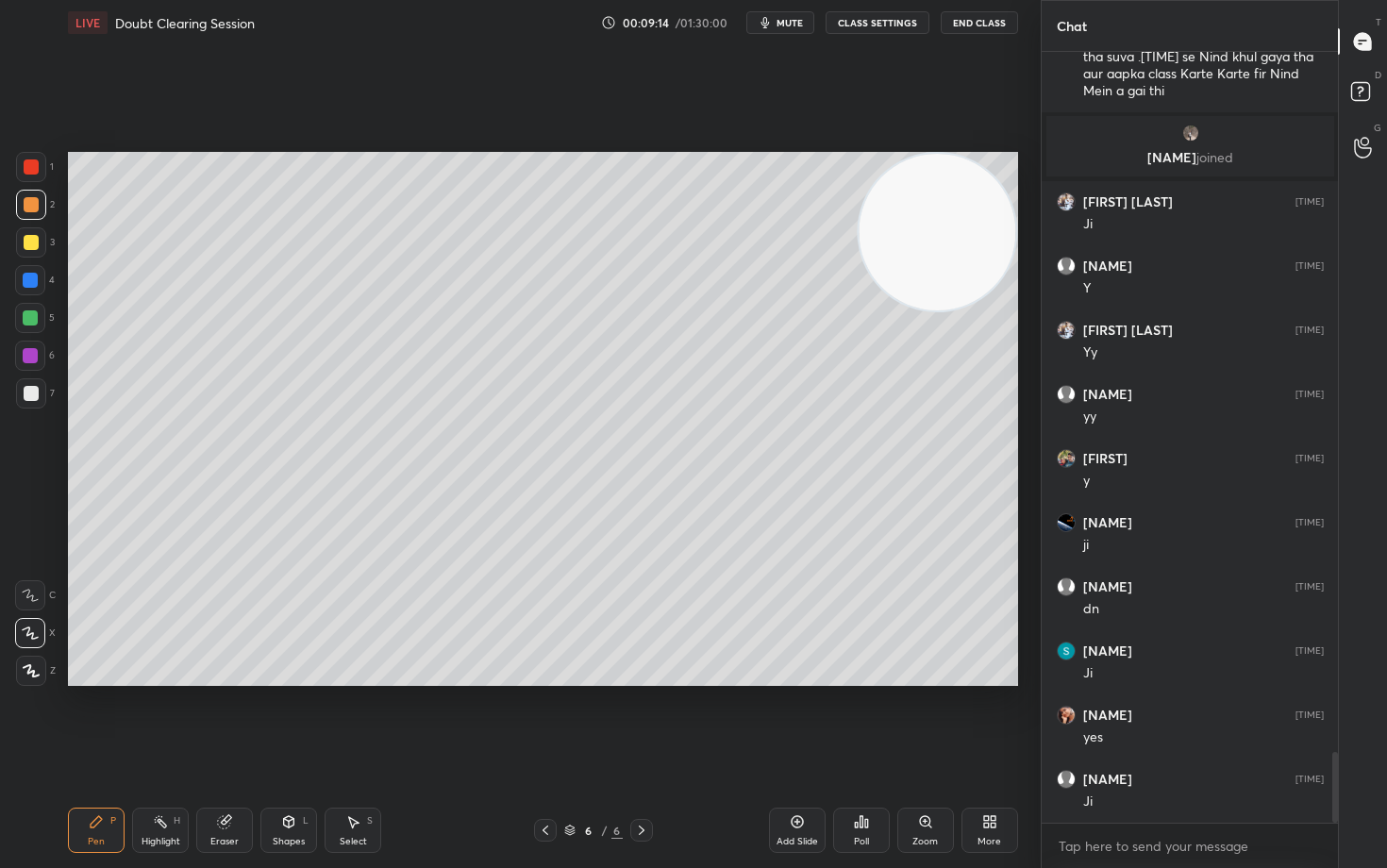 click at bounding box center (31, 242) 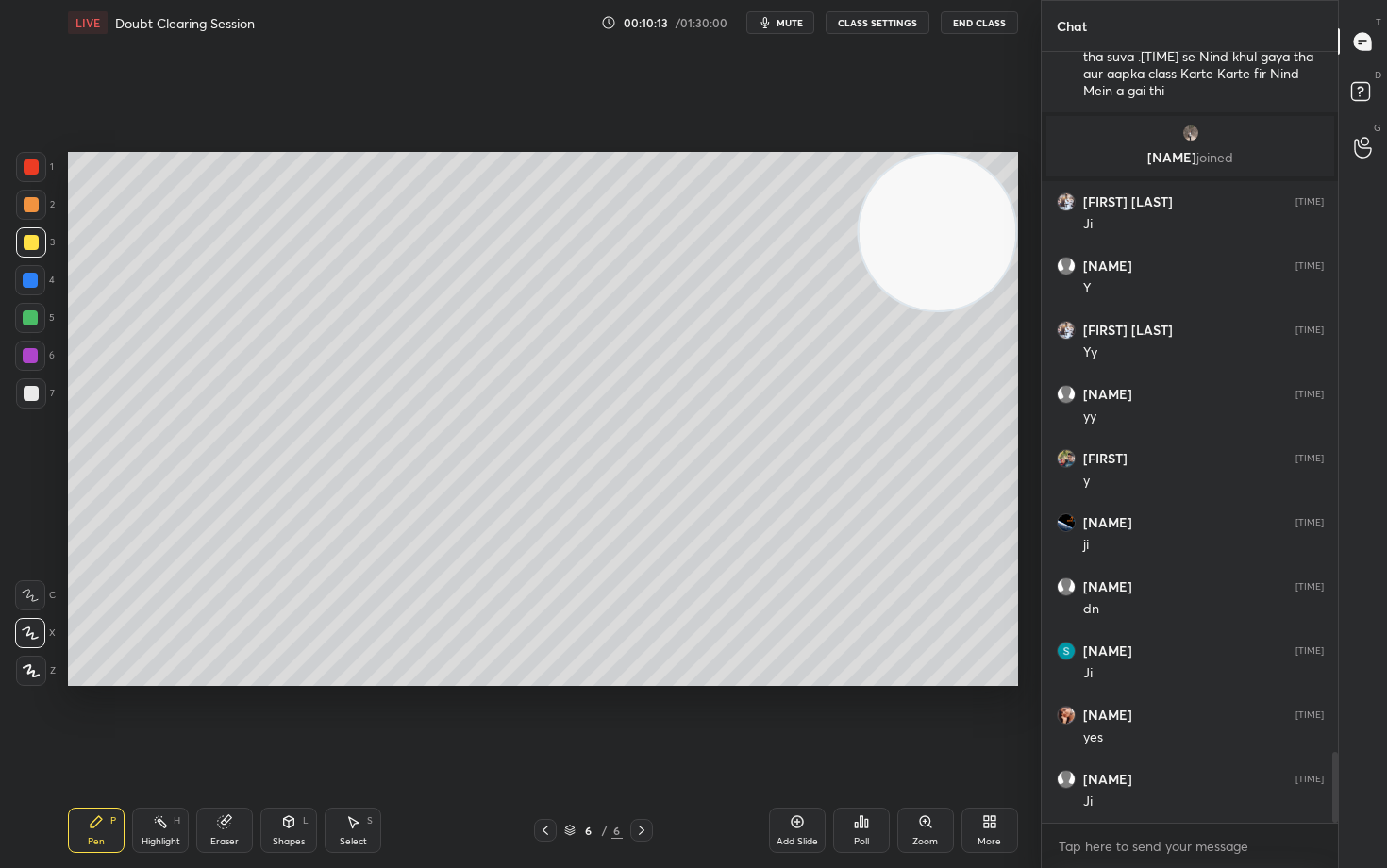 scroll, scrollTop: 7698, scrollLeft: 0, axis: vertical 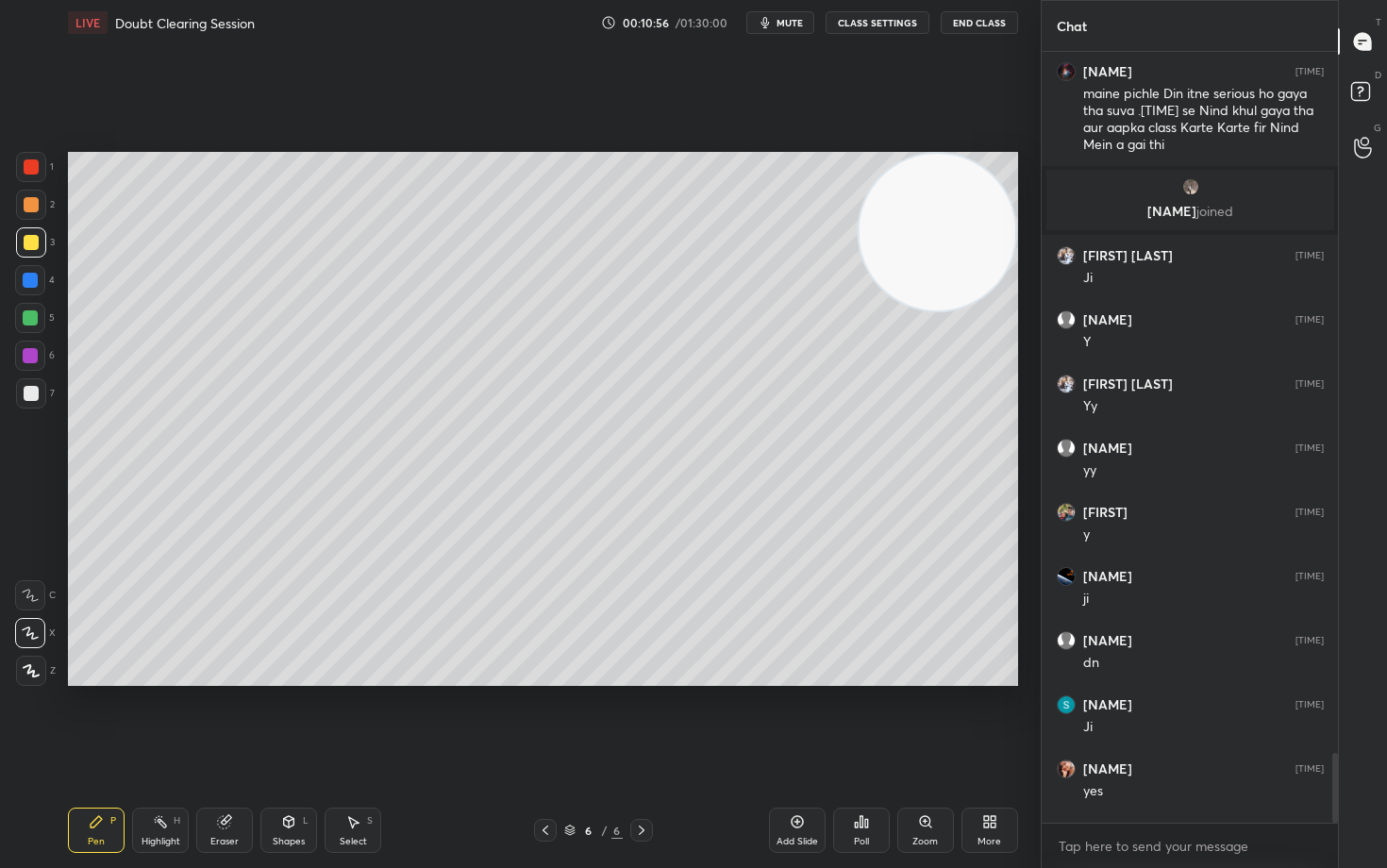 drag, startPoint x: 30, startPoint y: 317, endPoint x: 43, endPoint y: 322, distance: 13.928388 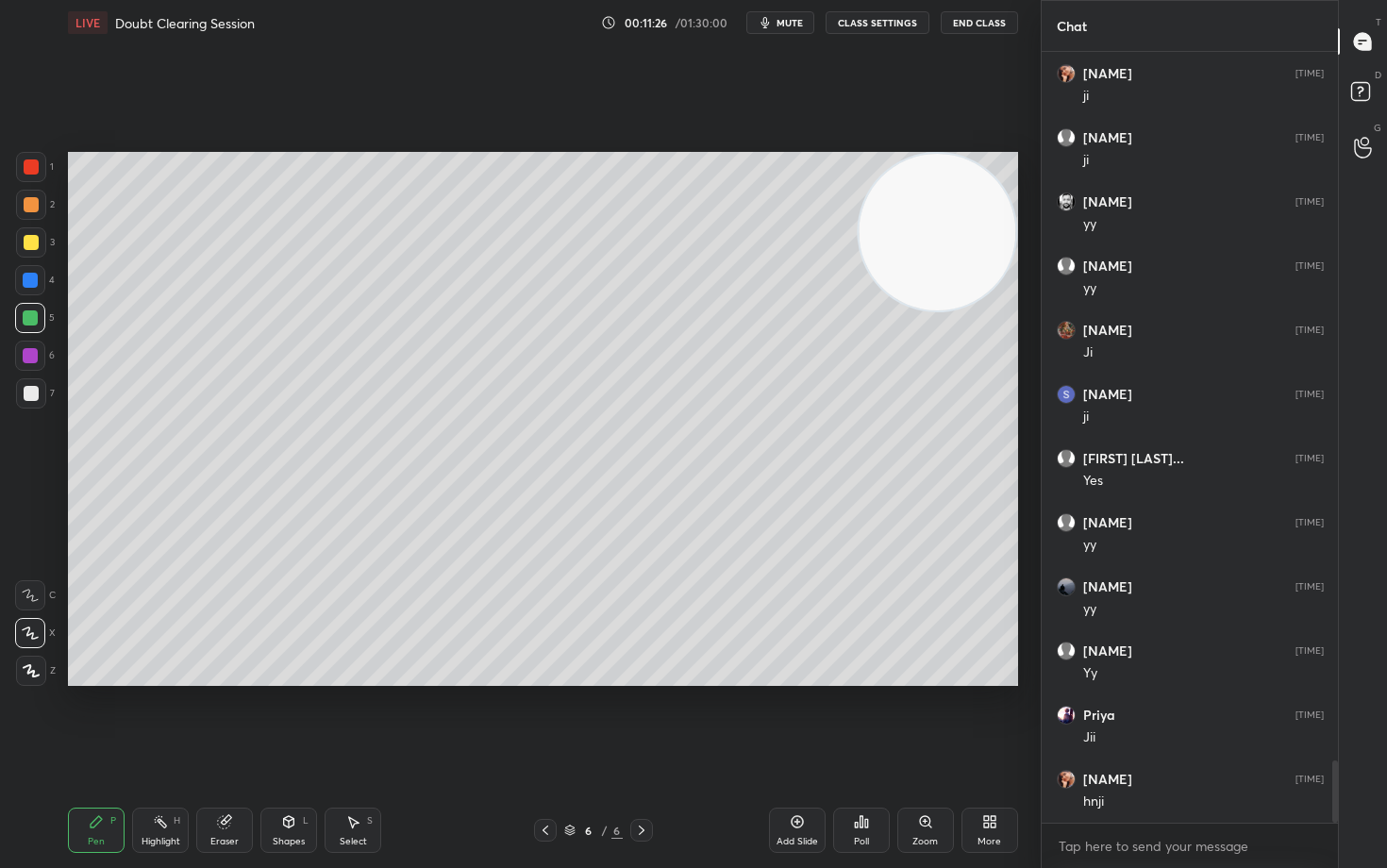 scroll, scrollTop: 8794, scrollLeft: 0, axis: vertical 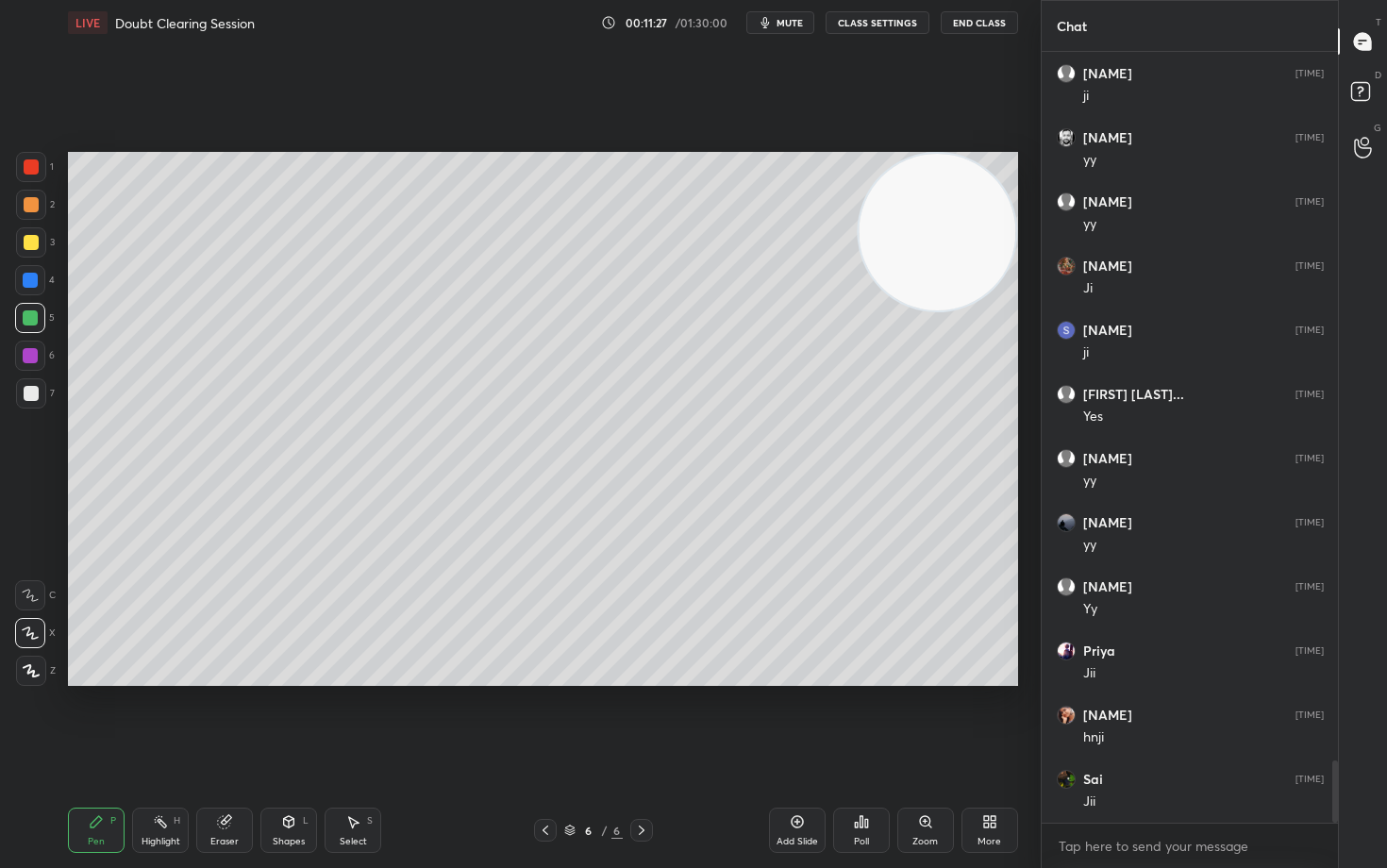 click 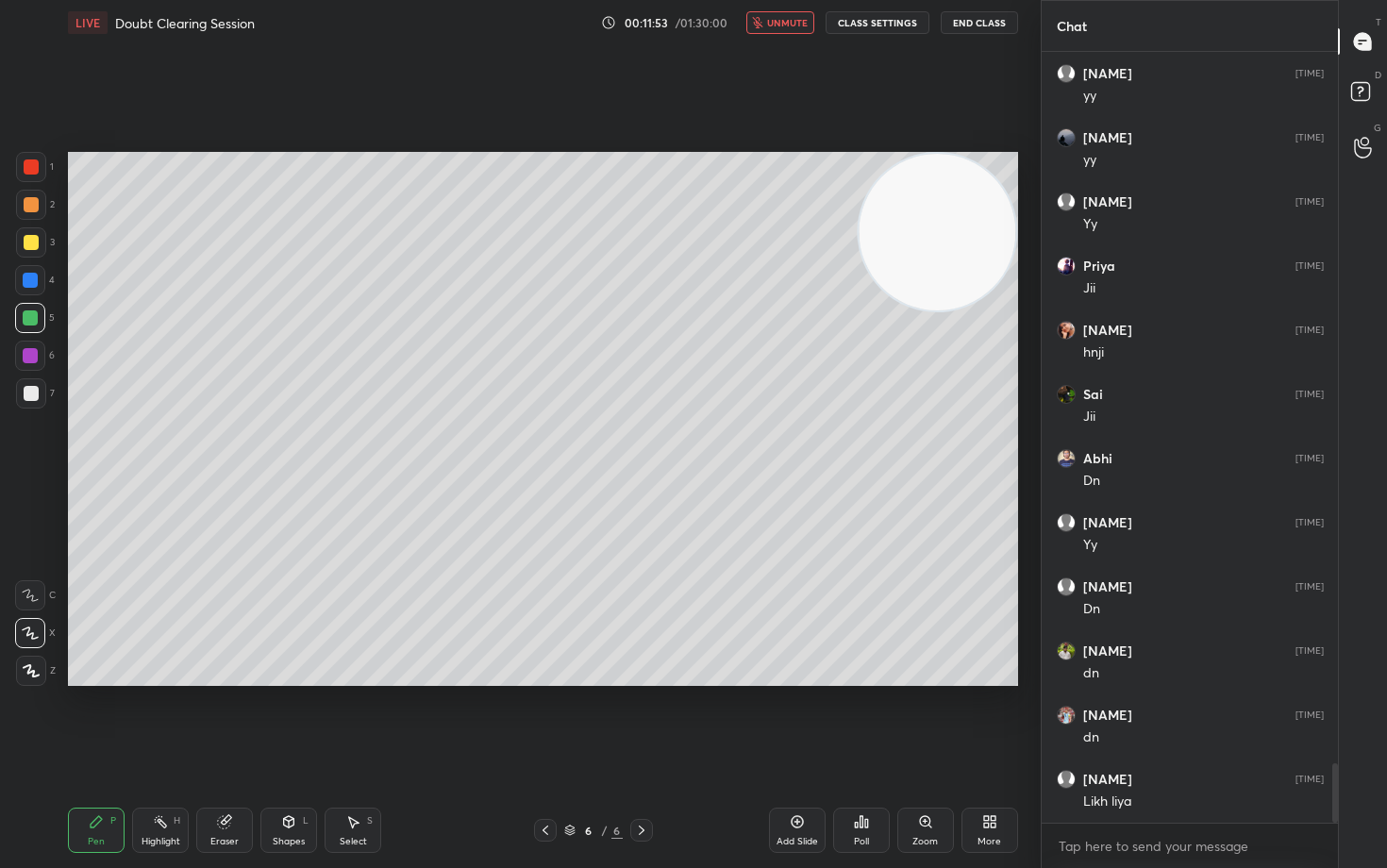 scroll, scrollTop: 9243, scrollLeft: 0, axis: vertical 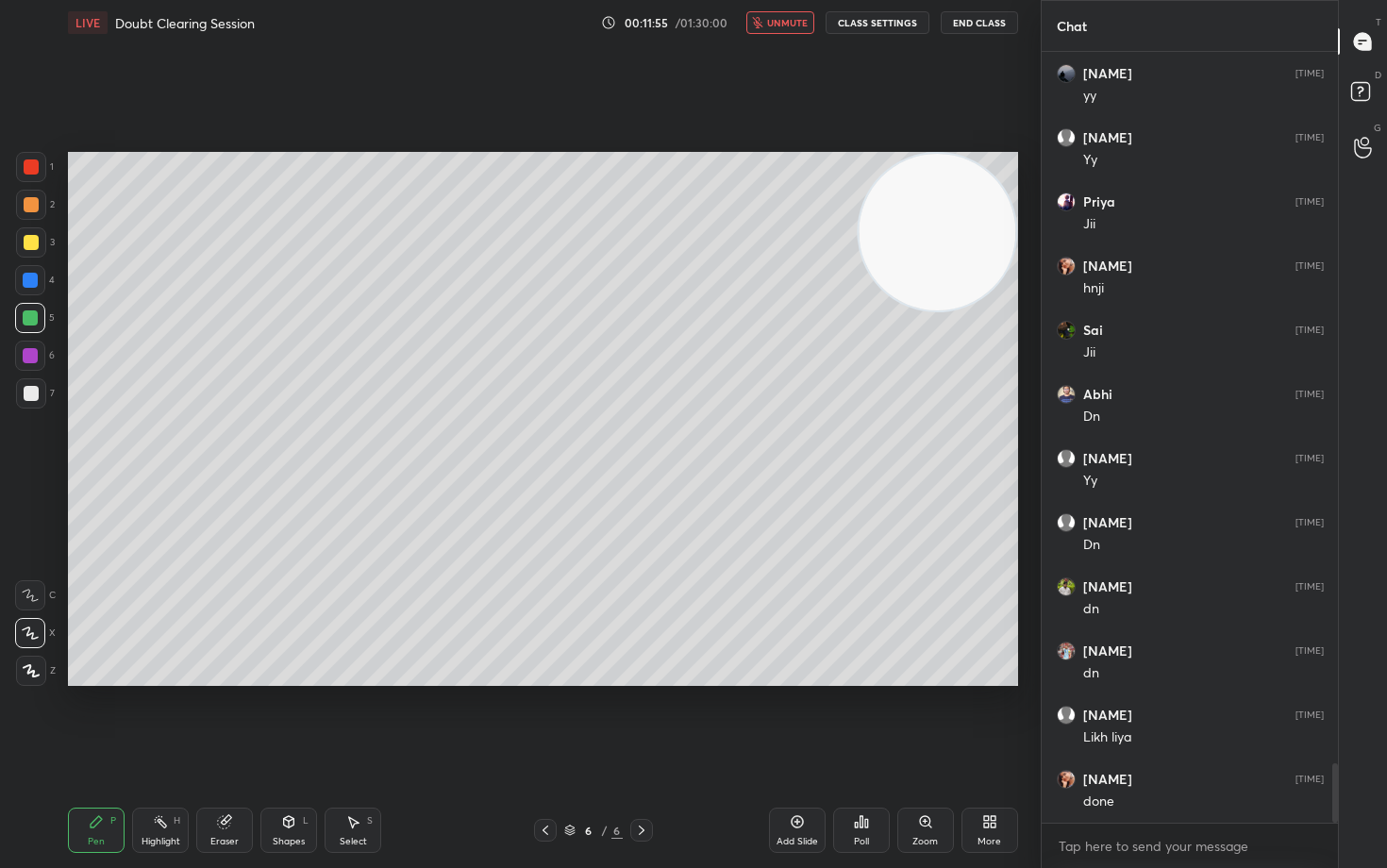 click on "unmute" at bounding box center [787, 23] 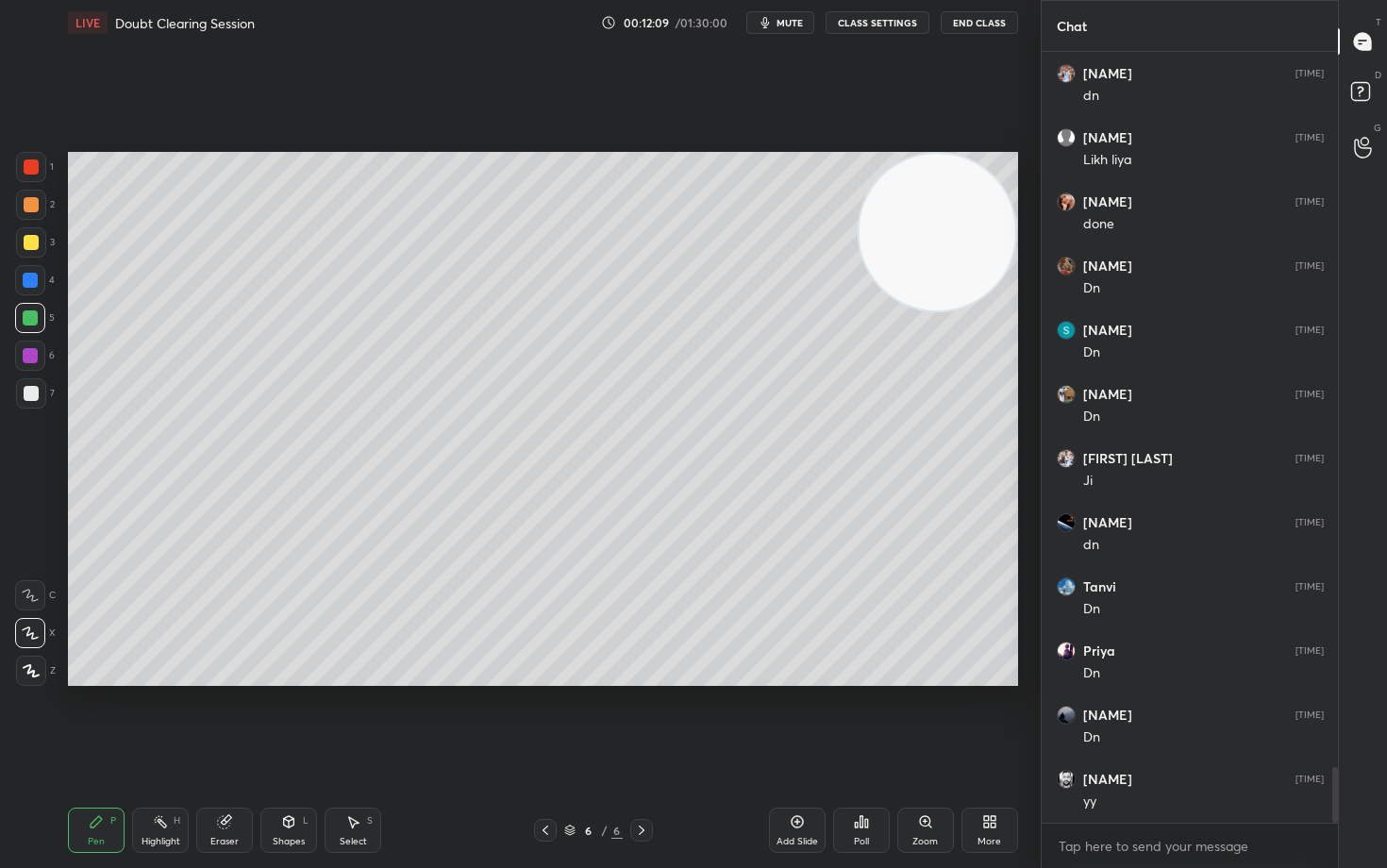scroll, scrollTop: 9885, scrollLeft: 0, axis: vertical 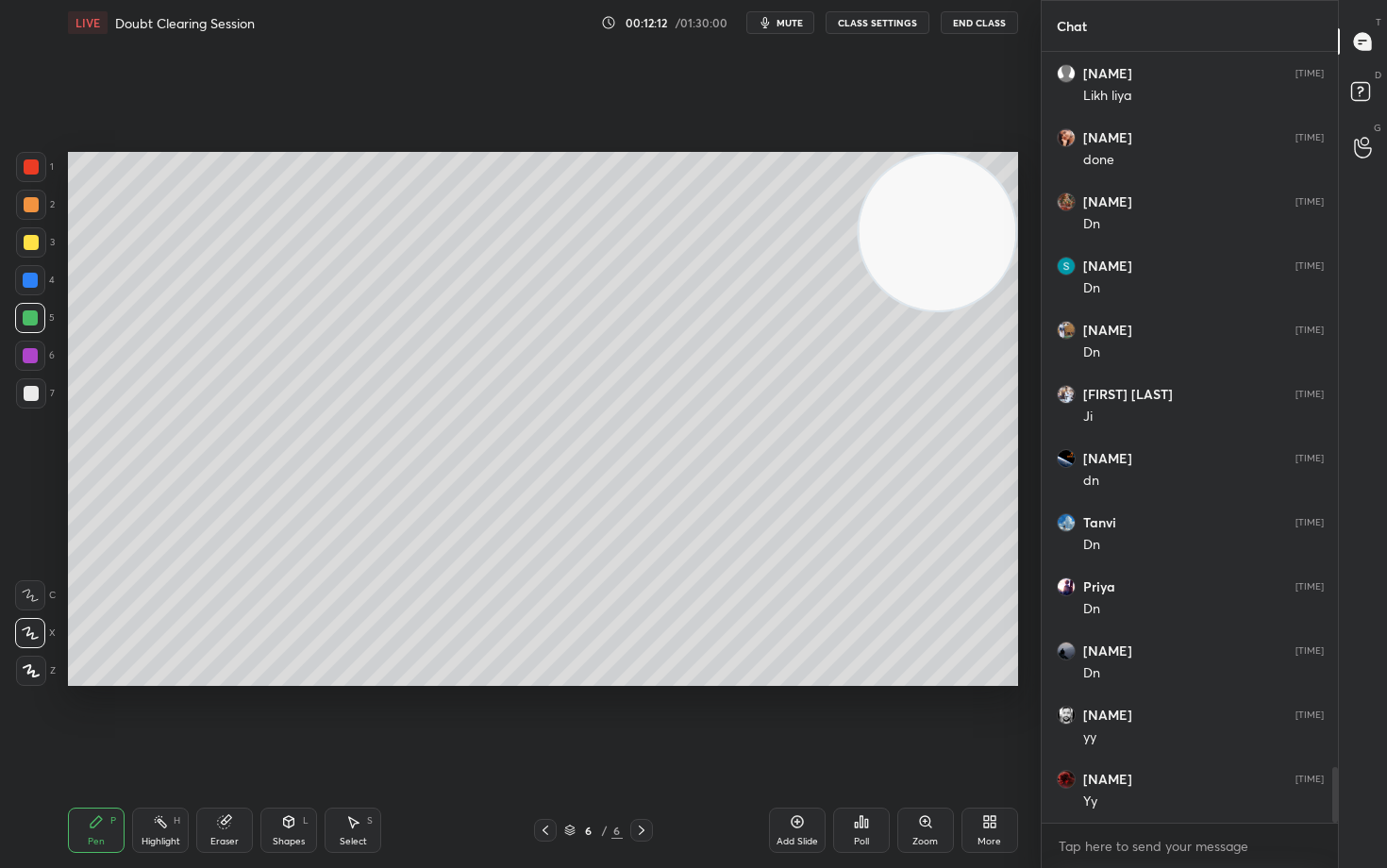 drag, startPoint x: 798, startPoint y: 823, endPoint x: 808, endPoint y: 810, distance: 16.40122 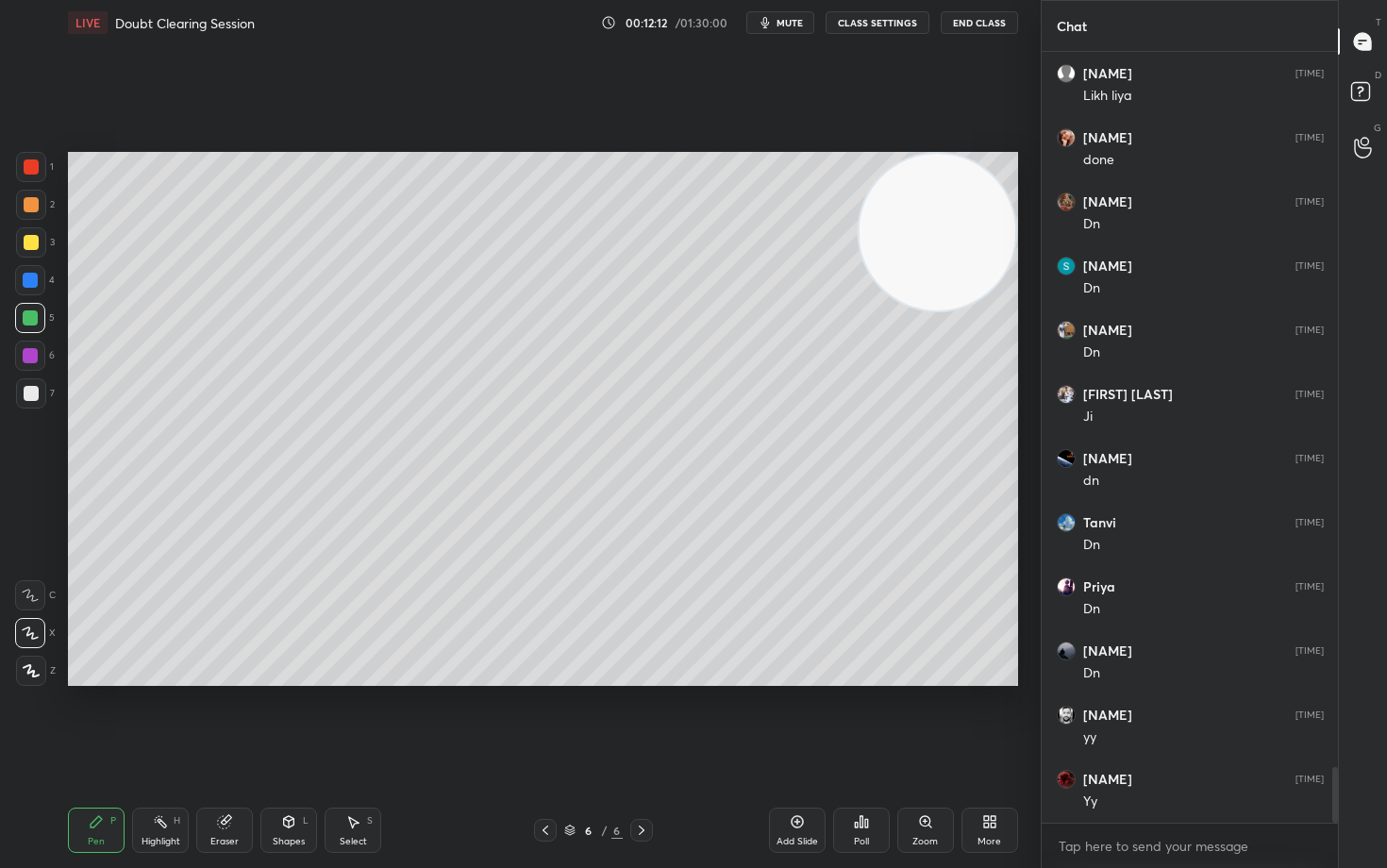 click 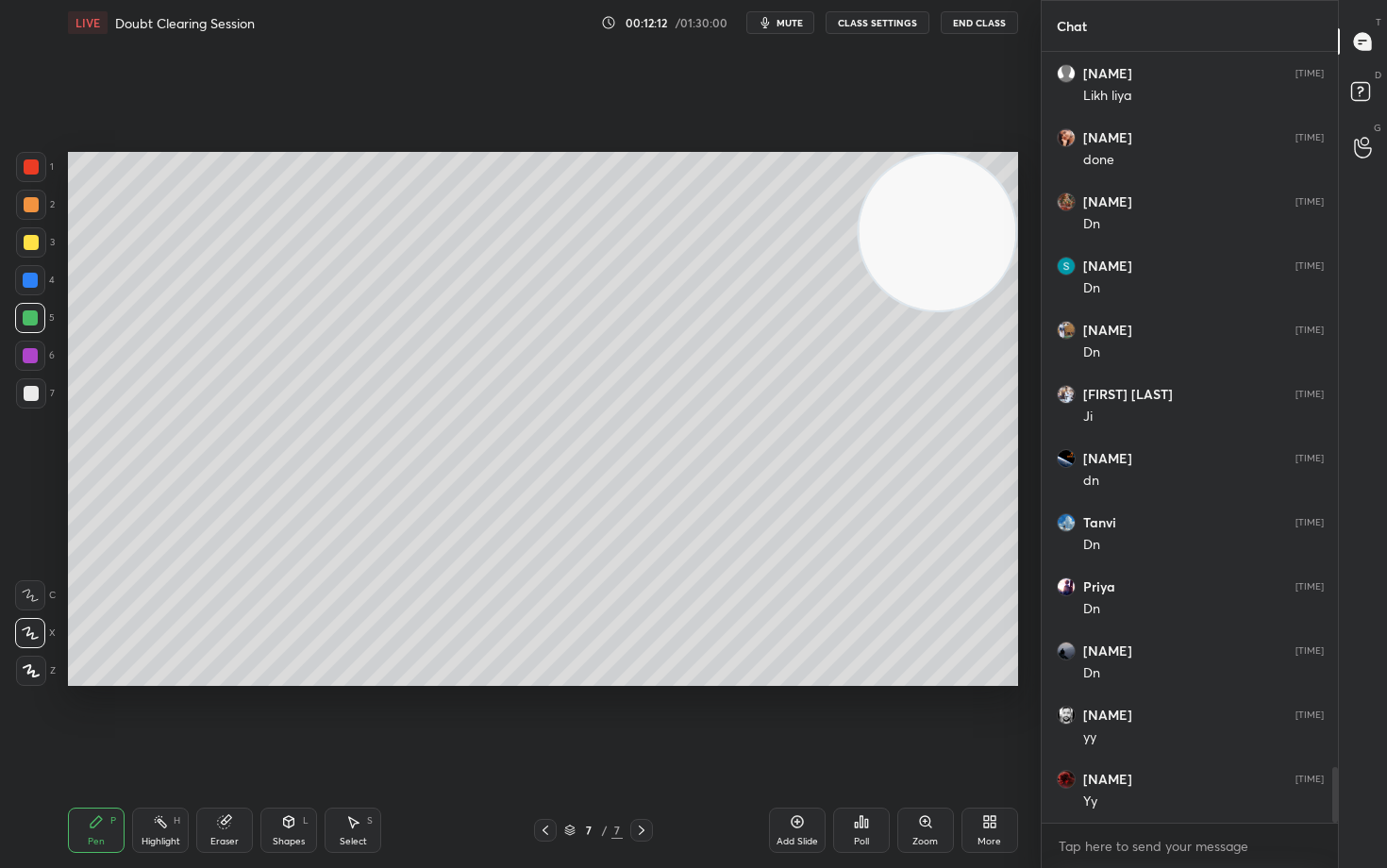 scroll, scrollTop: 9949, scrollLeft: 0, axis: vertical 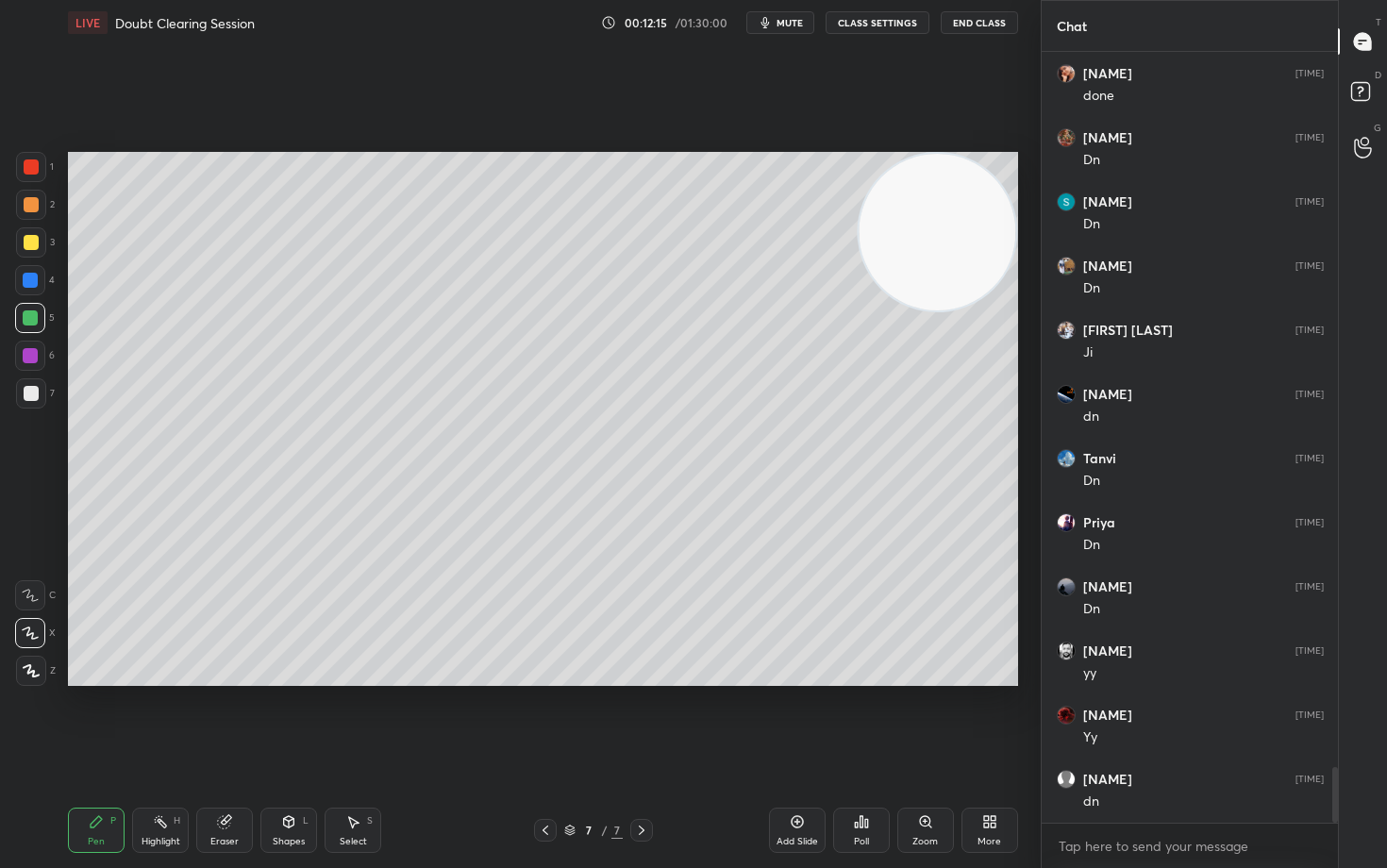 click at bounding box center [31, 242] 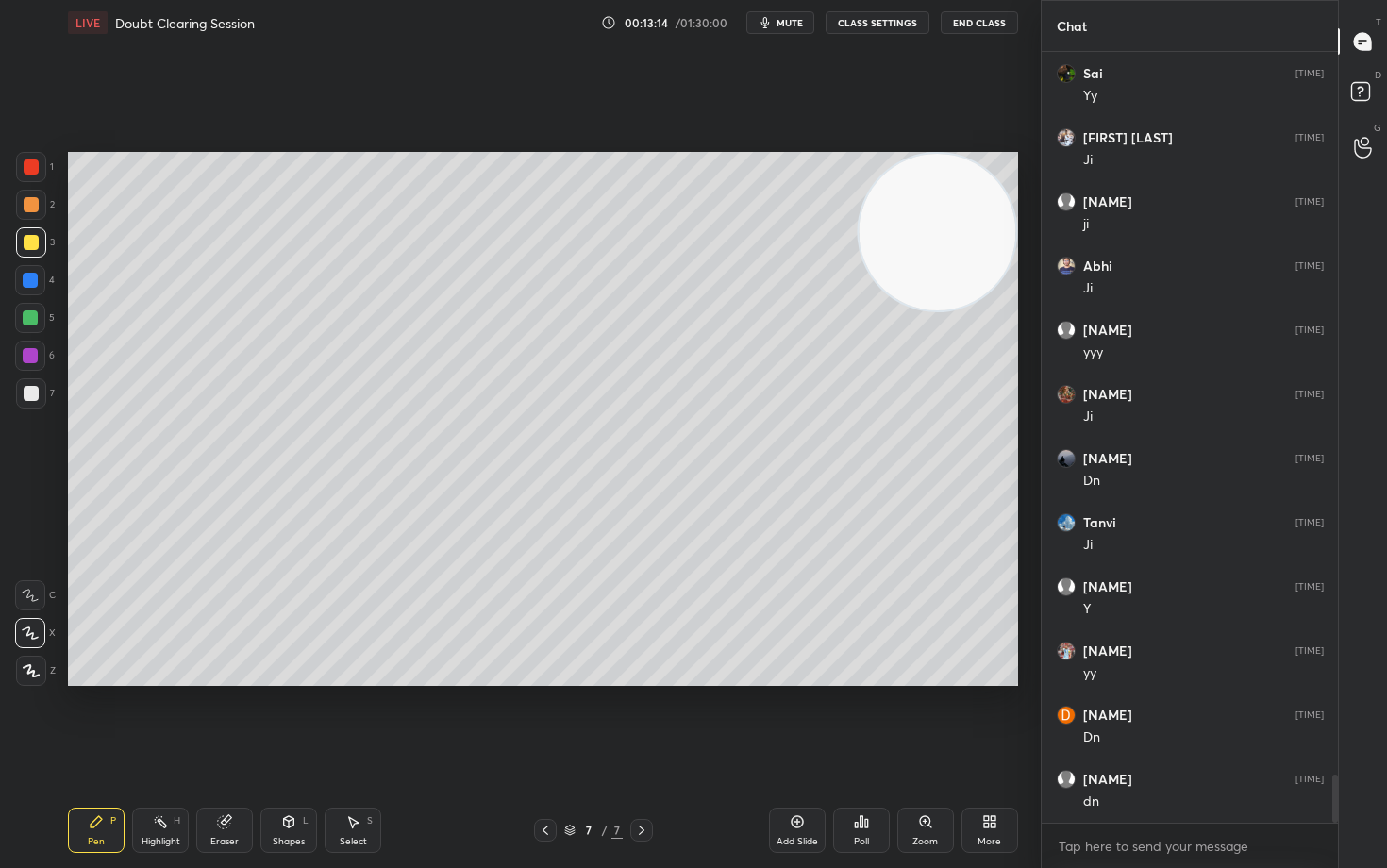 scroll, scrollTop: 11681, scrollLeft: 0, axis: vertical 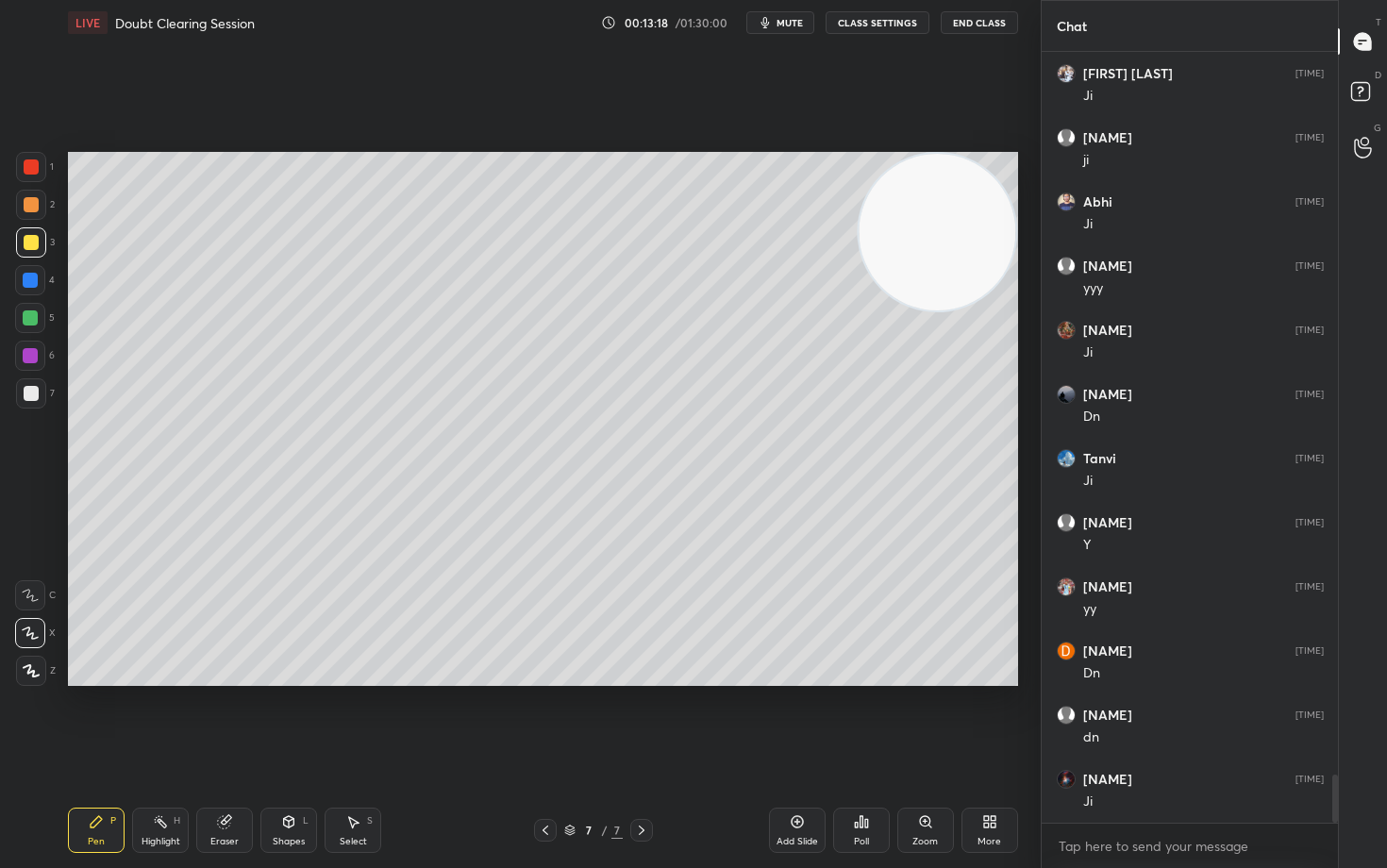click 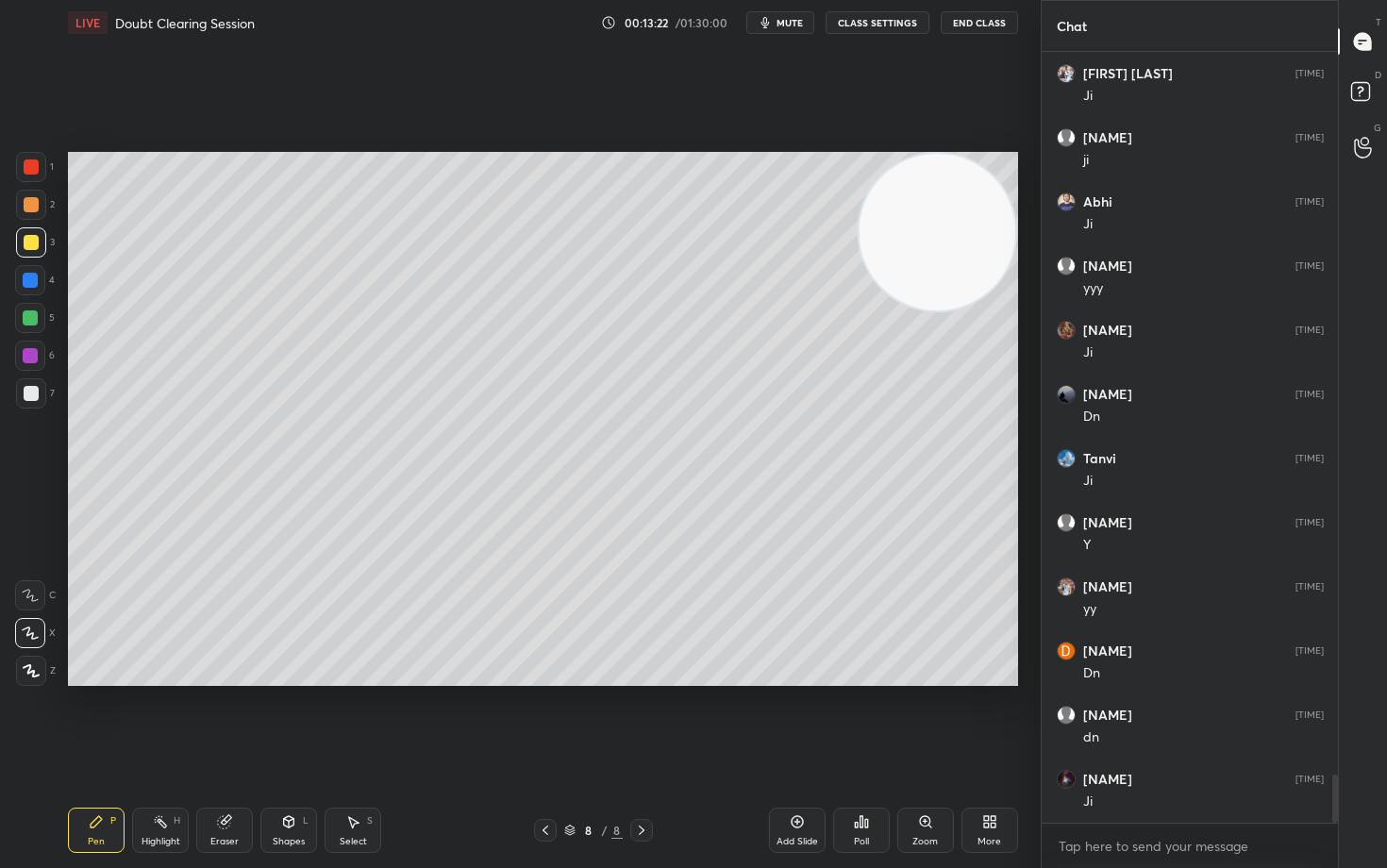 click at bounding box center (31, 393) 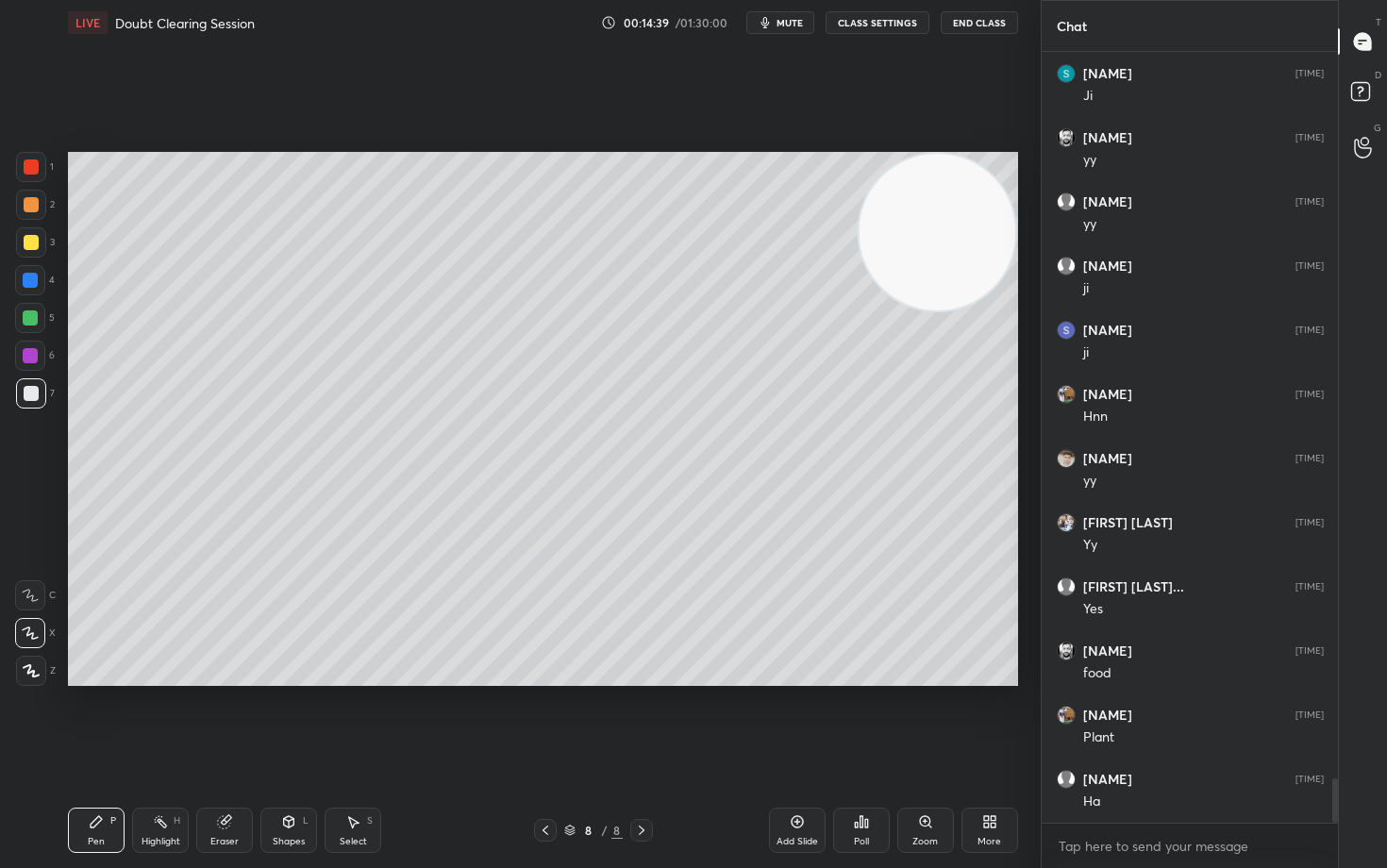scroll, scrollTop: 12727, scrollLeft: 0, axis: vertical 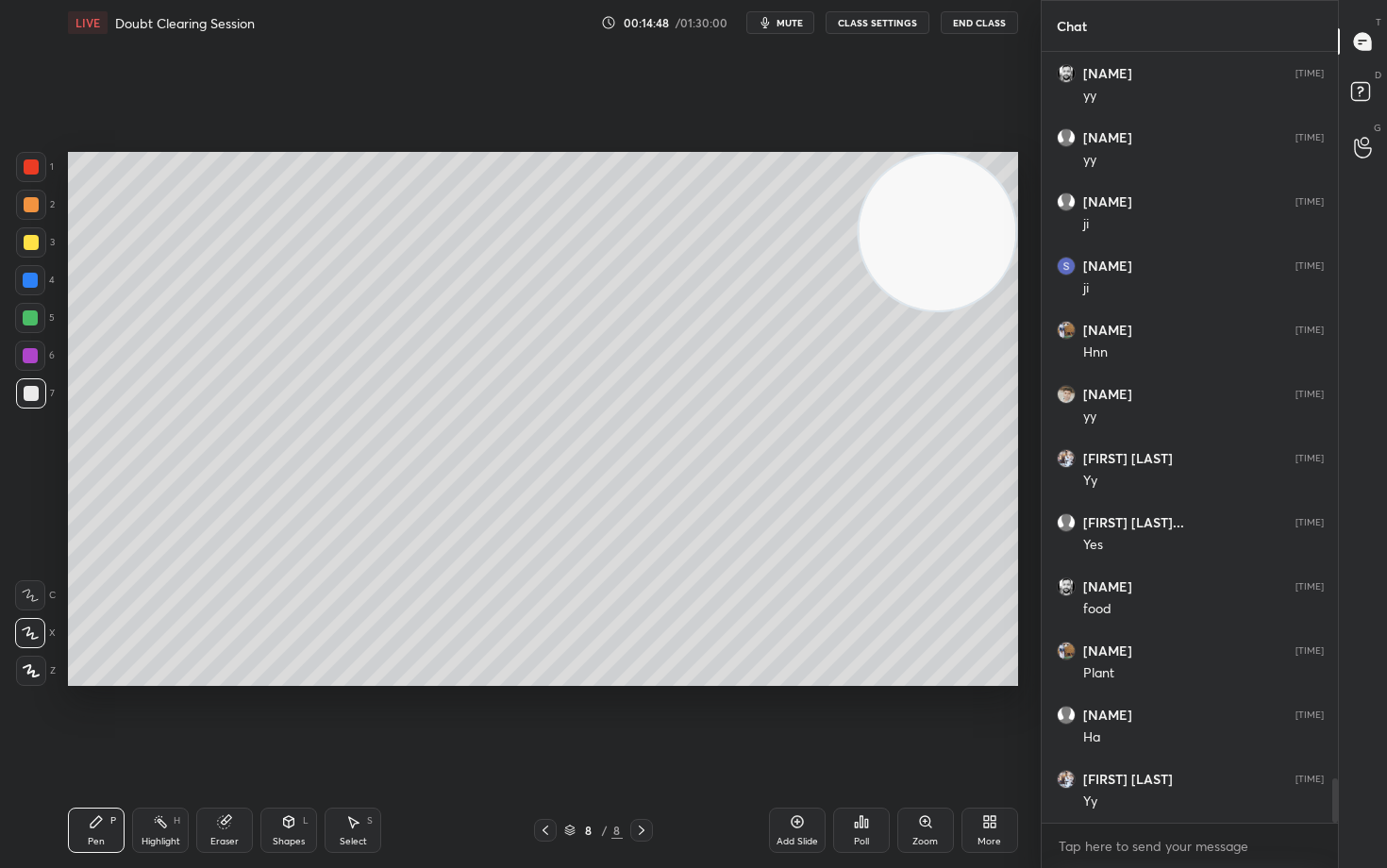 click at bounding box center [31, 242] 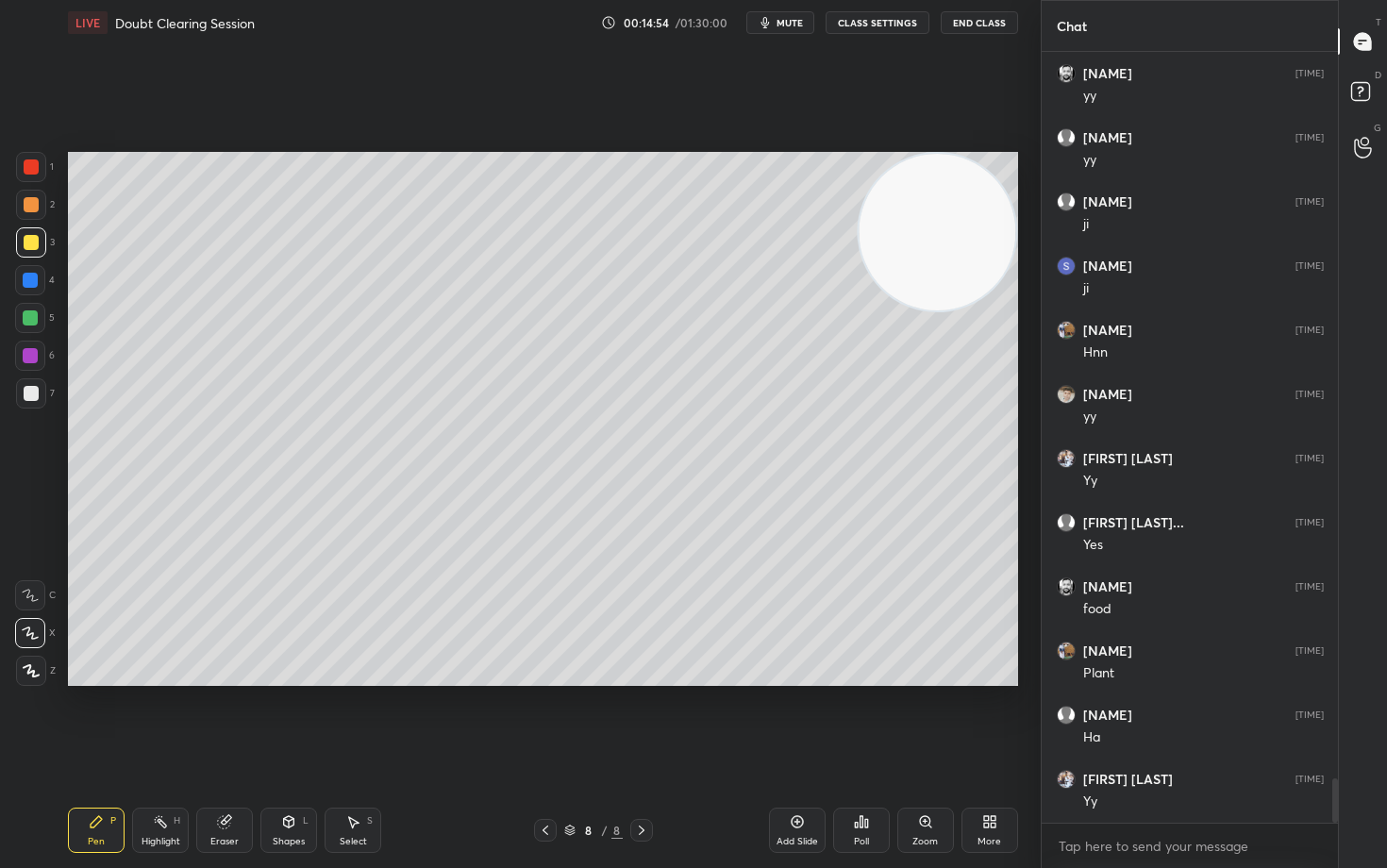 scroll, scrollTop: 12808, scrollLeft: 0, axis: vertical 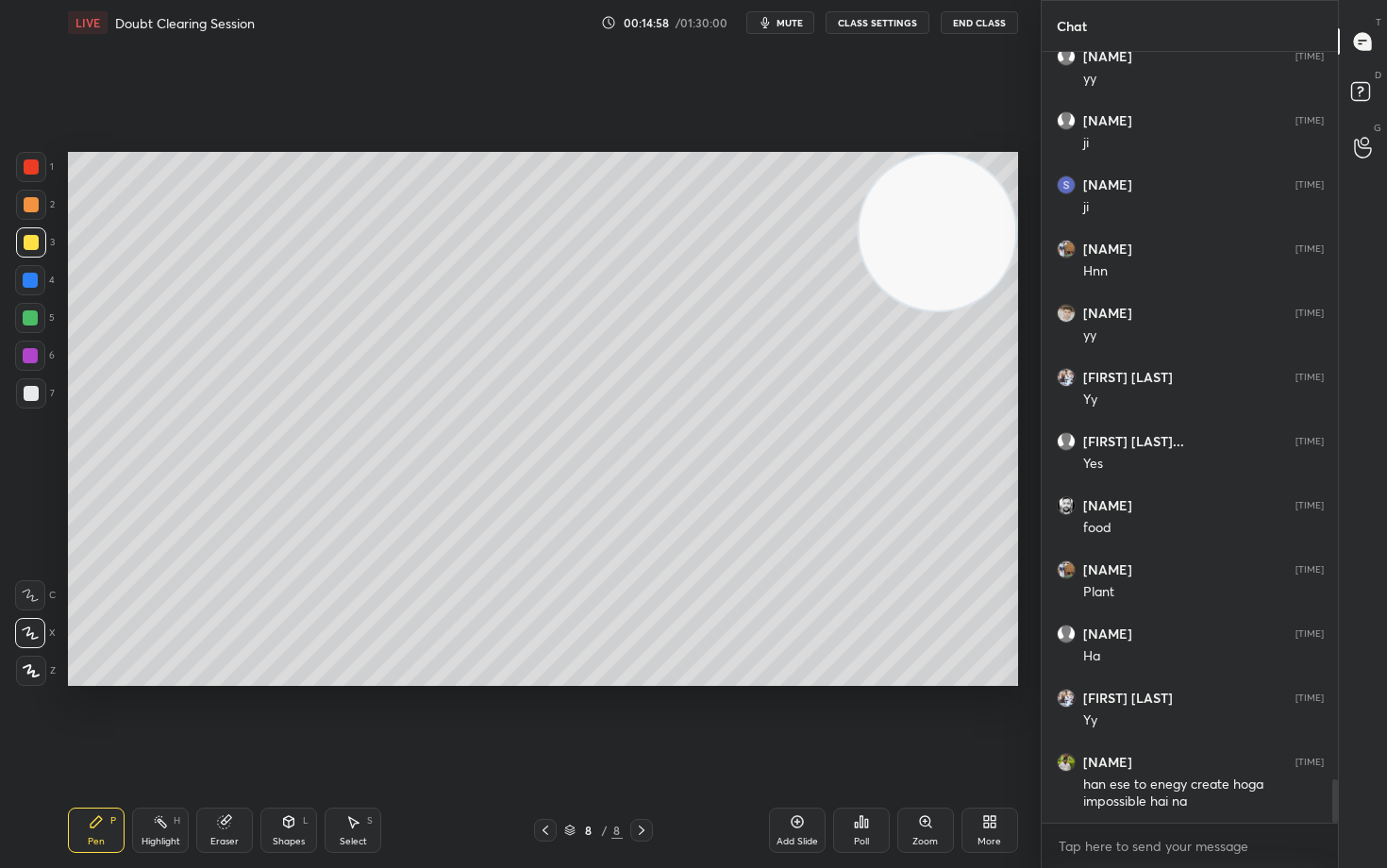 click at bounding box center (31, 205) 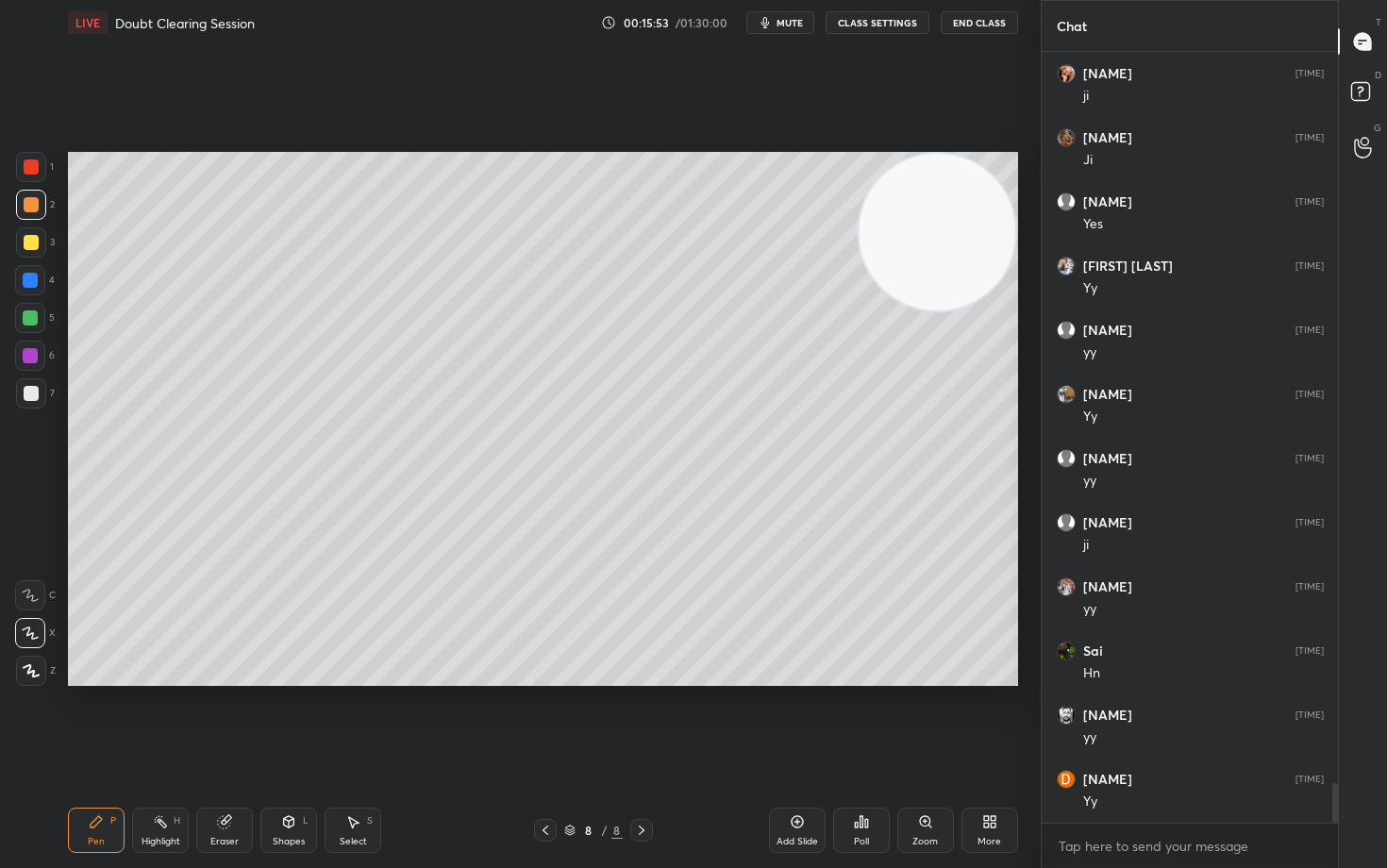 scroll, scrollTop: 14557, scrollLeft: 0, axis: vertical 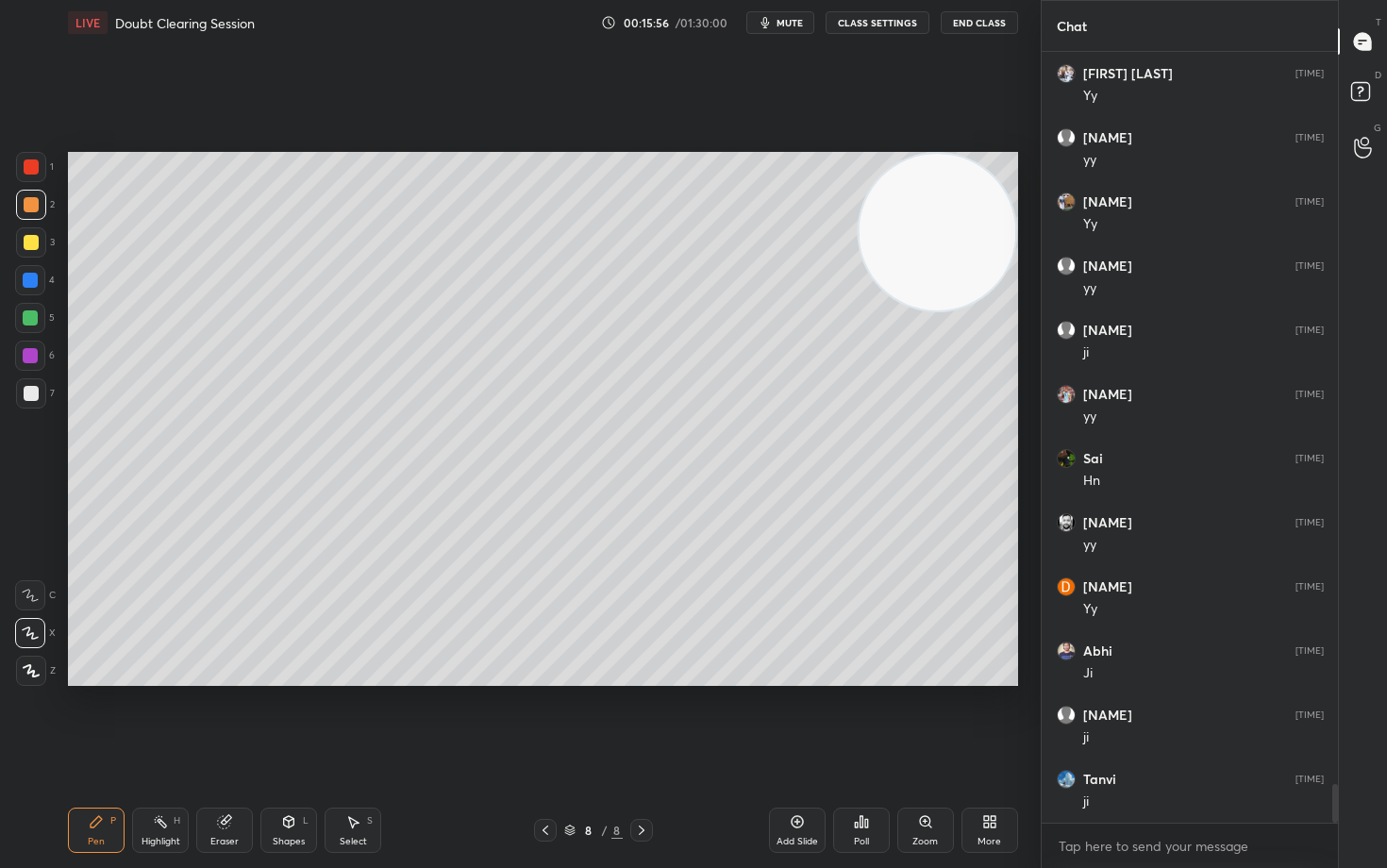 click 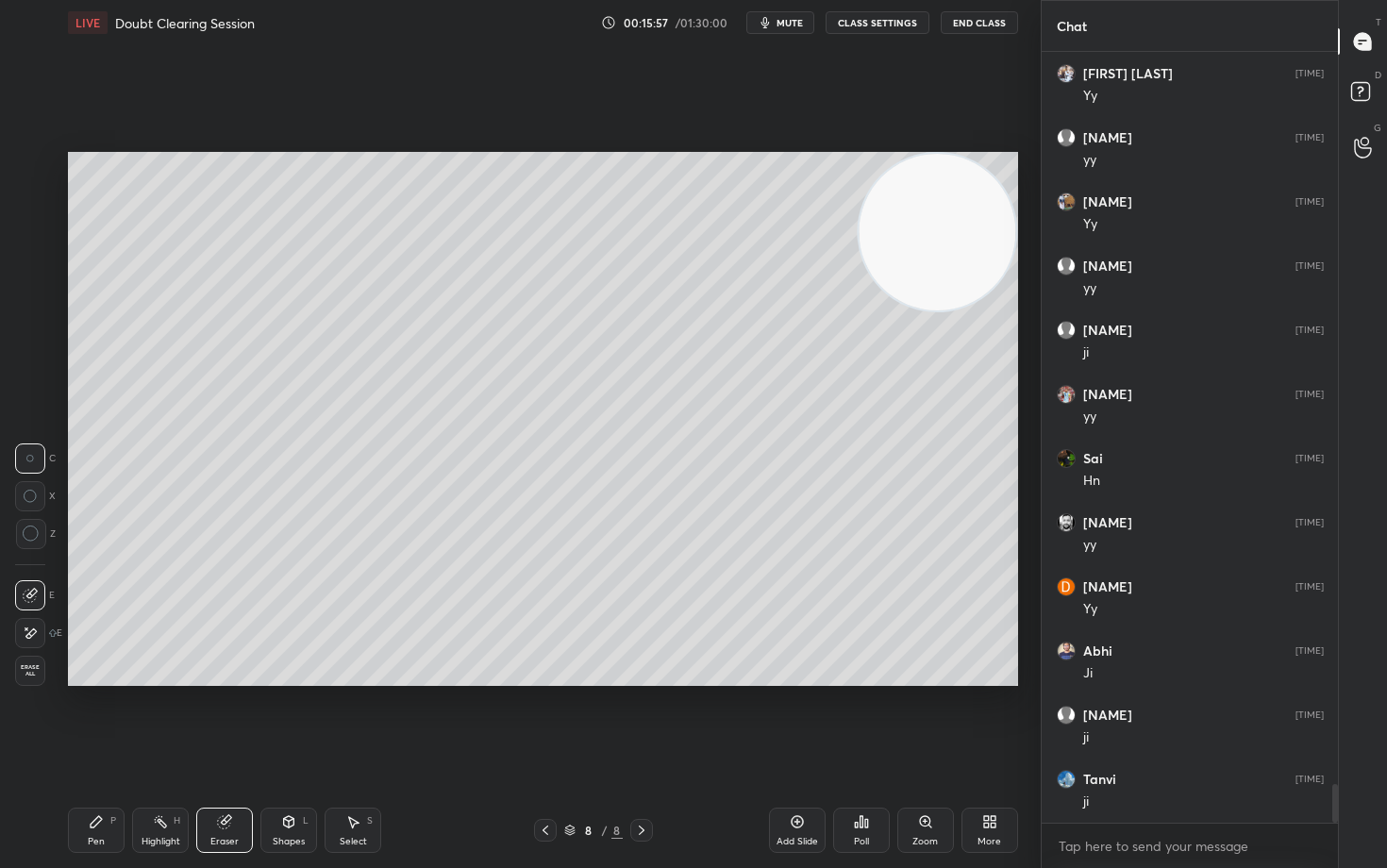 scroll, scrollTop: 14621, scrollLeft: 0, axis: vertical 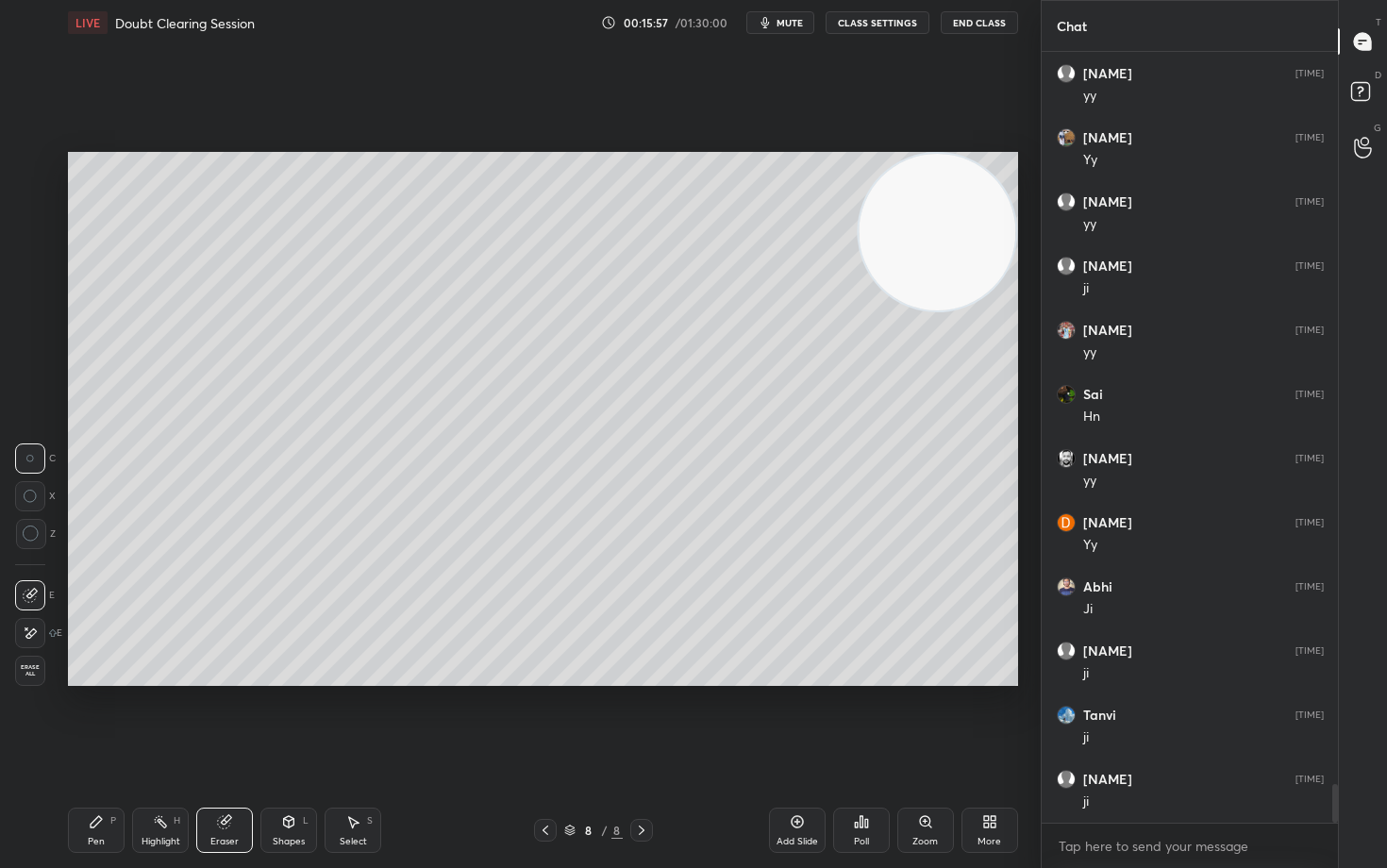 click 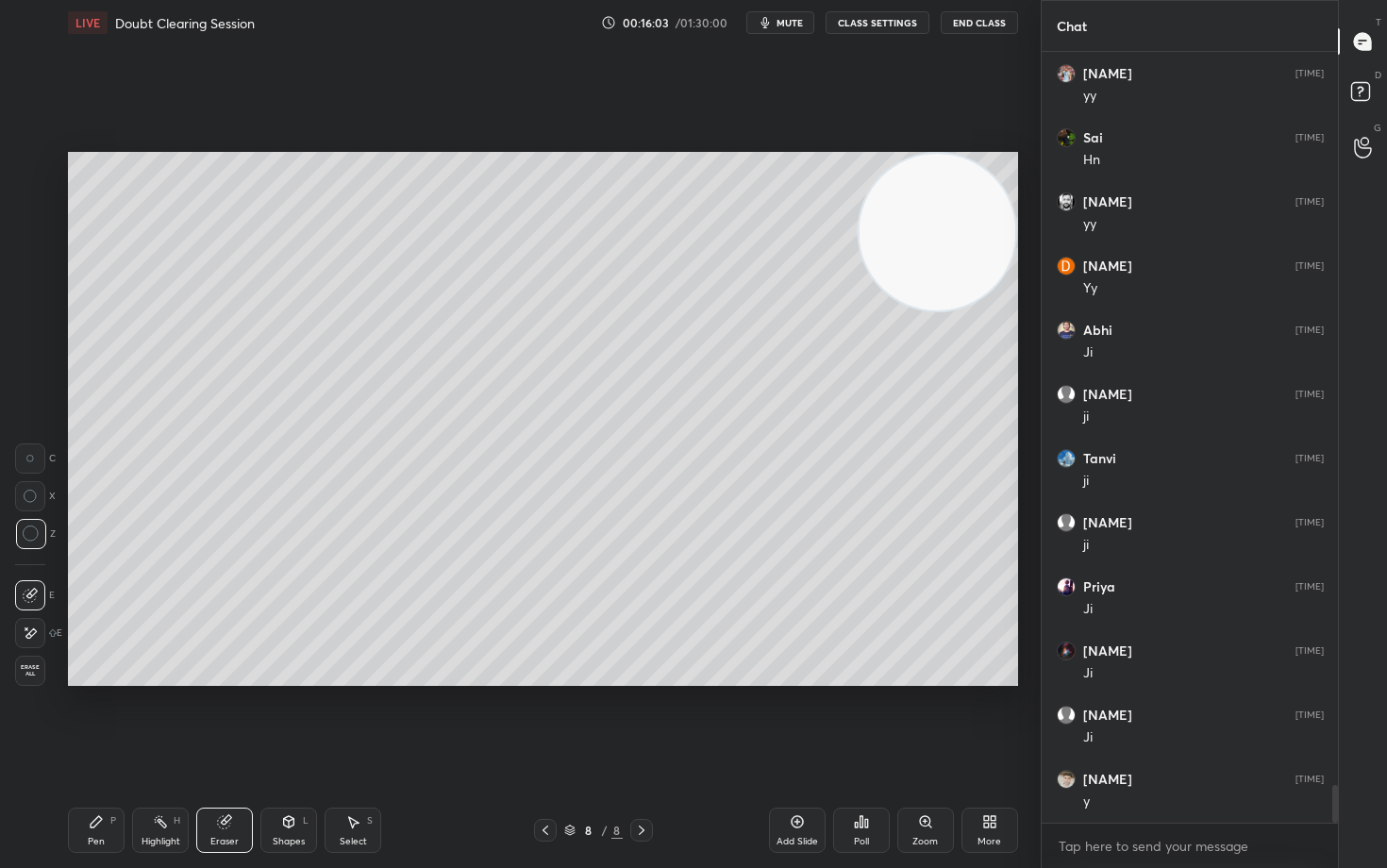 scroll, scrollTop: 14942, scrollLeft: 0, axis: vertical 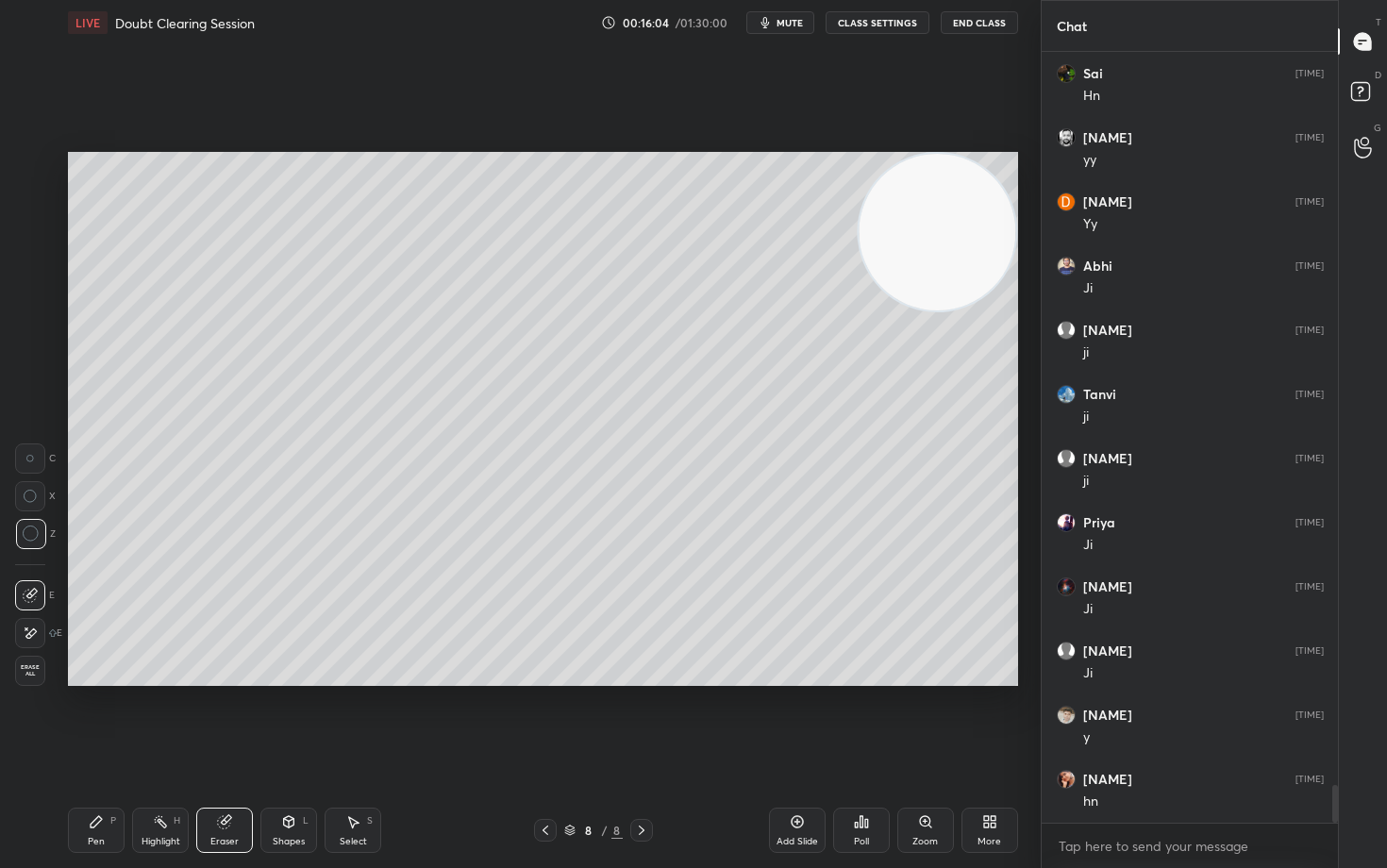 click 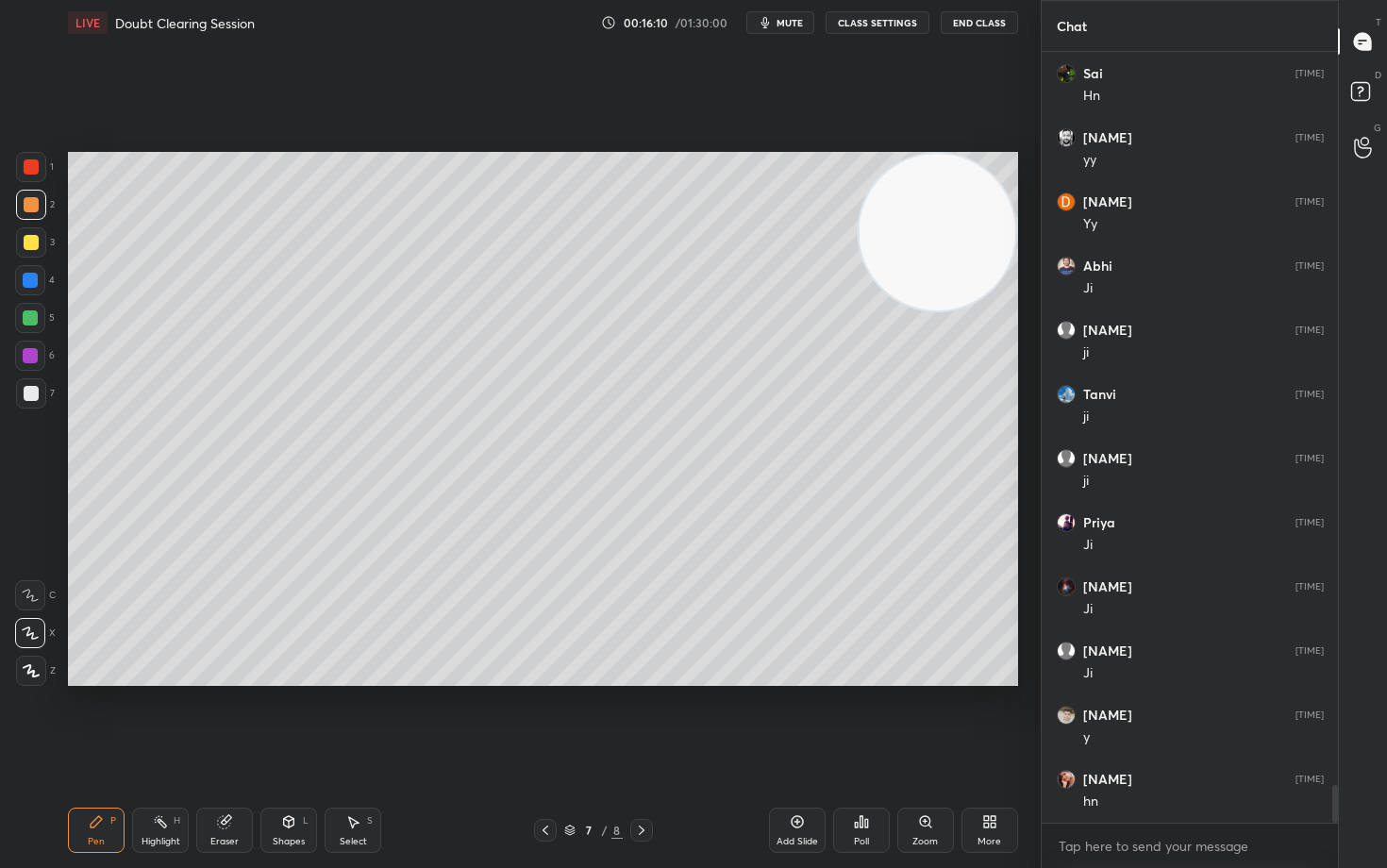 click on "Add Slide" at bounding box center [797, 830] 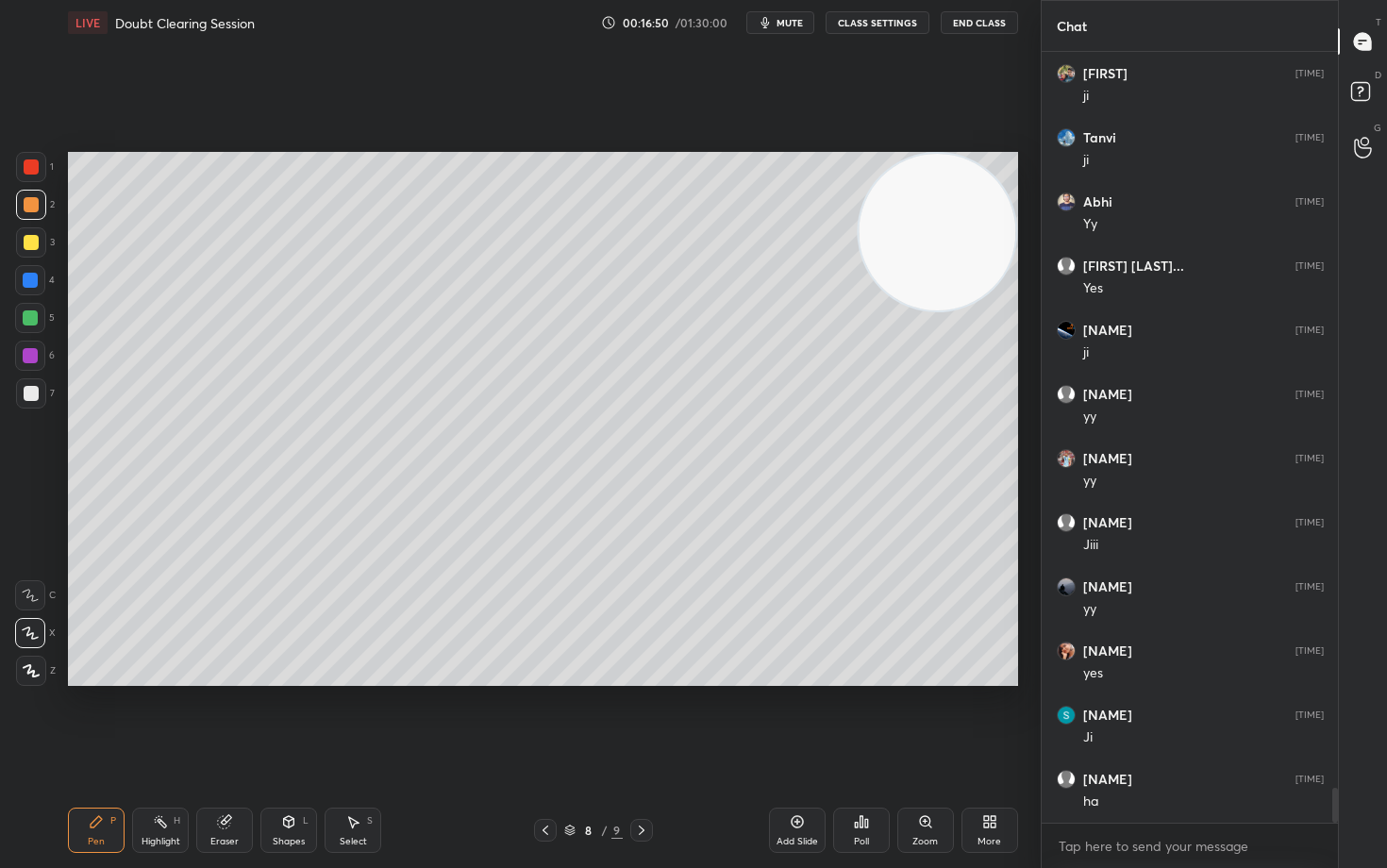 scroll, scrollTop: 16353, scrollLeft: 0, axis: vertical 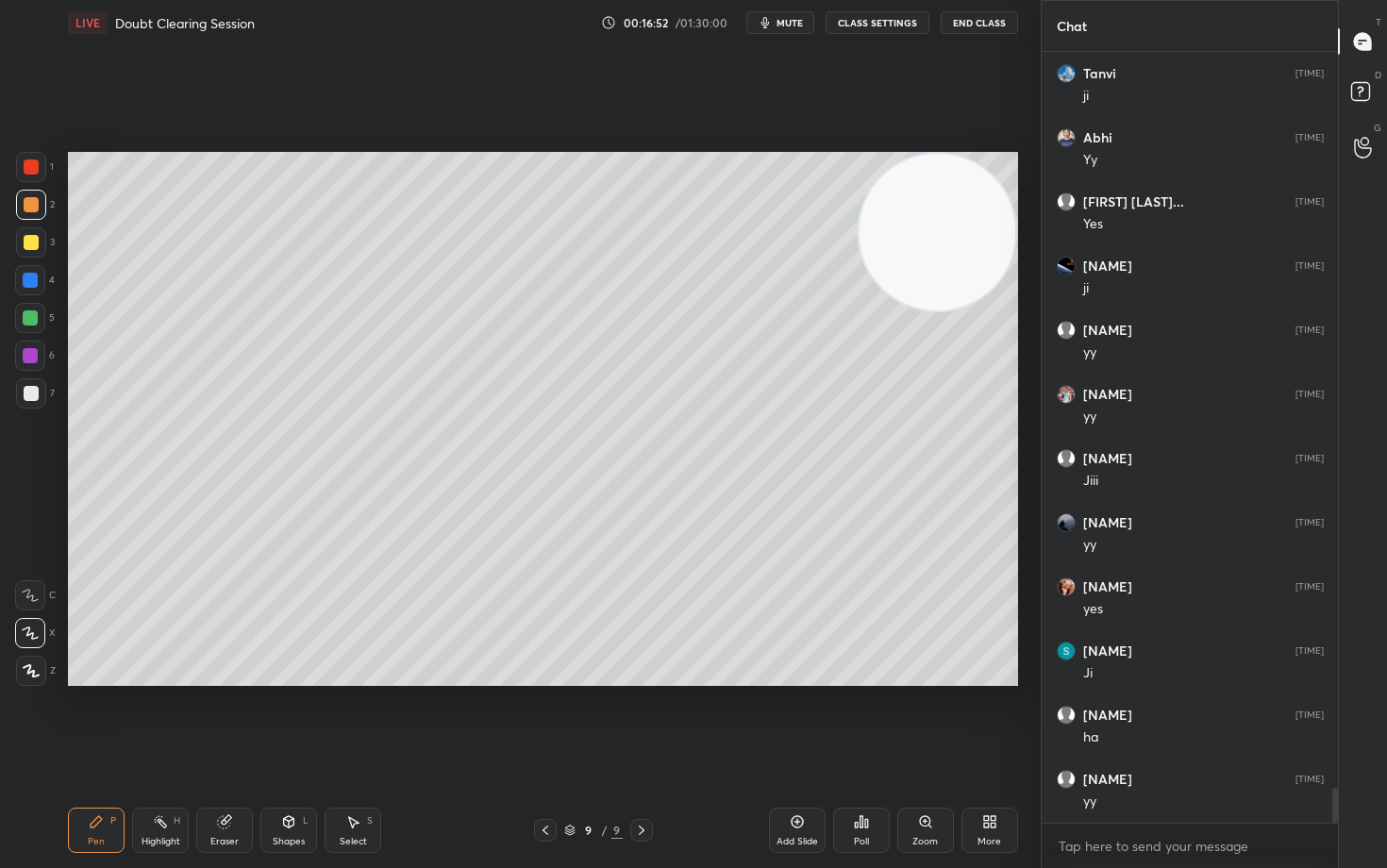 click on "Eraser" at bounding box center (225, 830) 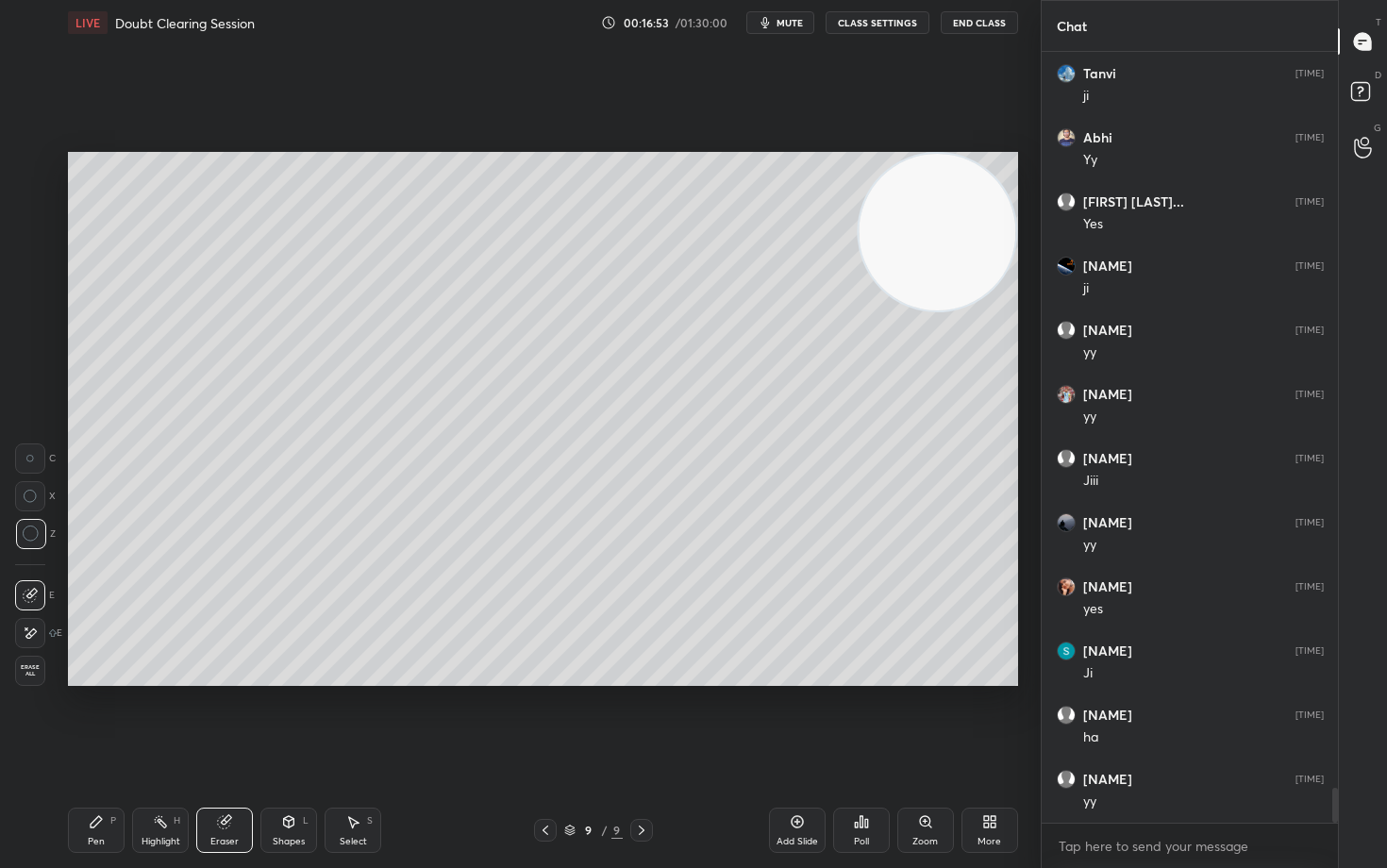 click on "Erase all" at bounding box center [30, 671] 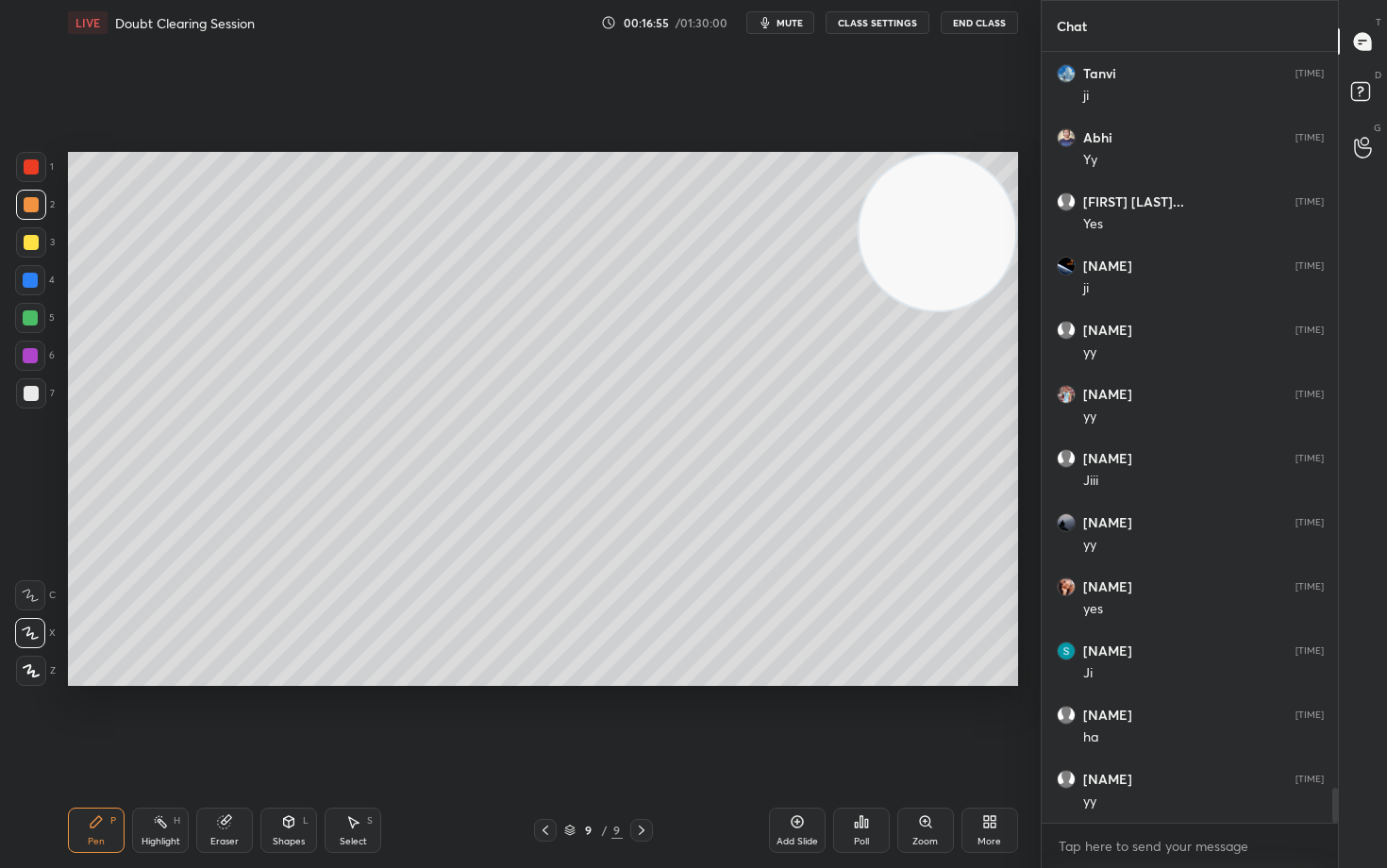 drag, startPoint x: 28, startPoint y: 242, endPoint x: 65, endPoint y: 260, distance: 41.146081 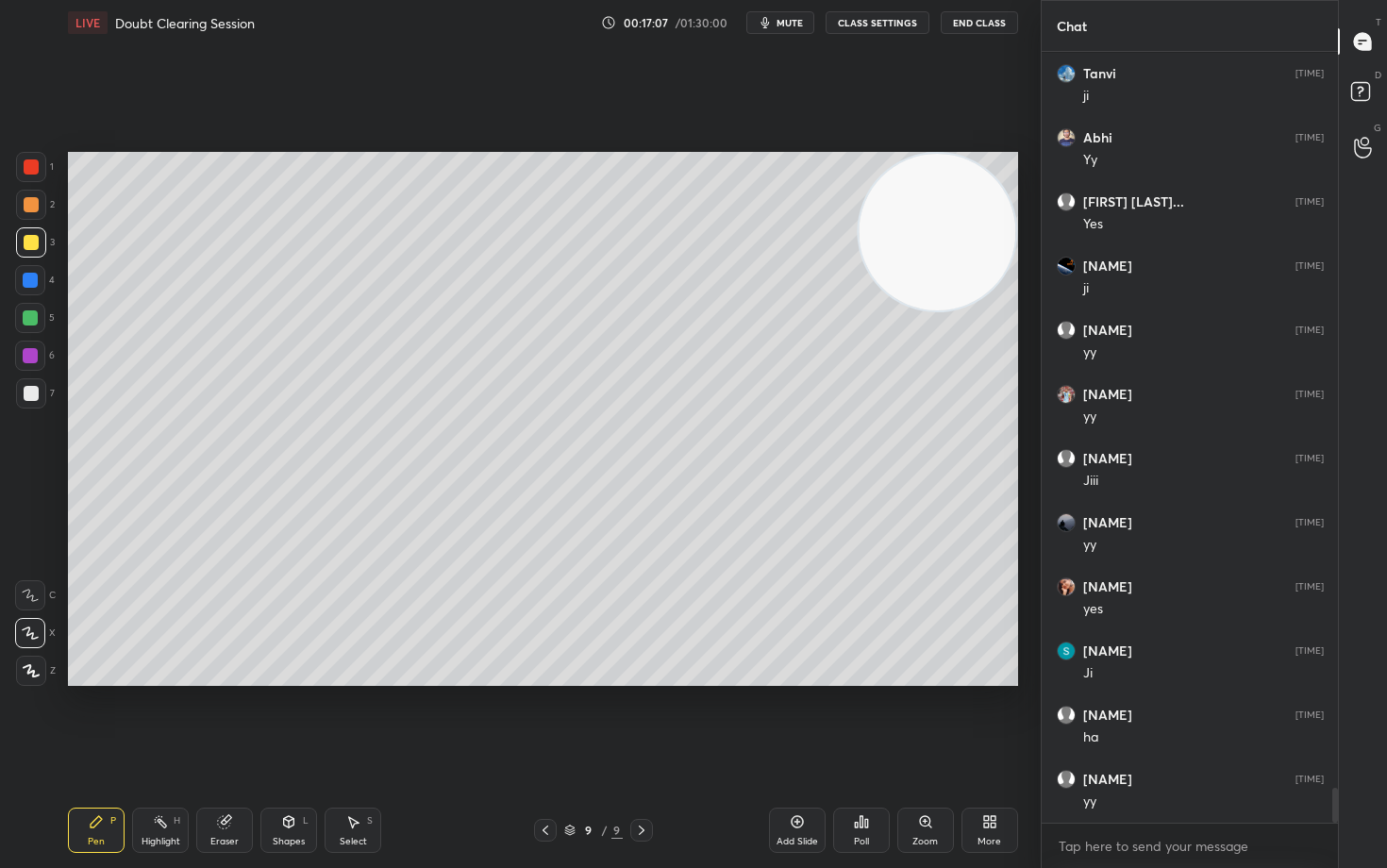 scroll, scrollTop: 16422, scrollLeft: 0, axis: vertical 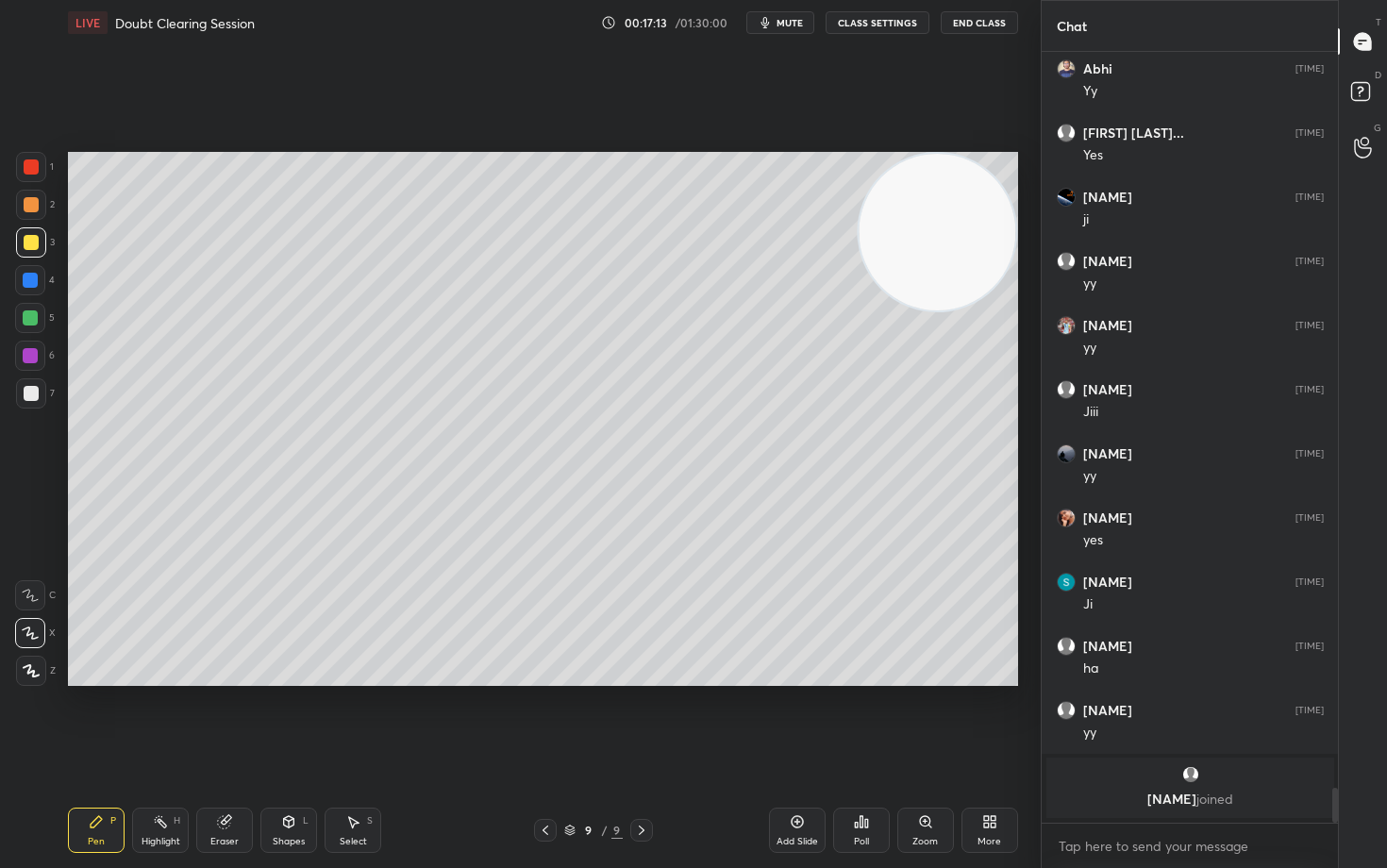 click at bounding box center (31, 205) 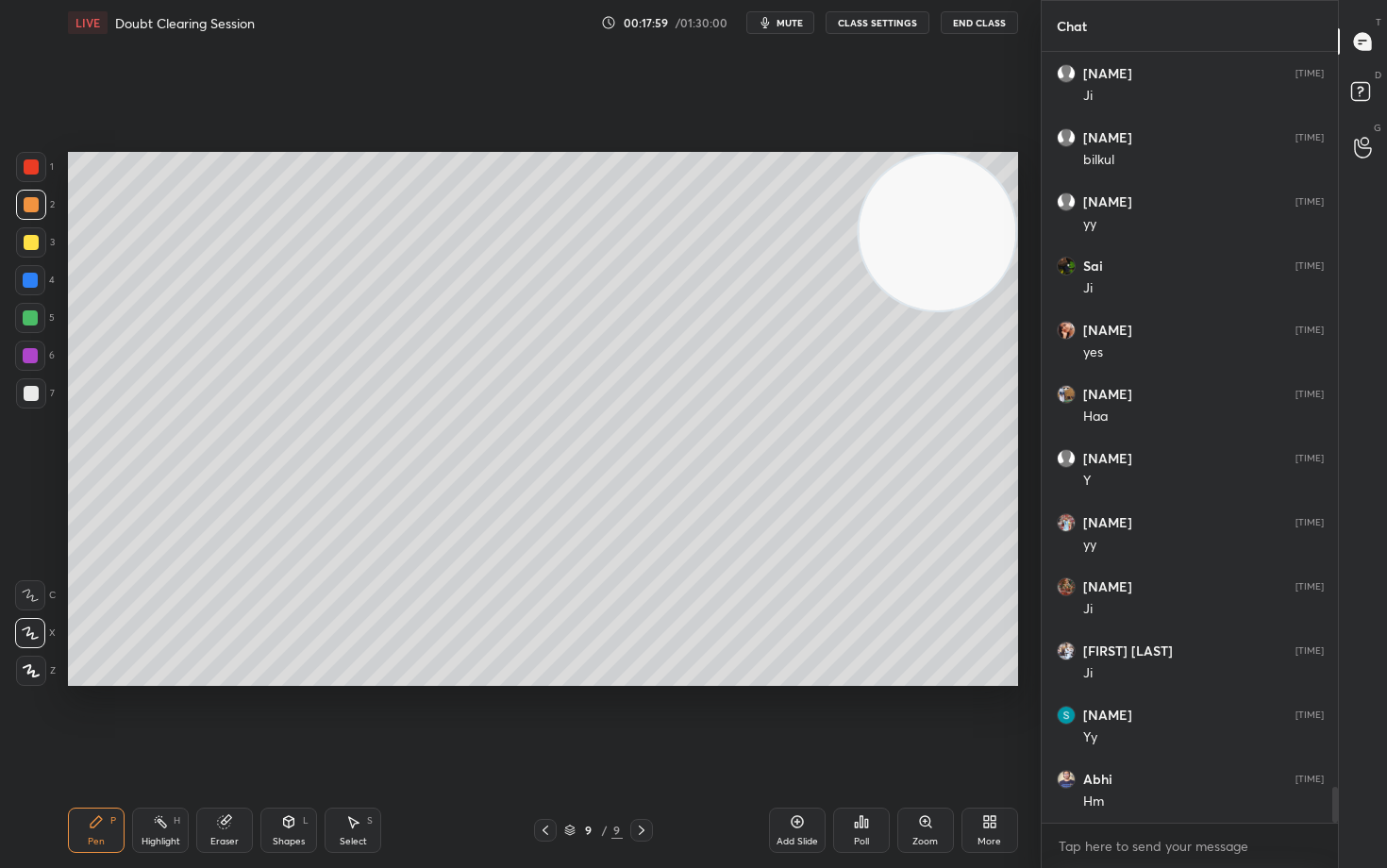 scroll, scrollTop: 15843, scrollLeft: 0, axis: vertical 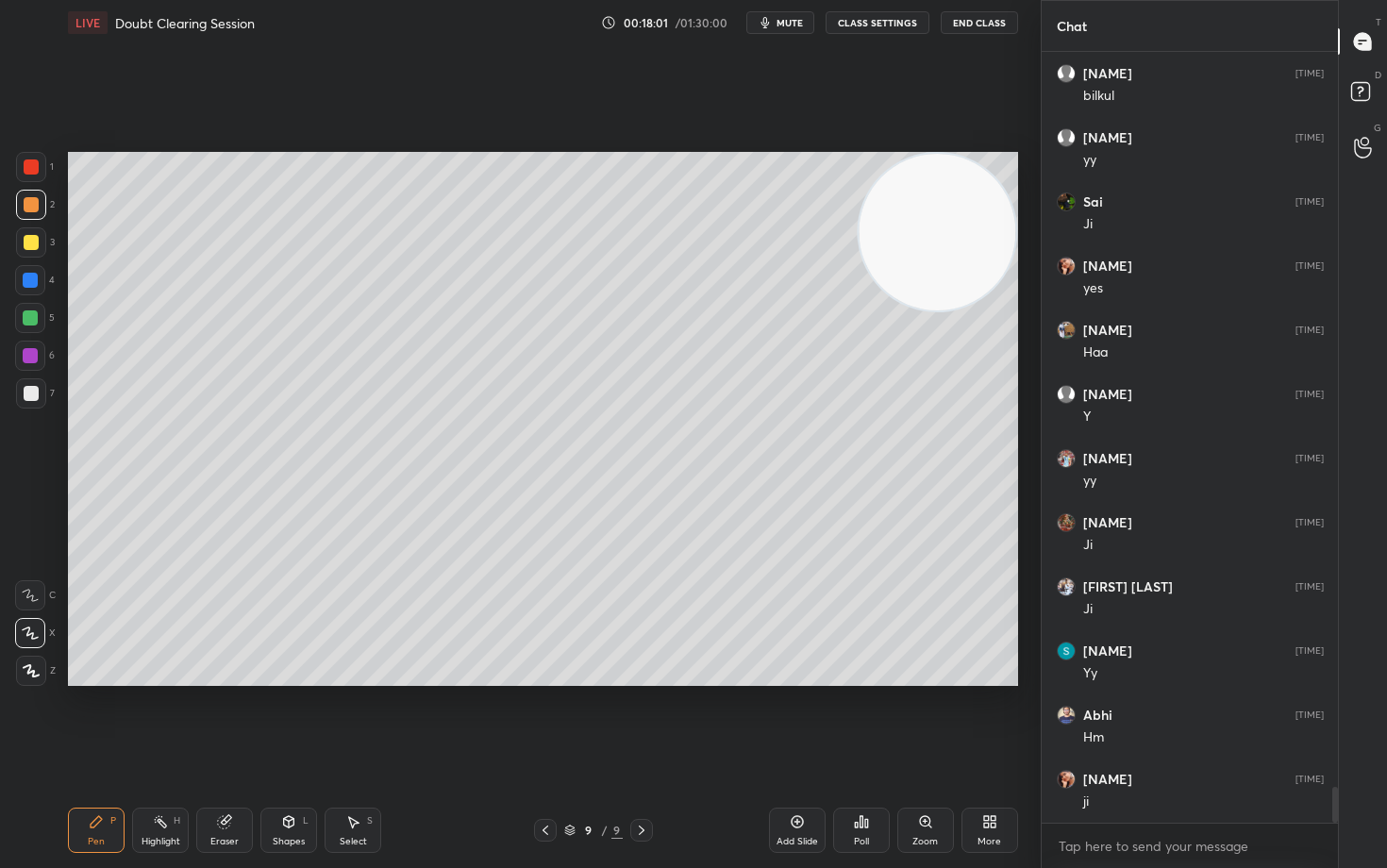 click at bounding box center (31, 167) 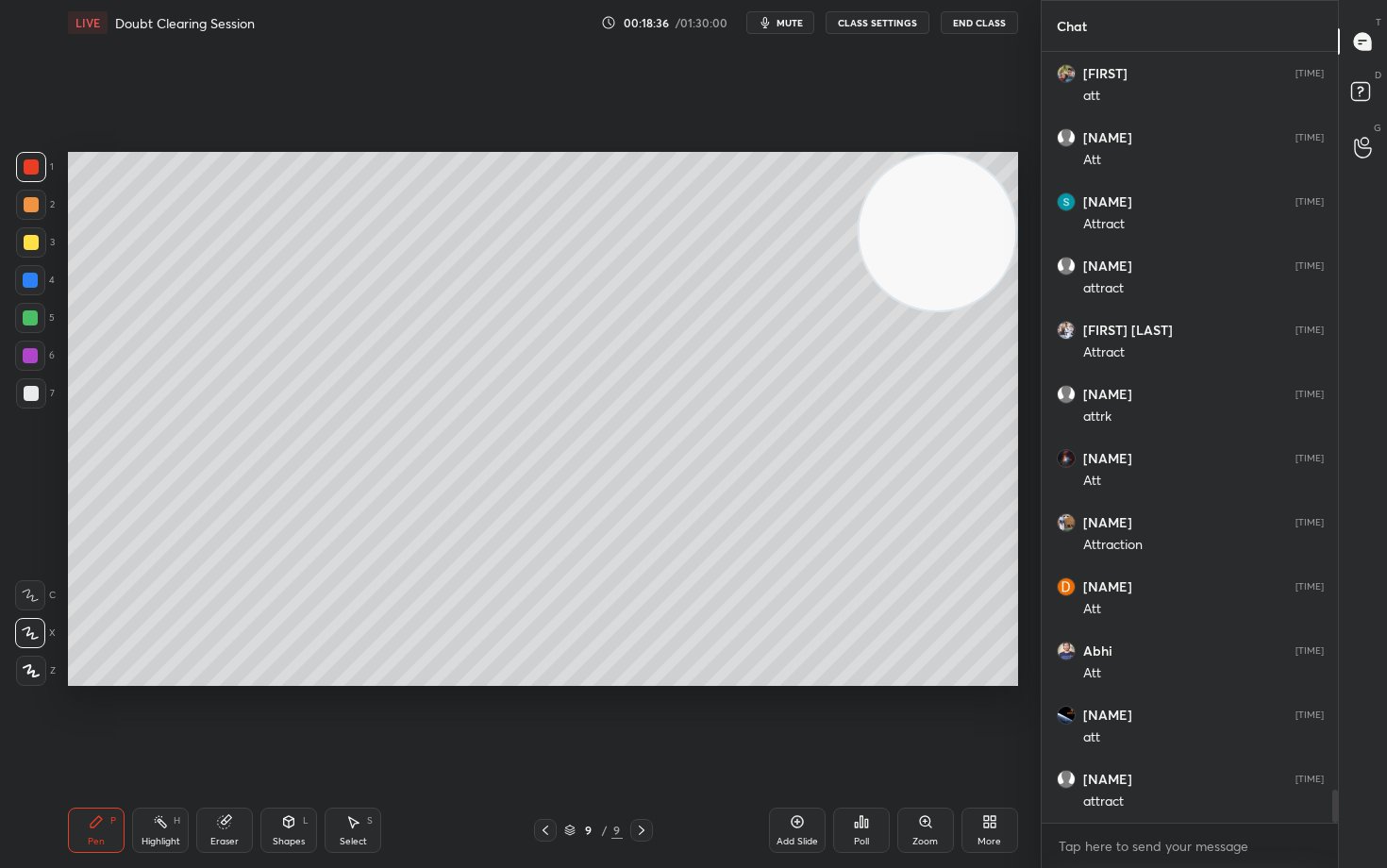 scroll, scrollTop: 17318, scrollLeft: 0, axis: vertical 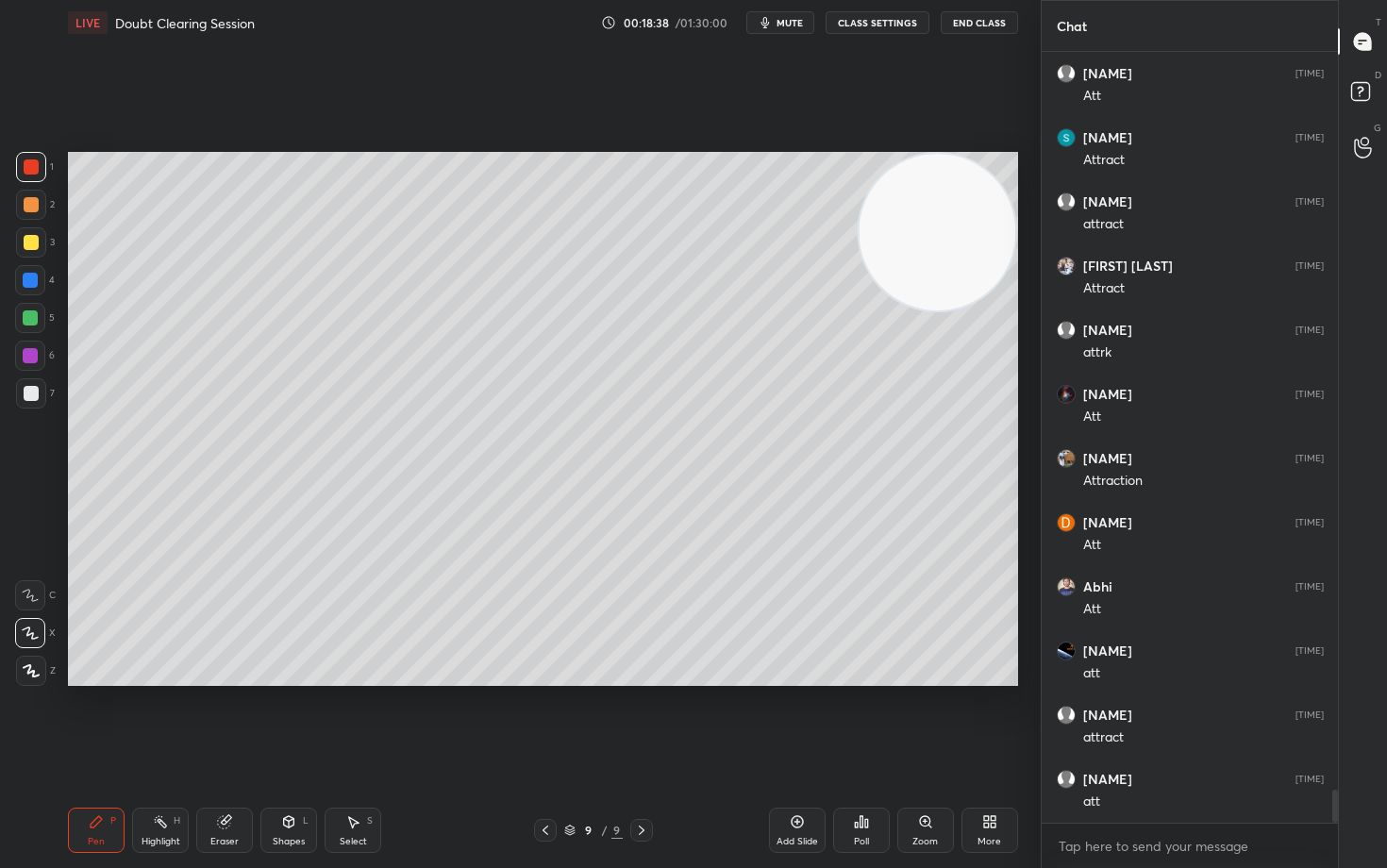 drag, startPoint x: 29, startPoint y: 199, endPoint x: 64, endPoint y: 258, distance: 68.60029 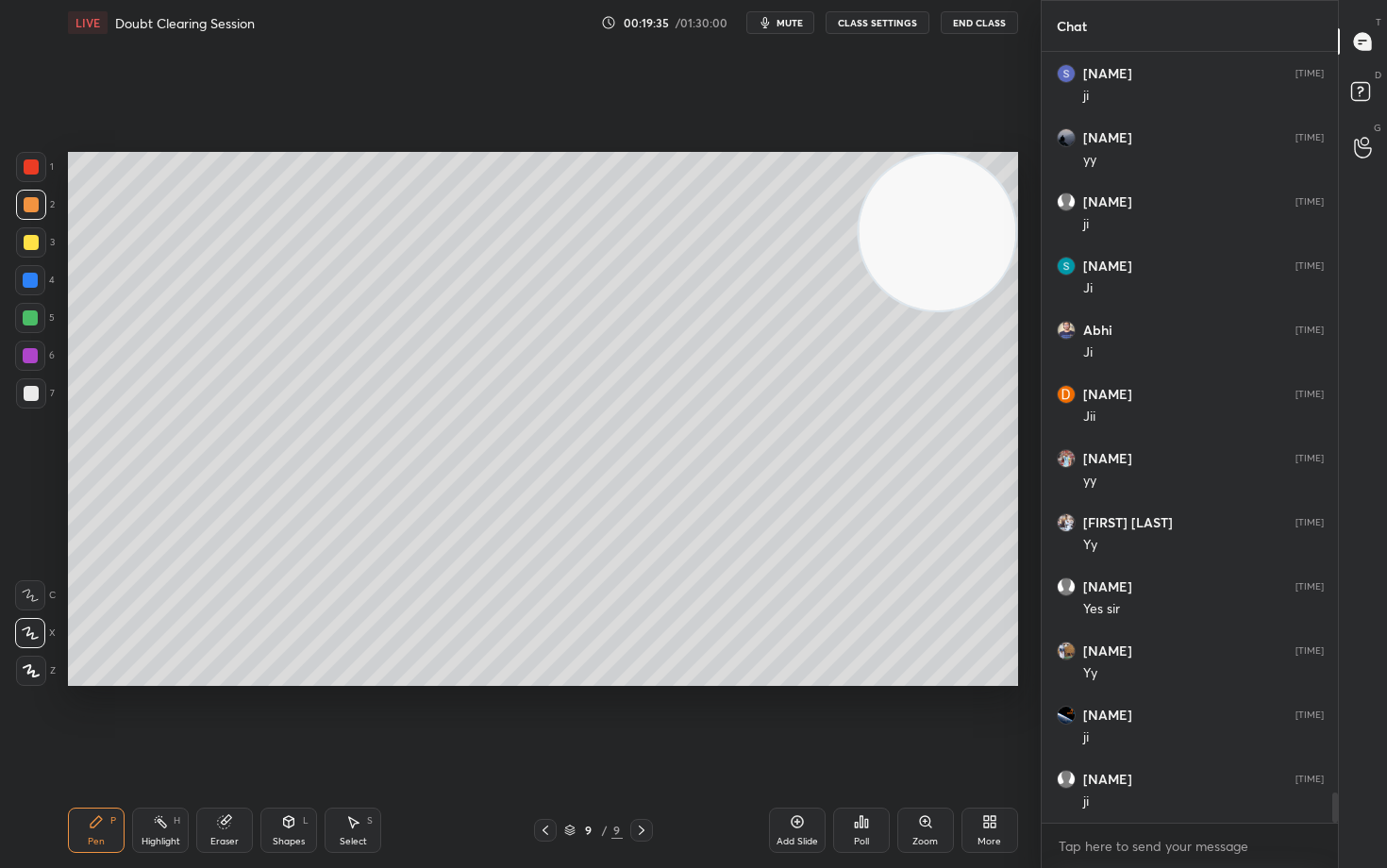 scroll, scrollTop: 18922, scrollLeft: 0, axis: vertical 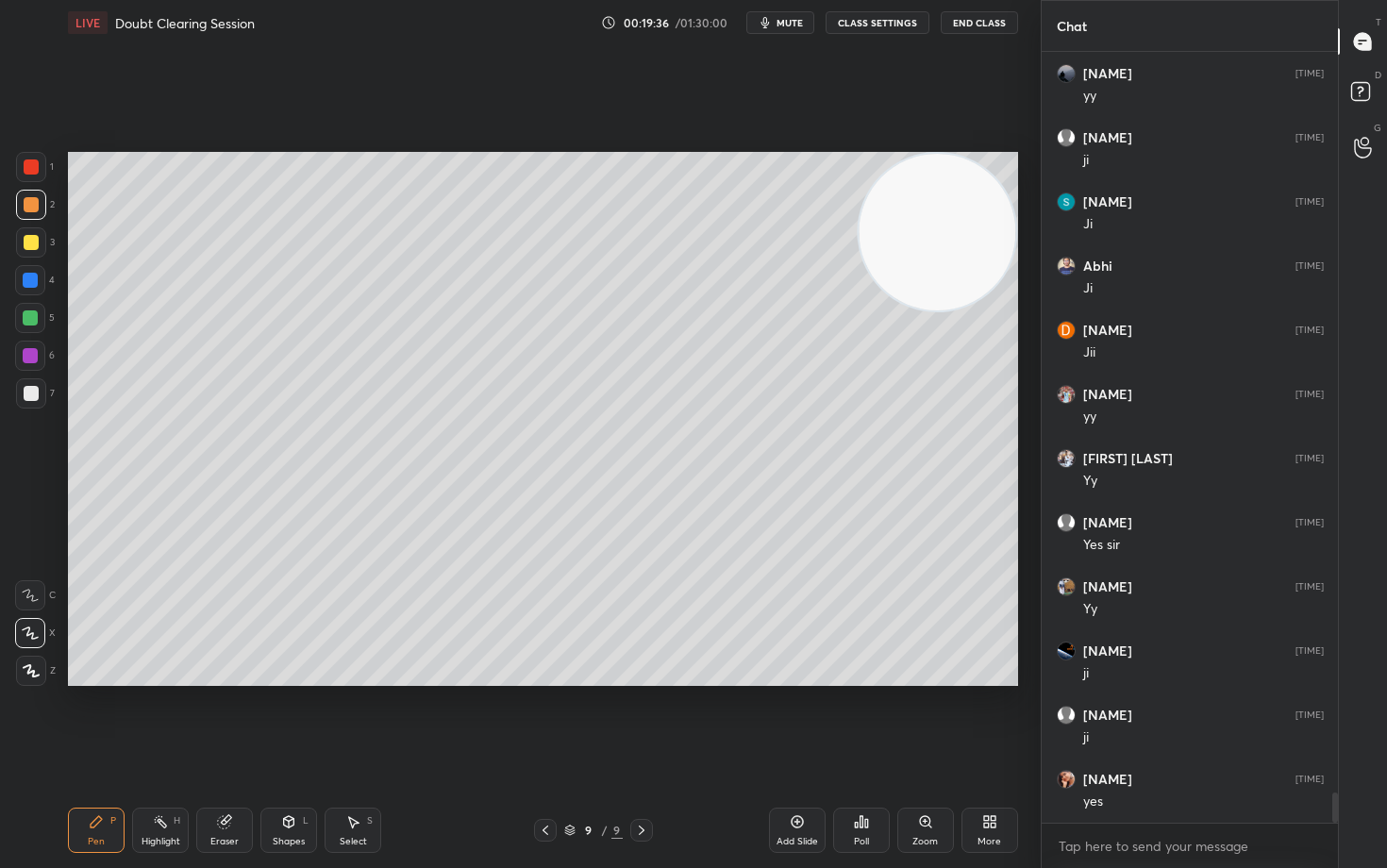 drag, startPoint x: 217, startPoint y: 834, endPoint x: 222, endPoint y: 700, distance: 134.093 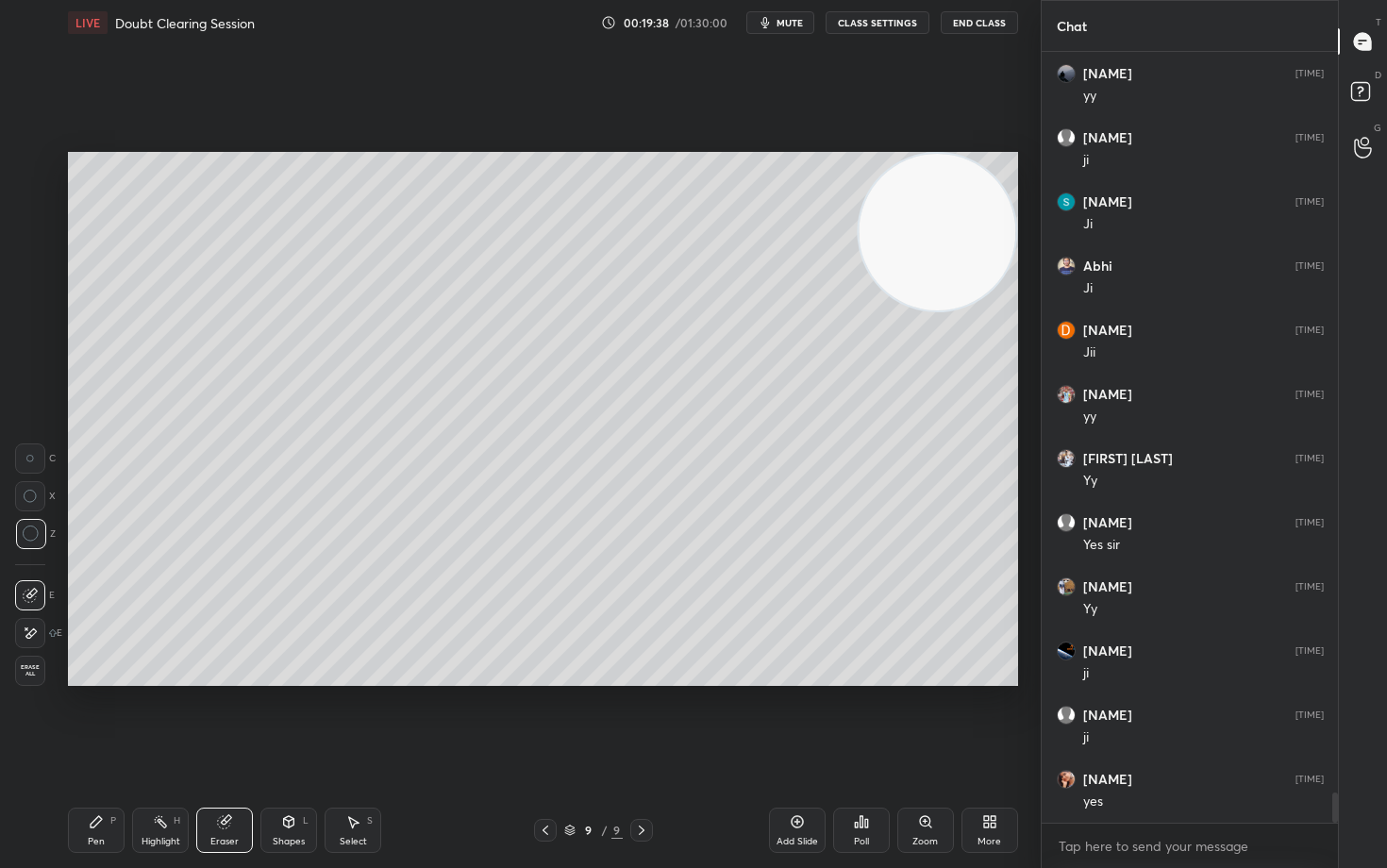 drag, startPoint x: 97, startPoint y: 839, endPoint x: 100, endPoint y: 814, distance: 25.179357 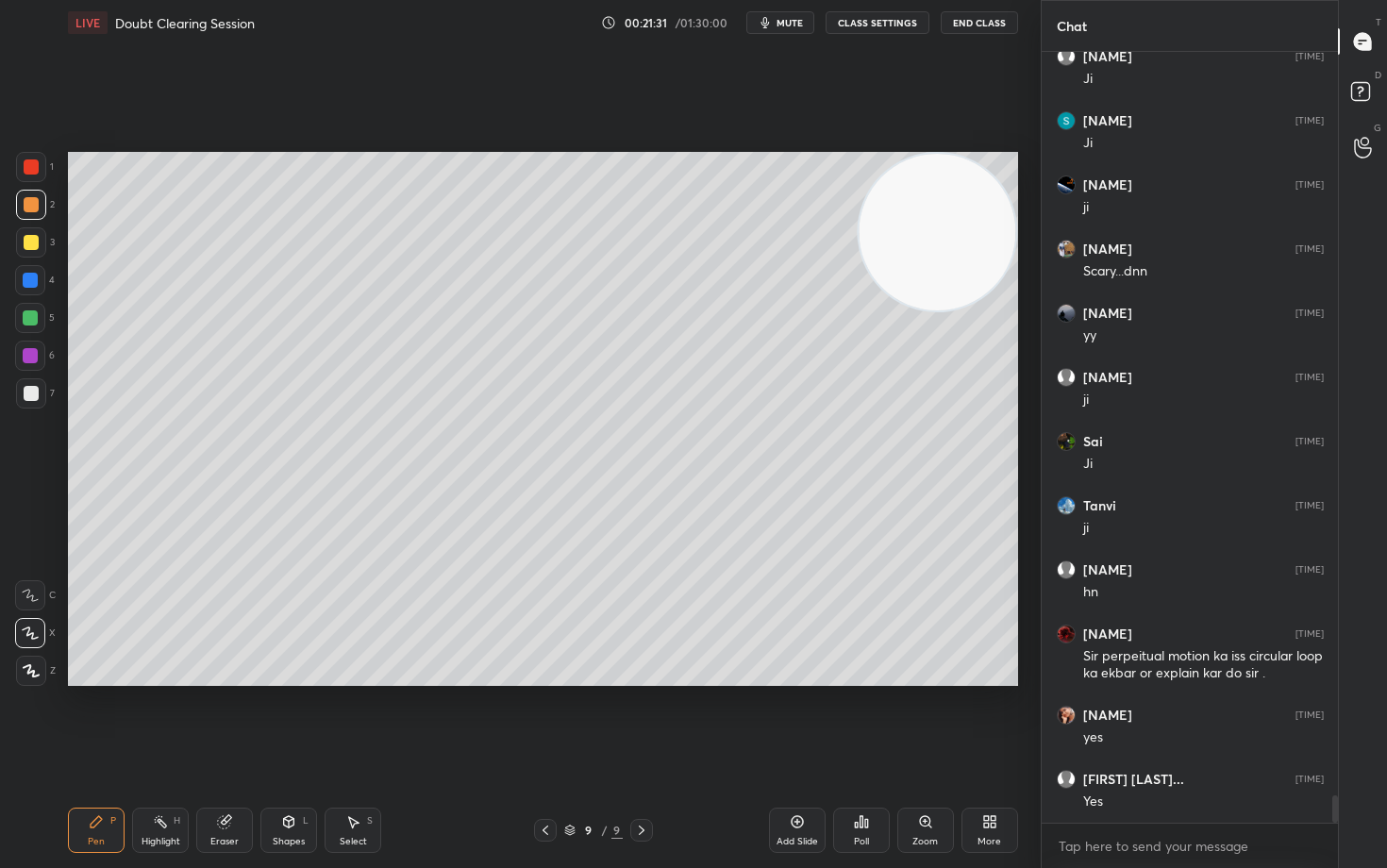 scroll, scrollTop: 21185, scrollLeft: 0, axis: vertical 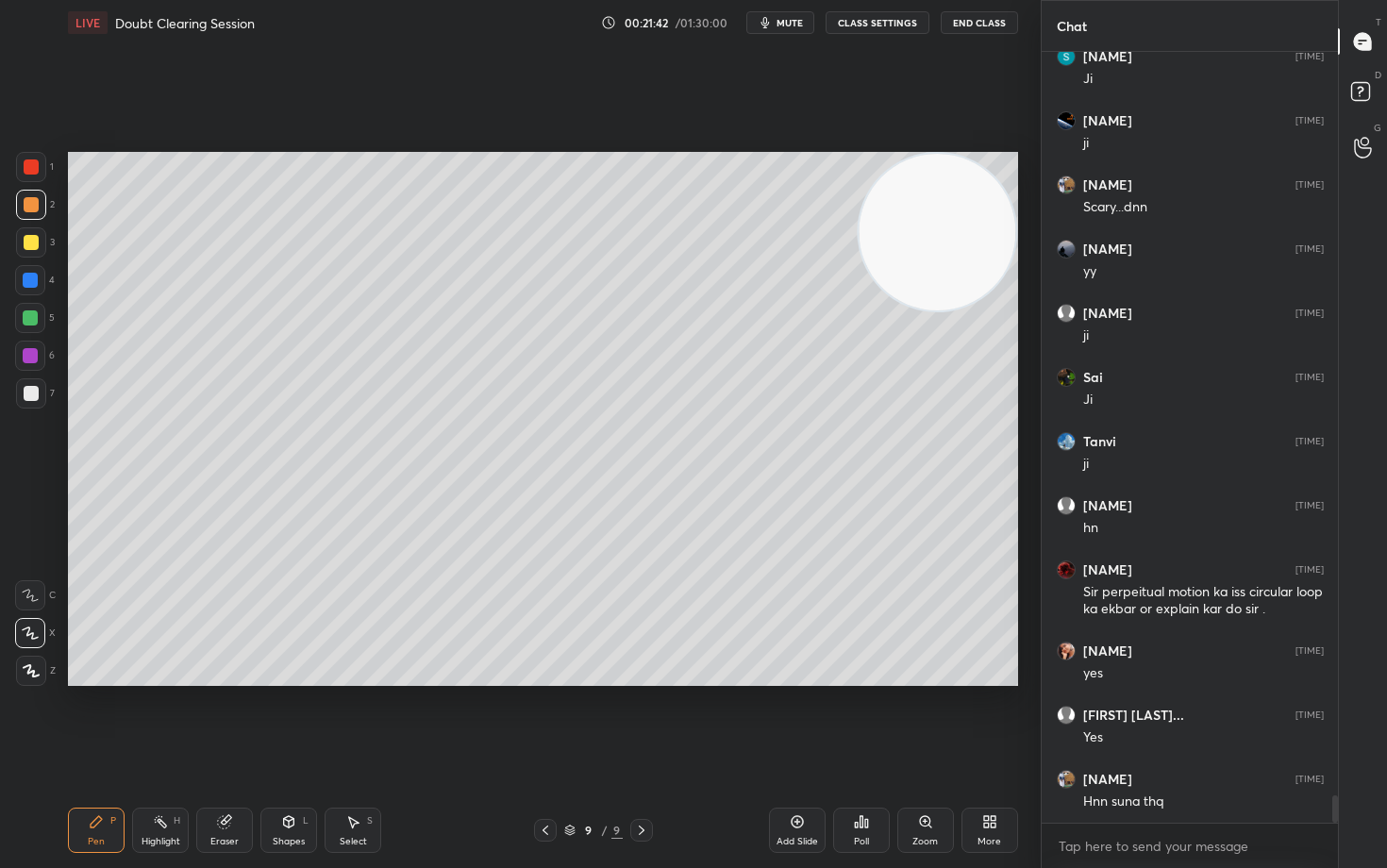 drag, startPoint x: 219, startPoint y: 831, endPoint x: 226, endPoint y: 810, distance: 22.13594 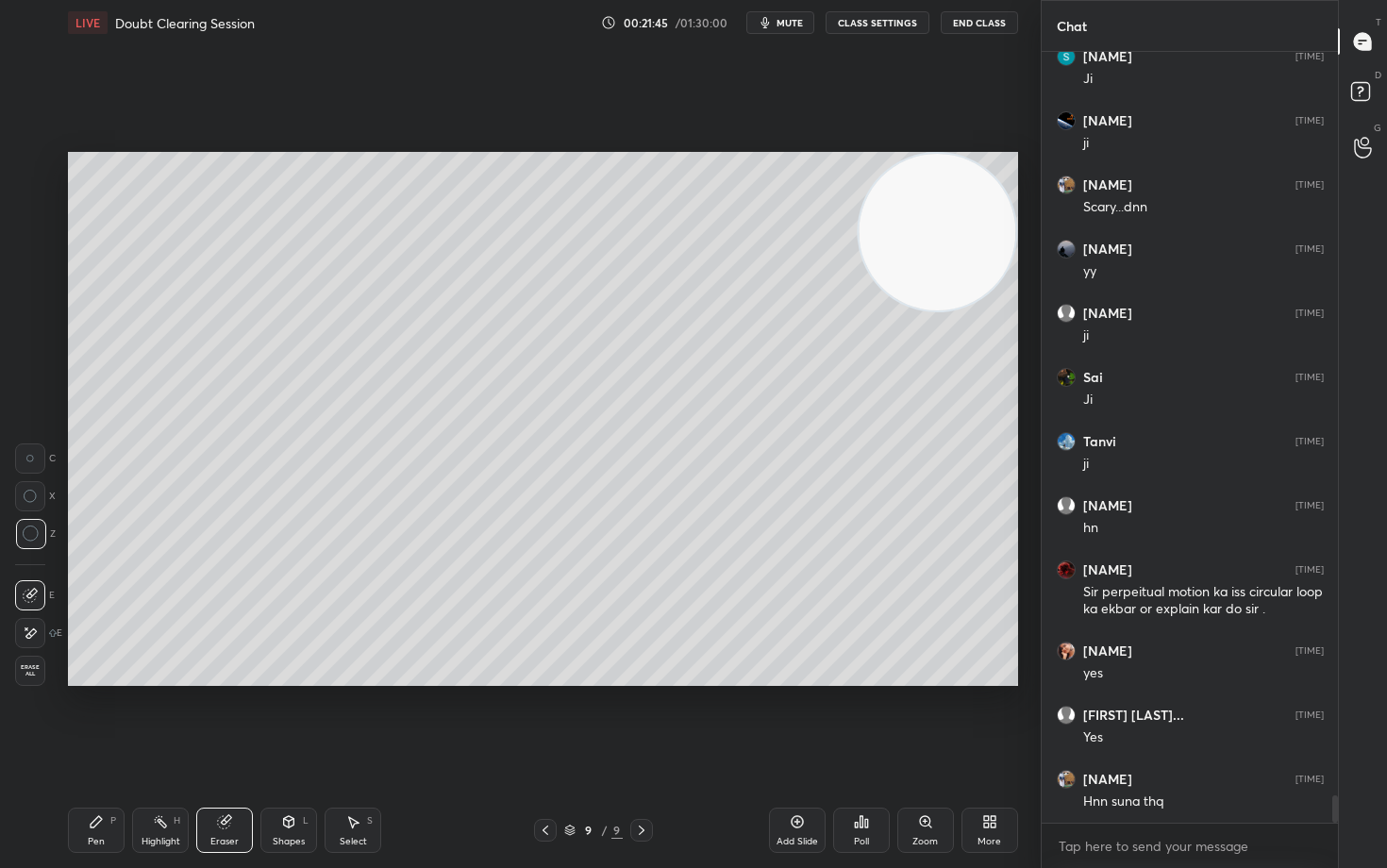 click 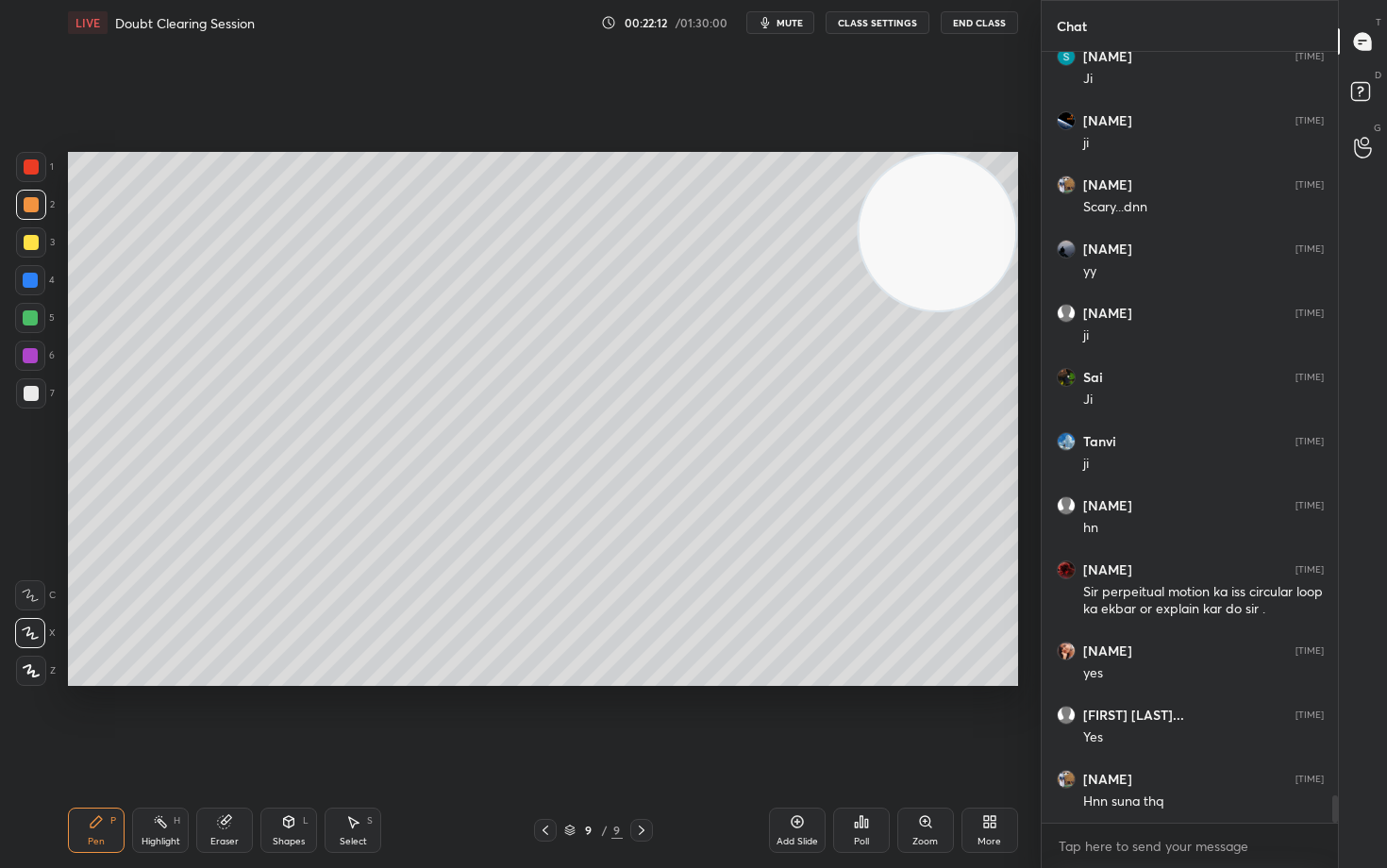 scroll, scrollTop: 21266, scrollLeft: 0, axis: vertical 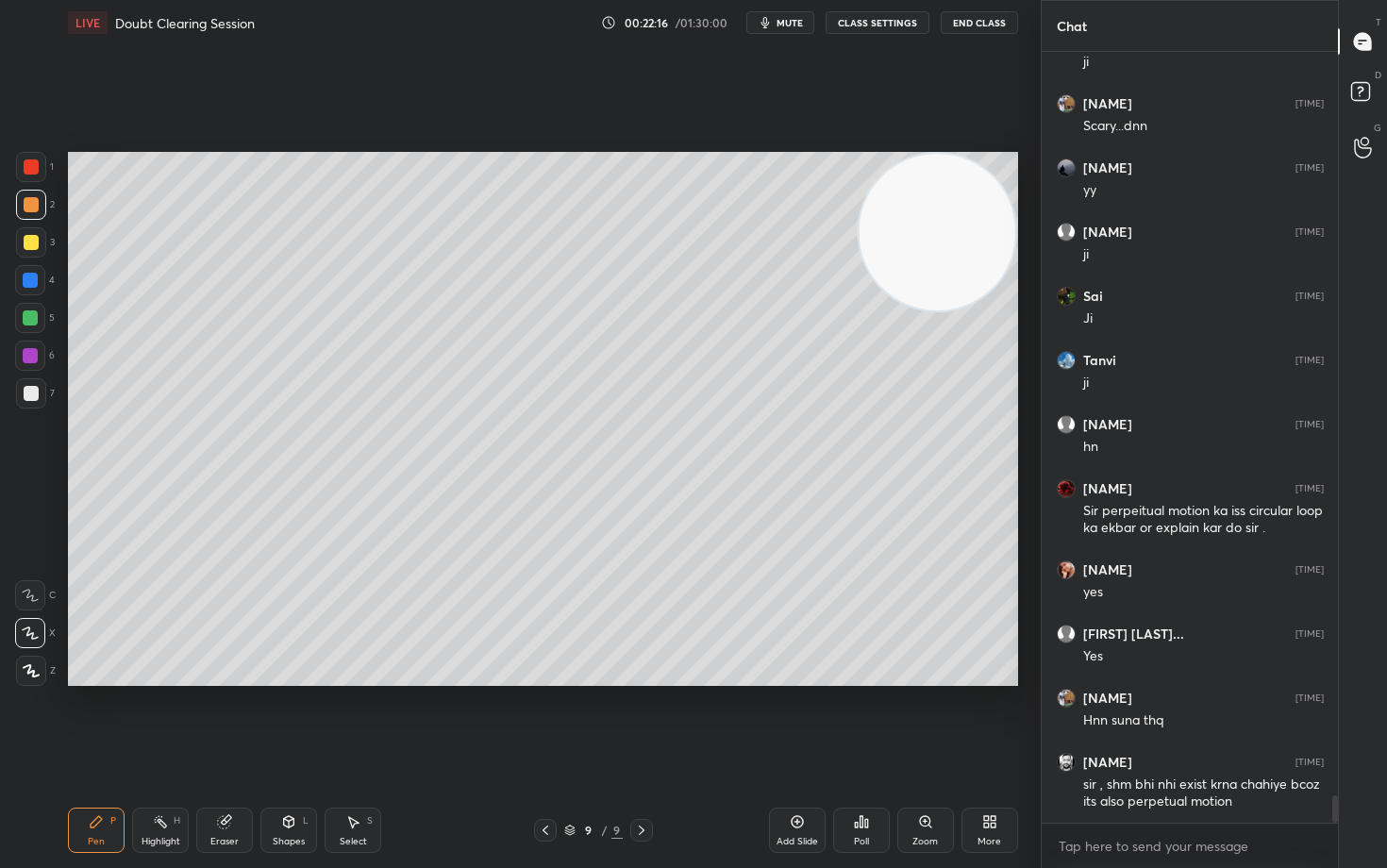 drag, startPoint x: 224, startPoint y: 831, endPoint x: 256, endPoint y: 773, distance: 66.24198 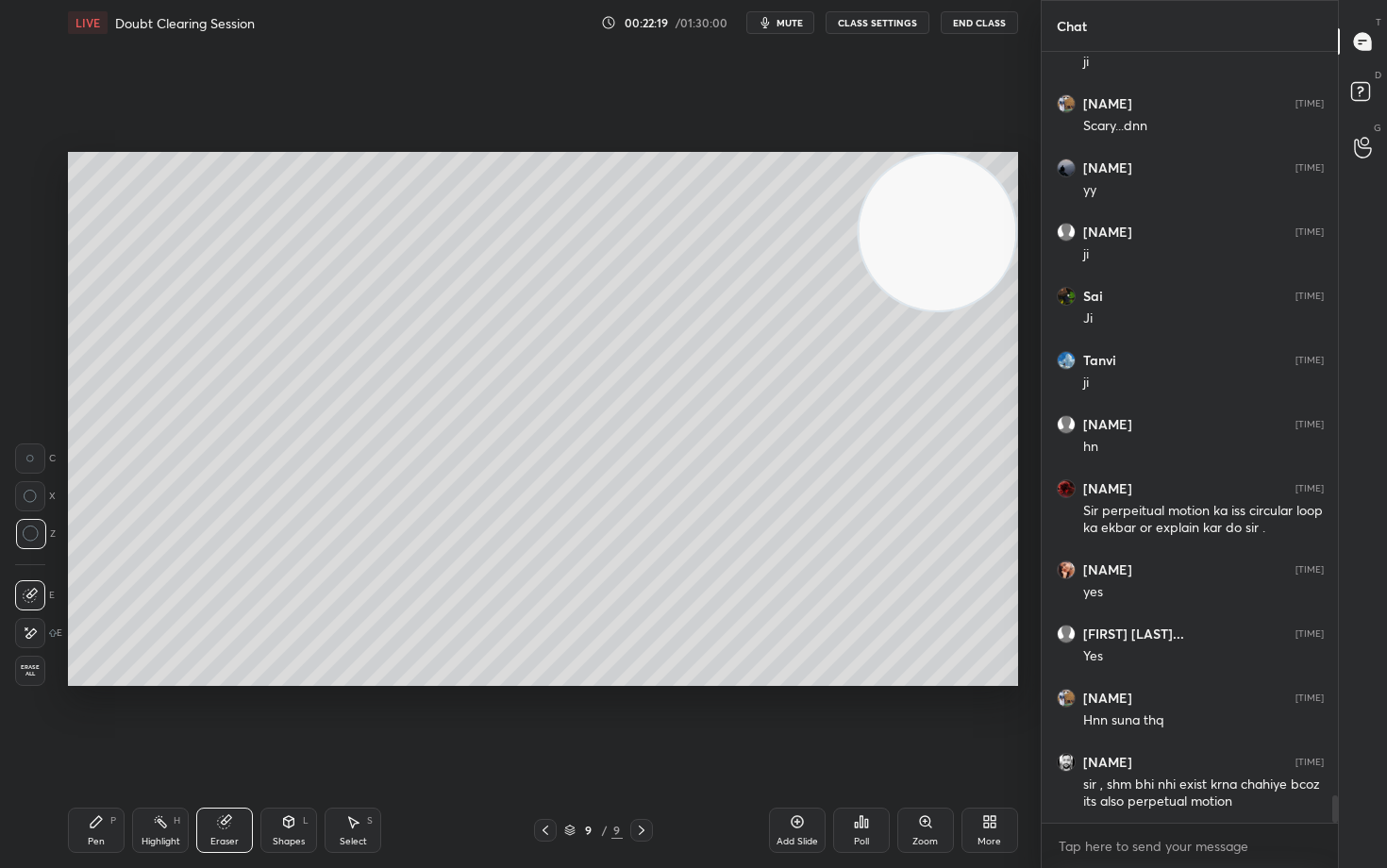 click 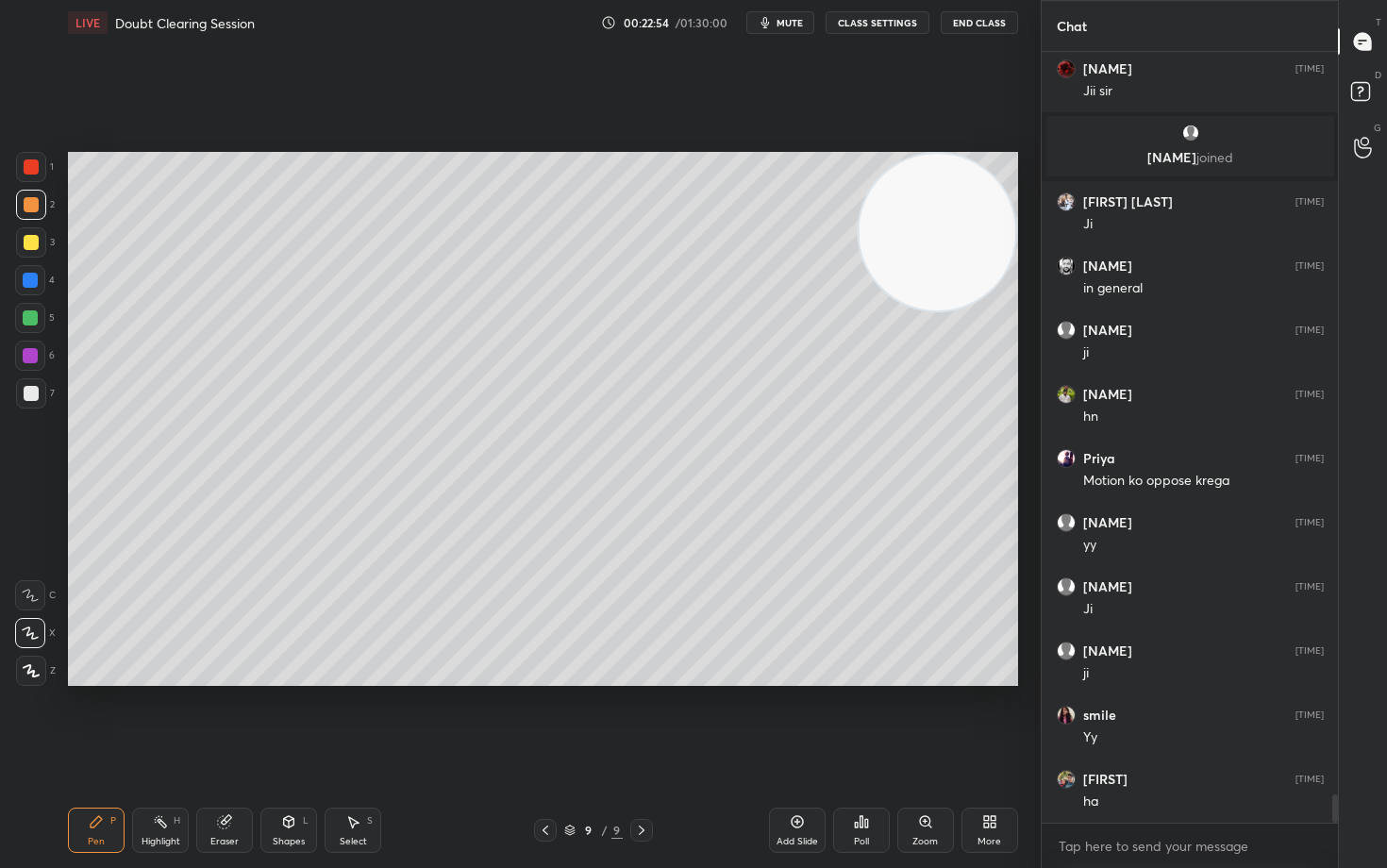 scroll, scrollTop: 20194, scrollLeft: 0, axis: vertical 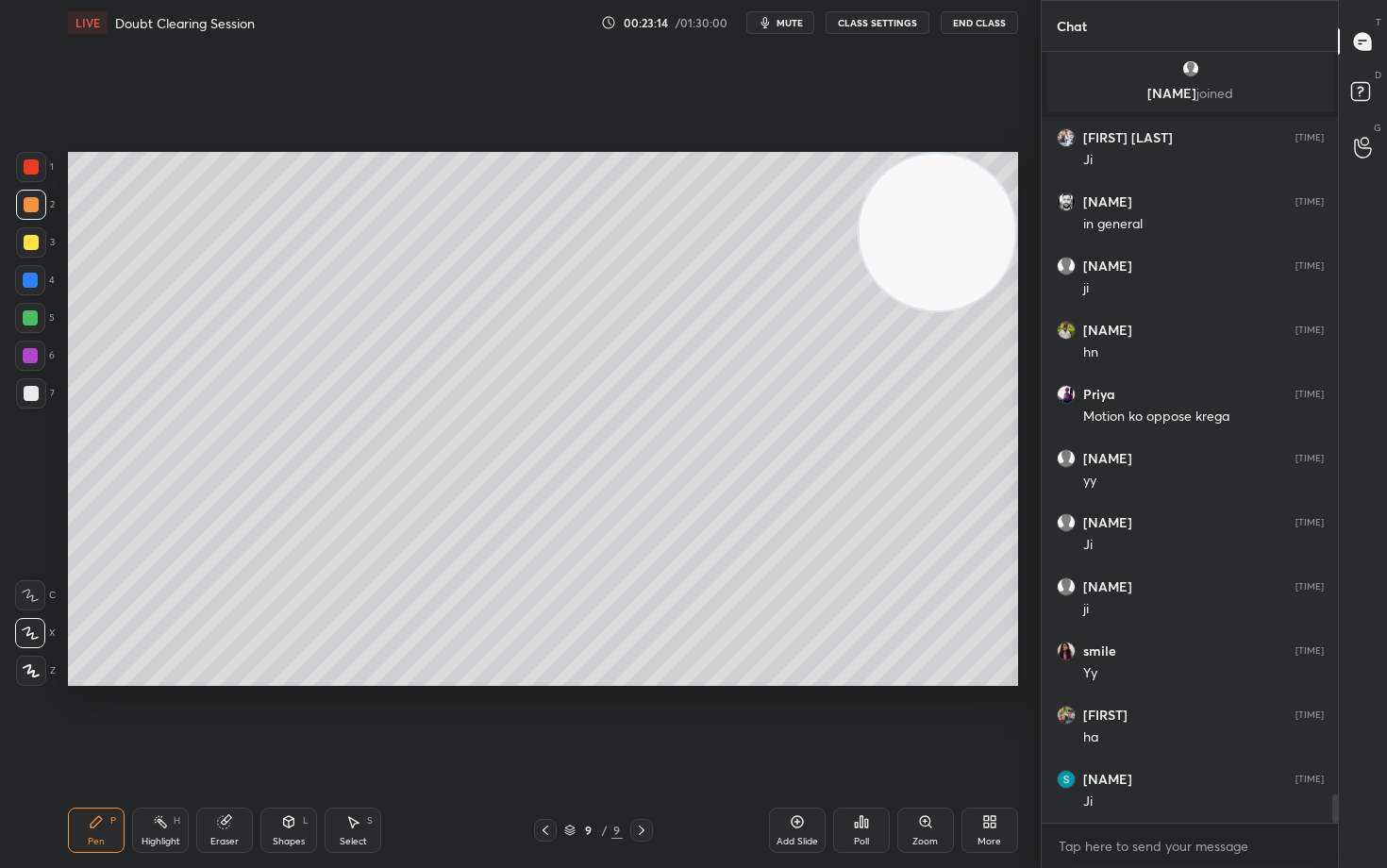 click 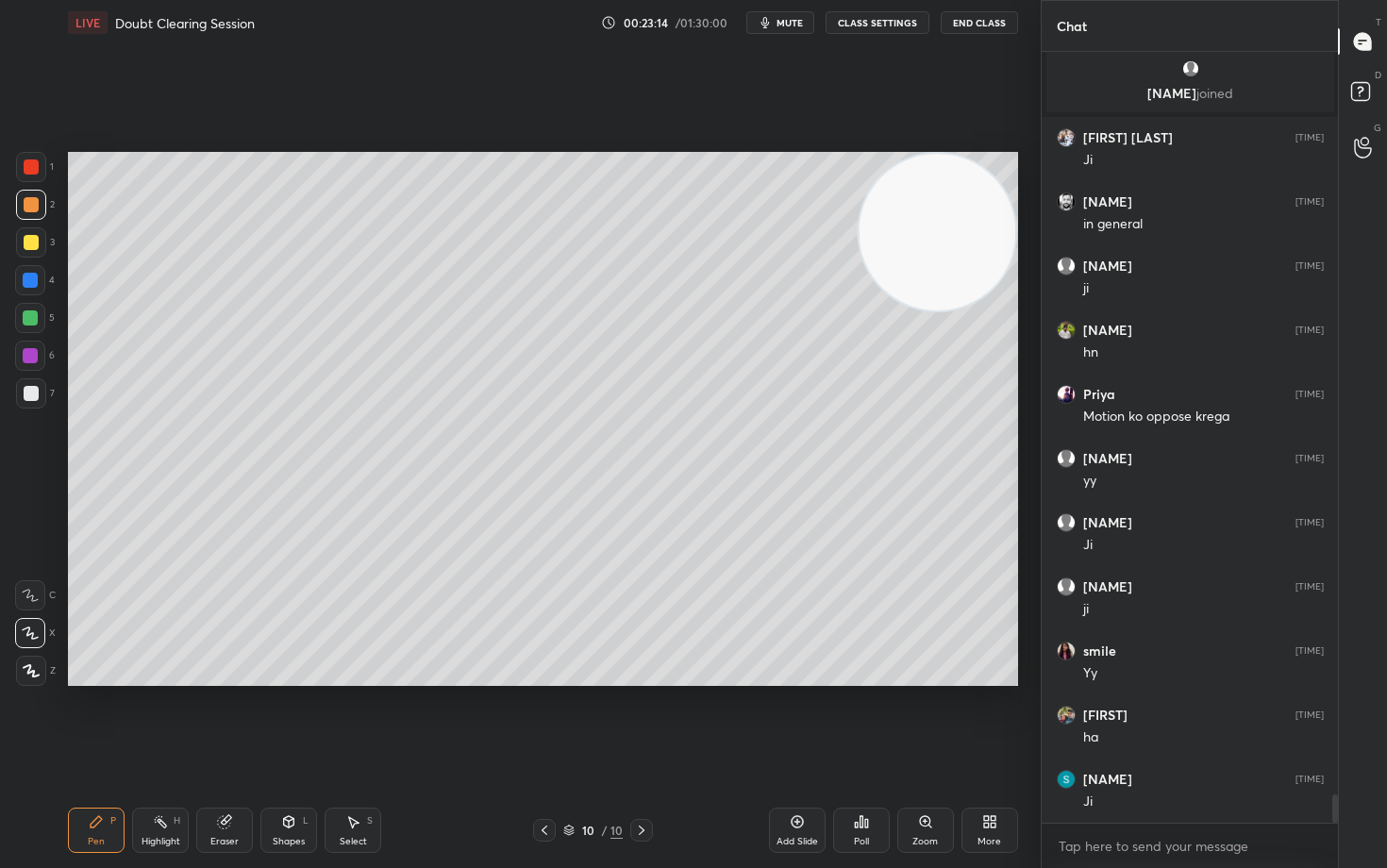 scroll, scrollTop: 20258, scrollLeft: 0, axis: vertical 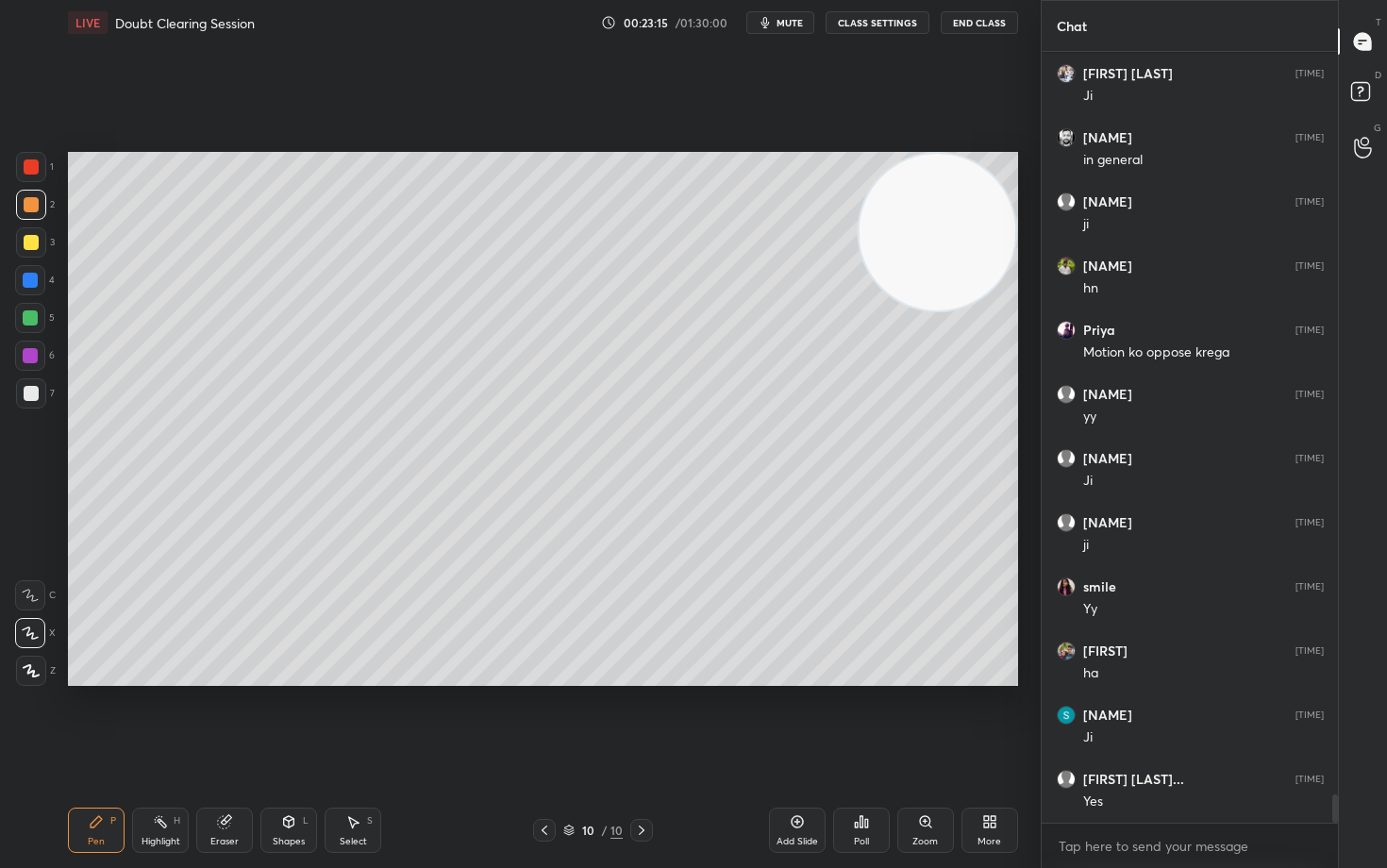 click at bounding box center (31, 242) 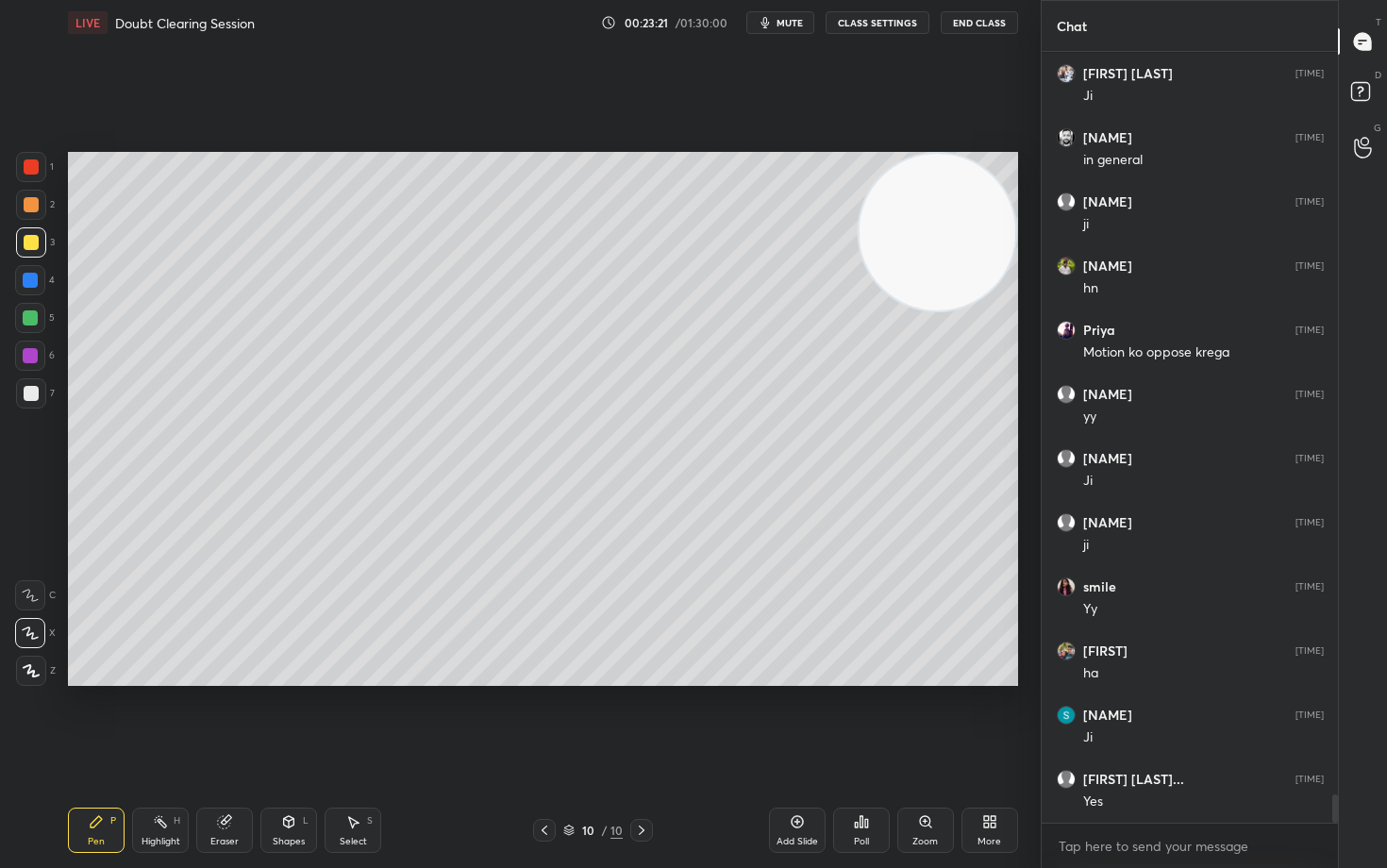 scroll, scrollTop: 20323, scrollLeft: 0, axis: vertical 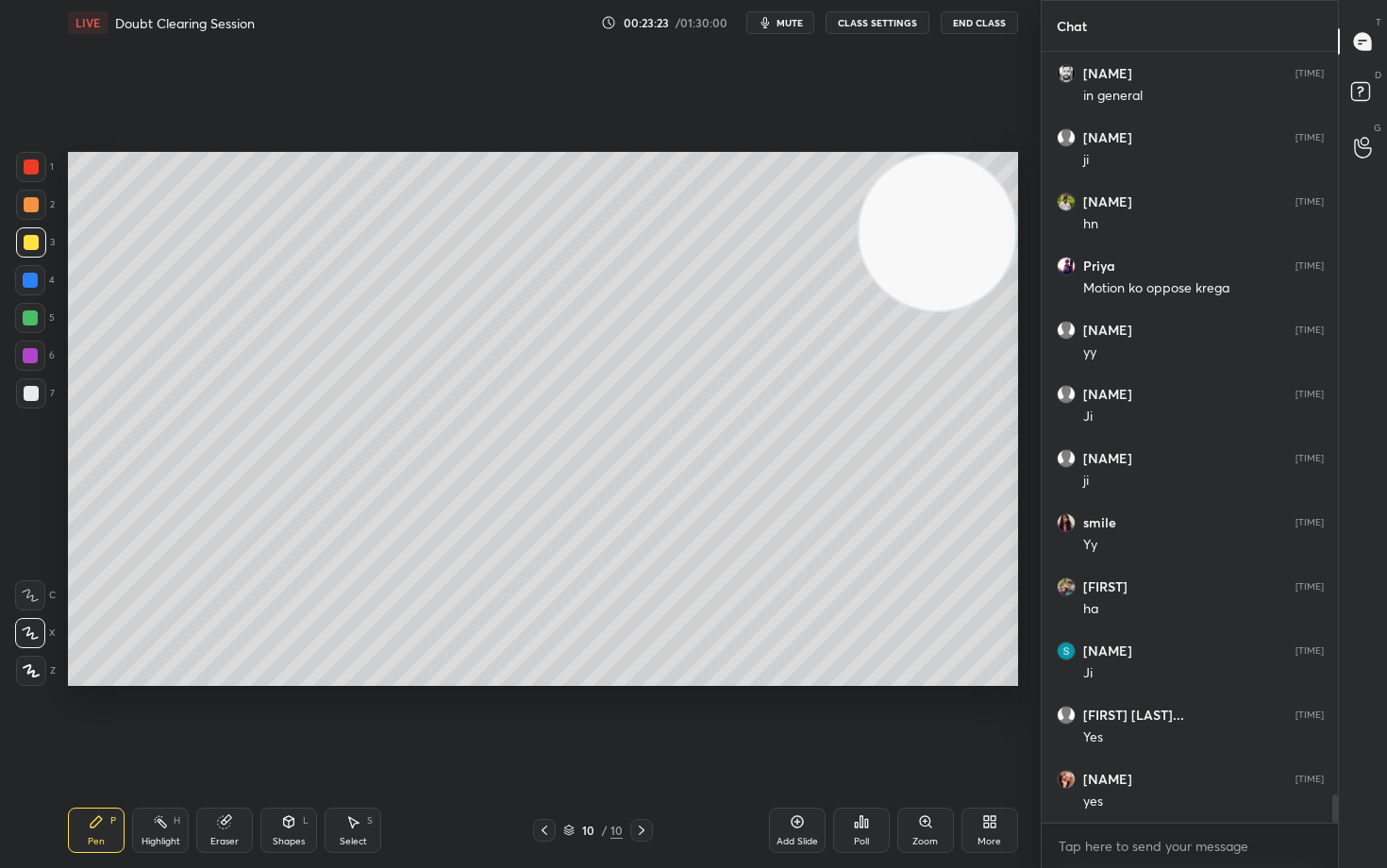 drag, startPoint x: 32, startPoint y: 395, endPoint x: 58, endPoint y: 381, distance: 29.529646 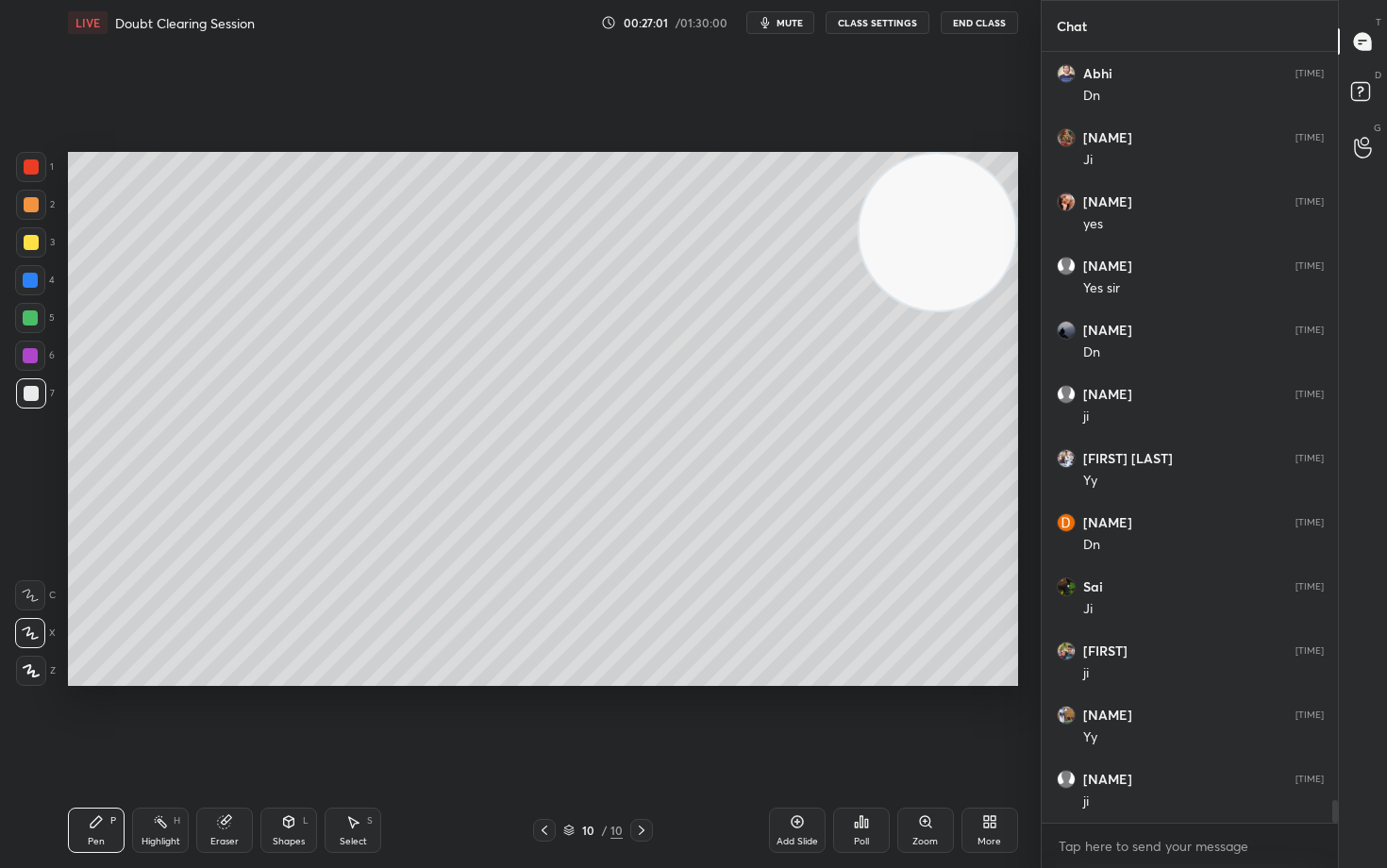 scroll, scrollTop: 25018, scrollLeft: 0, axis: vertical 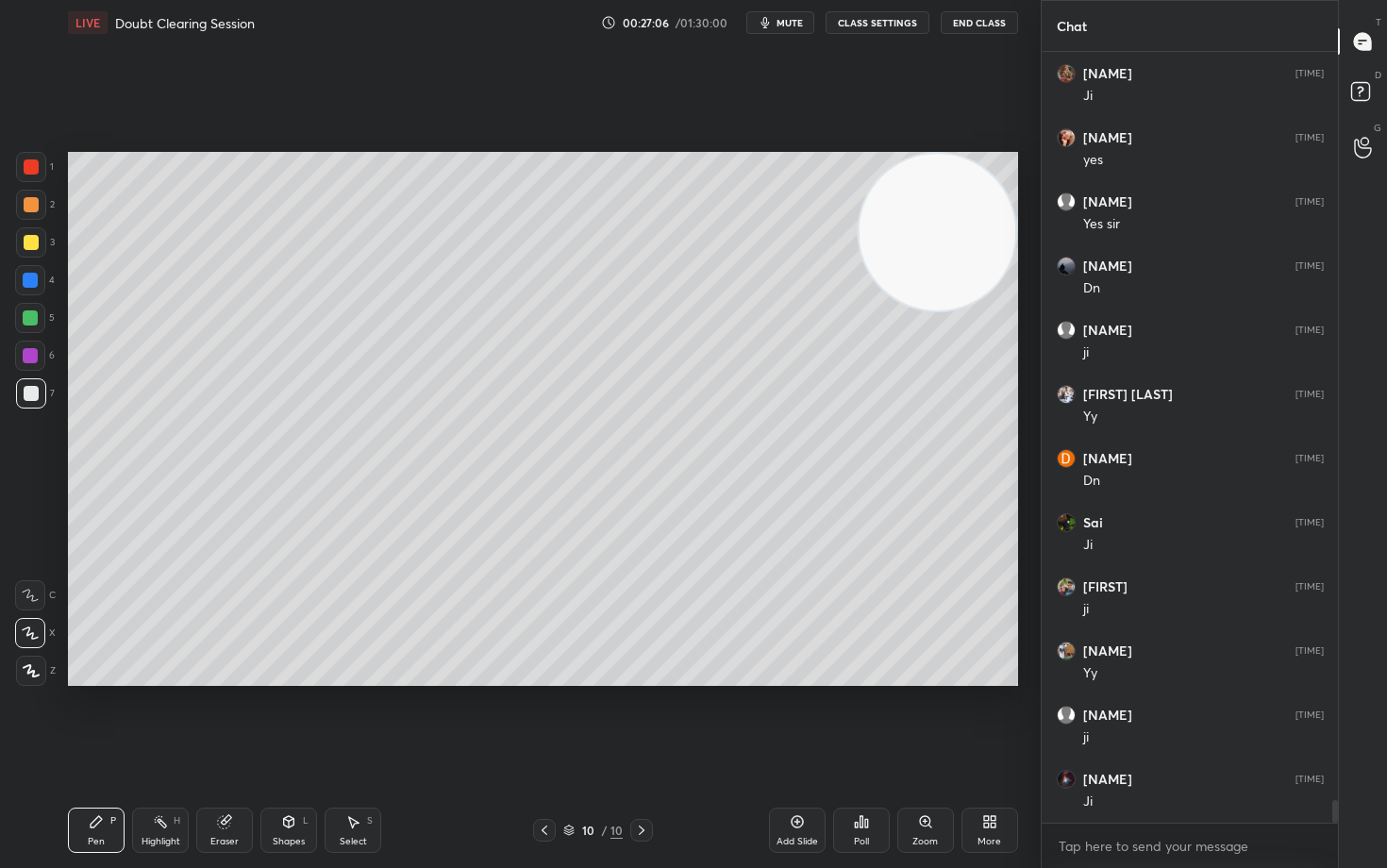 click at bounding box center [31, 205] 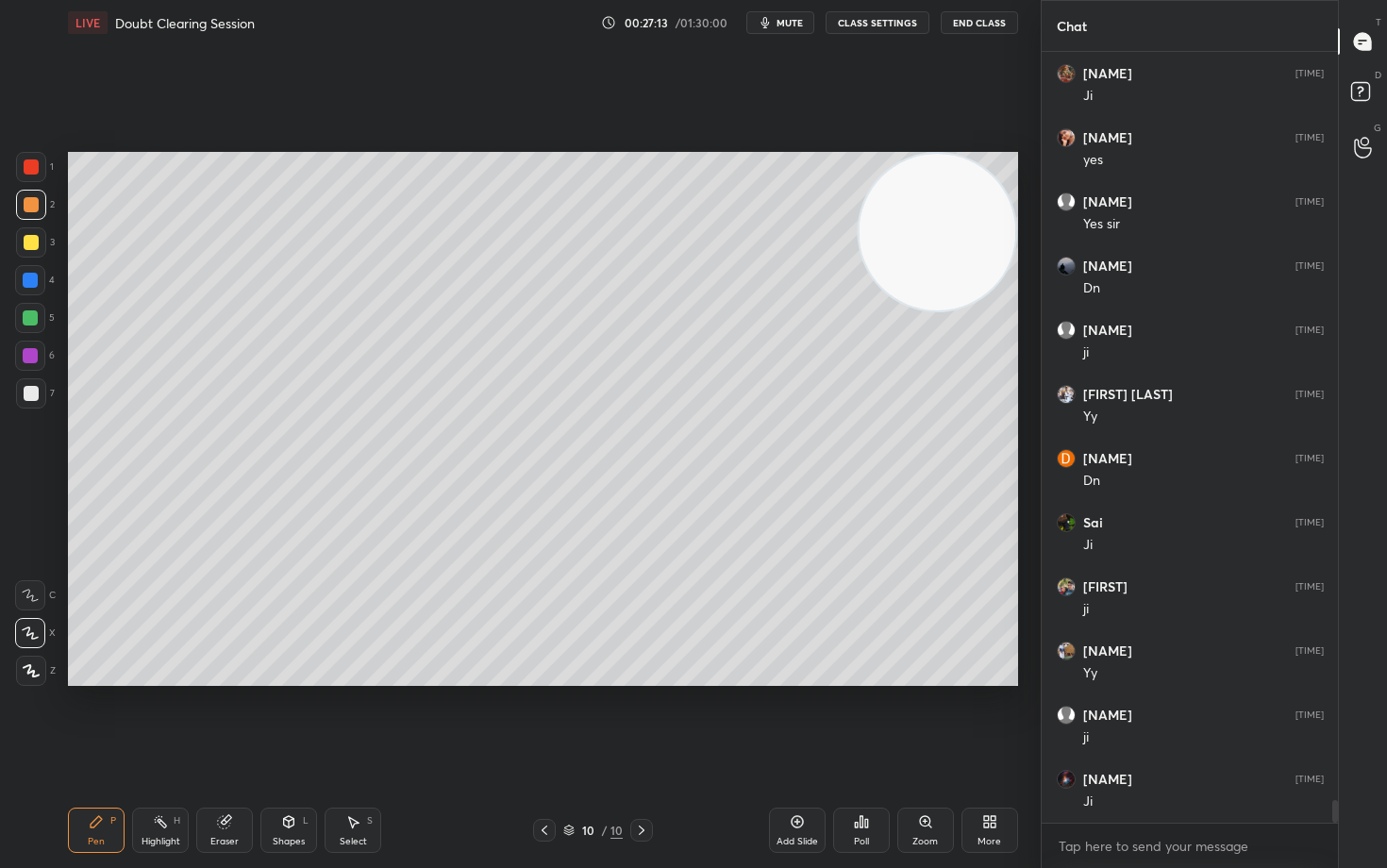 click 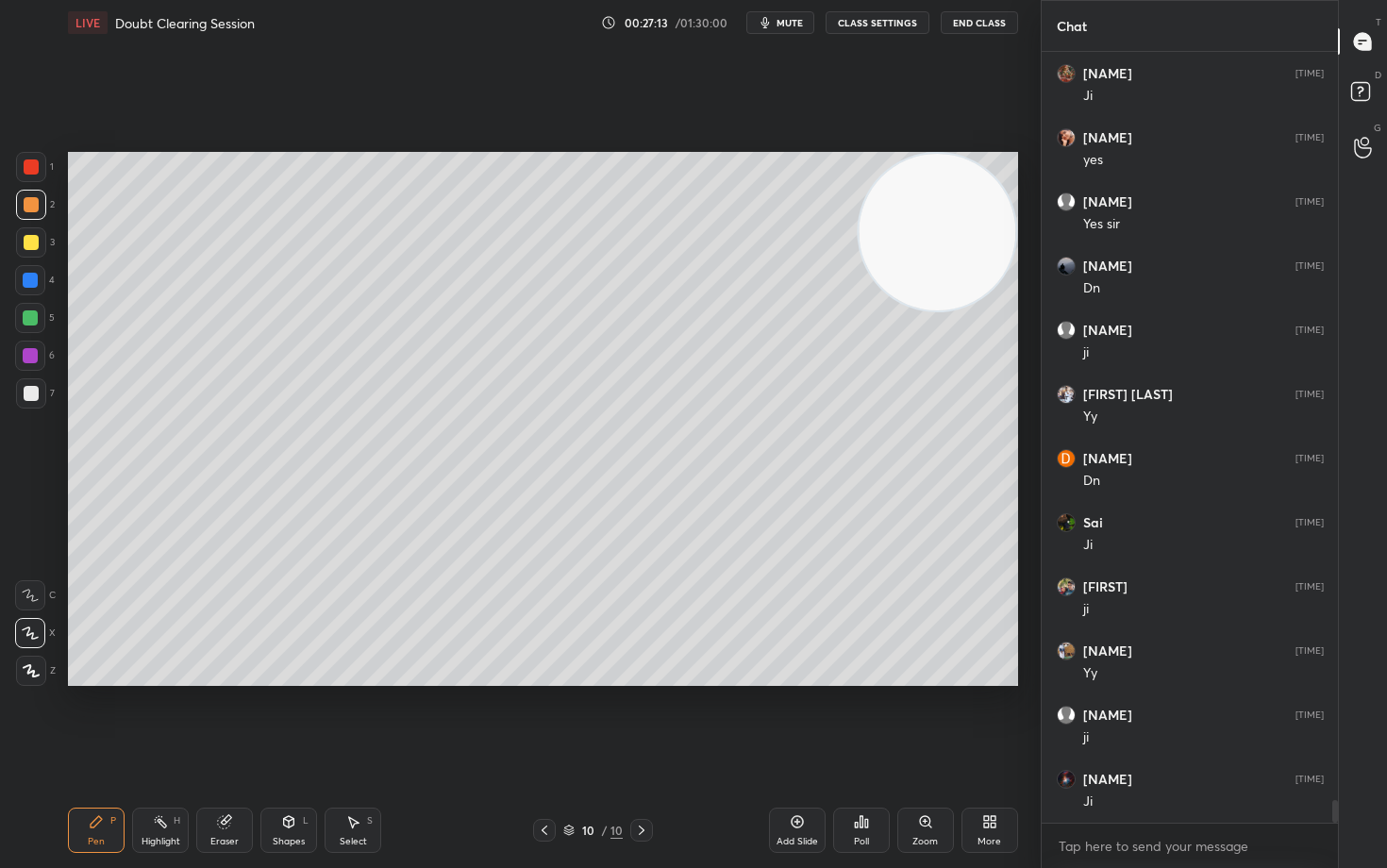 scroll, scrollTop: 25082, scrollLeft: 0, axis: vertical 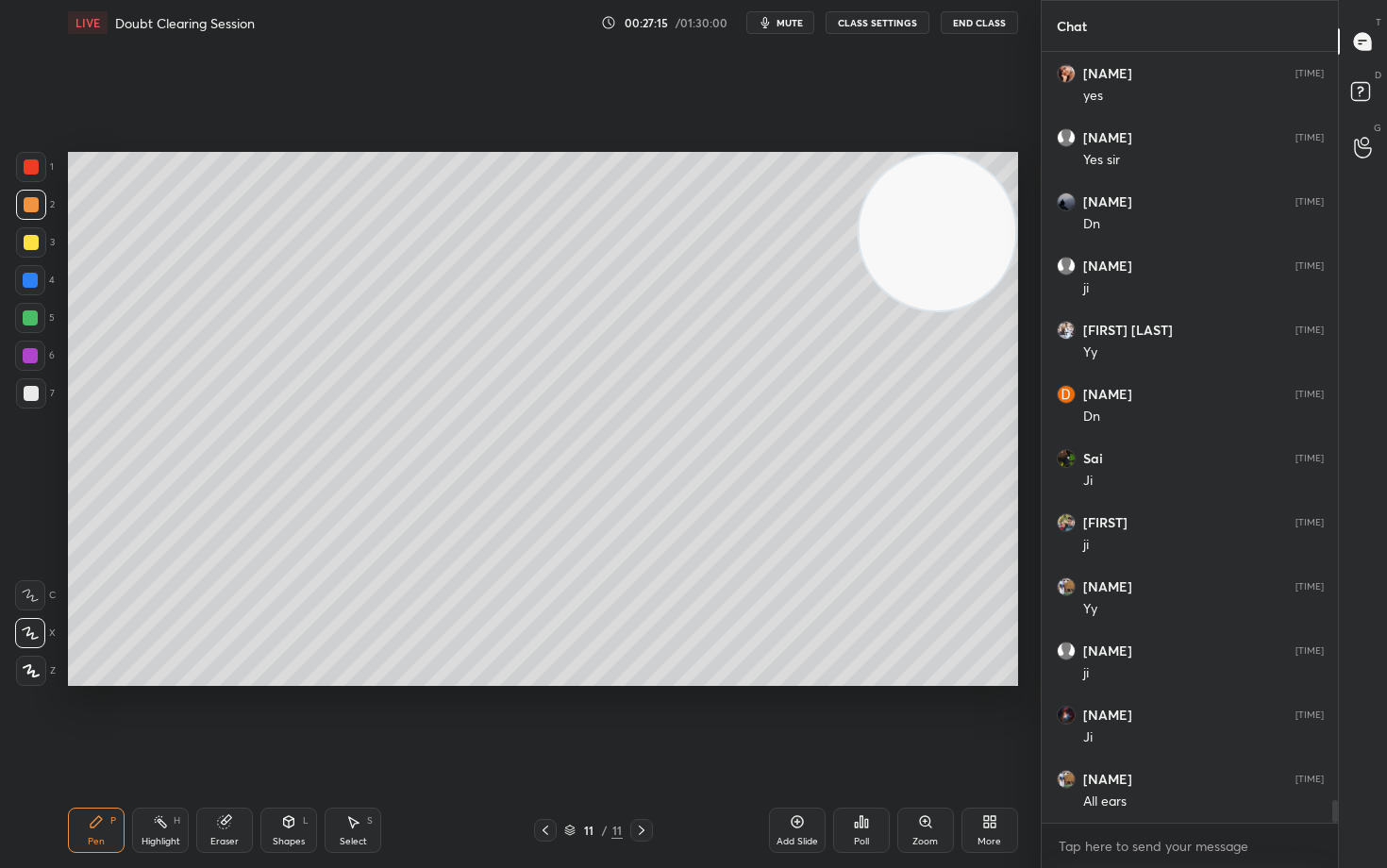 click at bounding box center (31, 242) 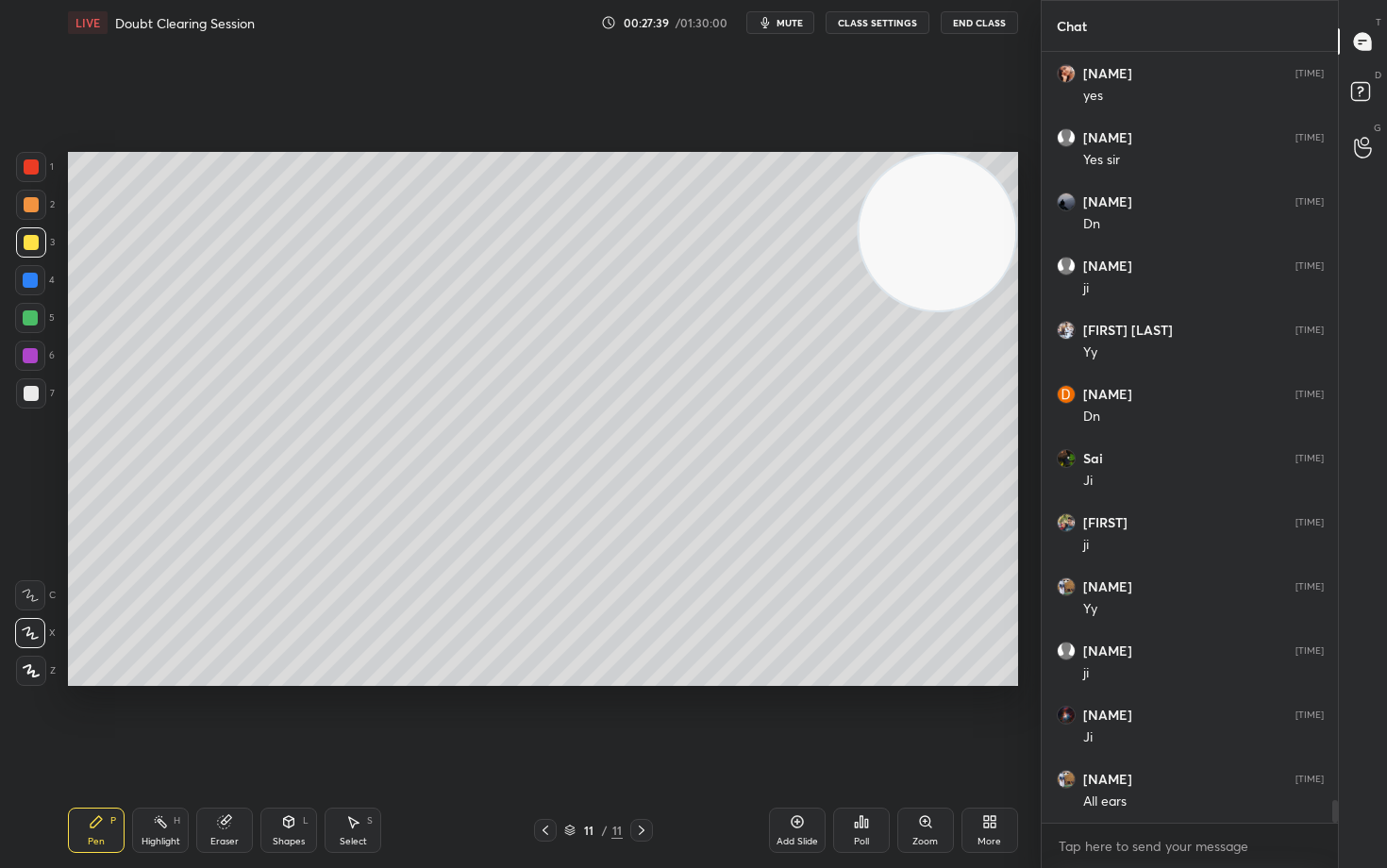 drag, startPoint x: 32, startPoint y: 204, endPoint x: 54, endPoint y: 216, distance: 25.05993 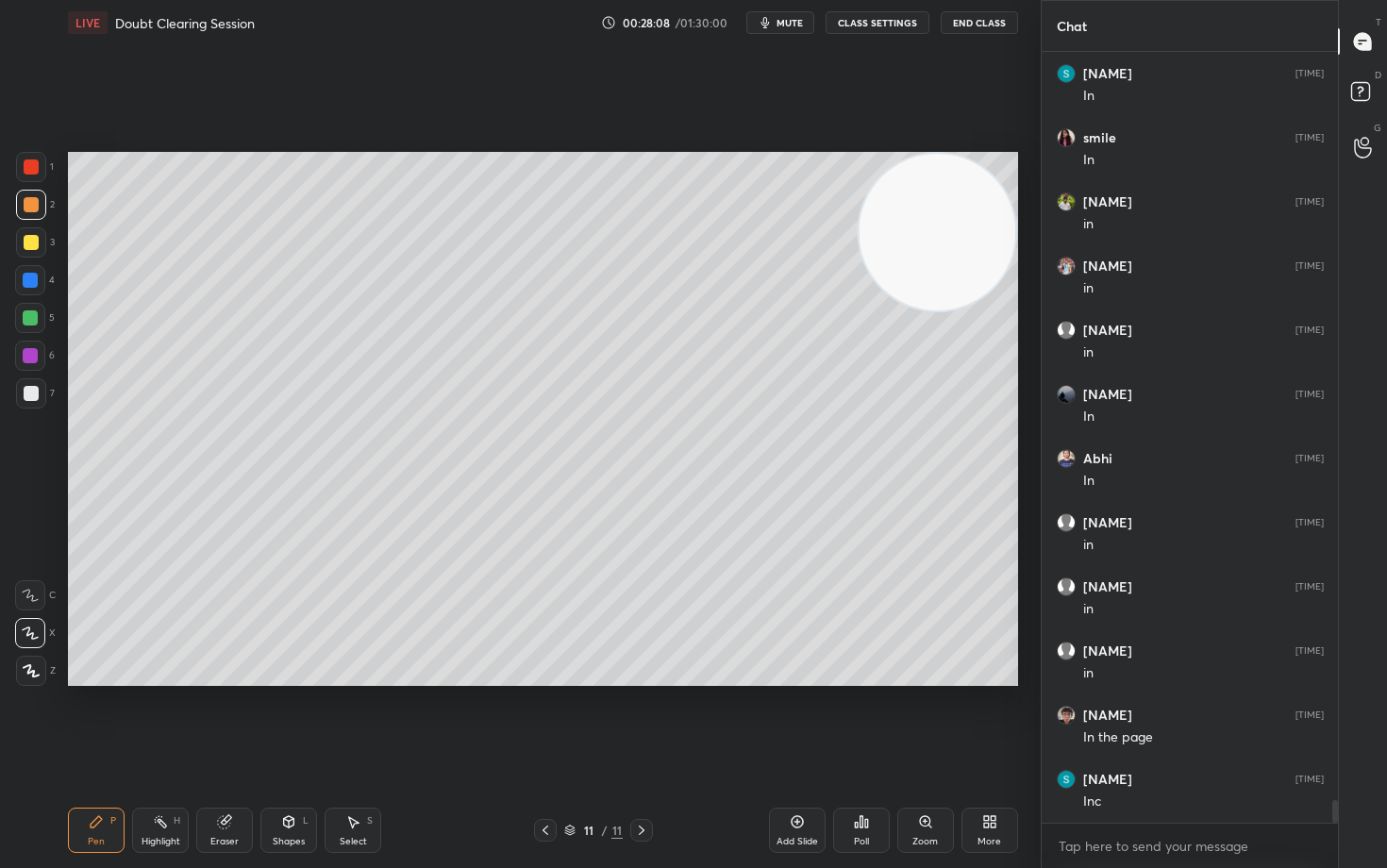 scroll, scrollTop: 26045, scrollLeft: 0, axis: vertical 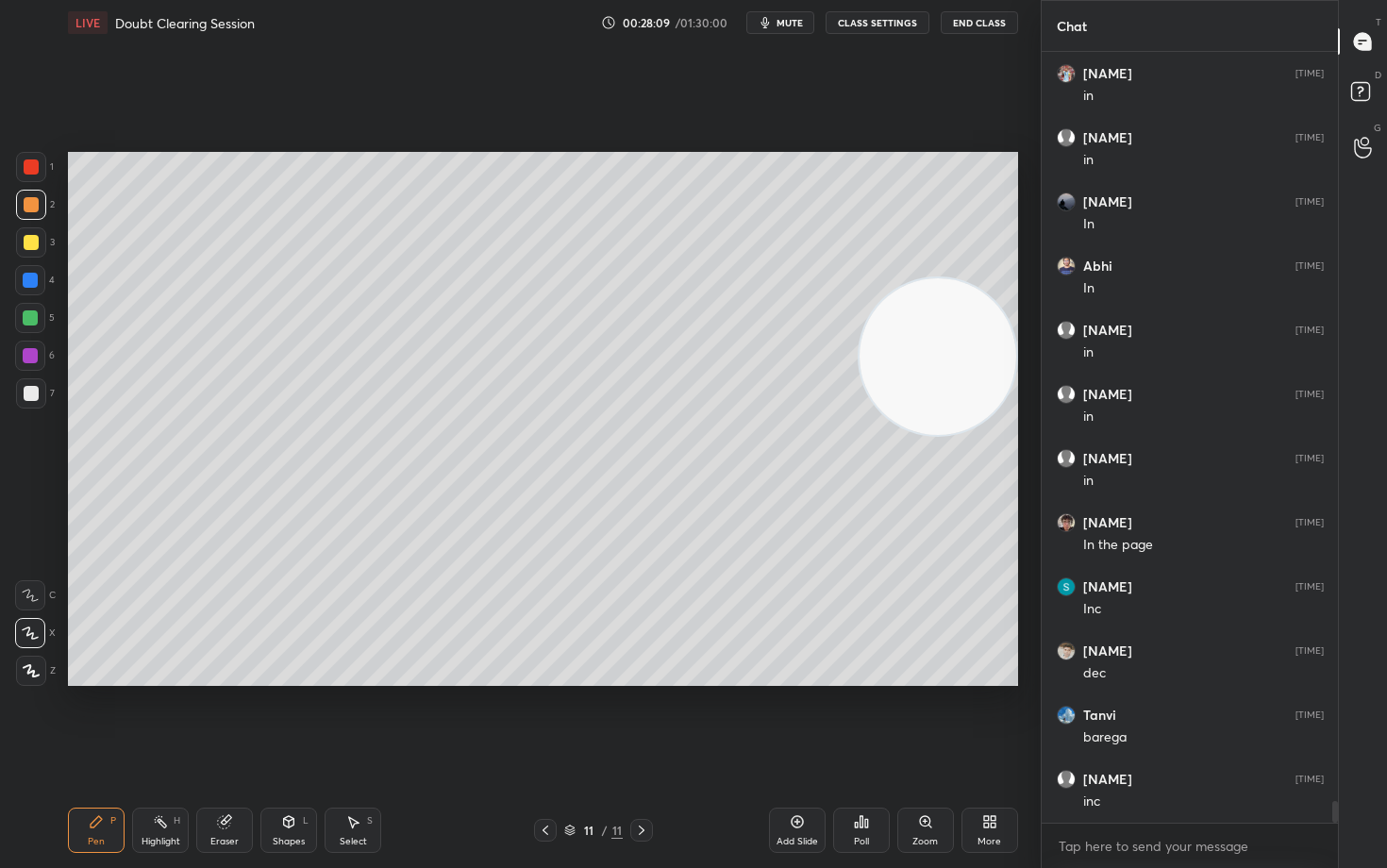 drag, startPoint x: 933, startPoint y: 264, endPoint x: 914, endPoint y: 429, distance: 166.09034 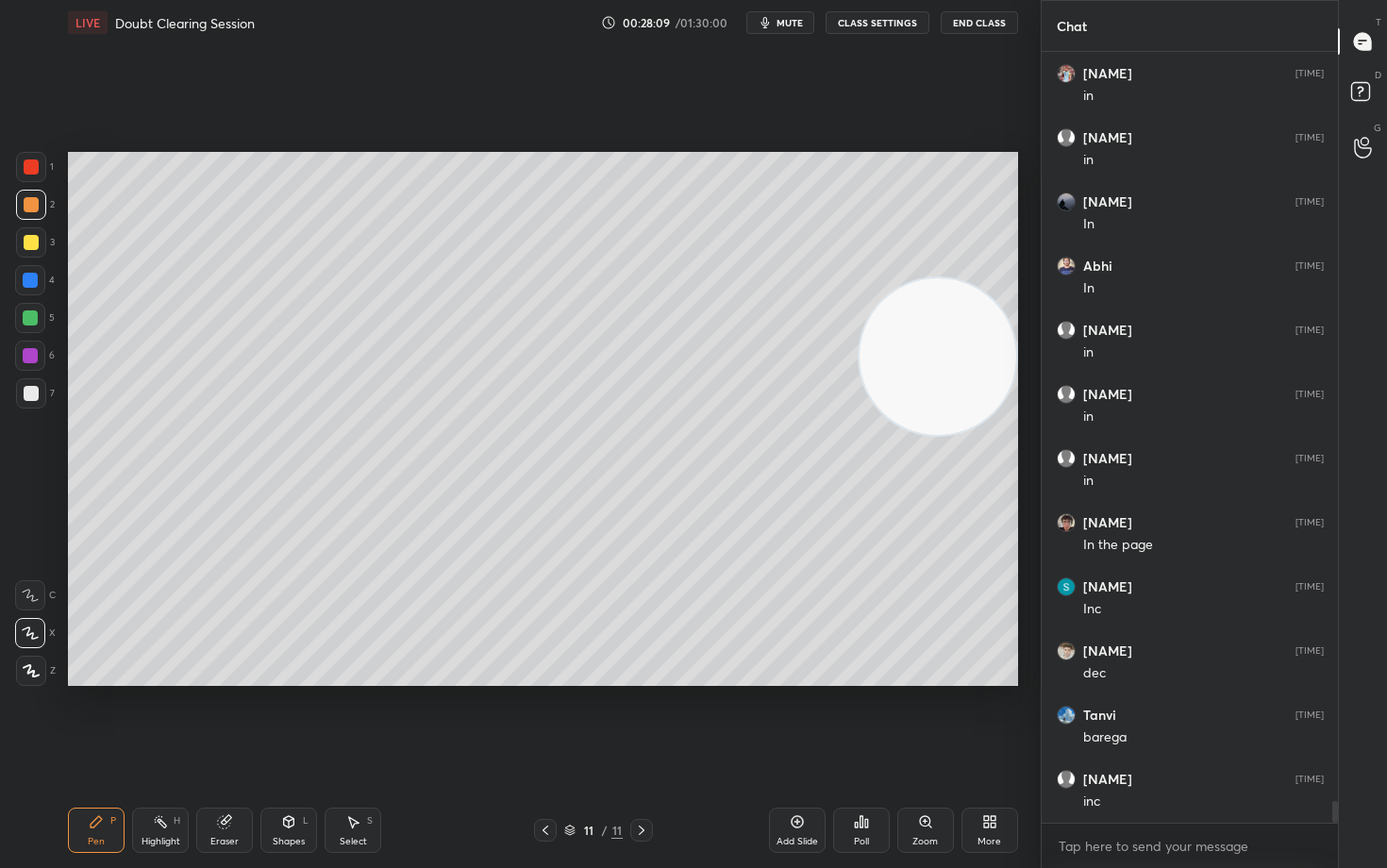 click at bounding box center (938, 357) 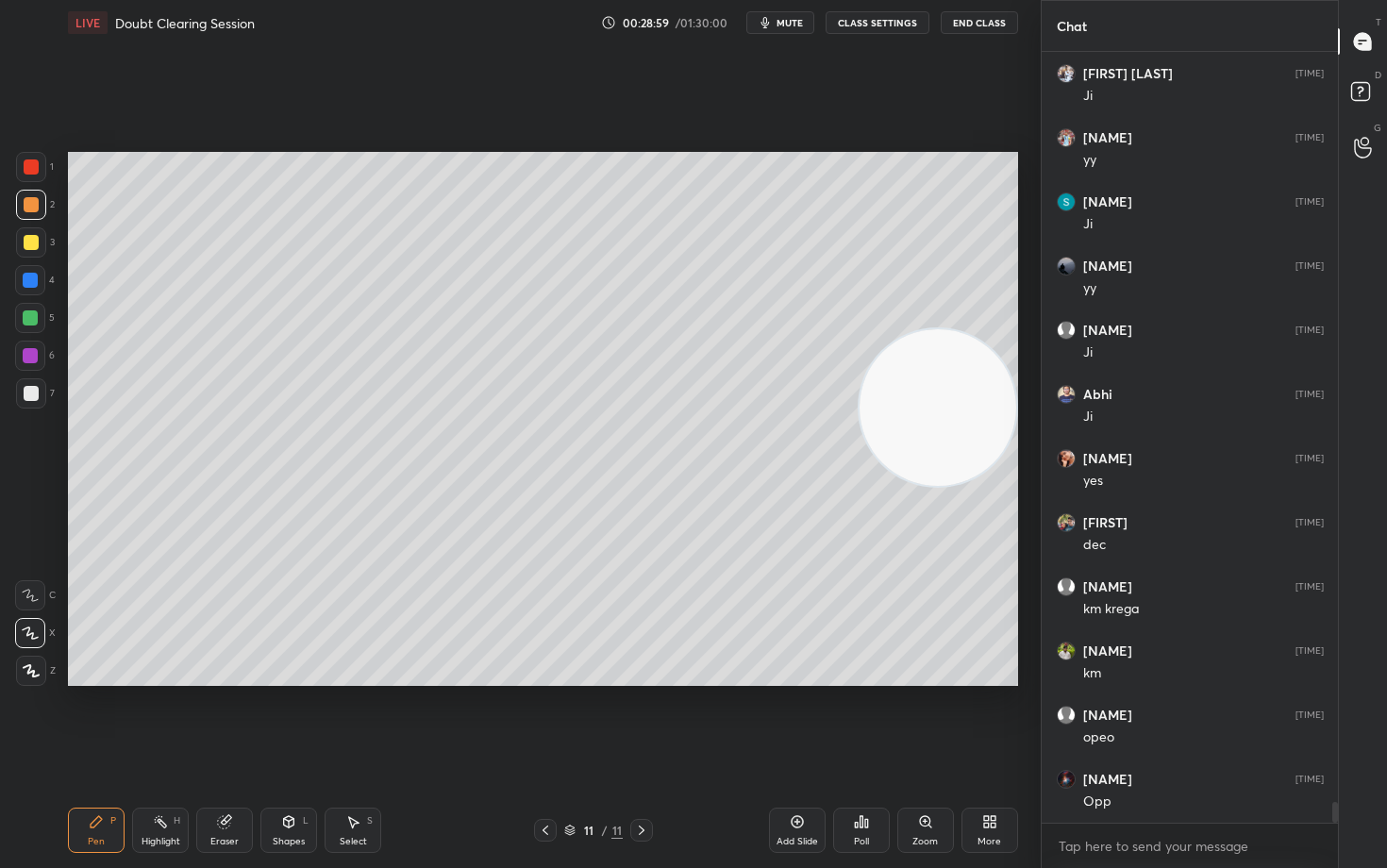scroll, scrollTop: 27649, scrollLeft: 0, axis: vertical 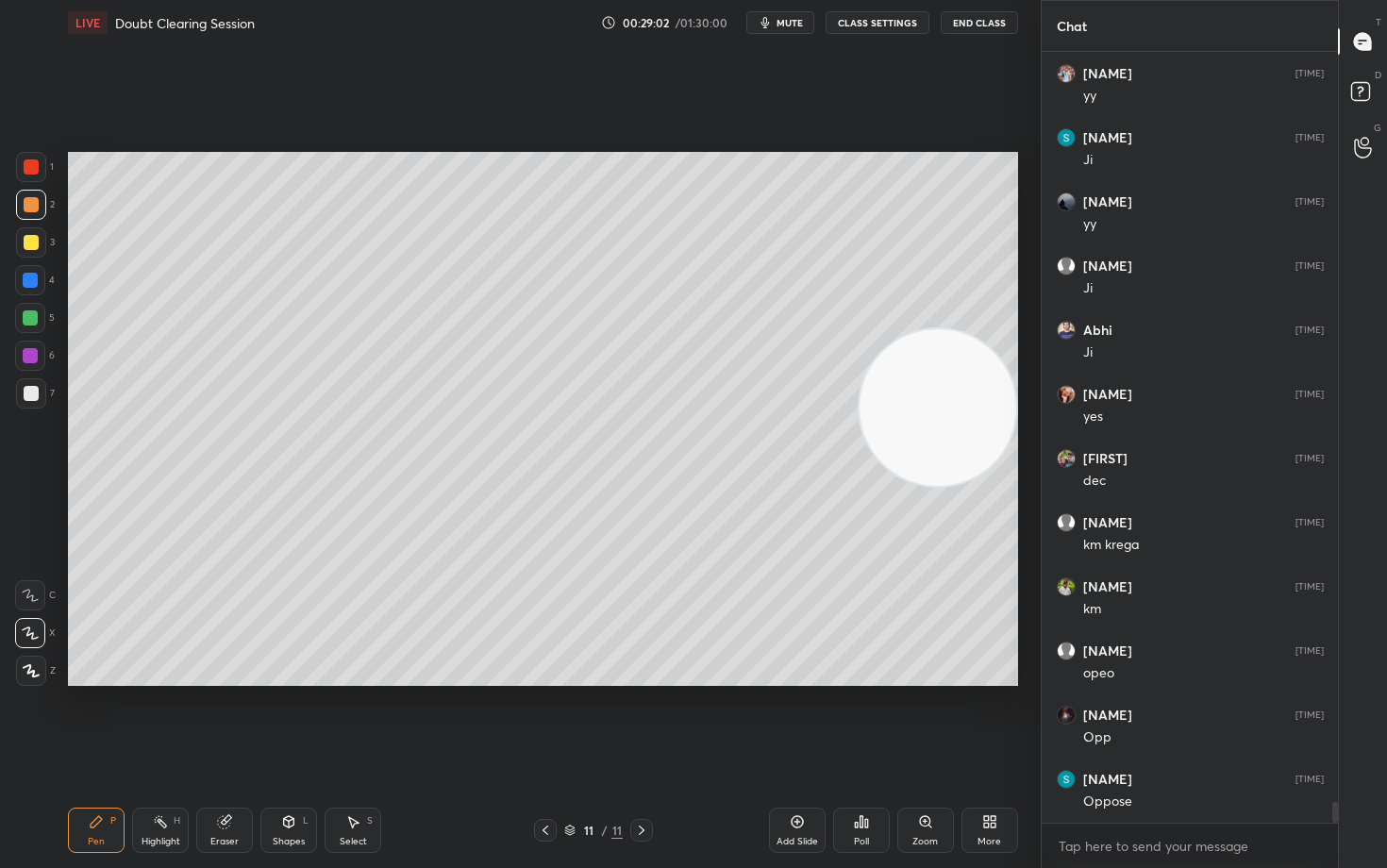 click at bounding box center [30, 280] 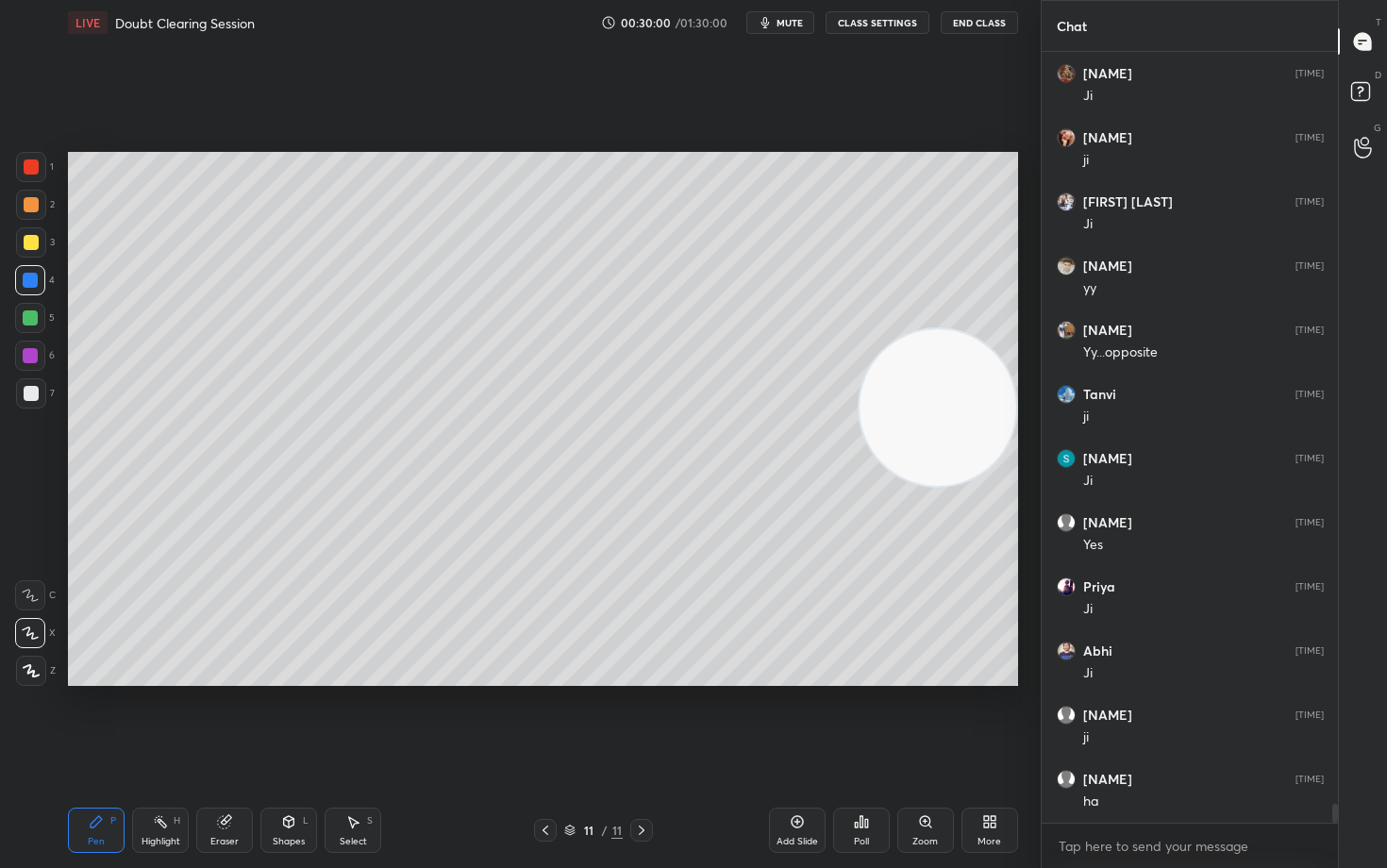 scroll, scrollTop: 31177, scrollLeft: 0, axis: vertical 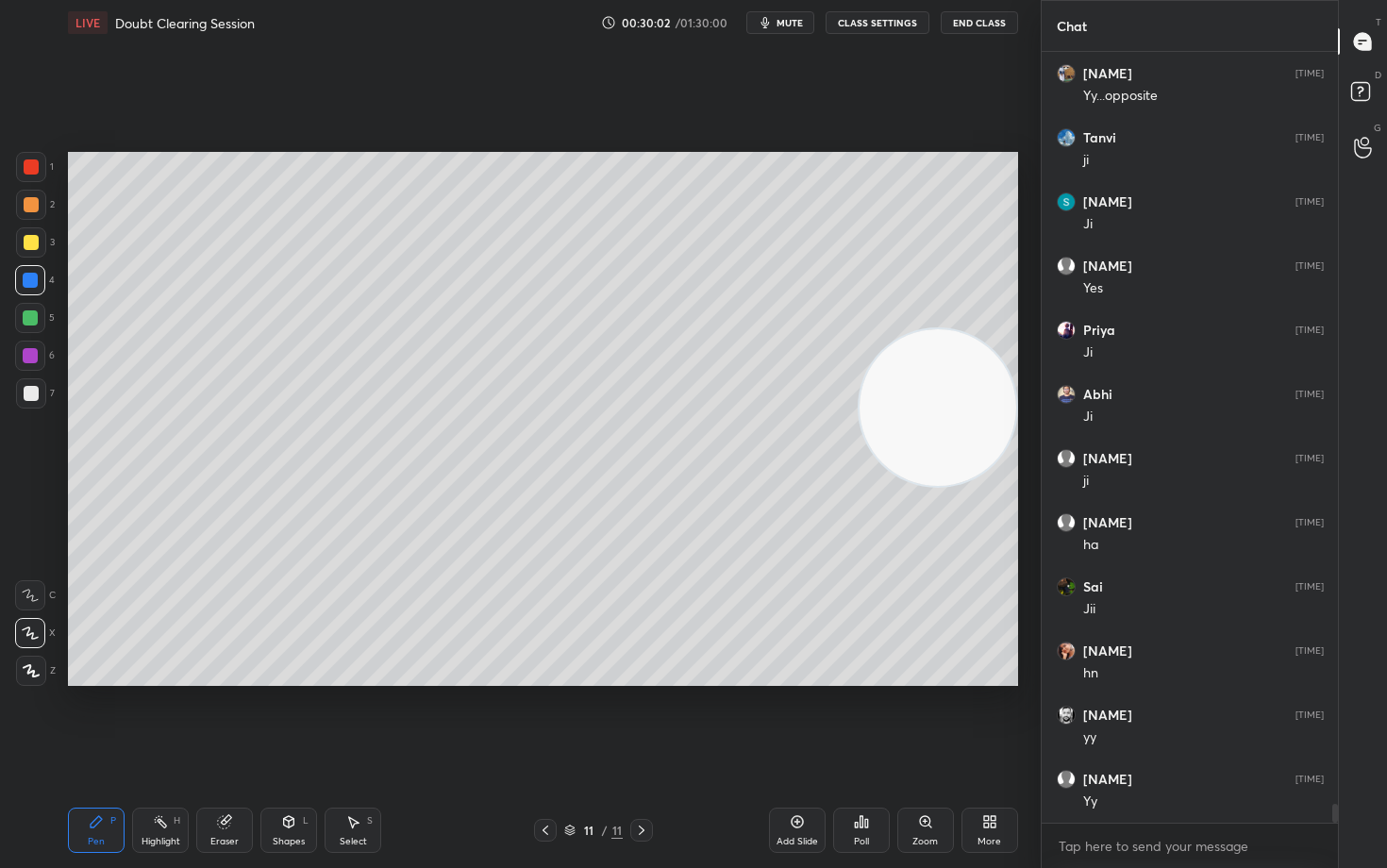 click 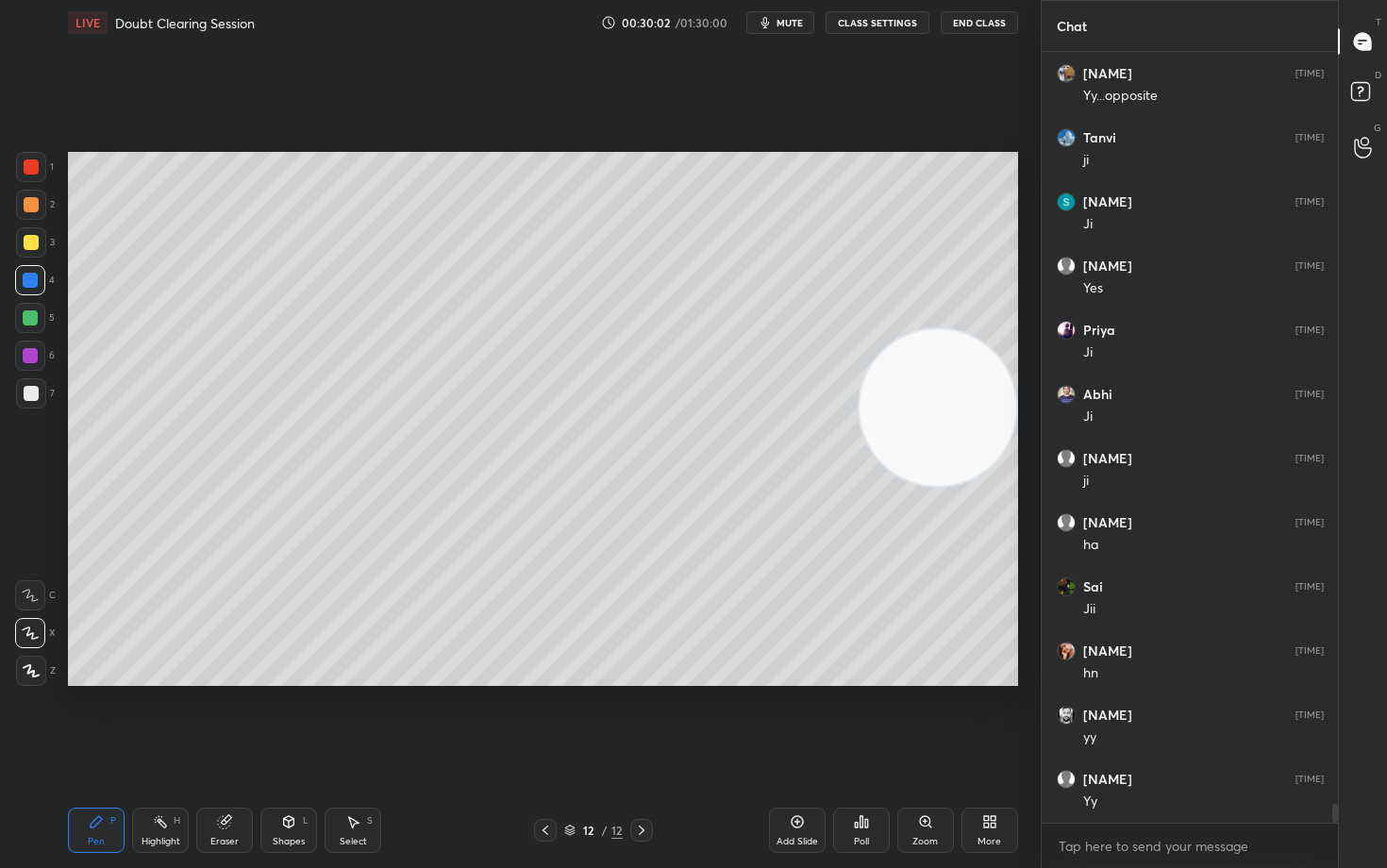 scroll, scrollTop: 31306, scrollLeft: 0, axis: vertical 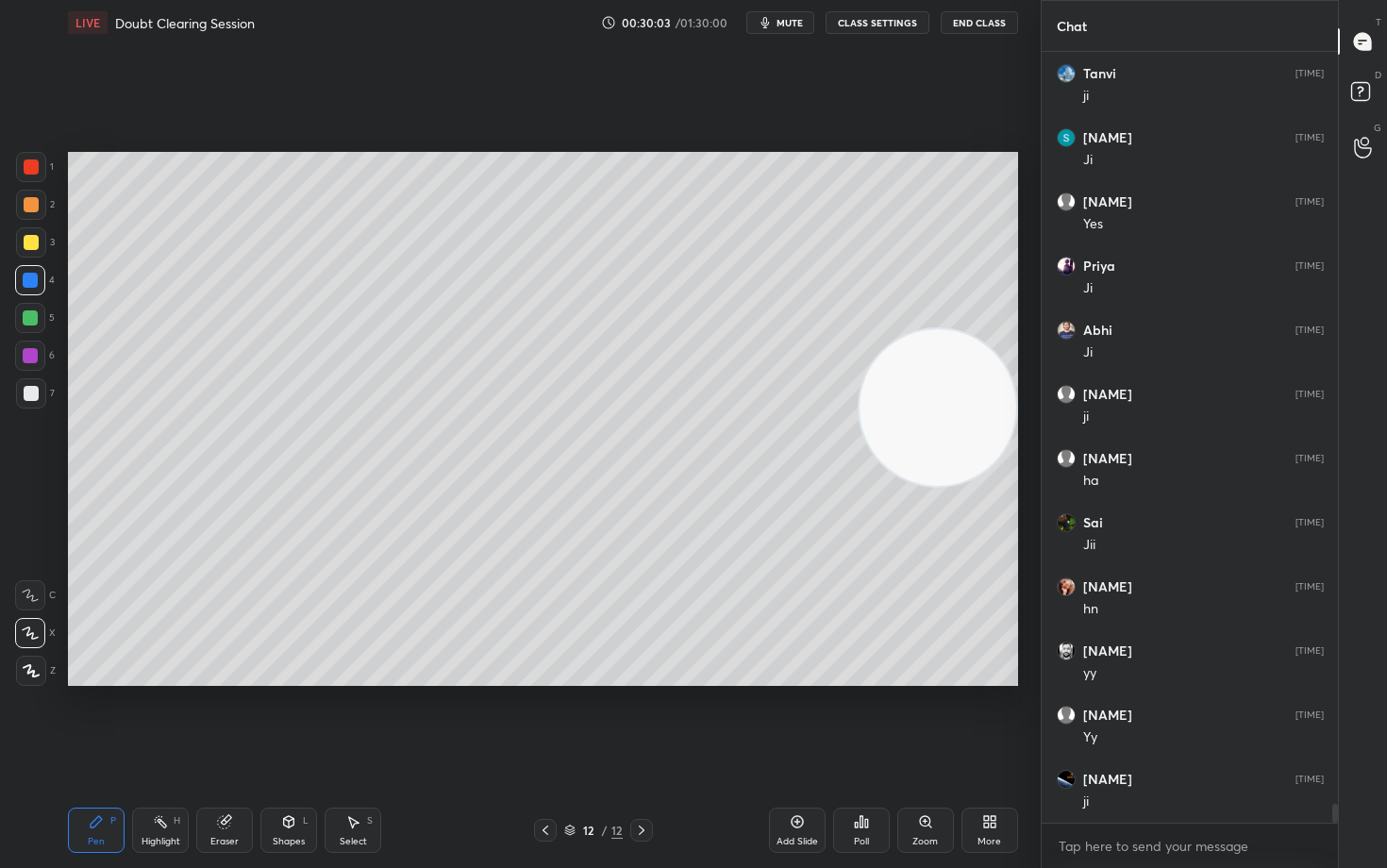 click at bounding box center [31, 393] 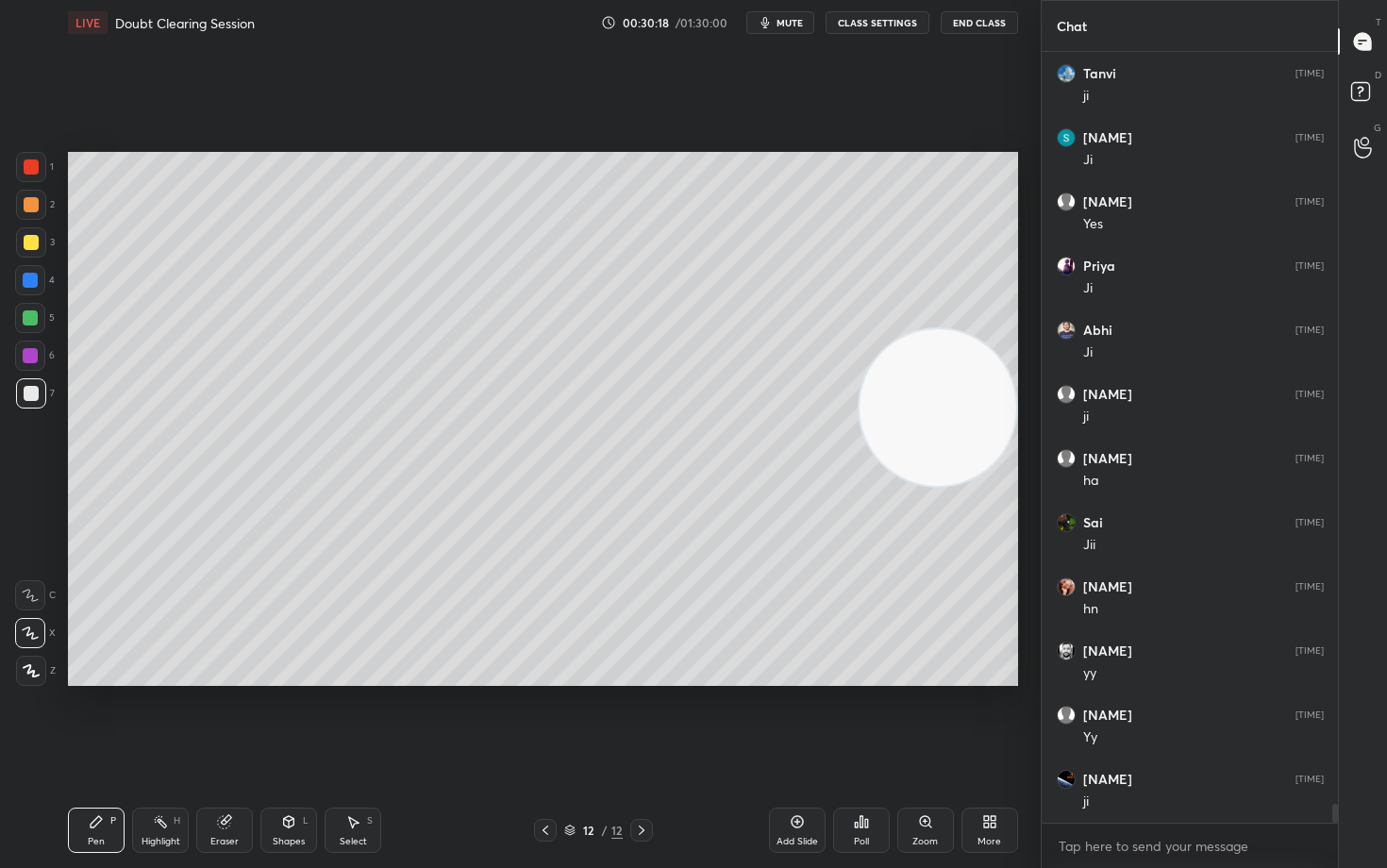 scroll, scrollTop: 31387, scrollLeft: 0, axis: vertical 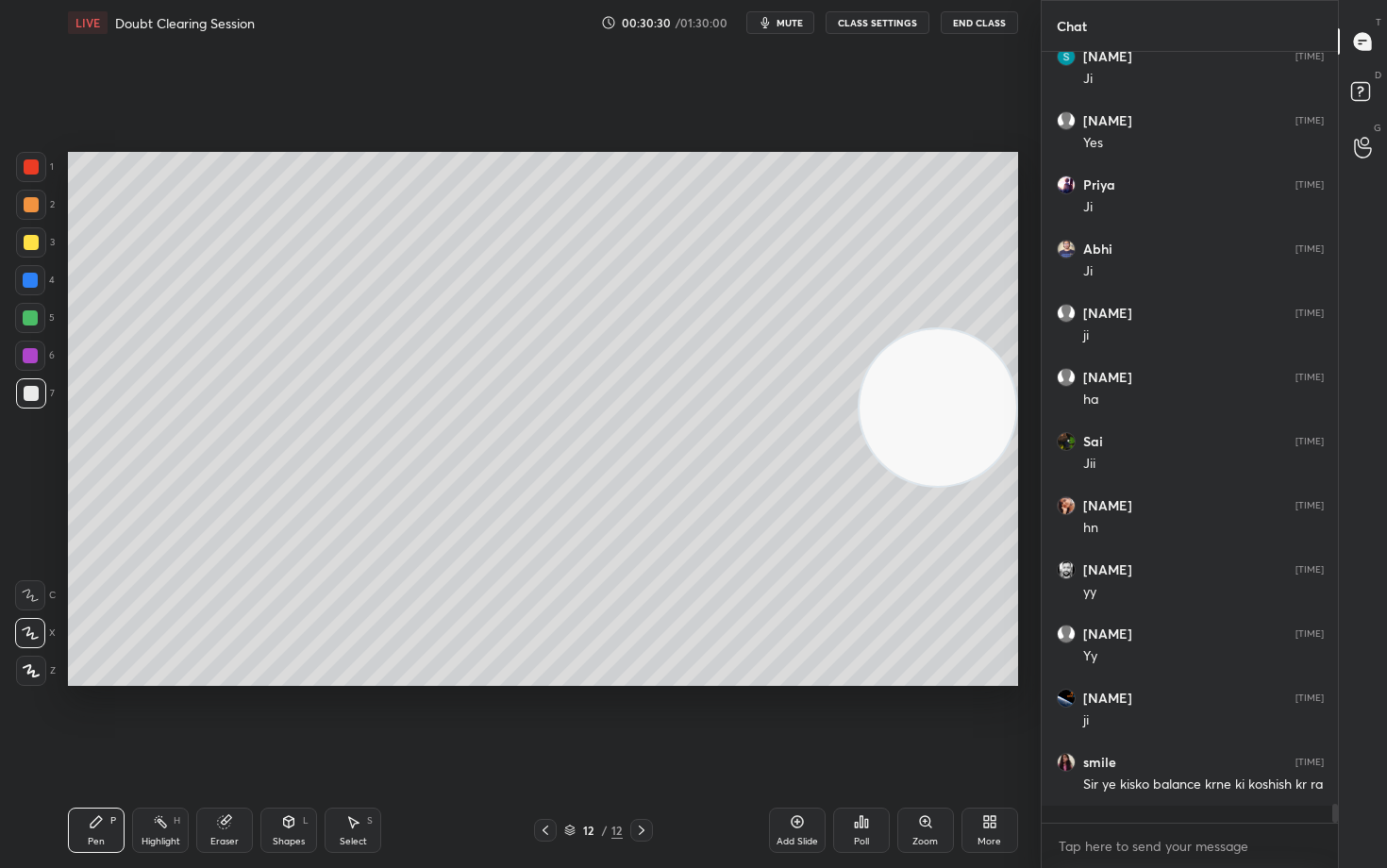 click at bounding box center (31, 242) 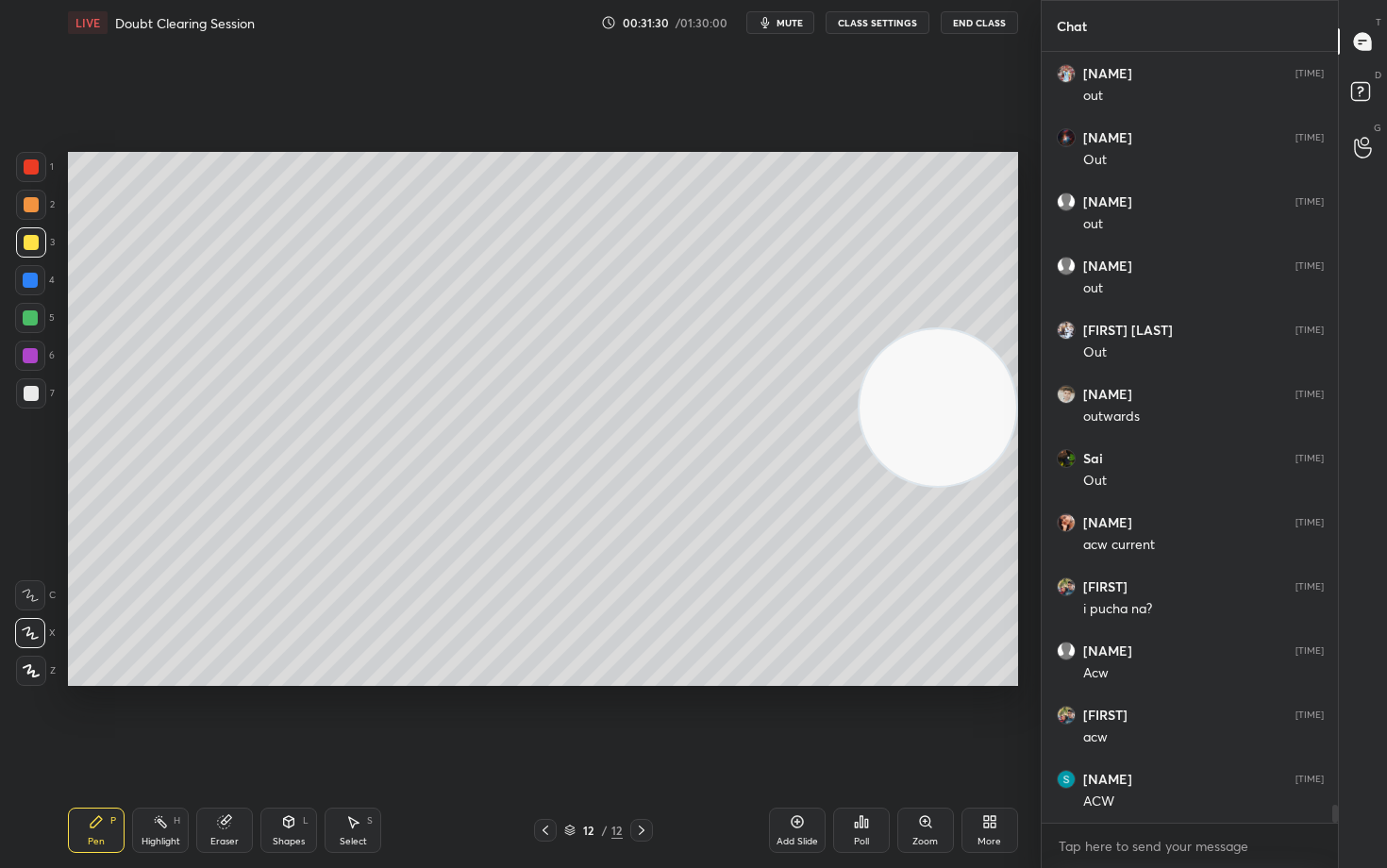 scroll, scrollTop: 33055, scrollLeft: 0, axis: vertical 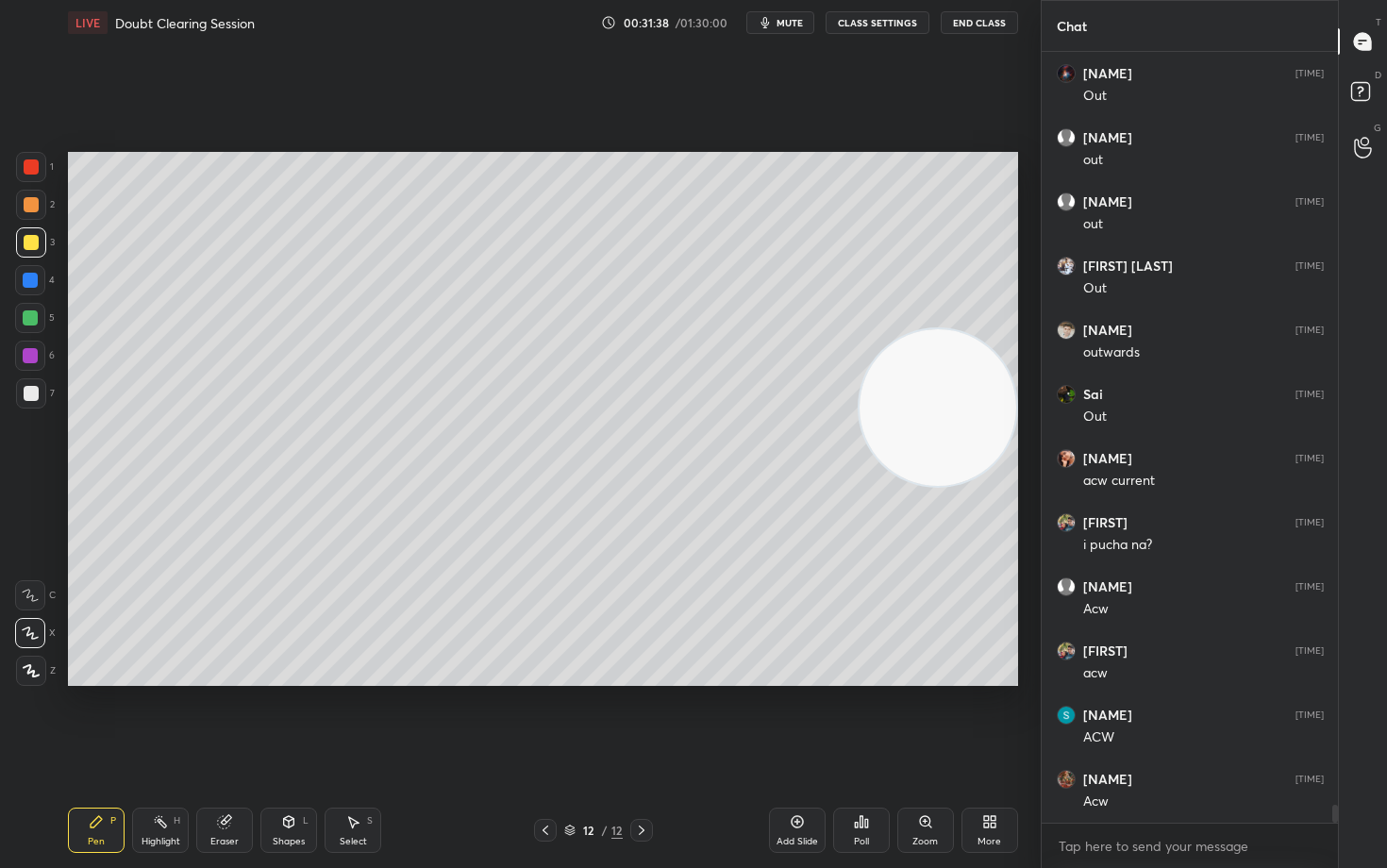 drag, startPoint x: 31, startPoint y: 399, endPoint x: 50, endPoint y: 396, distance: 19.23538 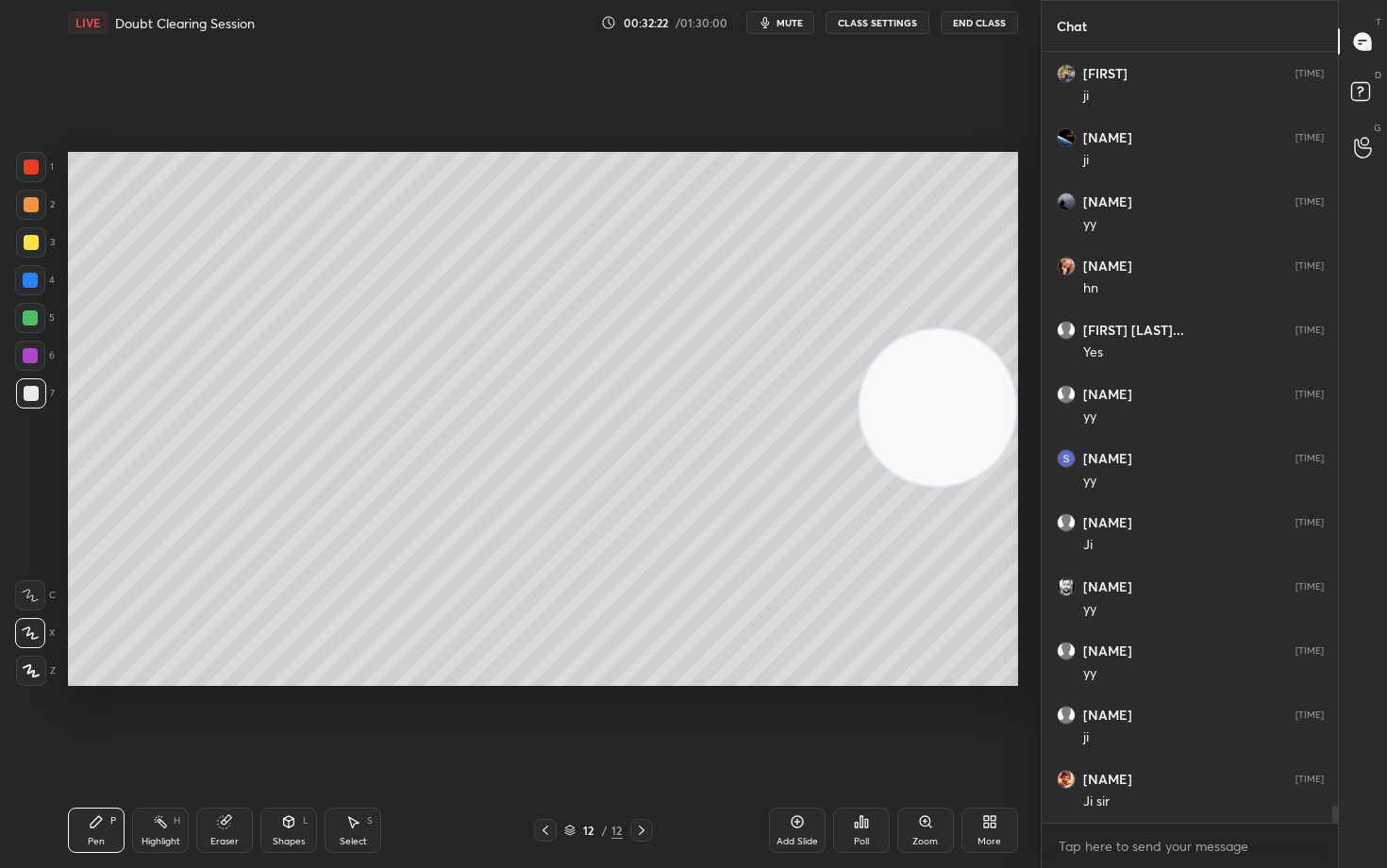 scroll, scrollTop: 34466, scrollLeft: 0, axis: vertical 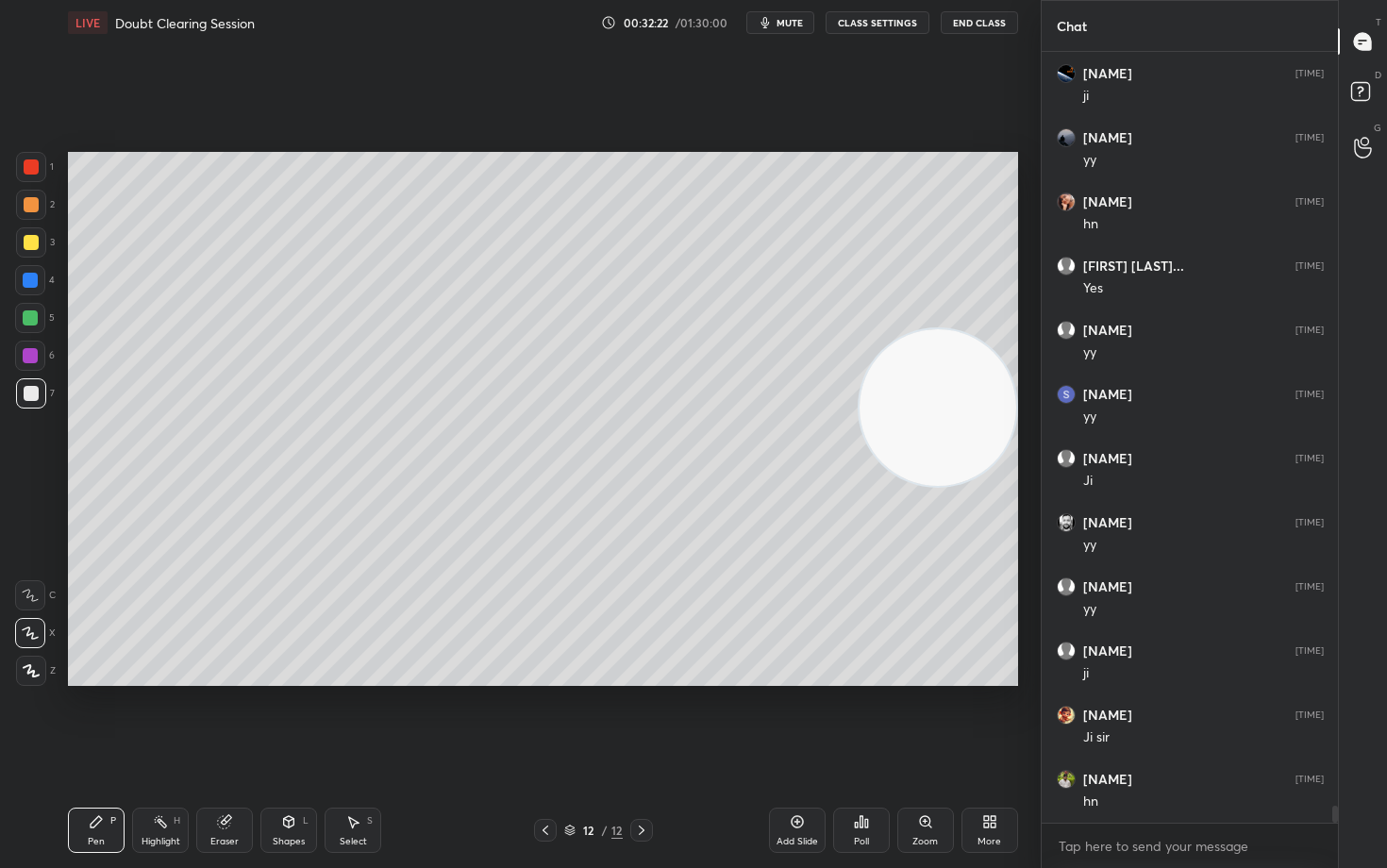 drag, startPoint x: 974, startPoint y: 445, endPoint x: 635, endPoint y: 322, distance: 360.62446 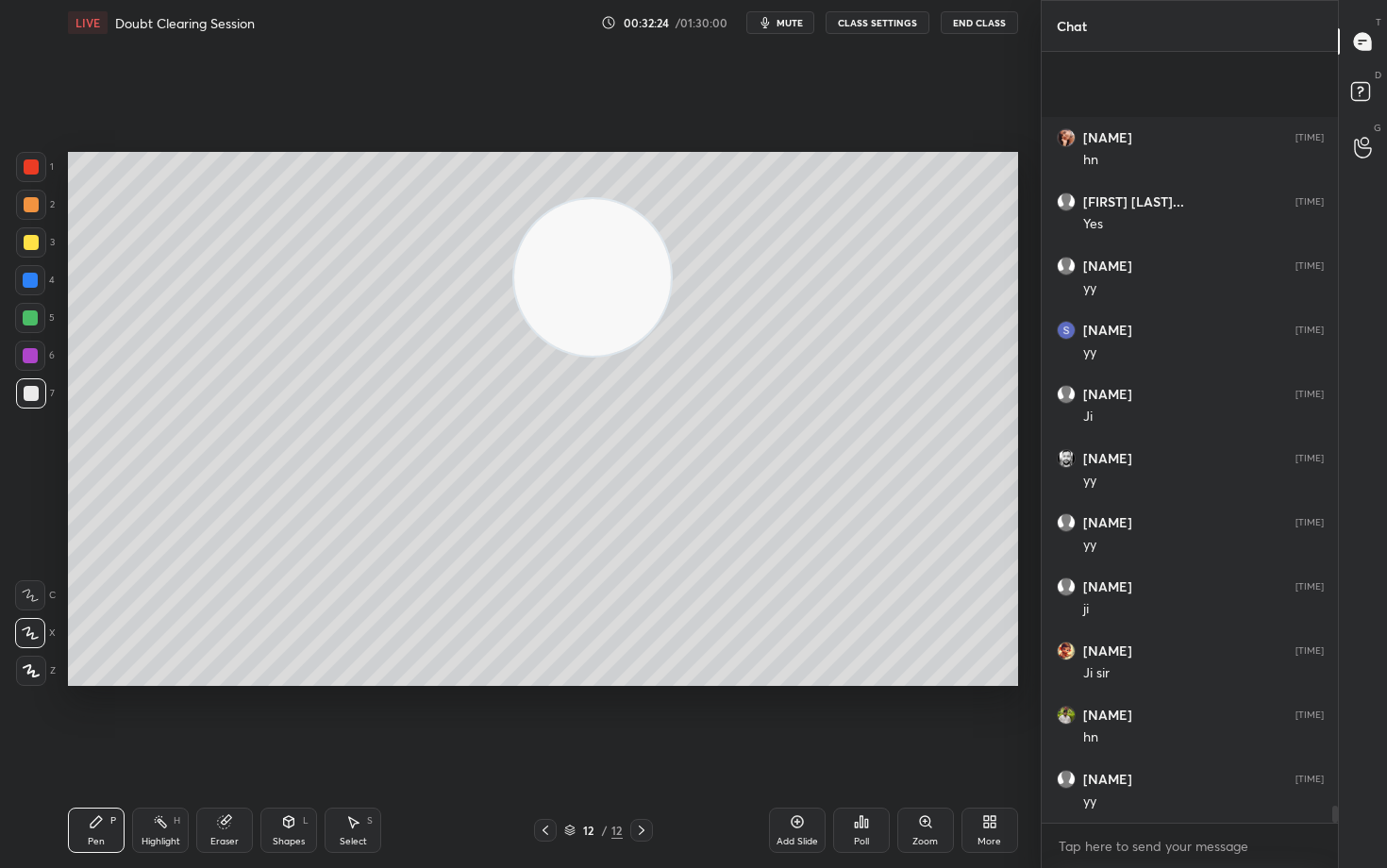 scroll, scrollTop: 34723, scrollLeft: 0, axis: vertical 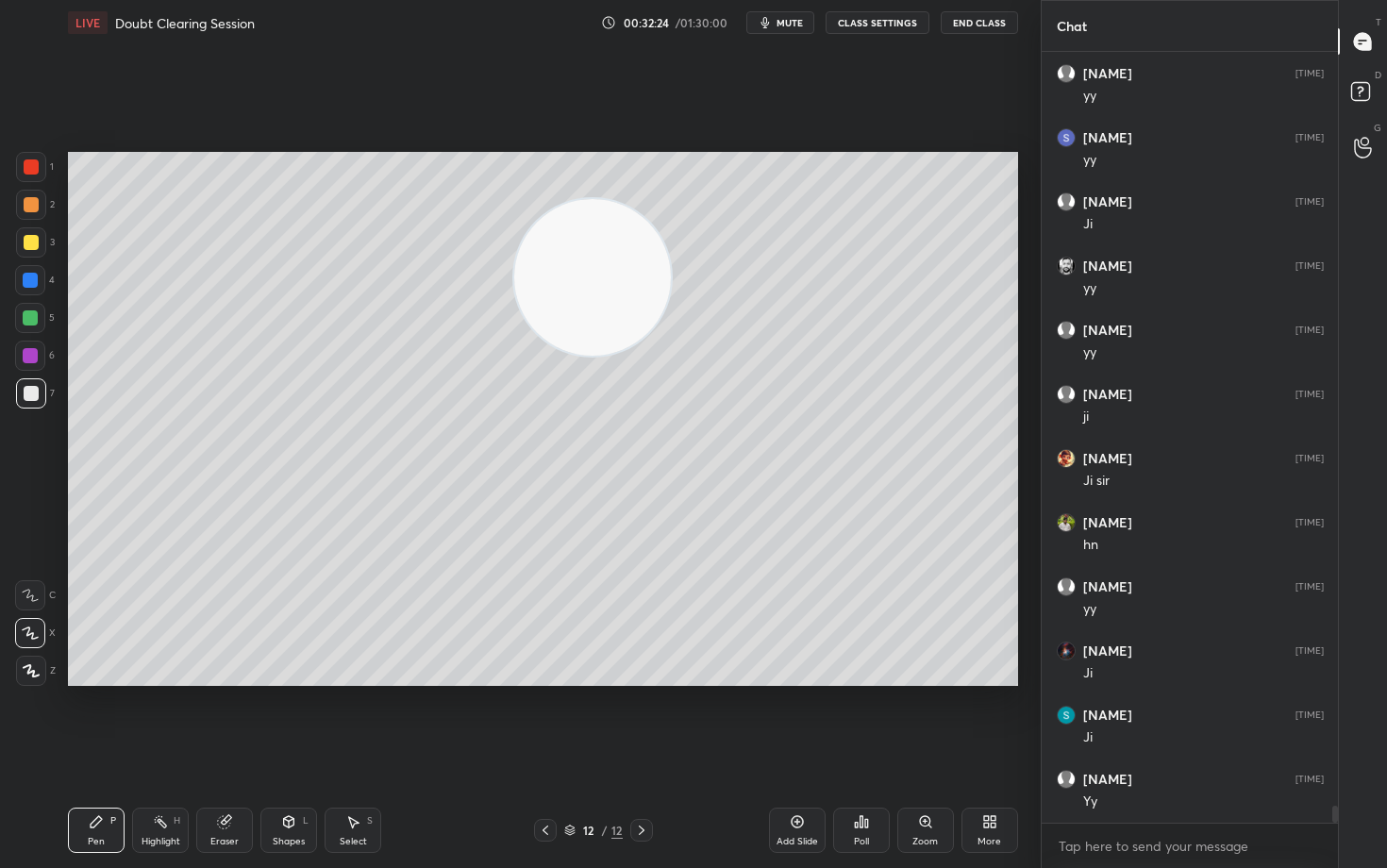 click at bounding box center (31, 242) 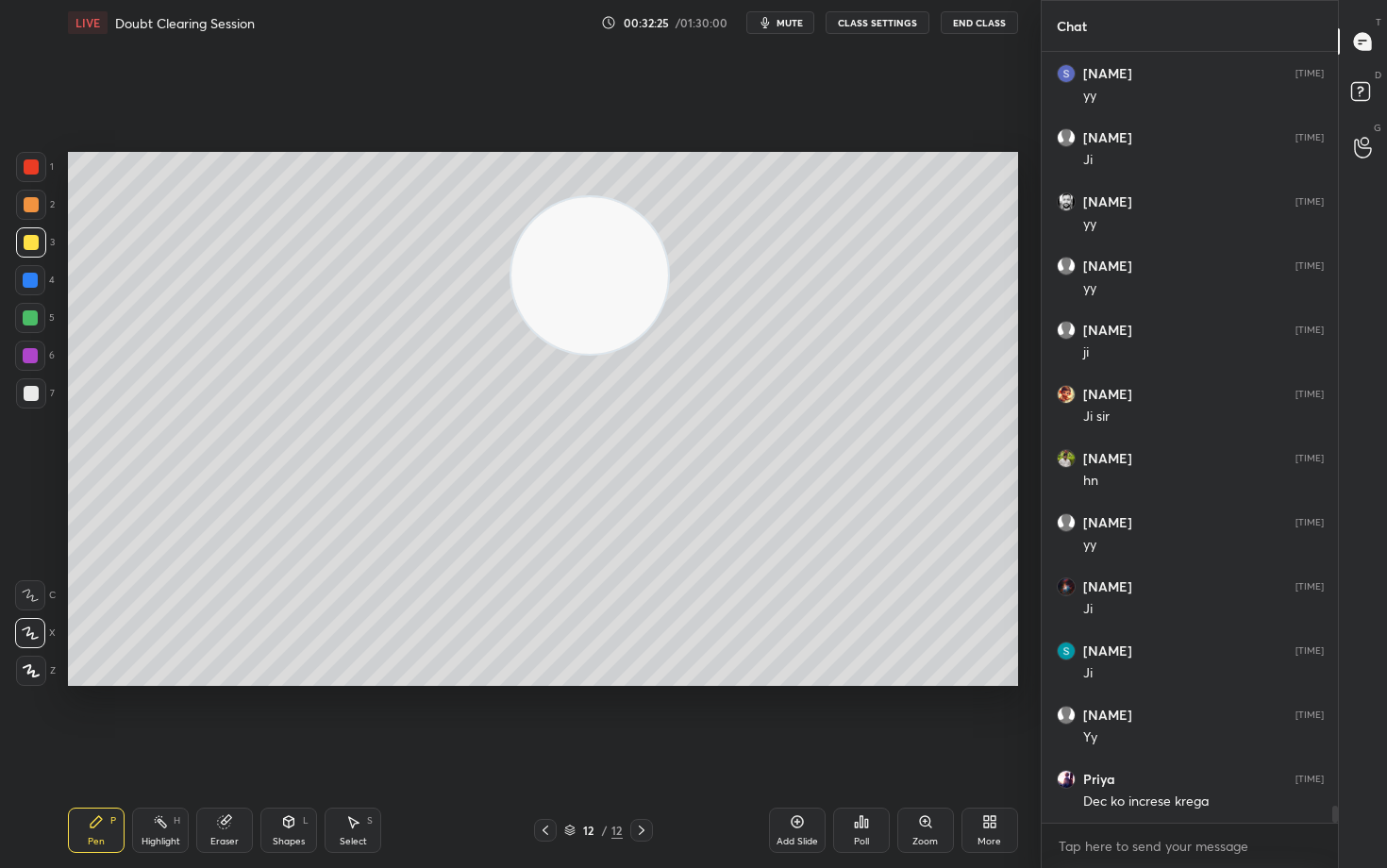 drag, startPoint x: 609, startPoint y: 292, endPoint x: 438, endPoint y: 195, distance: 196.59603 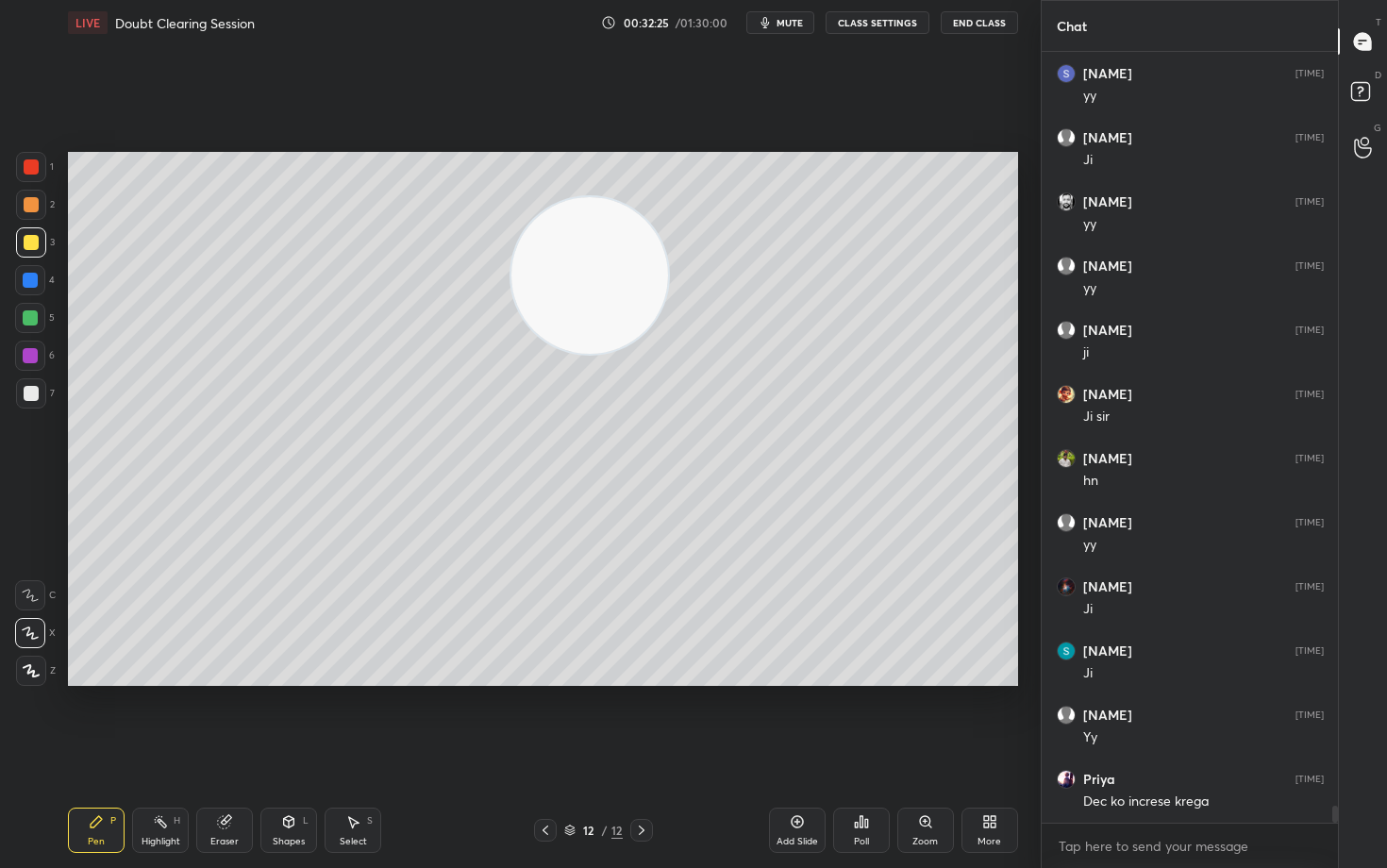 click at bounding box center [590, 275] 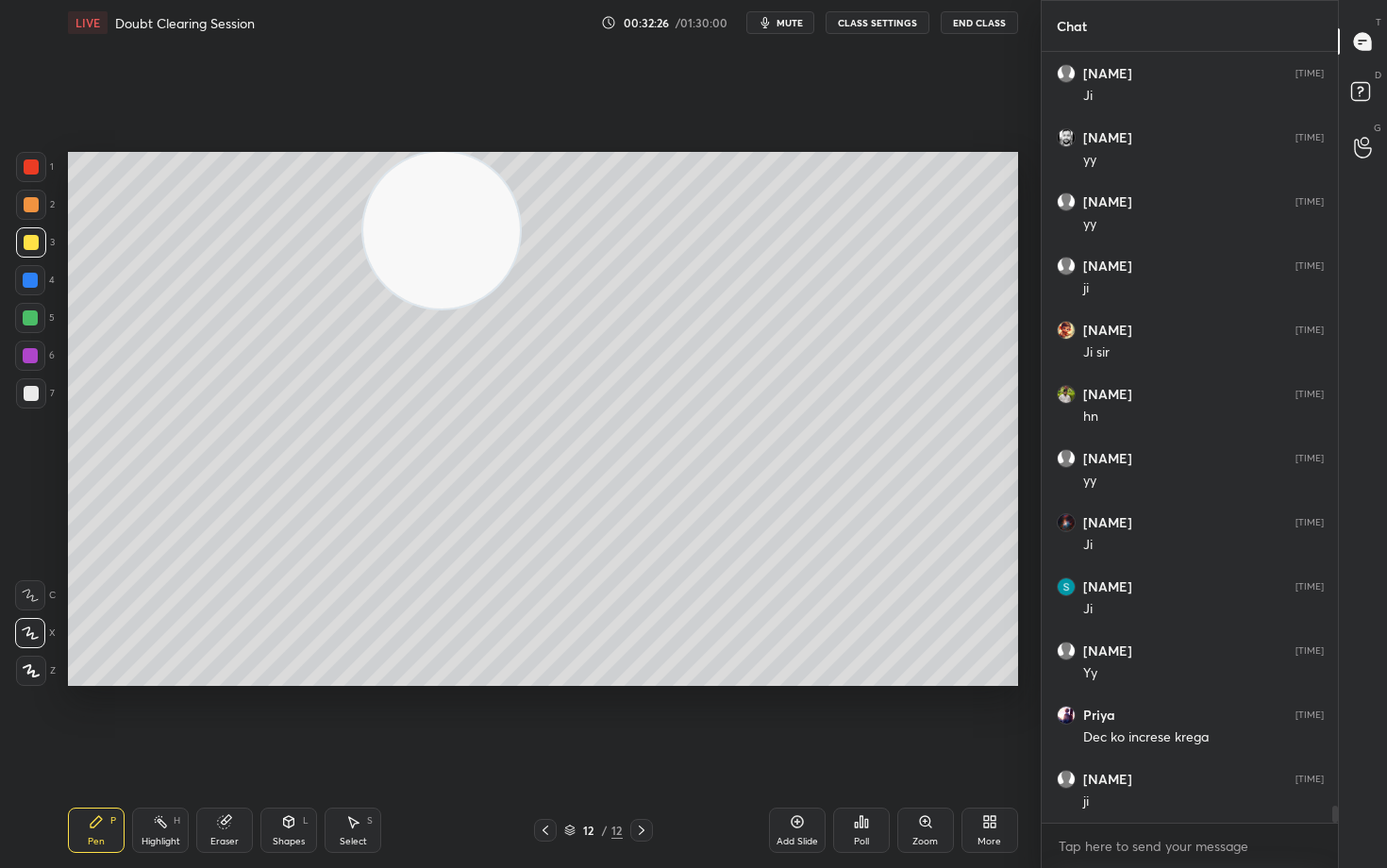 click at bounding box center (31, 205) 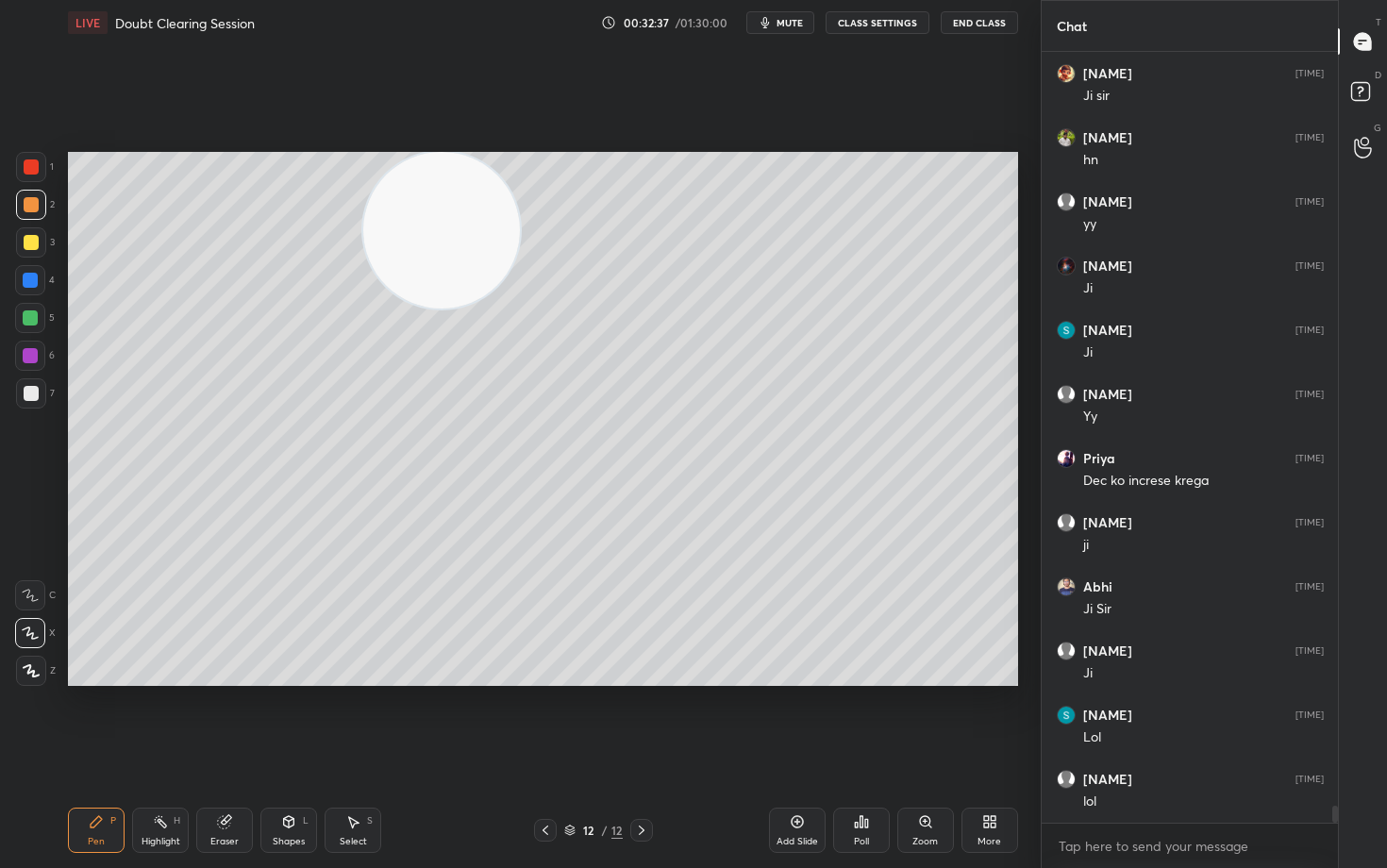 scroll, scrollTop: 35172, scrollLeft: 0, axis: vertical 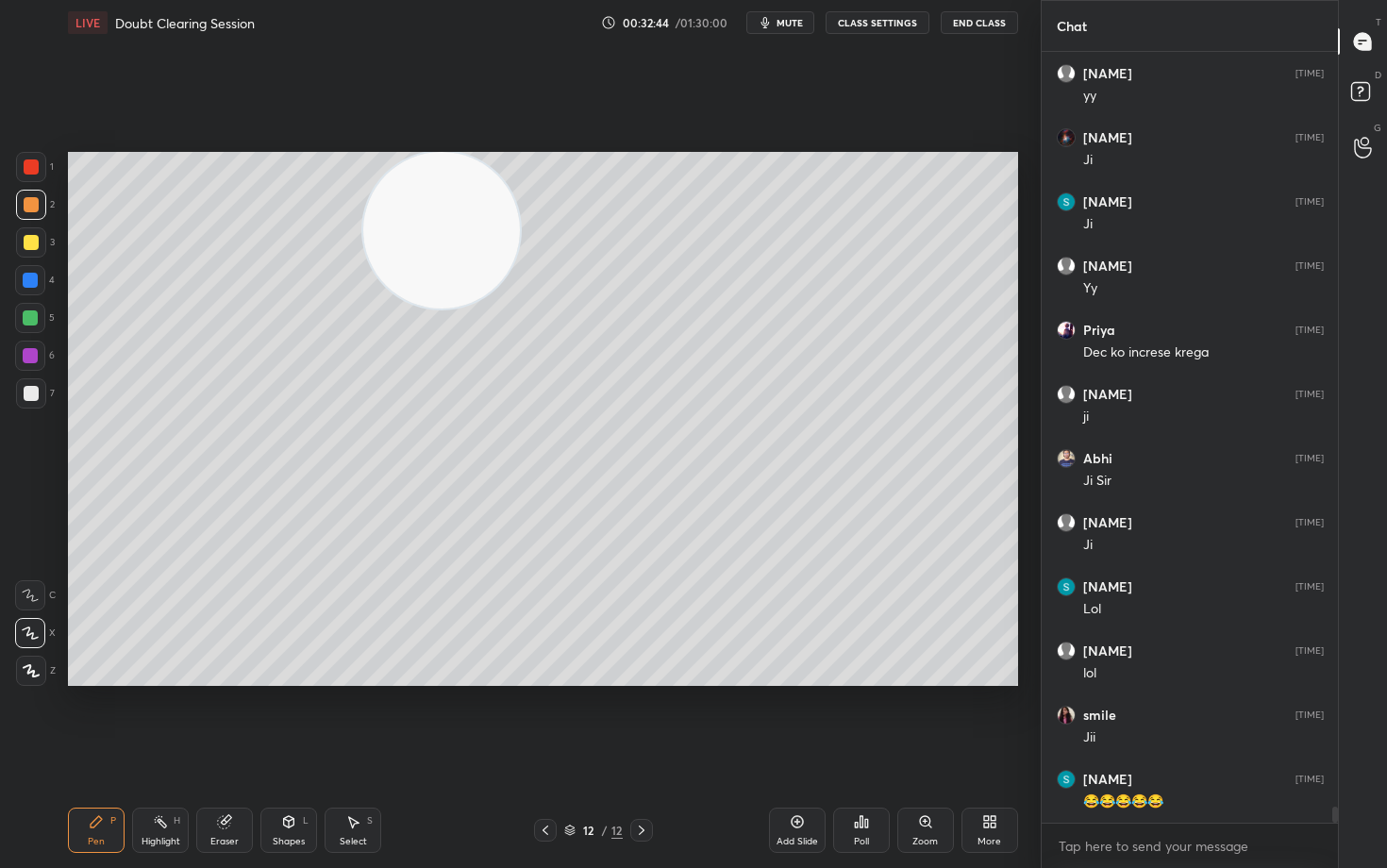 click at bounding box center (31, 242) 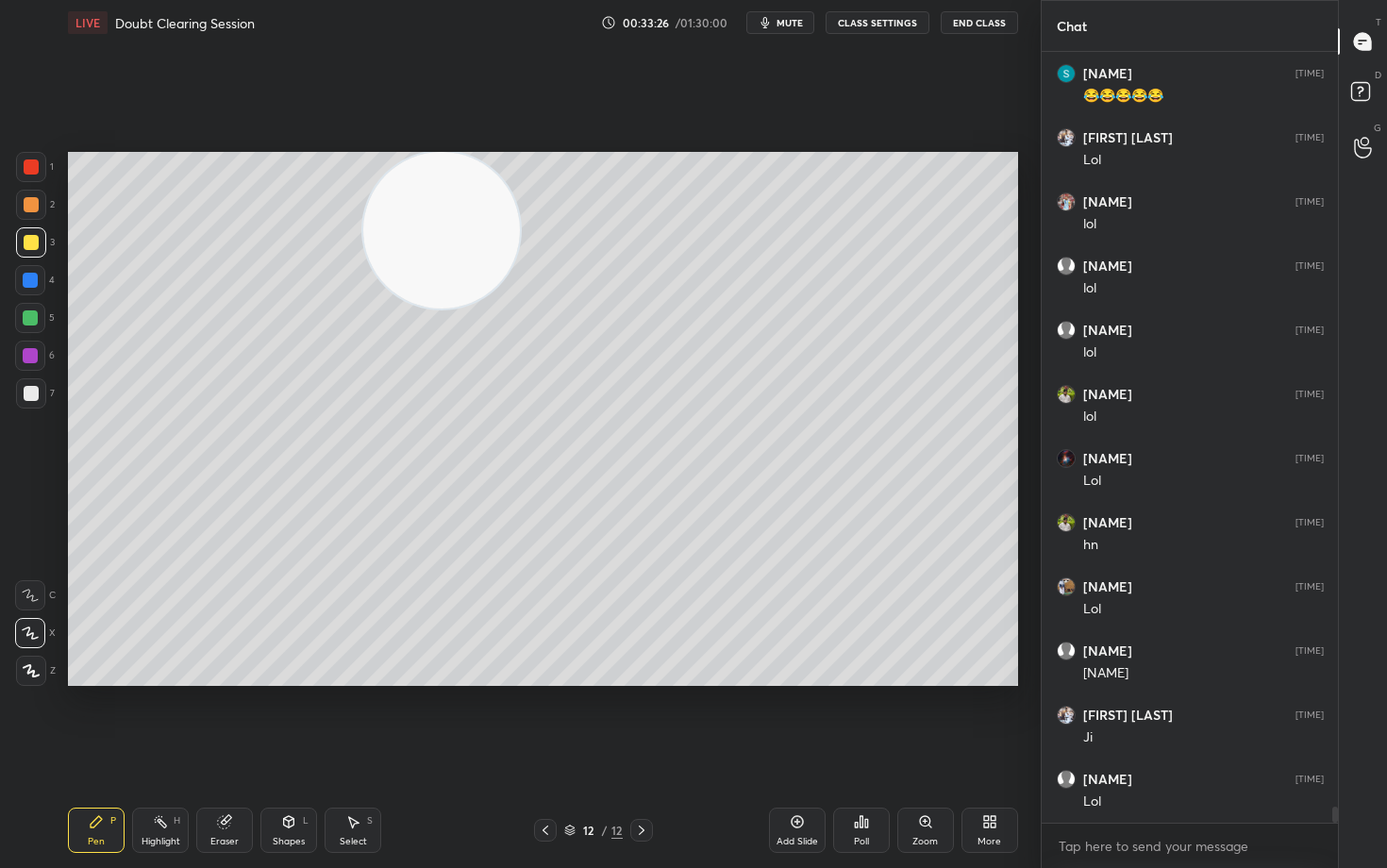 scroll, scrollTop: 36006, scrollLeft: 0, axis: vertical 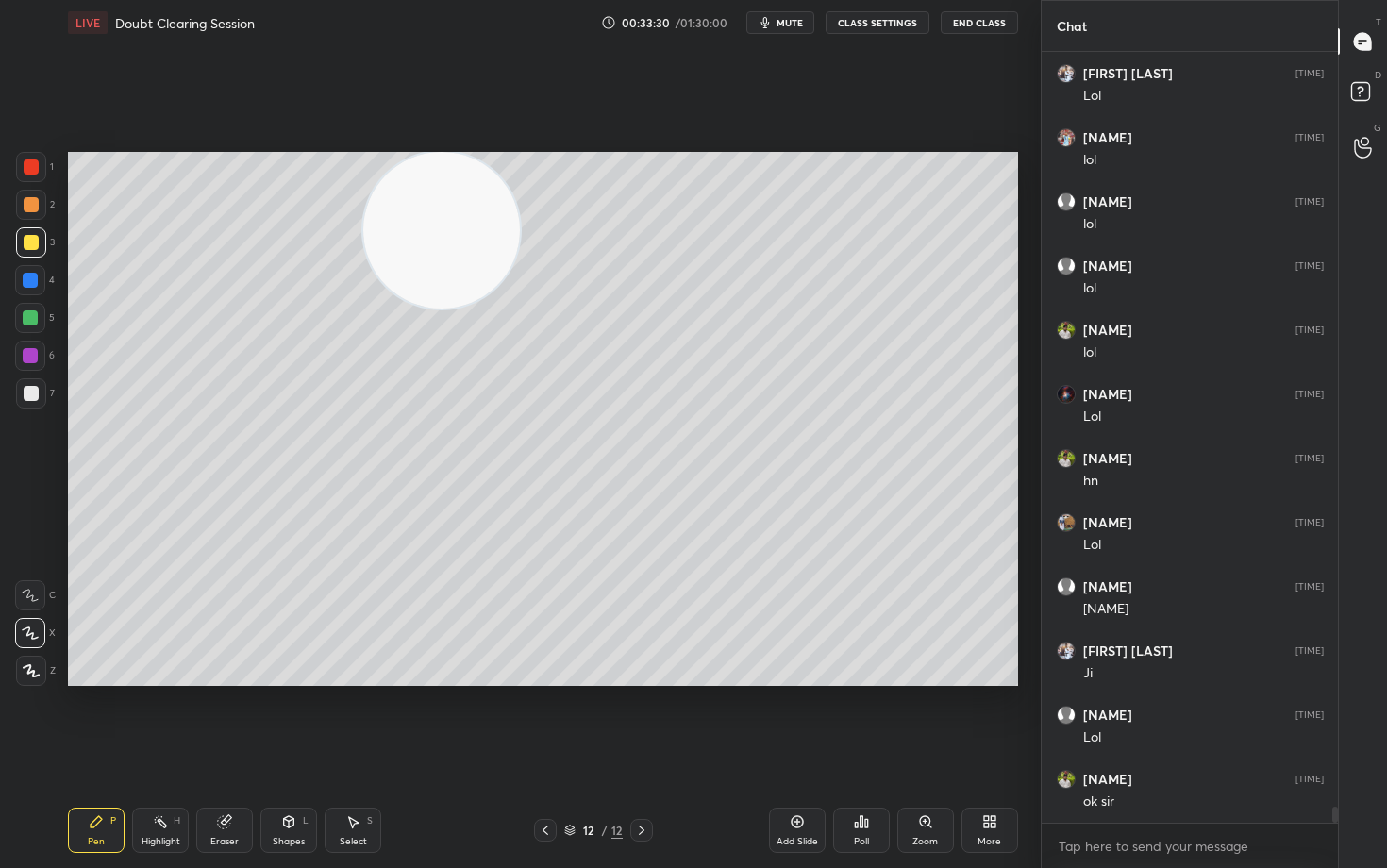 click at bounding box center [31, 393] 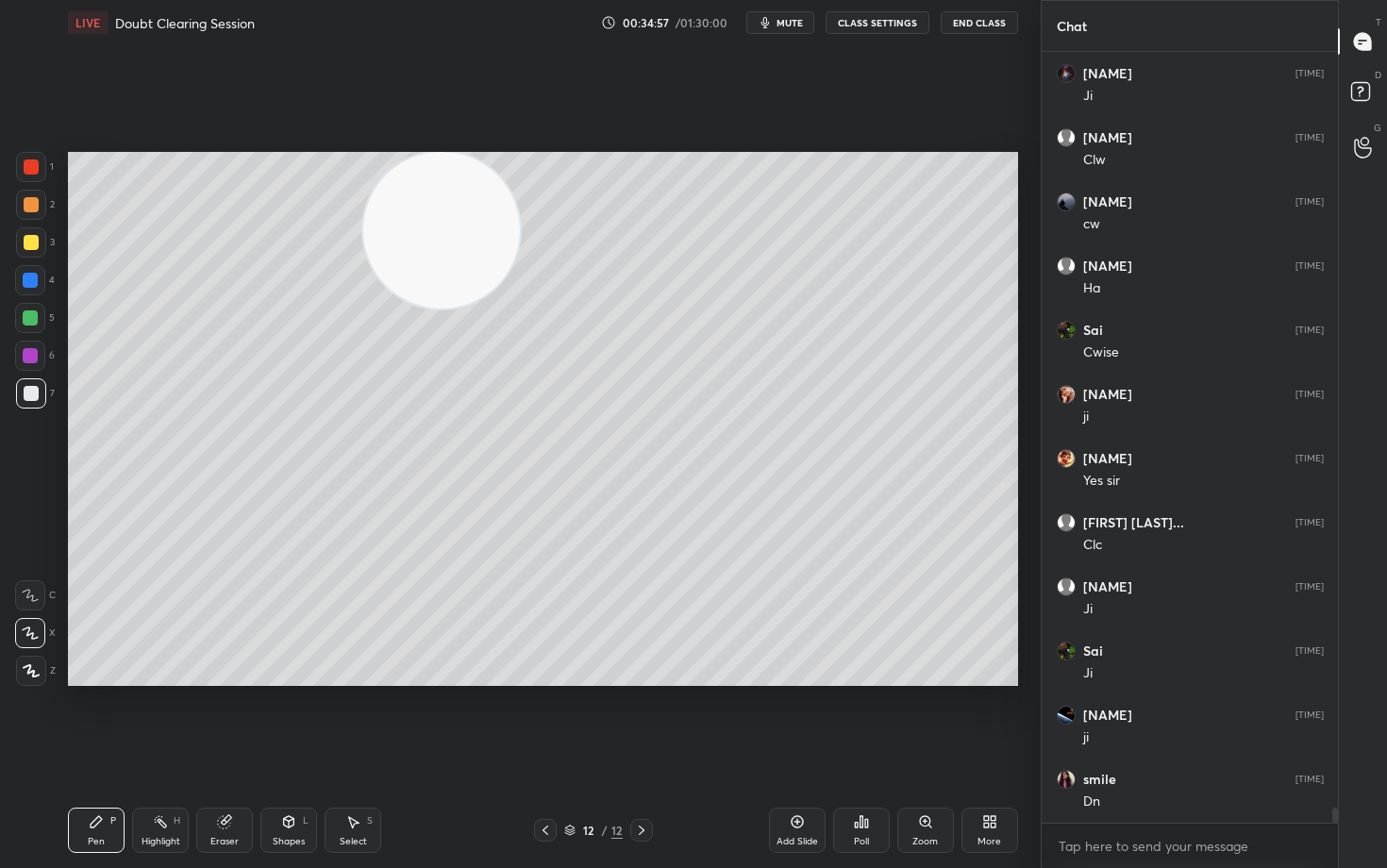 scroll, scrollTop: 38527, scrollLeft: 0, axis: vertical 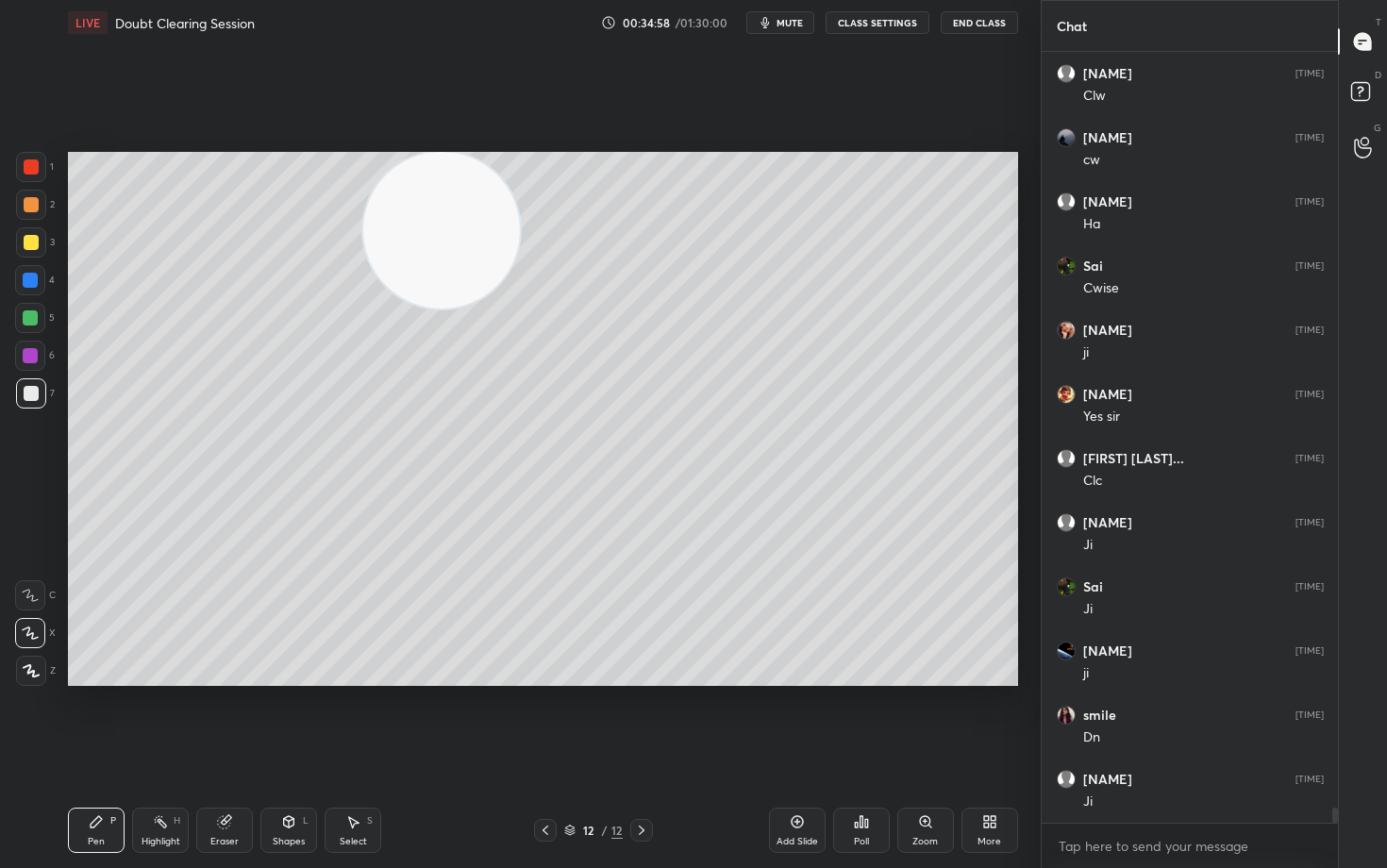 click 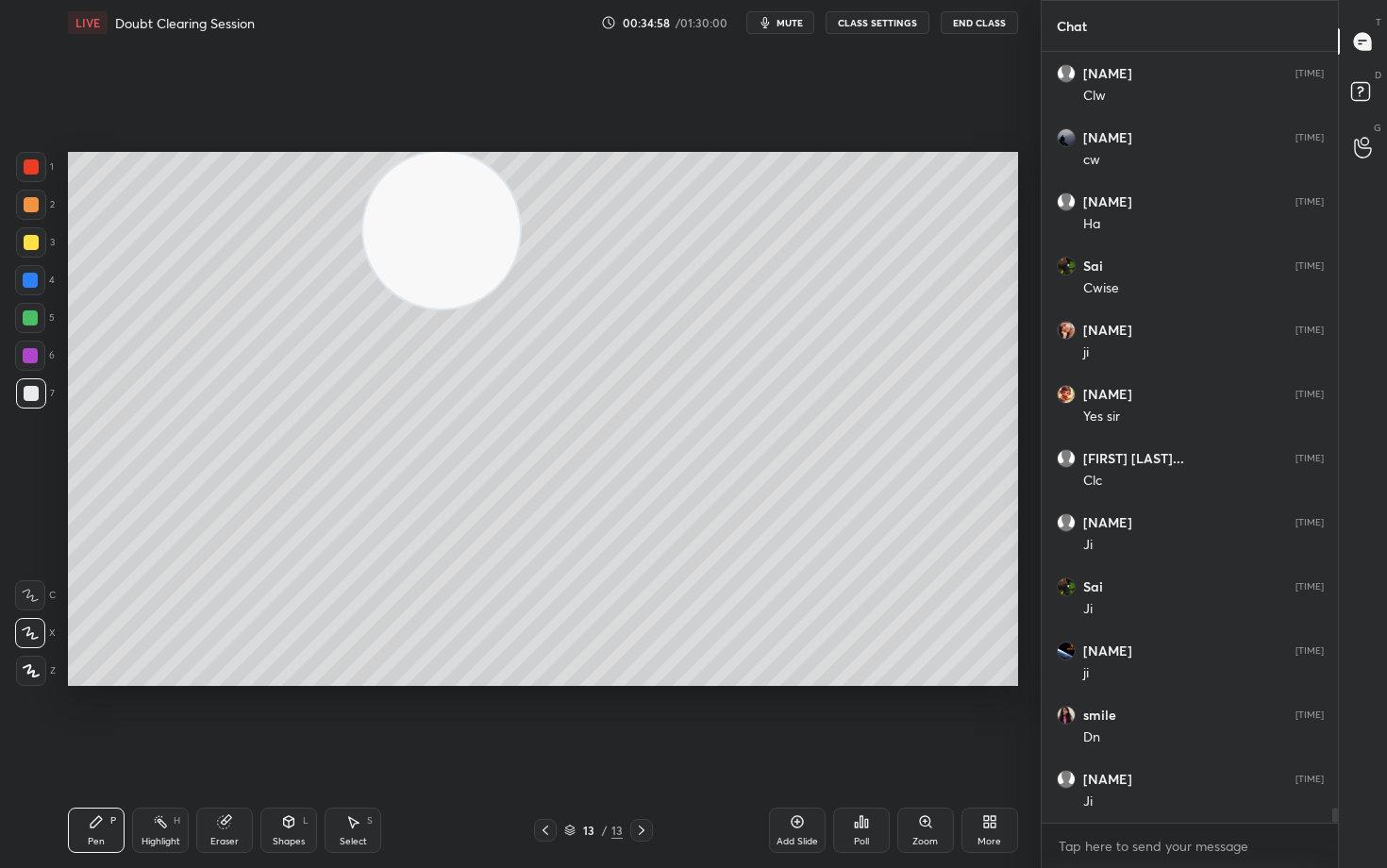 scroll, scrollTop: 38591, scrollLeft: 0, axis: vertical 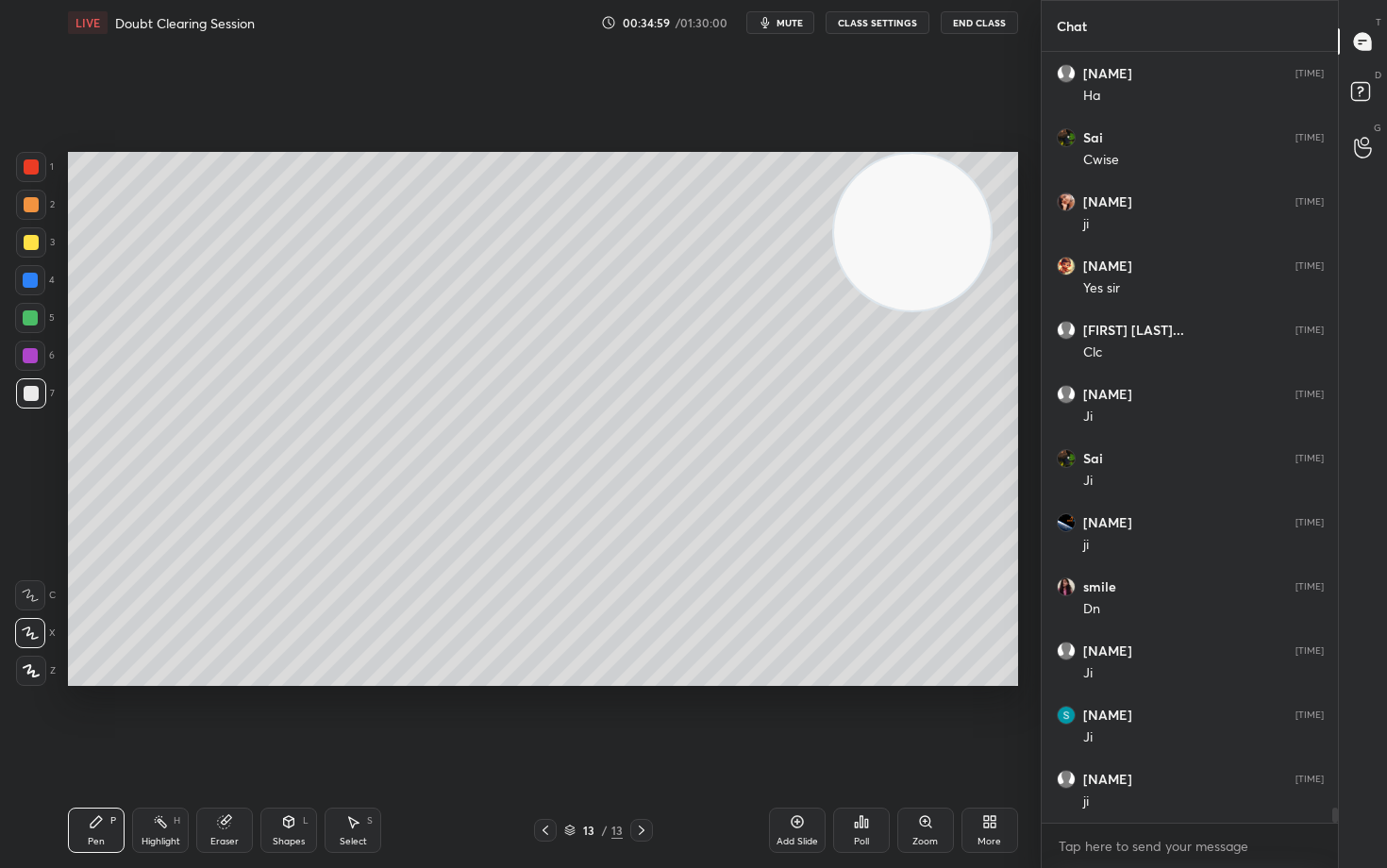 drag, startPoint x: 576, startPoint y: 239, endPoint x: 942, endPoint y: 227, distance: 366.19667 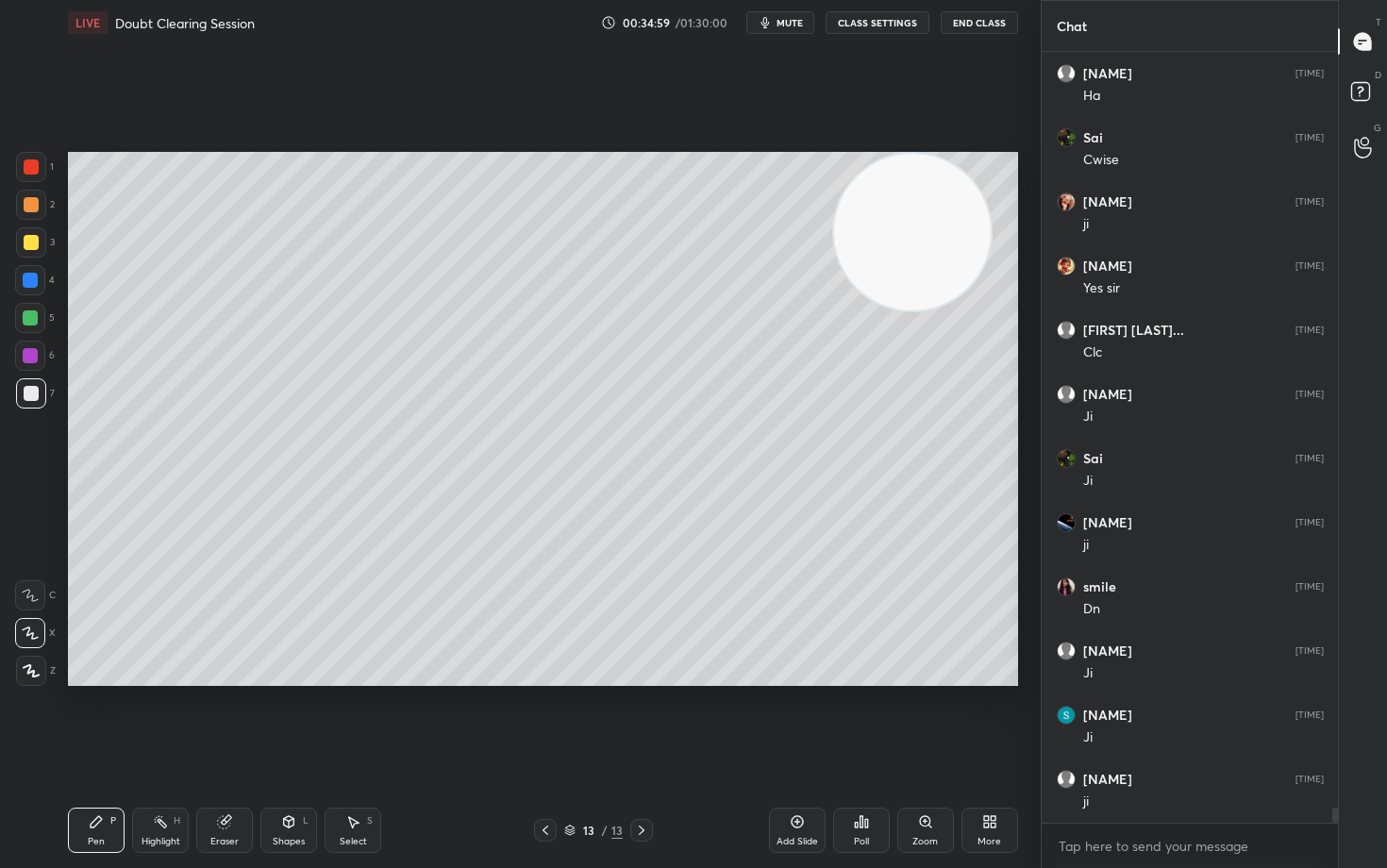 click at bounding box center (912, 232) 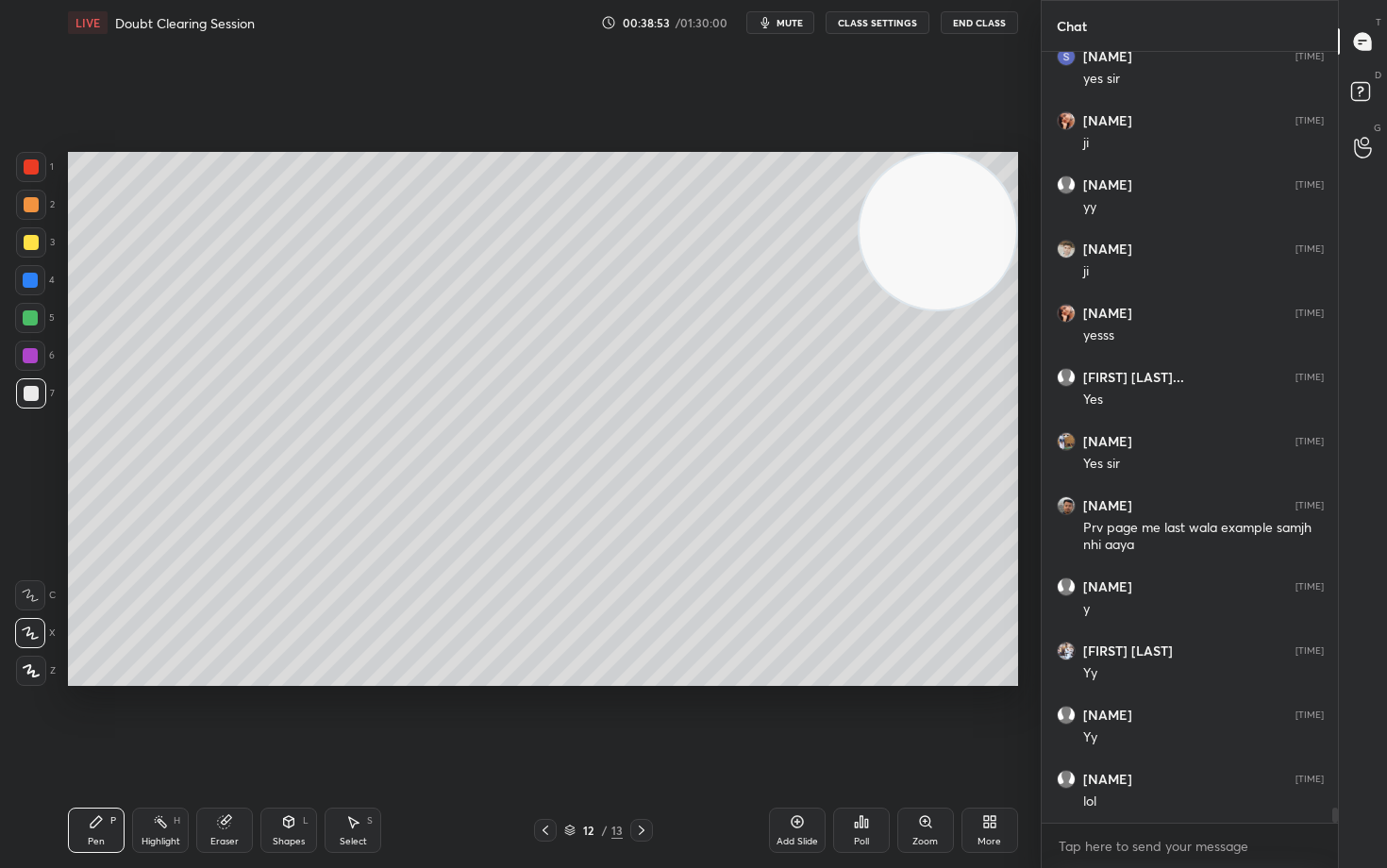 scroll, scrollTop: 37694, scrollLeft: 0, axis: vertical 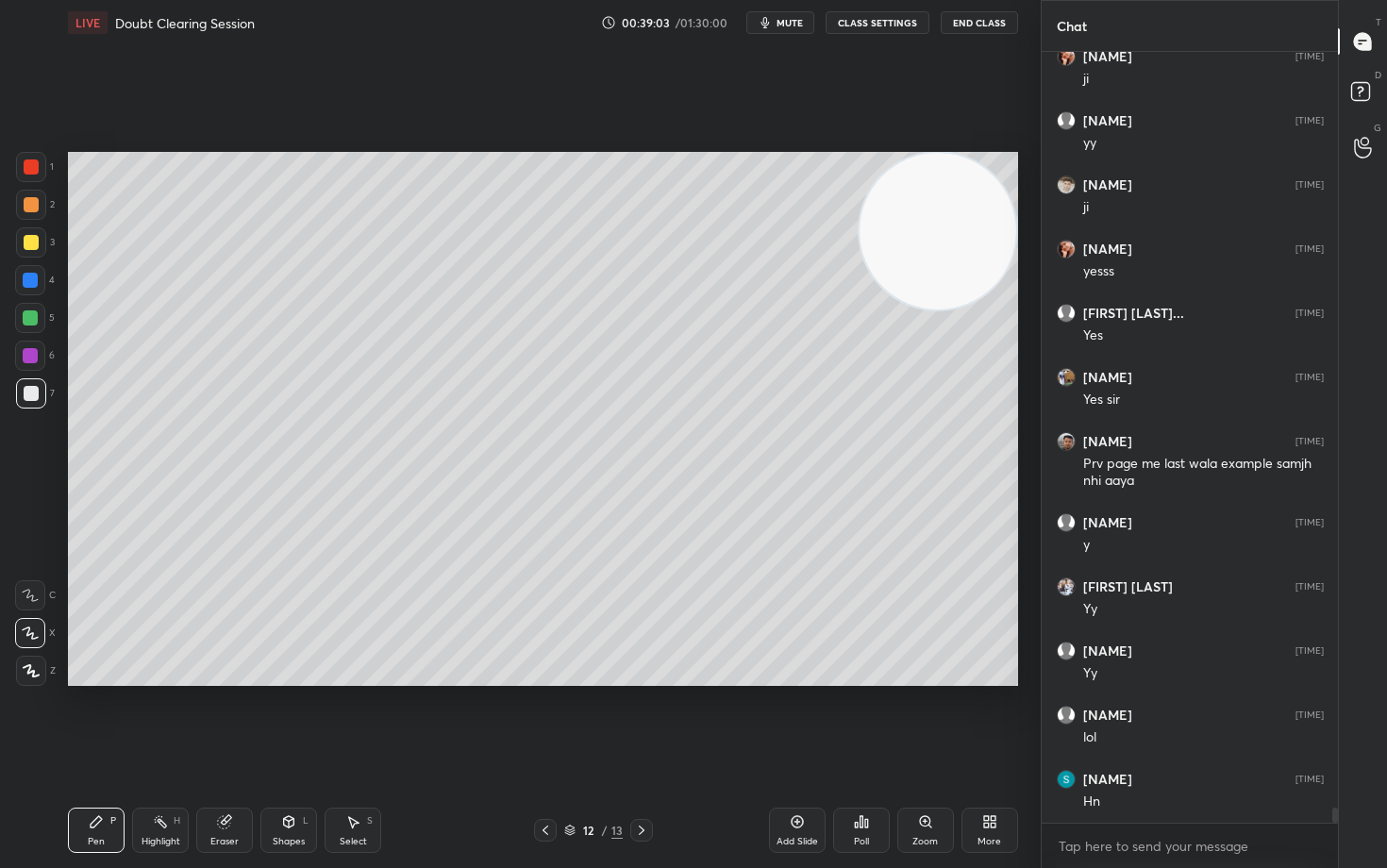 drag, startPoint x: 983, startPoint y: 231, endPoint x: 484, endPoint y: 243, distance: 499.1443 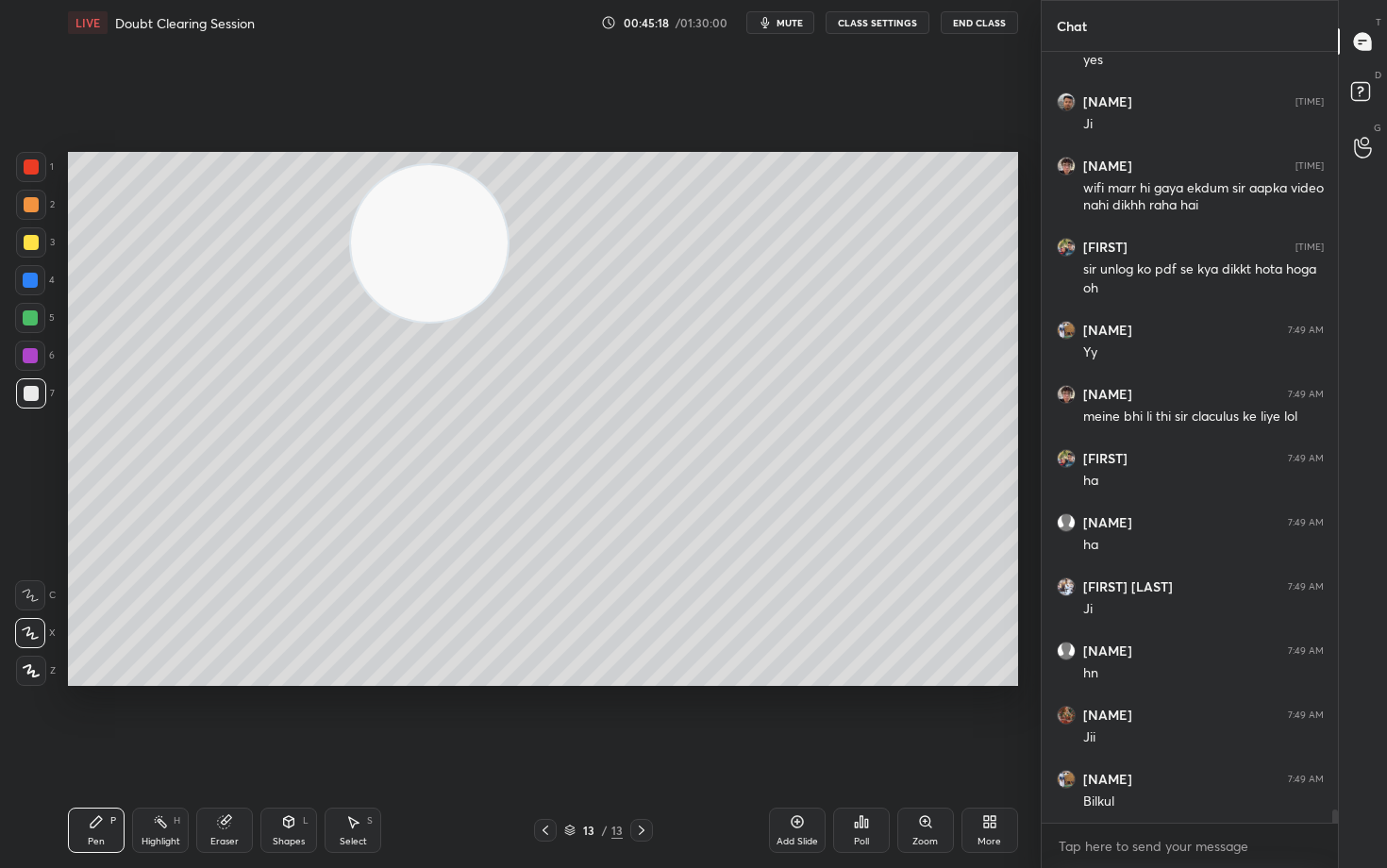 scroll, scrollTop: 44006, scrollLeft: 0, axis: vertical 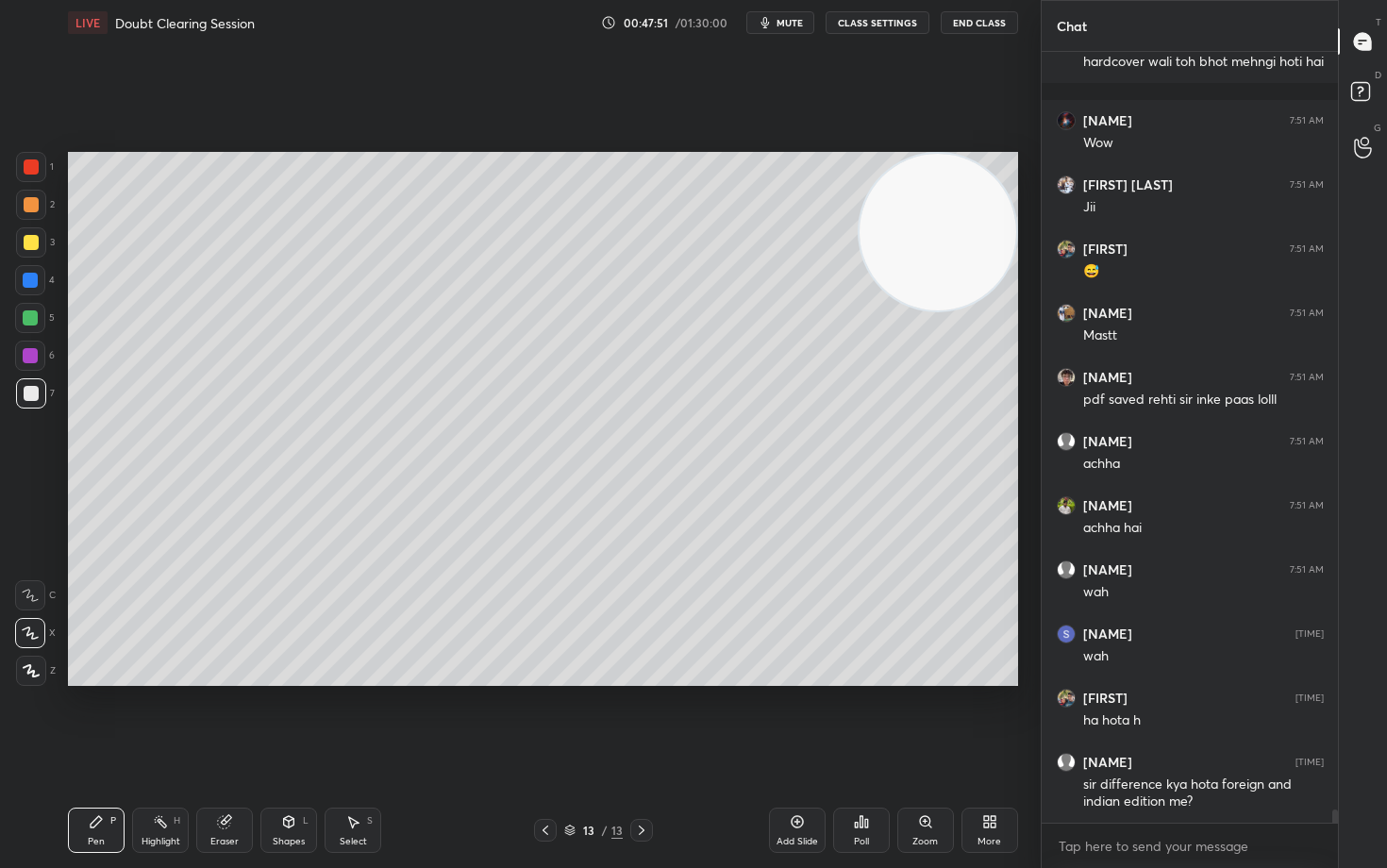 drag, startPoint x: 405, startPoint y: 260, endPoint x: 940, endPoint y: 207, distance: 537.61882 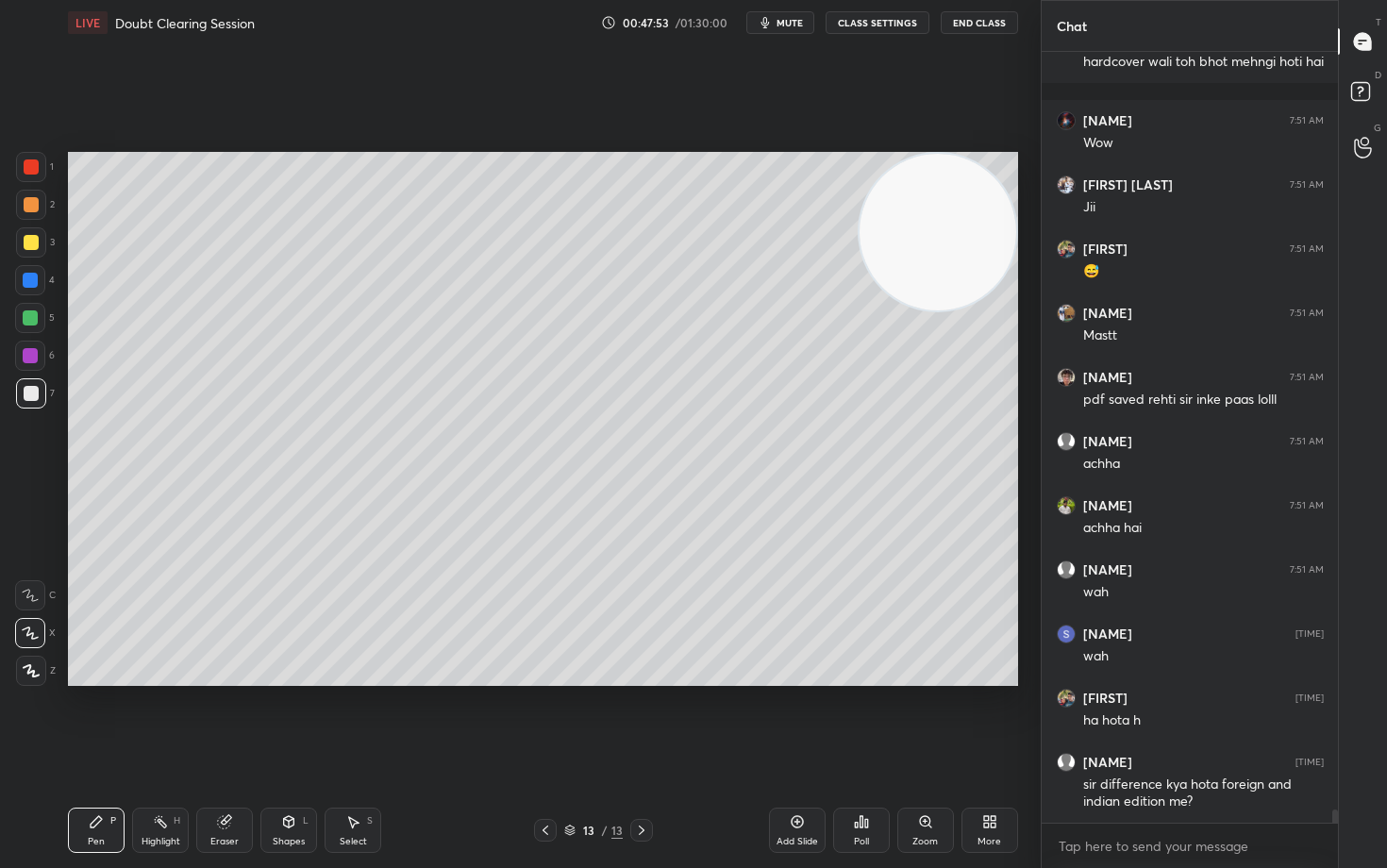 click at bounding box center [938, 232] 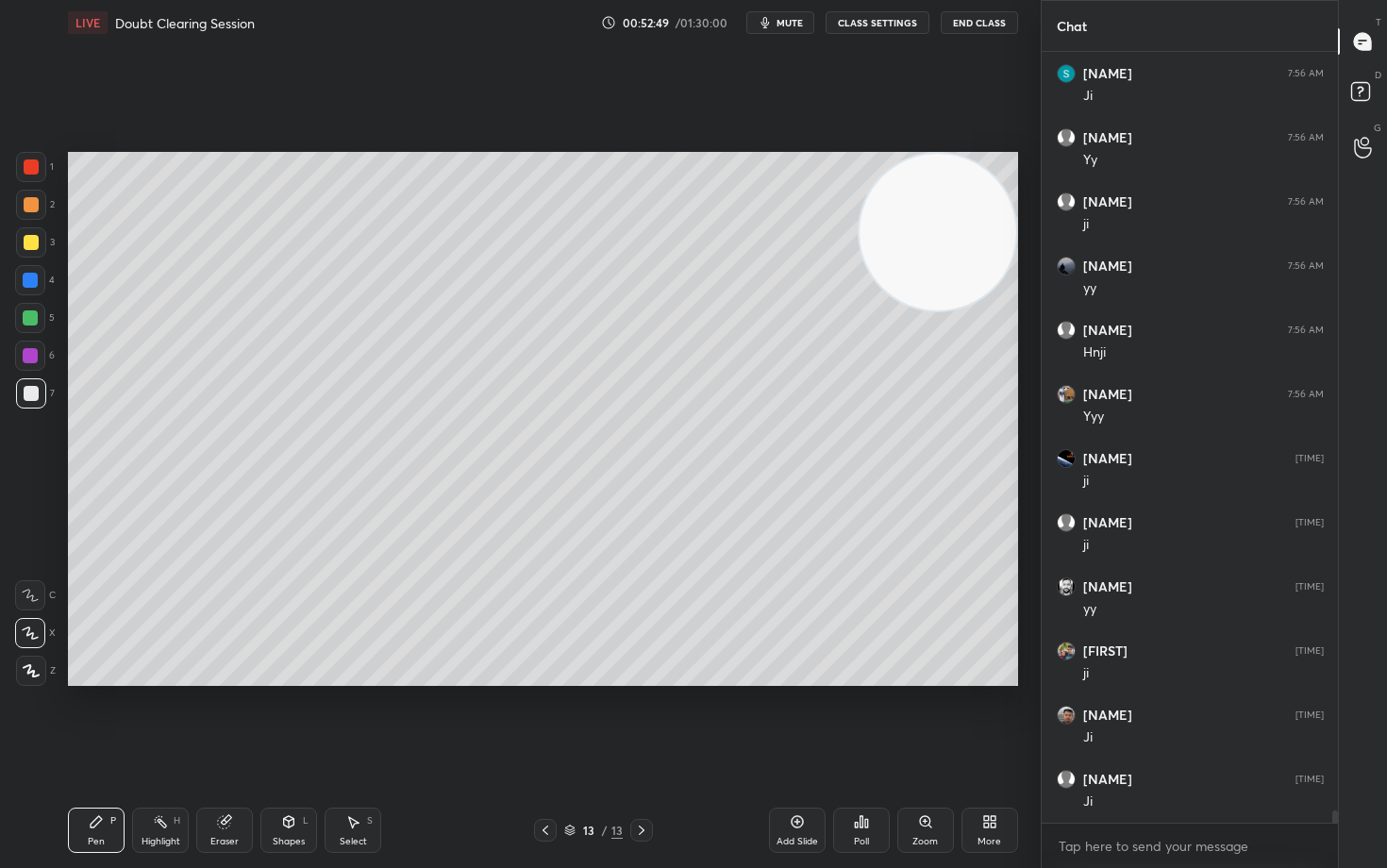 scroll, scrollTop: 49502, scrollLeft: 0, axis: vertical 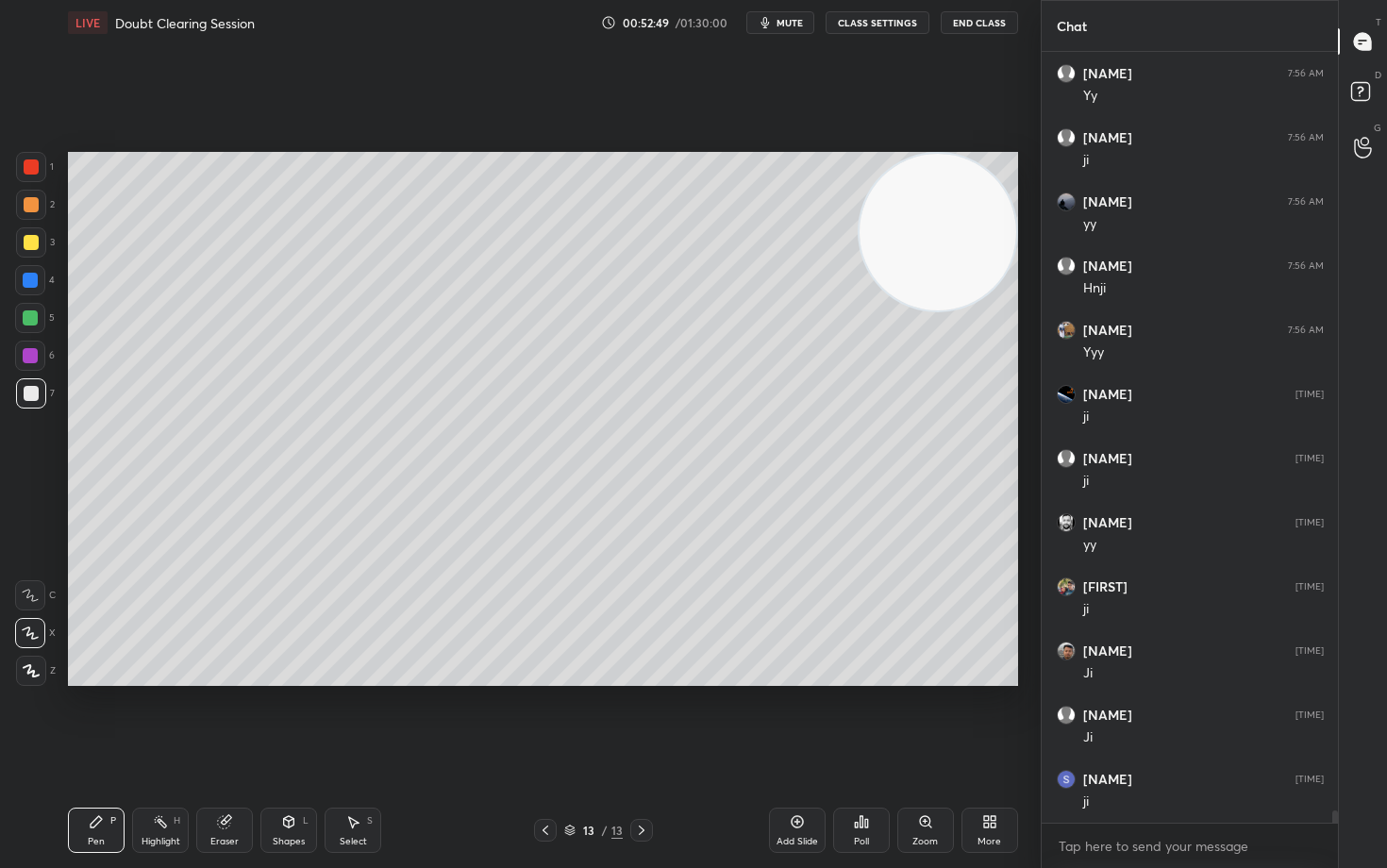 click at bounding box center [31, 242] 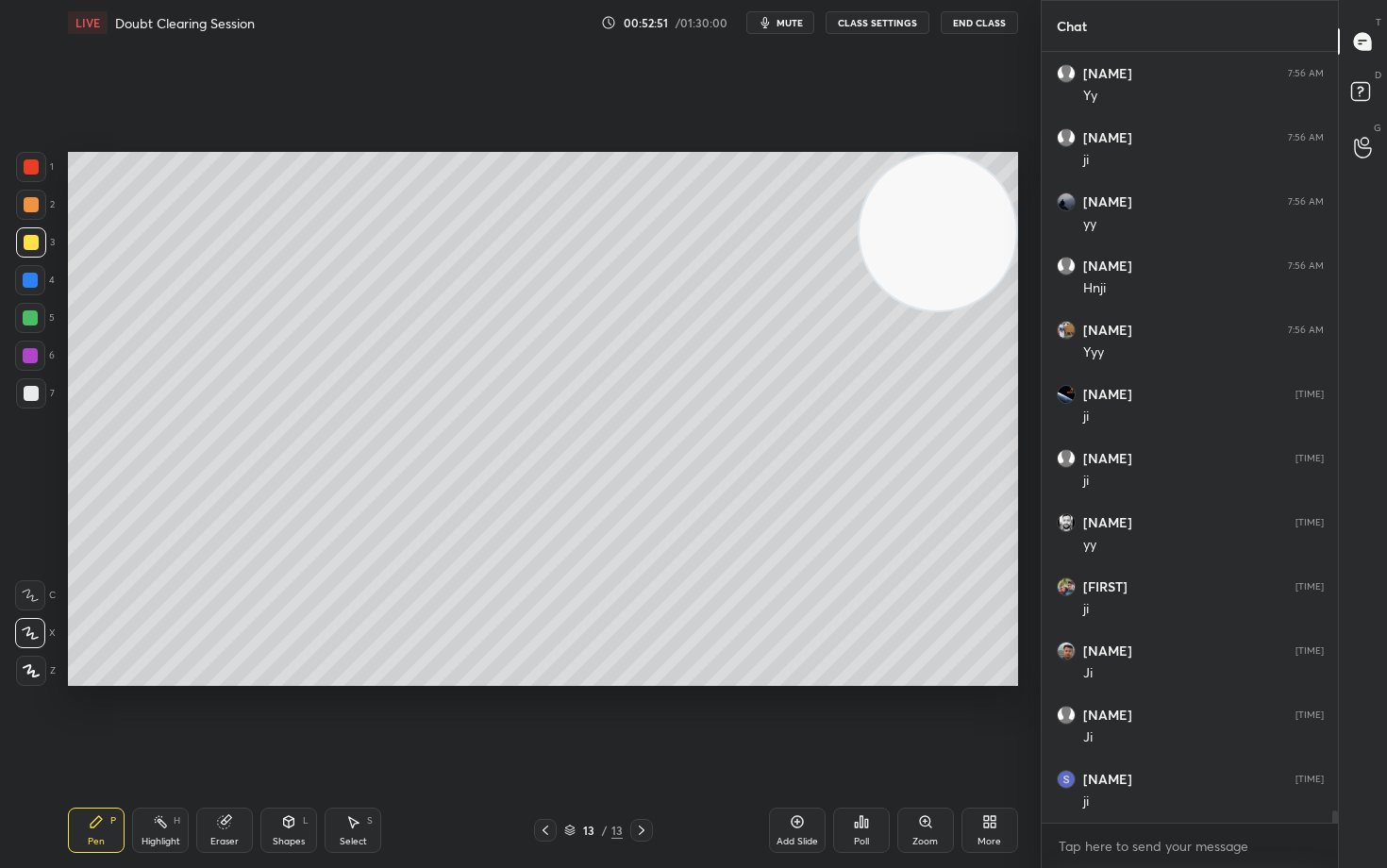 scroll, scrollTop: 49567, scrollLeft: 0, axis: vertical 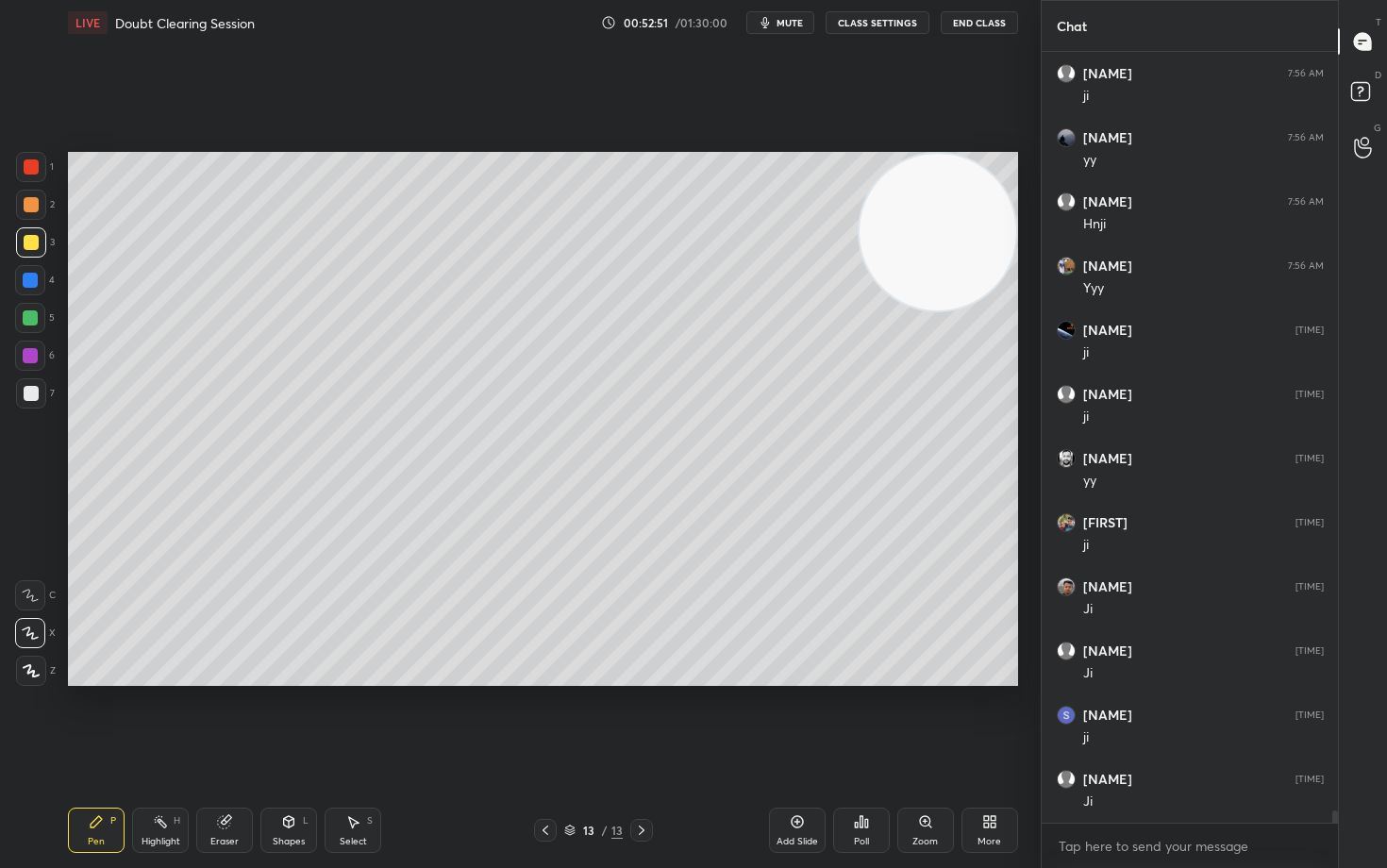 drag, startPoint x: 948, startPoint y: 266, endPoint x: 981, endPoint y: 234, distance: 45.96738 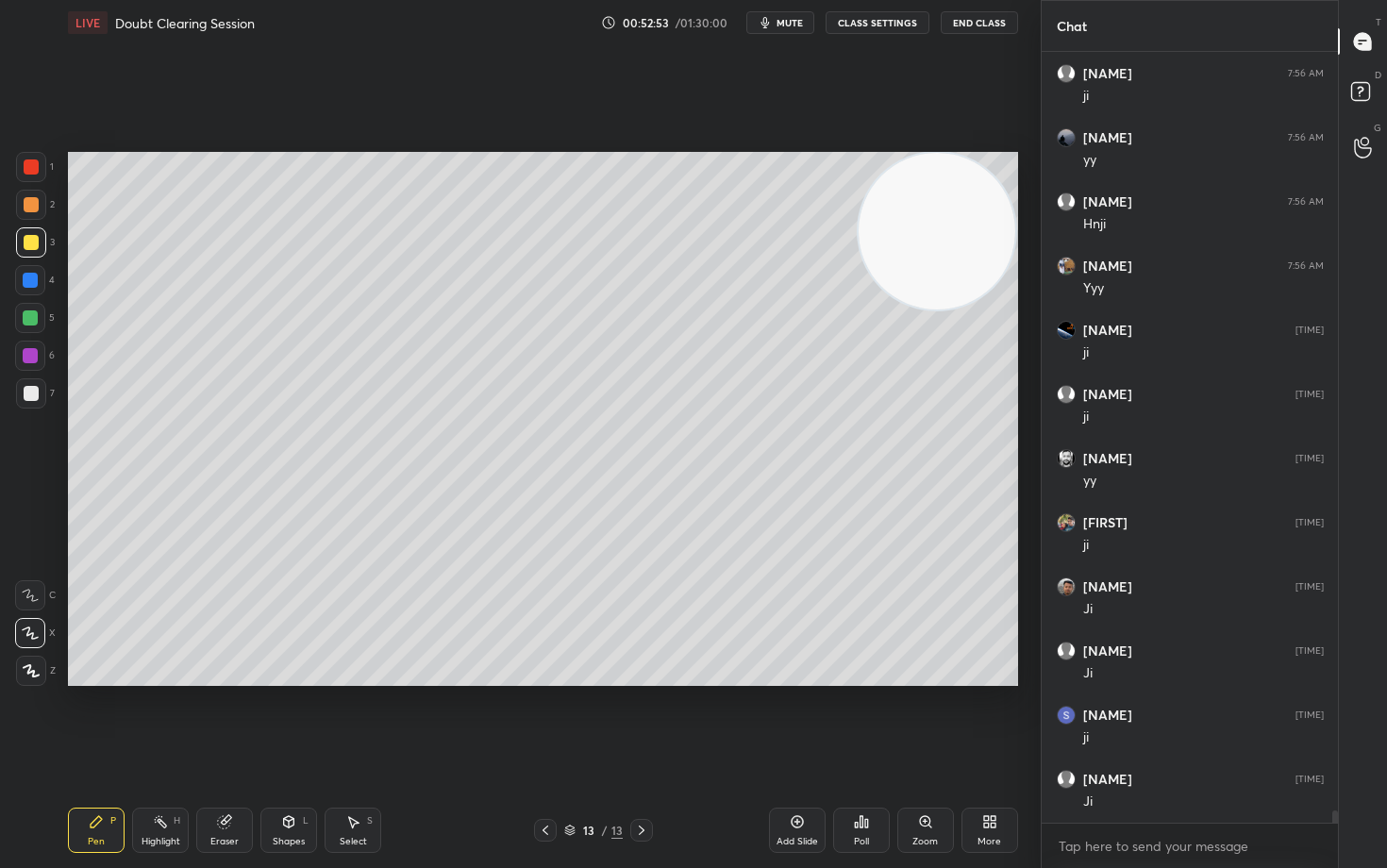 click 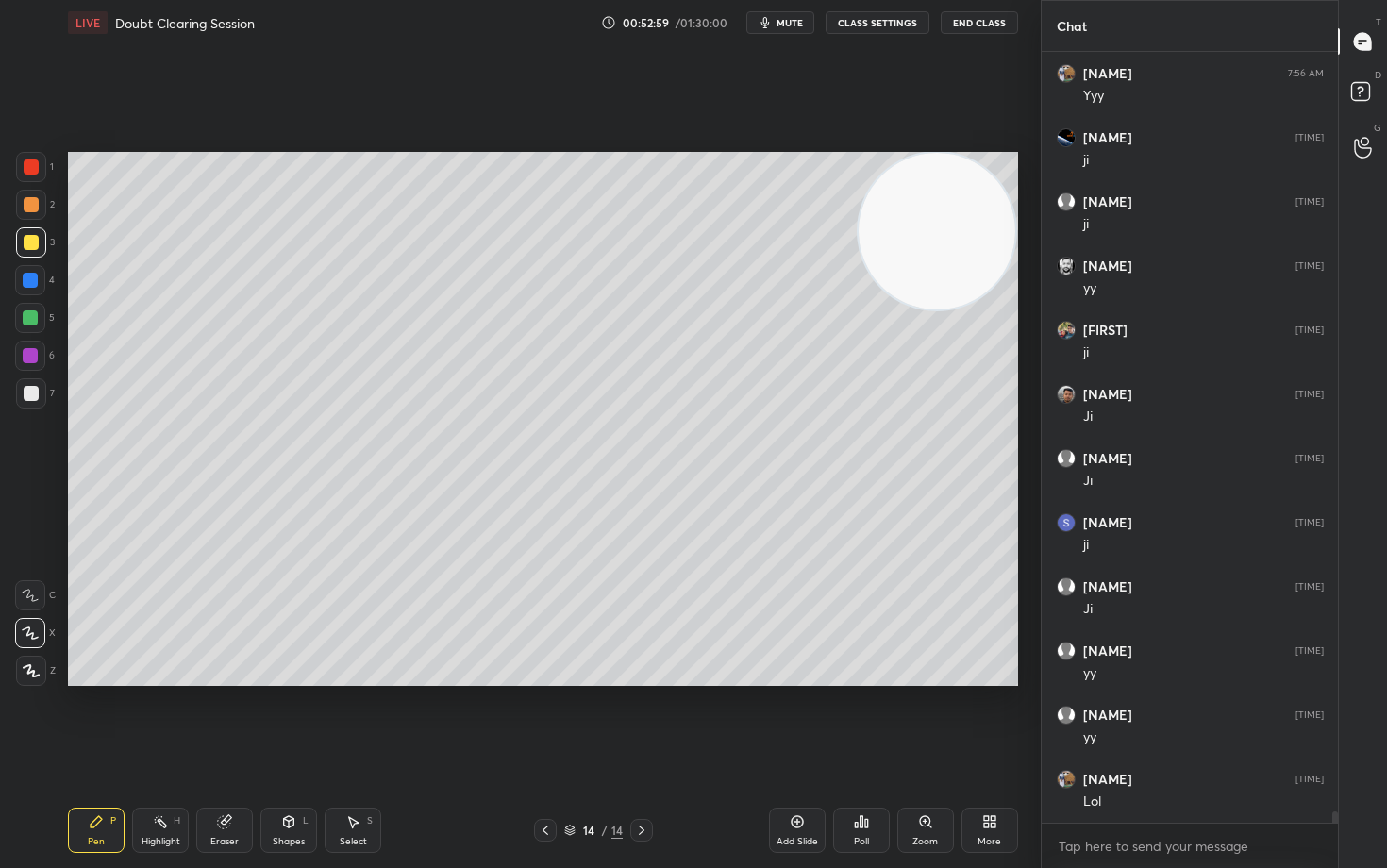 scroll, scrollTop: 49823, scrollLeft: 0, axis: vertical 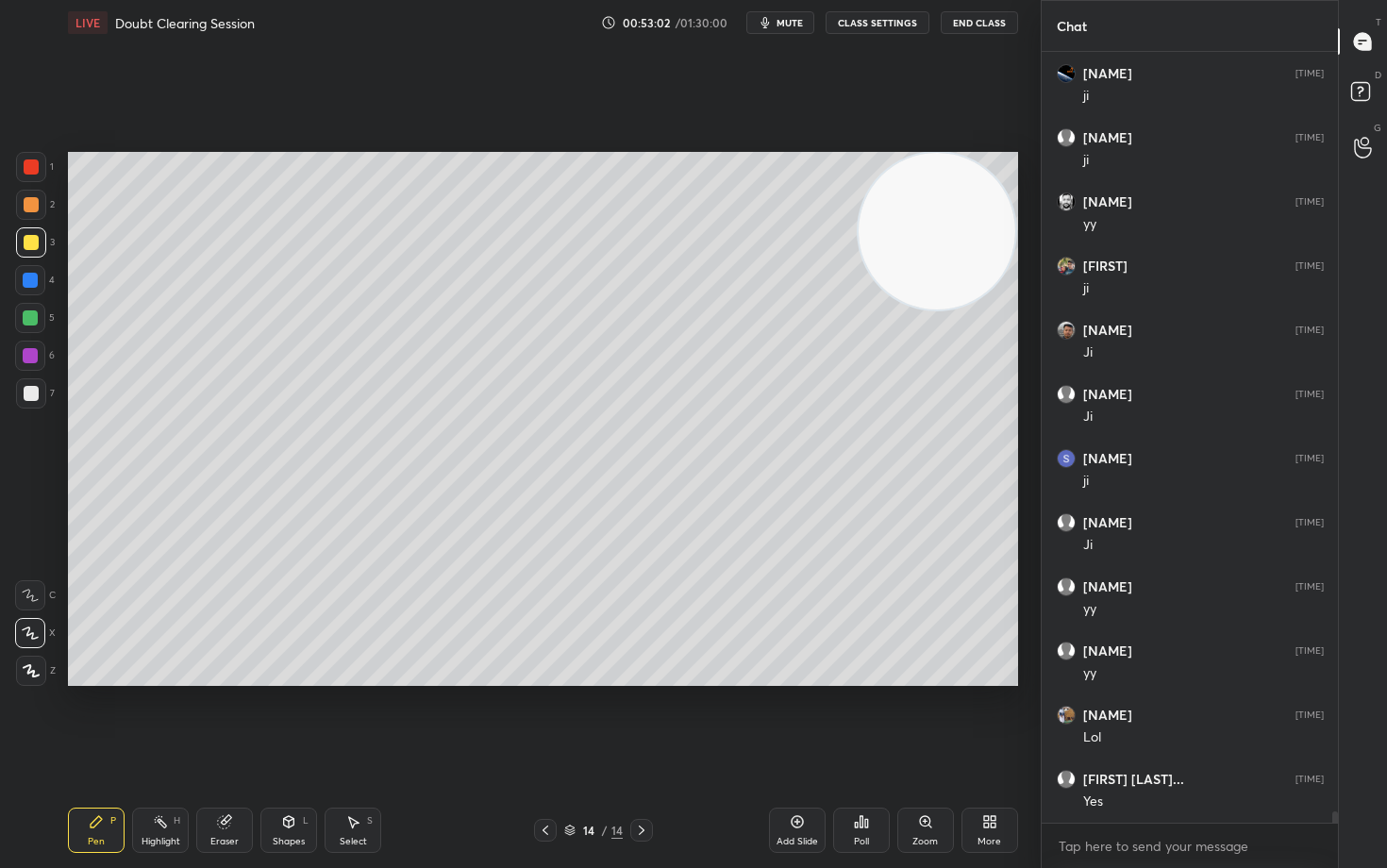 click on "Eraser" at bounding box center (225, 830) 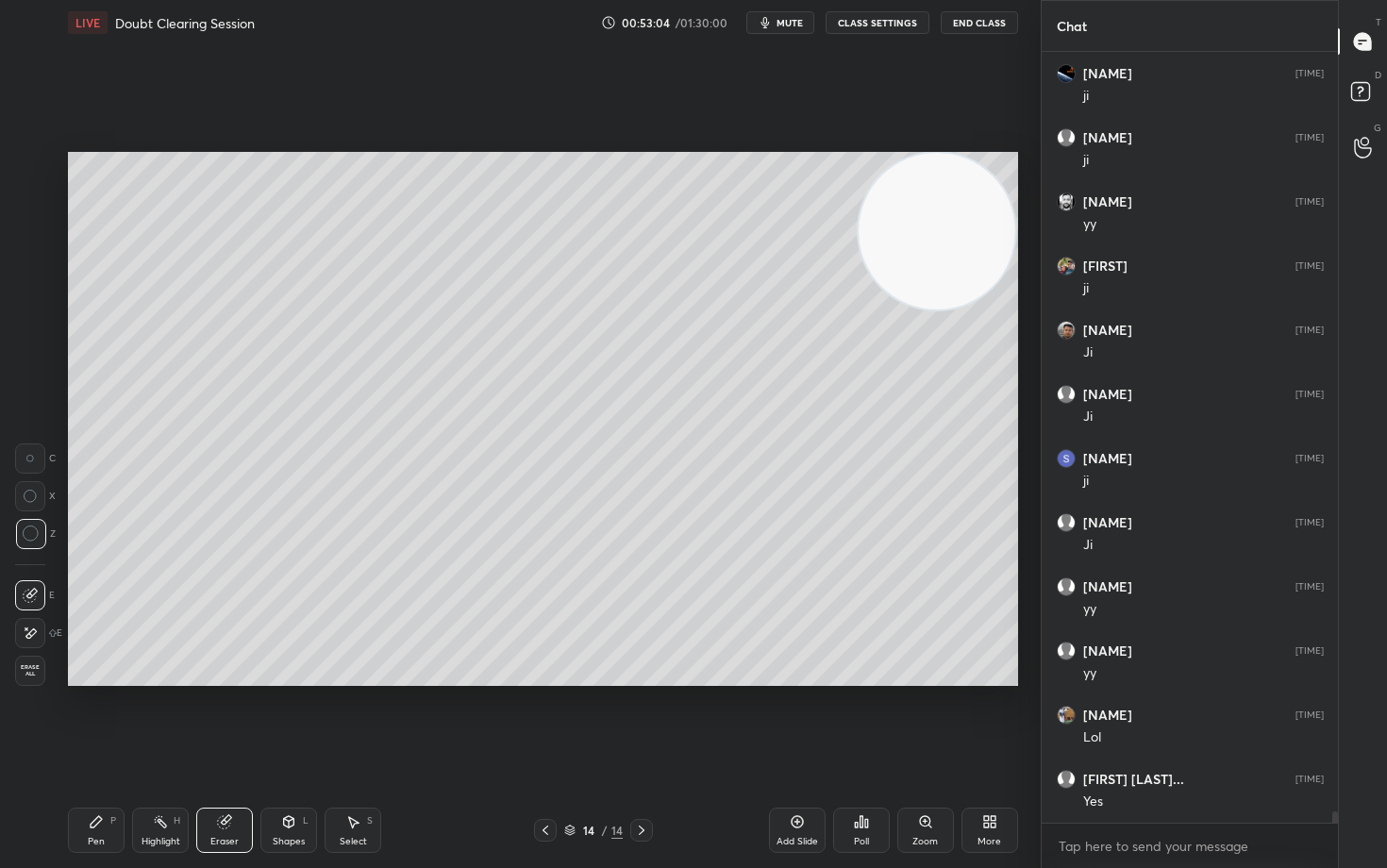 click on "Pen P" at bounding box center [96, 830] 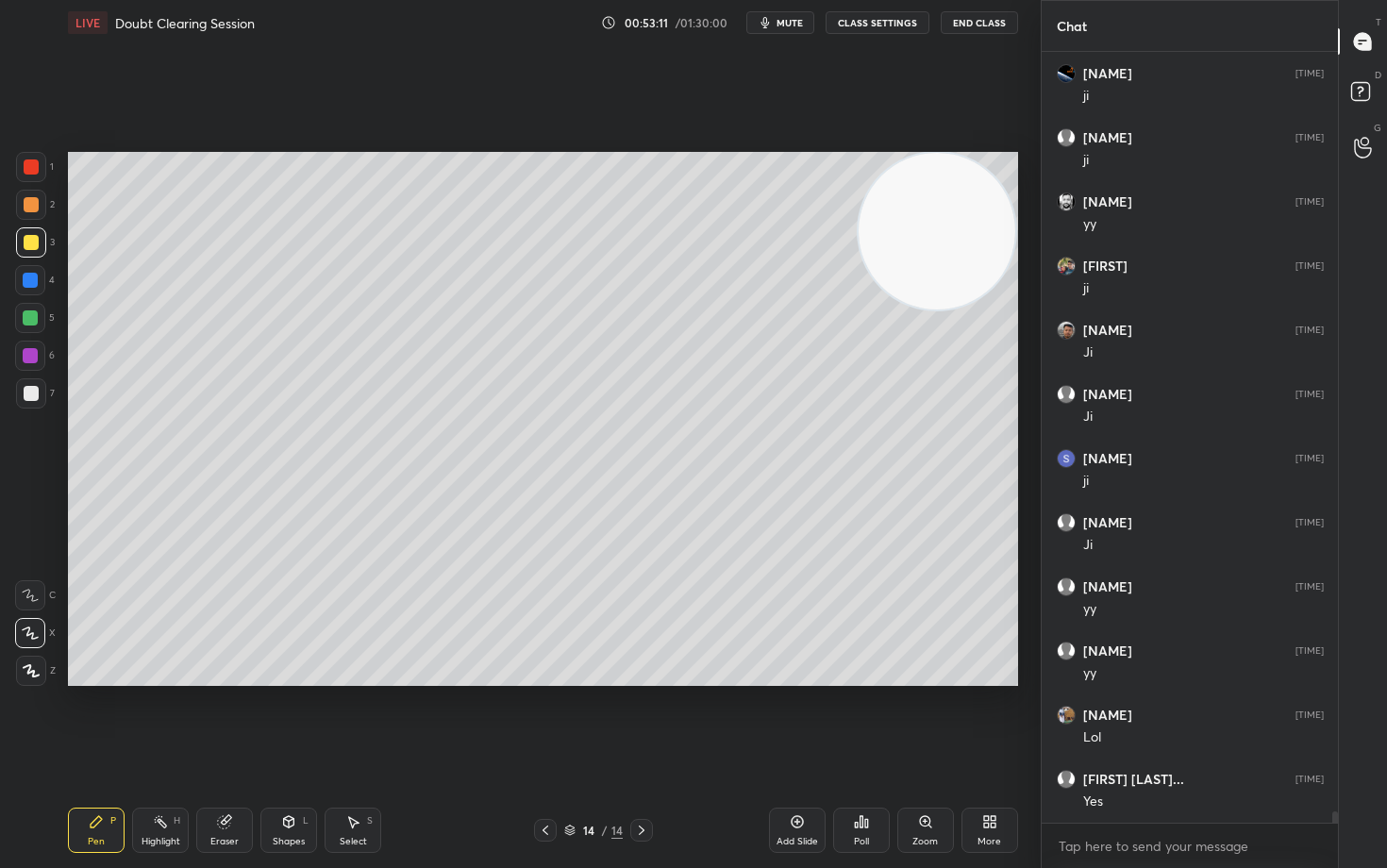 drag, startPoint x: 32, startPoint y: 207, endPoint x: 63, endPoint y: 213, distance: 31.575307 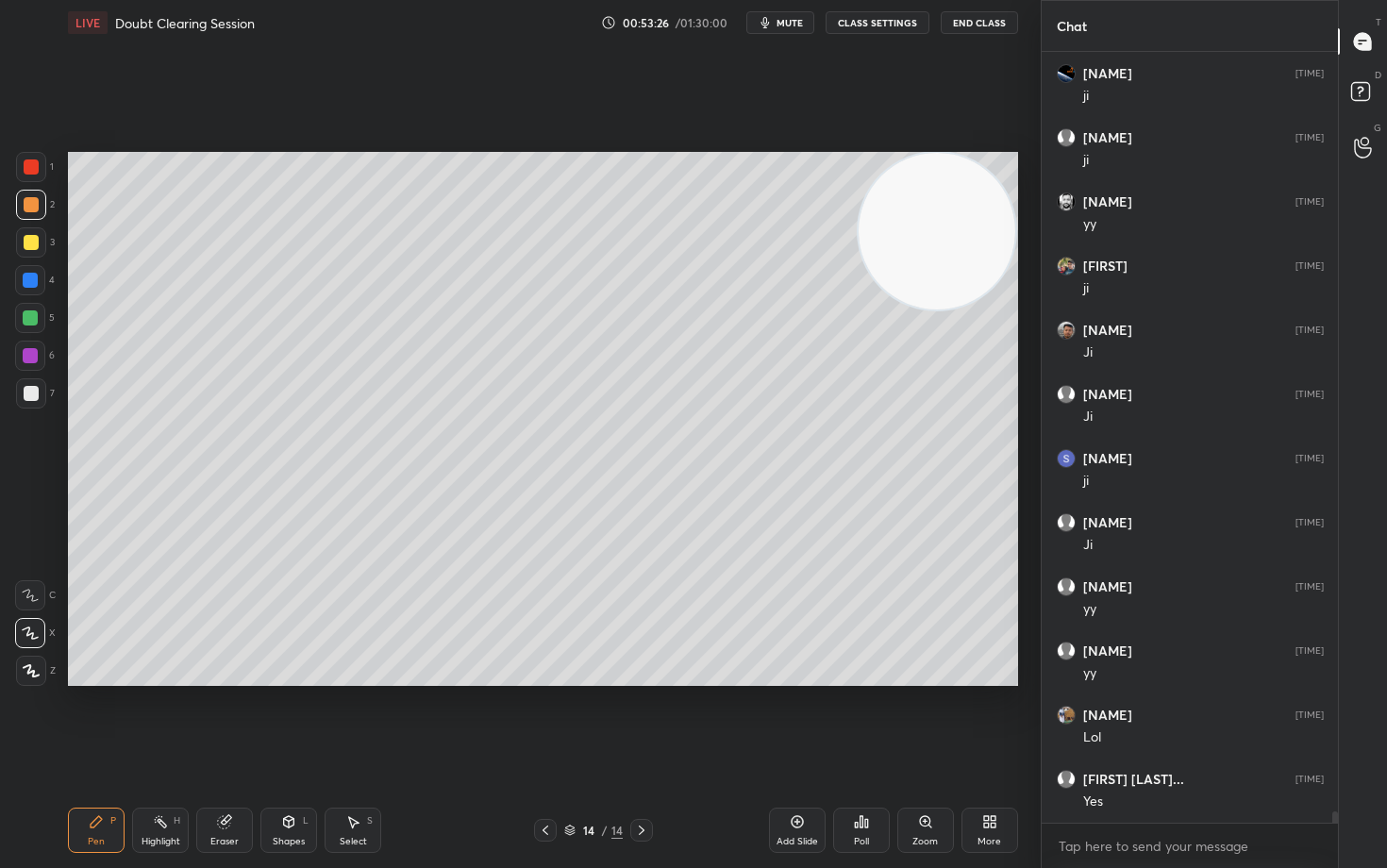 click at bounding box center (31, 242) 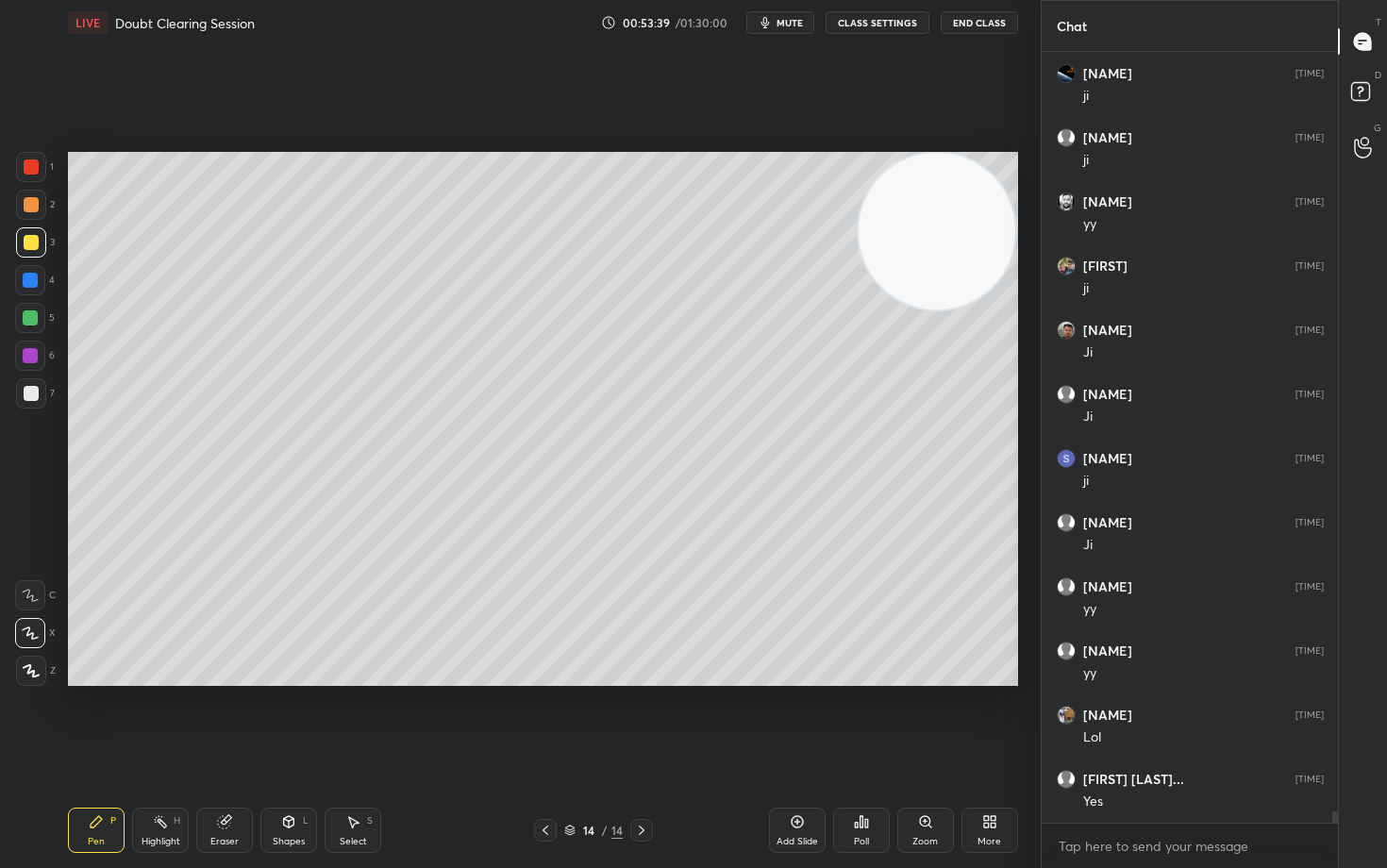 click at bounding box center (31, 393) 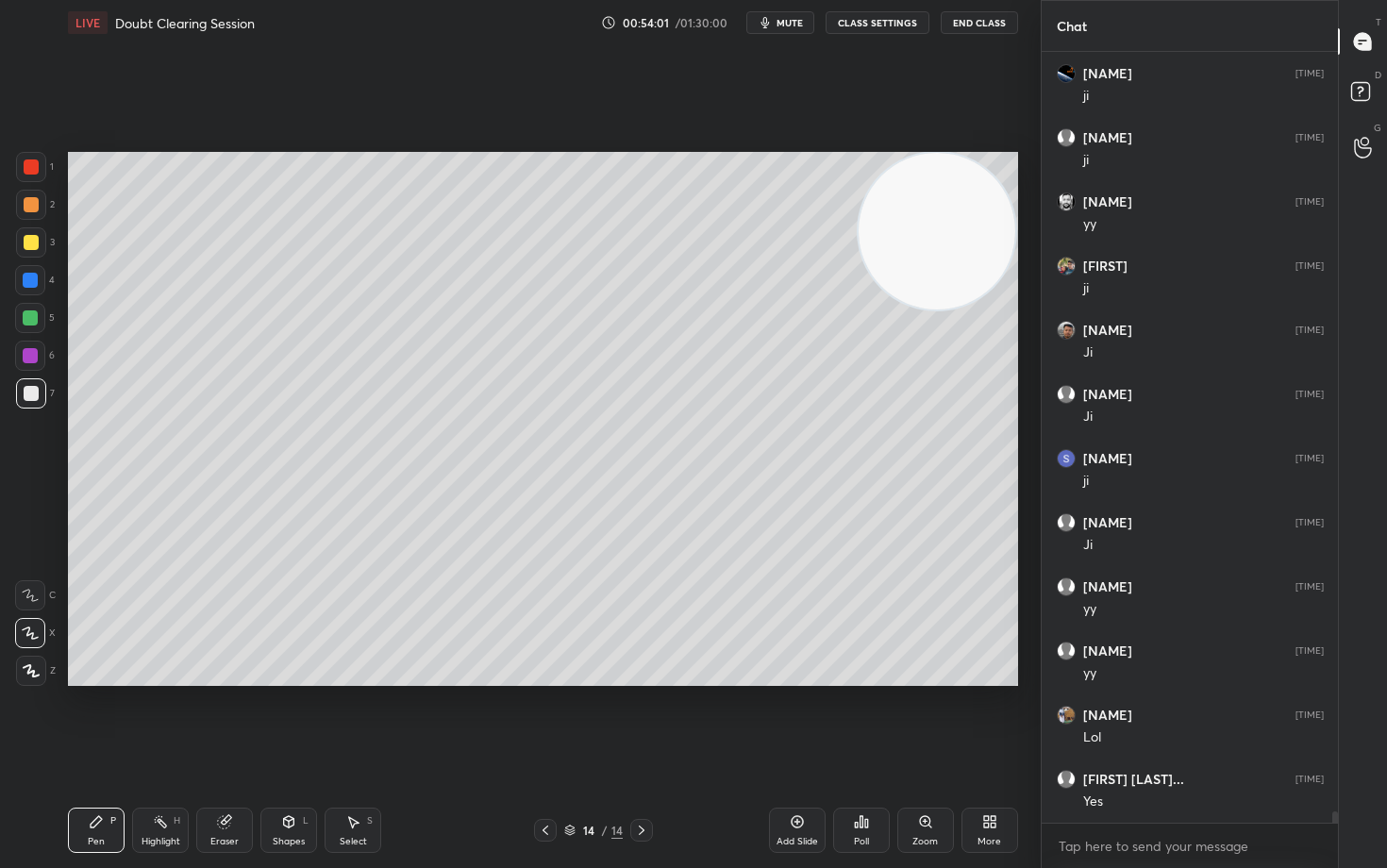 scroll, scrollTop: 49887, scrollLeft: 0, axis: vertical 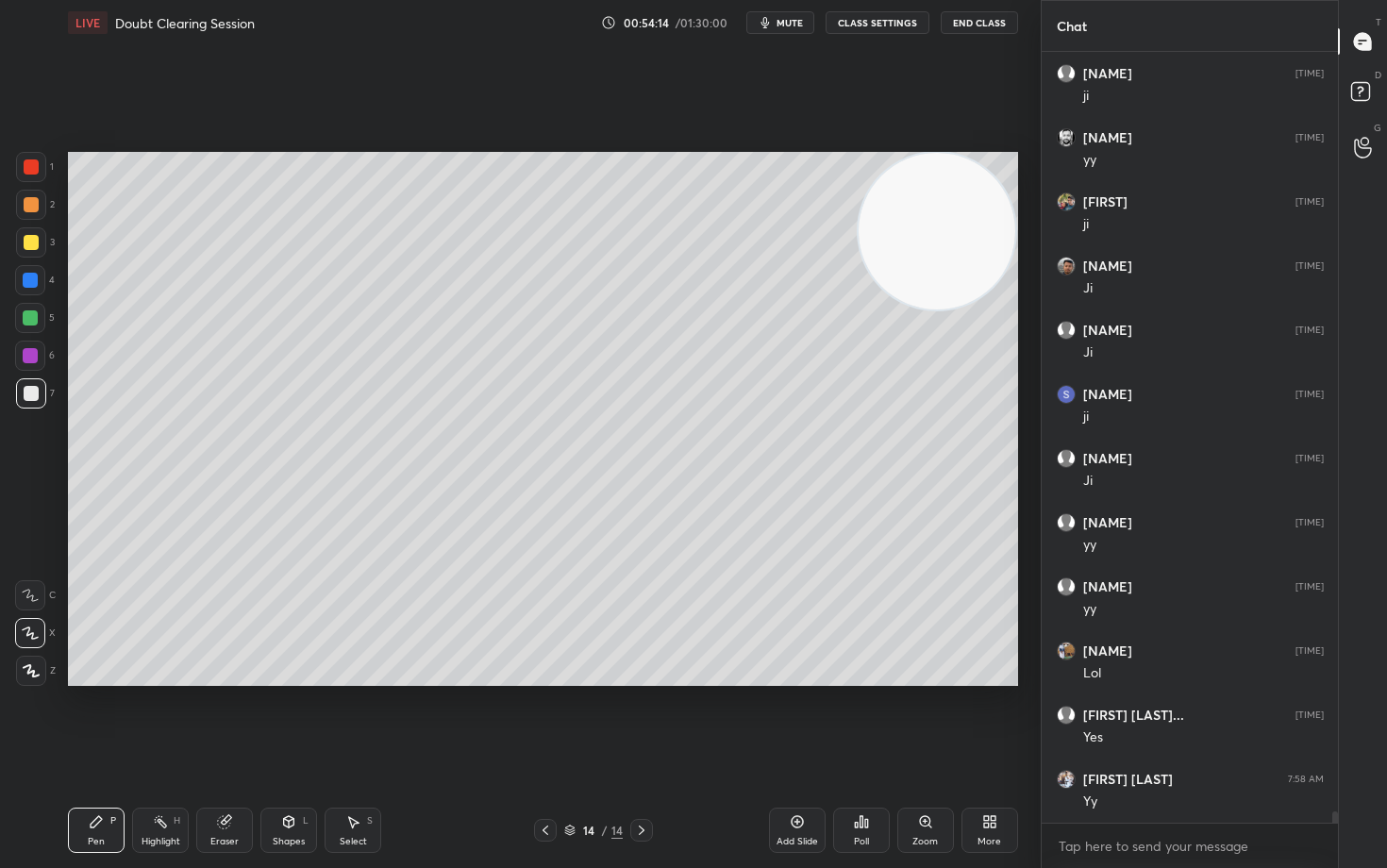 click at bounding box center (31, 205) 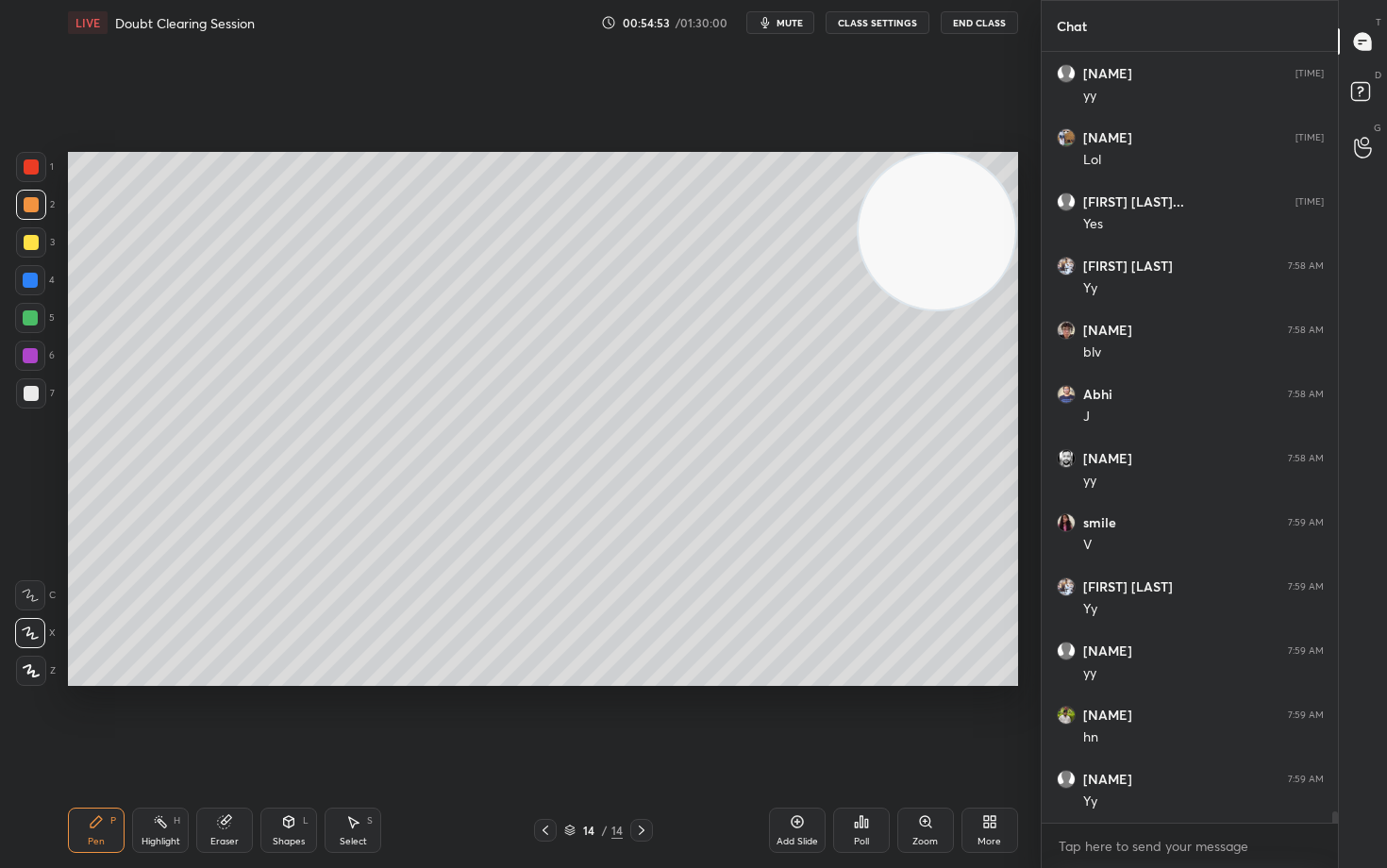 scroll, scrollTop: 50593, scrollLeft: 0, axis: vertical 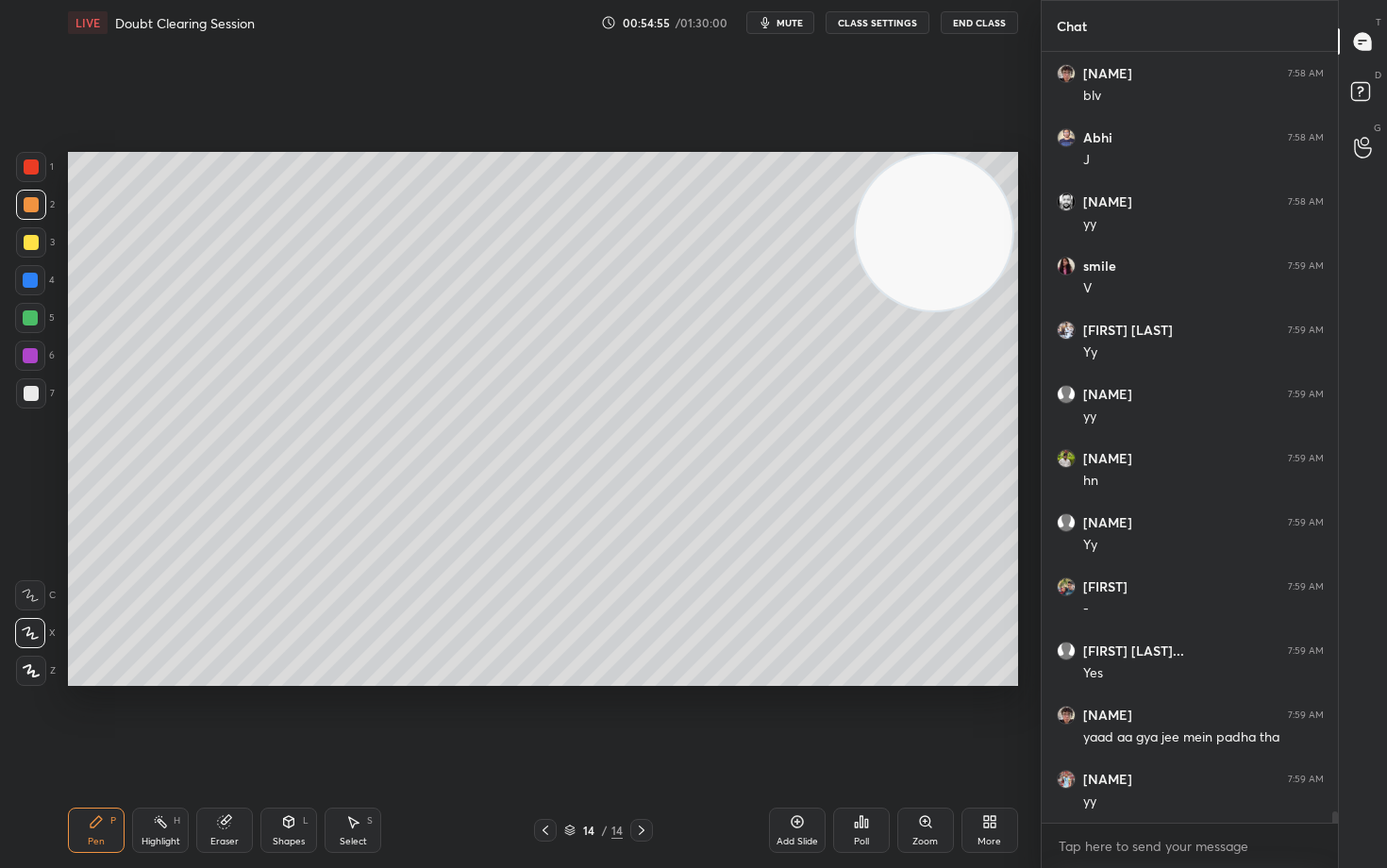 drag, startPoint x: 958, startPoint y: 240, endPoint x: 666, endPoint y: 175, distance: 299.14712 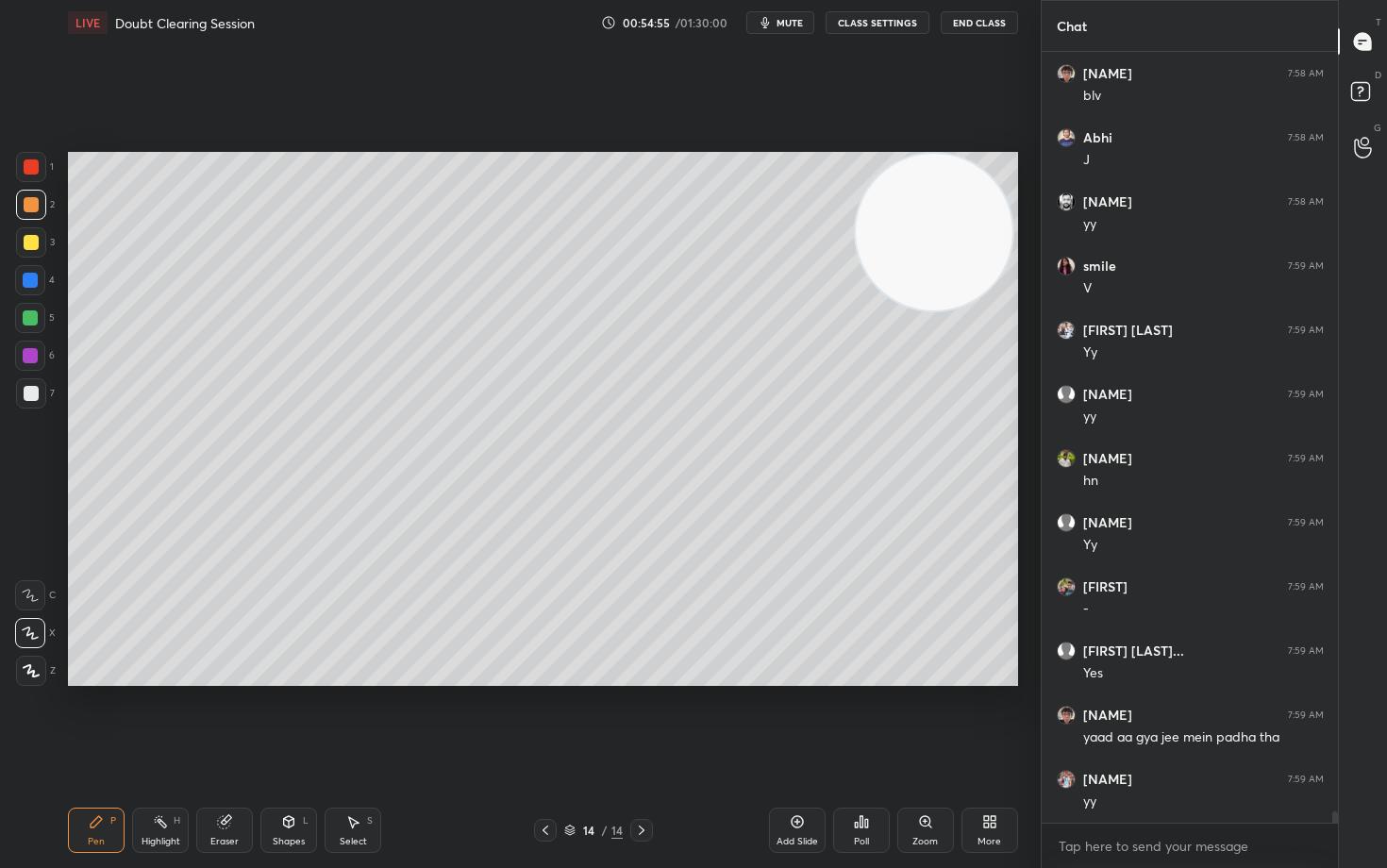 click at bounding box center [934, 232] 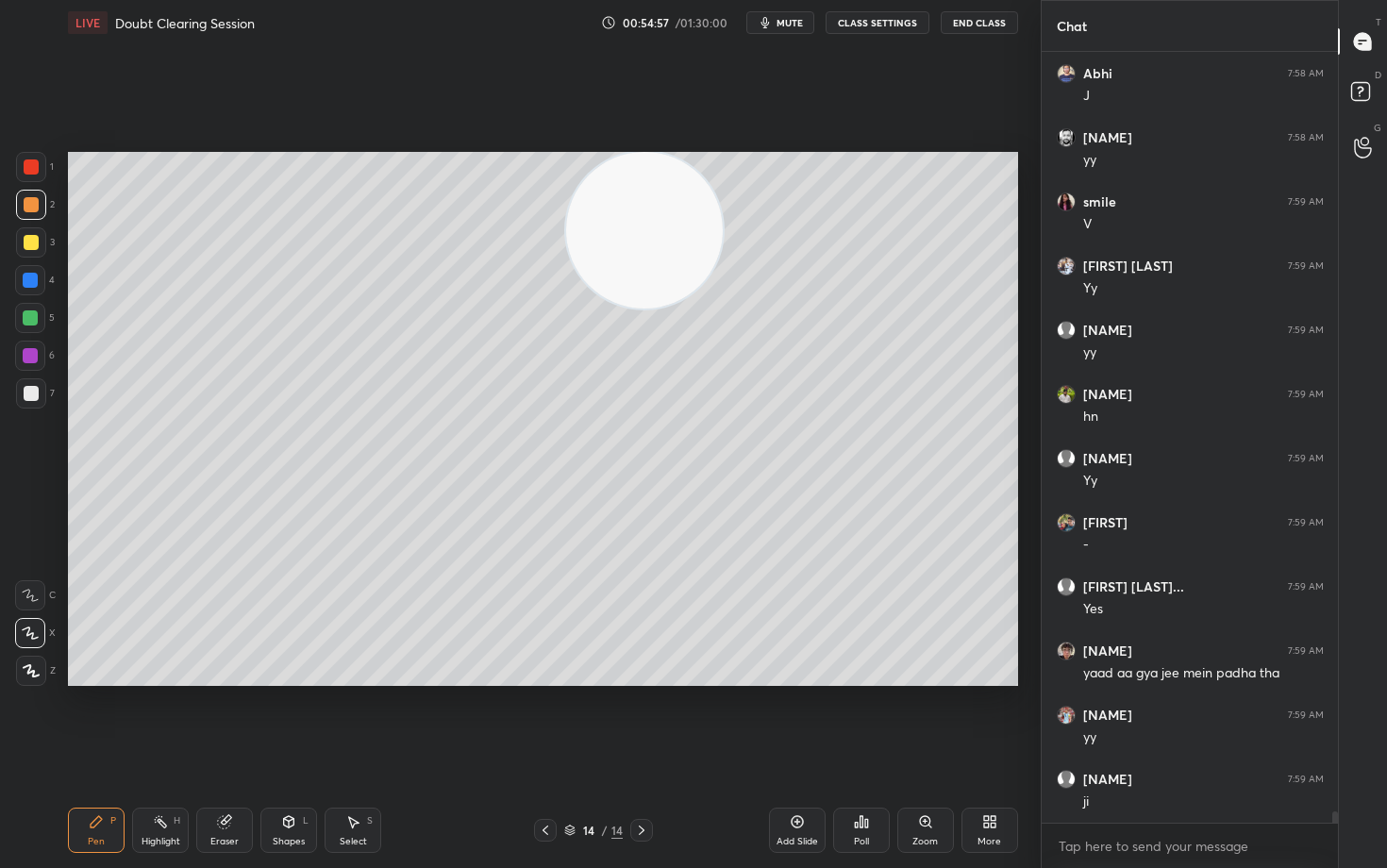 scroll, scrollTop: 50786, scrollLeft: 0, axis: vertical 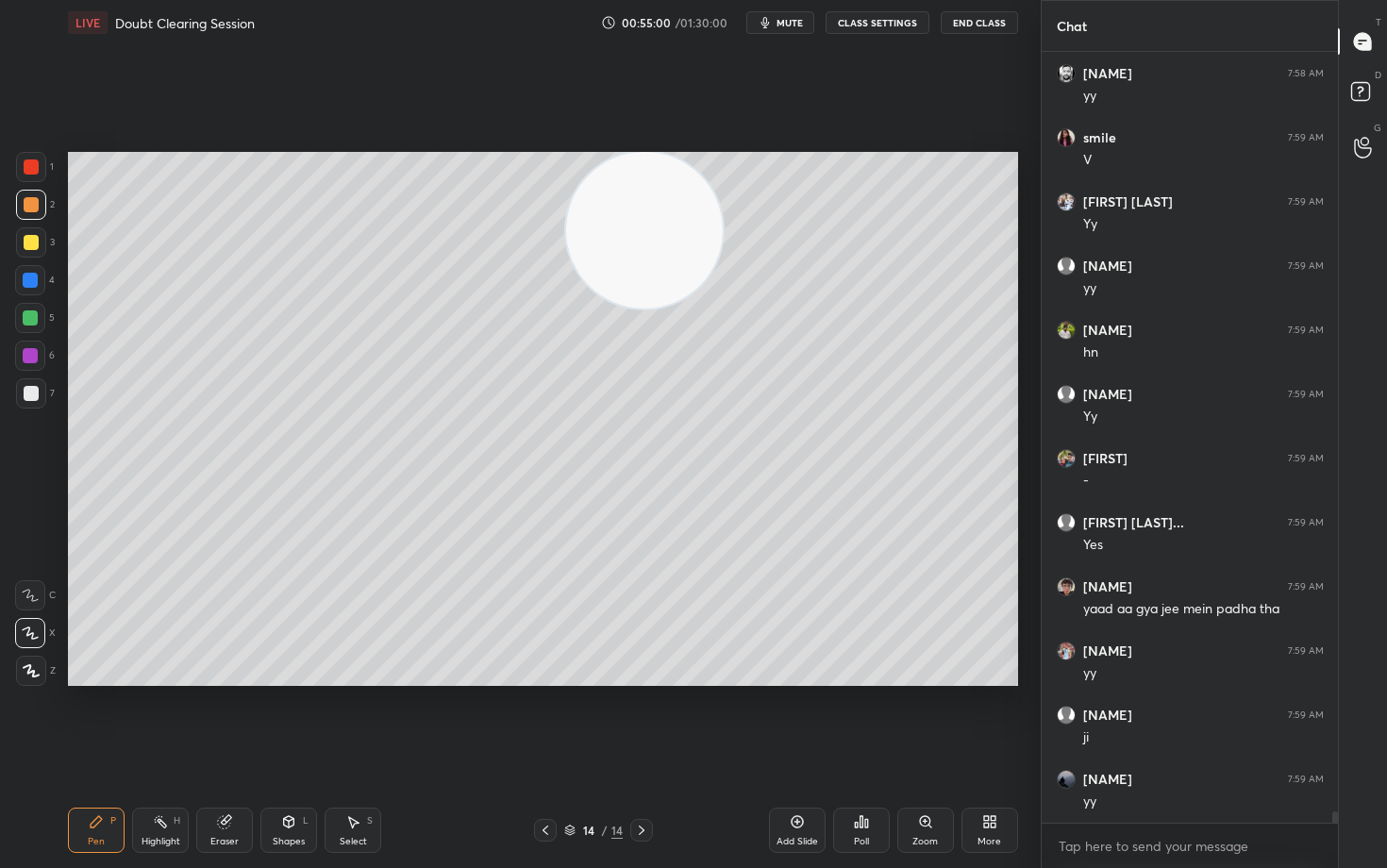 click on "mute" at bounding box center (790, 23) 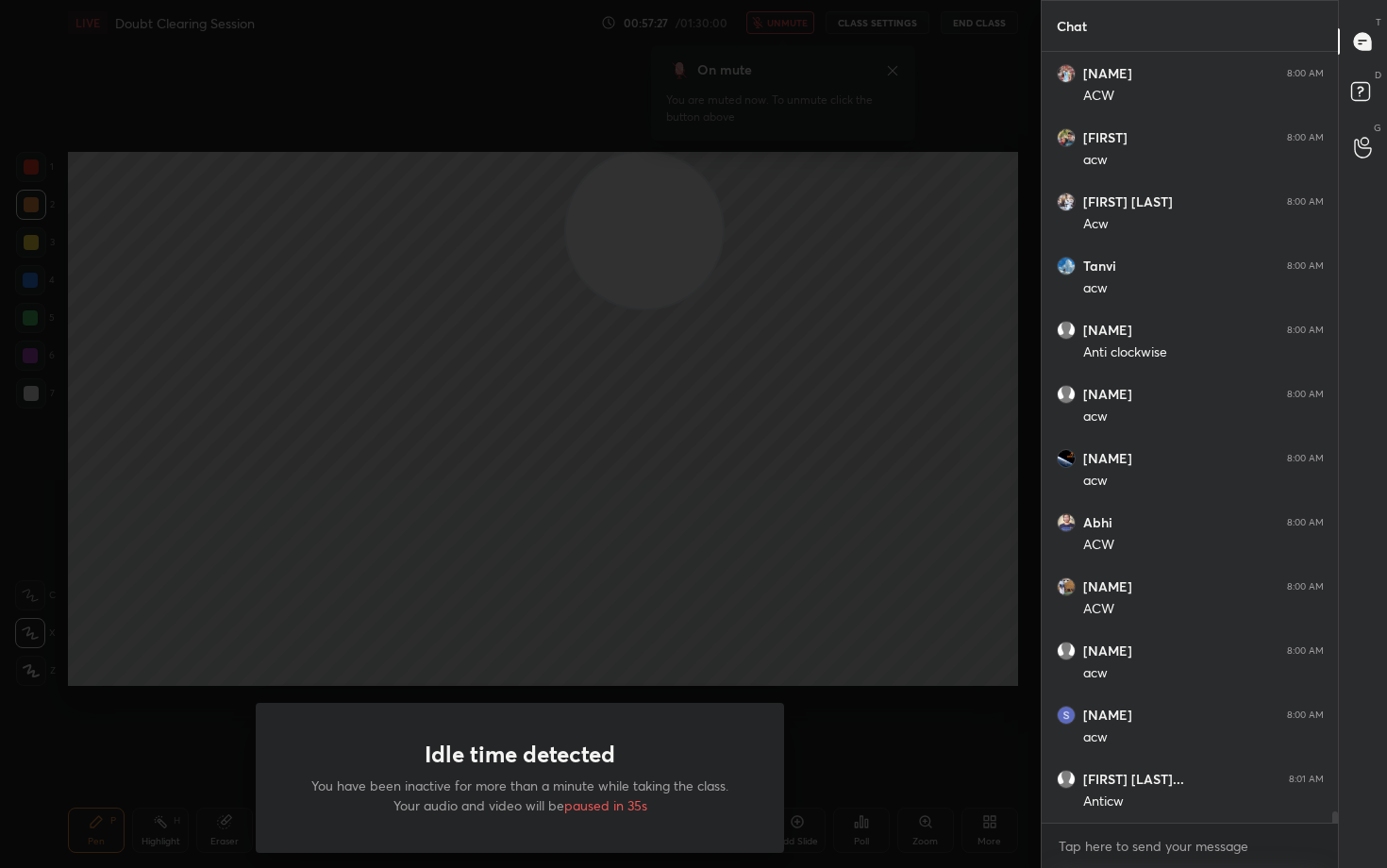 scroll, scrollTop: 51940, scrollLeft: 0, axis: vertical 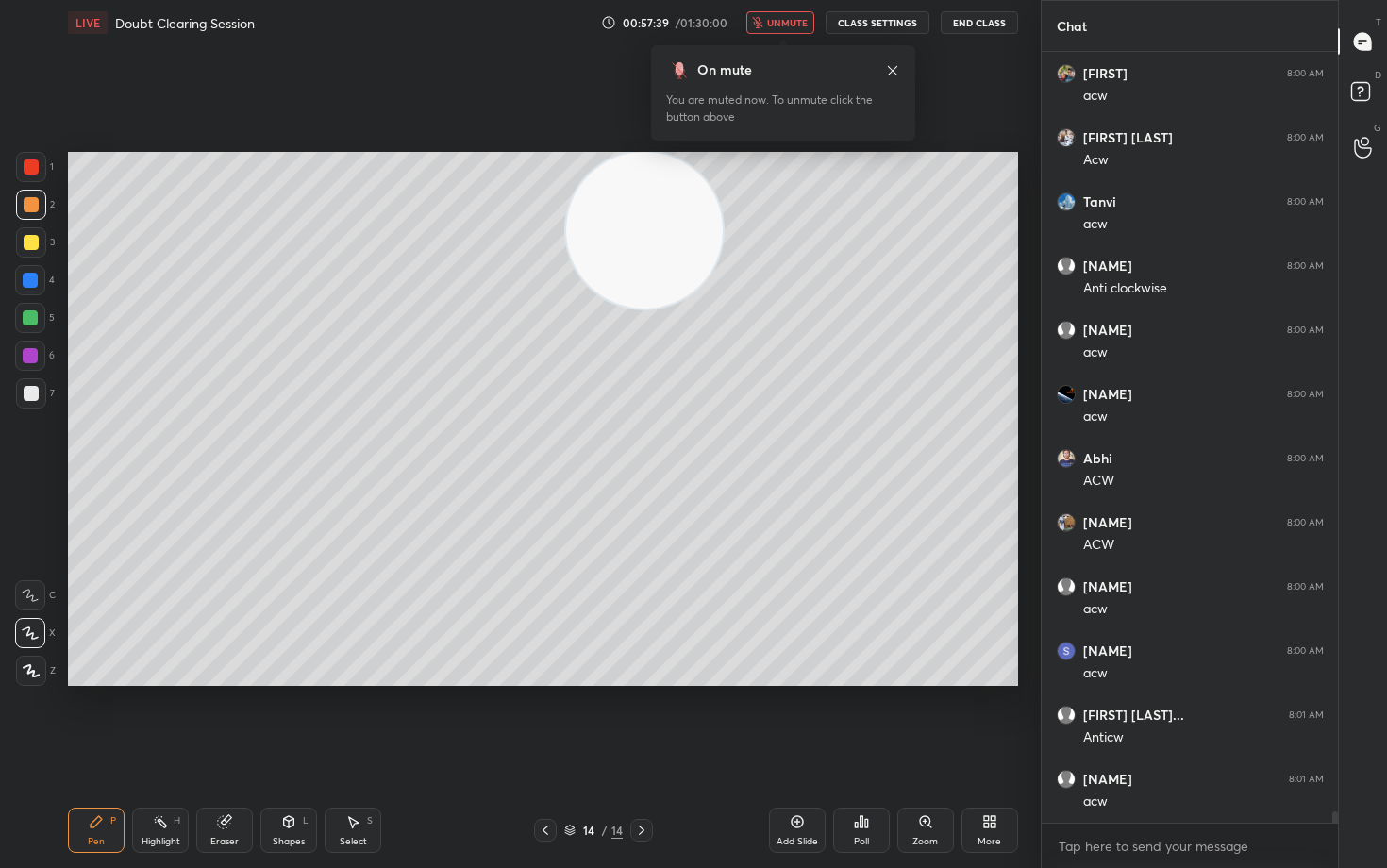click on "unmute" at bounding box center (787, 23) 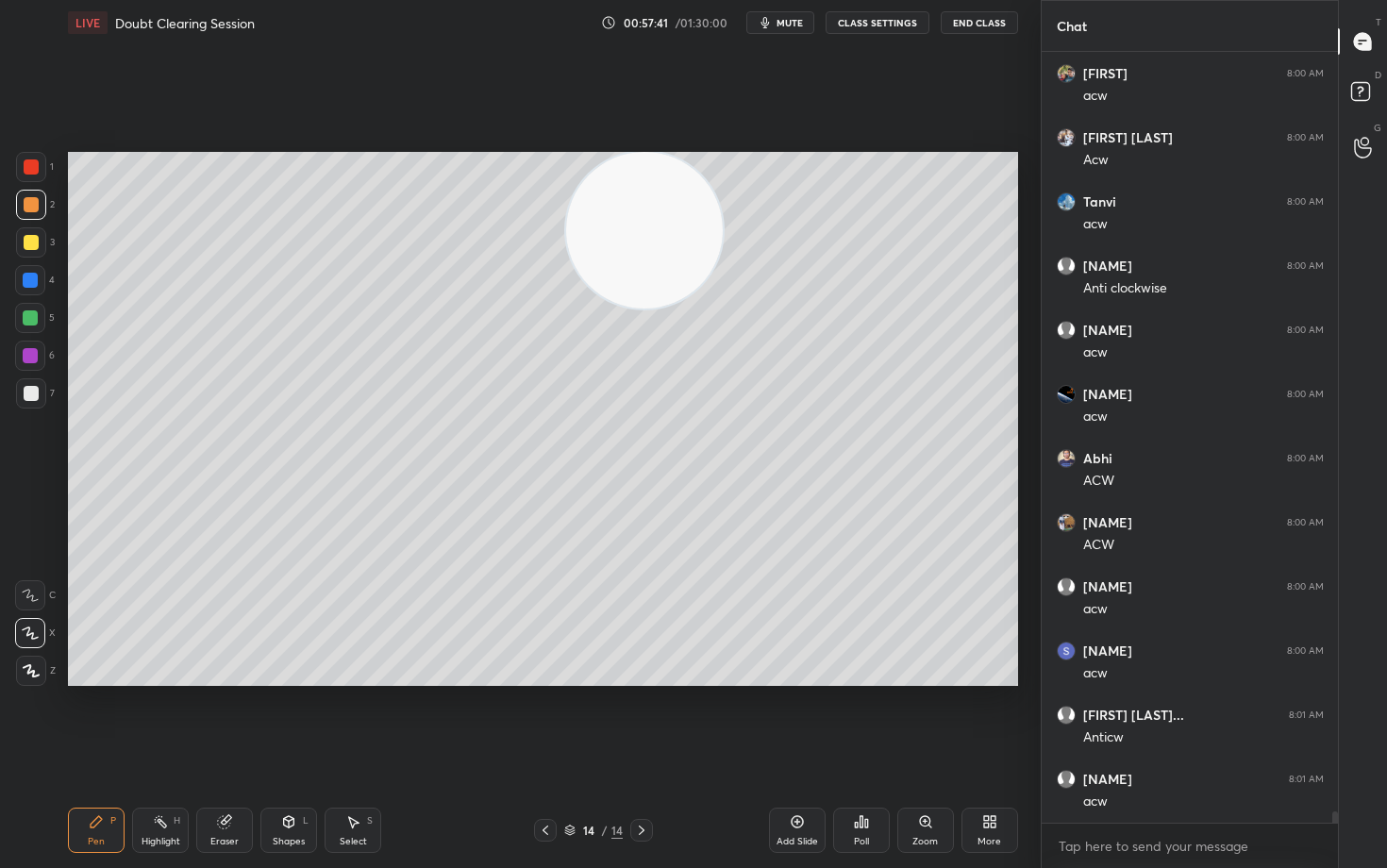 scroll, scrollTop: 52005, scrollLeft: 0, axis: vertical 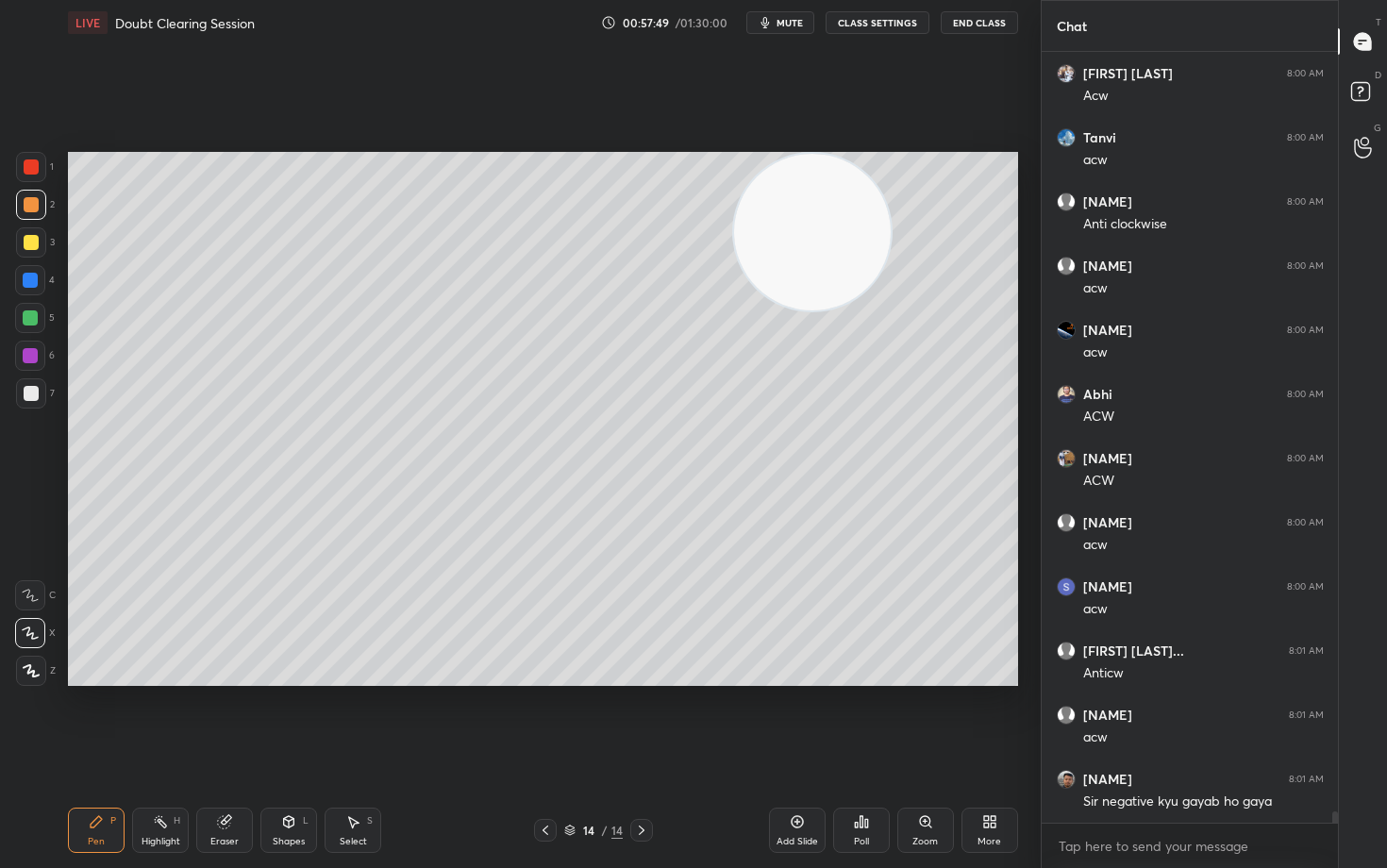 drag, startPoint x: 672, startPoint y: 228, endPoint x: 958, endPoint y: 150, distance: 296.44561 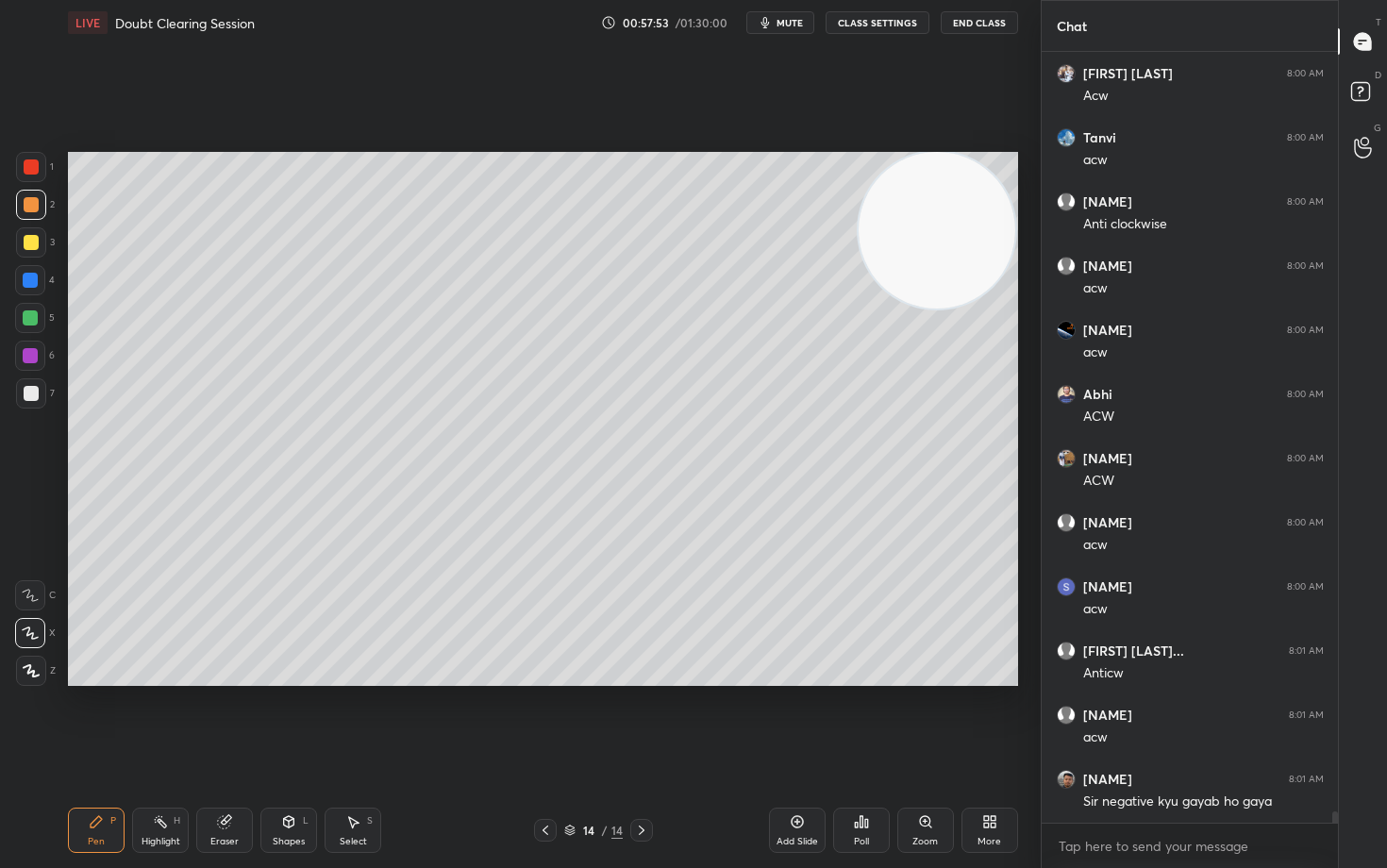 scroll, scrollTop: 52069, scrollLeft: 0, axis: vertical 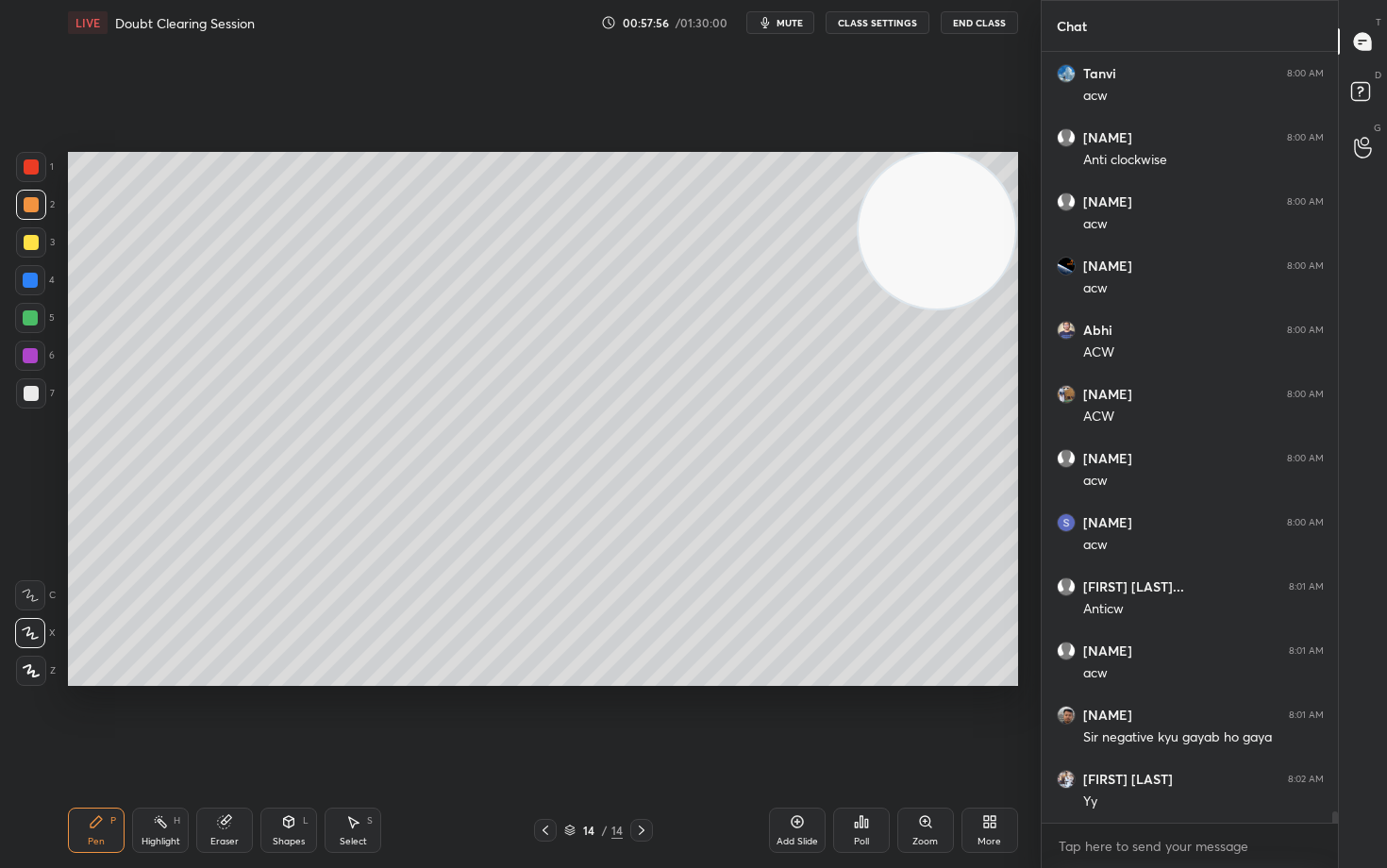 click at bounding box center (31, 167) 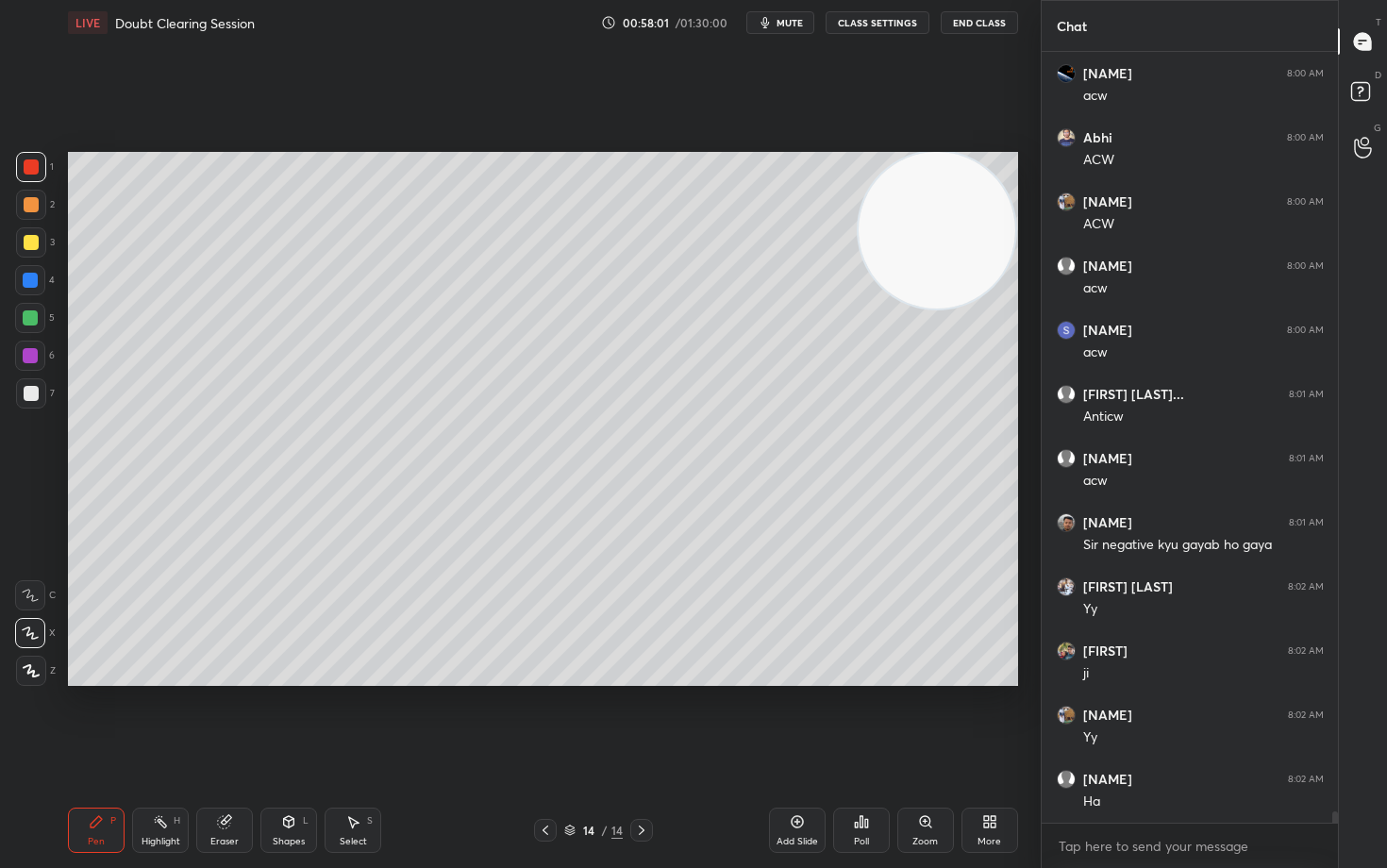 scroll, scrollTop: 52325, scrollLeft: 0, axis: vertical 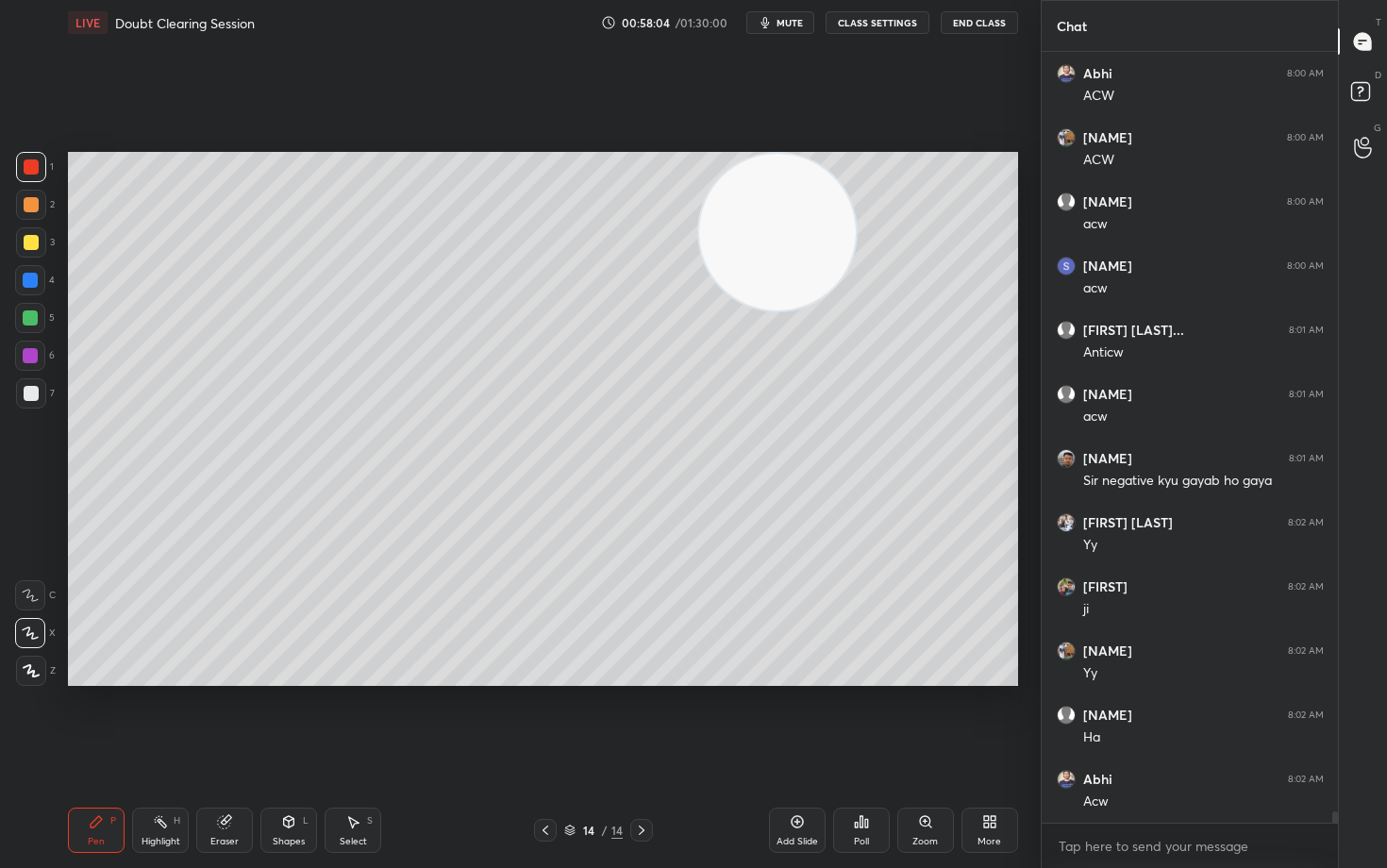 drag, startPoint x: 891, startPoint y: 224, endPoint x: 474, endPoint y: 197, distance: 417.873 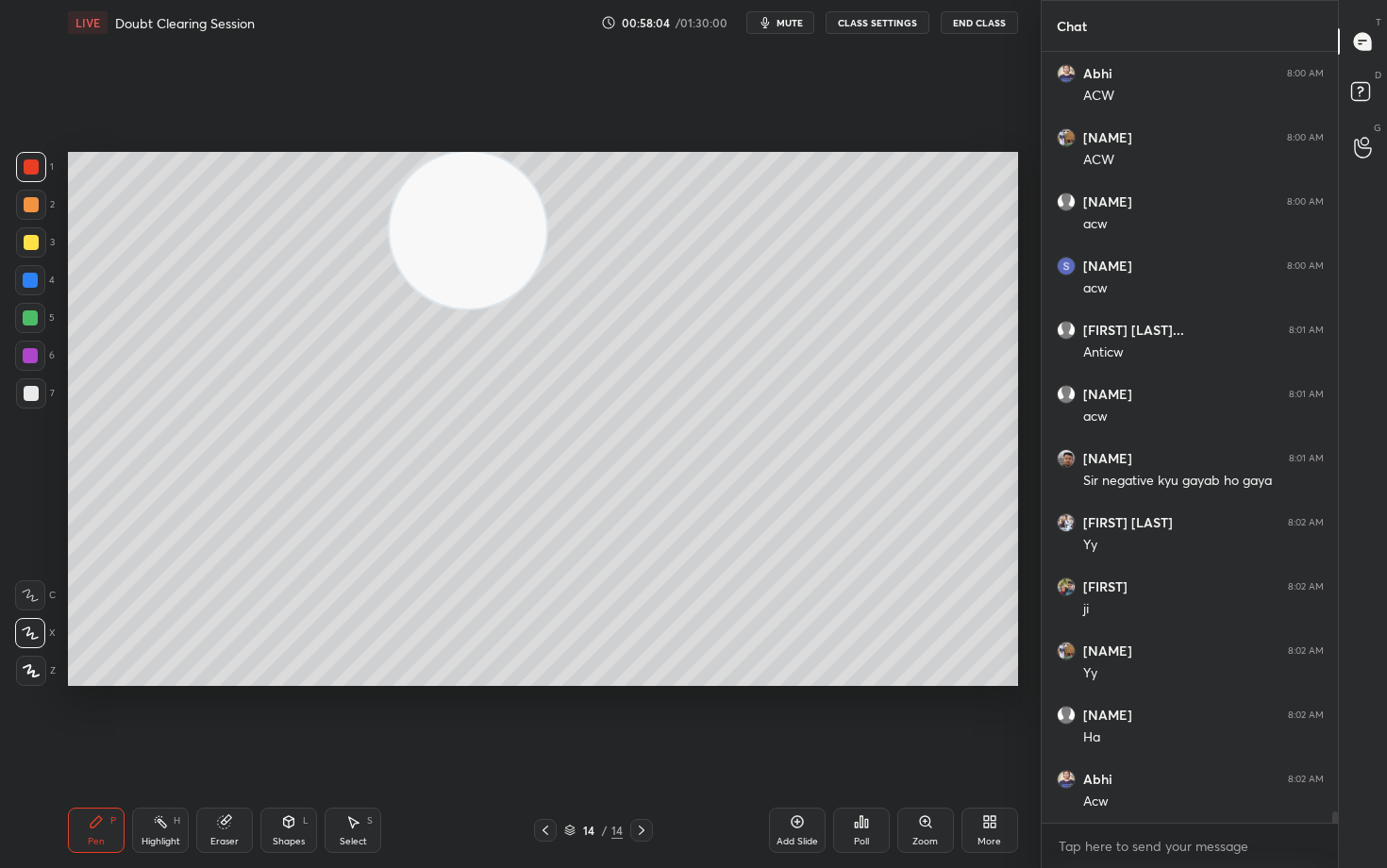 drag, startPoint x: 366, startPoint y: 191, endPoint x: 239, endPoint y: 187, distance: 127.06298 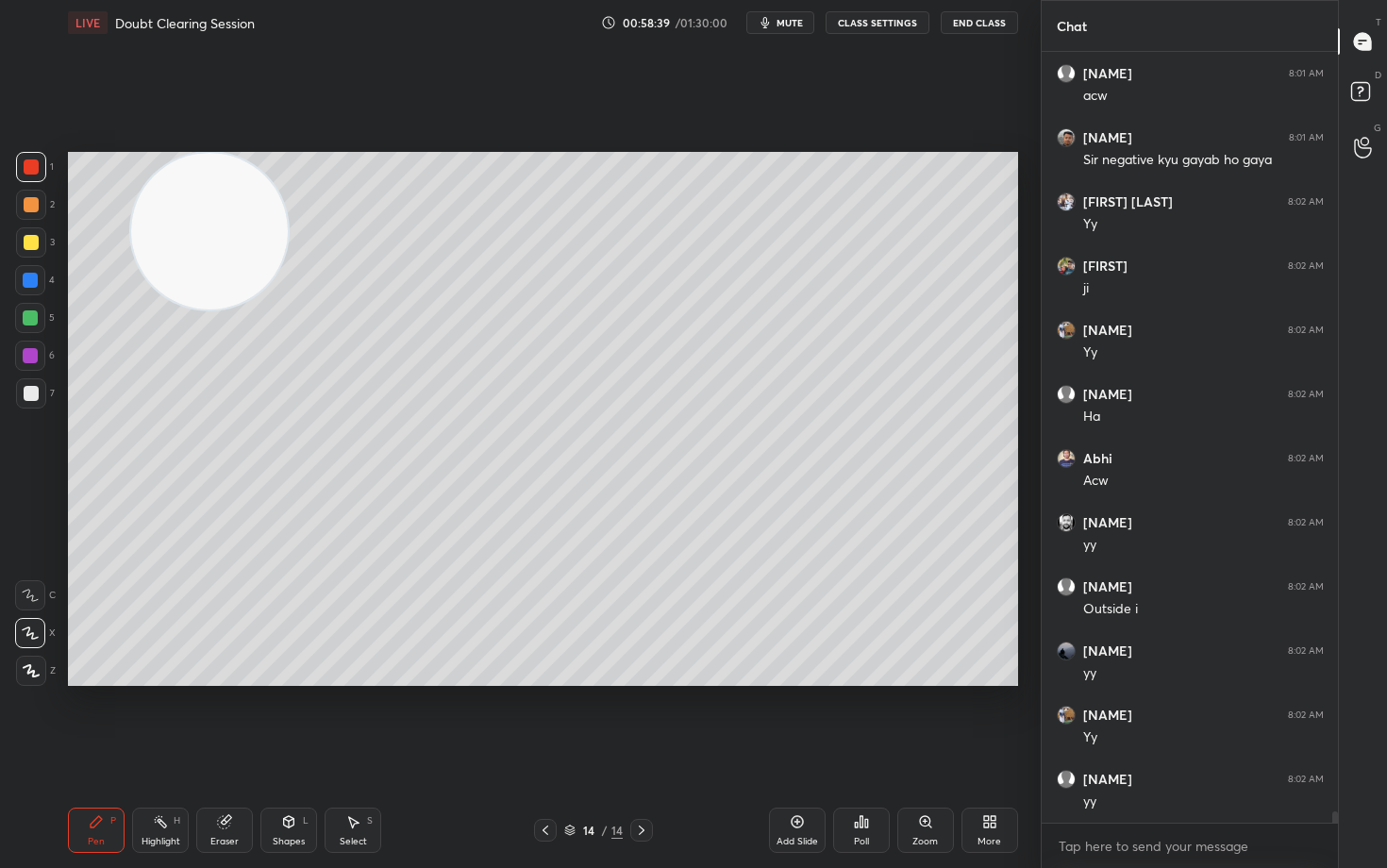scroll, scrollTop: 52710, scrollLeft: 0, axis: vertical 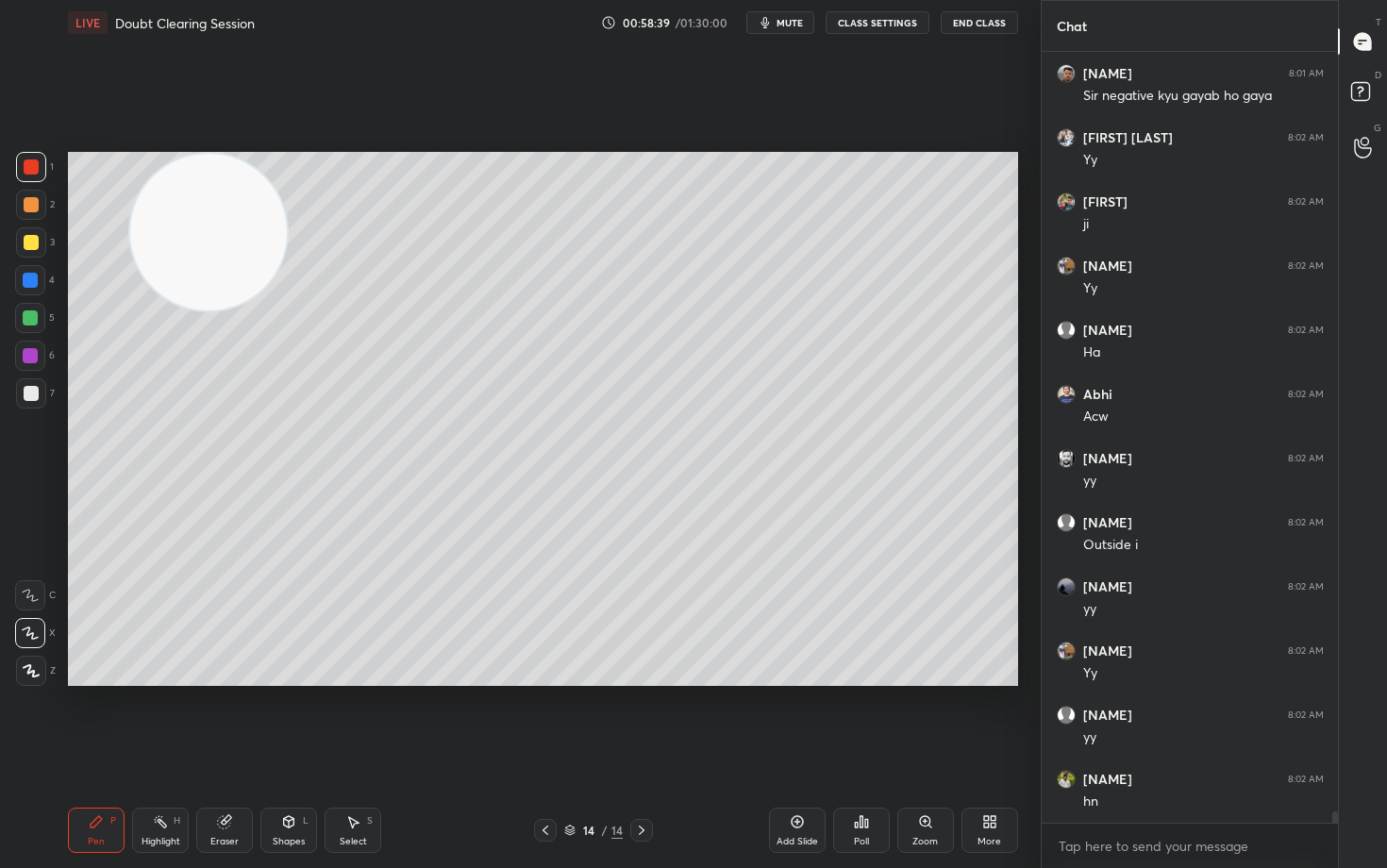 drag, startPoint x: 228, startPoint y: 242, endPoint x: 107, endPoint y: 219, distance: 123.16655 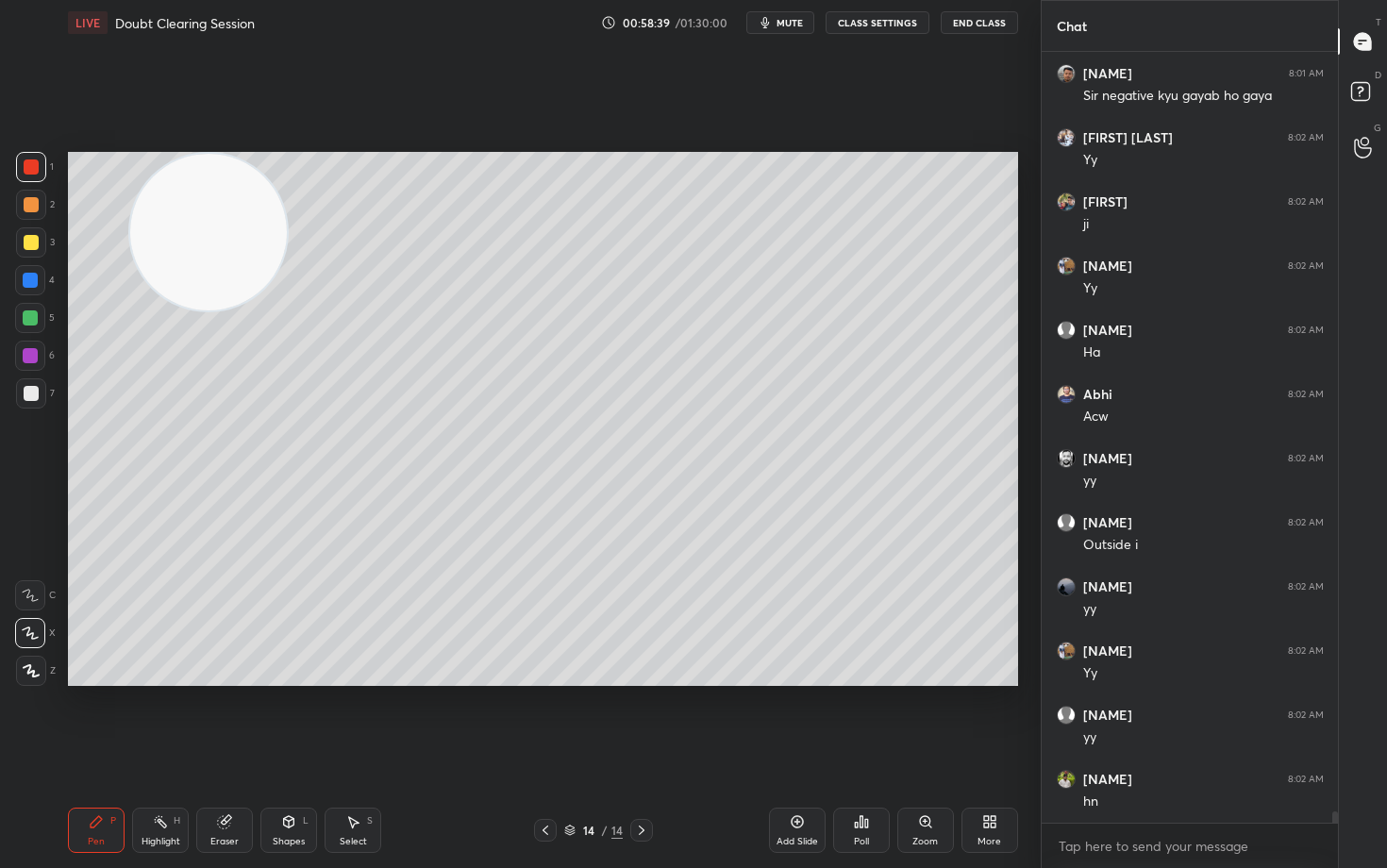 click at bounding box center [209, 232] 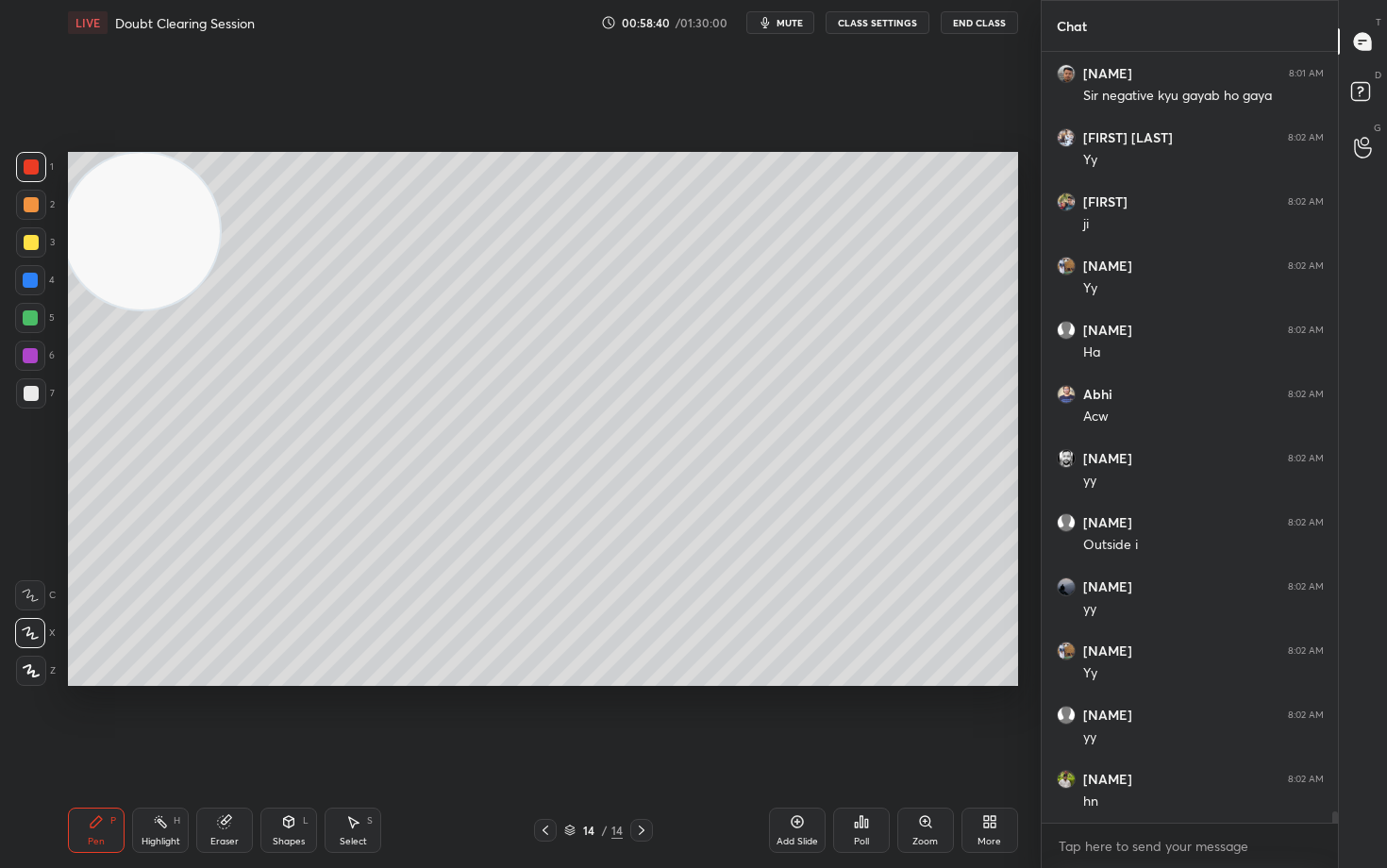 scroll, scrollTop: 52774, scrollLeft: 0, axis: vertical 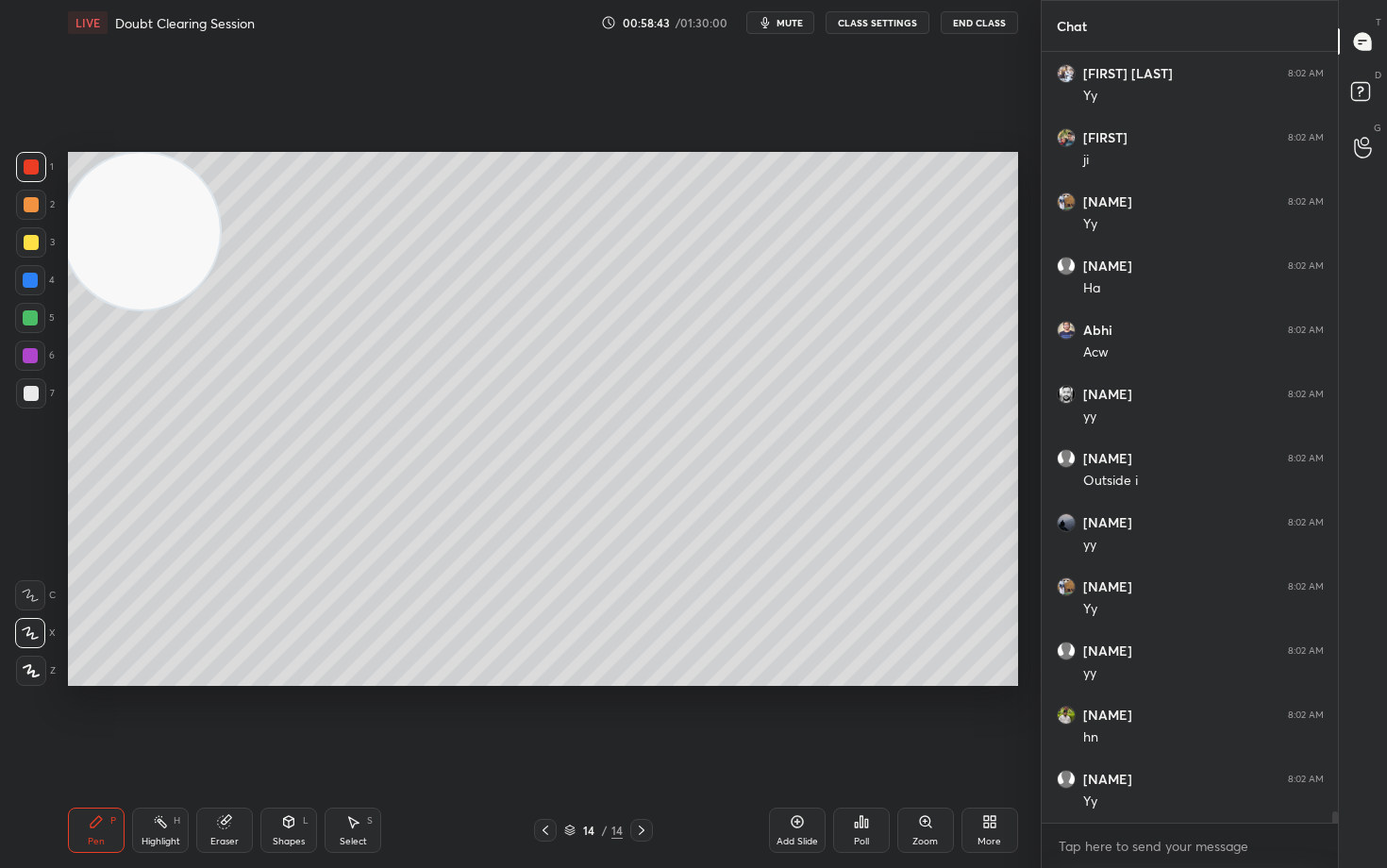 drag, startPoint x: 27, startPoint y: 209, endPoint x: 50, endPoint y: 218, distance: 25 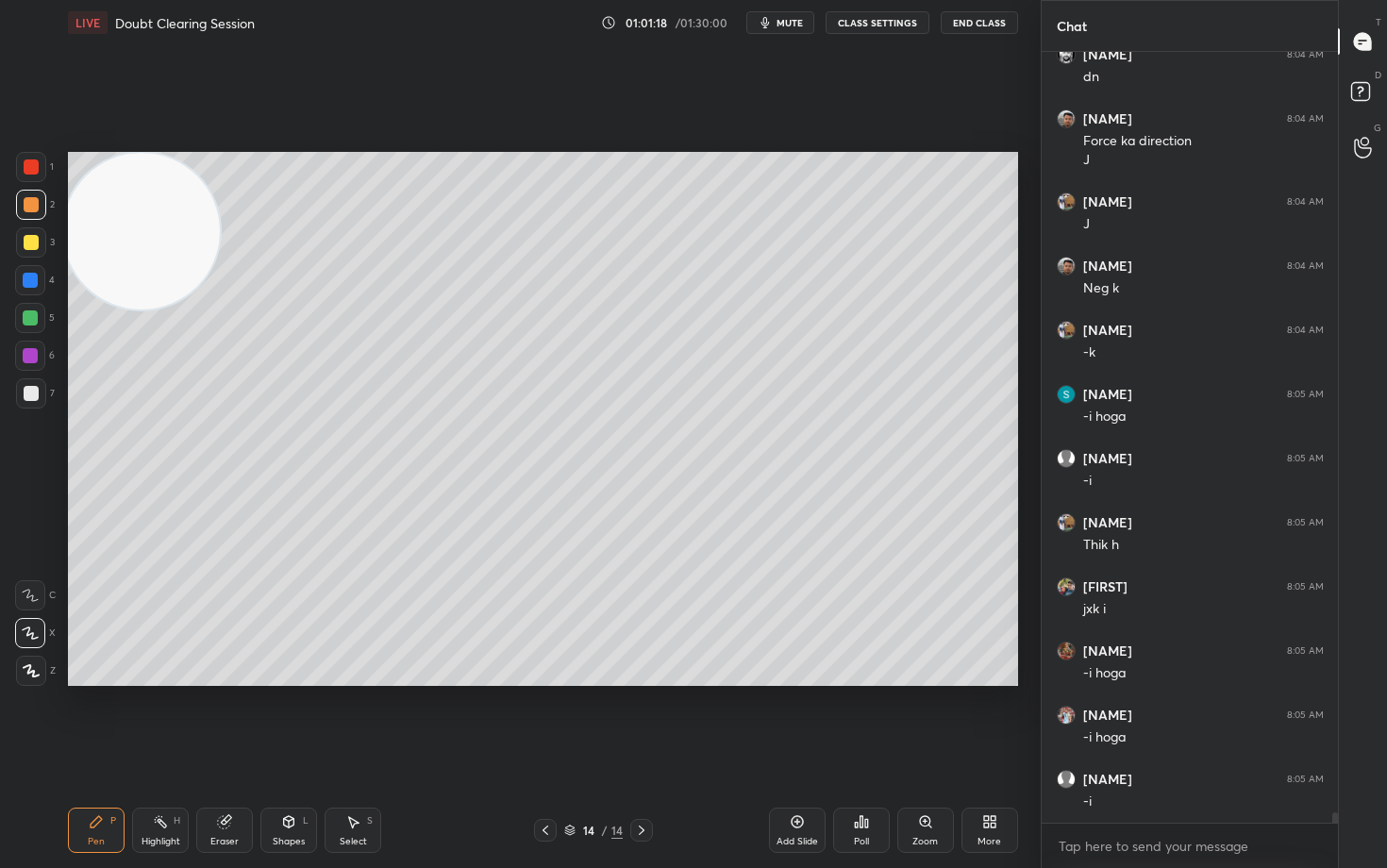 scroll, scrollTop: 55650, scrollLeft: 0, axis: vertical 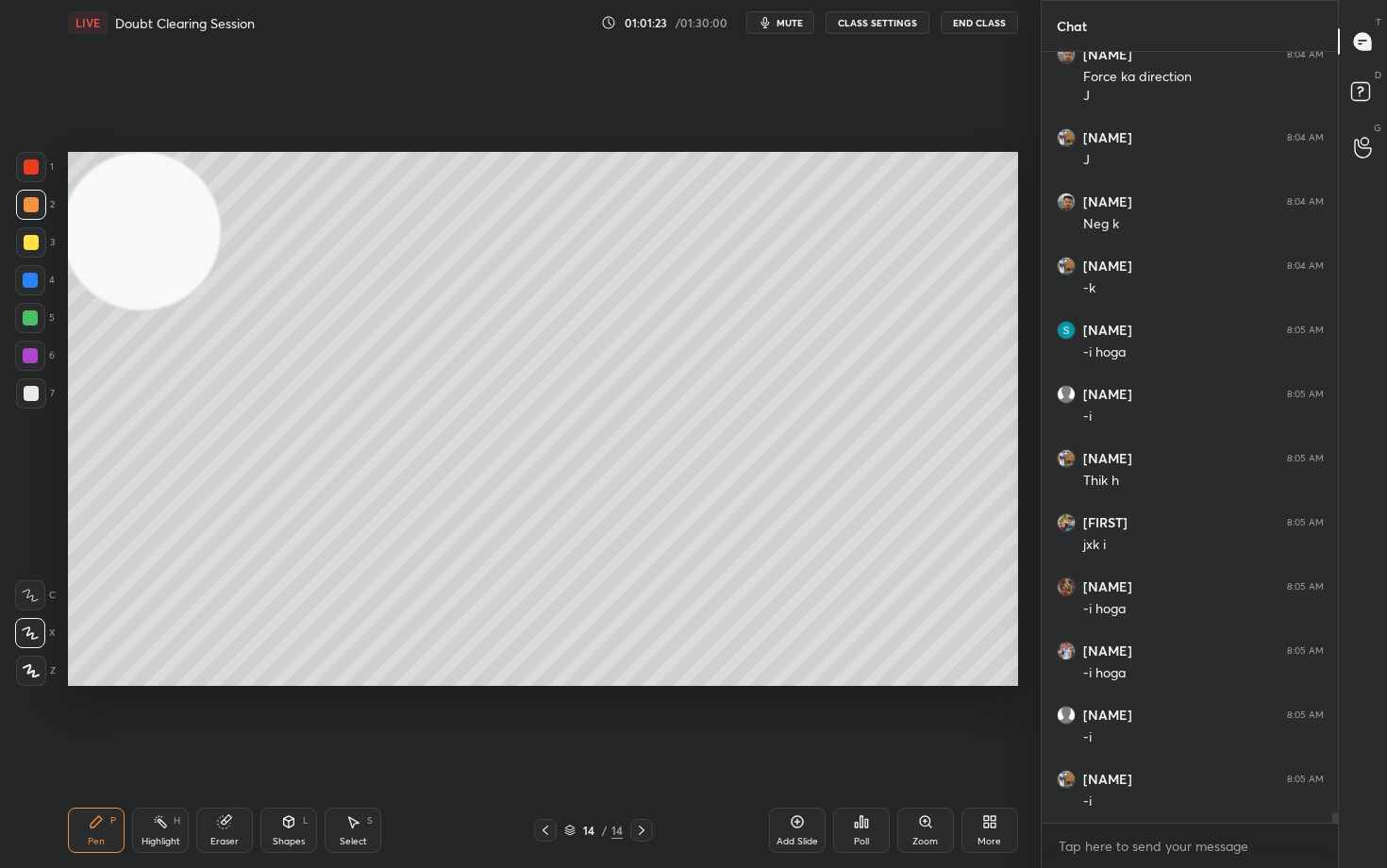 click 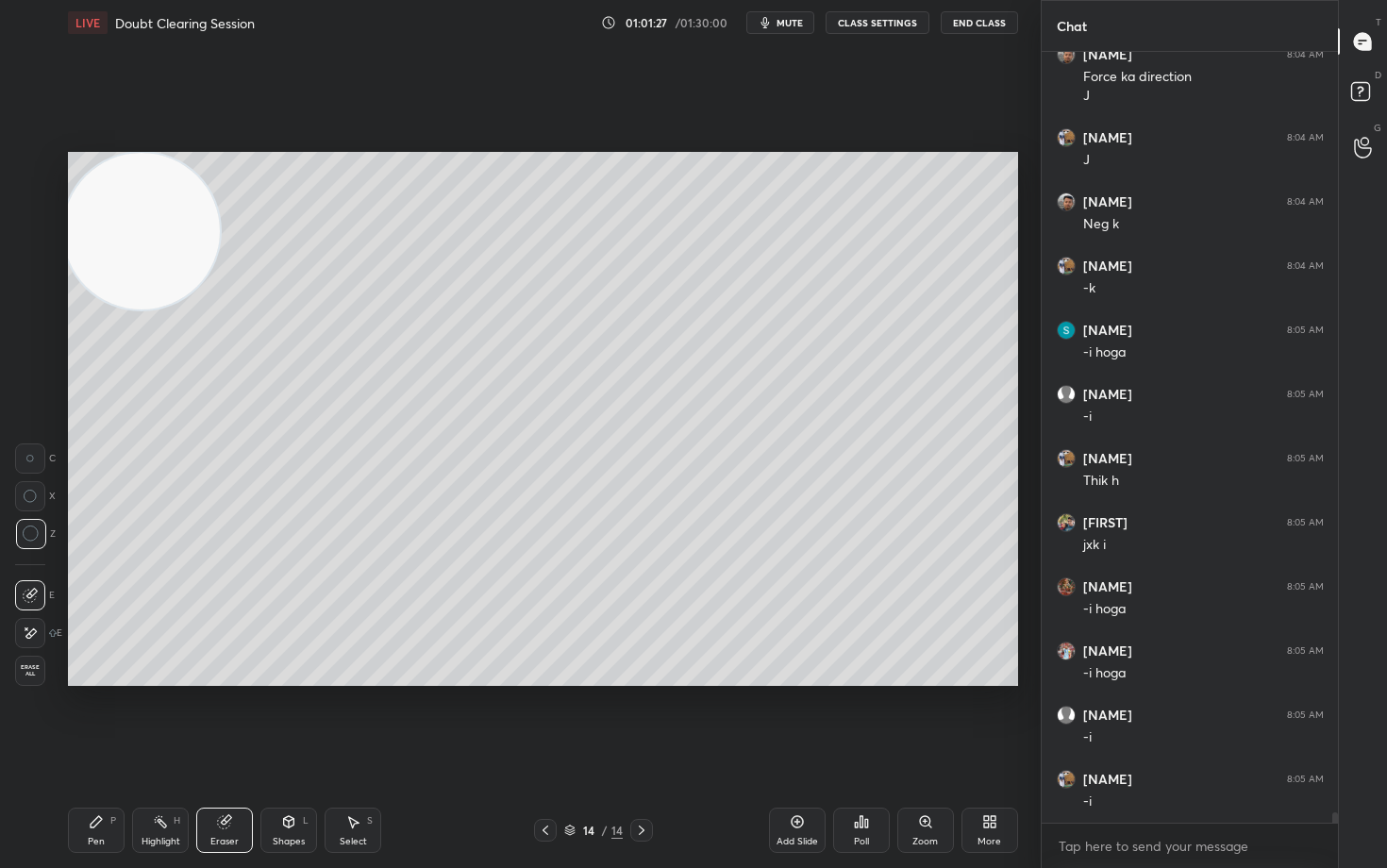 click on "Pen P" at bounding box center [96, 830] 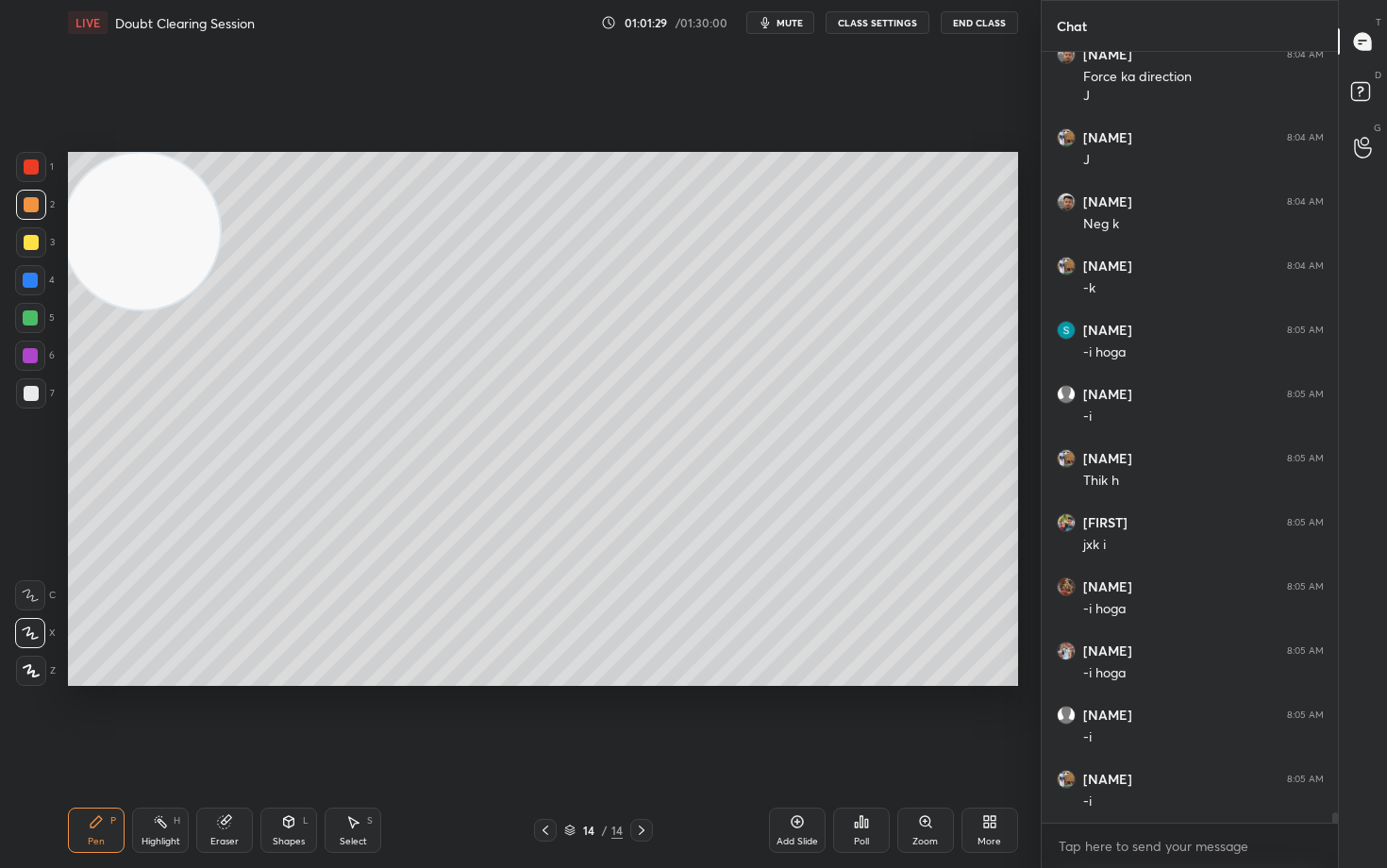 click at bounding box center [31, 393] 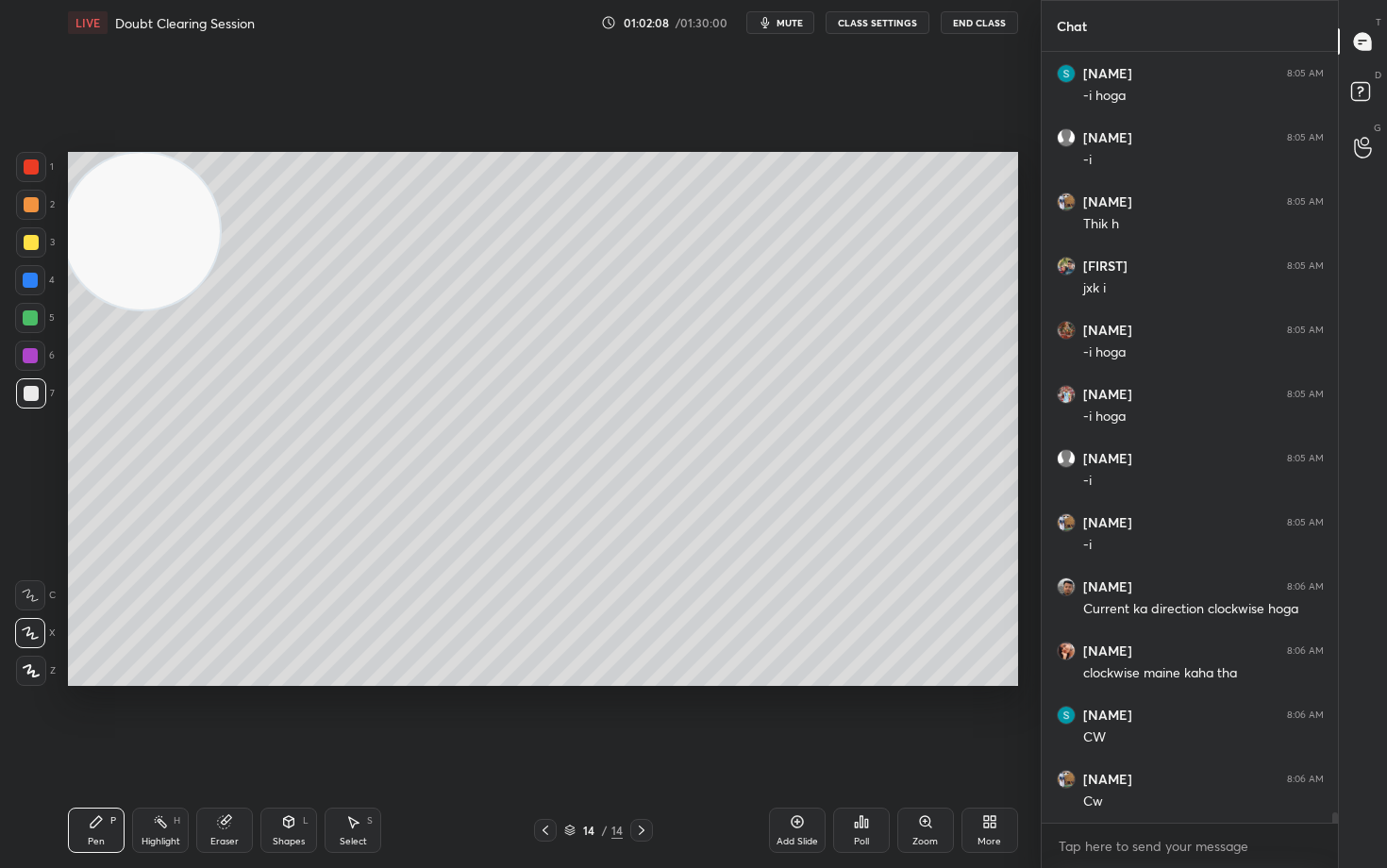 scroll, scrollTop: 55971, scrollLeft: 0, axis: vertical 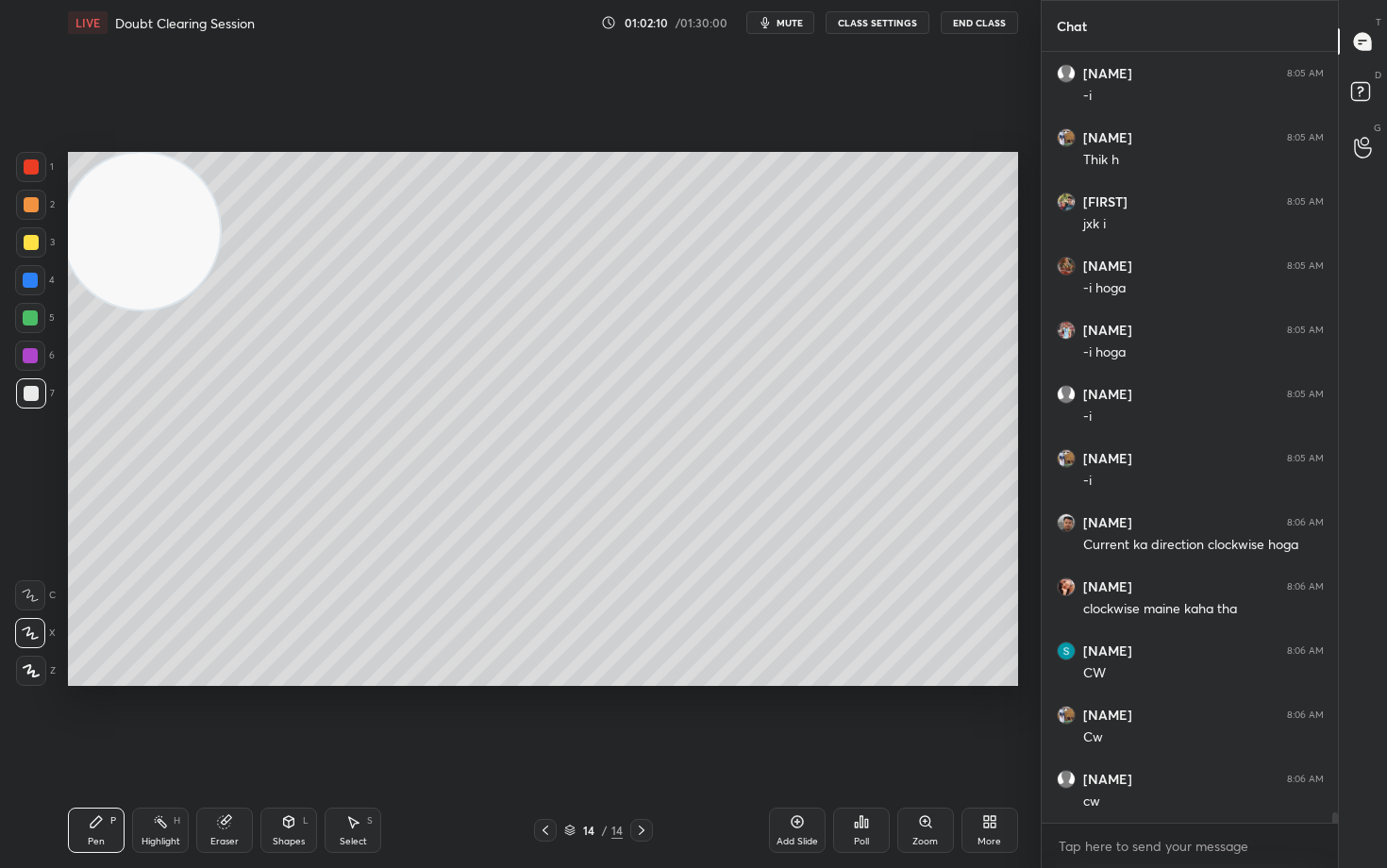 drag, startPoint x: 225, startPoint y: 826, endPoint x: 215, endPoint y: 822, distance: 10.77033 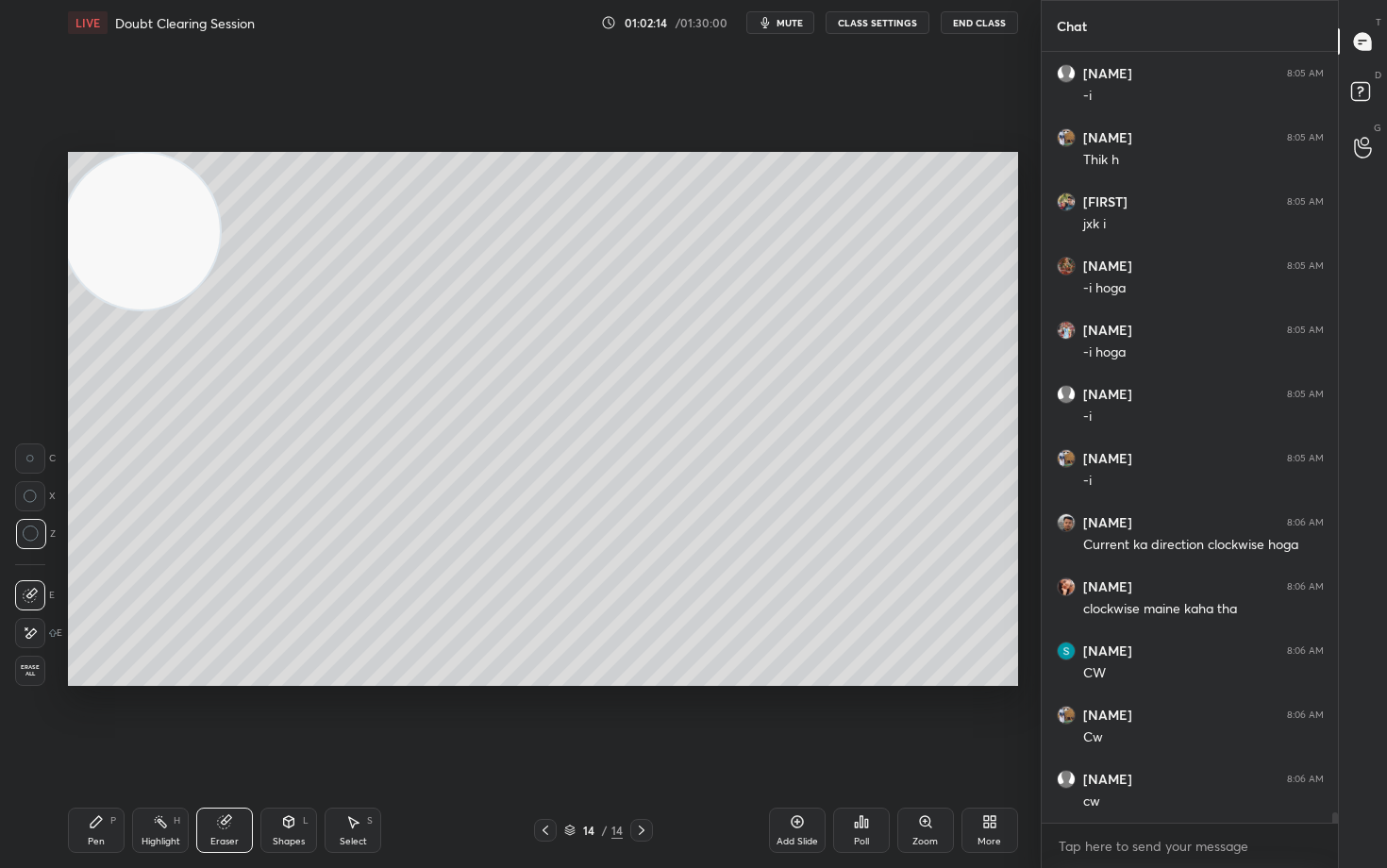 click on "Pen P" at bounding box center [96, 830] 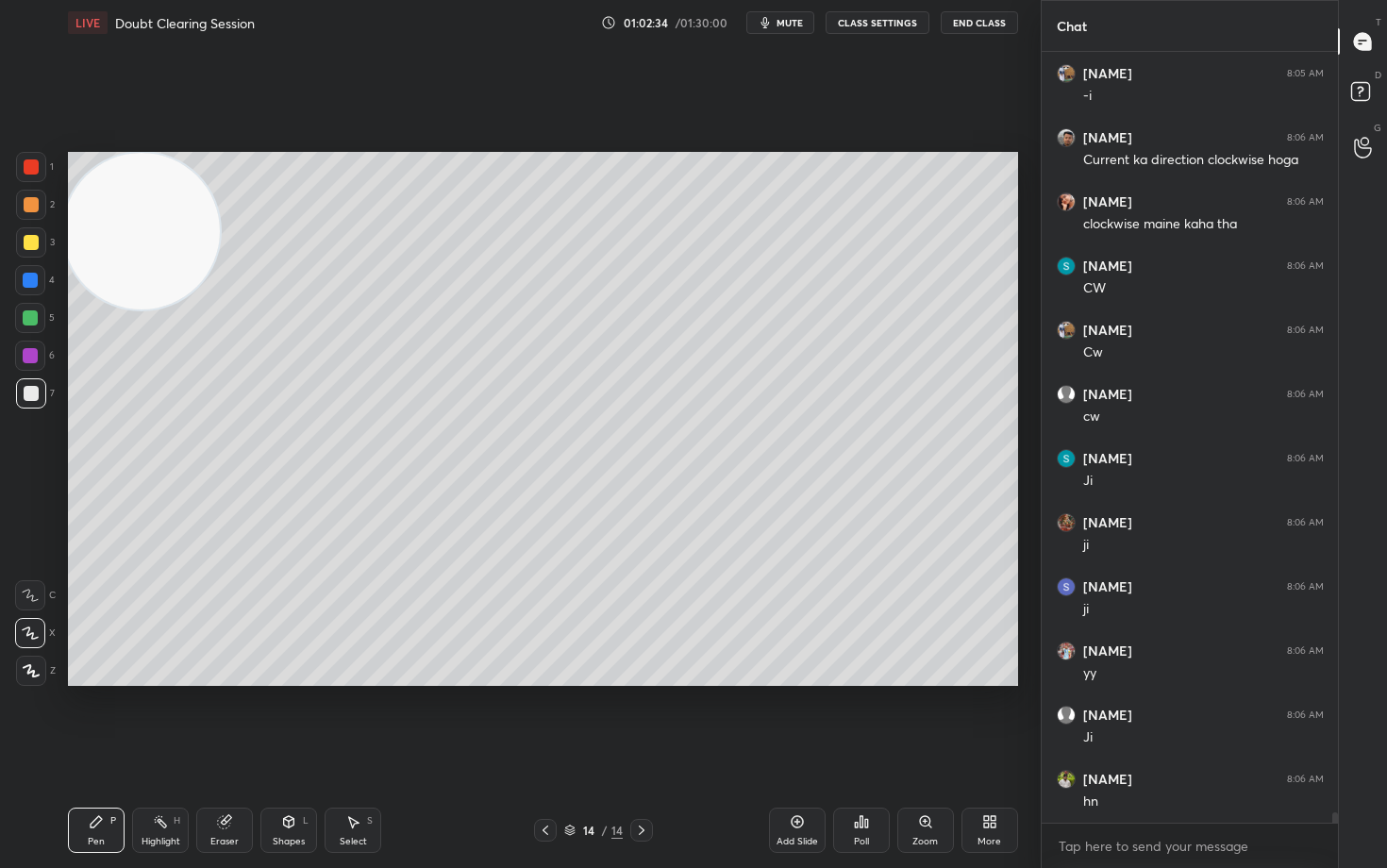 scroll, scrollTop: 56420, scrollLeft: 0, axis: vertical 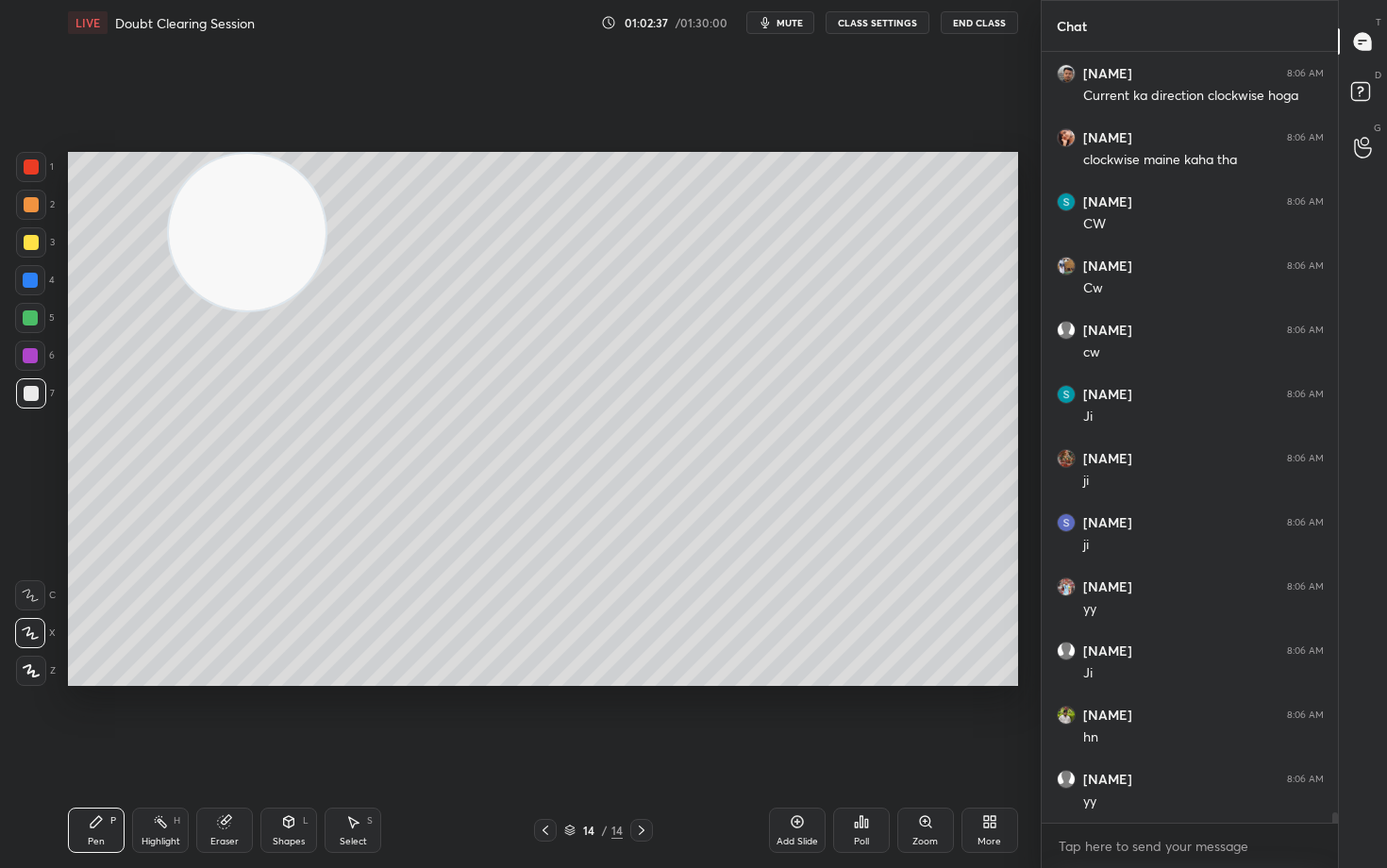 click at bounding box center (247, 232) 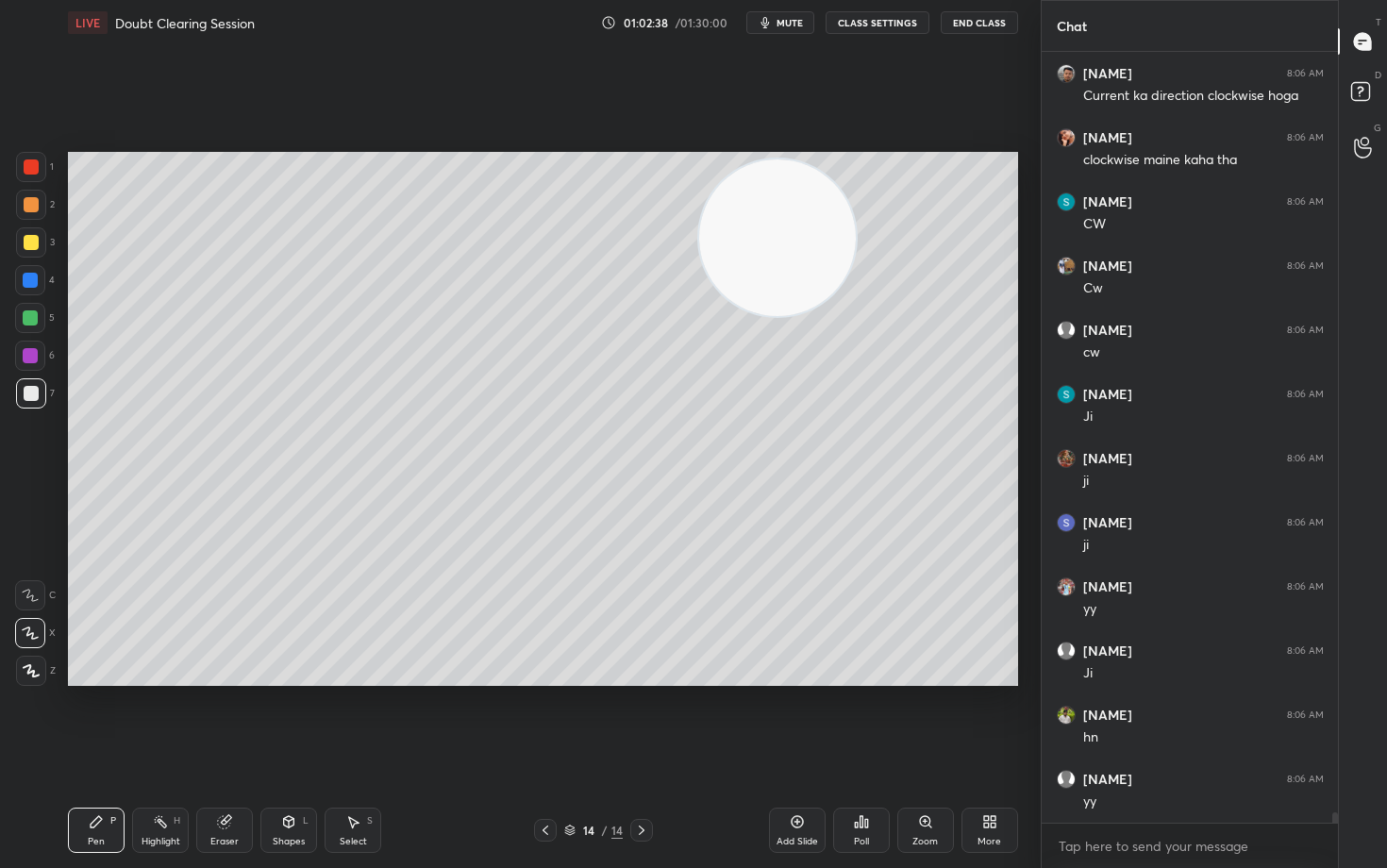 drag, startPoint x: 777, startPoint y: 271, endPoint x: 1002, endPoint y: 224, distance: 229.85648 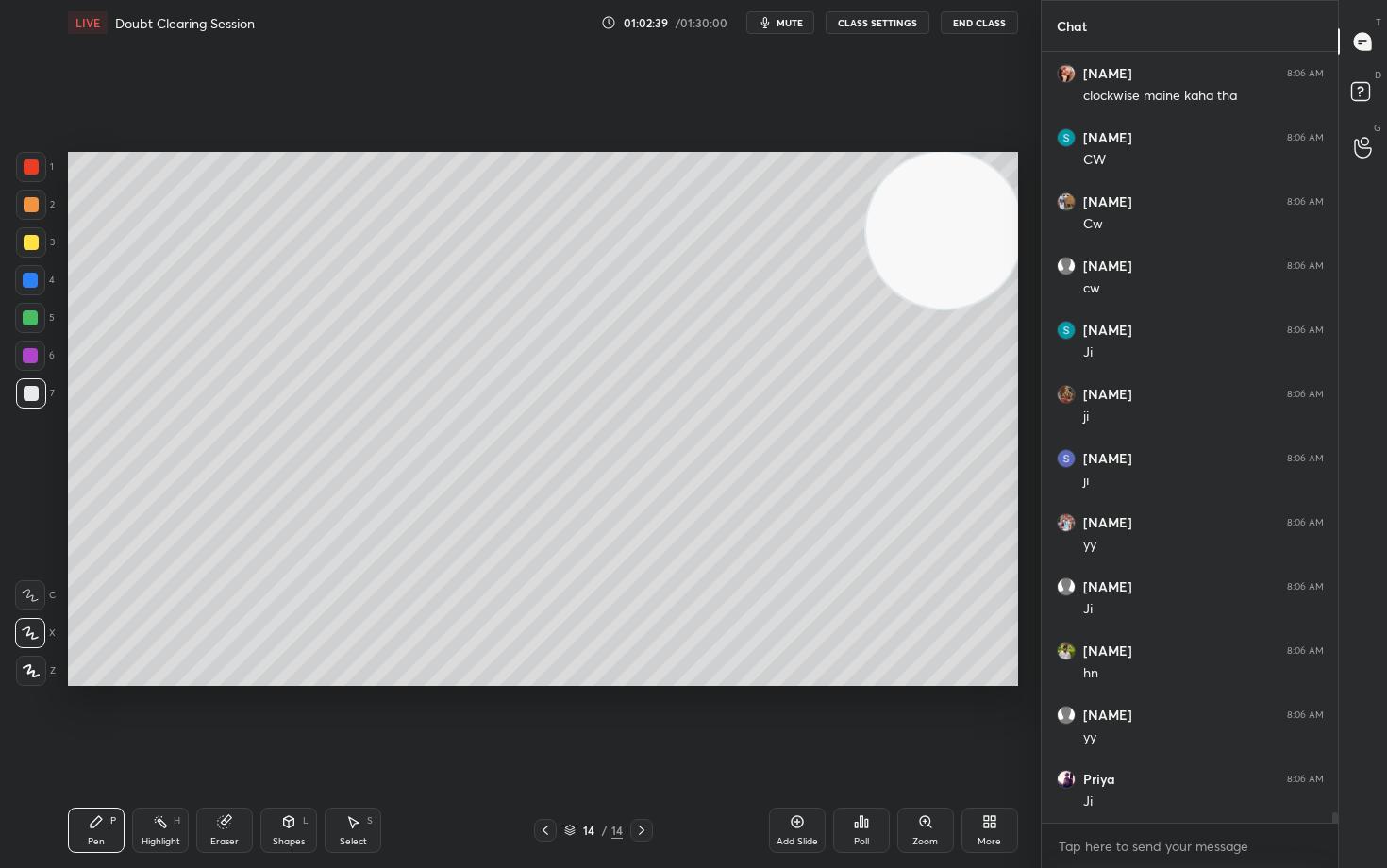 scroll, scrollTop: 56548, scrollLeft: 0, axis: vertical 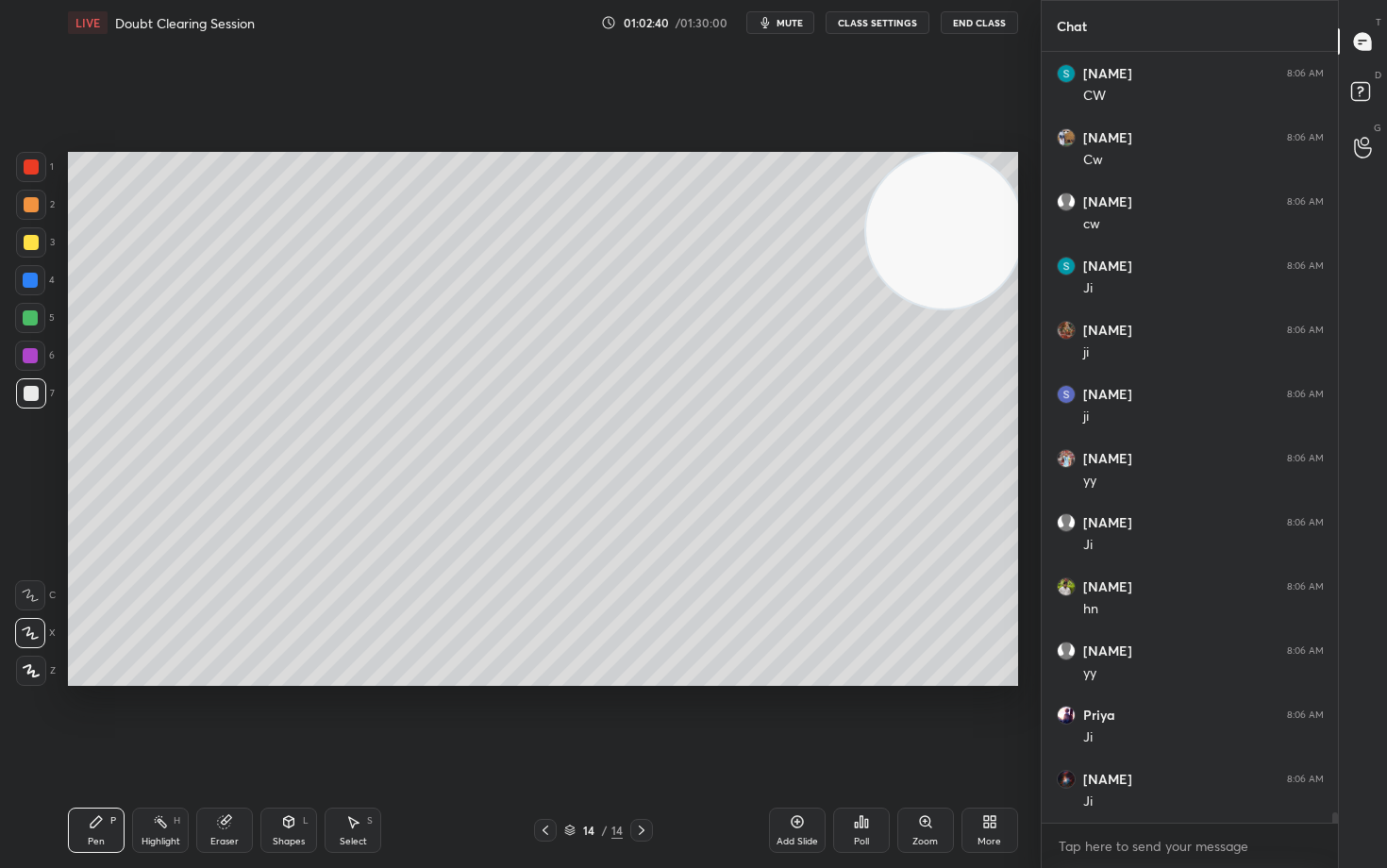 click 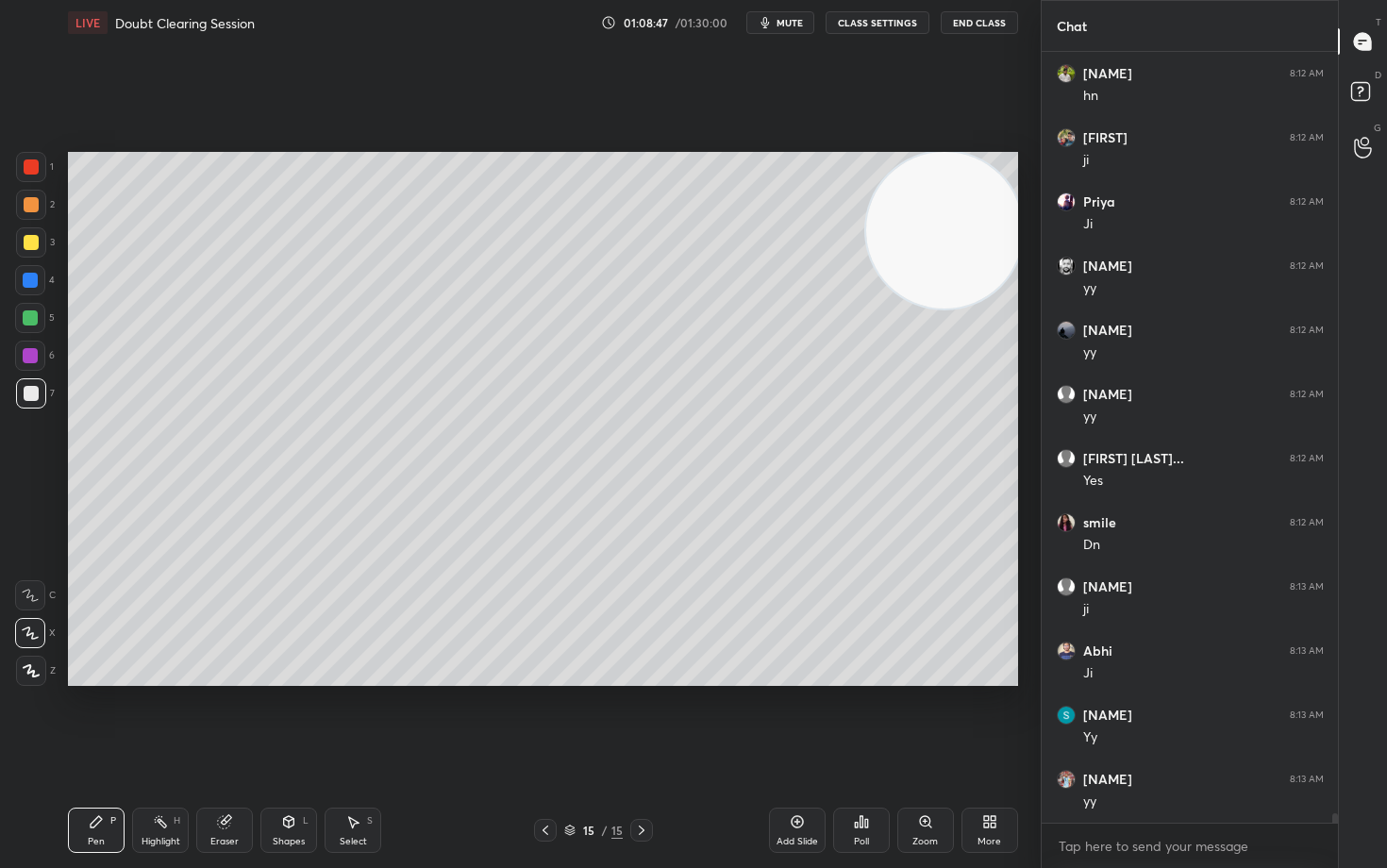 scroll, scrollTop: 61522, scrollLeft: 0, axis: vertical 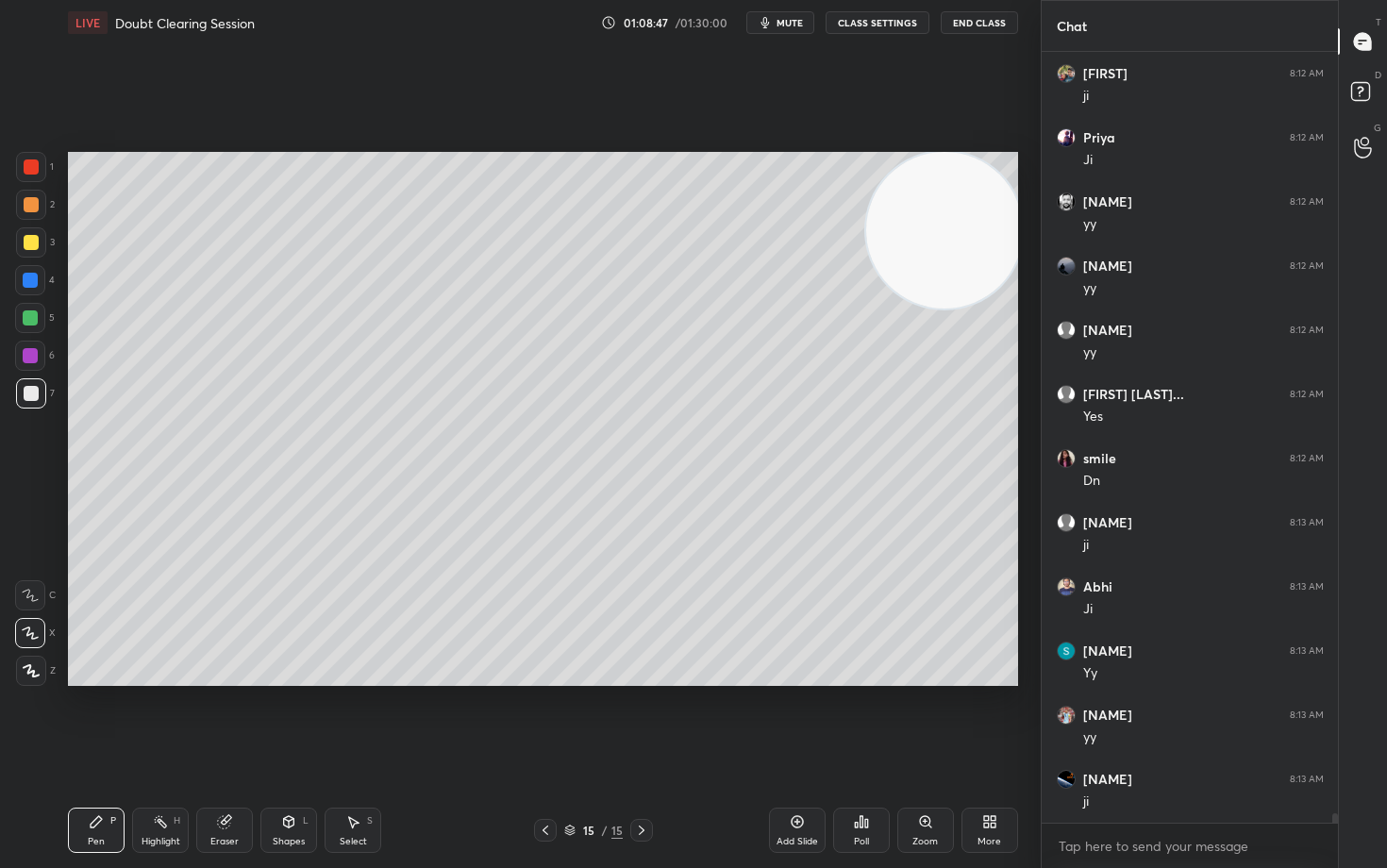 click on "Add Slide" at bounding box center (797, 830) 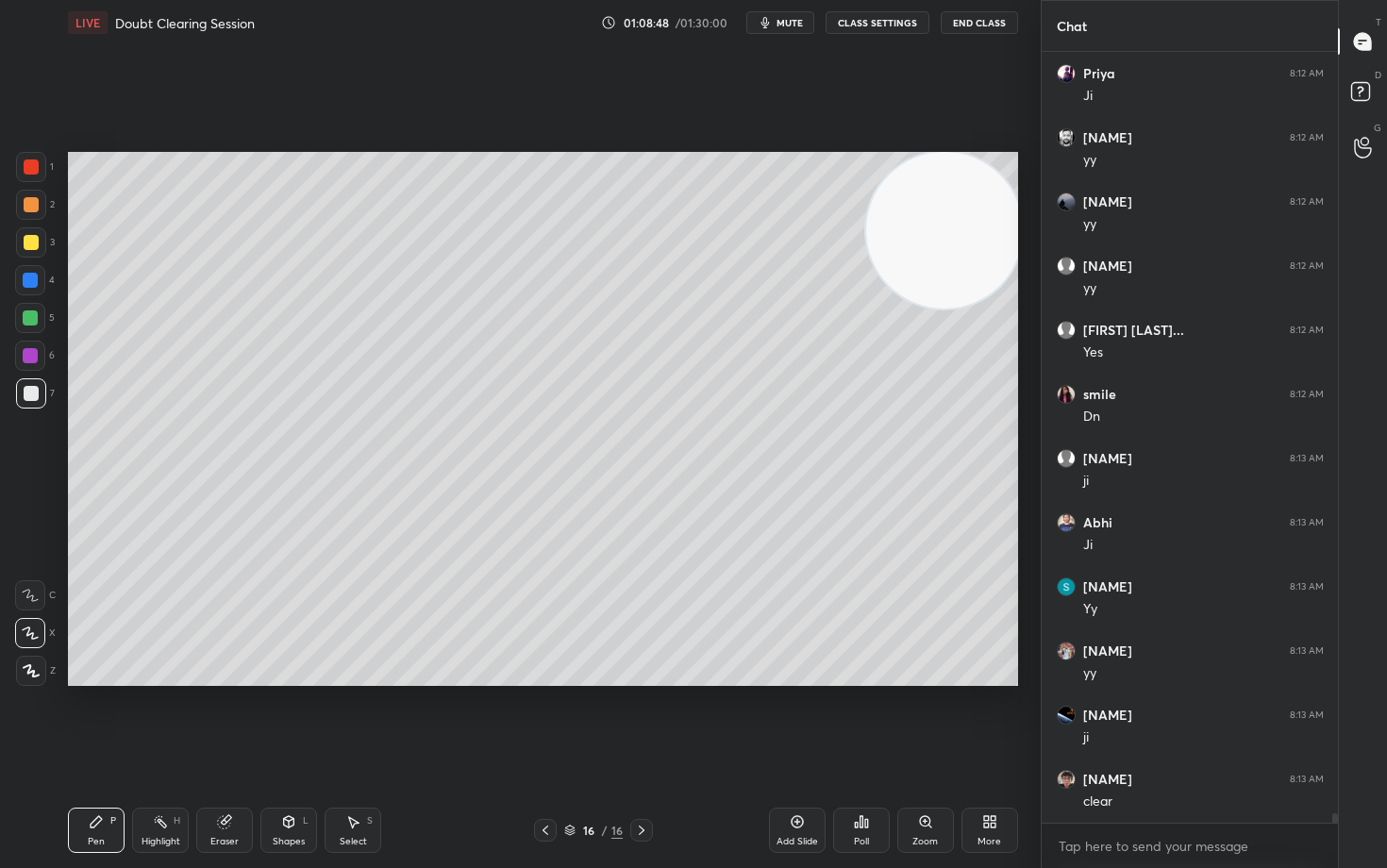 scroll, scrollTop: 61651, scrollLeft: 0, axis: vertical 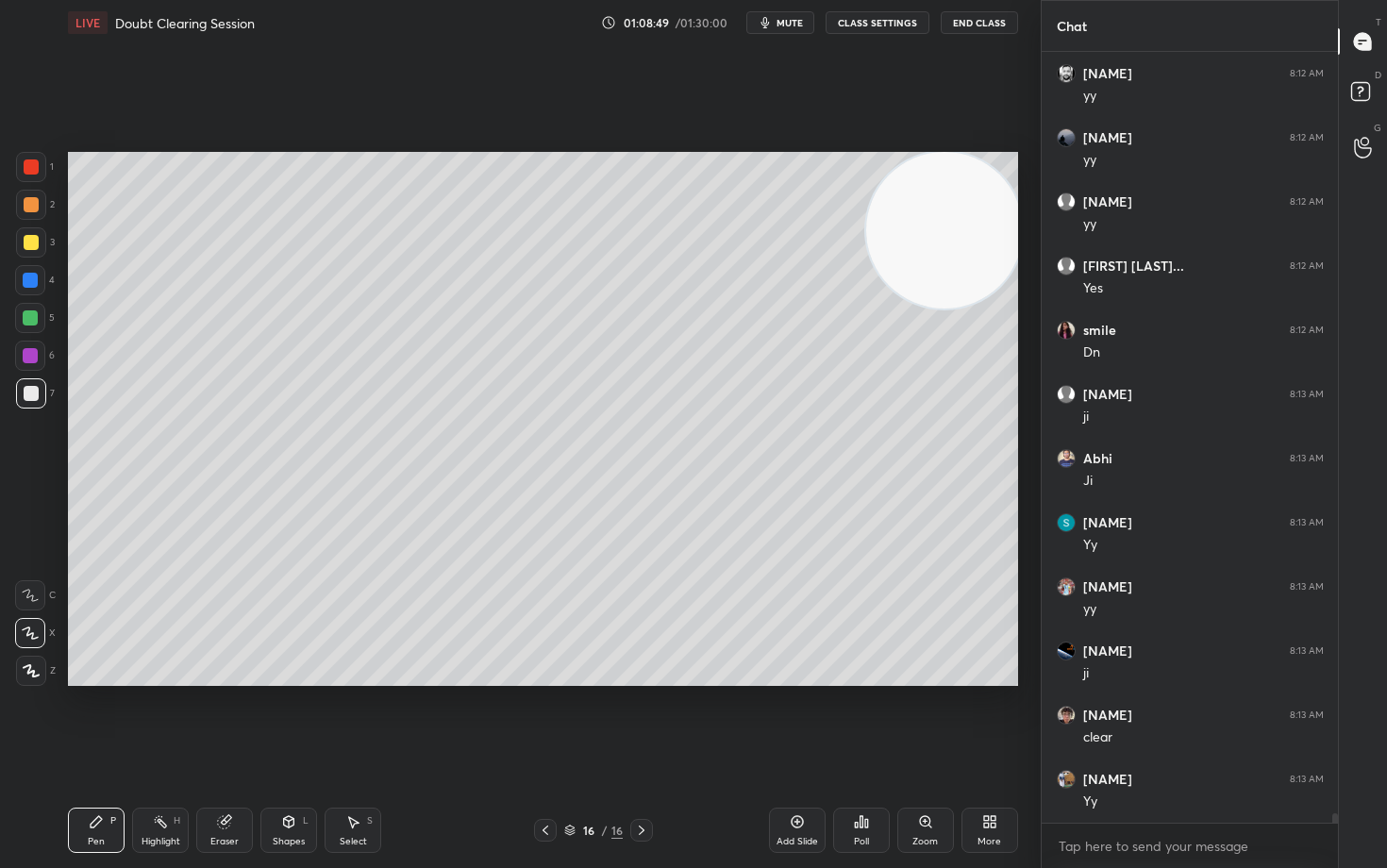 click at bounding box center [31, 242] 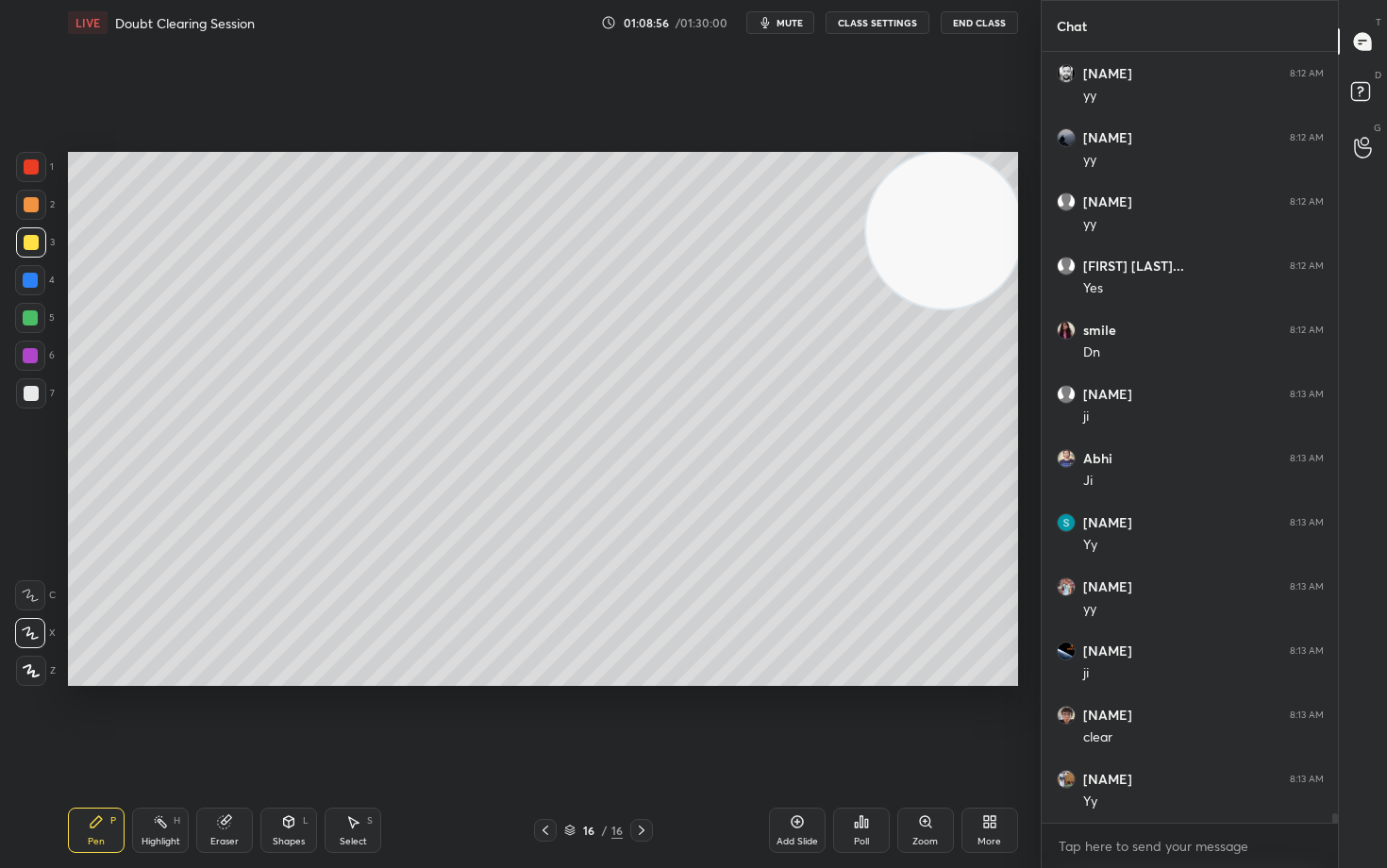 scroll, scrollTop: 61715, scrollLeft: 0, axis: vertical 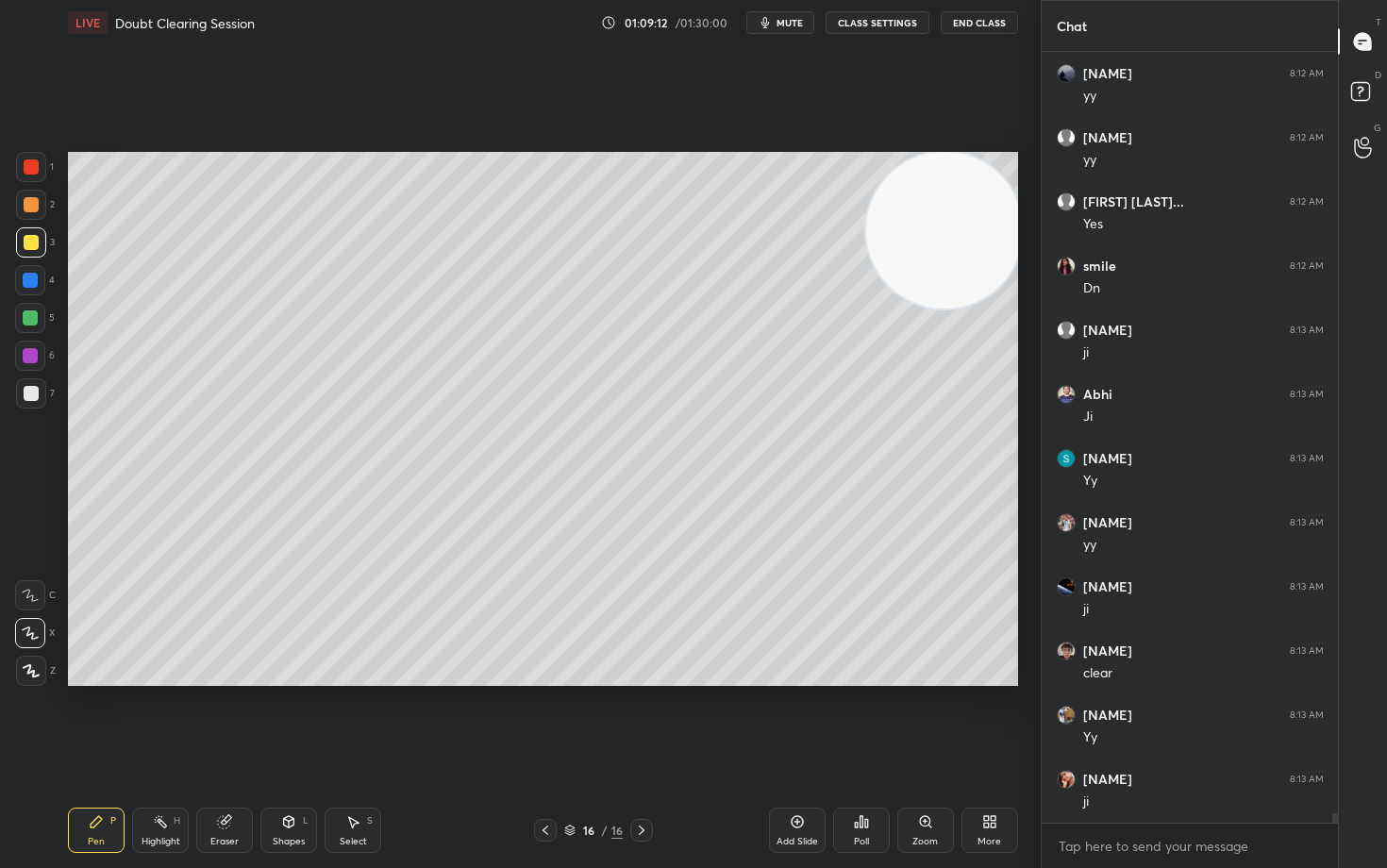 click at bounding box center [31, 393] 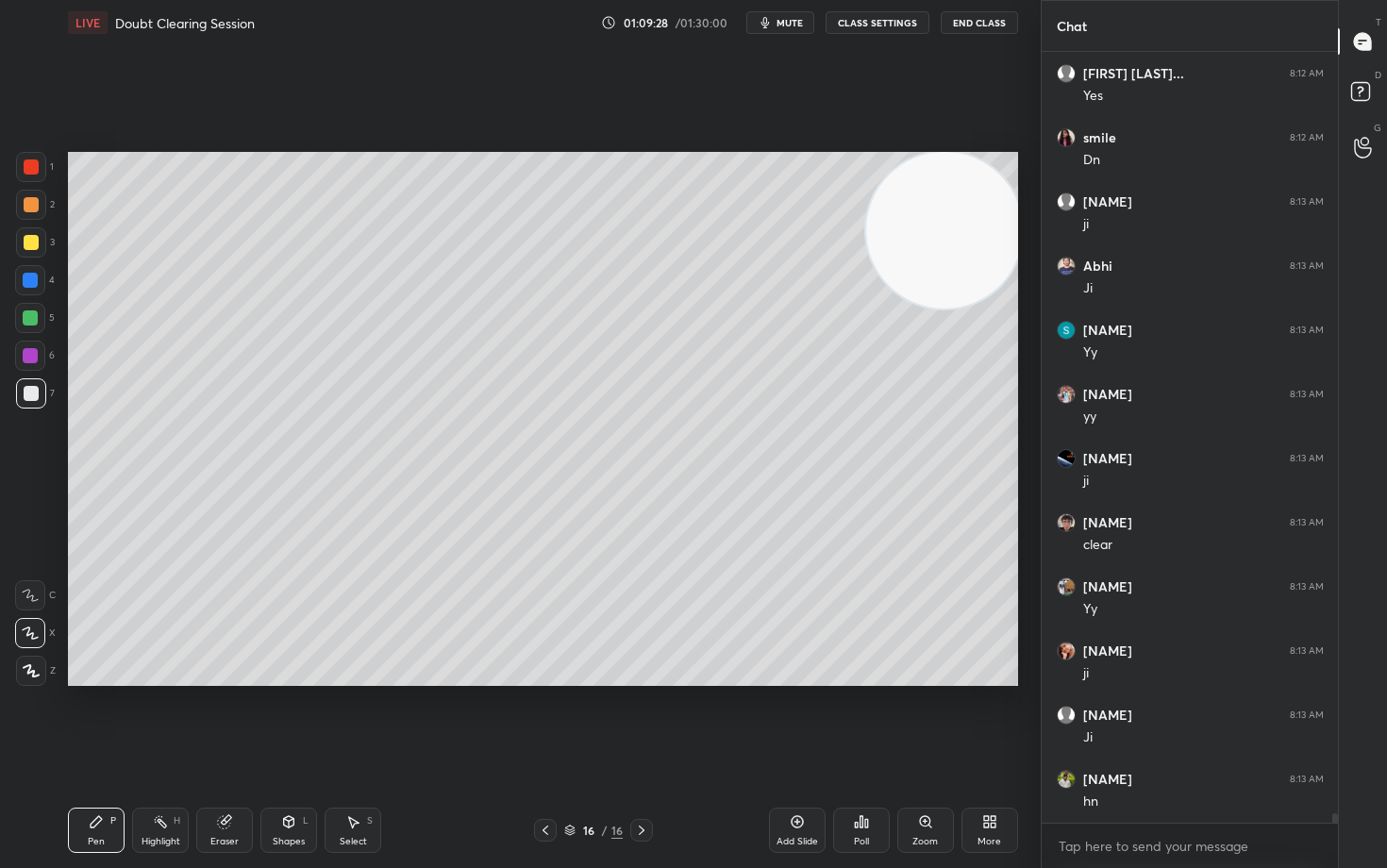 scroll, scrollTop: 61907, scrollLeft: 0, axis: vertical 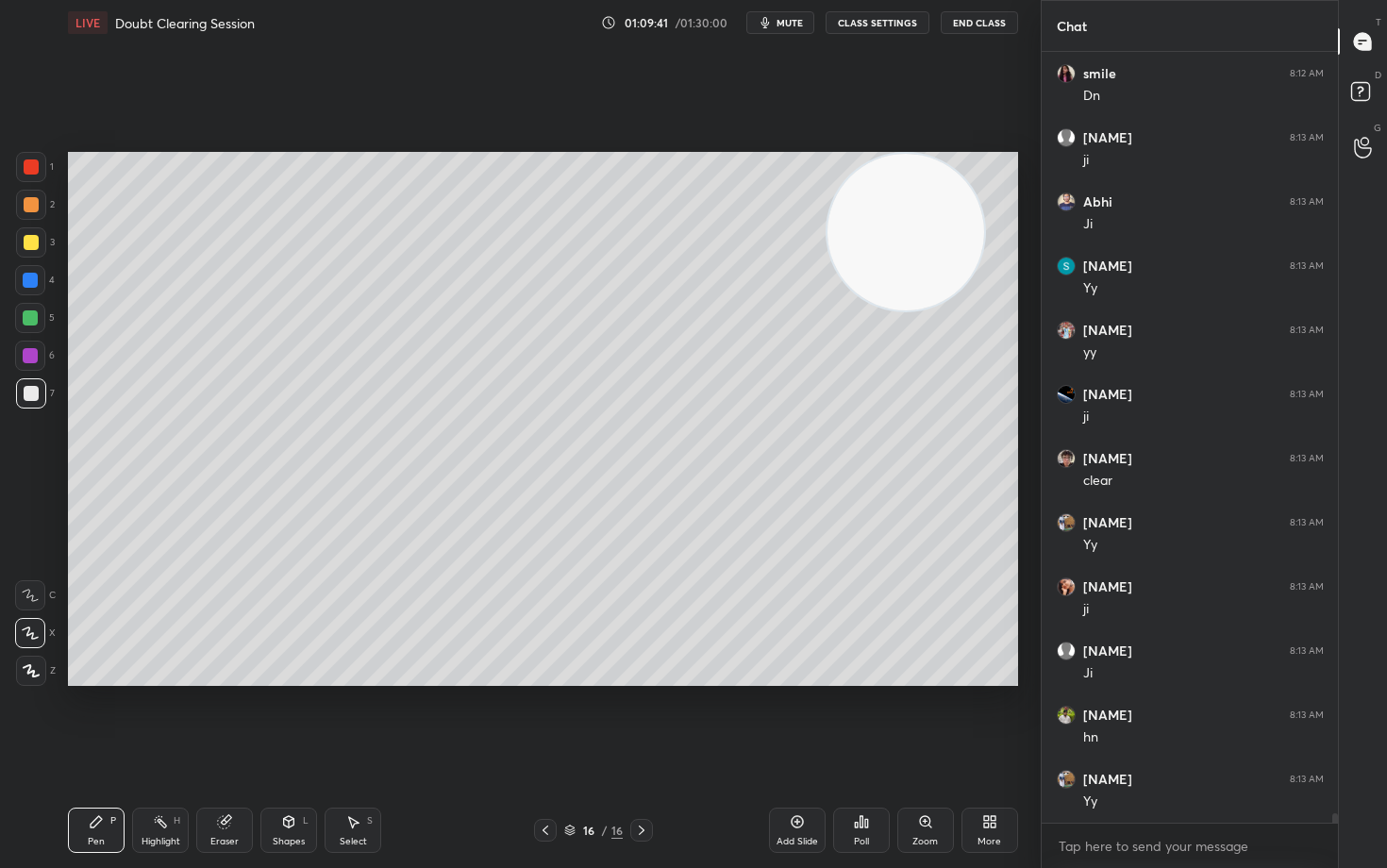 drag, startPoint x: 917, startPoint y: 225, endPoint x: 435, endPoint y: 205, distance: 482.41476 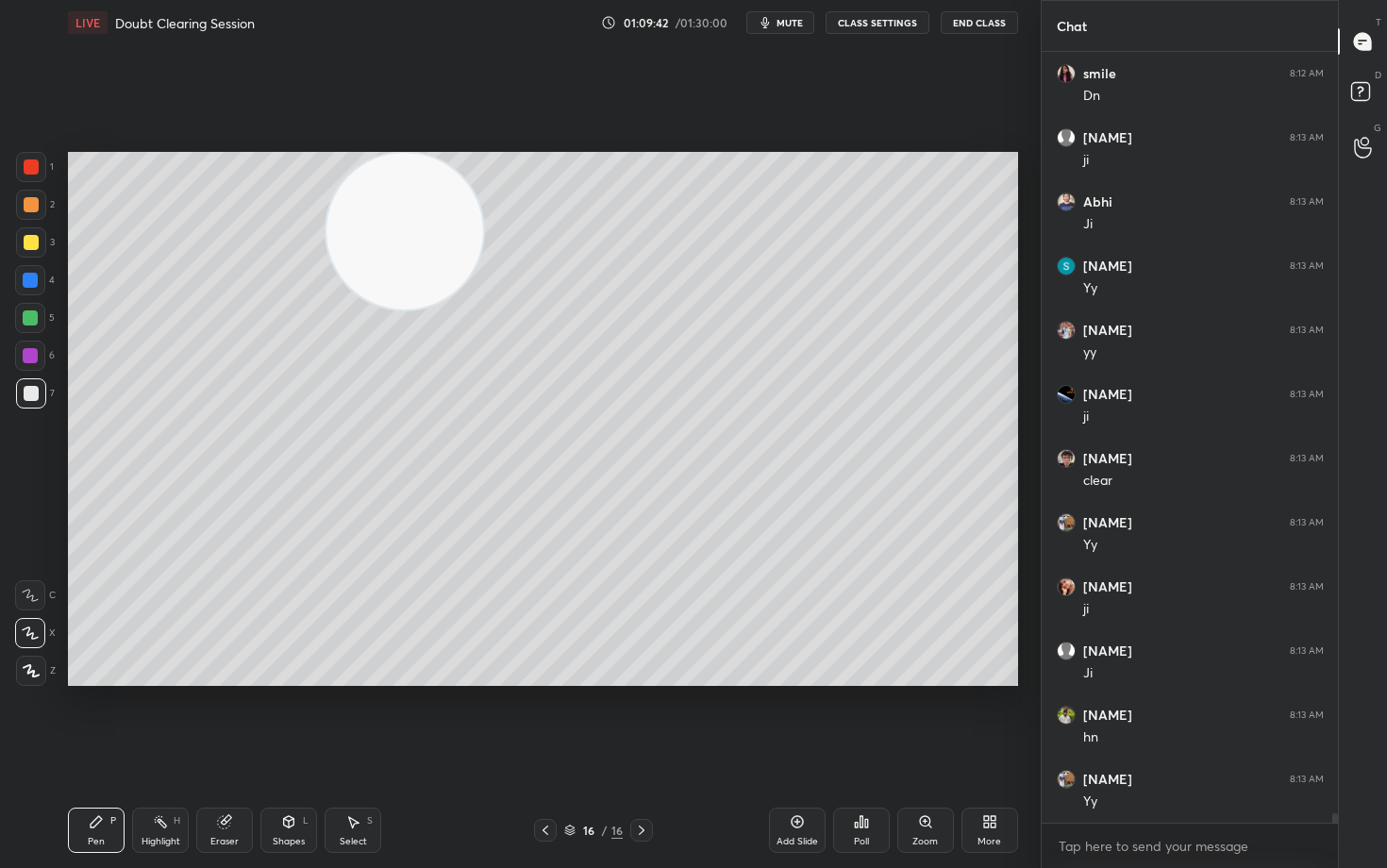 click at bounding box center [31, 205] 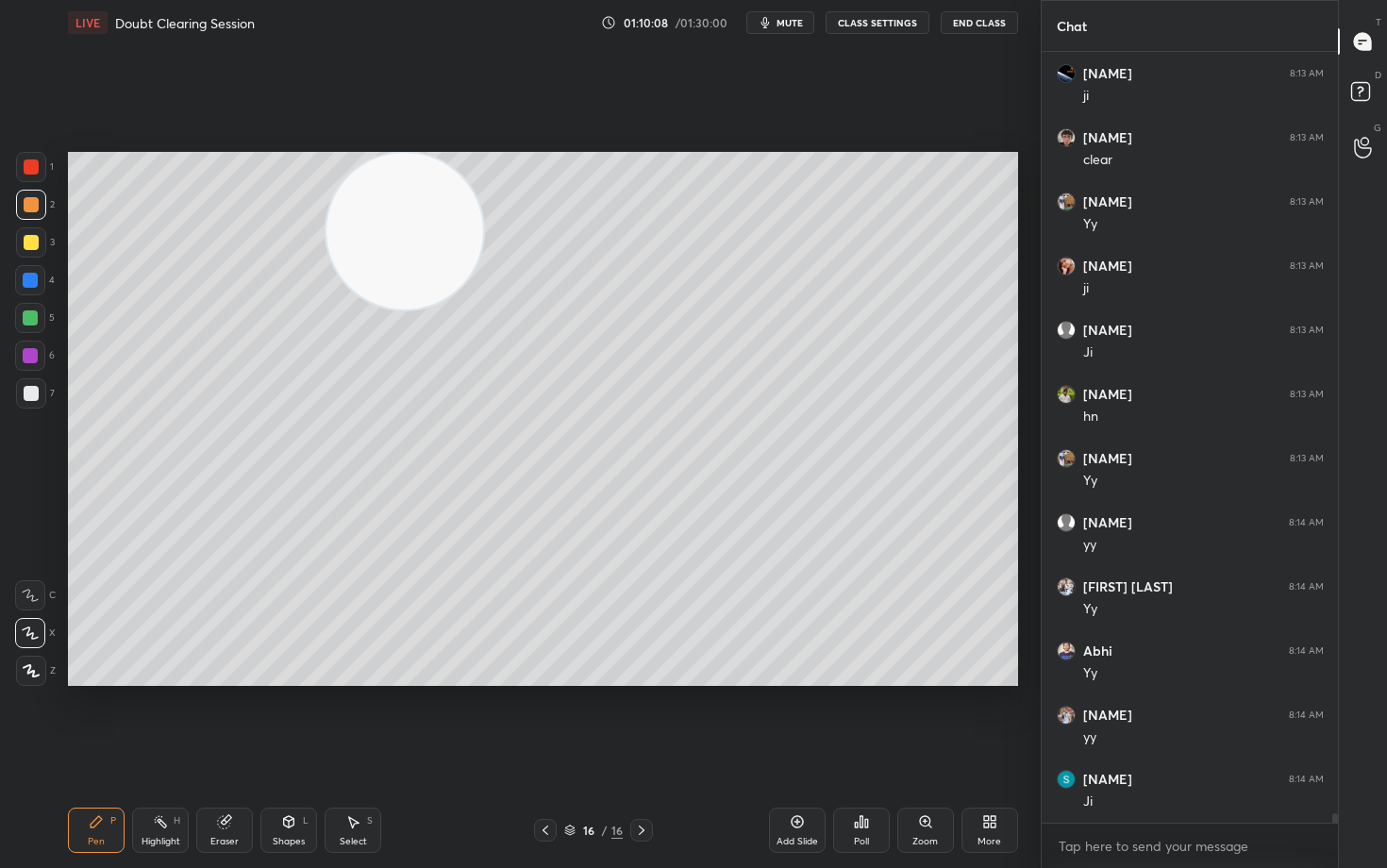 scroll, scrollTop: 62292, scrollLeft: 0, axis: vertical 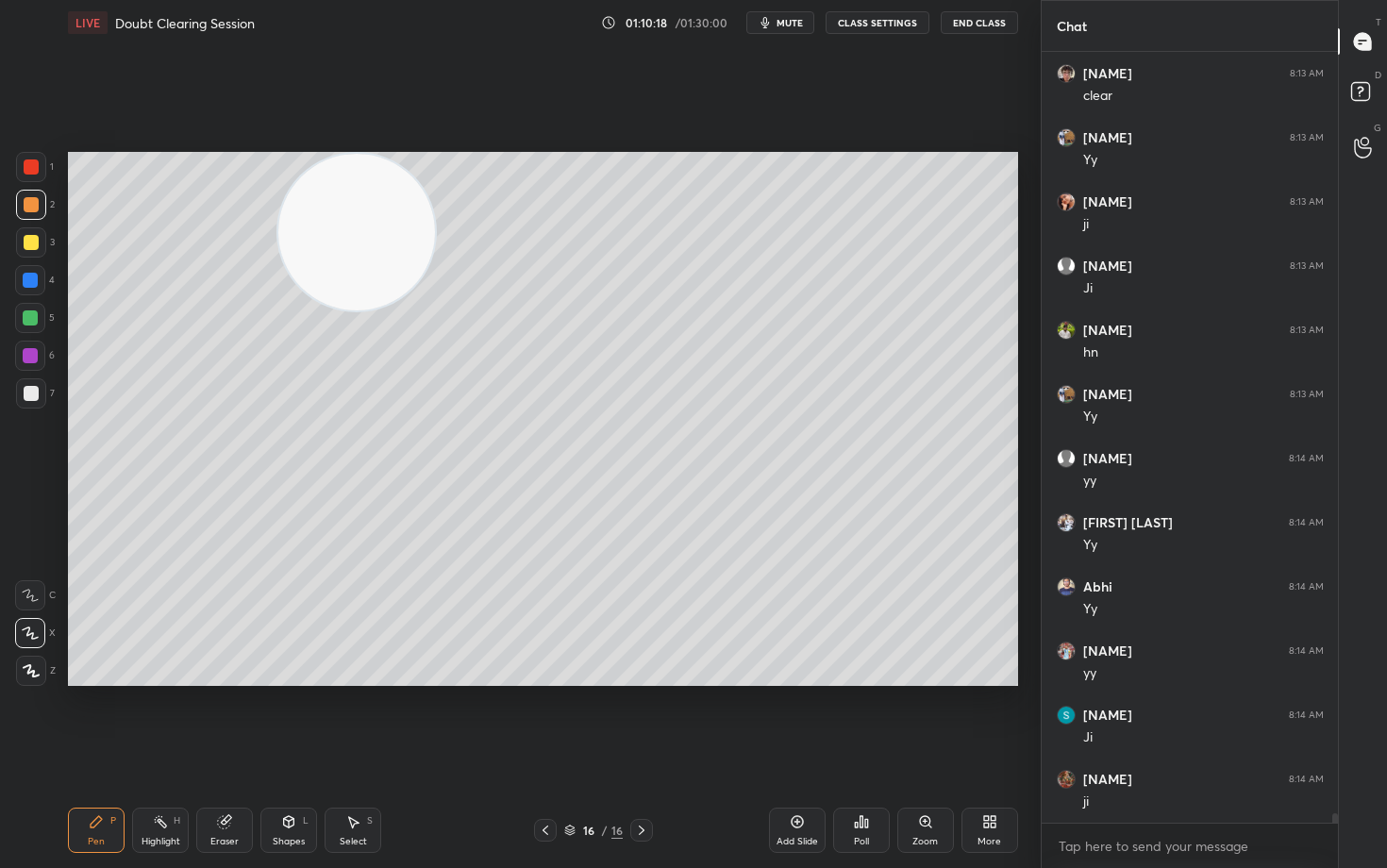 drag, startPoint x: 448, startPoint y: 247, endPoint x: 260, endPoint y: 239, distance: 188.17014 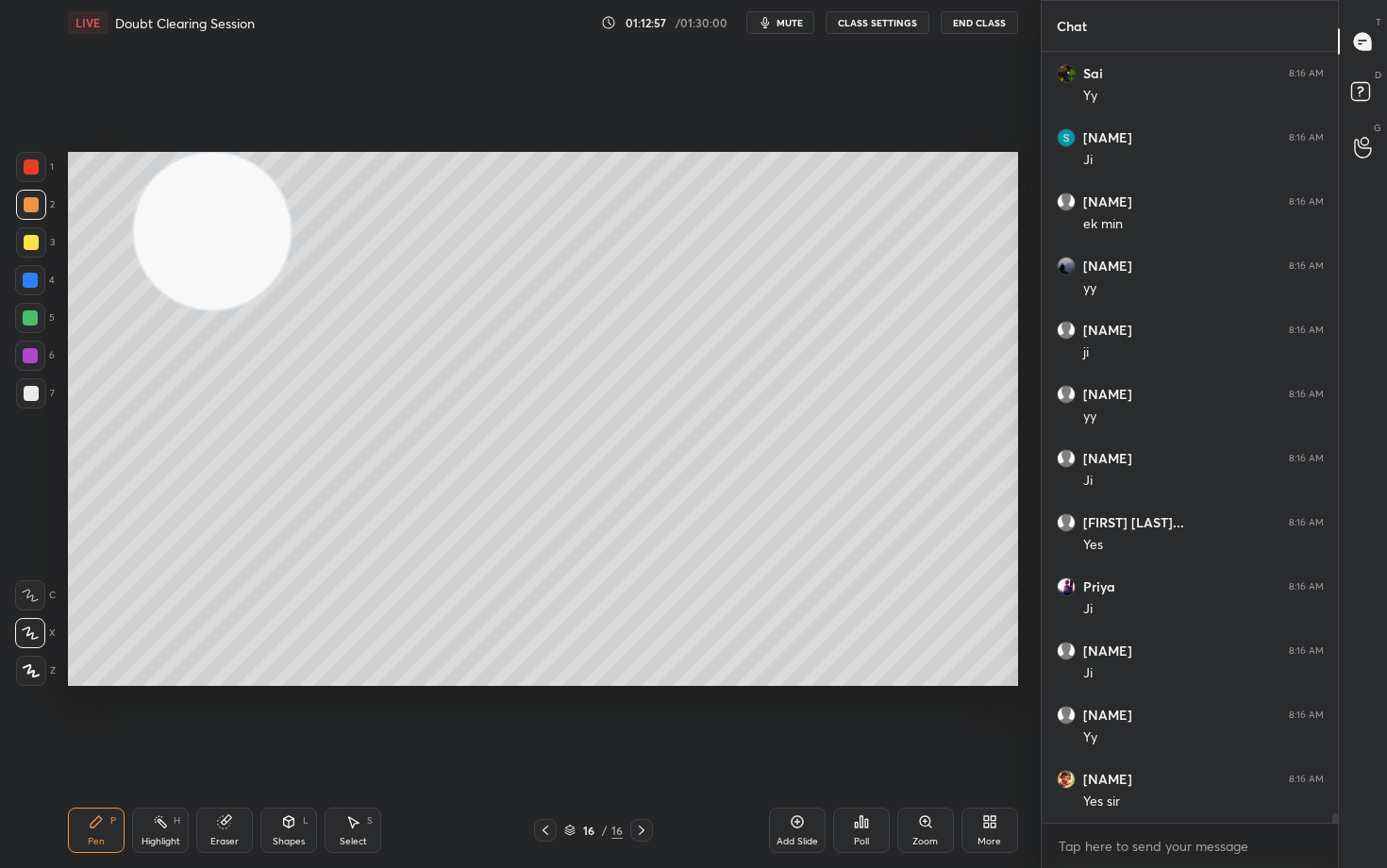 scroll, scrollTop: 65051, scrollLeft: 0, axis: vertical 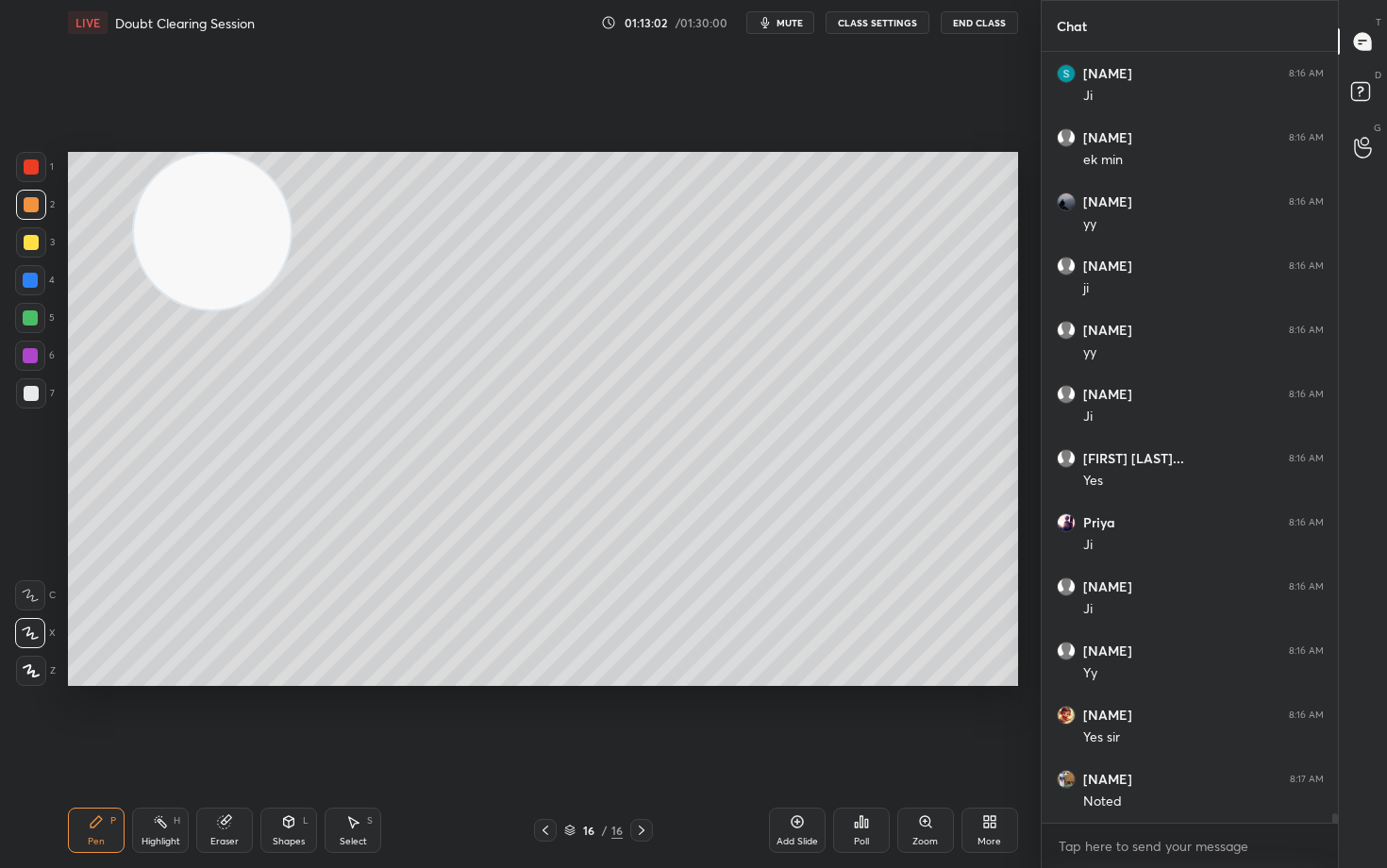 click on "Add Slide" at bounding box center [797, 830] 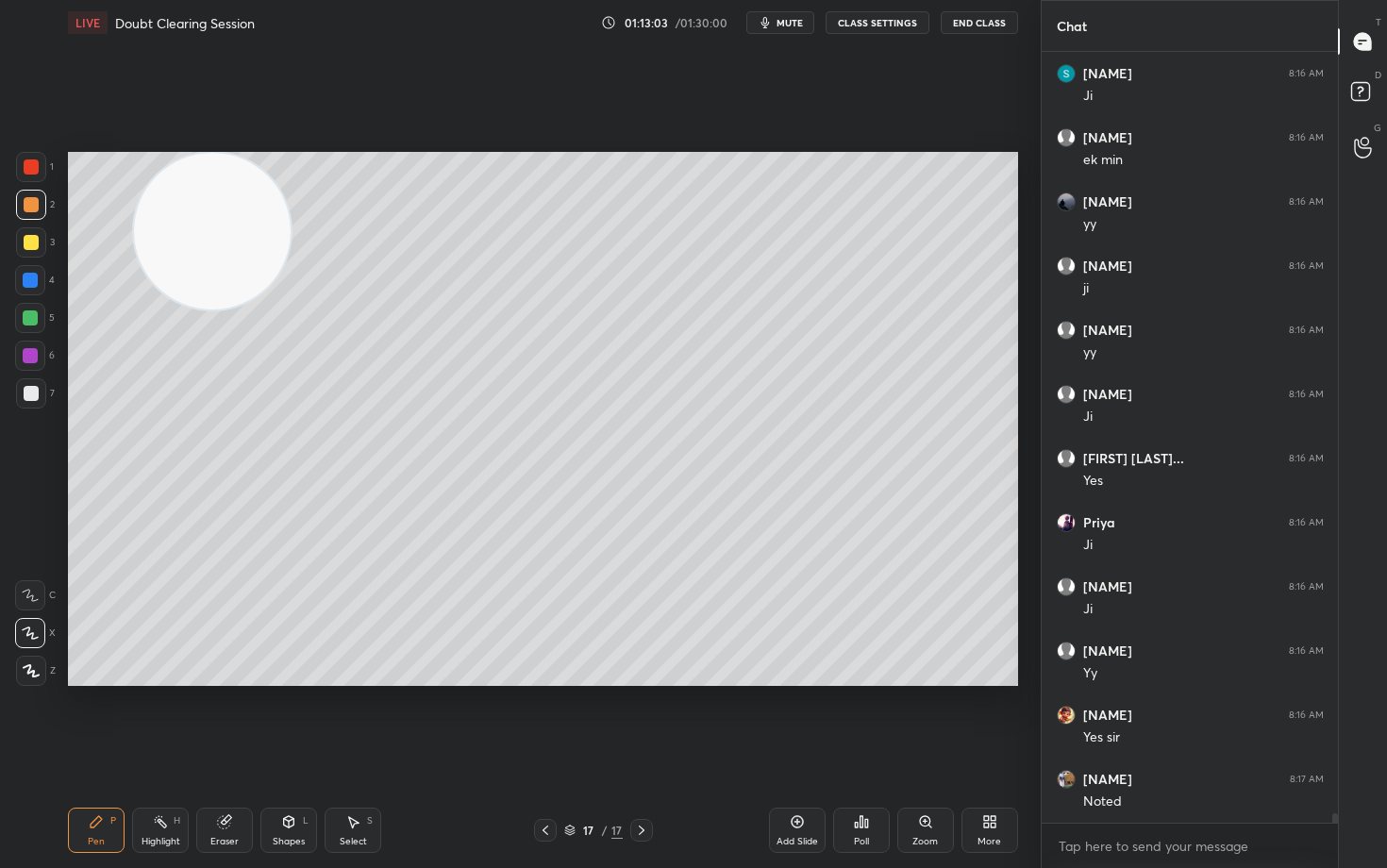 drag, startPoint x: 219, startPoint y: 247, endPoint x: 910, endPoint y: 253, distance: 691.026 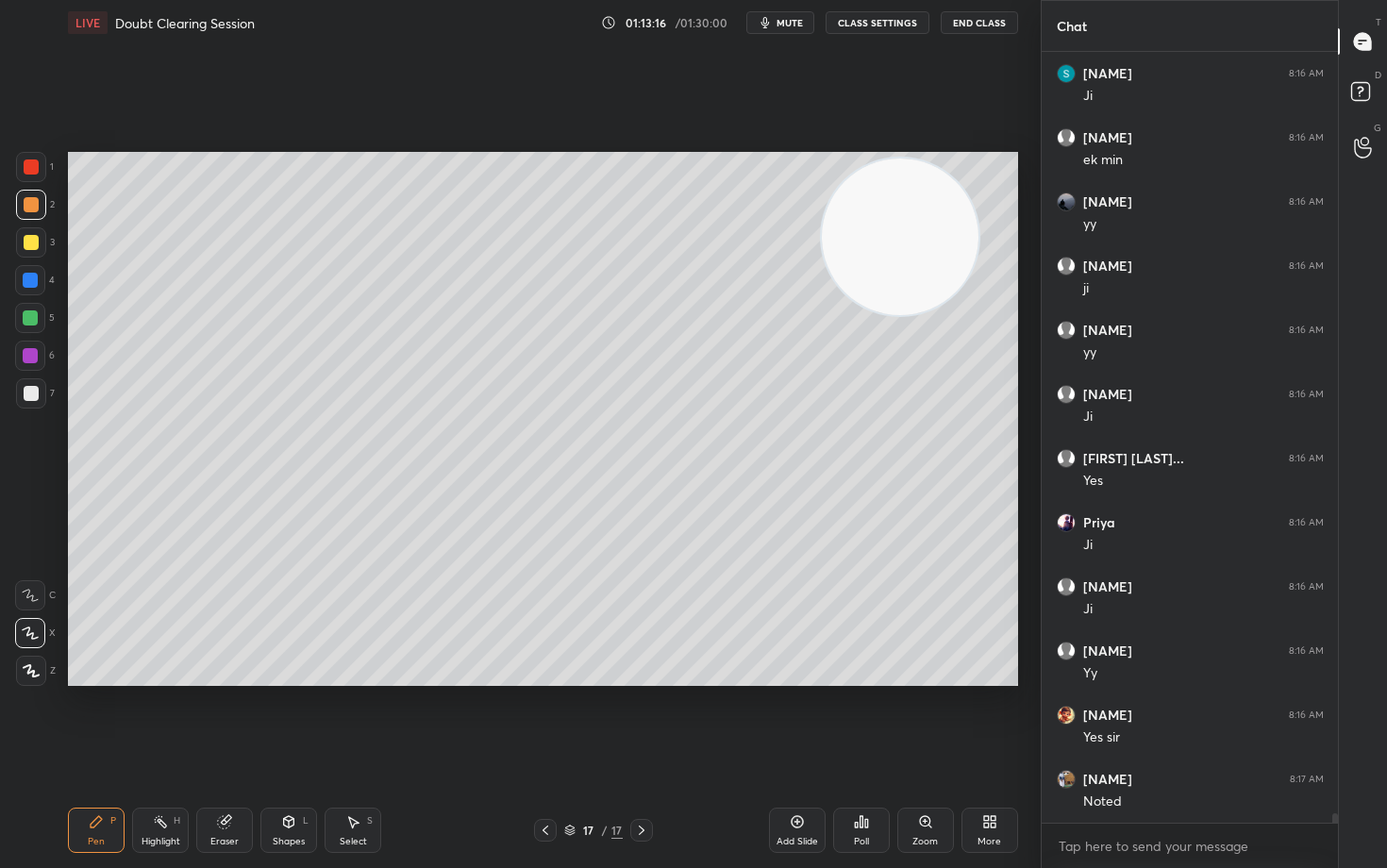drag, startPoint x: 30, startPoint y: 387, endPoint x: 45, endPoint y: 386, distance: 15.0333 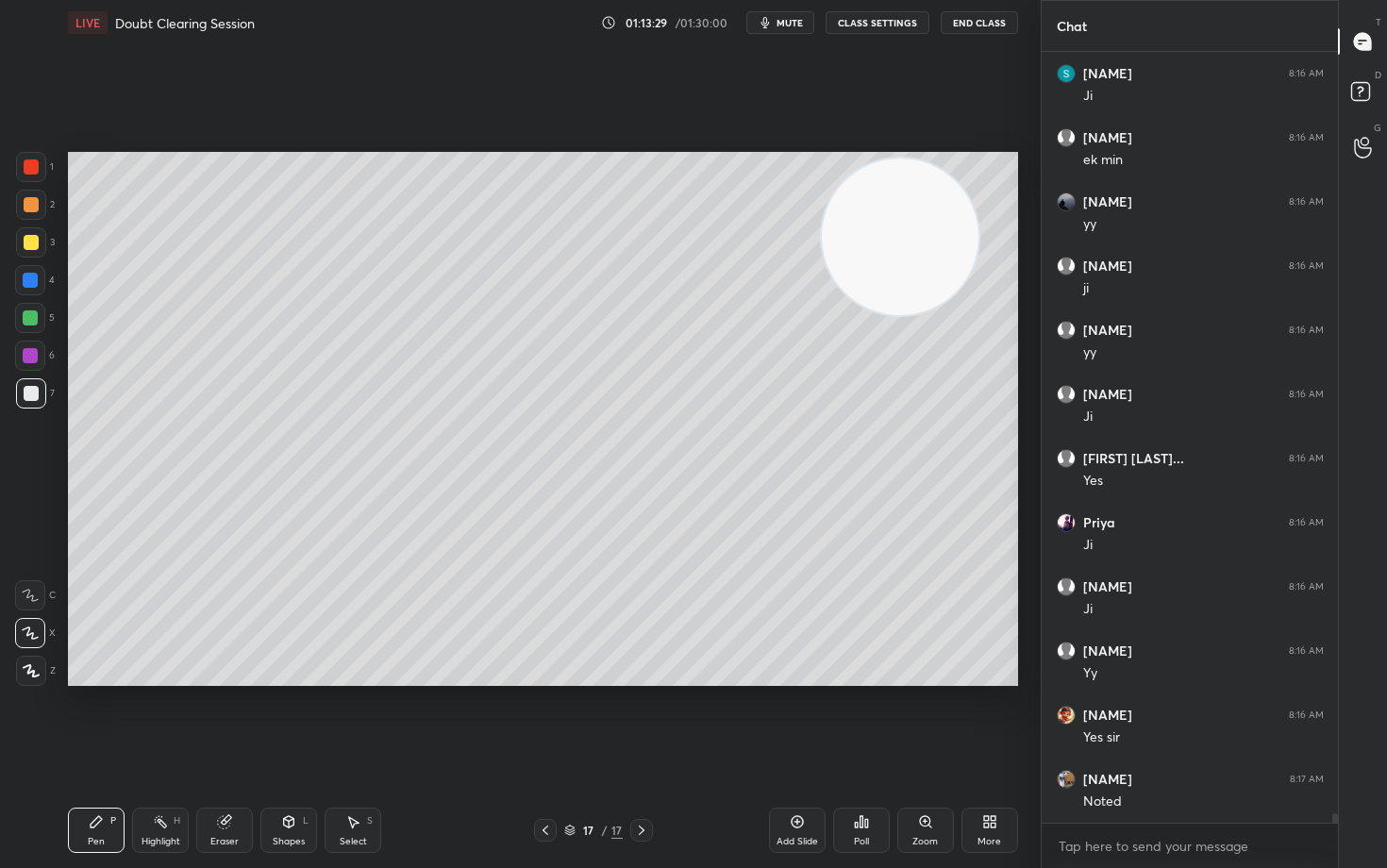 drag, startPoint x: 223, startPoint y: 806, endPoint x: 233, endPoint y: 790, distance: 18.867962 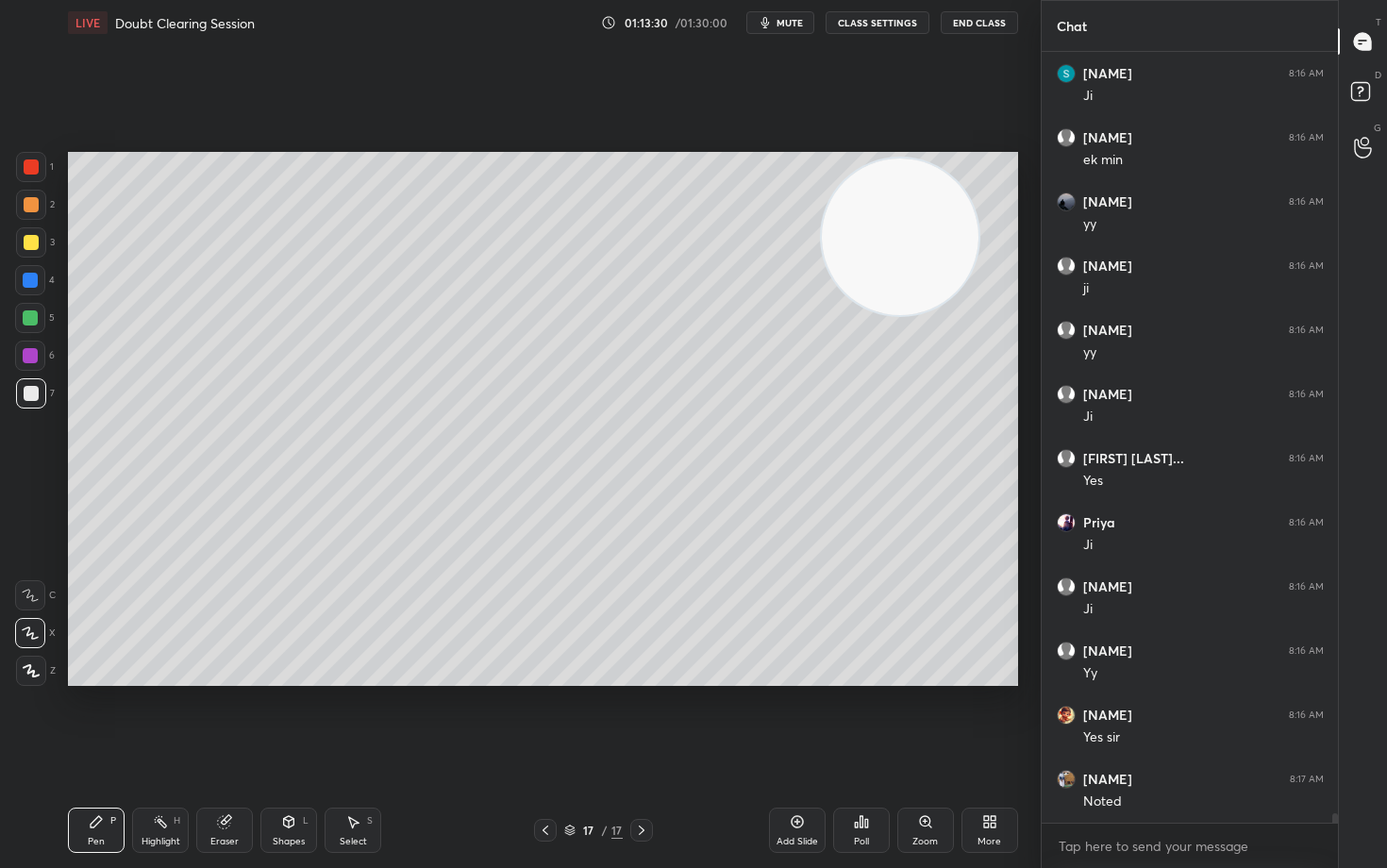 drag, startPoint x: 216, startPoint y: 834, endPoint x: 215, endPoint y: 796, distance: 38.013156 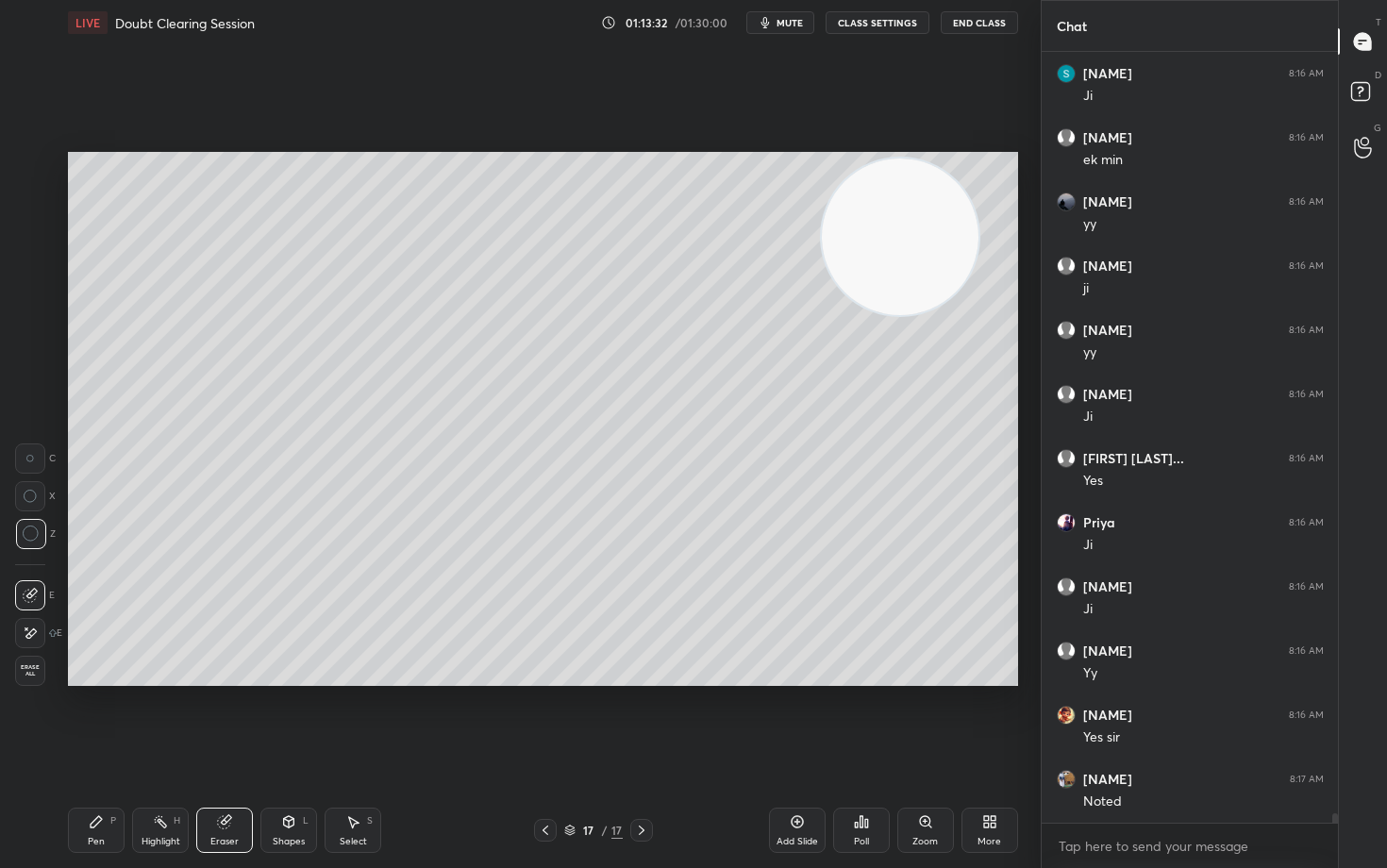 drag, startPoint x: 87, startPoint y: 843, endPoint x: 89, endPoint y: 828, distance: 15.132746 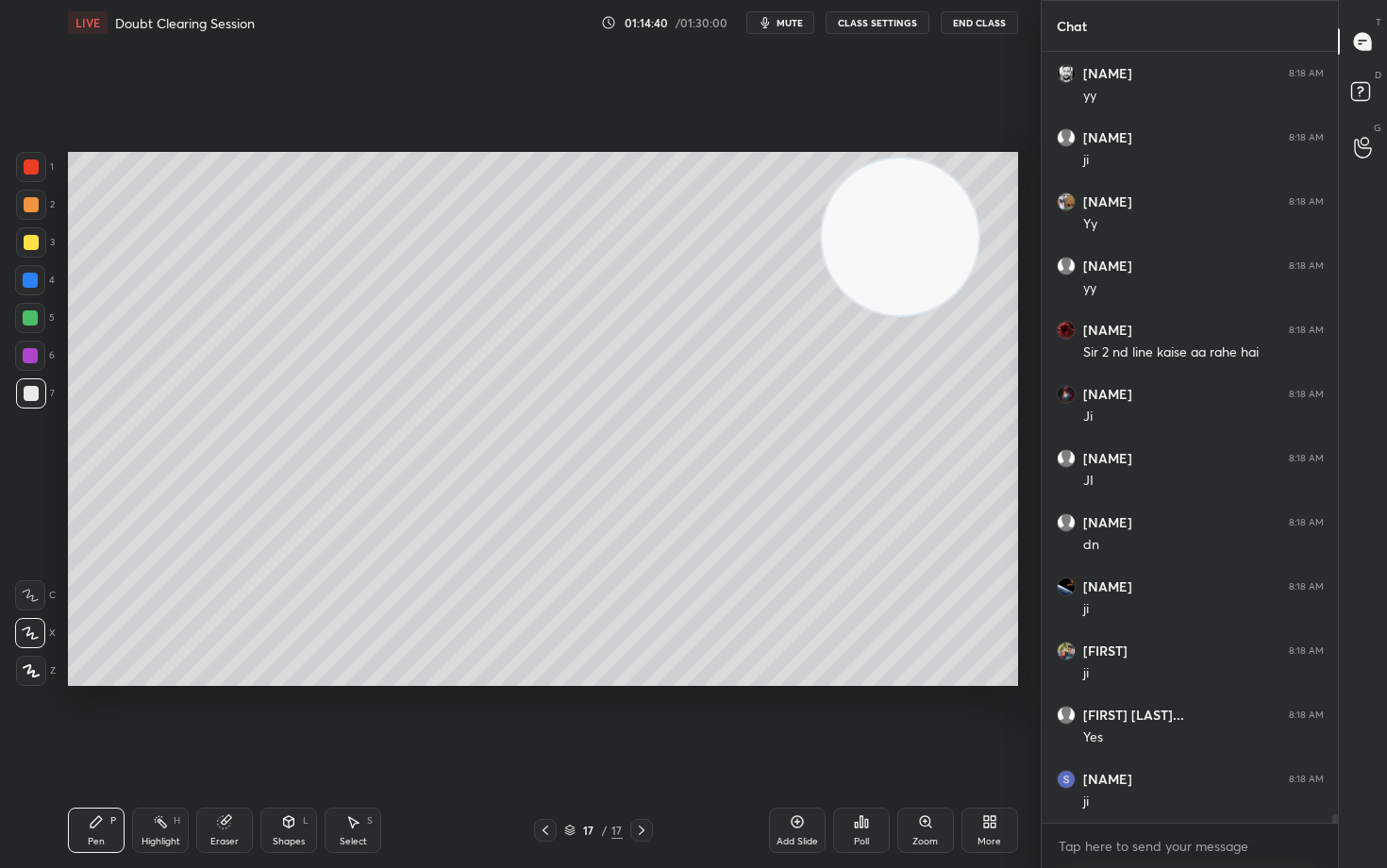 scroll, scrollTop: 66655, scrollLeft: 0, axis: vertical 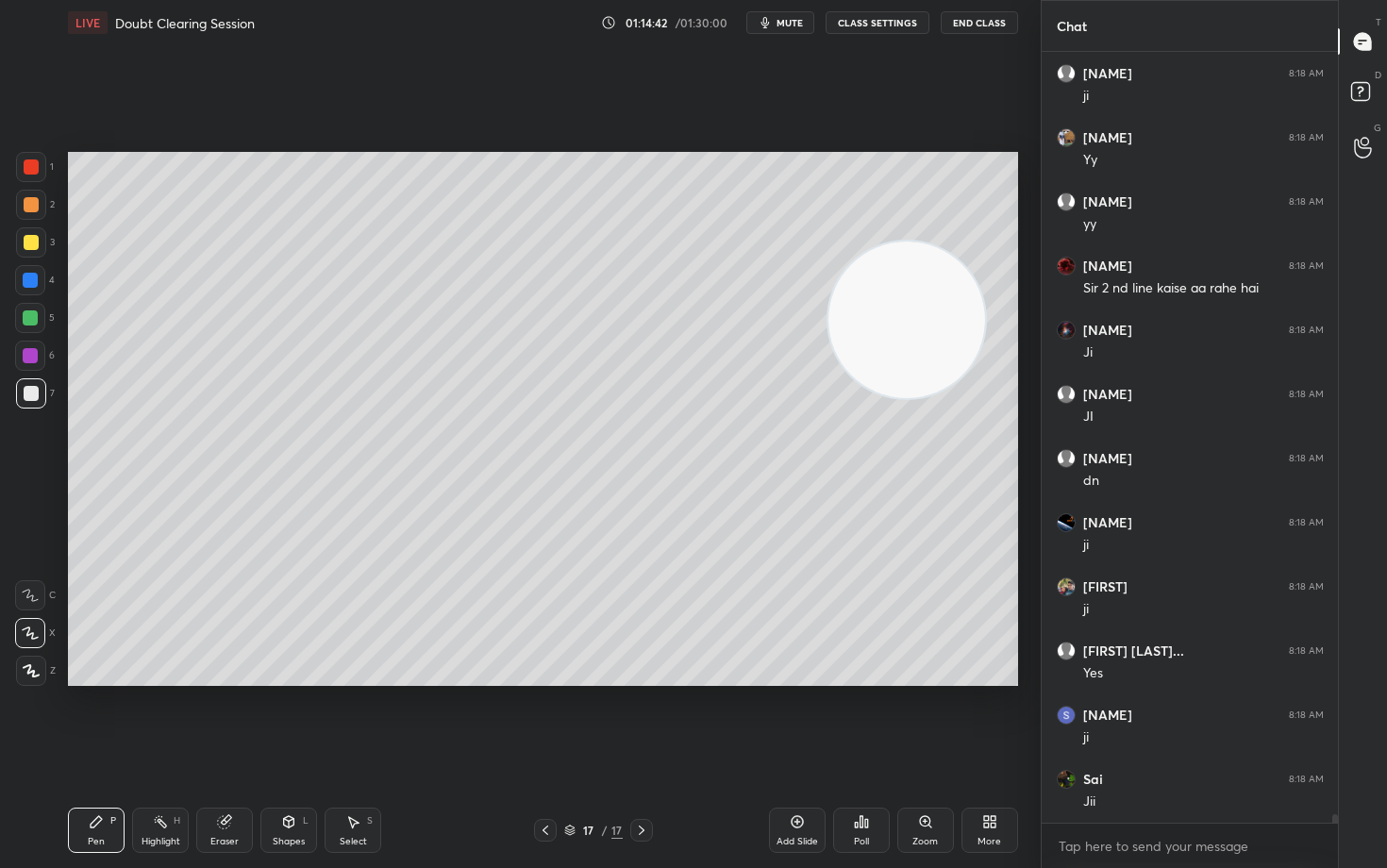 drag, startPoint x: 945, startPoint y: 254, endPoint x: 946, endPoint y: 485, distance: 231.00216 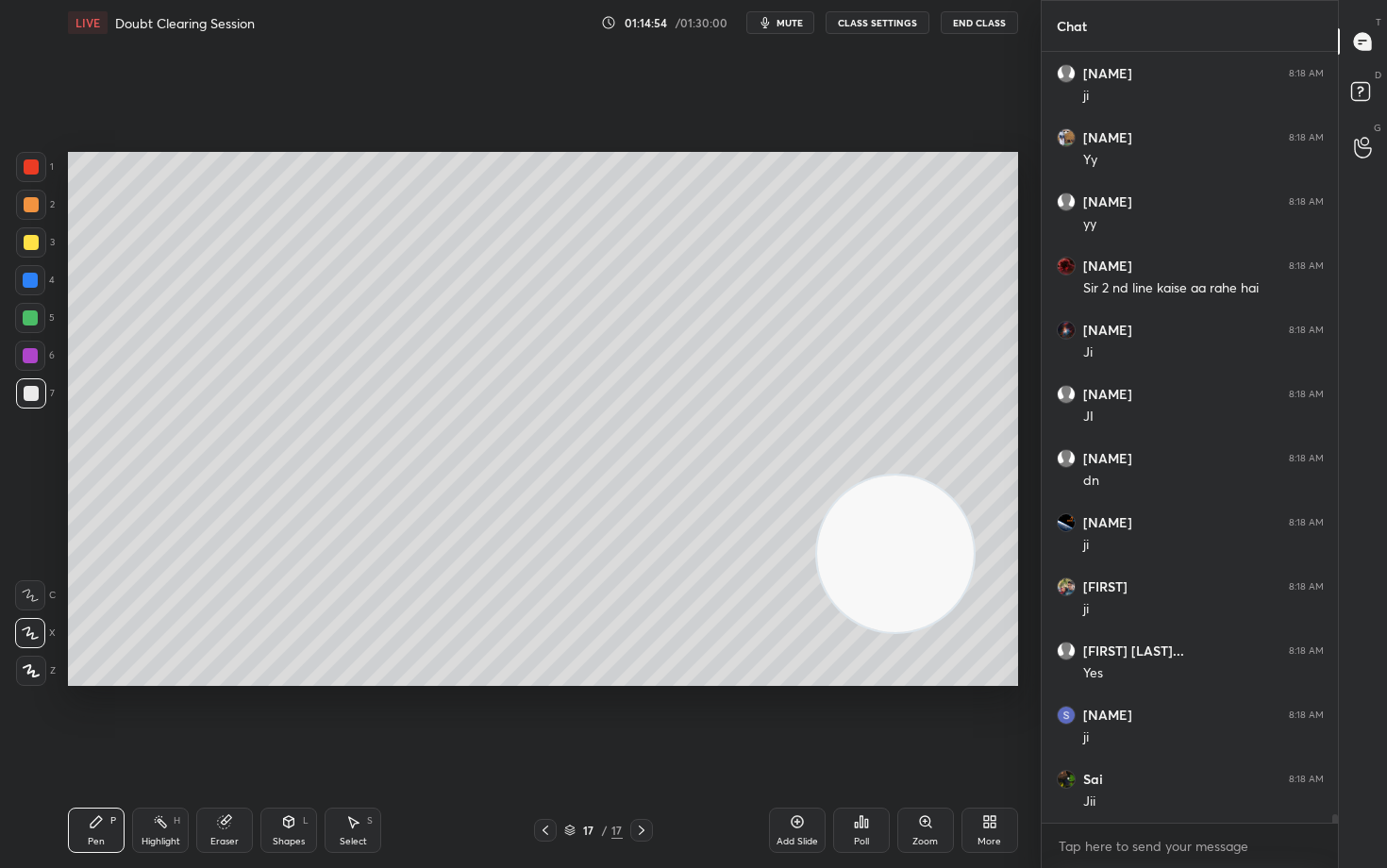 drag, startPoint x: 900, startPoint y: 524, endPoint x: 878, endPoint y: 553, distance: 36.400549 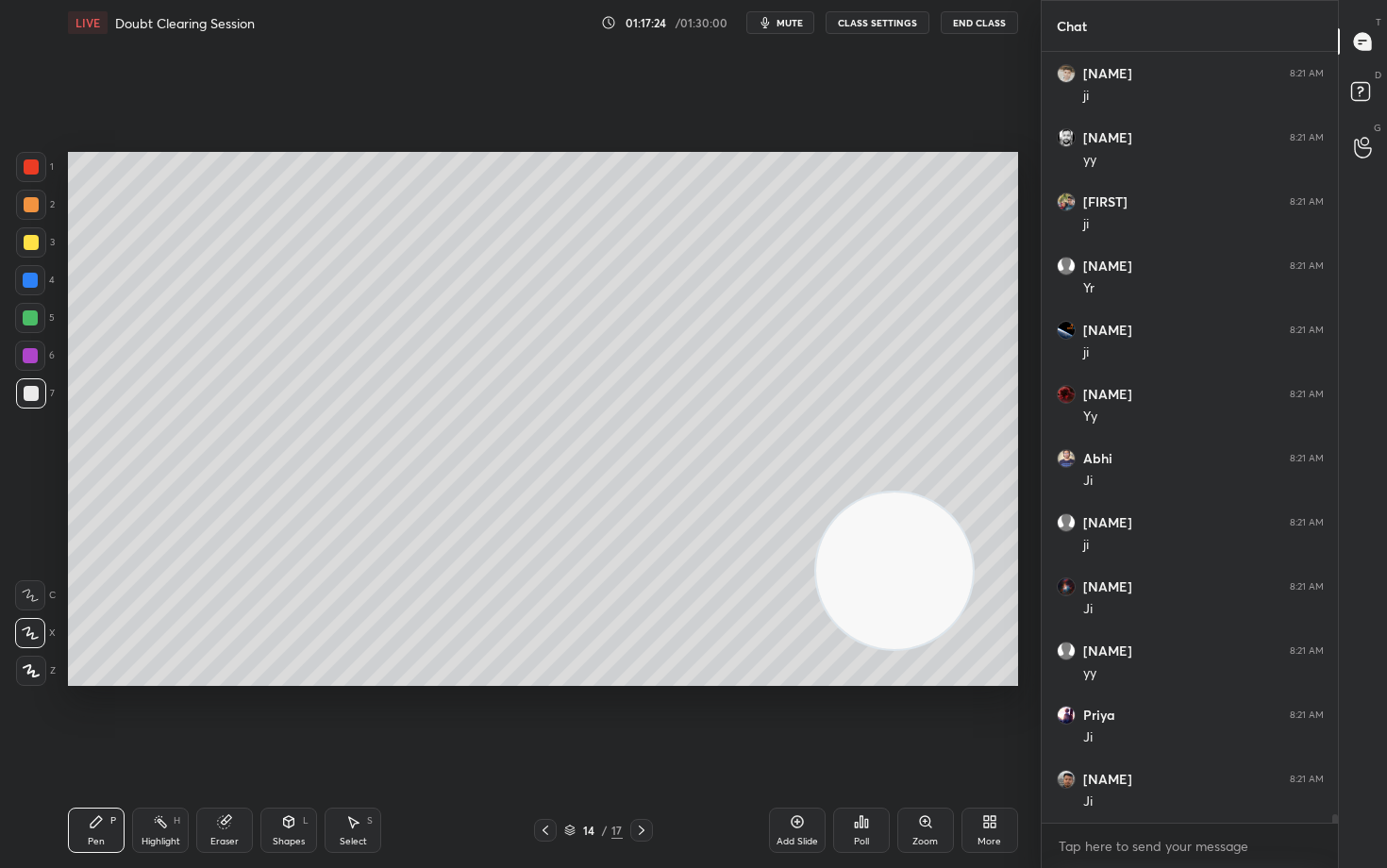 scroll, scrollTop: 70393, scrollLeft: 0, axis: vertical 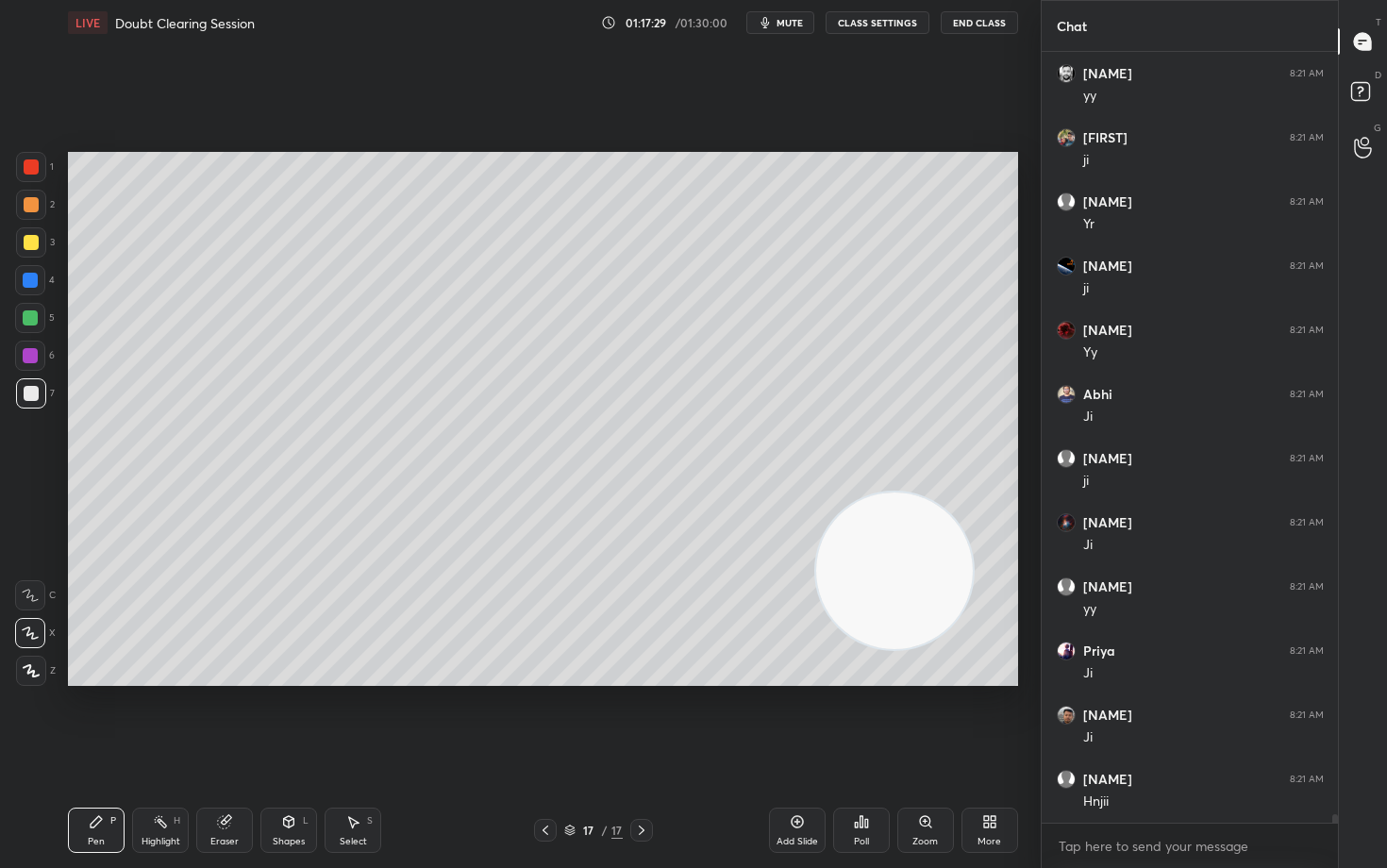 click 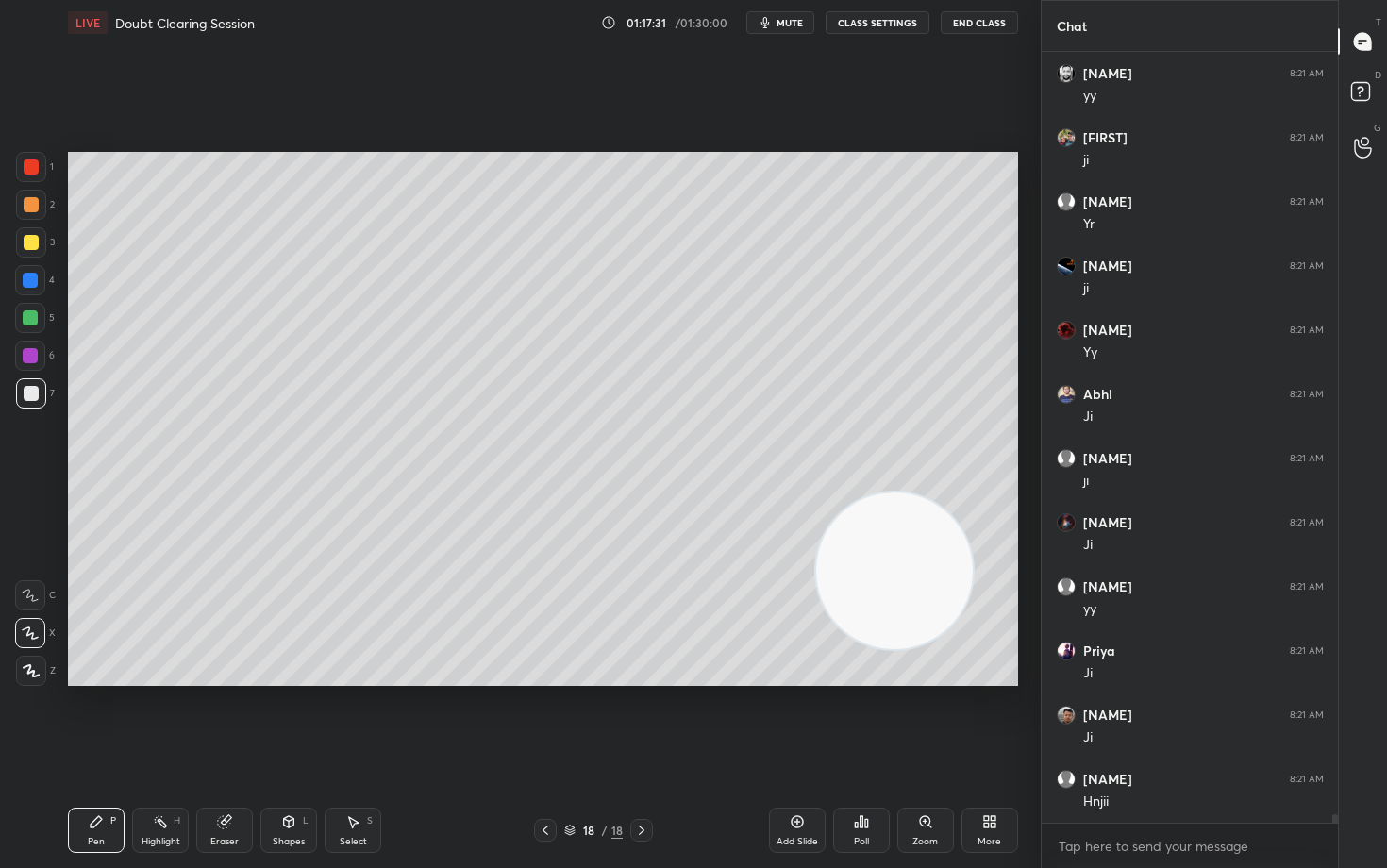 drag, startPoint x: 26, startPoint y: 238, endPoint x: 53, endPoint y: 224, distance: 30.413813 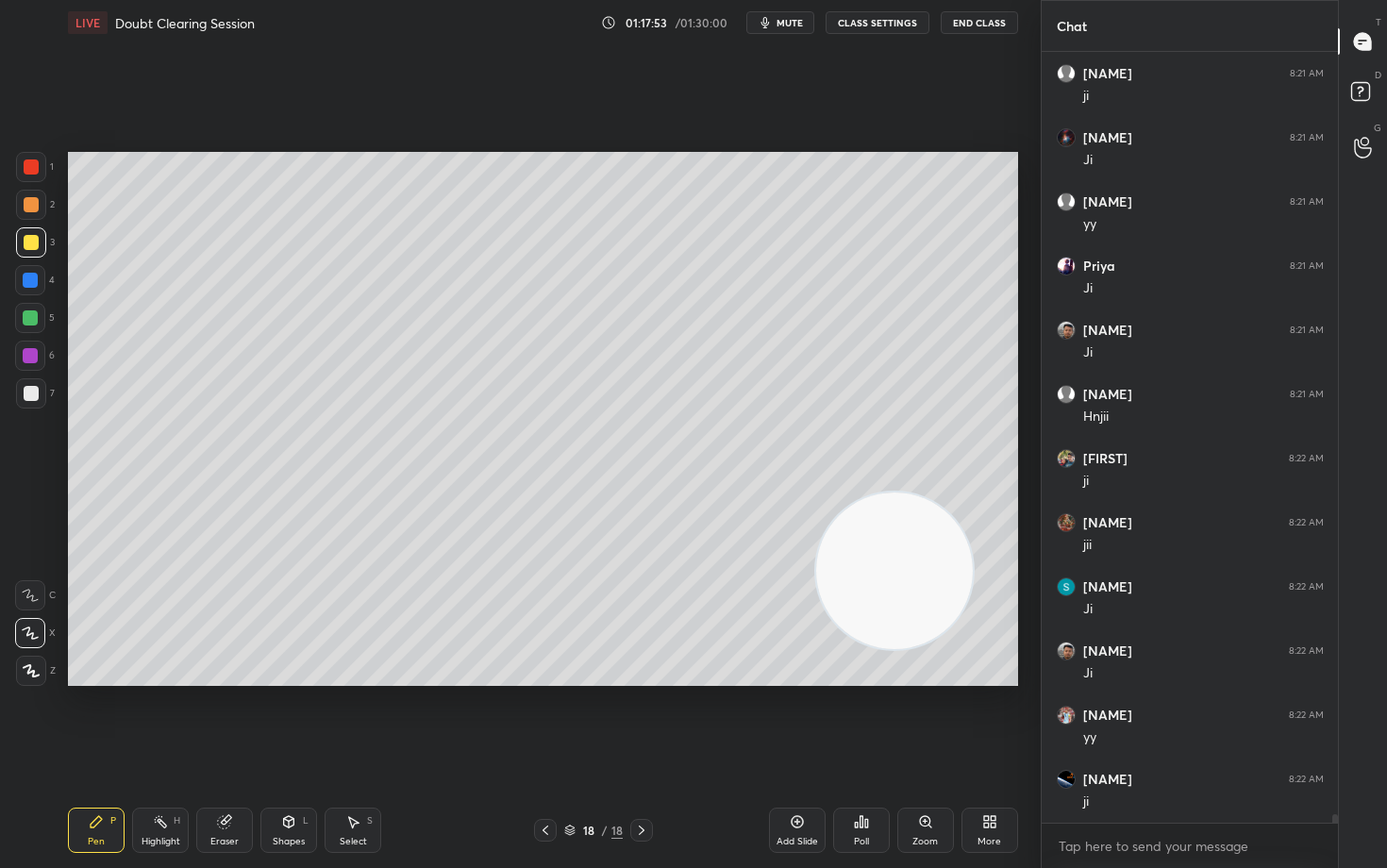 scroll, scrollTop: 70842, scrollLeft: 0, axis: vertical 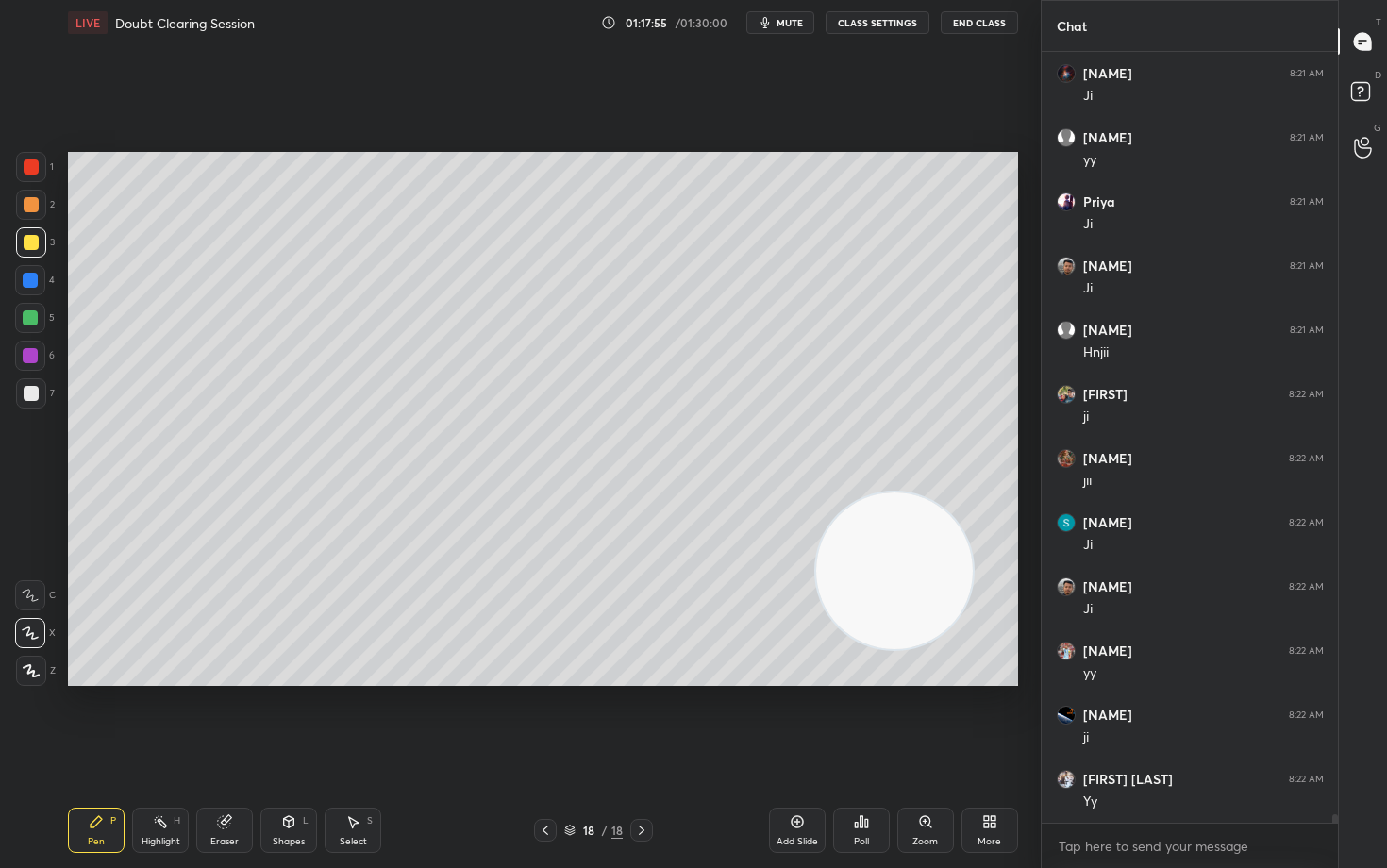 click at bounding box center [31, 393] 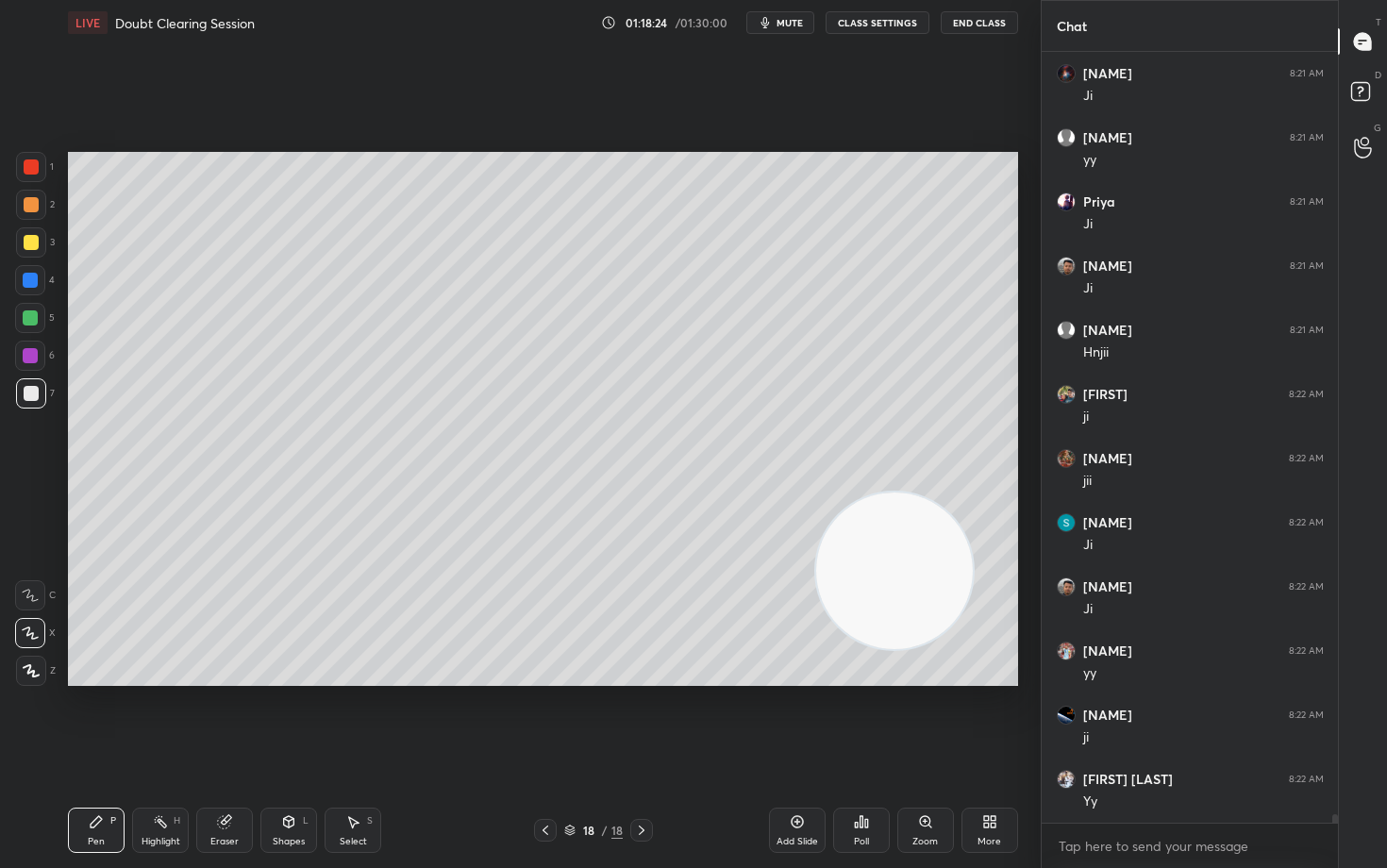 scroll, scrollTop: 70906, scrollLeft: 0, axis: vertical 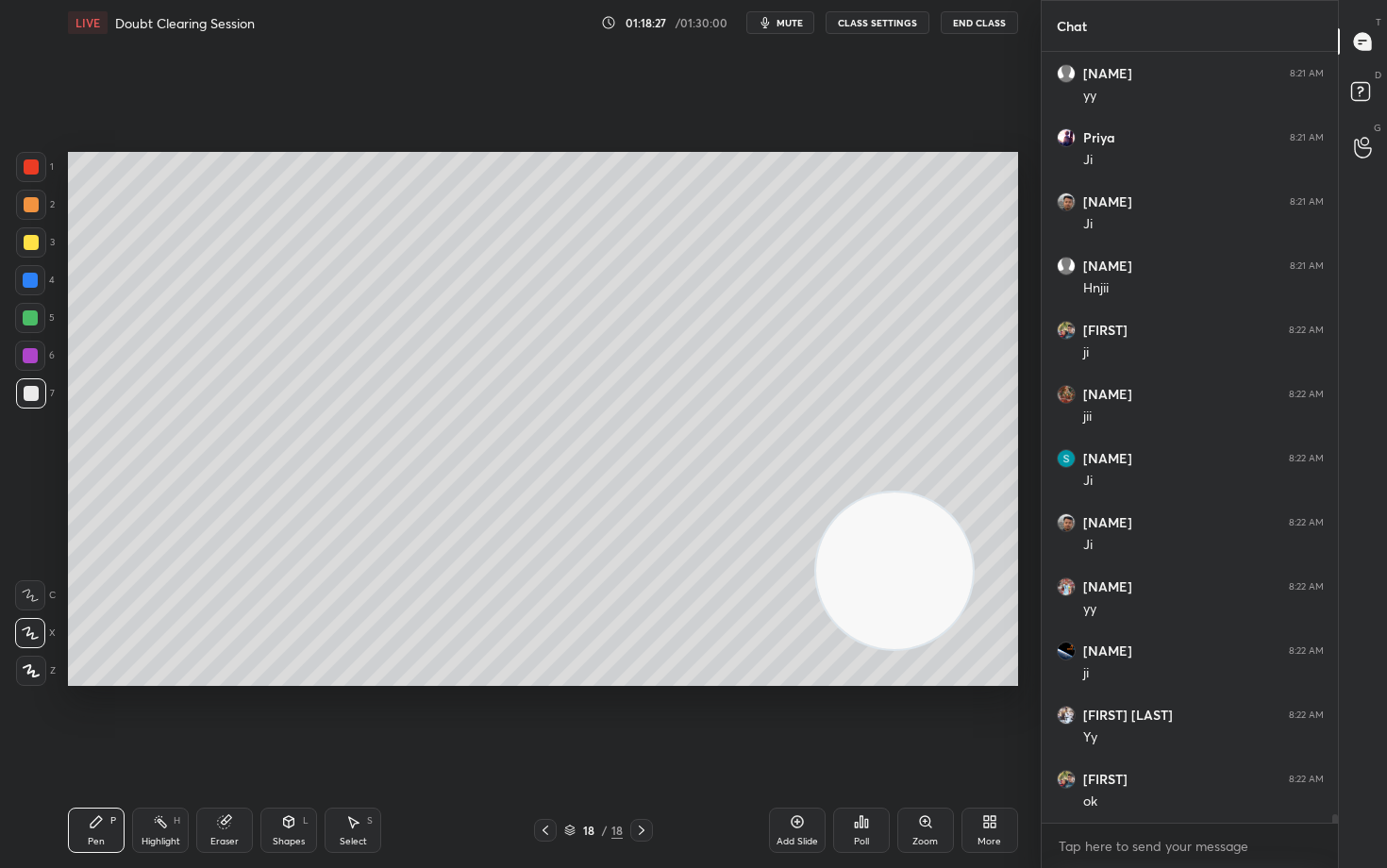 drag, startPoint x: 25, startPoint y: 243, endPoint x: 52, endPoint y: 270, distance: 38.18377 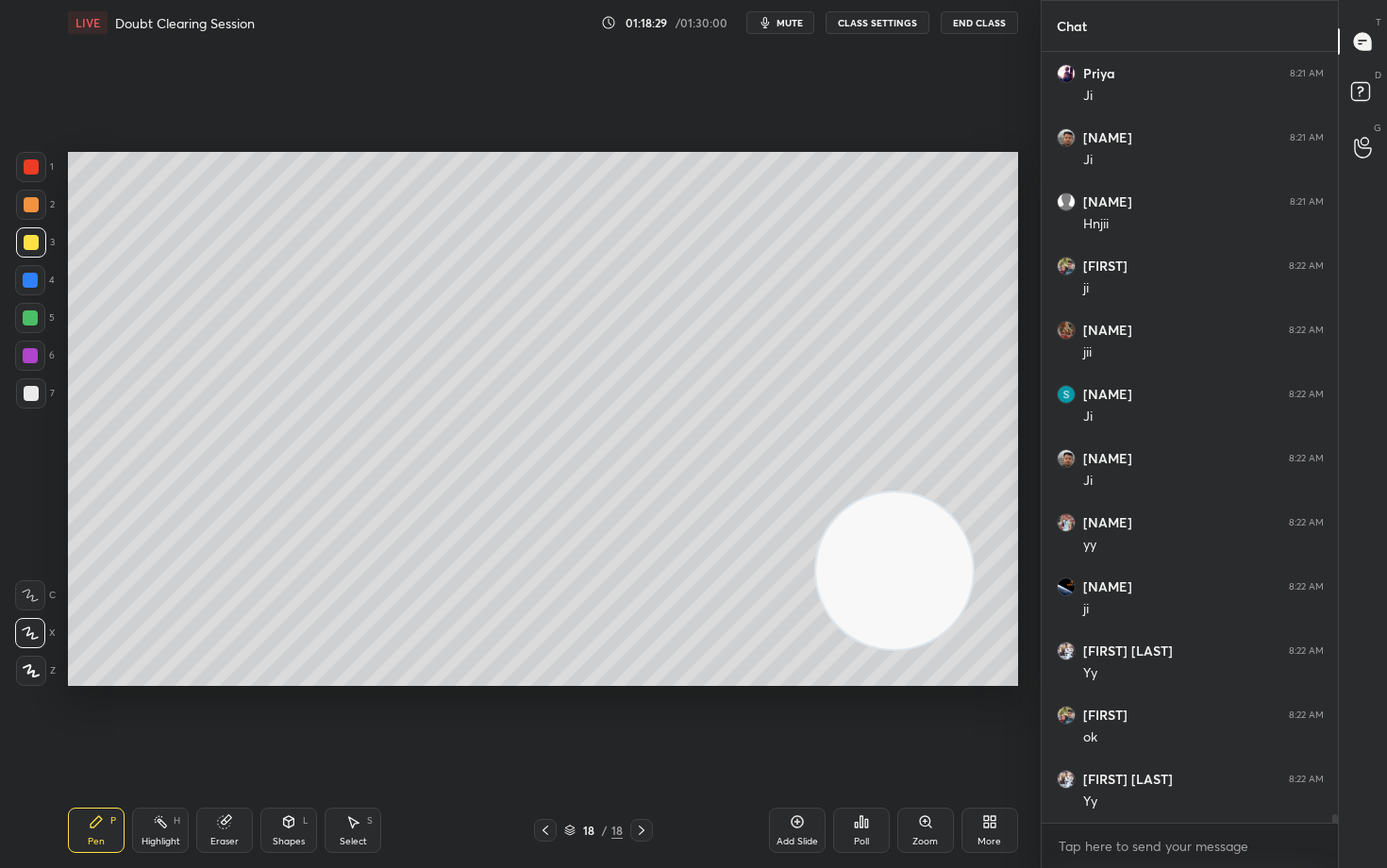 scroll, scrollTop: 71034, scrollLeft: 0, axis: vertical 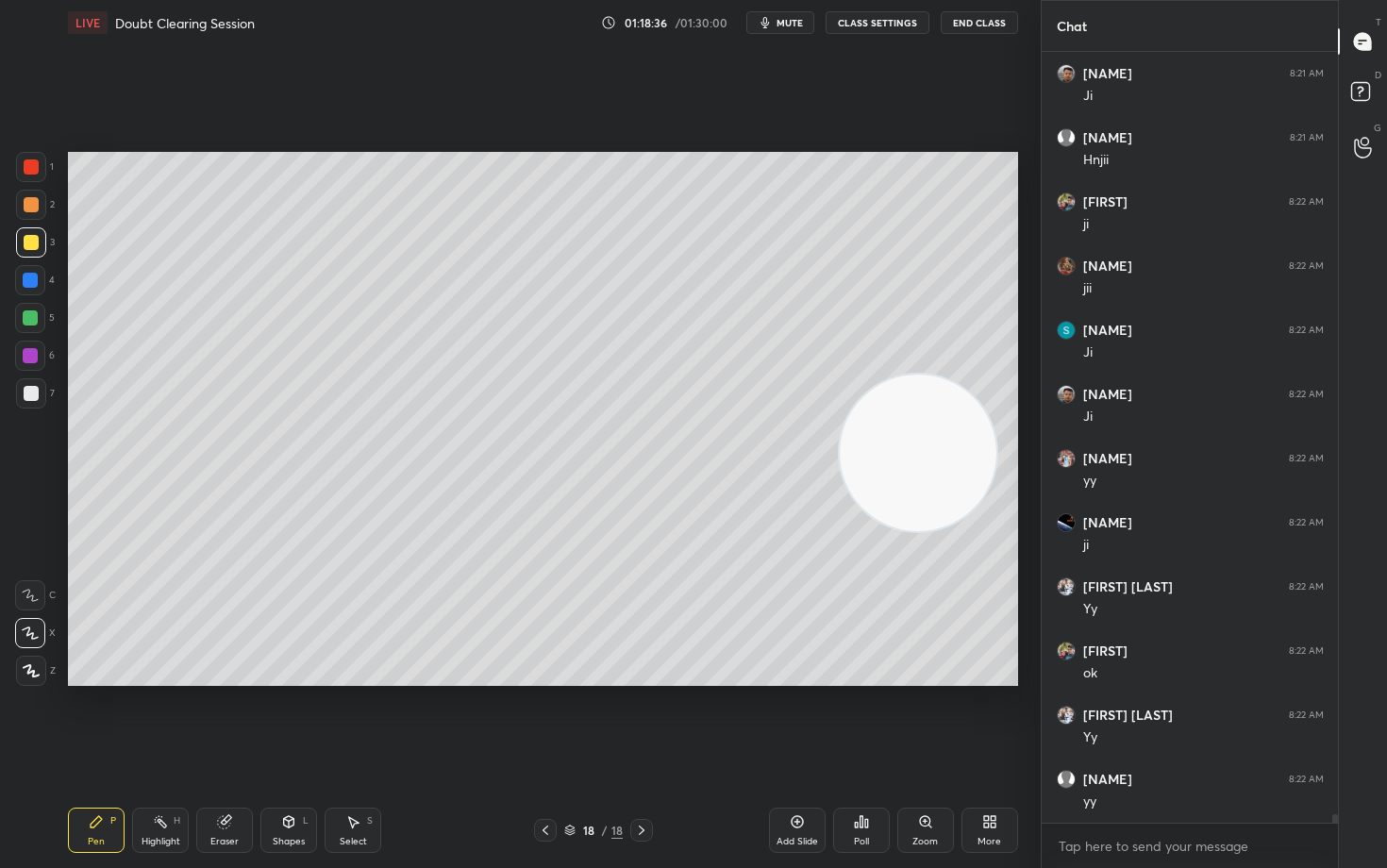 drag, startPoint x: 944, startPoint y: 576, endPoint x: 1018, endPoint y: 228, distance: 355.78083 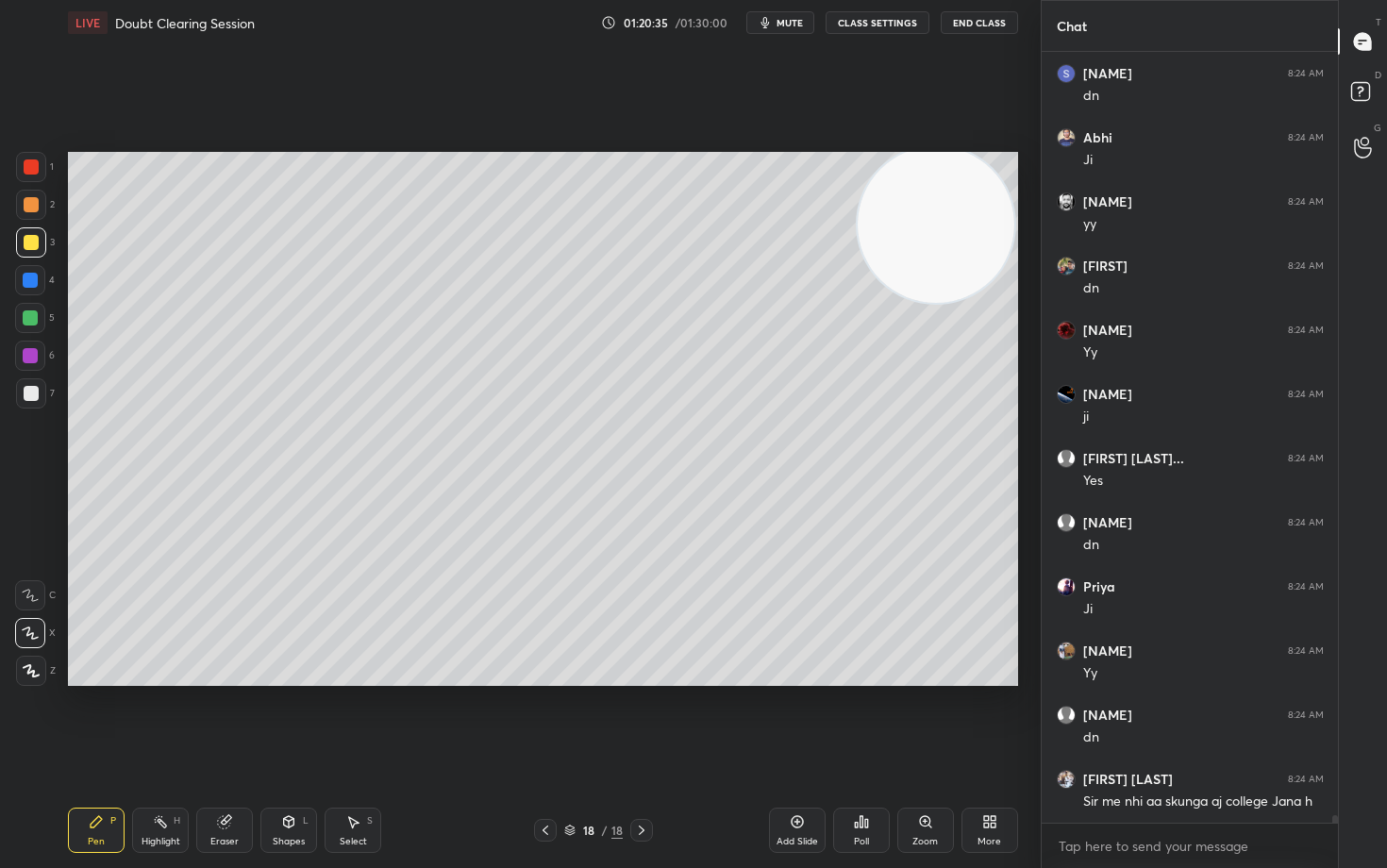 scroll, scrollTop: 73344, scrollLeft: 0, axis: vertical 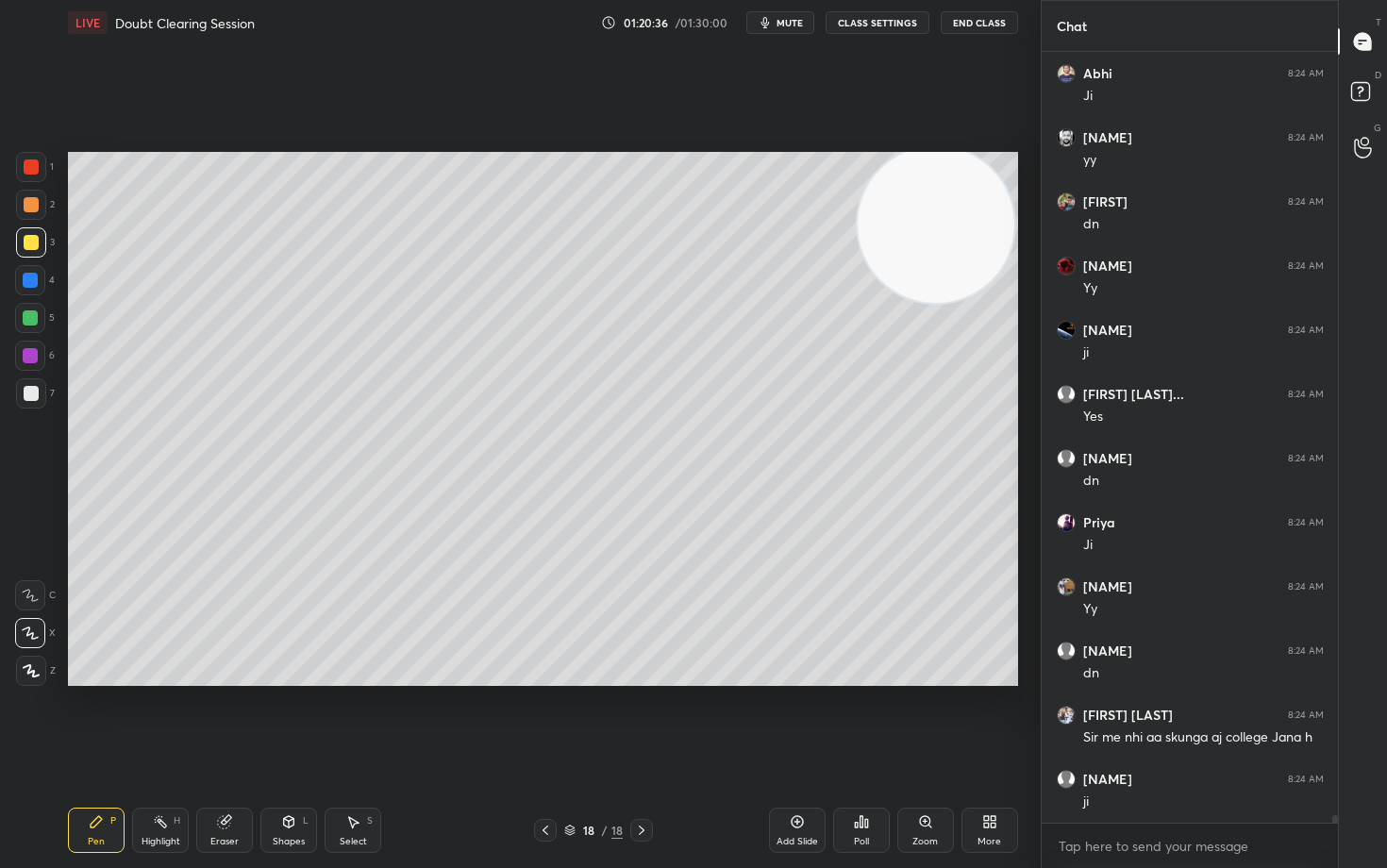 click 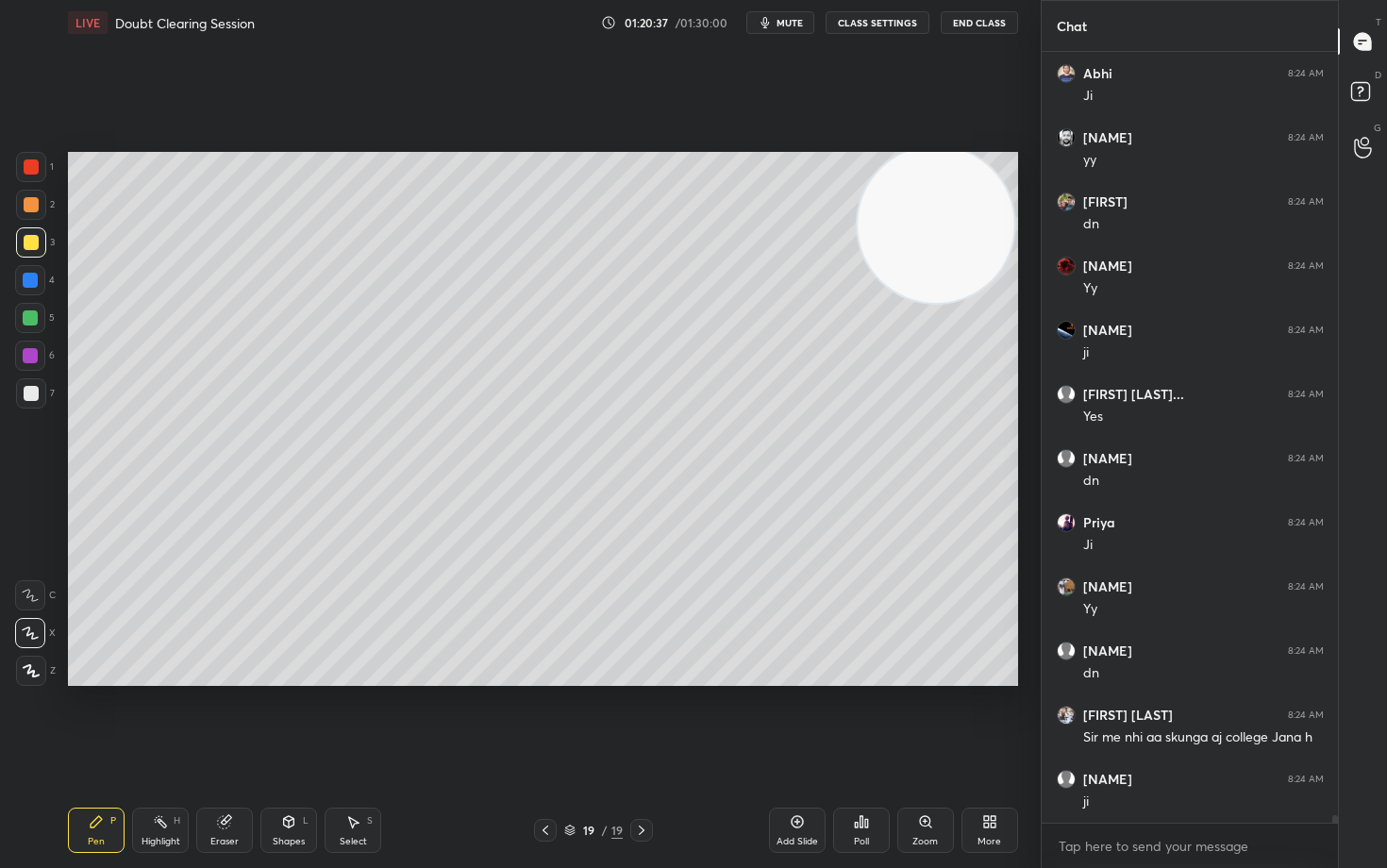 scroll, scrollTop: 73408, scrollLeft: 0, axis: vertical 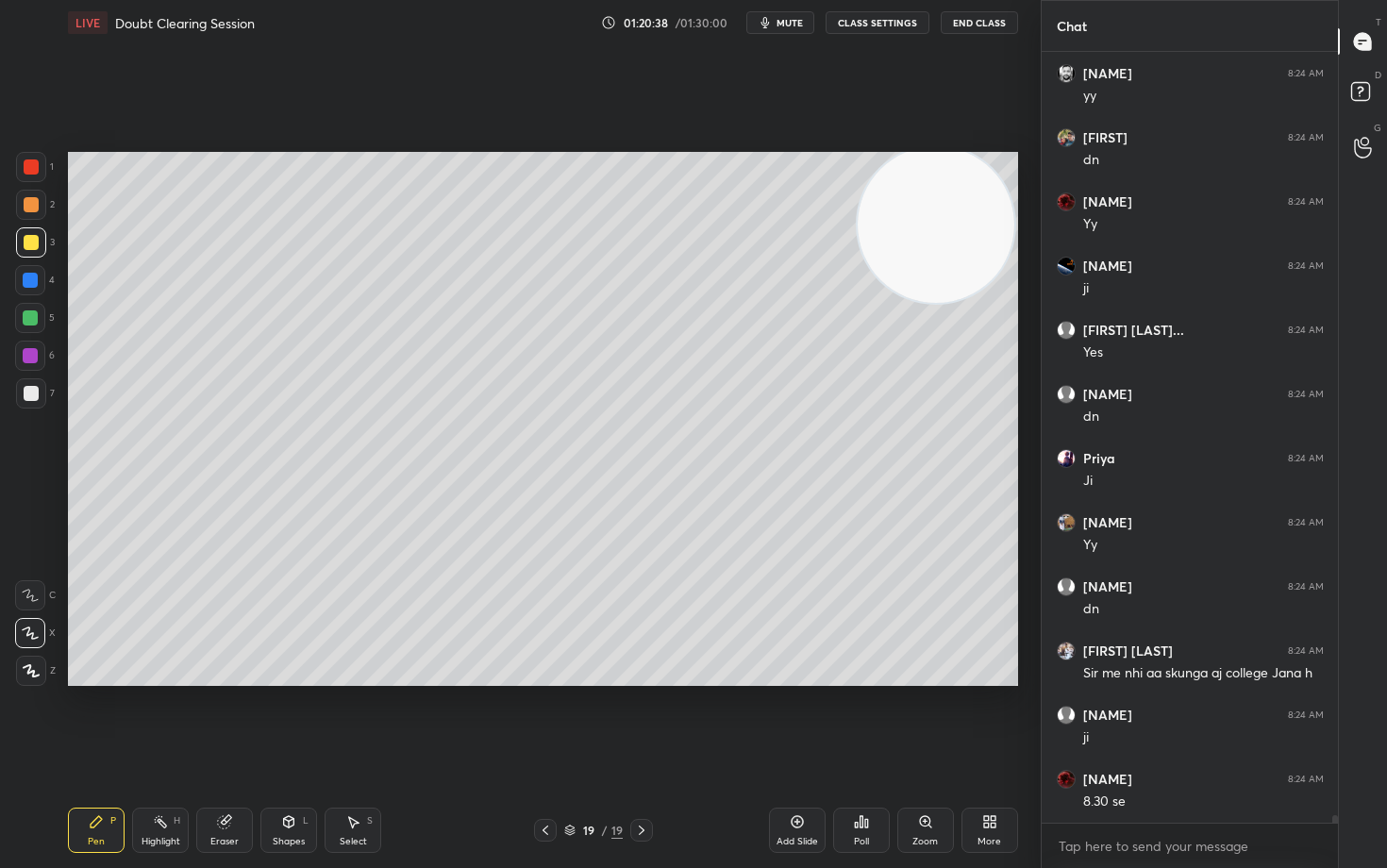 click on "1 2 3 4 5 6 7" at bounding box center [35, 284] 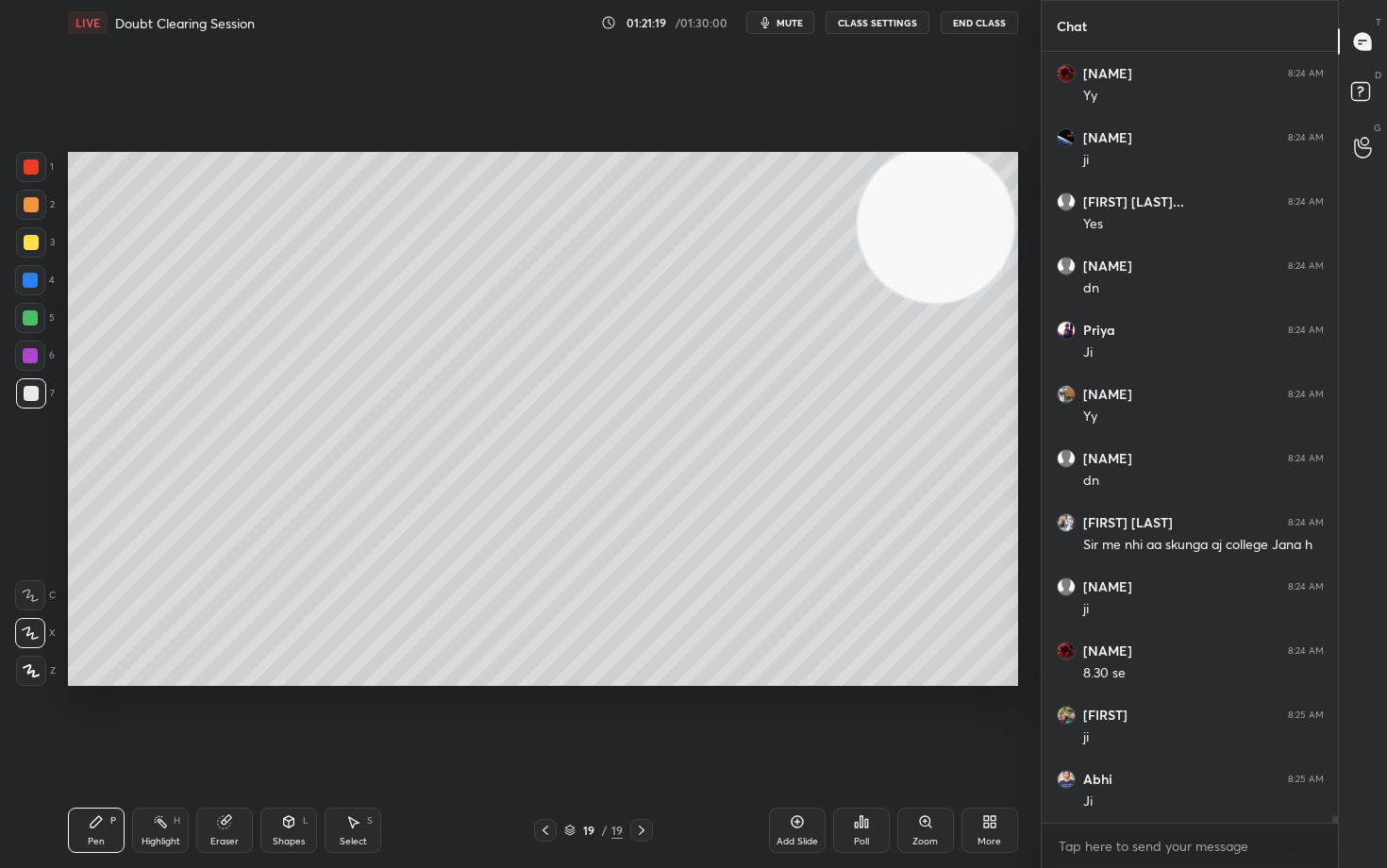 scroll, scrollTop: 73665, scrollLeft: 0, axis: vertical 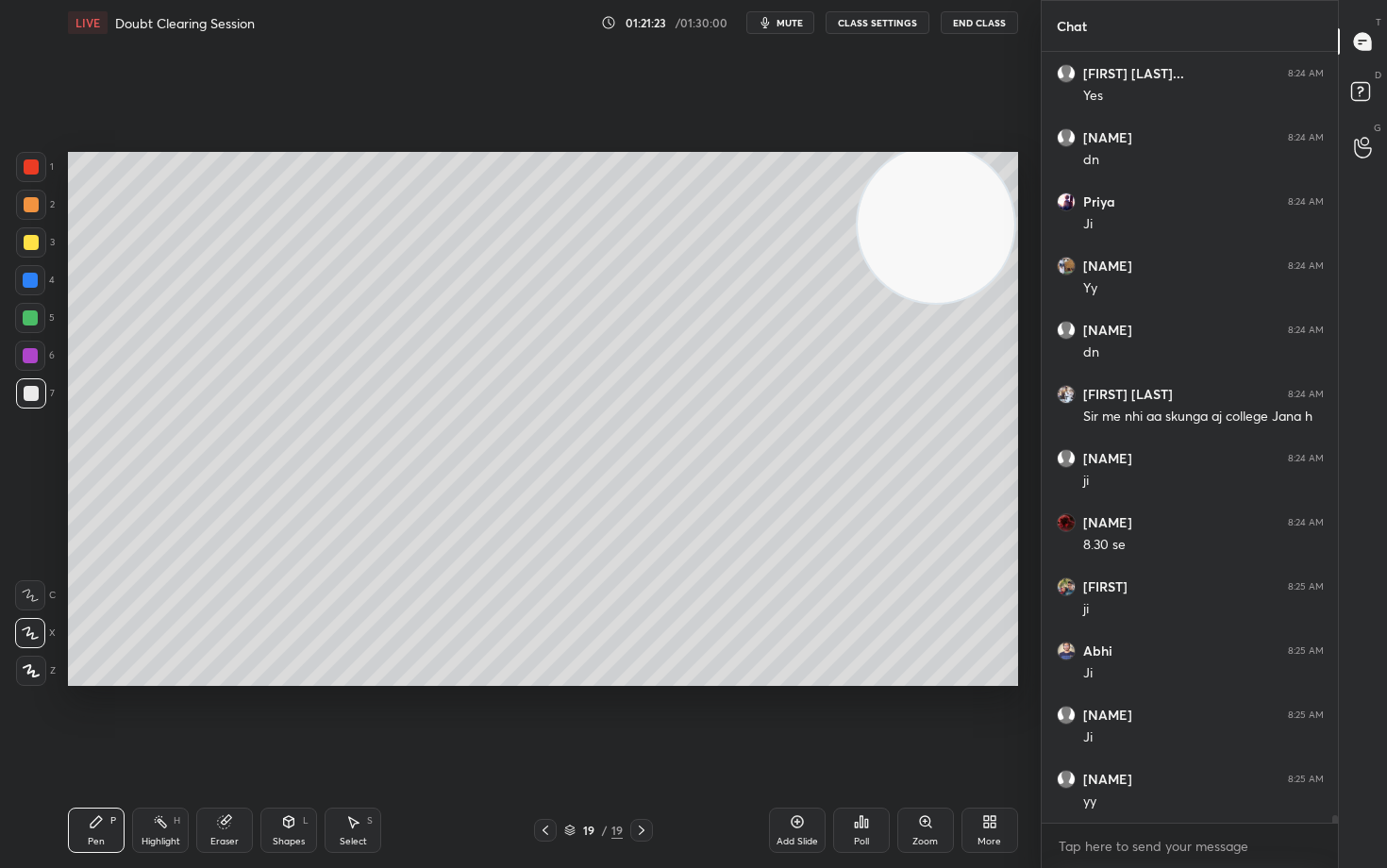 click at bounding box center [31, 242] 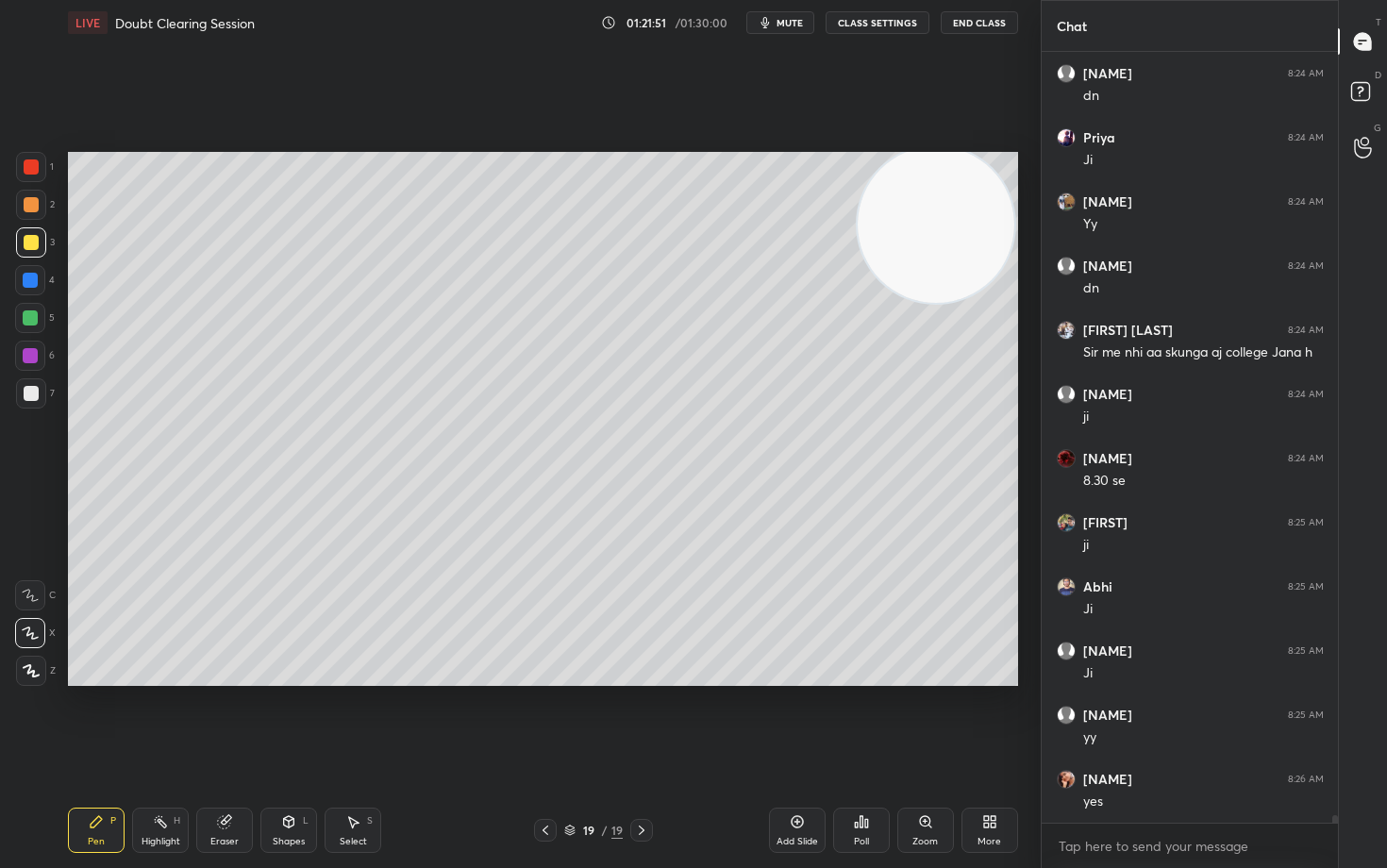 scroll, scrollTop: 73793, scrollLeft: 0, axis: vertical 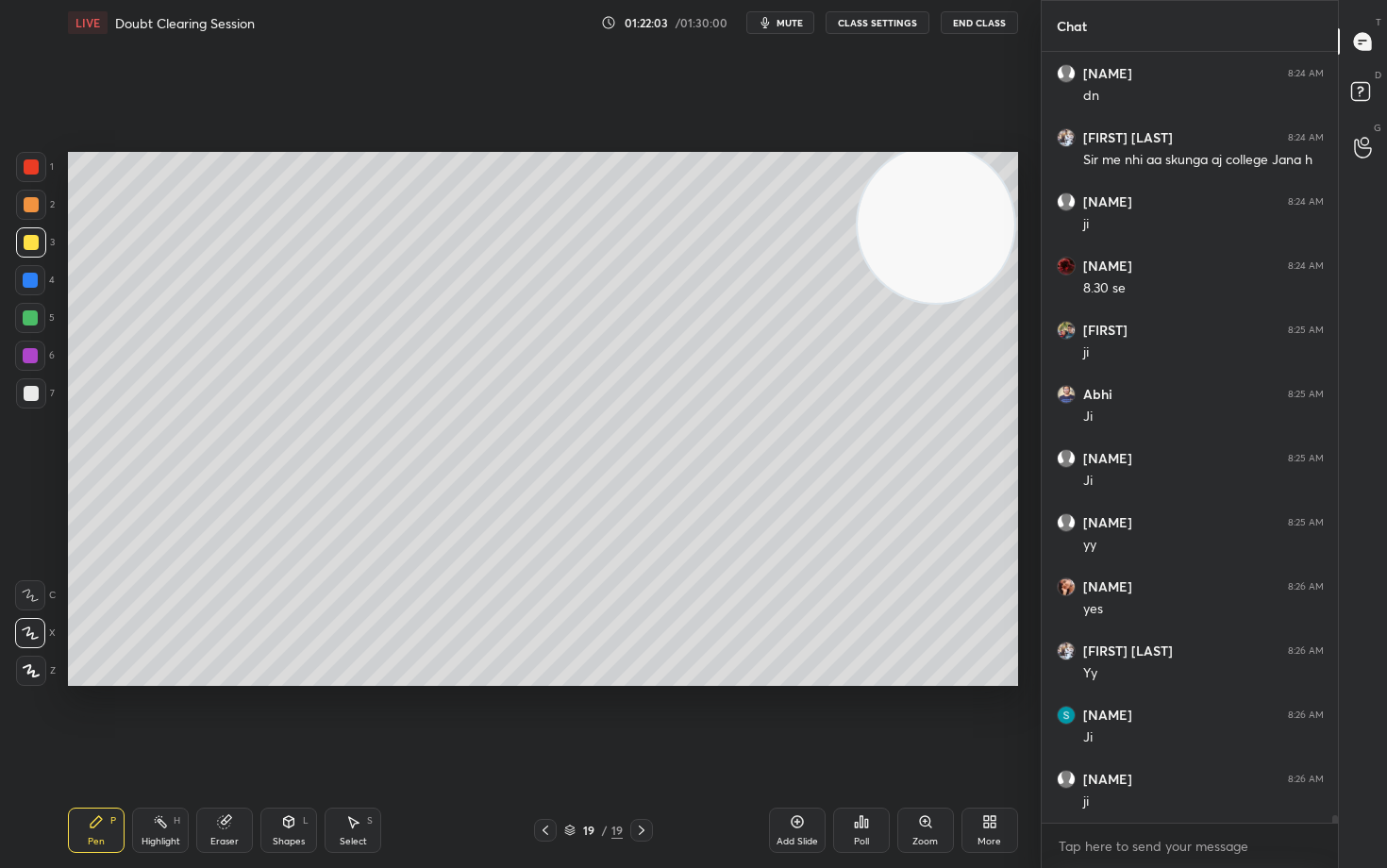 click at bounding box center [31, 205] 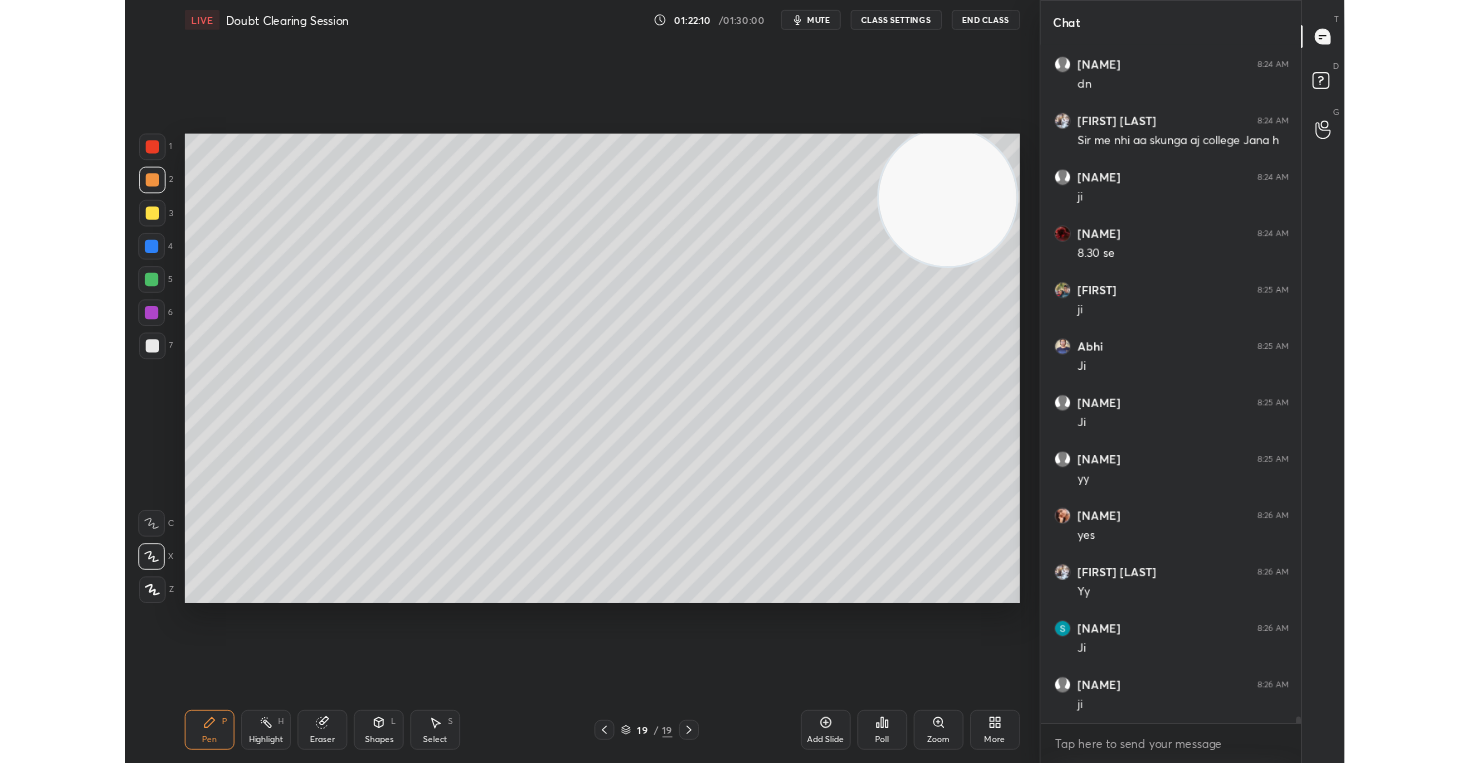 scroll, scrollTop: 78418, scrollLeft: 0, axis: vertical 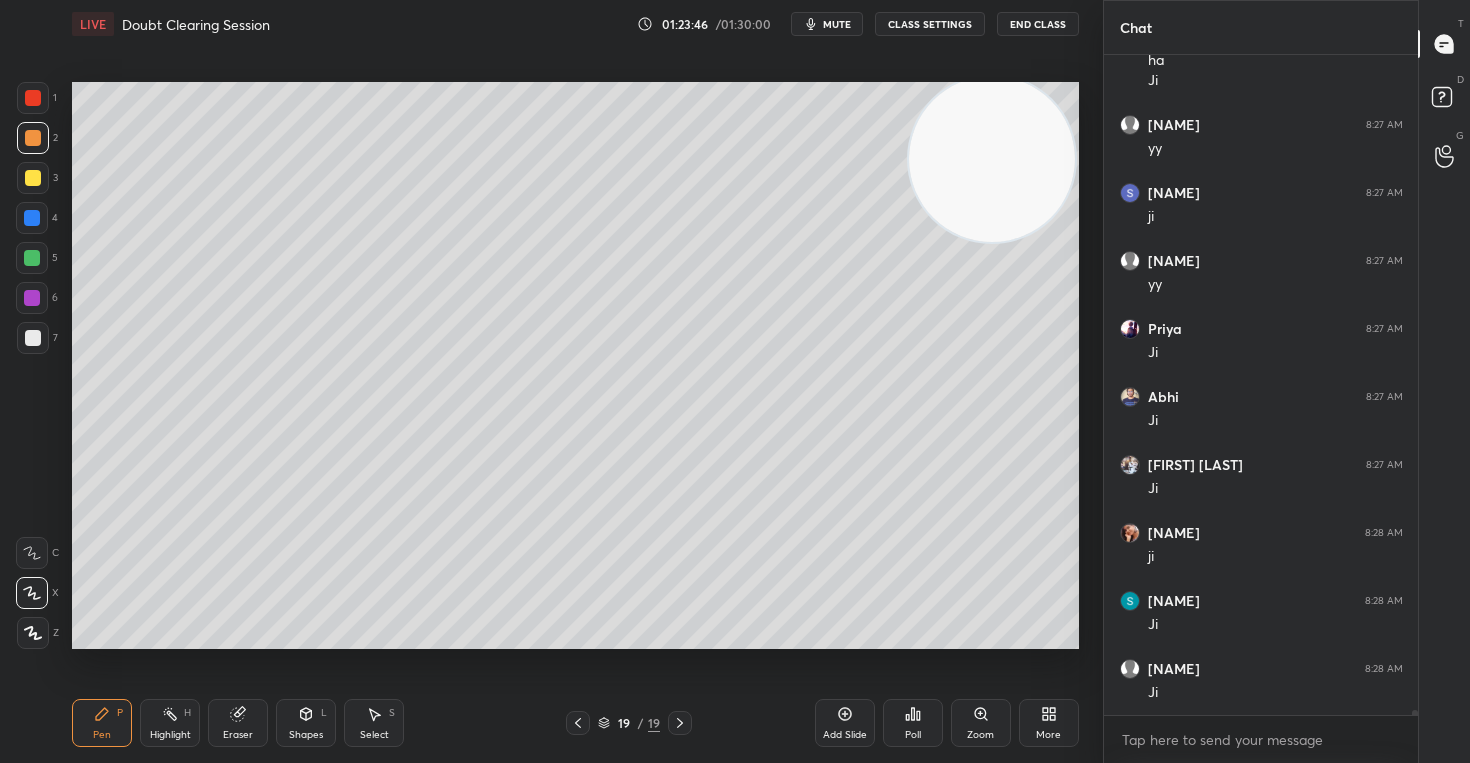 click 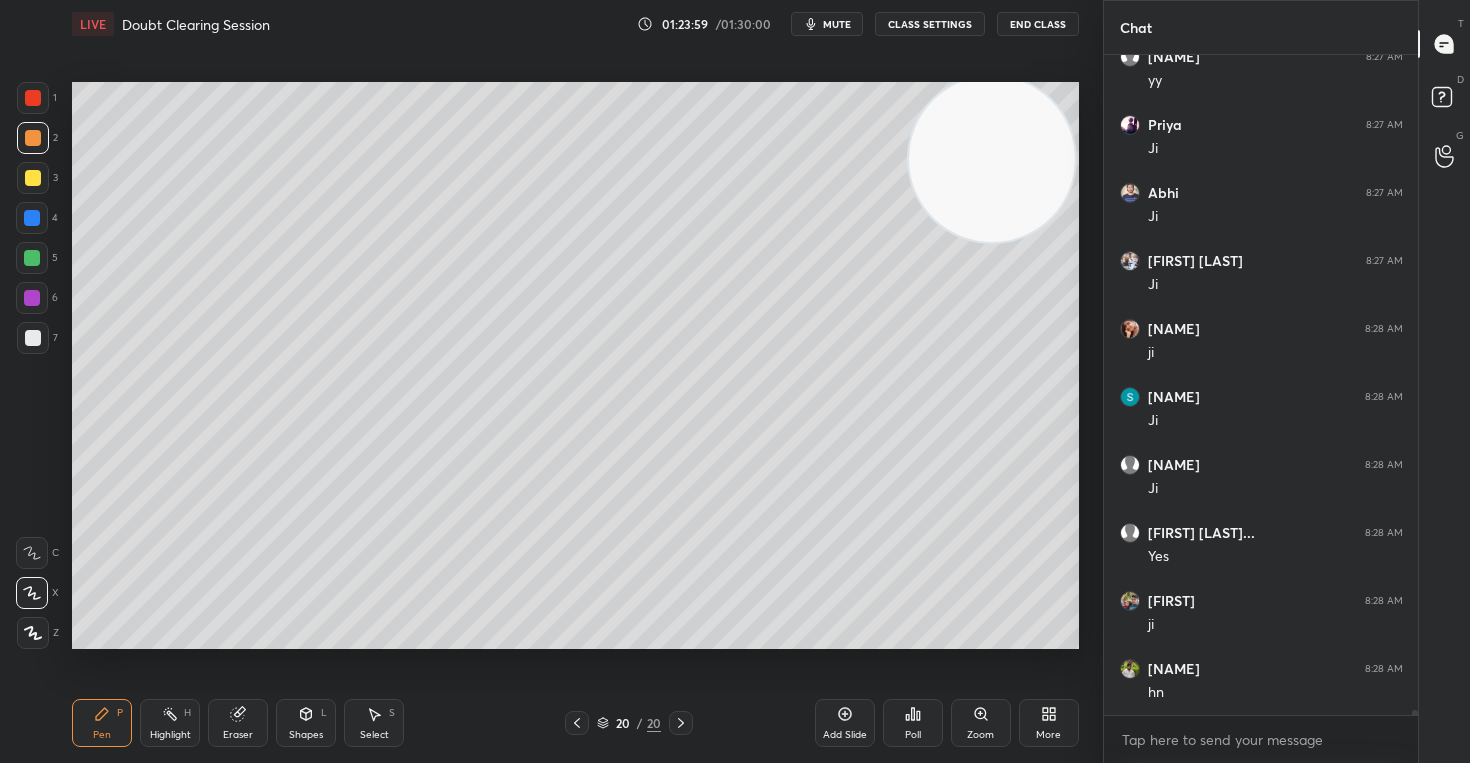 scroll, scrollTop: 81179, scrollLeft: 0, axis: vertical 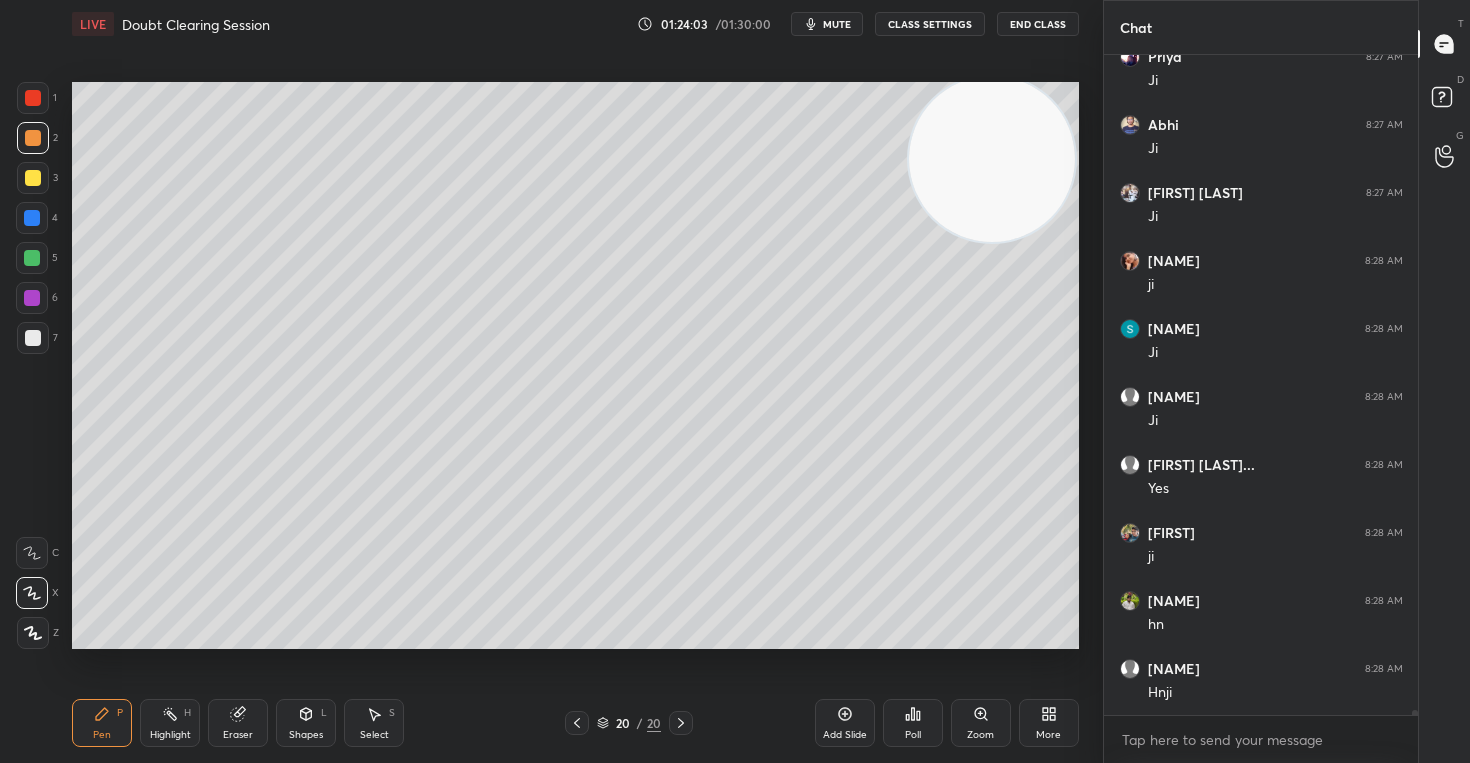 drag, startPoint x: 226, startPoint y: 727, endPoint x: 237, endPoint y: 708, distance: 21.954498 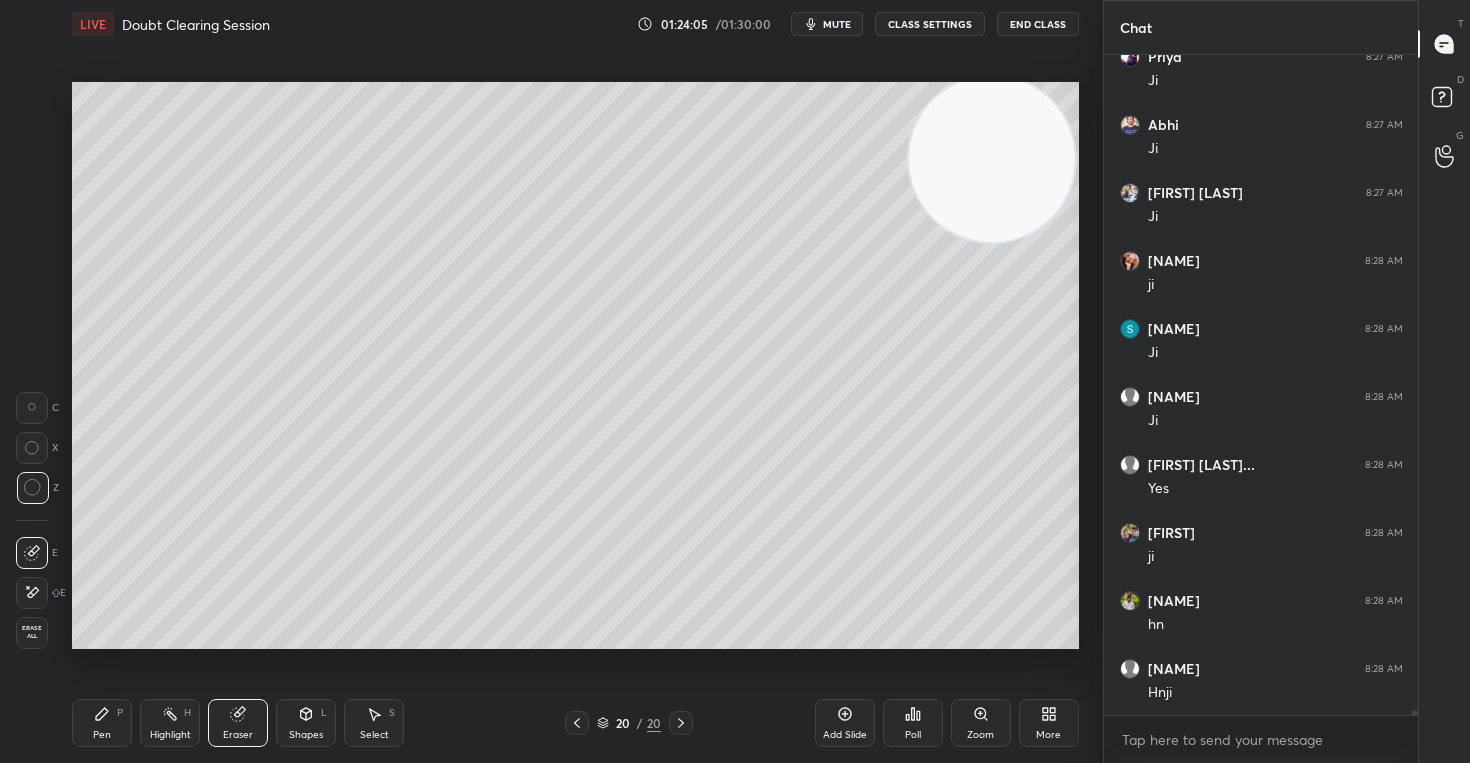 click on "Pen P" at bounding box center [102, 723] 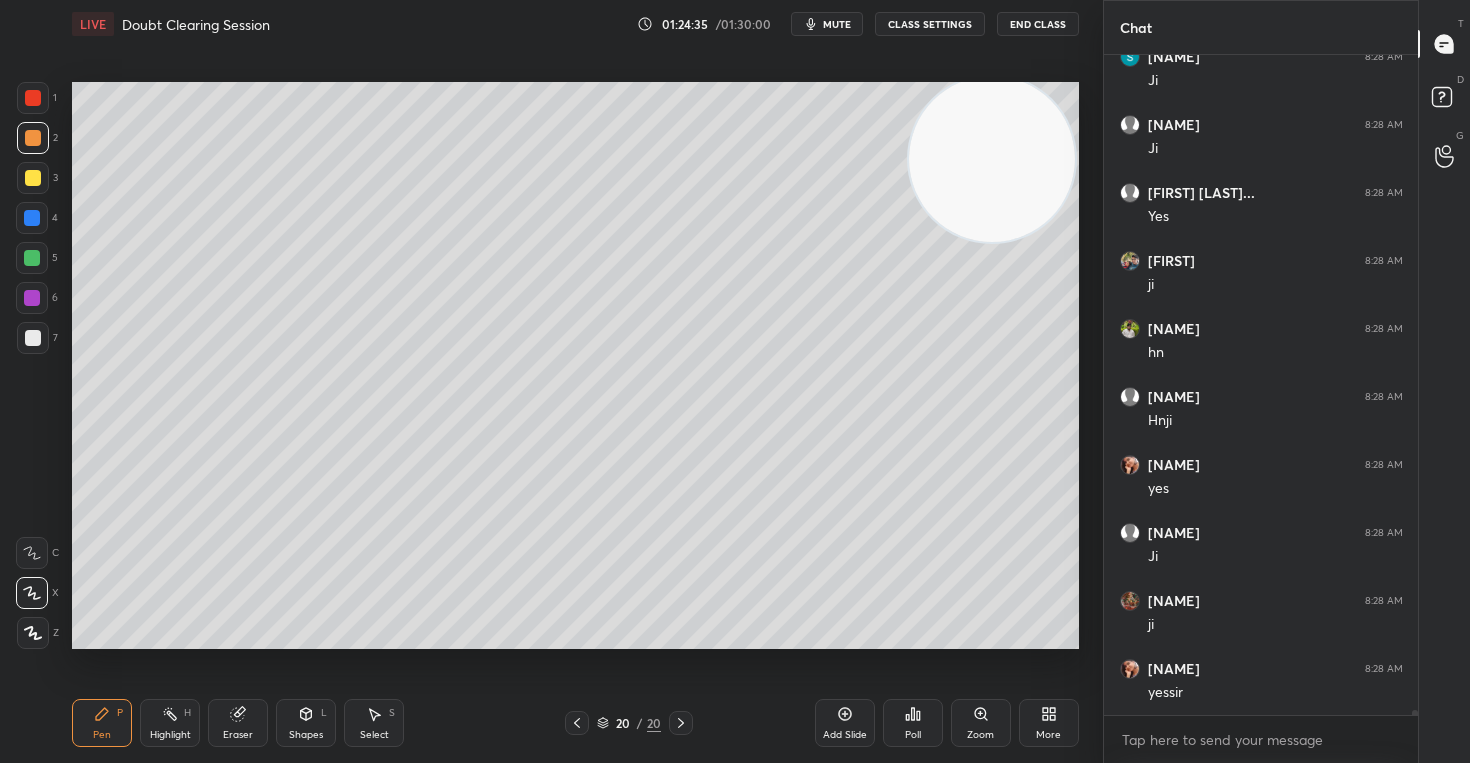 scroll, scrollTop: 81519, scrollLeft: 0, axis: vertical 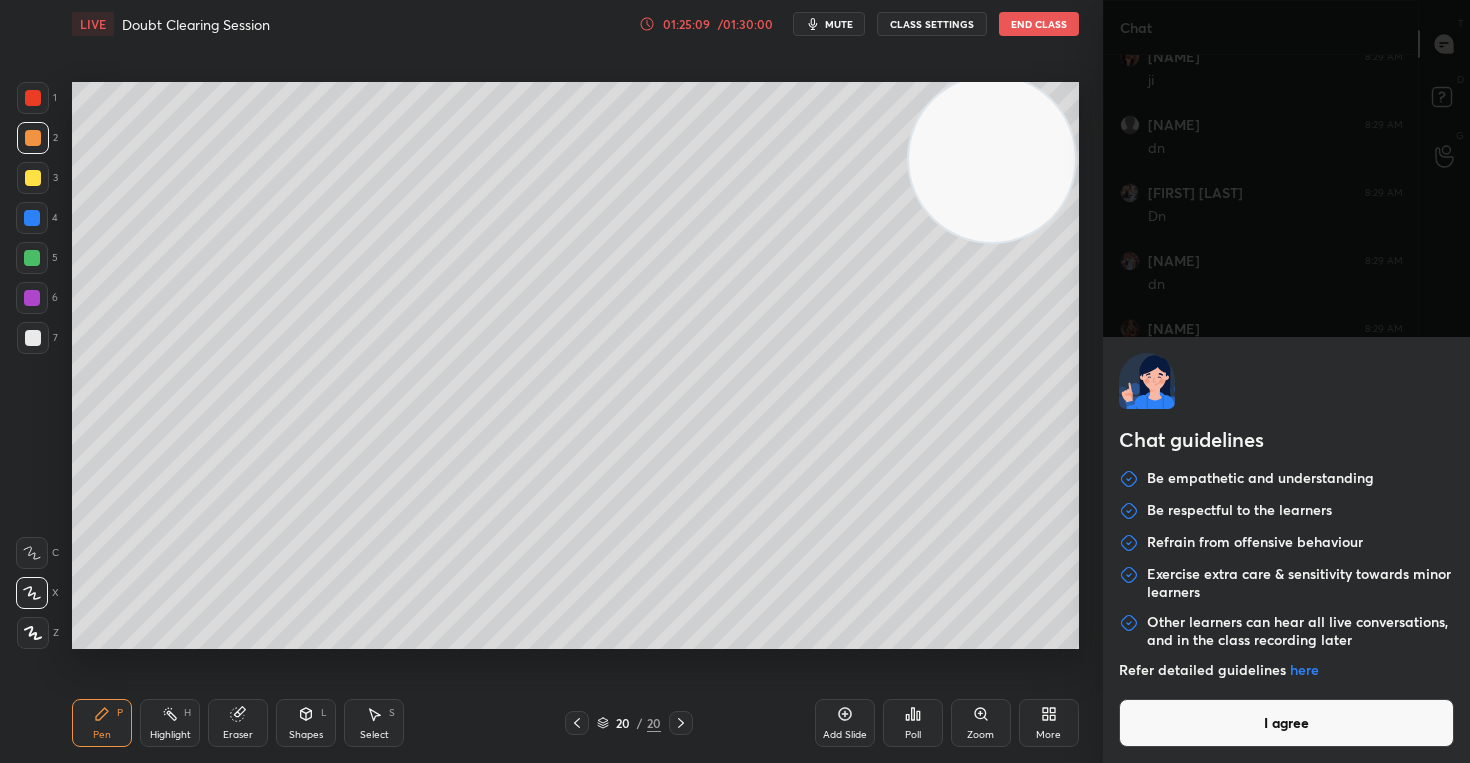 click on "[NAME] 8:28 AM Yy [NAME] 8:29 AM ji [NAME] 8:29 AM dn [NAME] 8:29 AM Dn [NAME] 8:29 AM Dn [NAME] 8:29 AM Dn [NAME] 8:29 AM dn [NAME] 8:29 AM dn [NAME] 8:29 AM dn [NAME] 8:29 AM Dn JUMP TO LATEST Enable hand raising Enable raise hand to speak to learners. Once enabled, chat will be turned off temporarily. Enable x   introducing Raise a hand with a doubt Now learners can raise their hand along with a doubt  How it works? Doubts asked by learners will show up here NEW DOUBTS ASKED No one has raised a hand yet Can't raise hand Got it T Messages (T) D Doubts (D) G Raise Hand (G) Buffering" at bounding box center [735, 381] 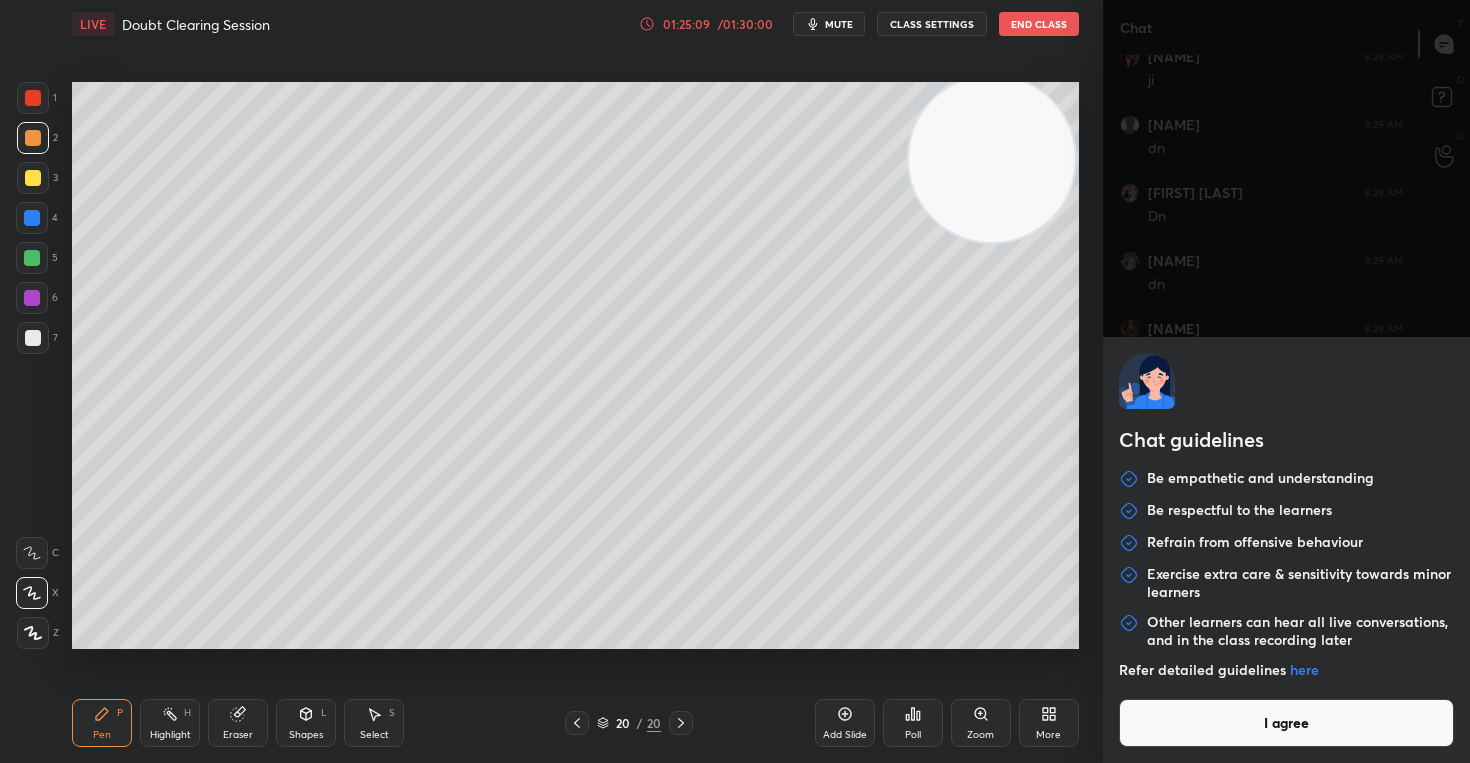scroll, scrollTop: 82303, scrollLeft: 0, axis: vertical 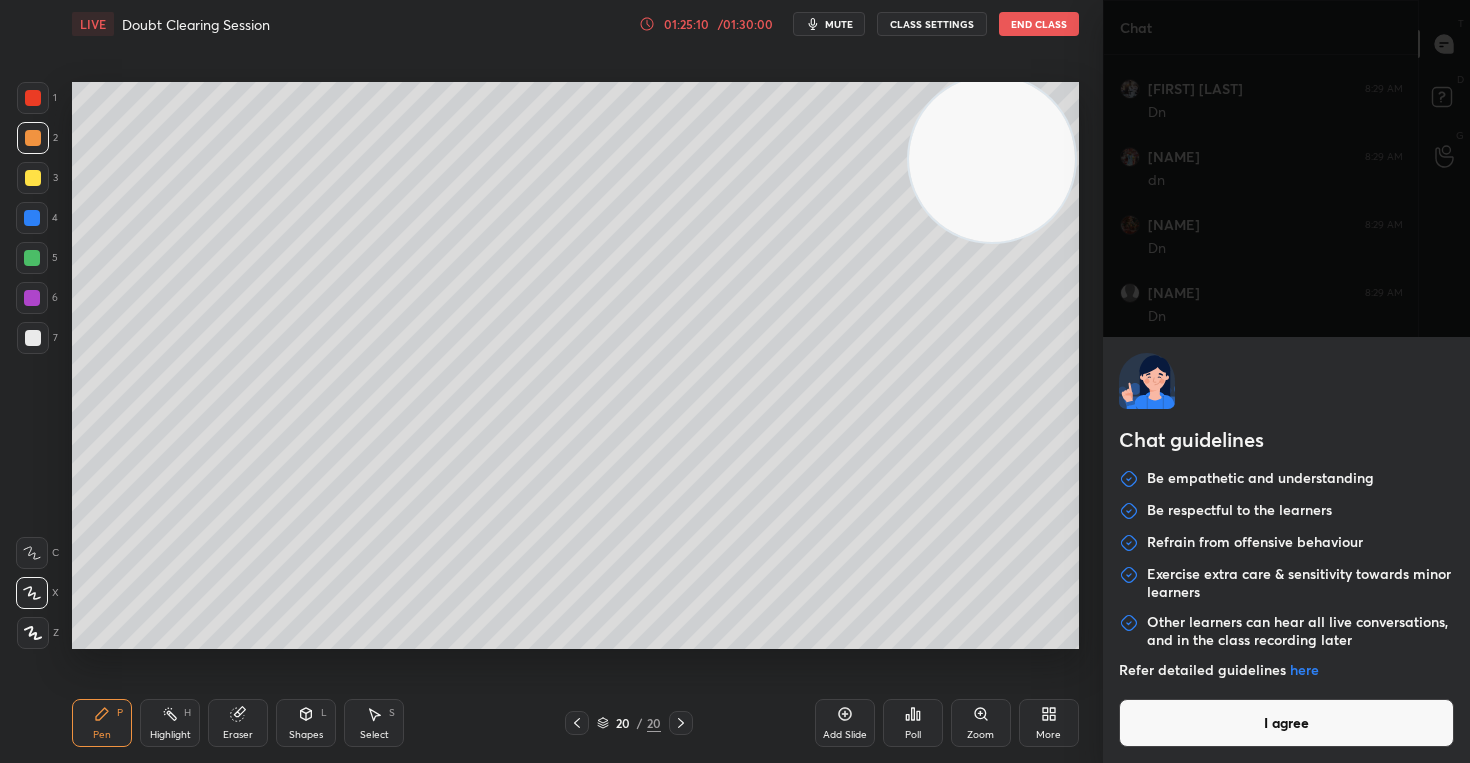 click on "I agree" at bounding box center [1287, 723] 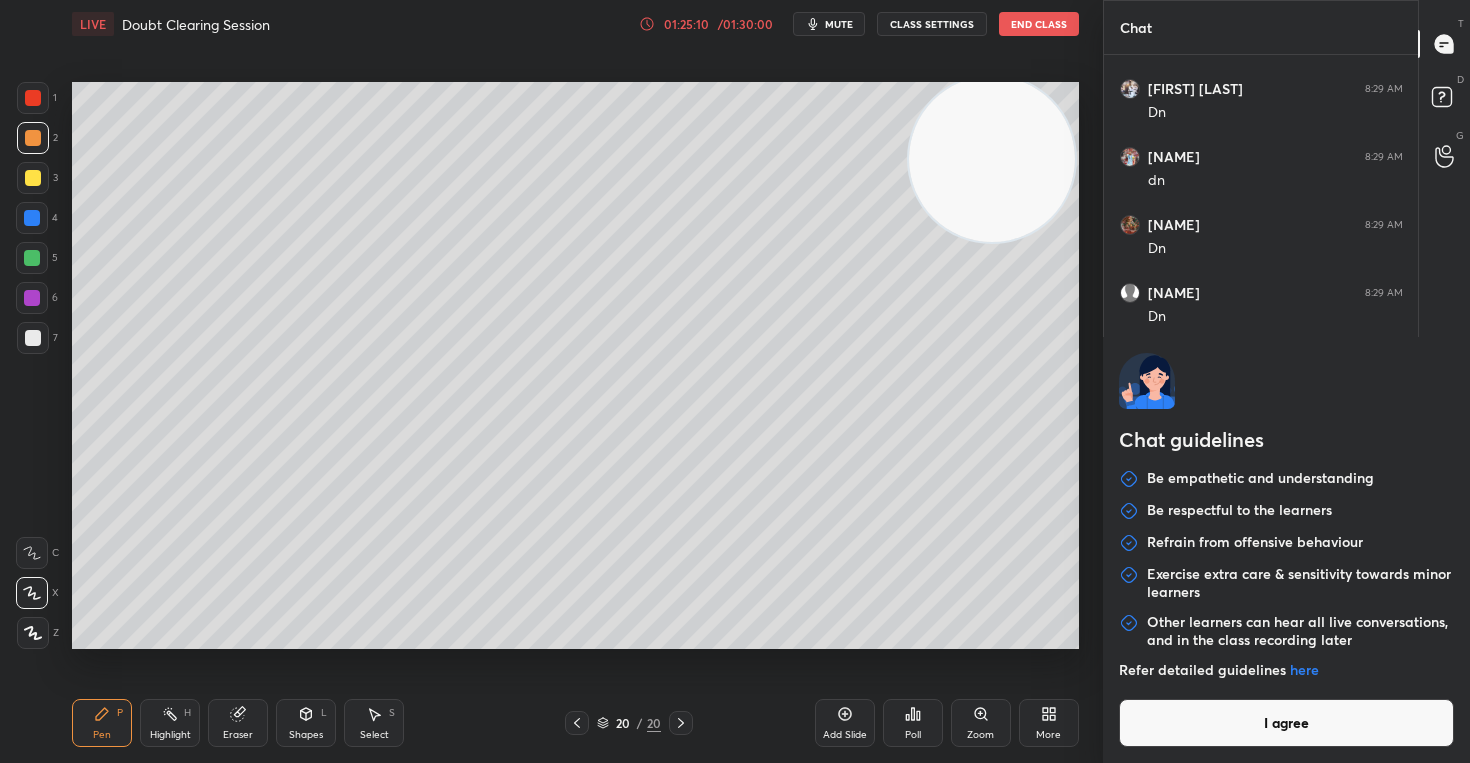 type on "x" 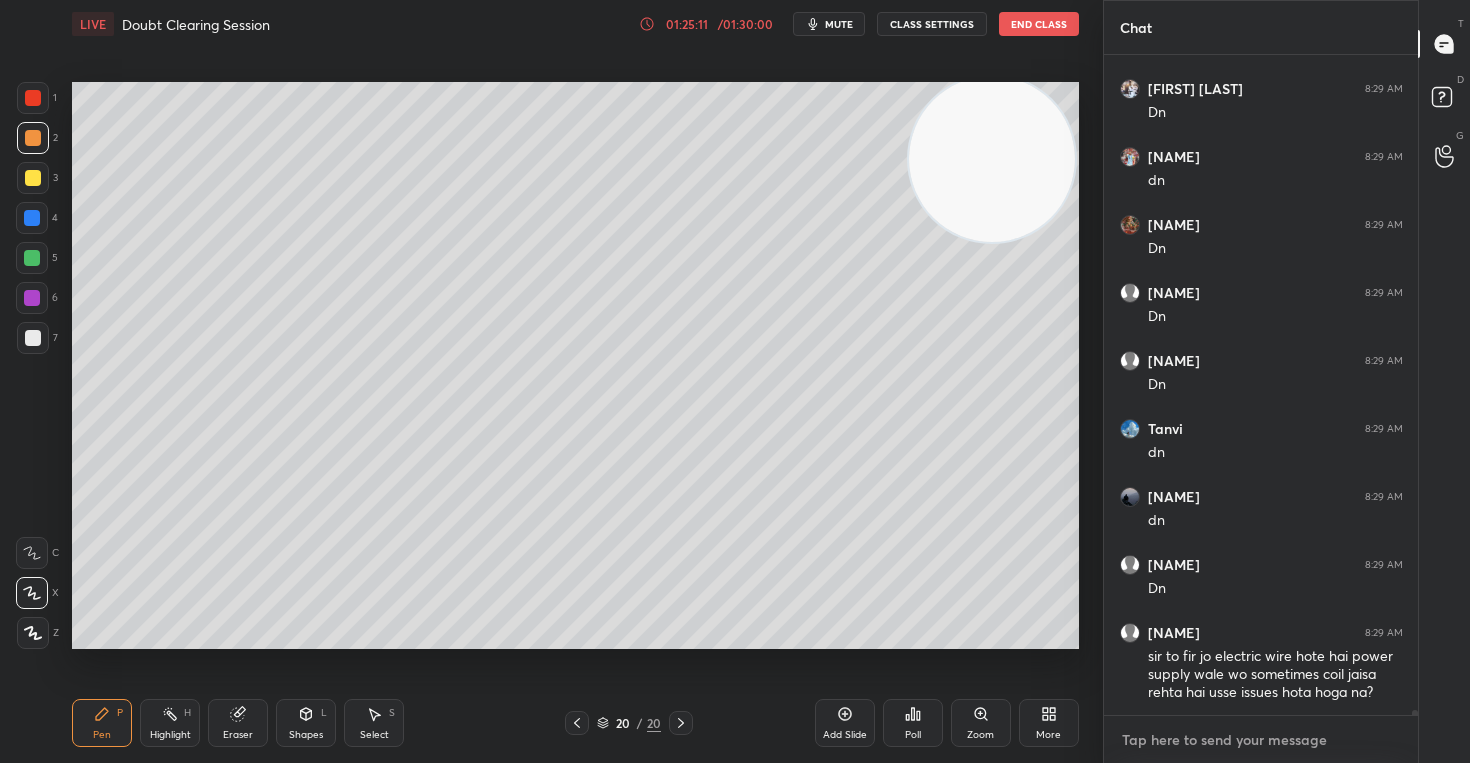 click at bounding box center (1261, 740) 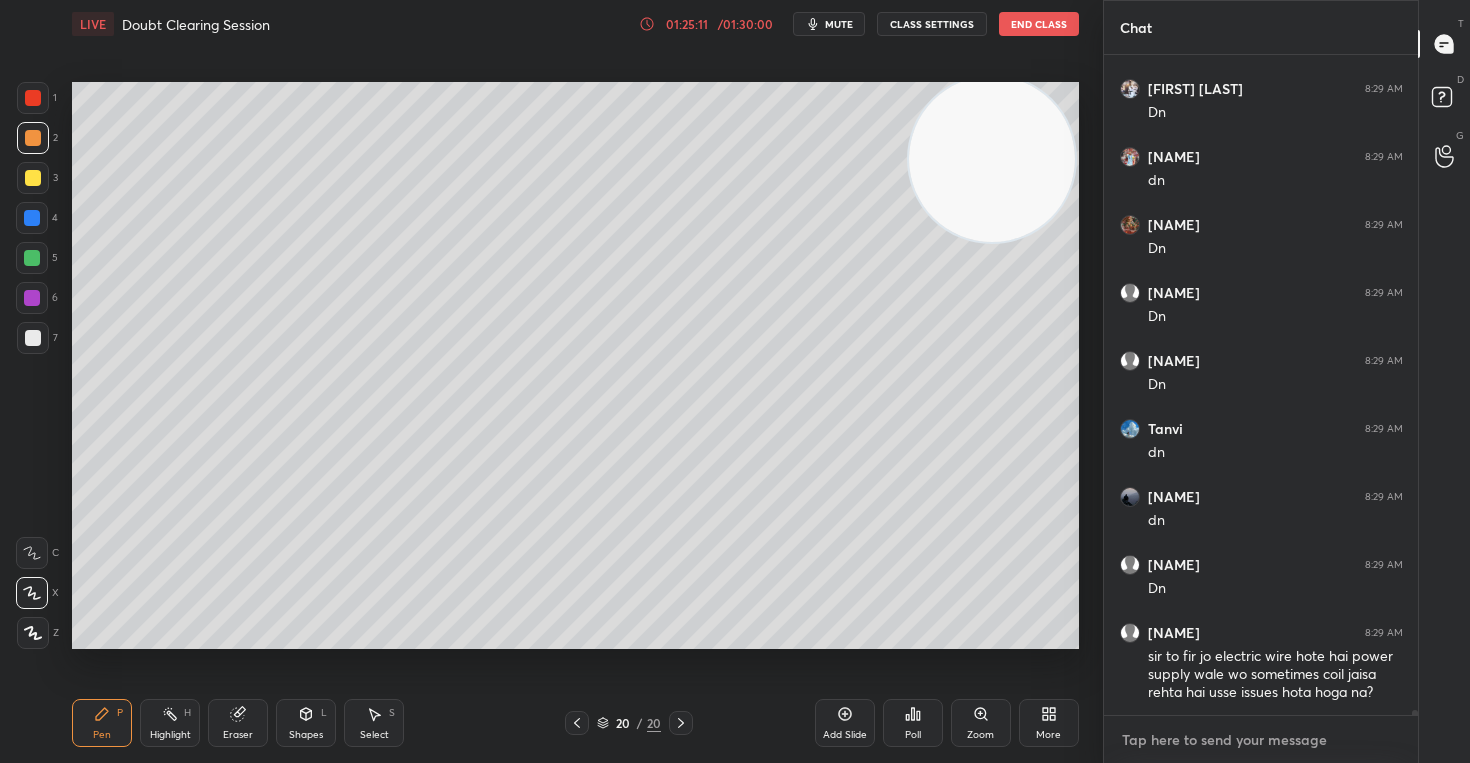 scroll, scrollTop: 82371, scrollLeft: 0, axis: vertical 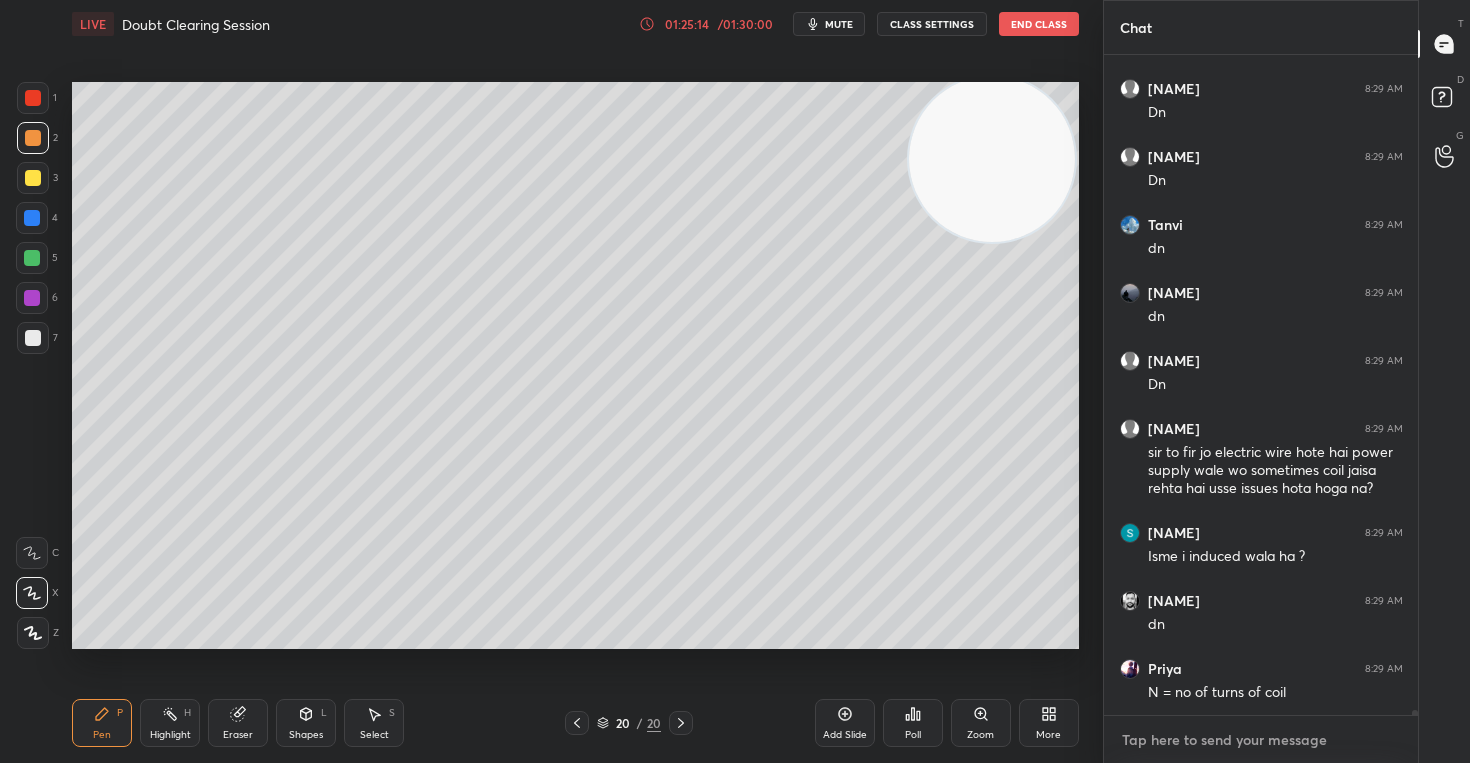 paste on "https://unacademy.com/class/biot-savart-blitz-field-lines-mcqs/P2DD6R4U" 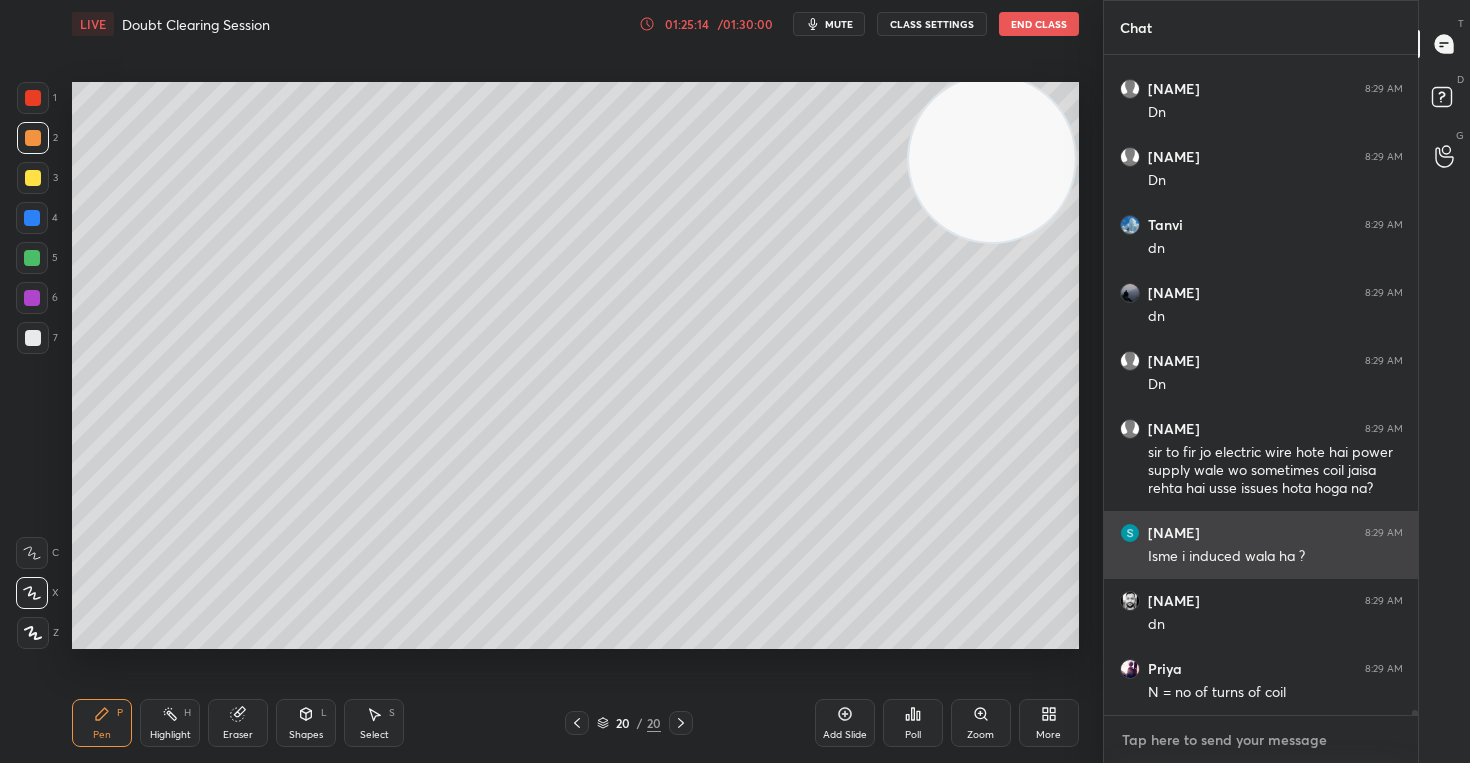 type on "https://unacademy.com/class/biot-savart-blitz-field-lines-mcqs/P2DD6R4U" 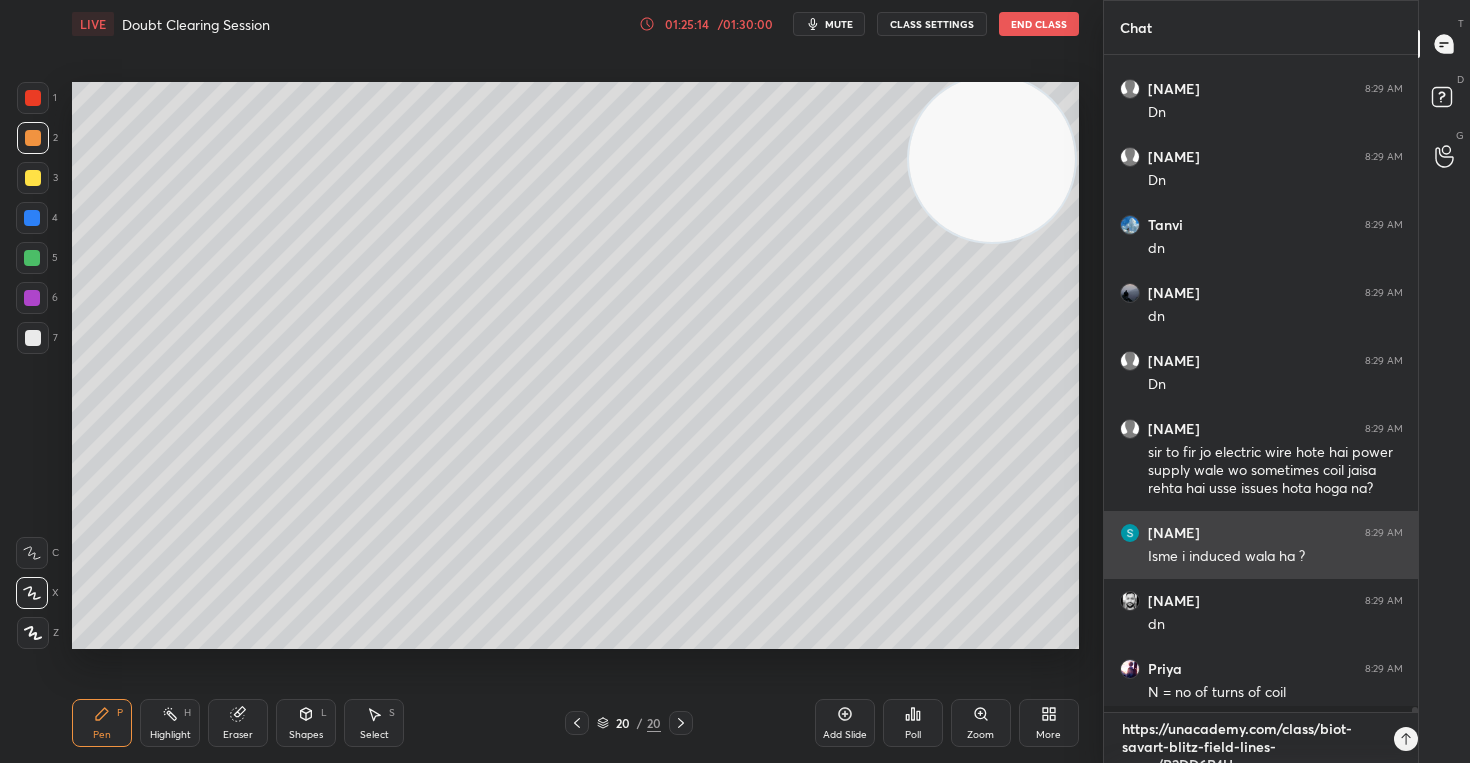 scroll, scrollTop: 0, scrollLeft: 0, axis: both 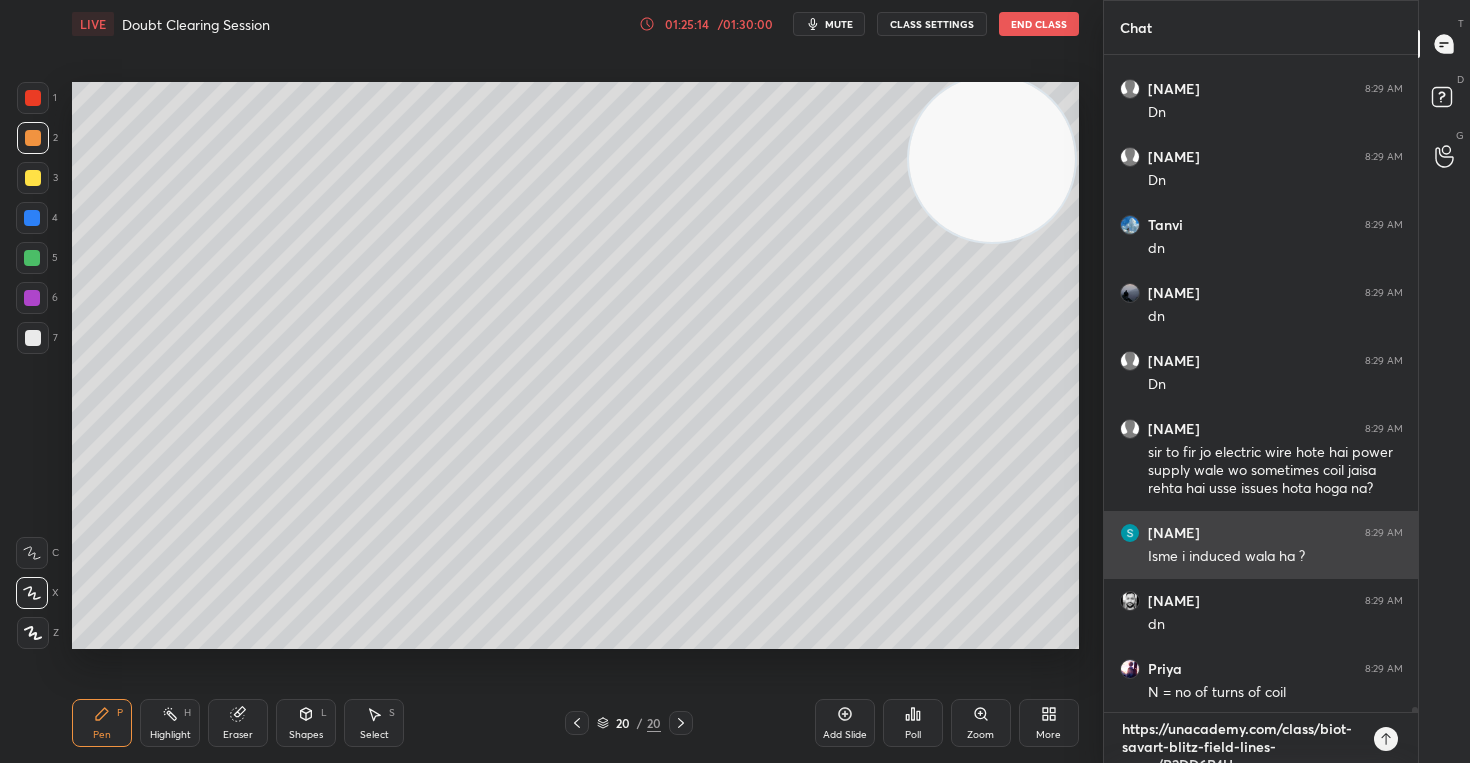 type on "https://unacademy.com/class/biot-savart-blitz-field-lines-mcqs/P2DD6R4U" 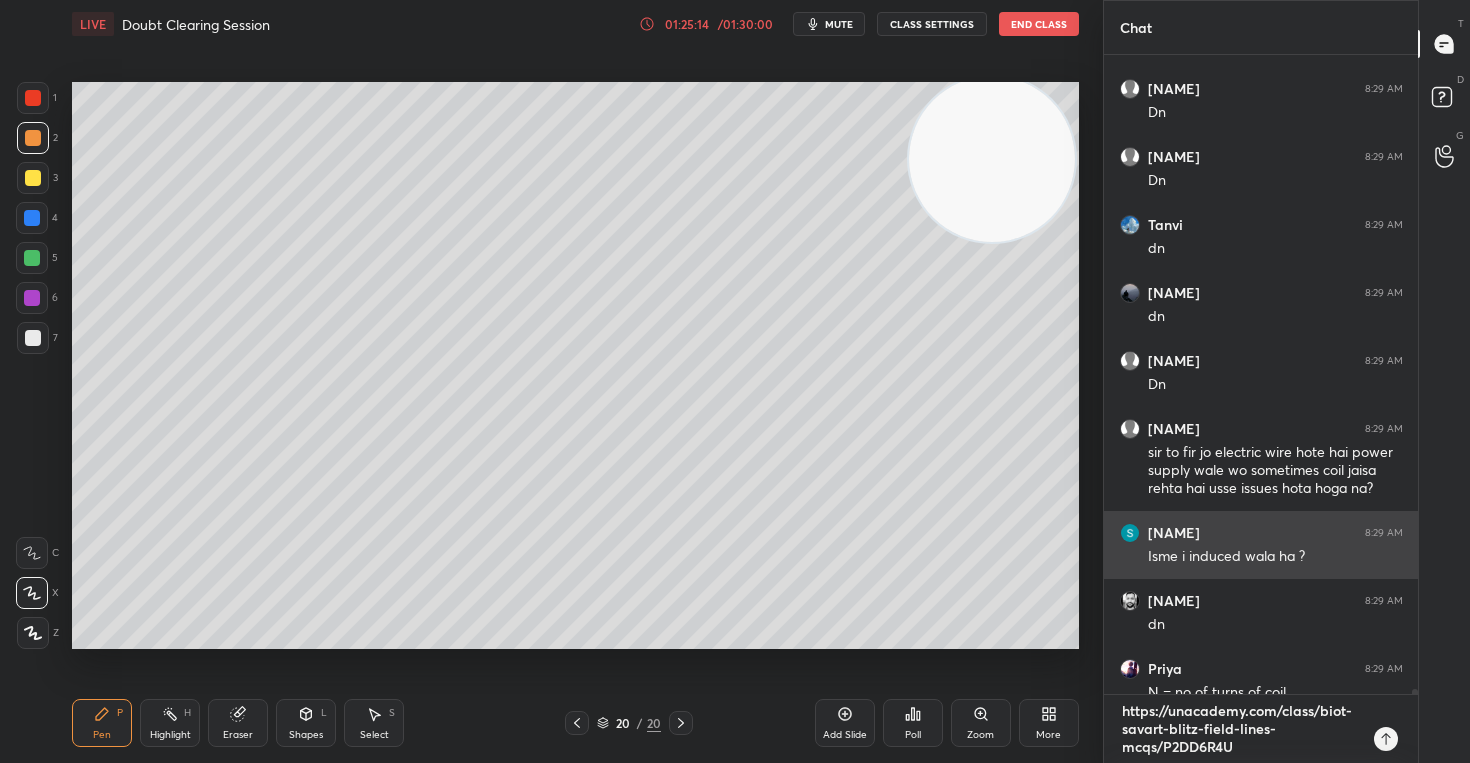 scroll, scrollTop: 633, scrollLeft: 308, axis: both 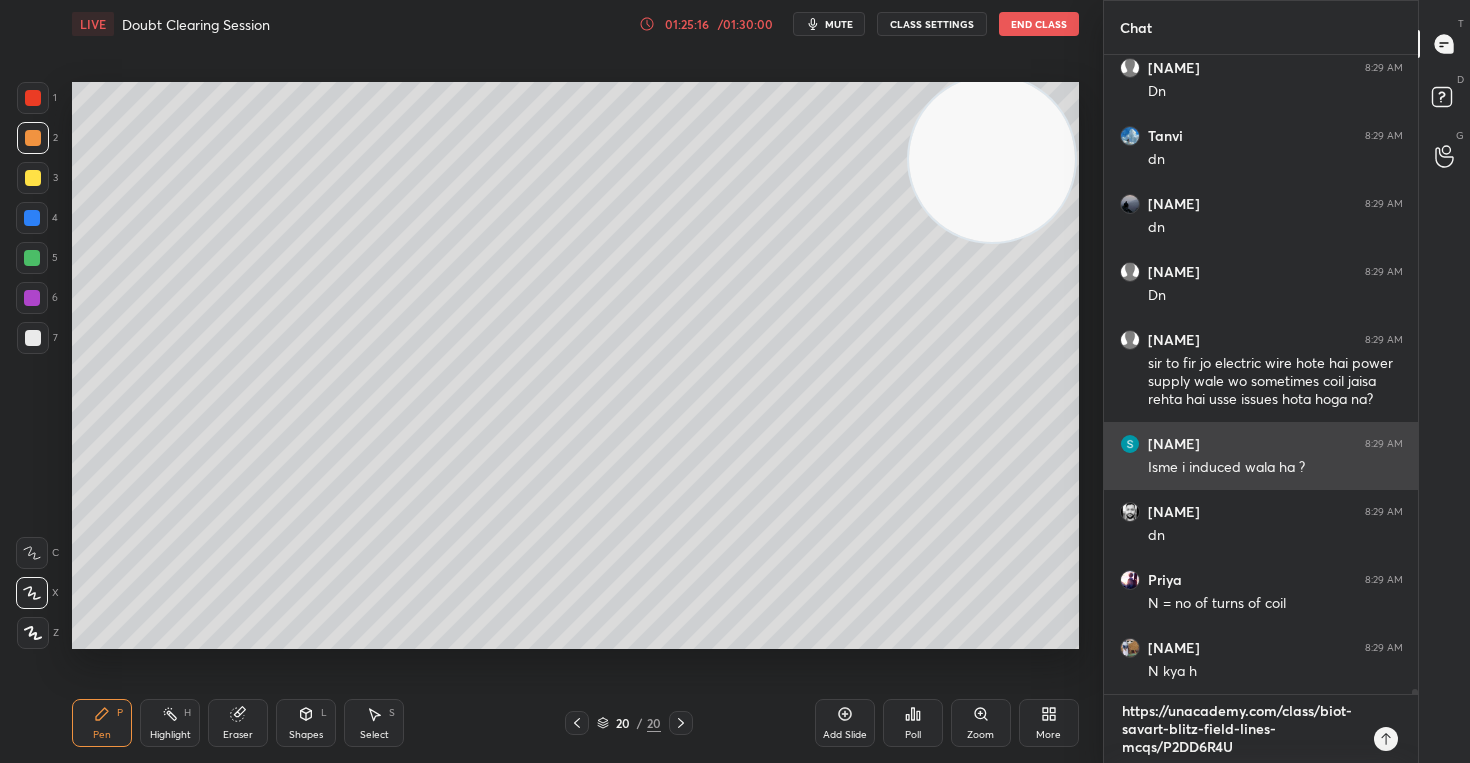 type on "https://unacademy.com/class/biot-savart-blitz-field-lines-mcqs/P2DD6R4U l" 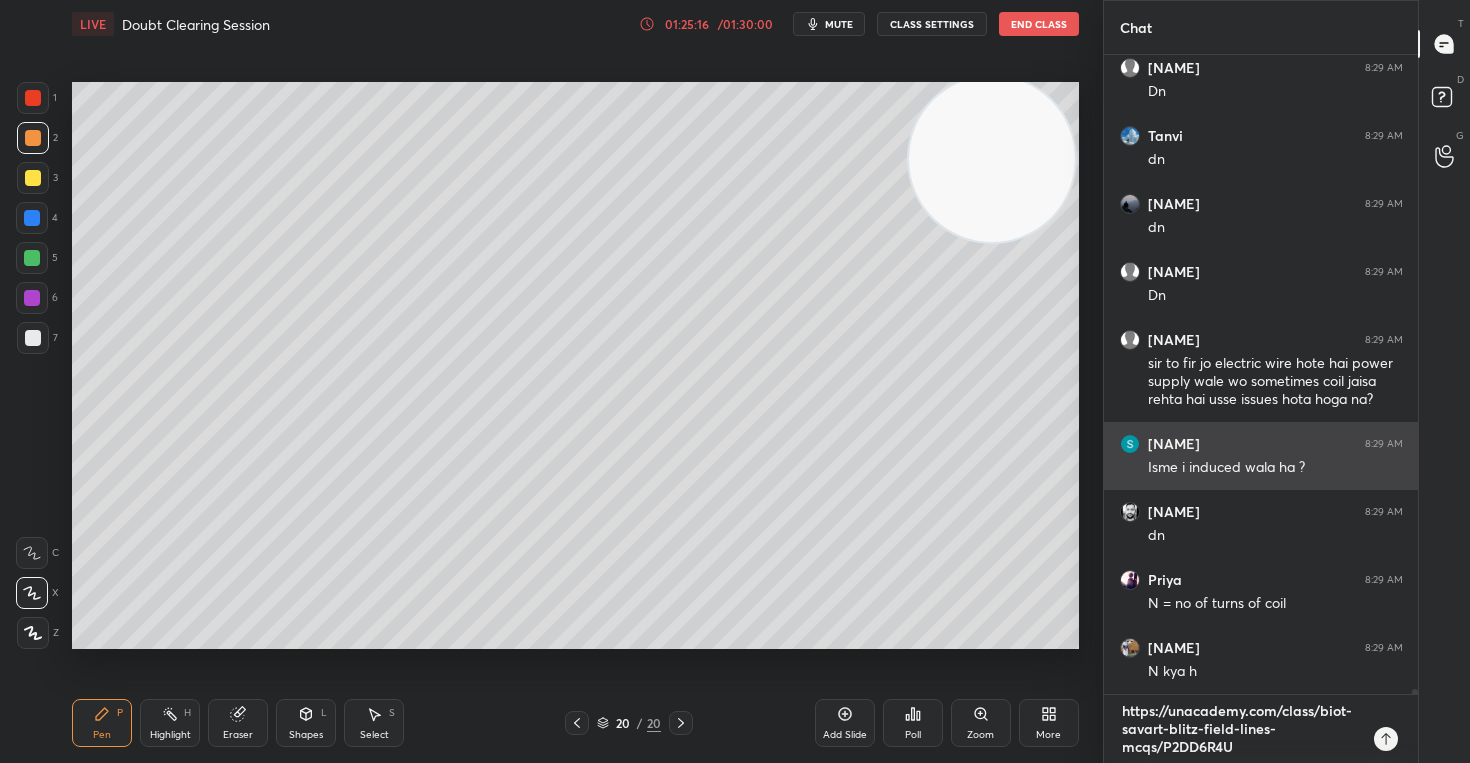 type on "x" 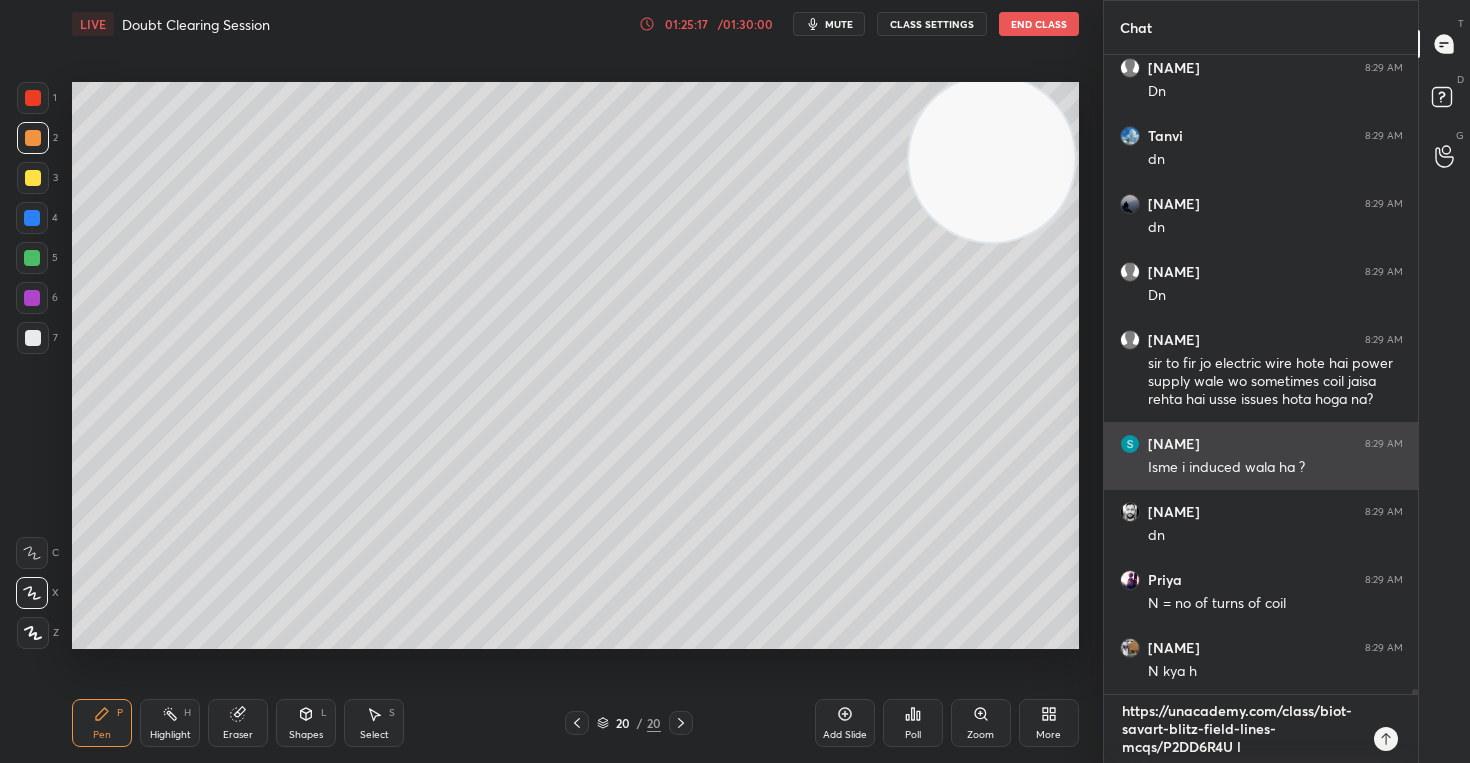 type on "https://unacademy.com/class/biot-savart-blitz-field-lines-mcqs/P2DD6R4U li" 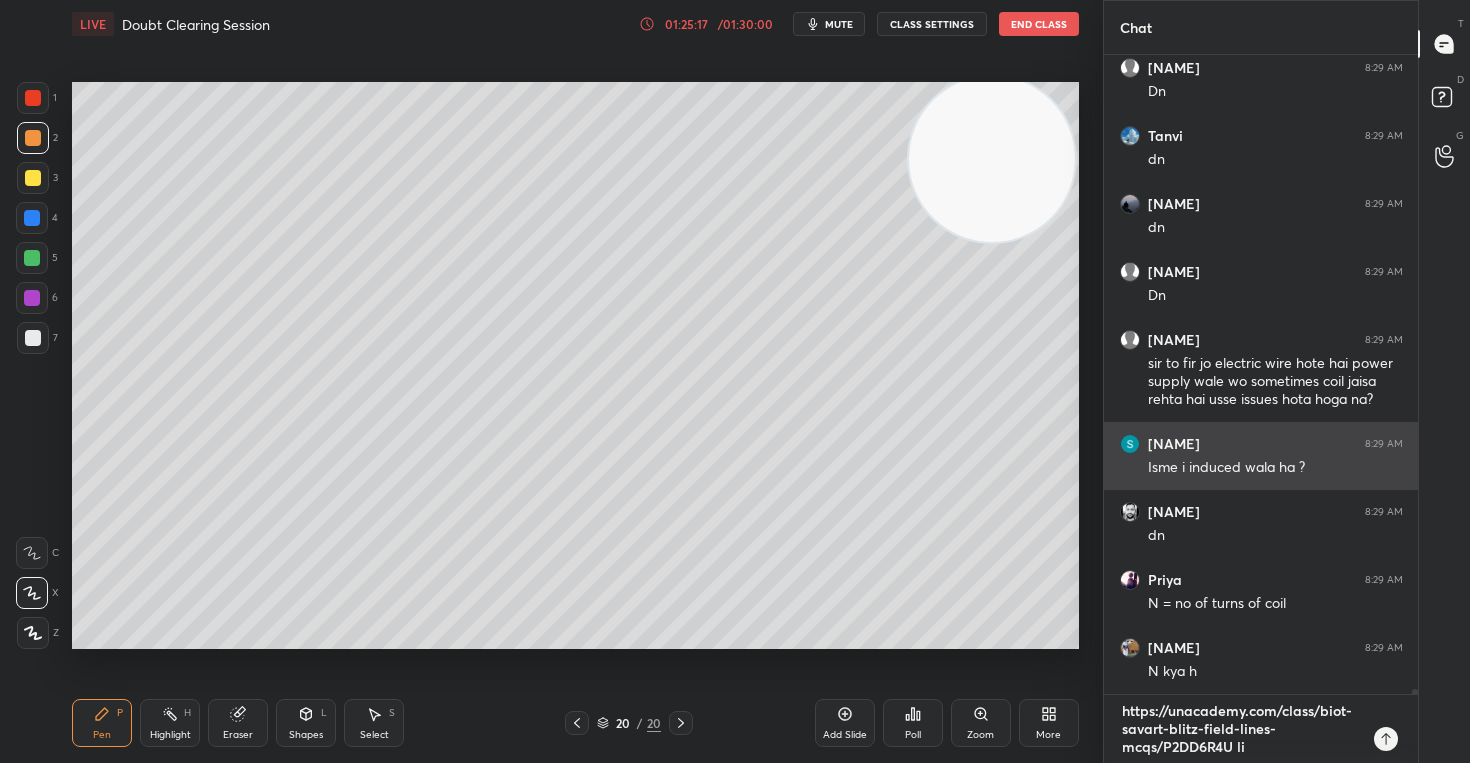 type on "https://unacademy.com/class/biot-savart-blitz-field-lines-mcqs/P2DD6R4U liv" 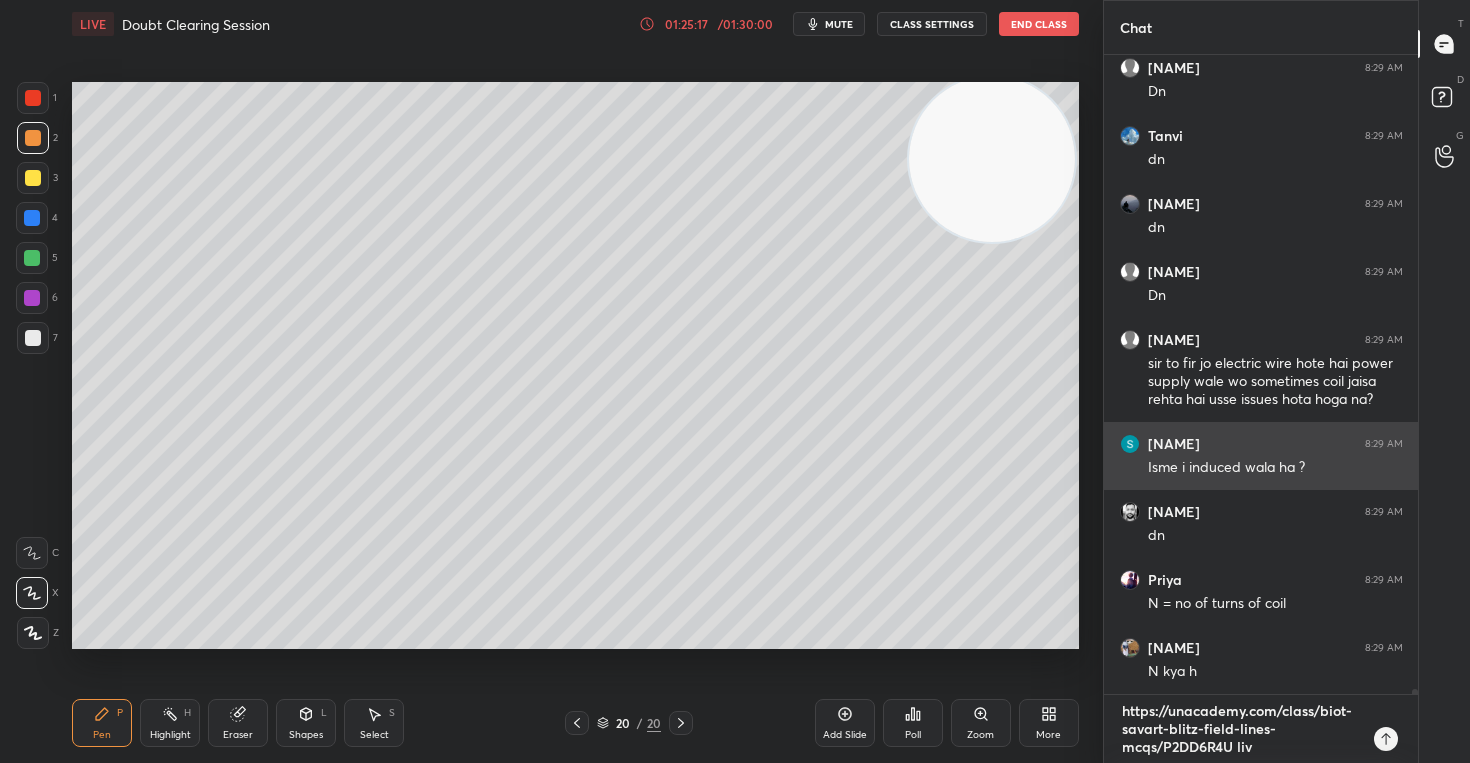 type on "https://unacademy.com/class/biot-savart-blitz-field-lines-mcqs/P2DD6R4U live" 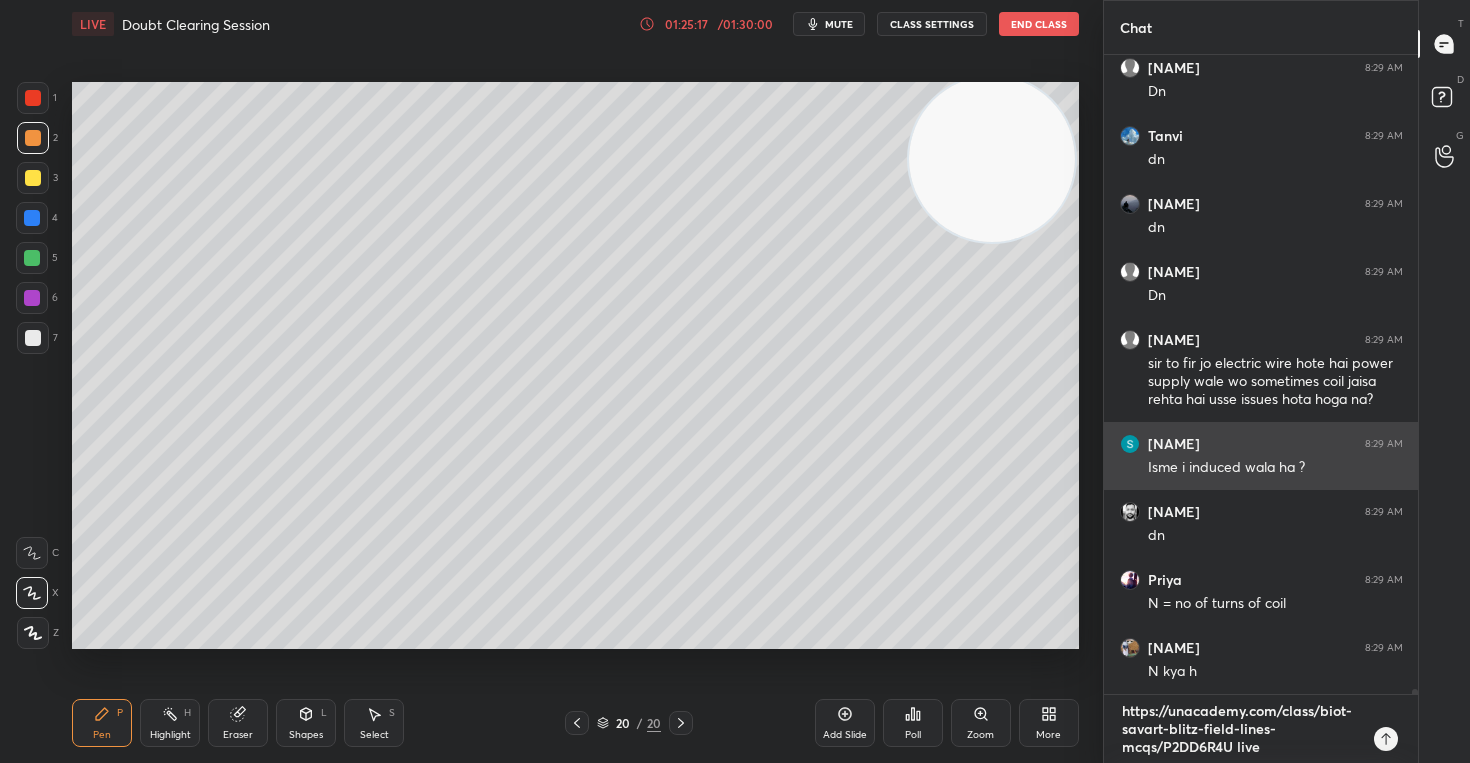 type on "https://unacademy.com/class/biot-savart-blitz-field-lines-mcqs/P2DD6R4U live" 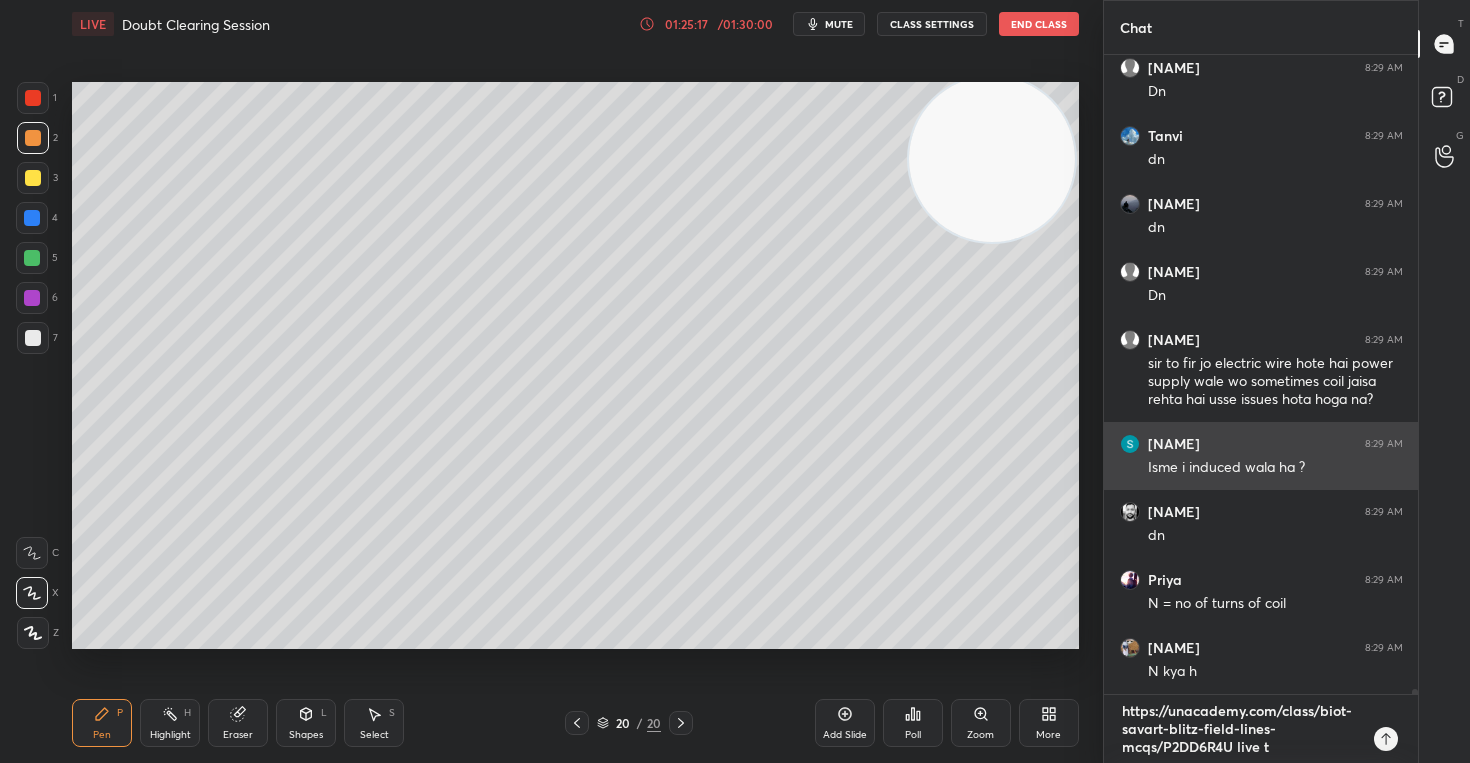 type on "https://unacademy.com/class/biot-savart-blitz-field-lines-mcqs/P2DD6R4U live to" 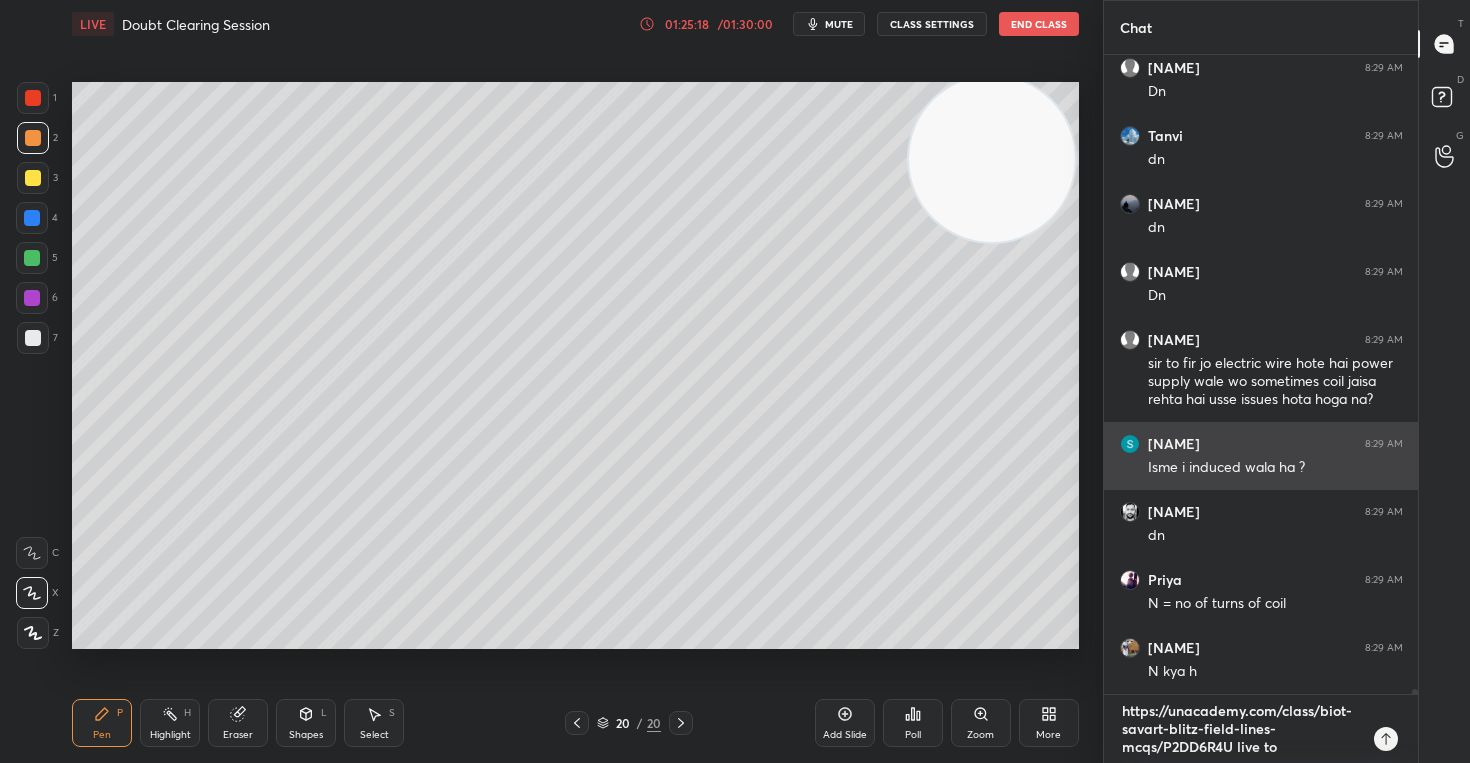 type on "https://unacademy.com/class/biot-savart-blitz-field-lines-mcqs/P2DD6R4U live tod" 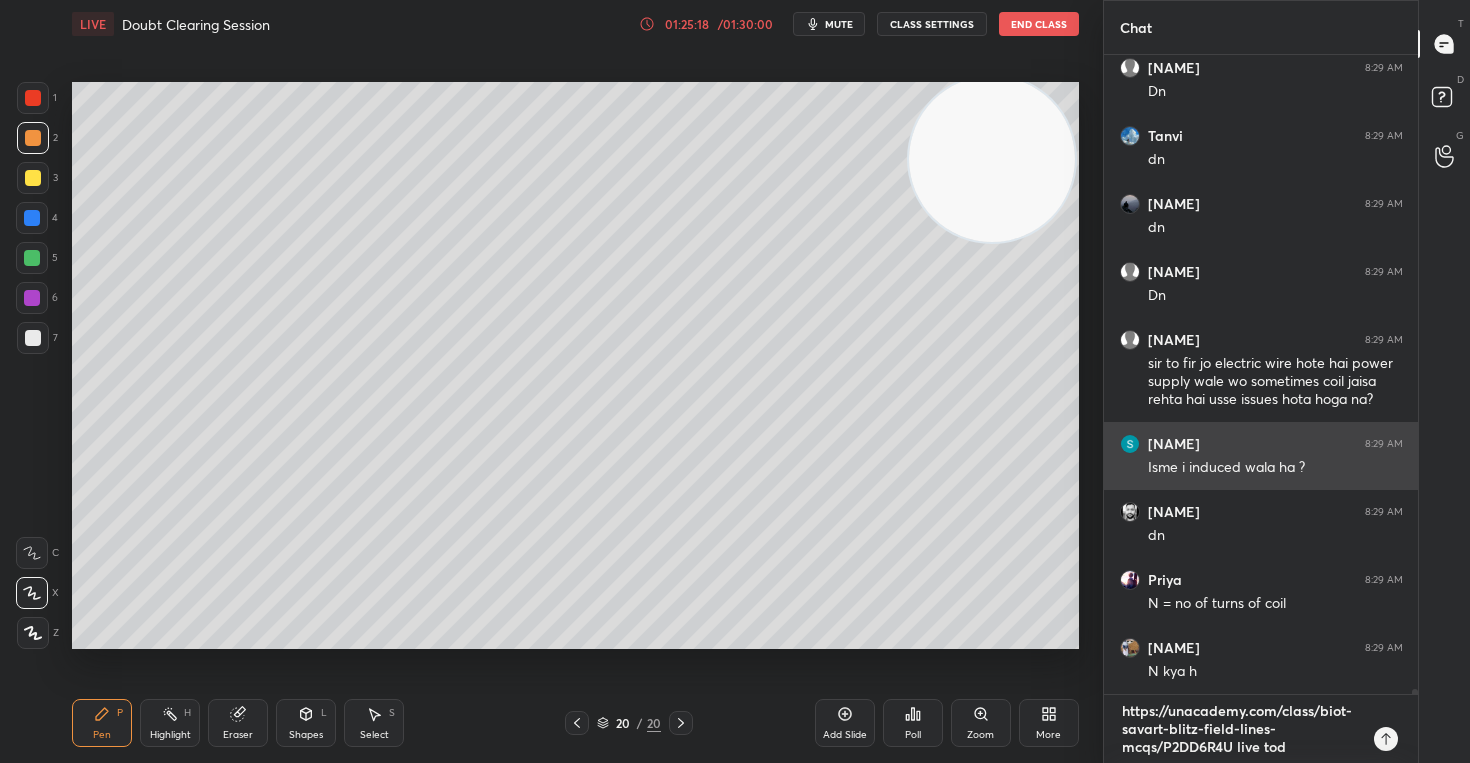 type on "x" 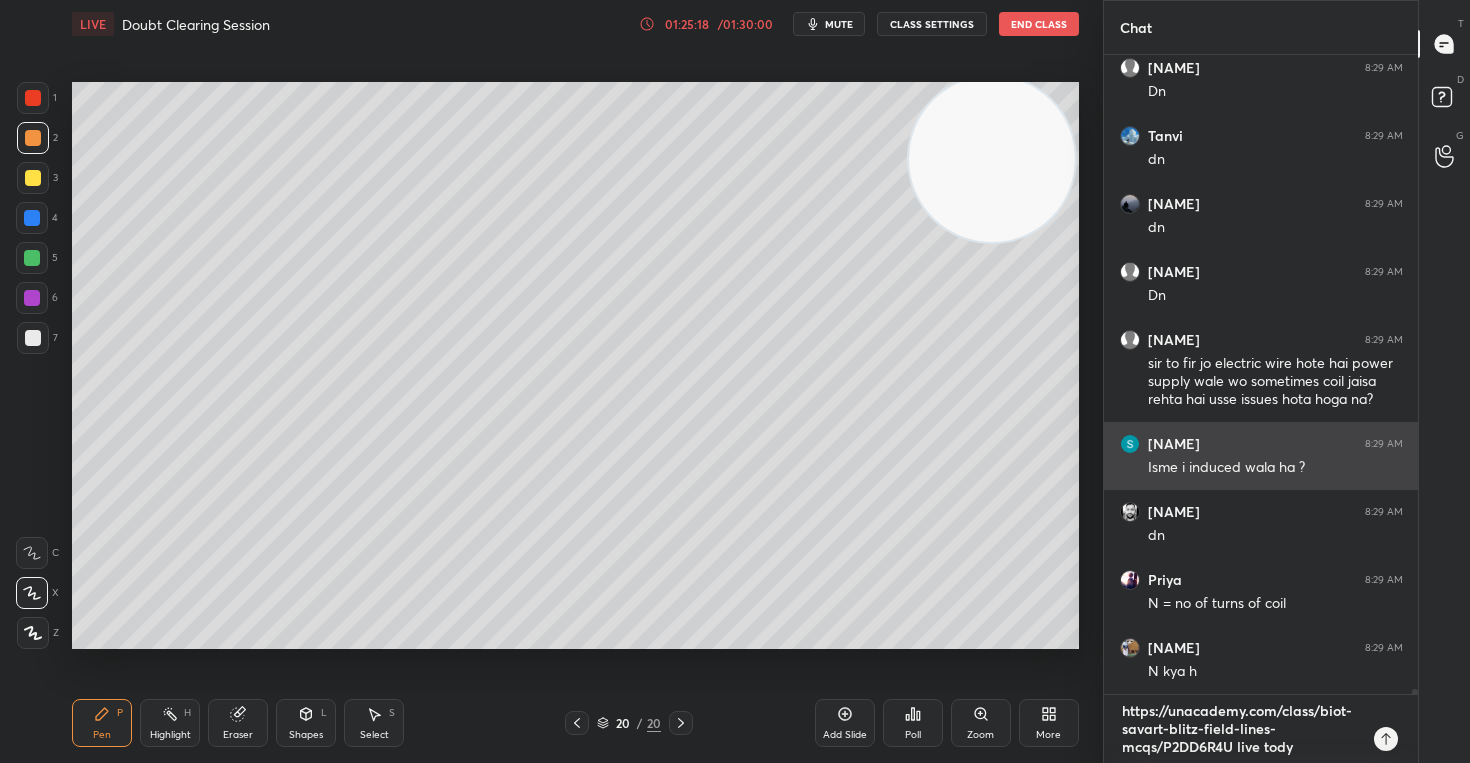 type on "https://unacademy.com/class/biot-savart-blitz-field-lines-mcqs/P2DD6R4U live tod" 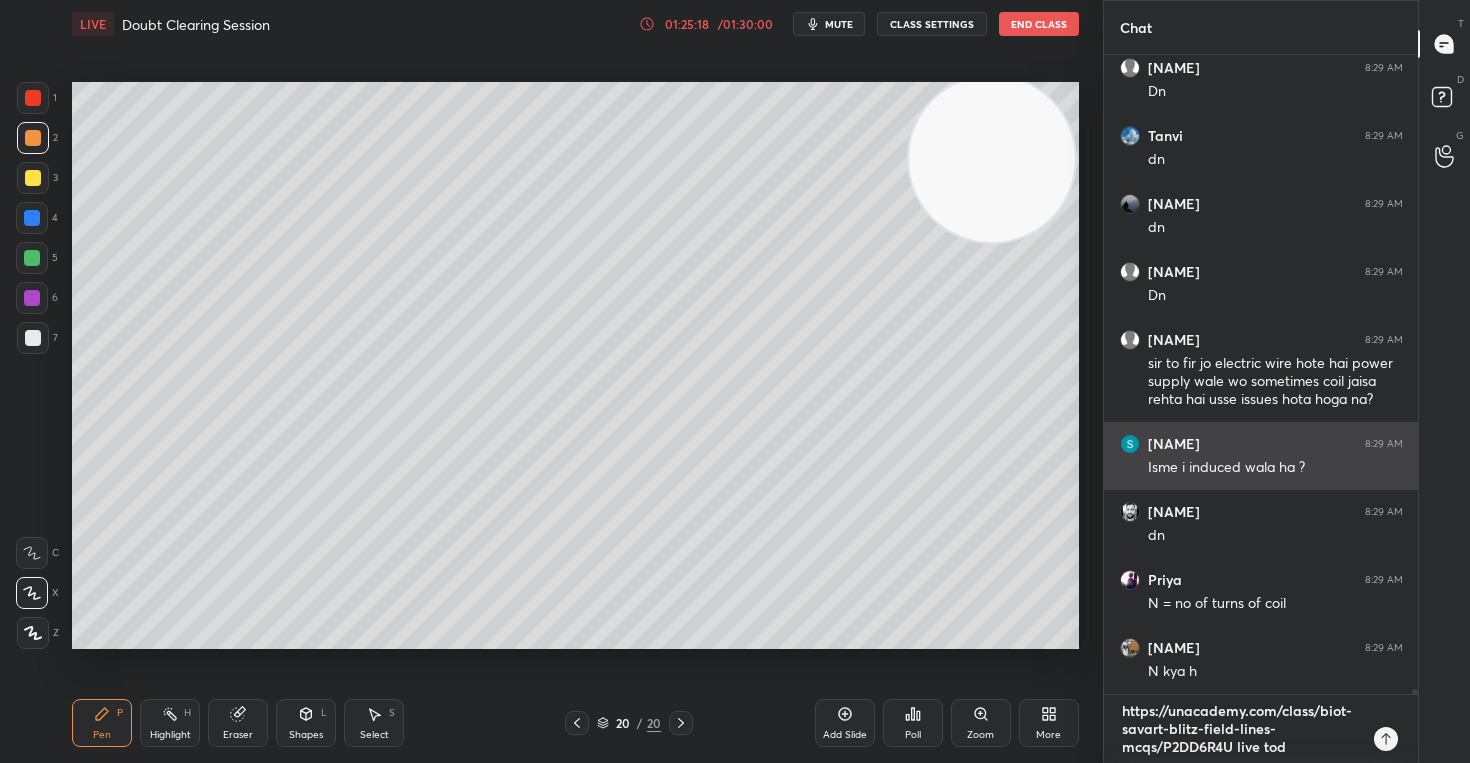 type on "x" 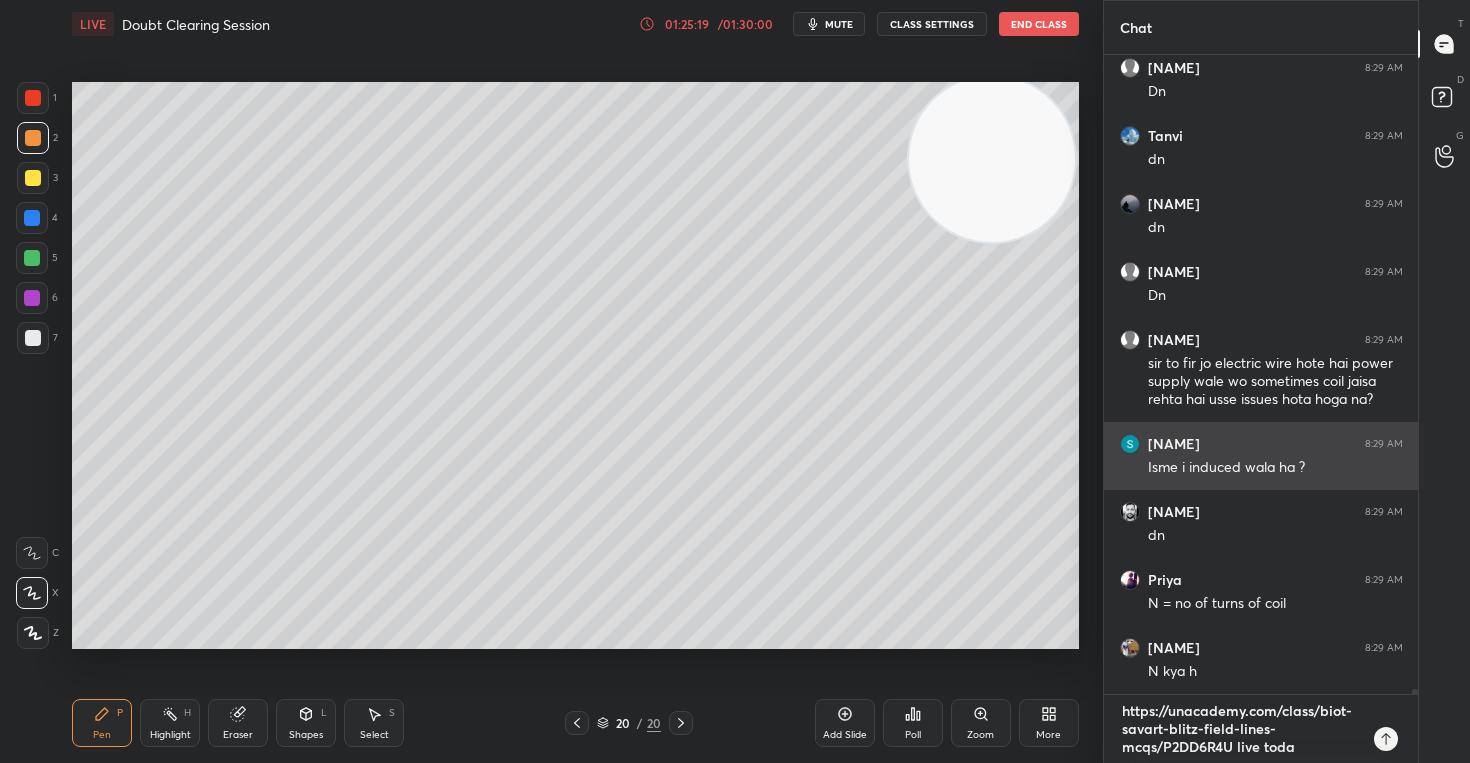 type on "https://unacademy.com/class/biot-savart-blitz-field-lines-mcqs/P2DD6R4U live today" 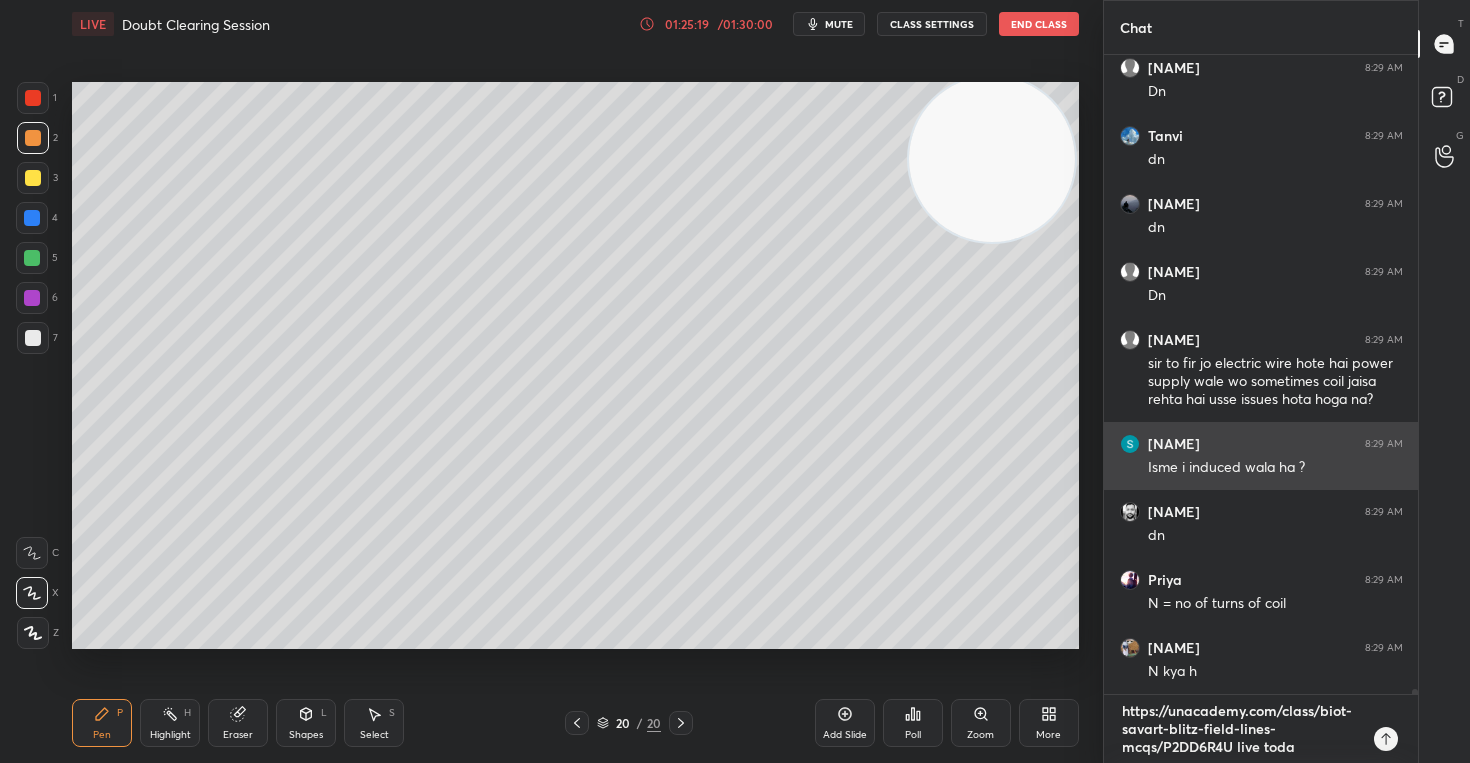 type on "x" 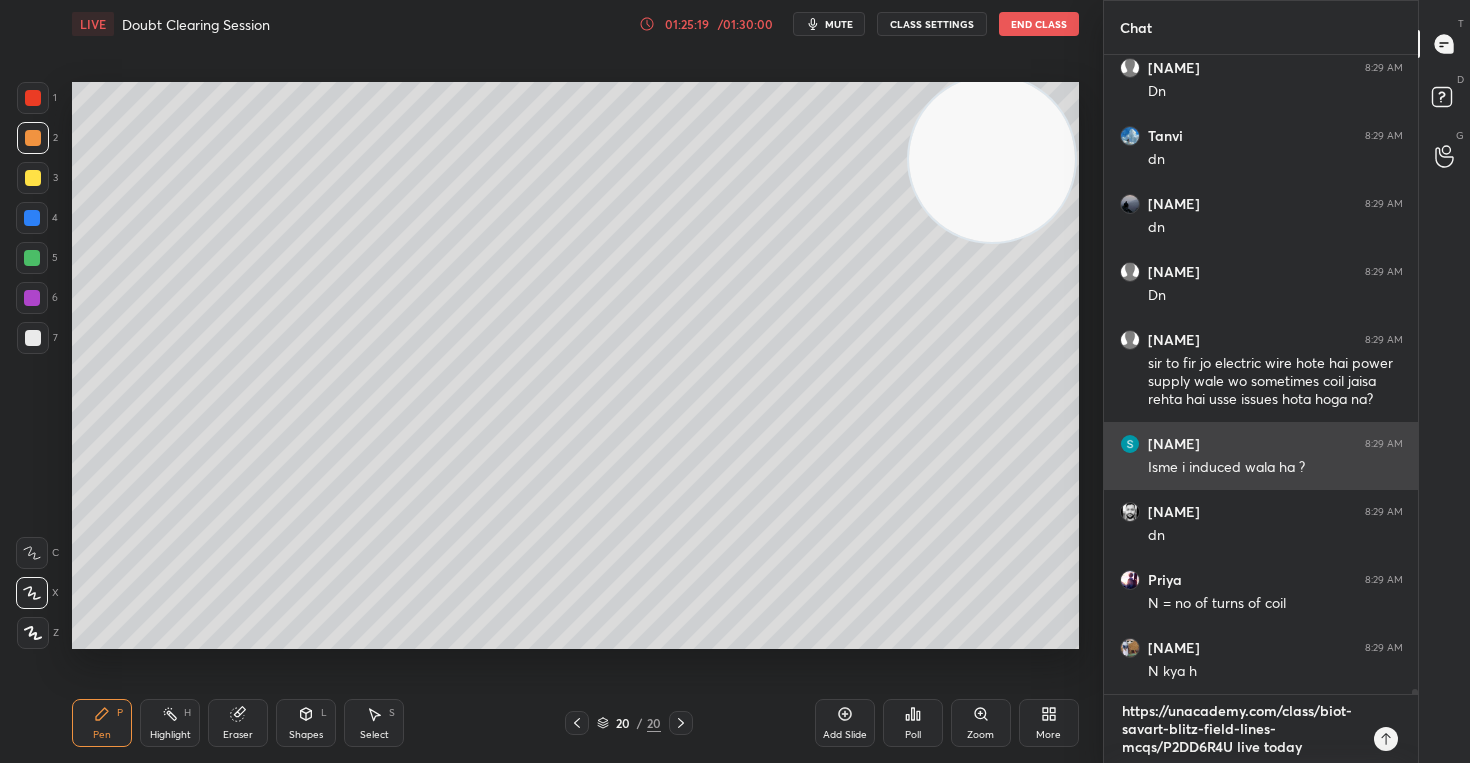 type on "https://unacademy.com/class/biot-savart-blitz-field-lines-mcqs/P2DD6R4U live today" 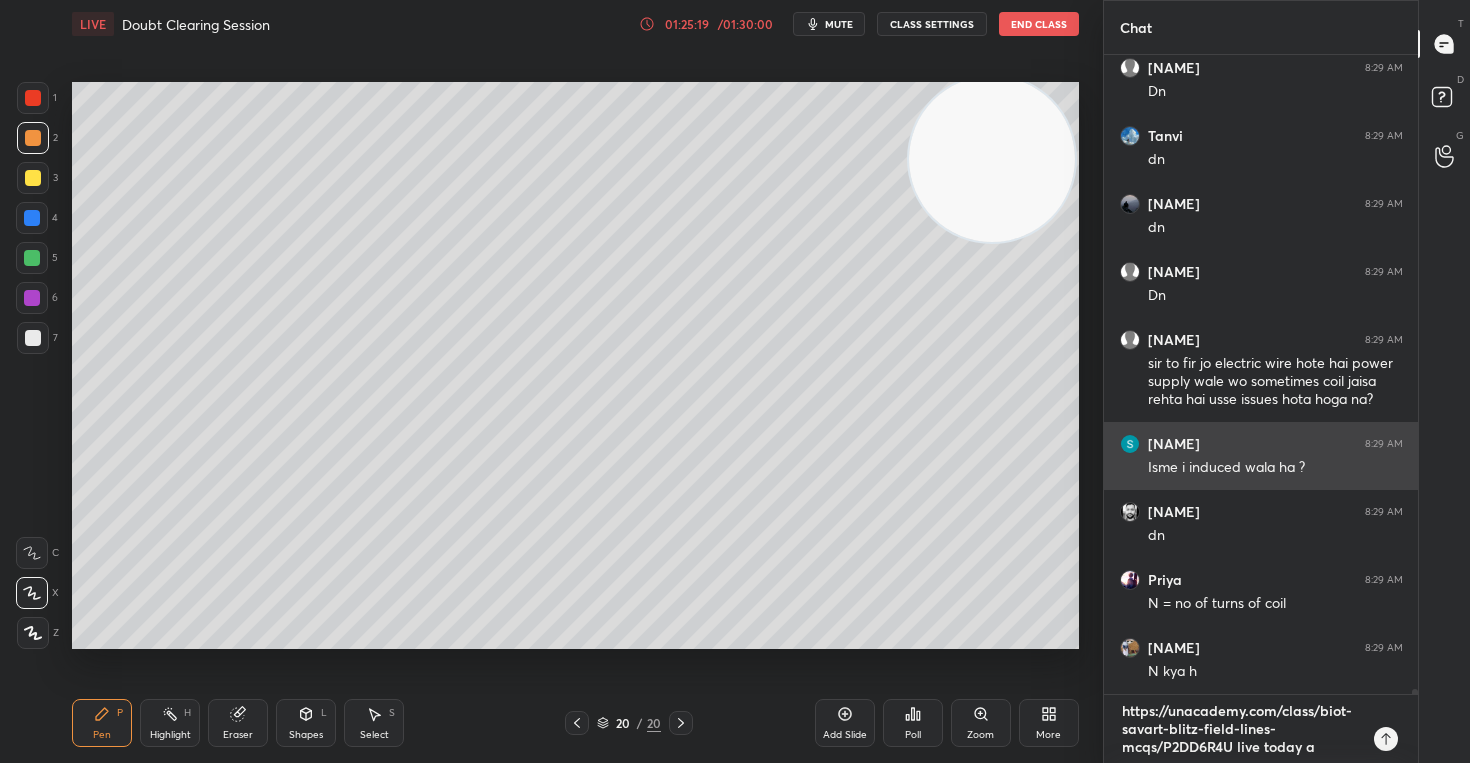 type on "https://unacademy.com/class/biot-savart-blitz-field-lines-mcqs/P2DD6R4U live today at" 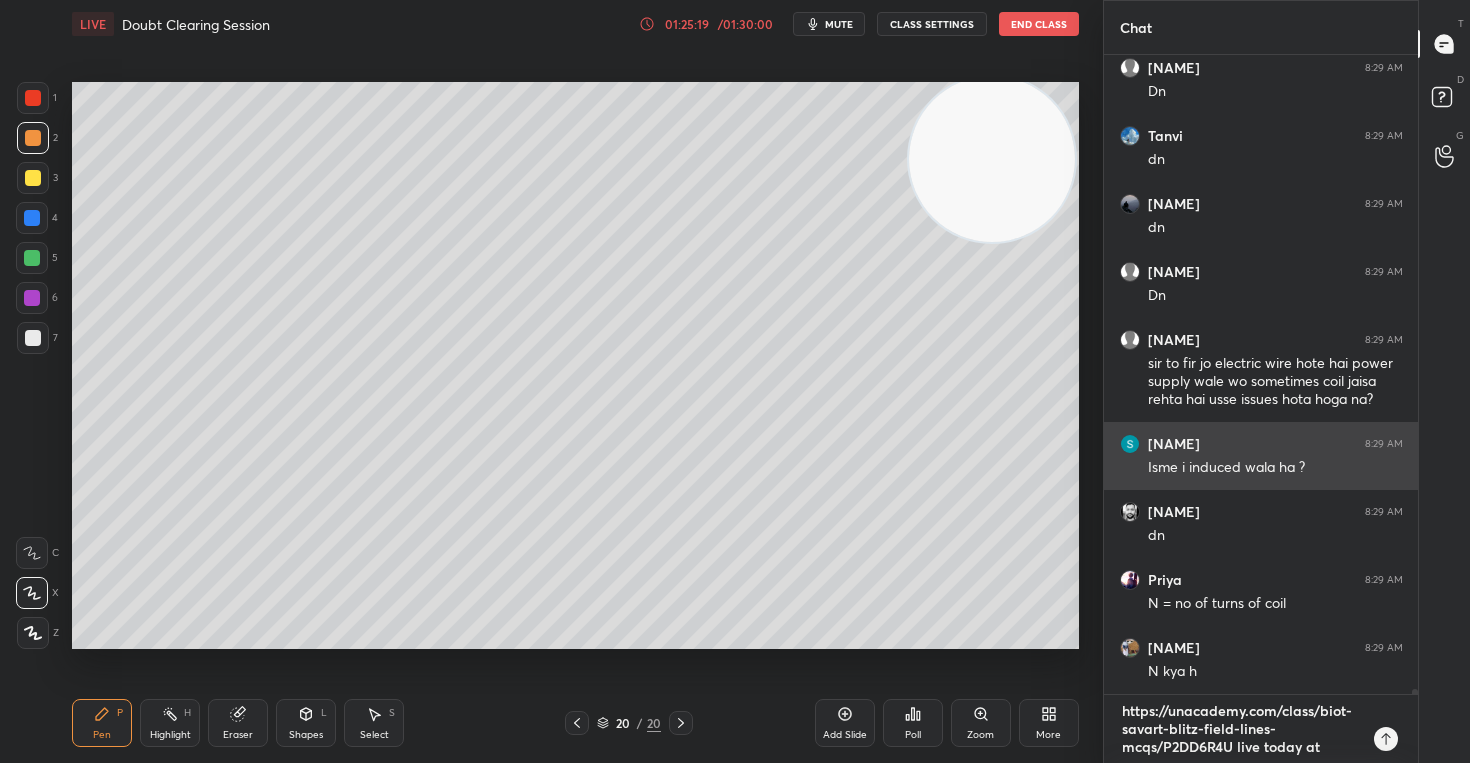 type on "https://unacademy.com/class/biot-savart-blitz-field-lines-mcqs/P2DD6R4U live today at" 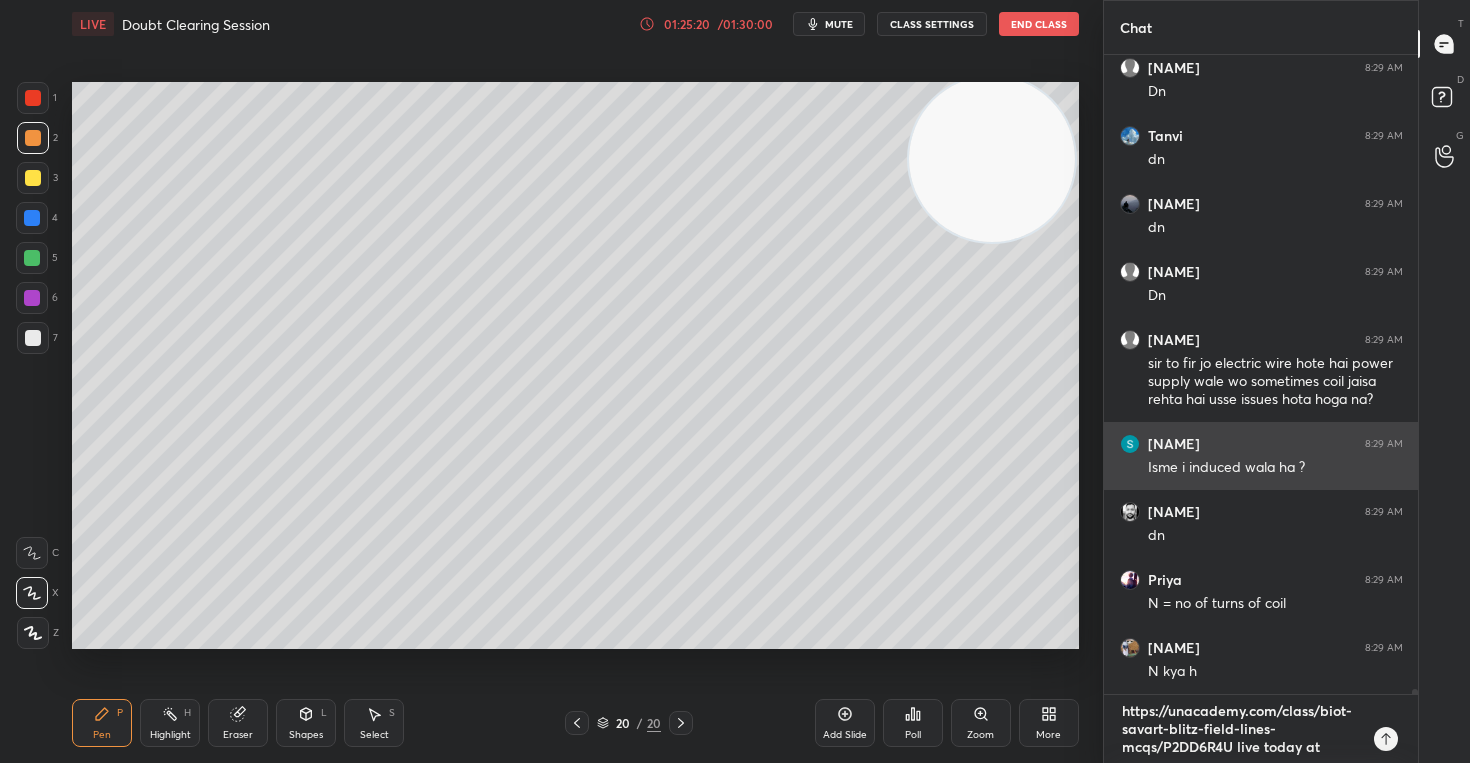 type on "https://unacademy.com/class/biot-savart-blitz-field-lines-mcqs/P2DD6R4U live today at 8" 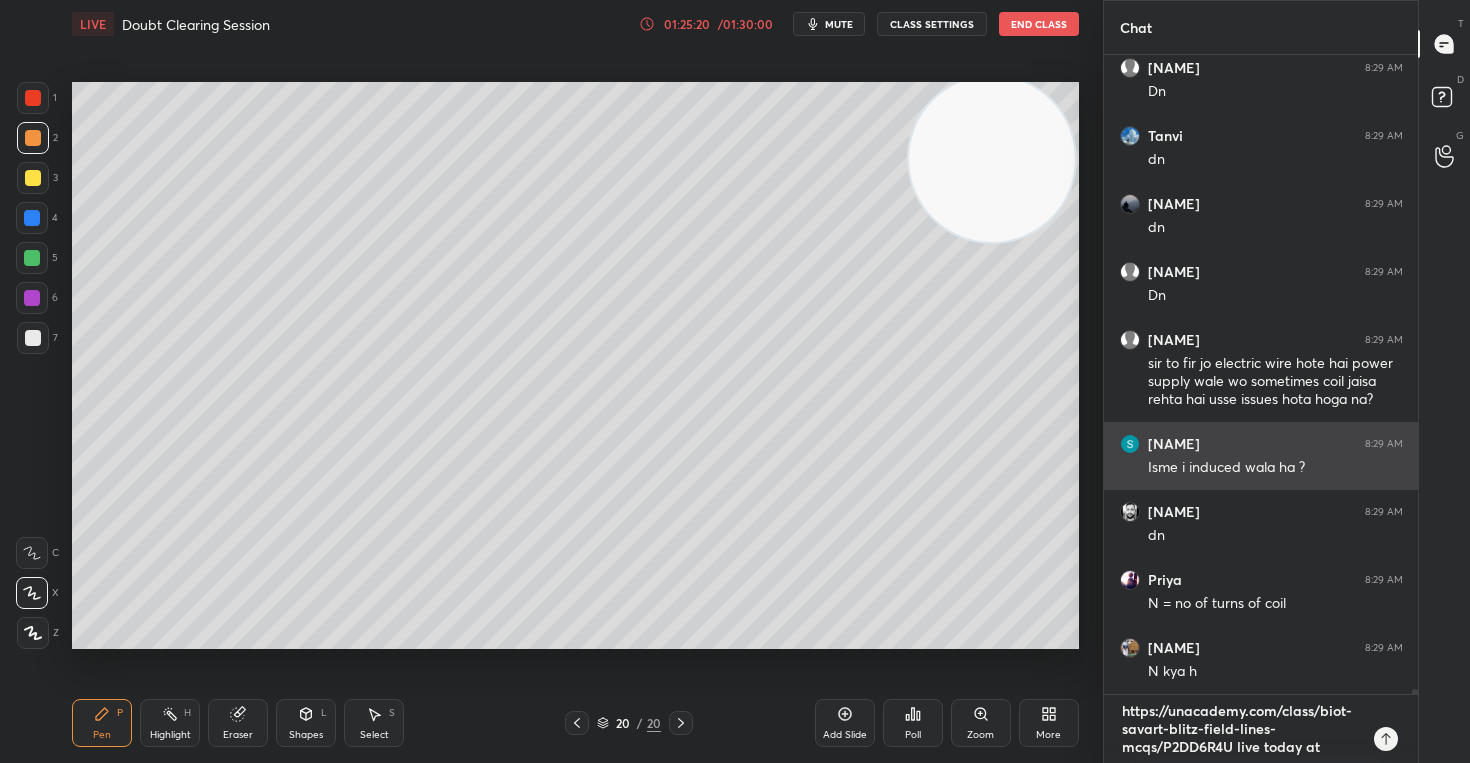 type on "x" 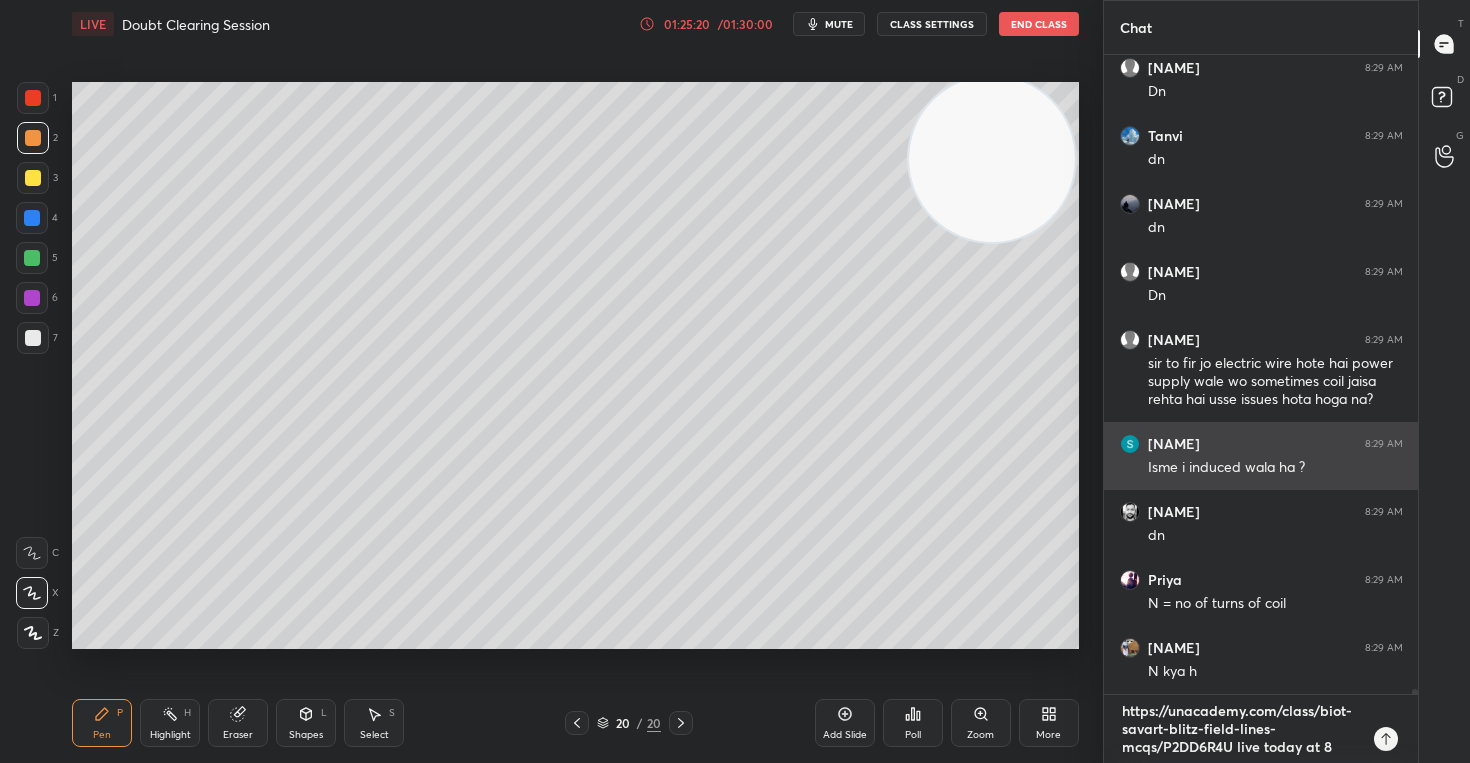 type on "https://unacademy.com/class/biot-savart-blitz-field-lines-mcqs/P2DD6R4U live today at 8" 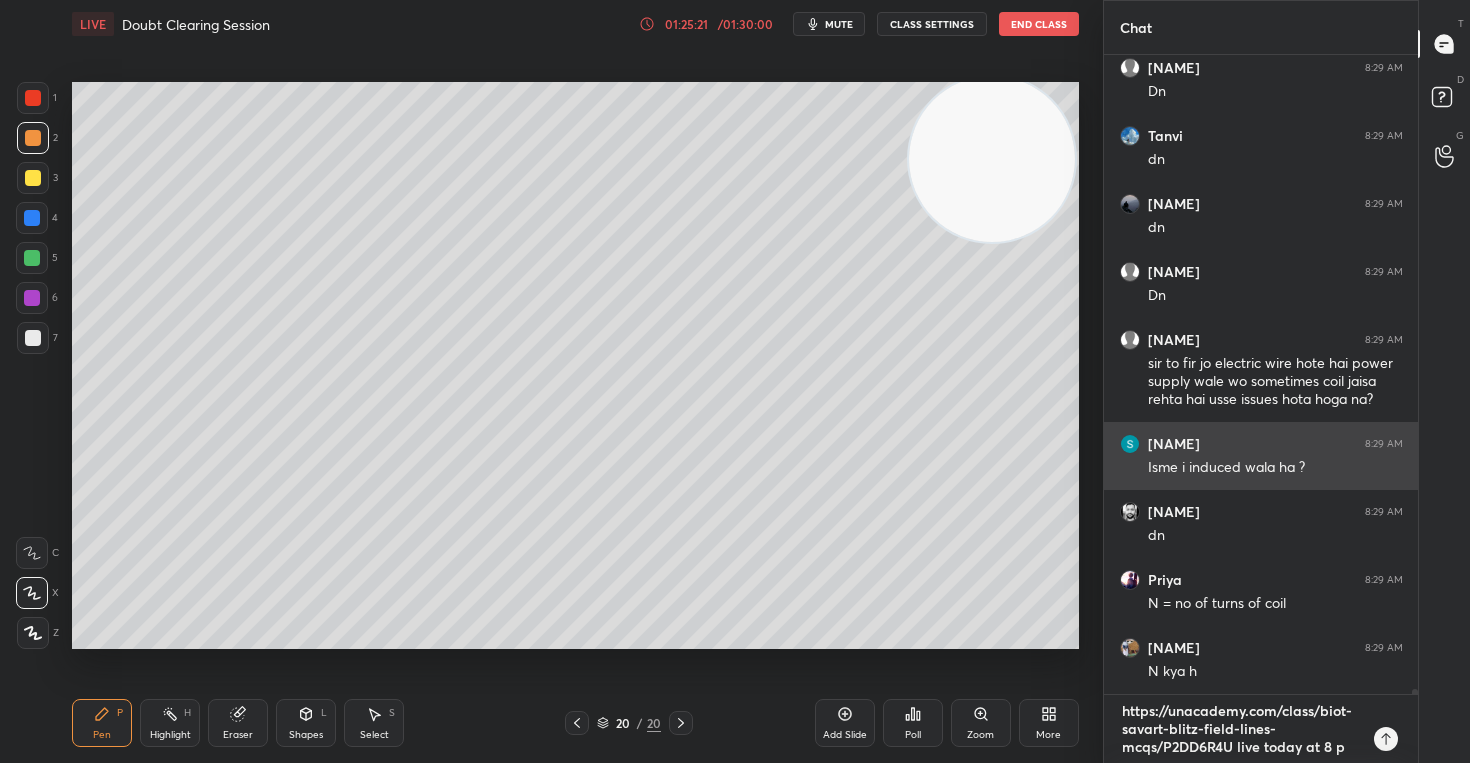 type on "https://unacademy.com/class/biot-savart-blitz-field-lines-mcqs/P2DD6R4U live today at 8" 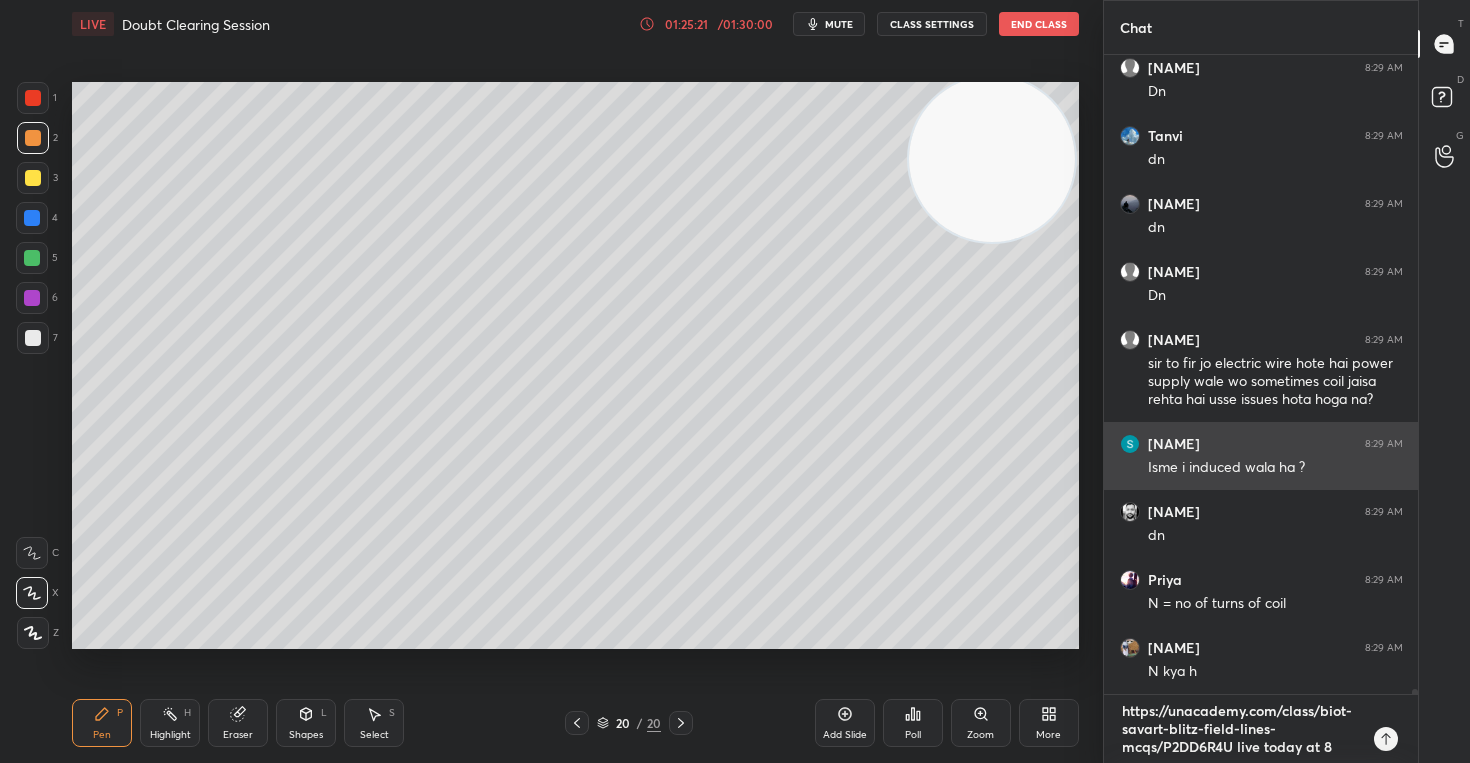 type on "https://unacademy.com/class/biot-savart-blitz-field-lines-mcqs/P2DD6R4U live today at 8 a" 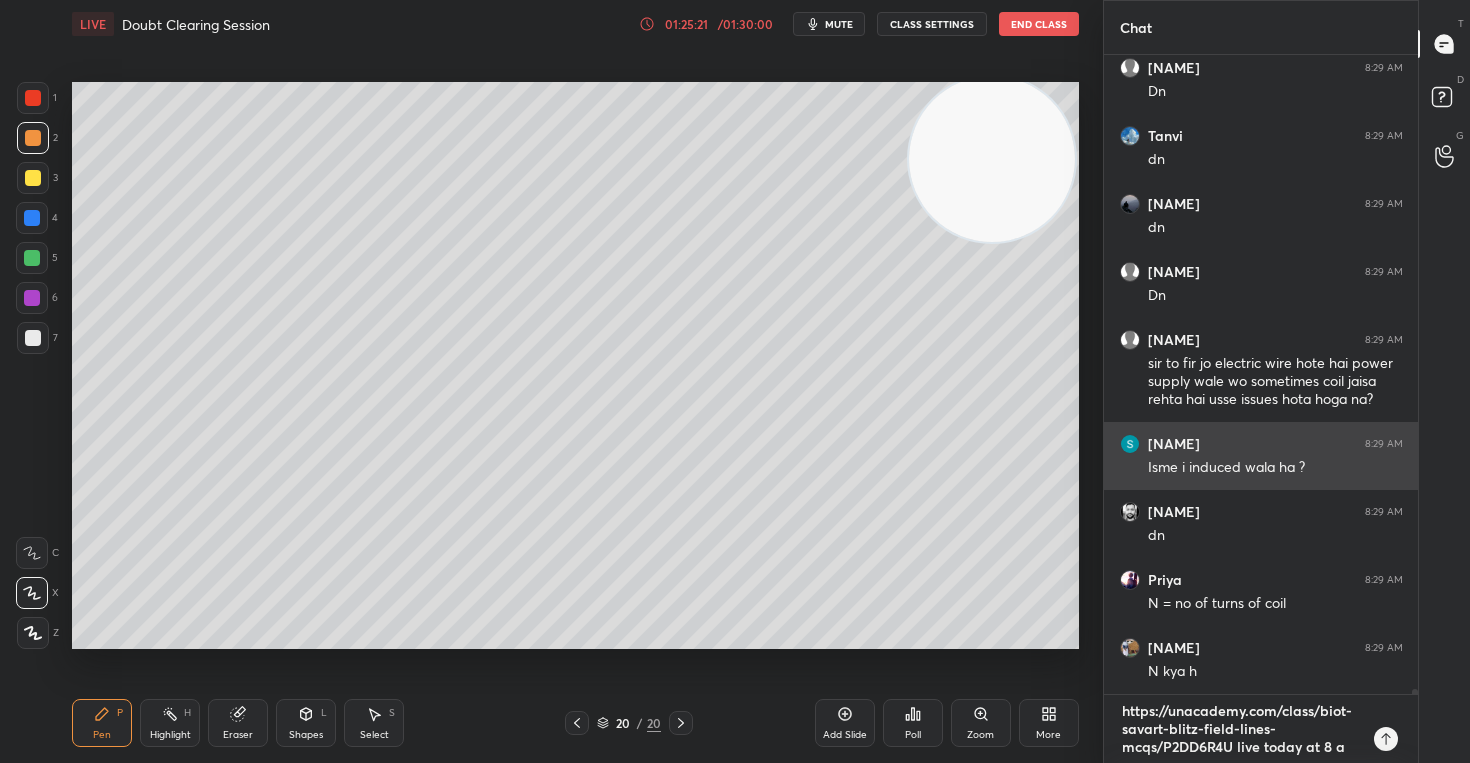 type on "https://unacademy.com/class/biot-savart-blitz-field-lines-mcqs/P2DD6R4U live today at 8" 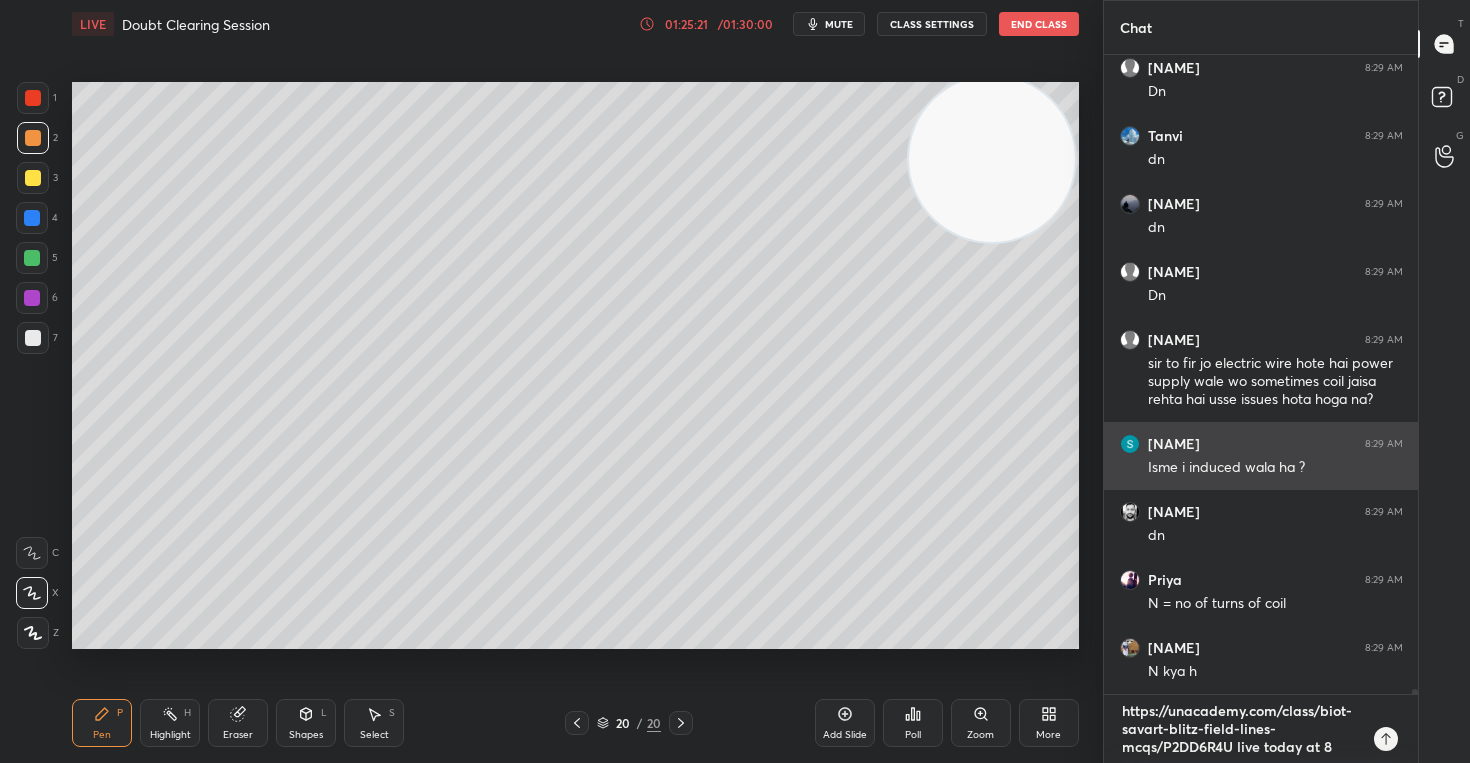 type on "https://unacademy.com/class/biot-savart-blitz-field-lines-mcqs/P2DD6R4U live today at 8" 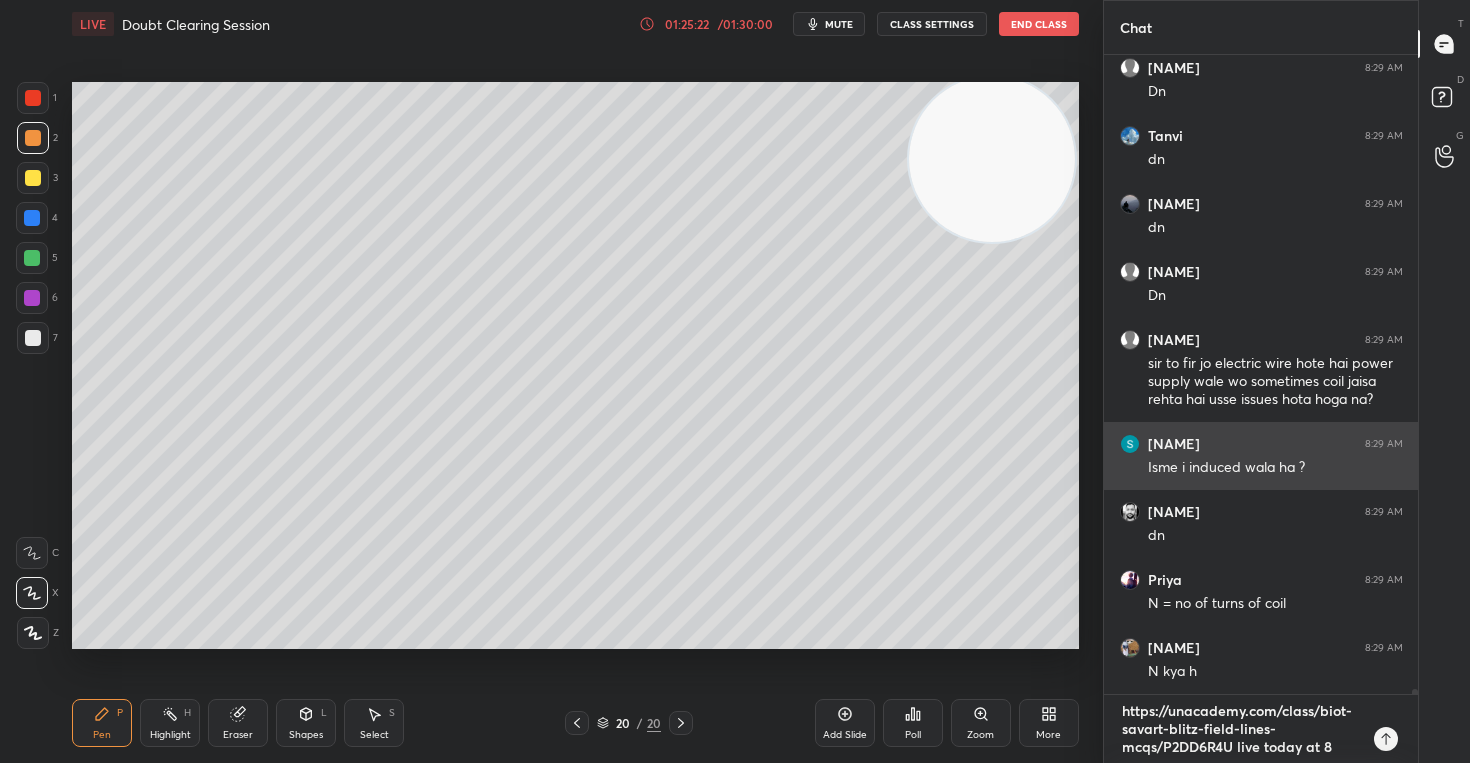 type on "https://unacademy.com/class/biot-savart-blitz-field-lines-mcqs/P2DD6R4U live today at 8:" 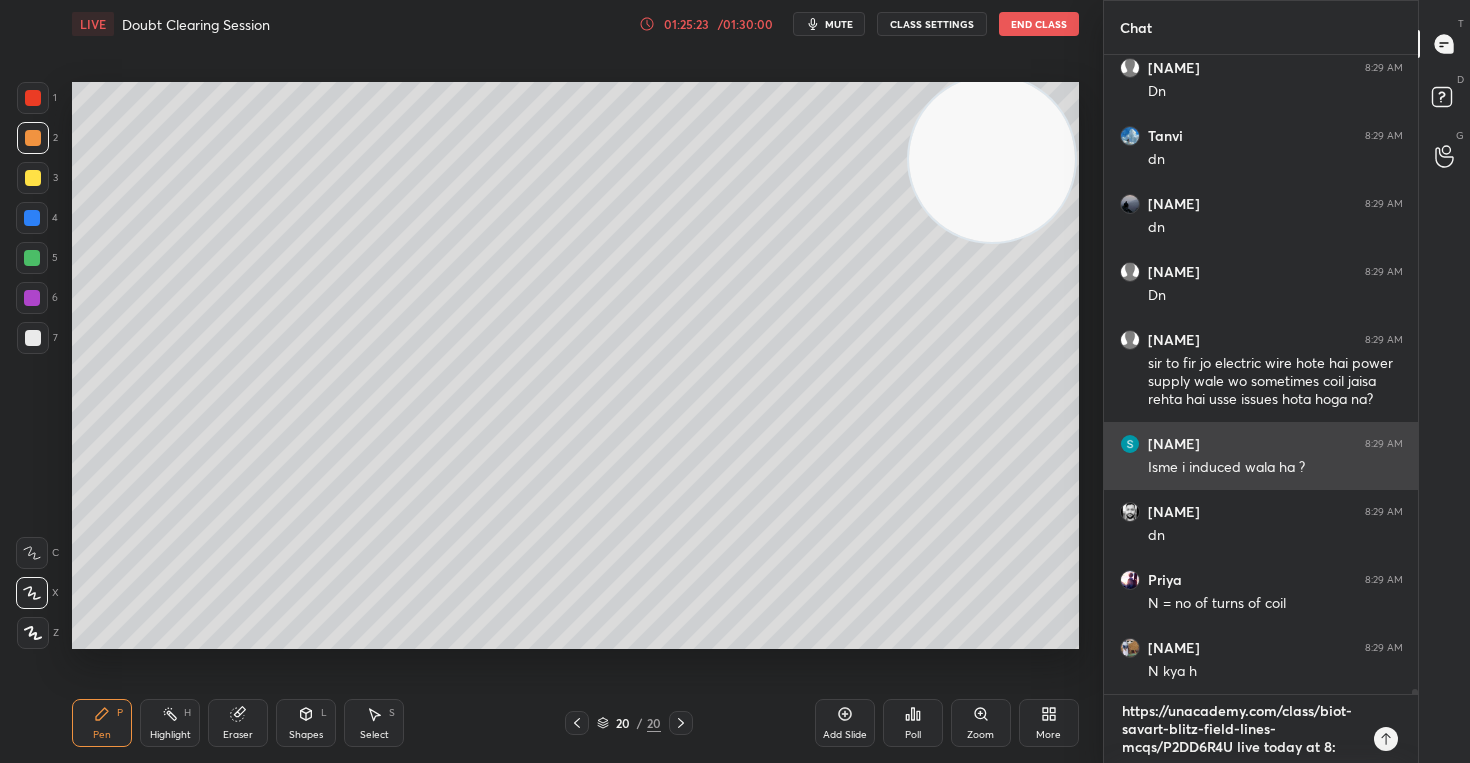 type on "https://unacademy.com/class/biot-savart-blitz-field-lines-mcqs/P2DD6R4U live today at 8:3" 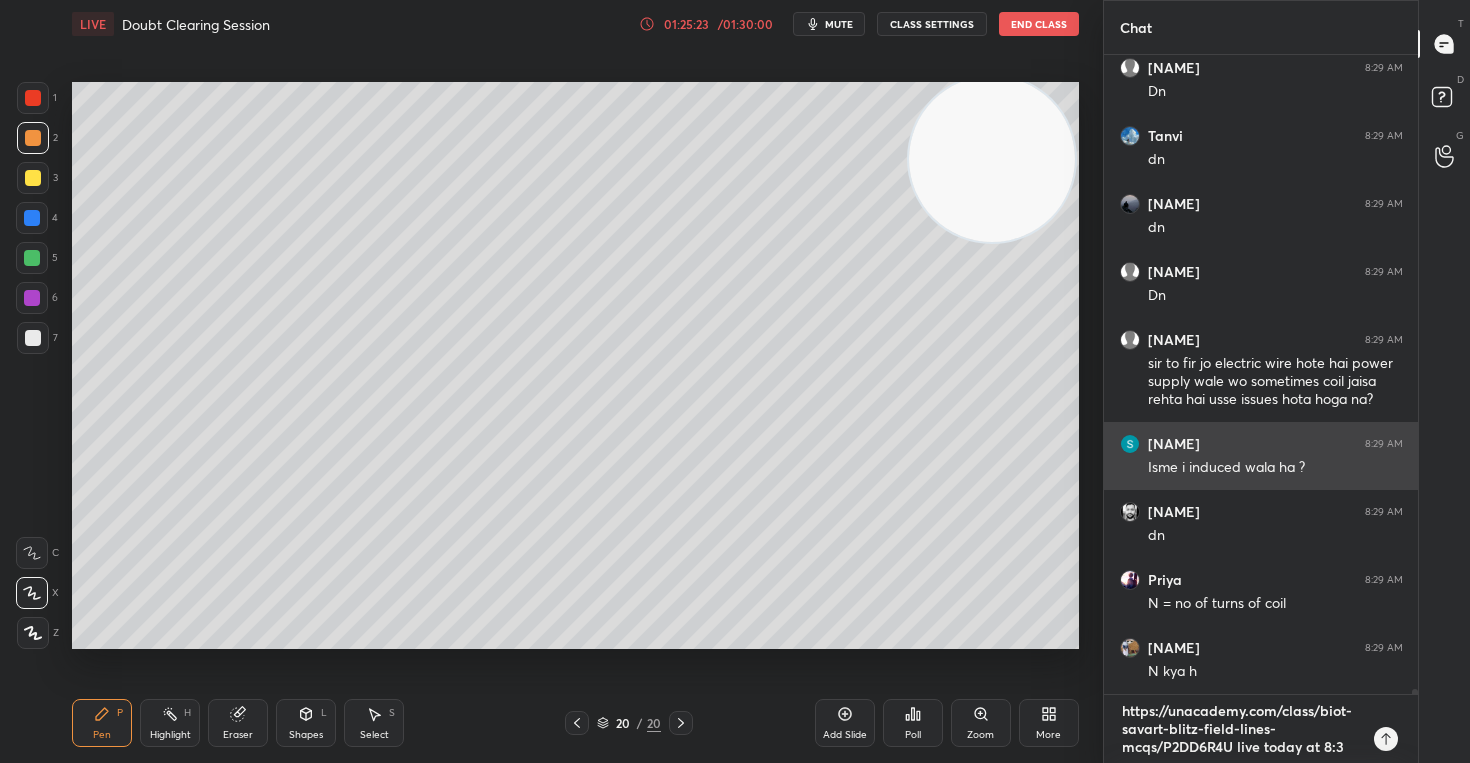 type on "https://unacademy.com/class/biot-savart-blitz-field-lines-mcqs/P2DD6R4U live today at [TIME]" 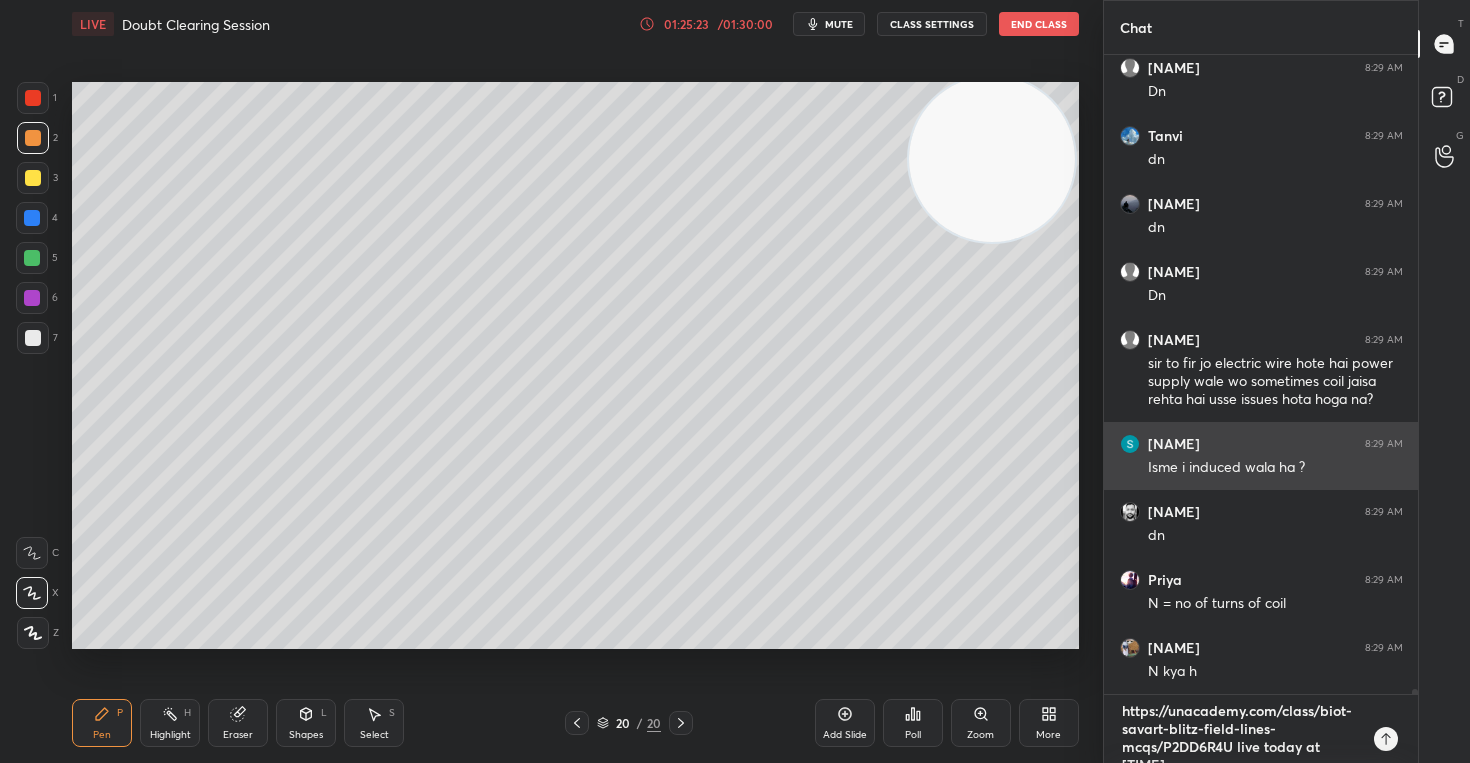 type on "https://unacademy.com/class/biot-savart-blitz-field-lines-mcqs/P2DD6R4U live today at [TIME]" 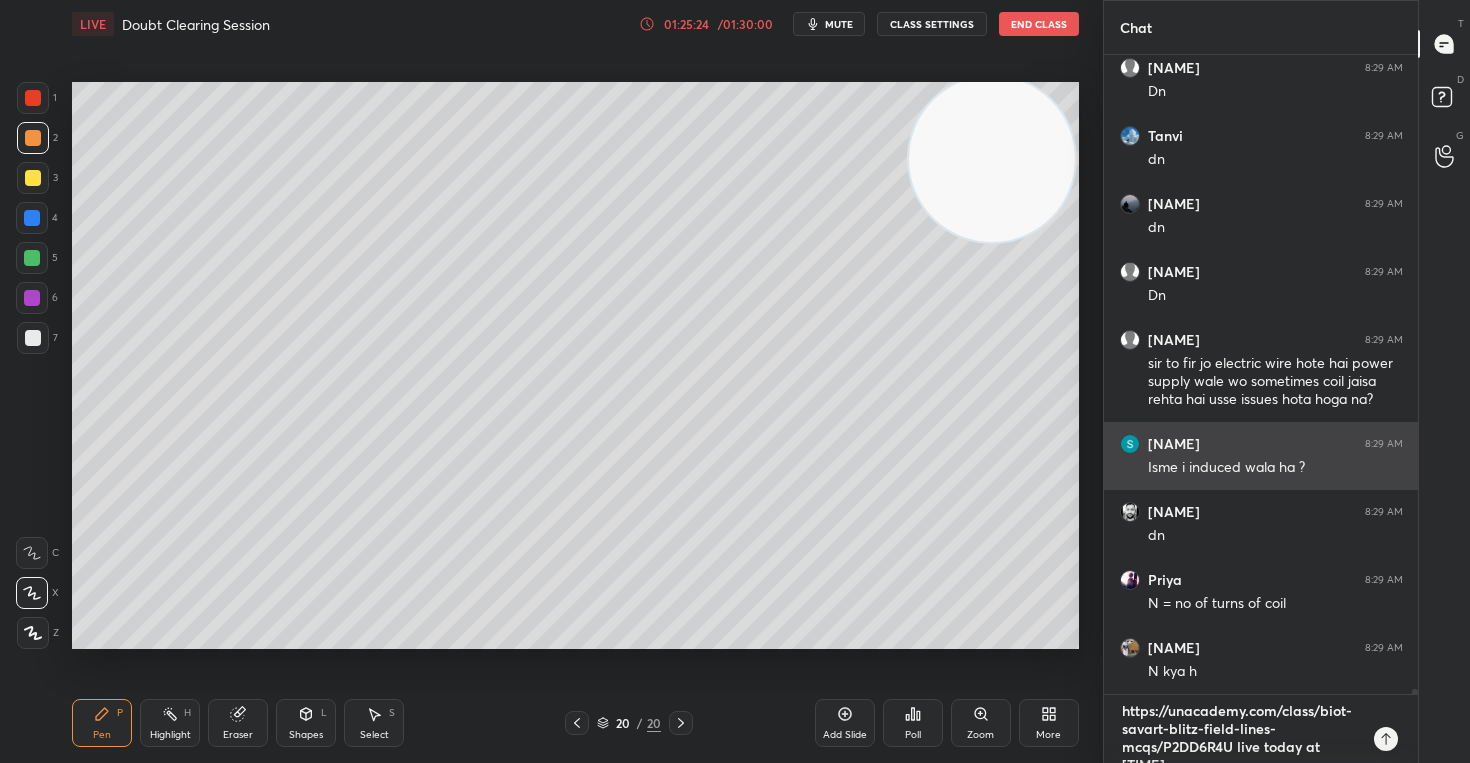 type on "https://unacademy.com/class/biot-savart-blitz-field-lines-mcqs/P2DD6R4U live today at 8:30 a" 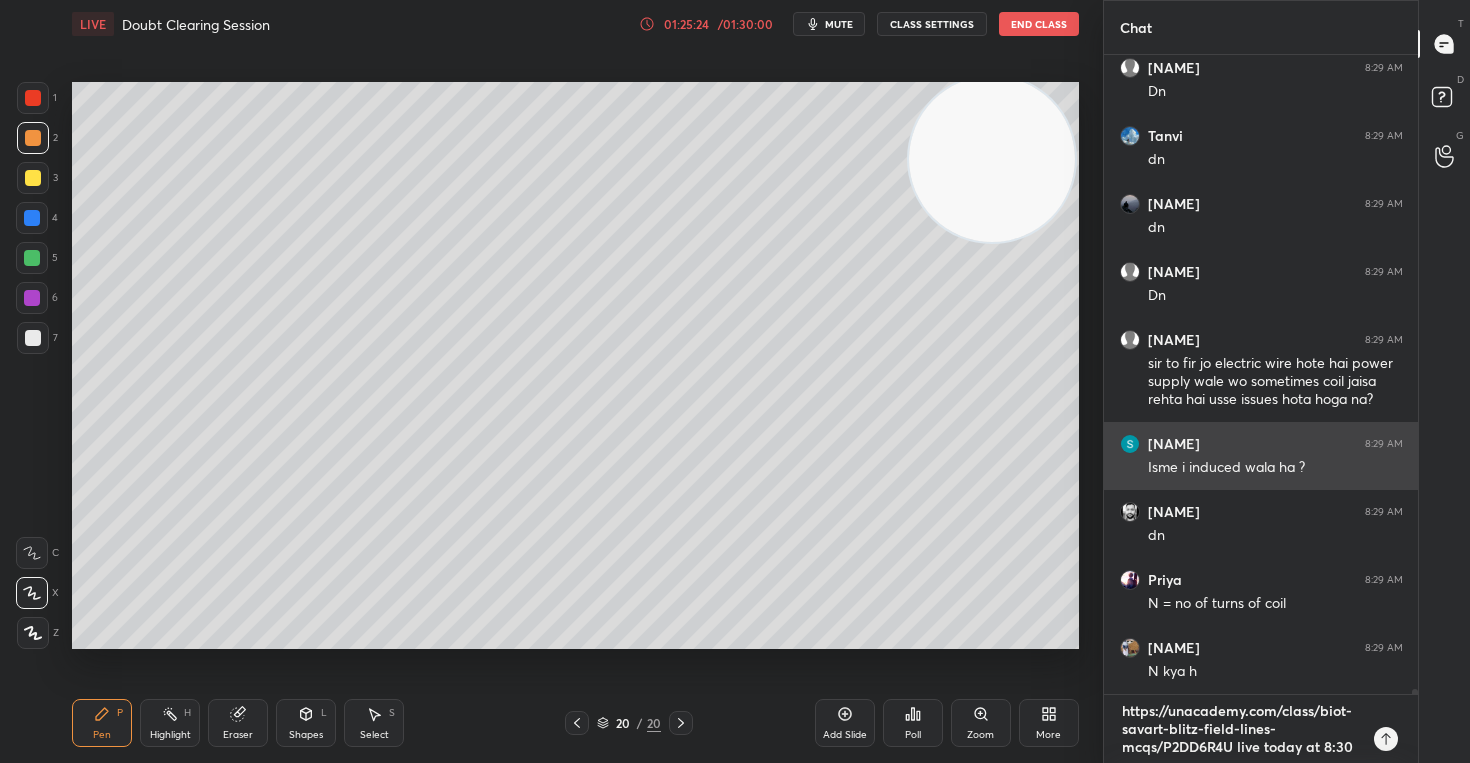 type on "https://unacademy.com/class/biot-savart-blitz-field-lines-mcqs/P2DD6R4U live today at [TIME] am" 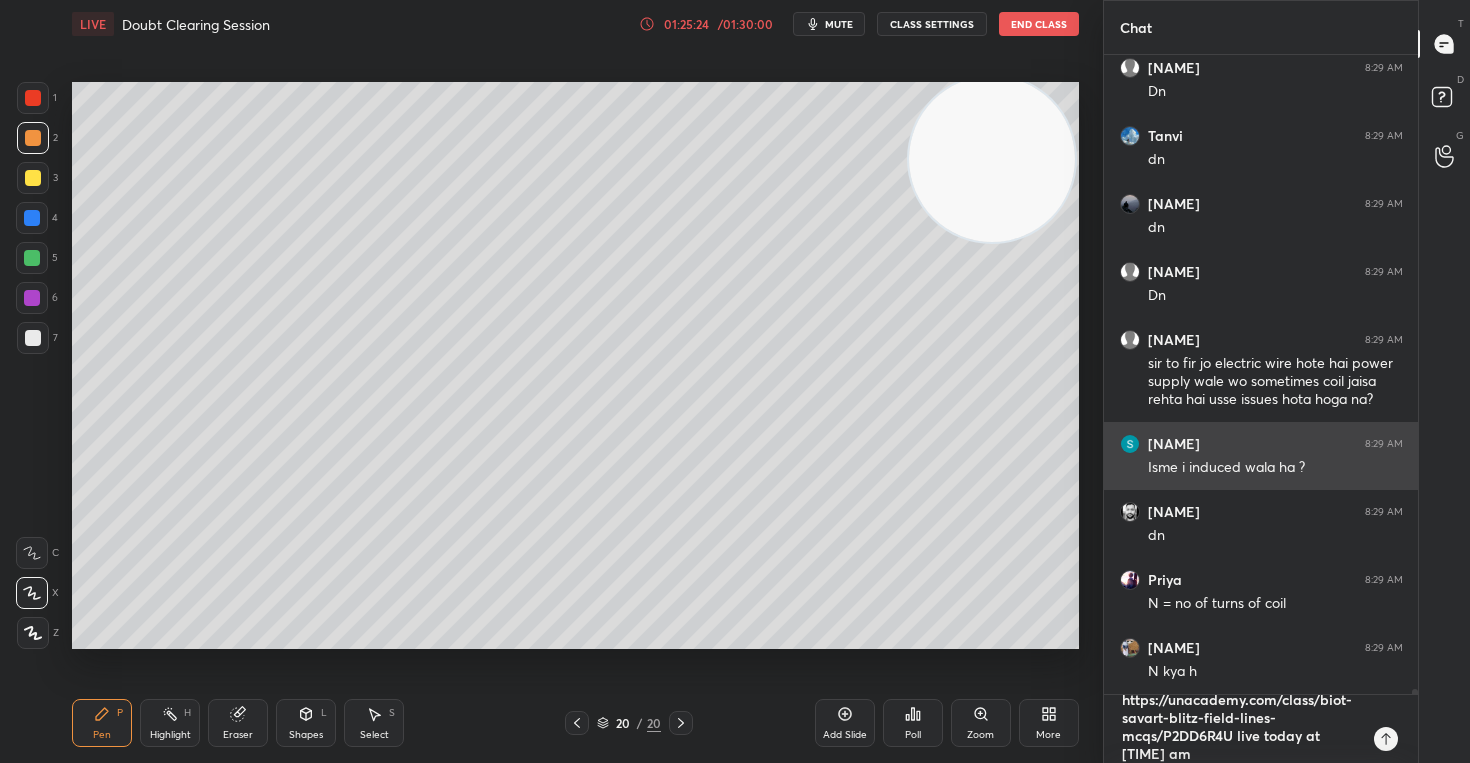 scroll, scrollTop: 0, scrollLeft: 0, axis: both 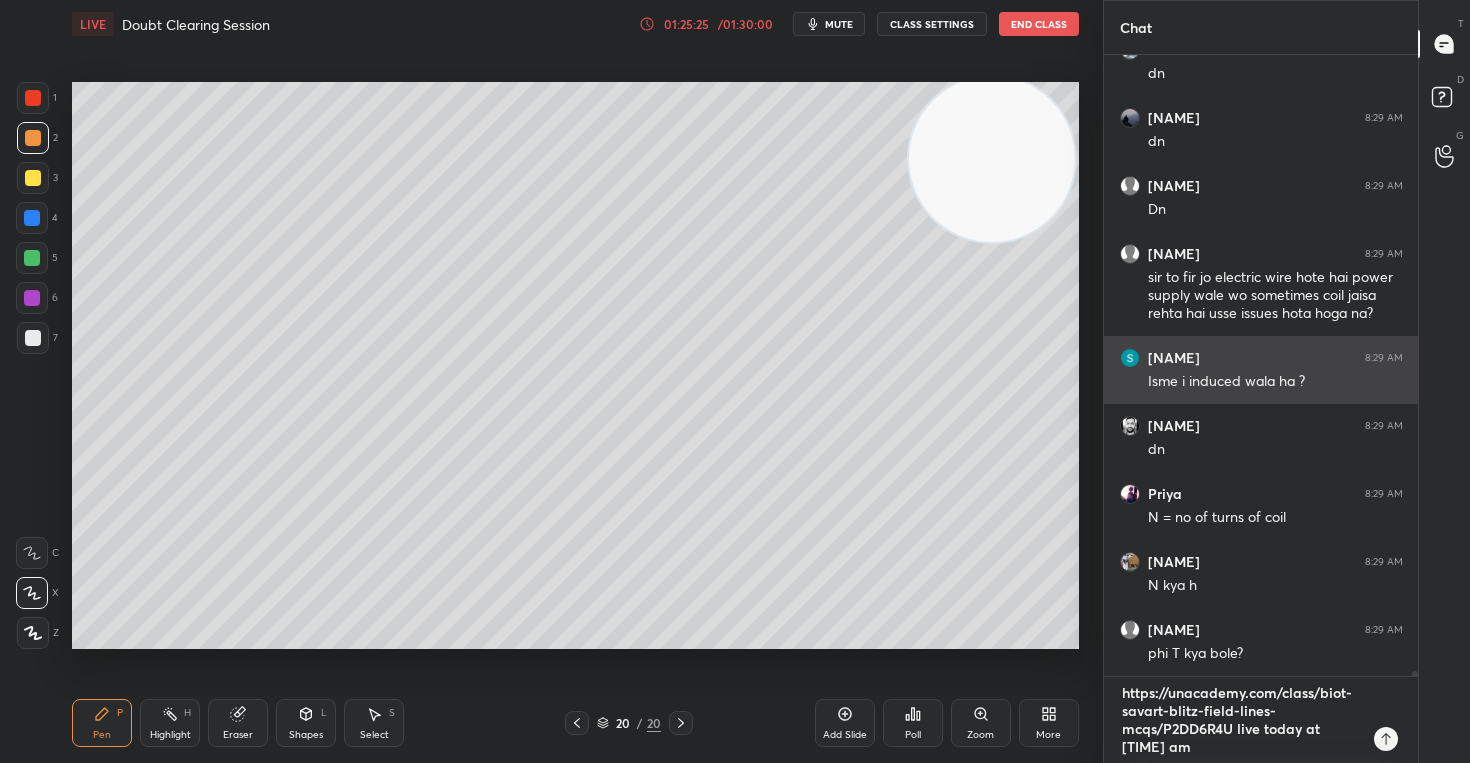 type 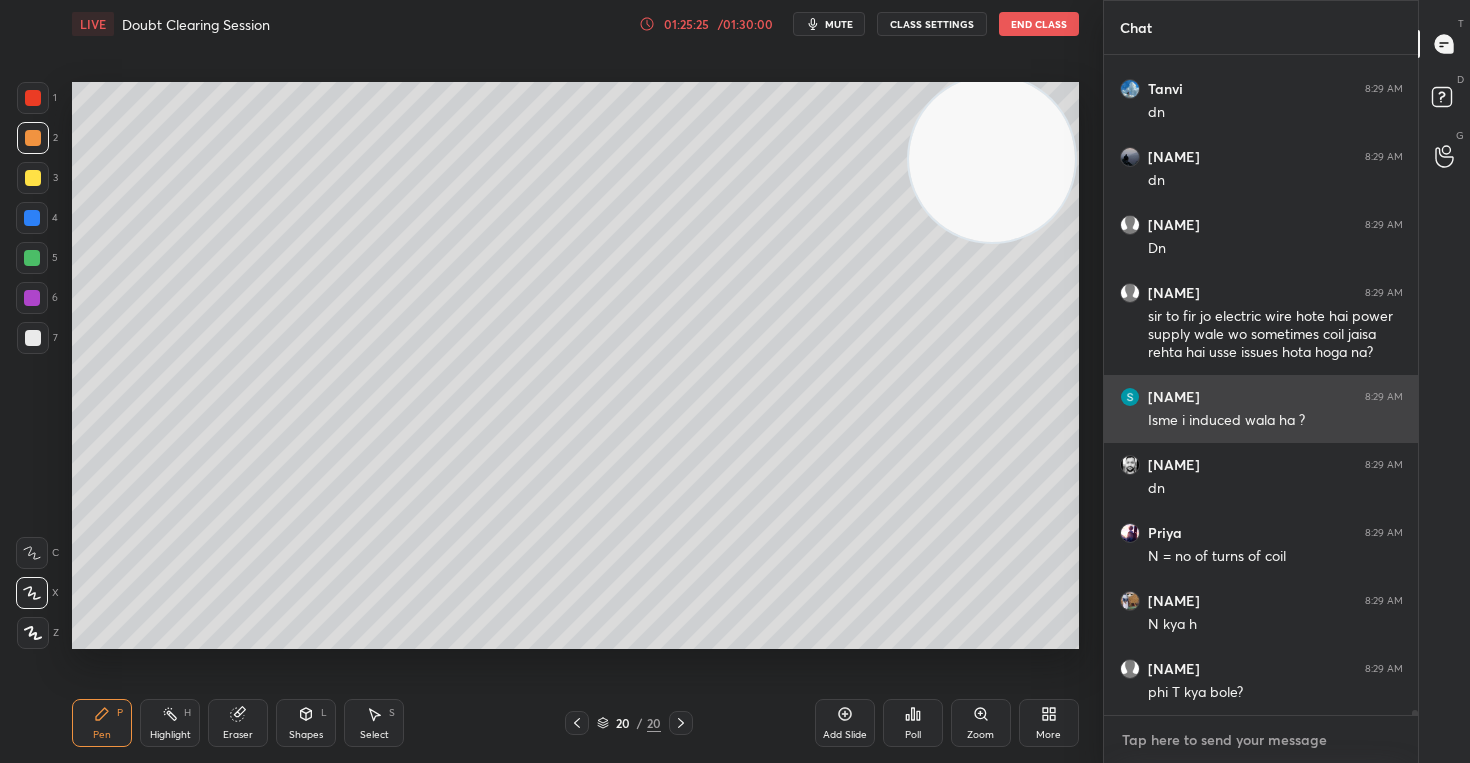scroll, scrollTop: 7, scrollLeft: 7, axis: both 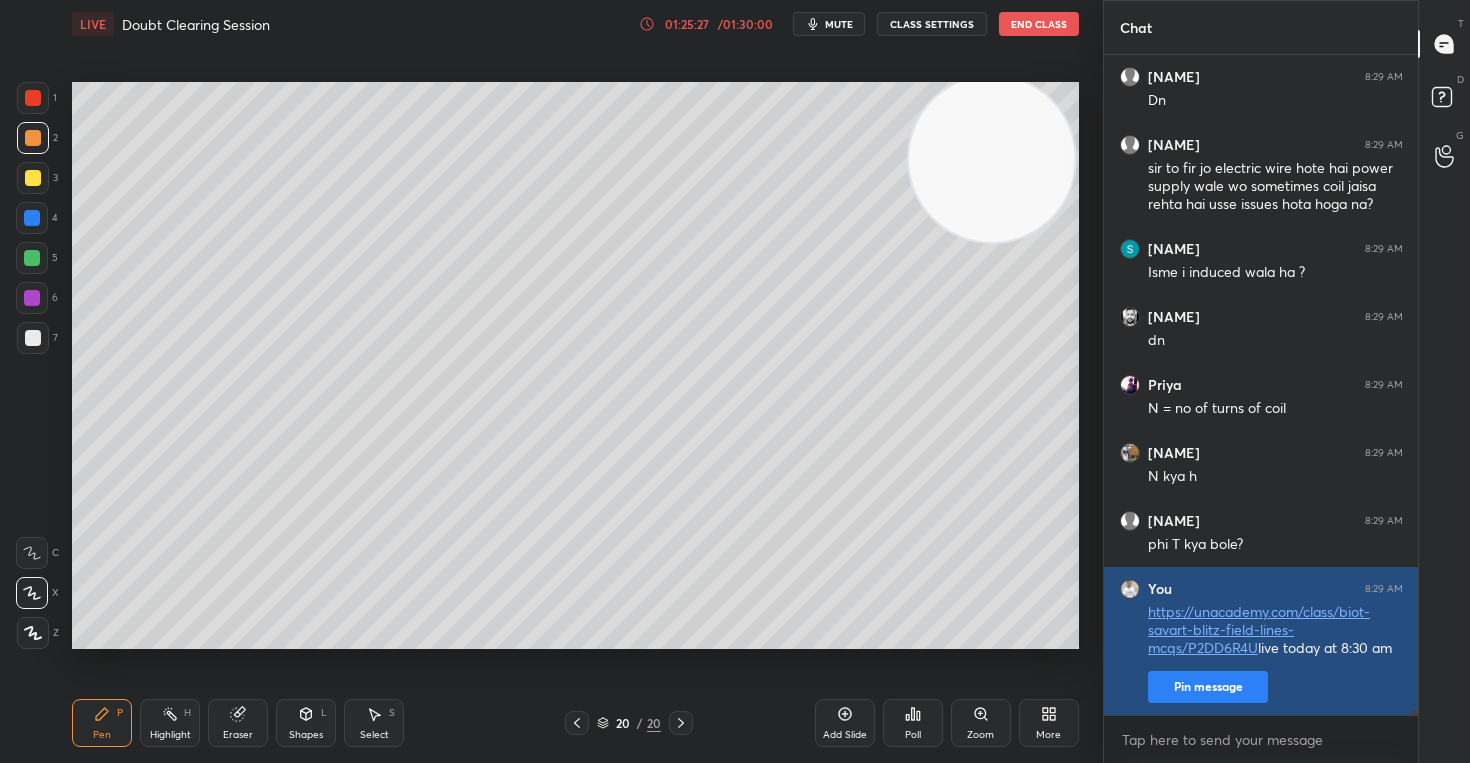 type on "x" 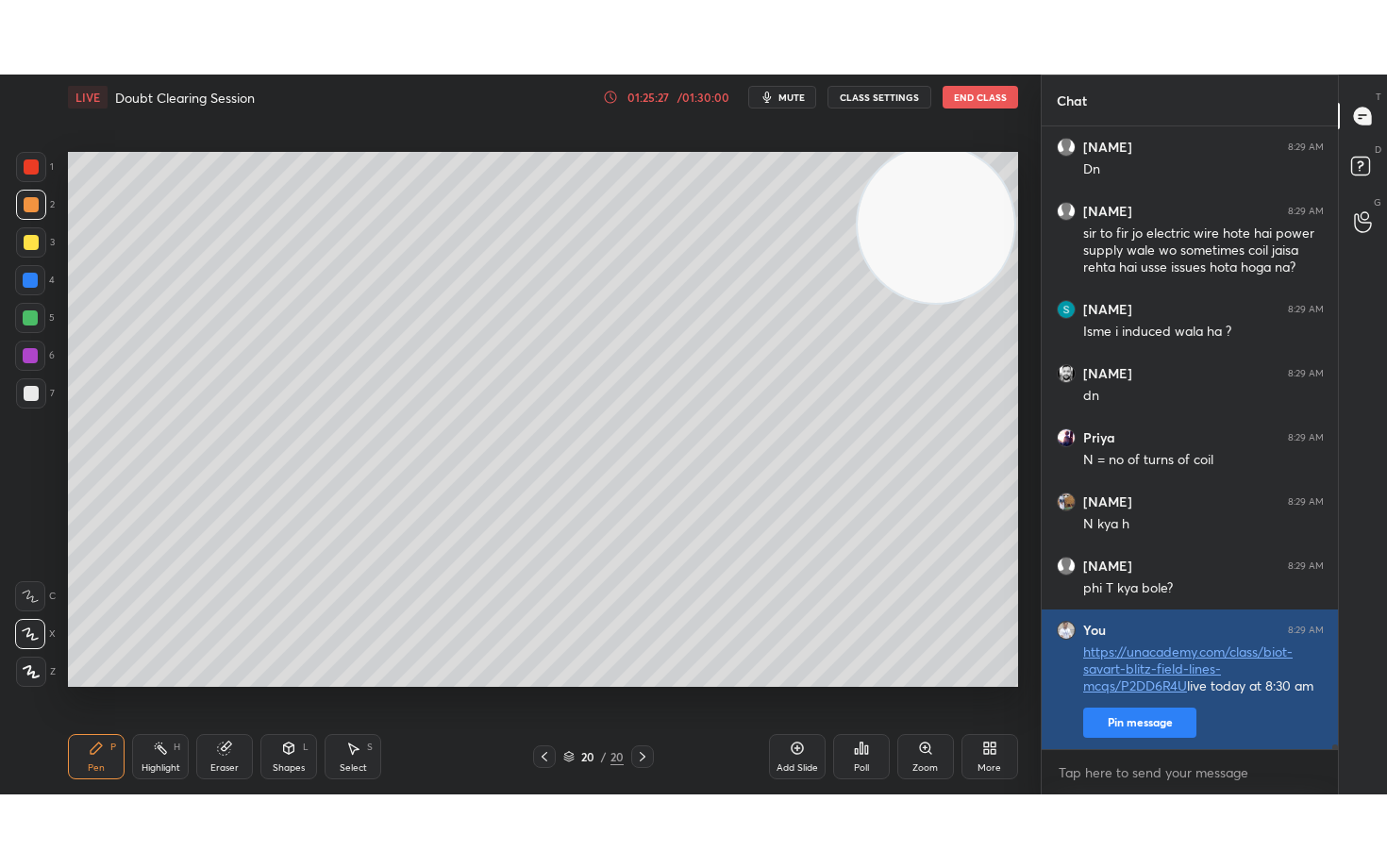 scroll, scrollTop: 407, scrollLeft: 291, axis: both 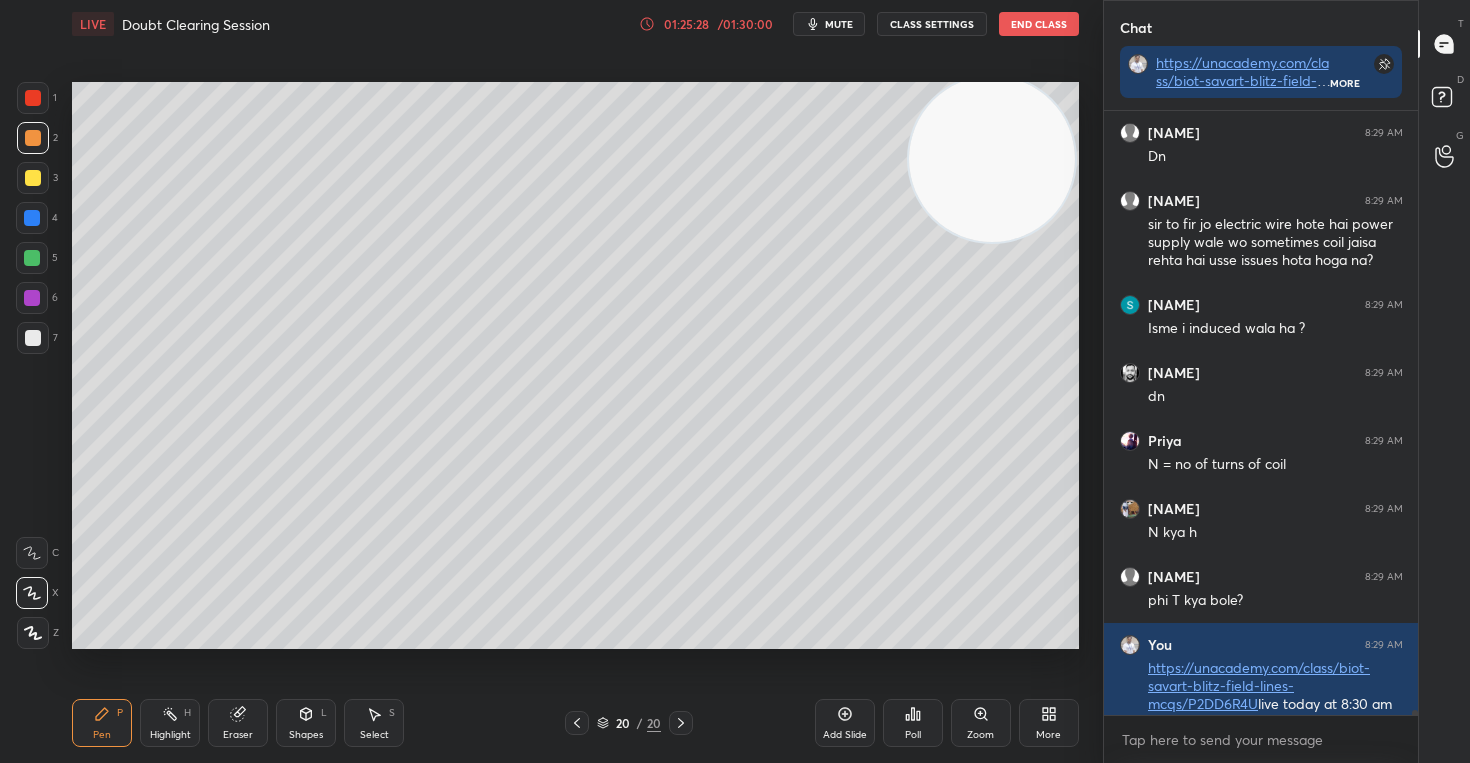 type 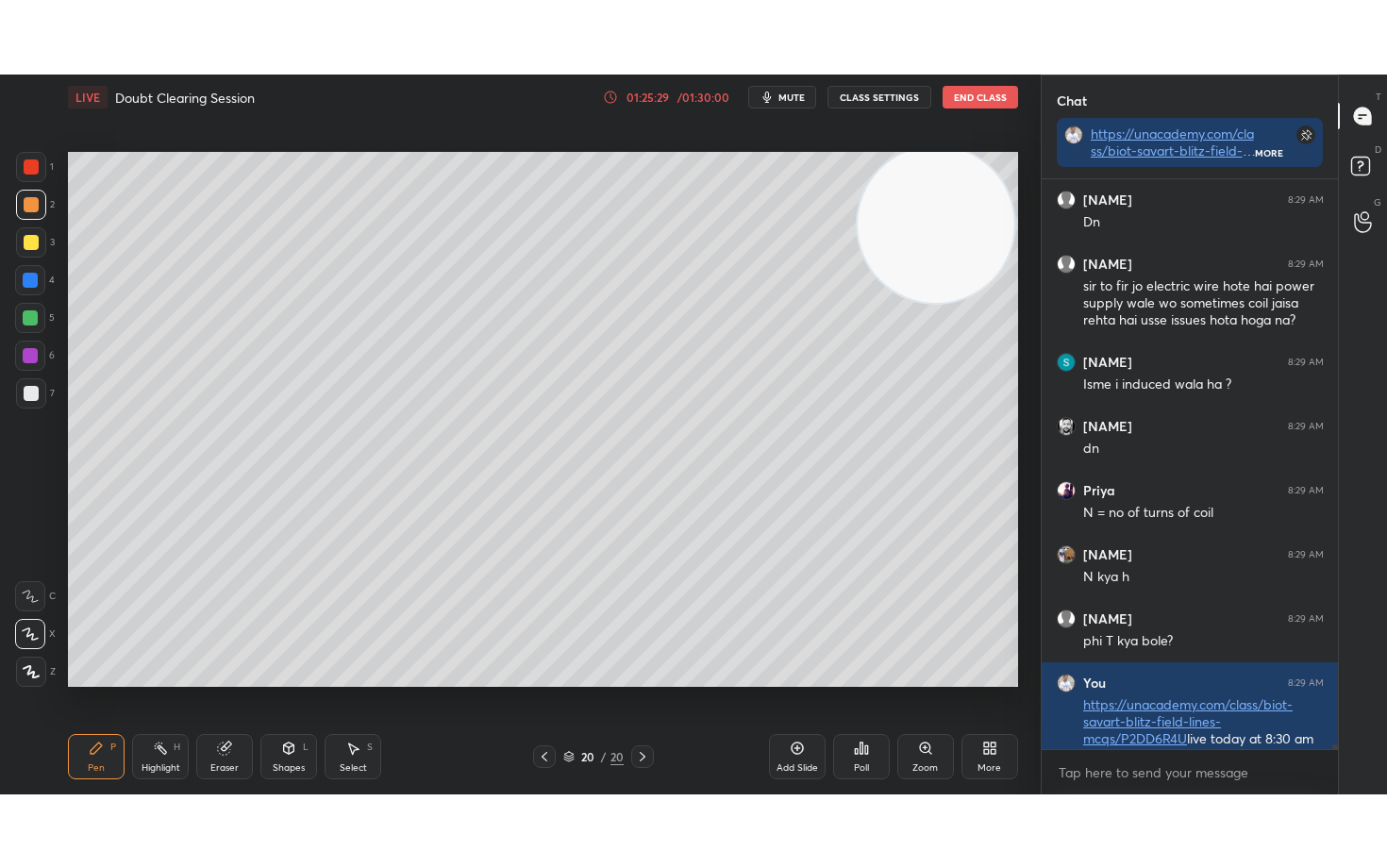scroll, scrollTop: 93601, scrollLeft: 93389, axis: both 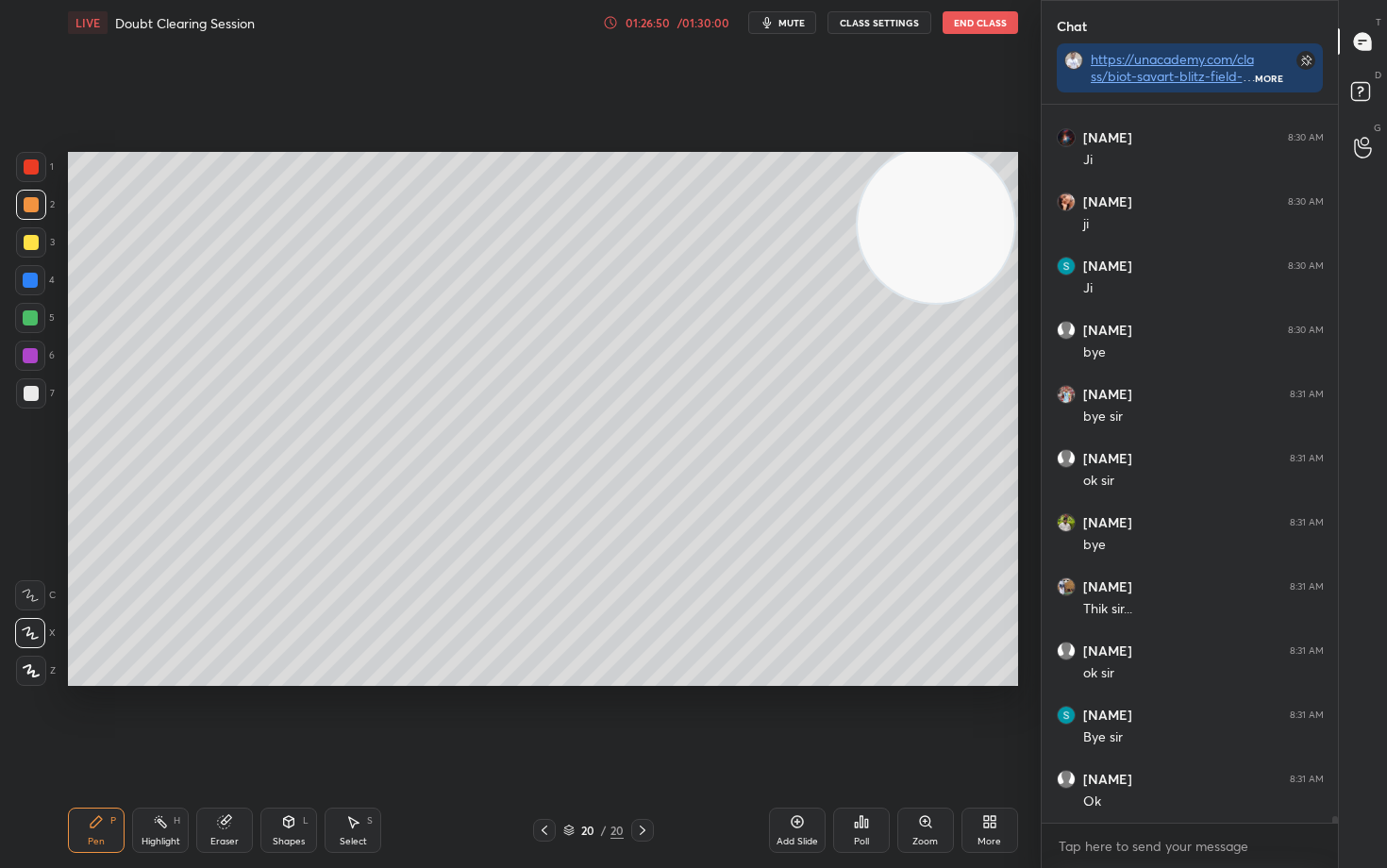 click on "End Class" at bounding box center [980, 23] 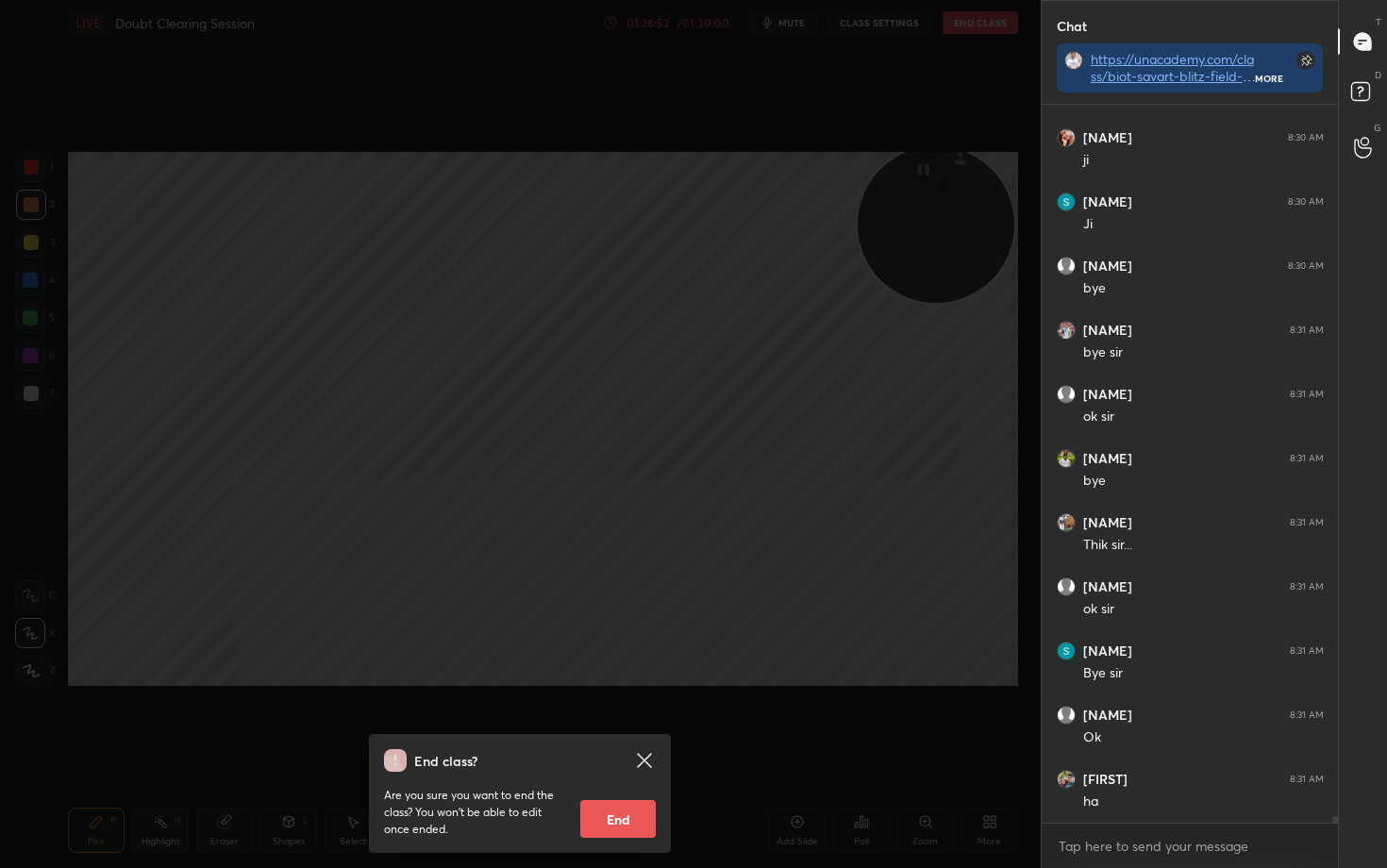 scroll, scrollTop: 80152, scrollLeft: 0, axis: vertical 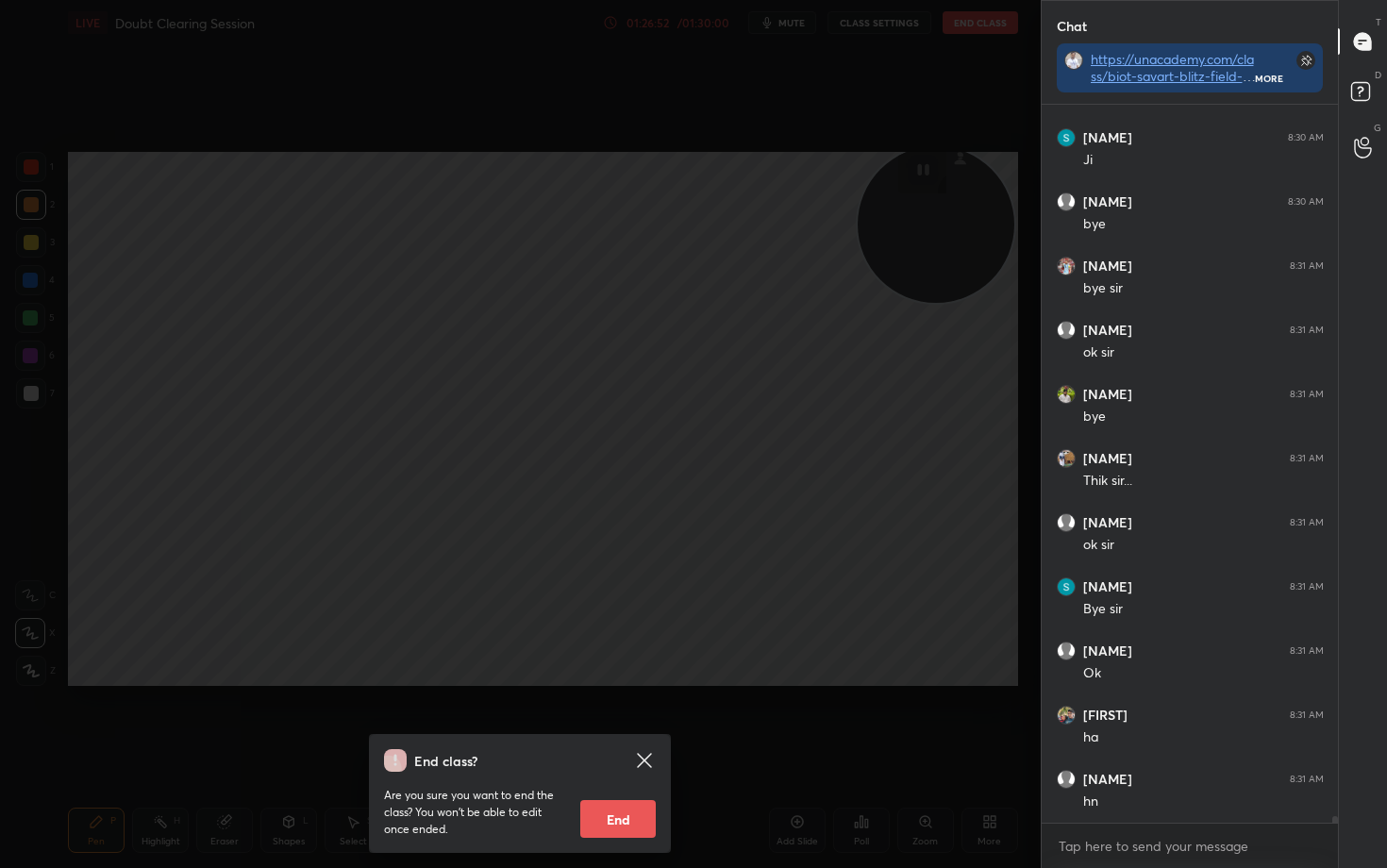 click on "End" at bounding box center [618, 819] 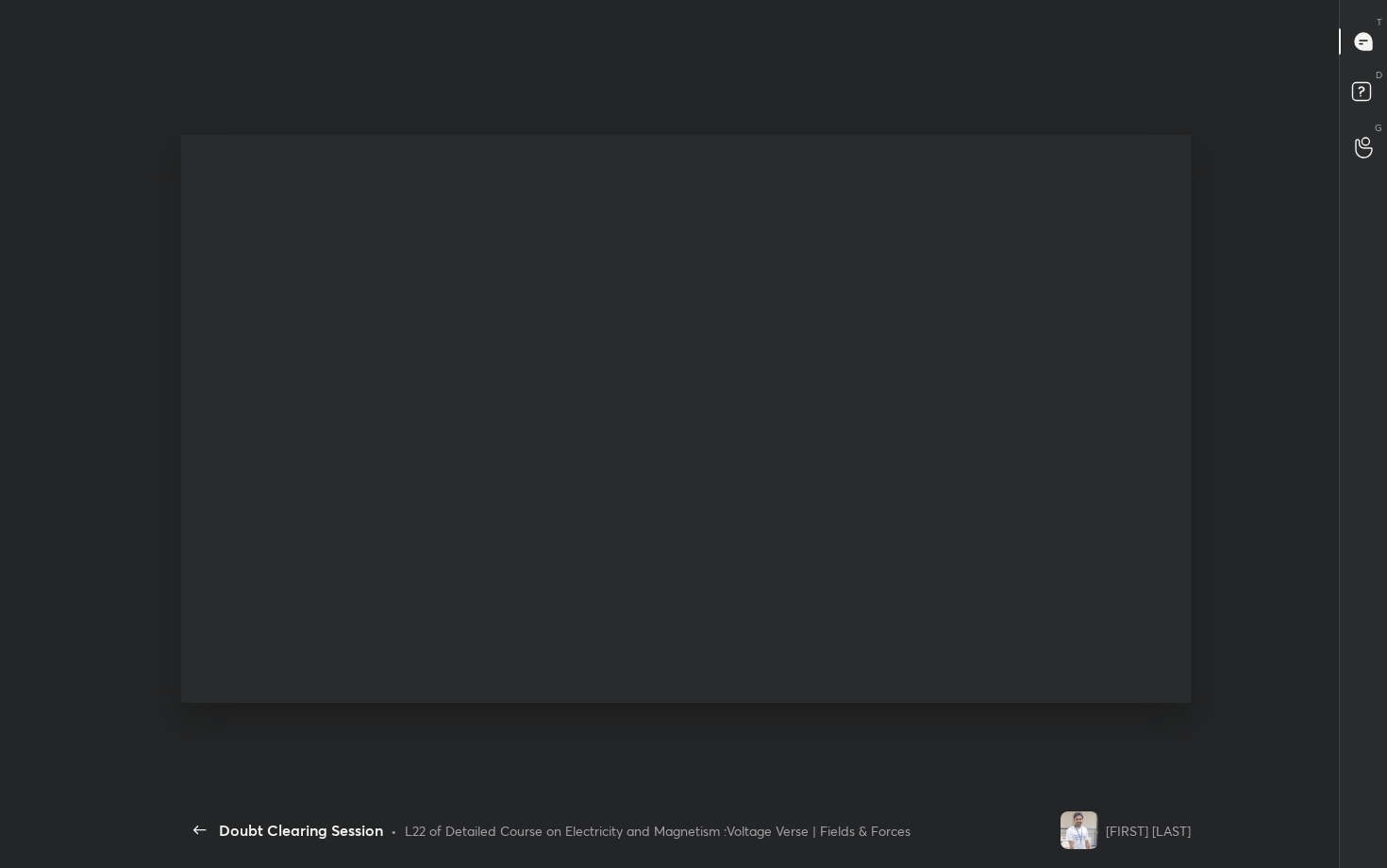 scroll, scrollTop: 93601, scrollLeft: 93062, axis: both 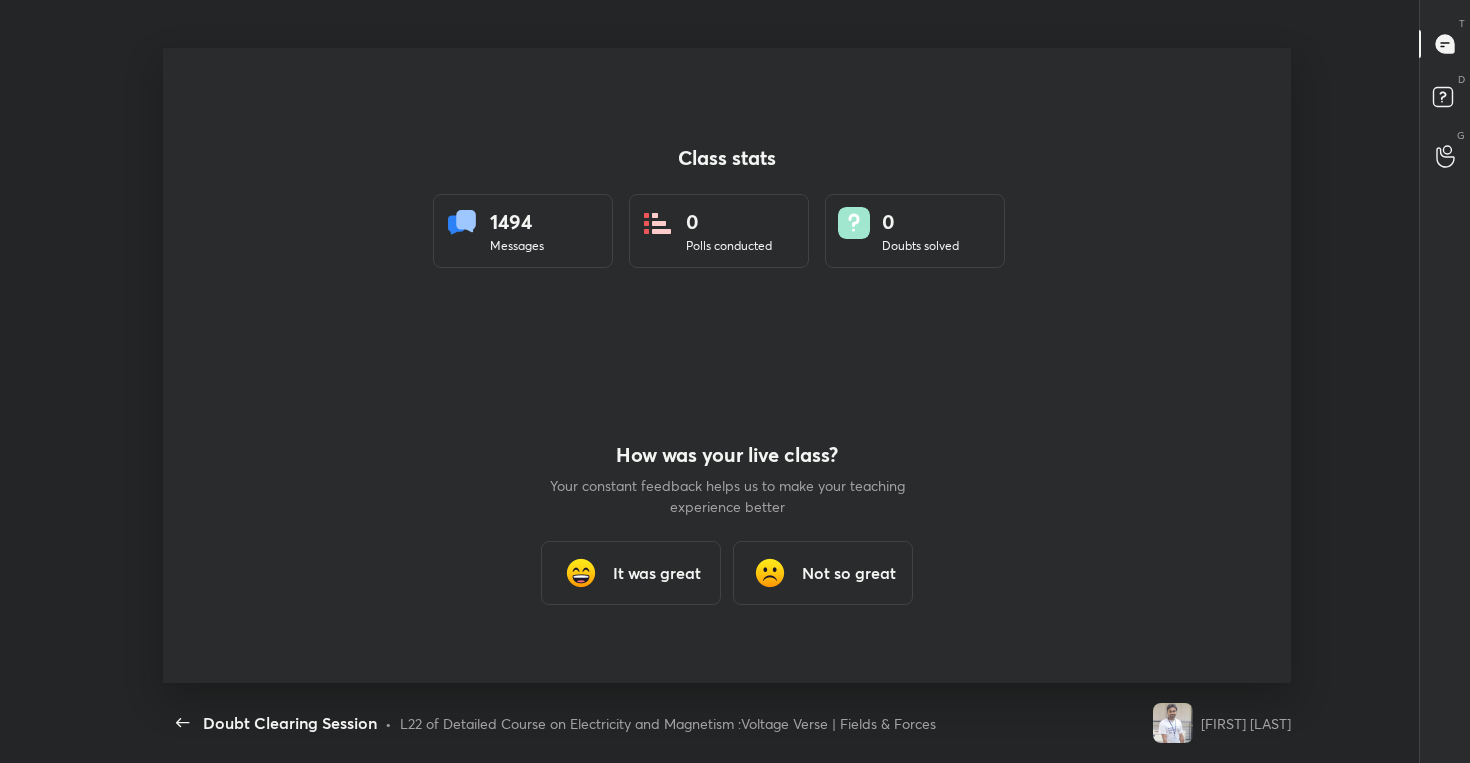 type on "x" 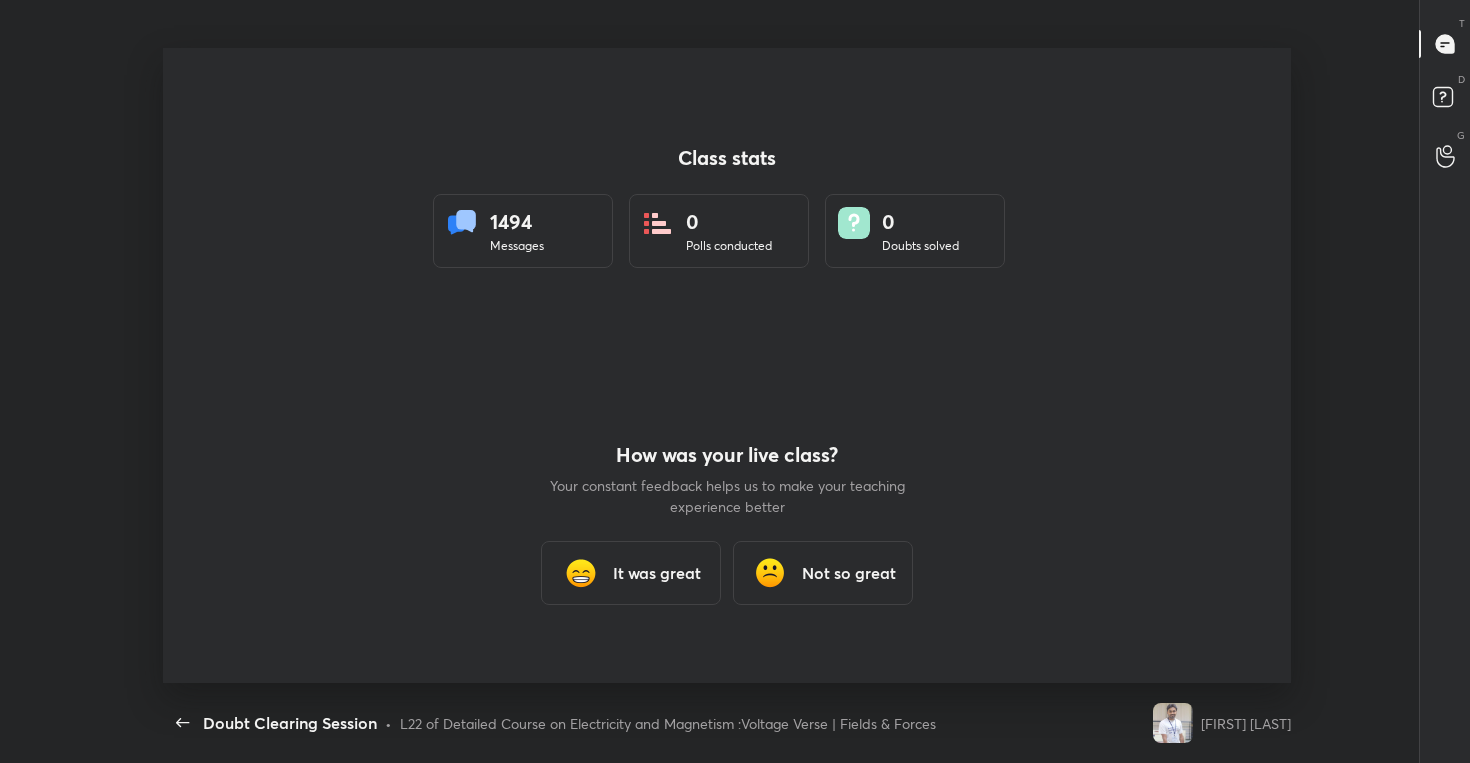 scroll, scrollTop: 99365, scrollLeft: 98546, axis: both 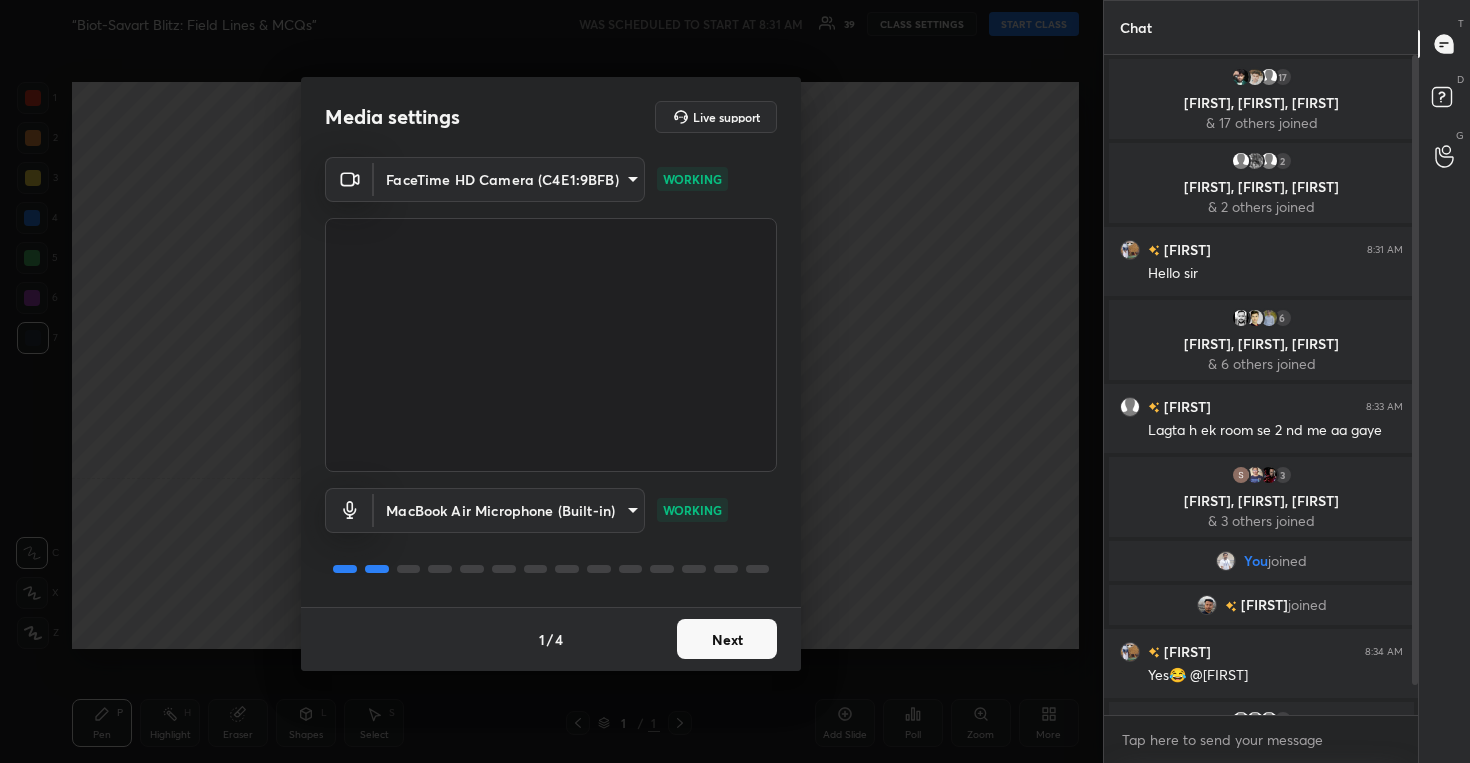 click on "Next" at bounding box center [727, 639] 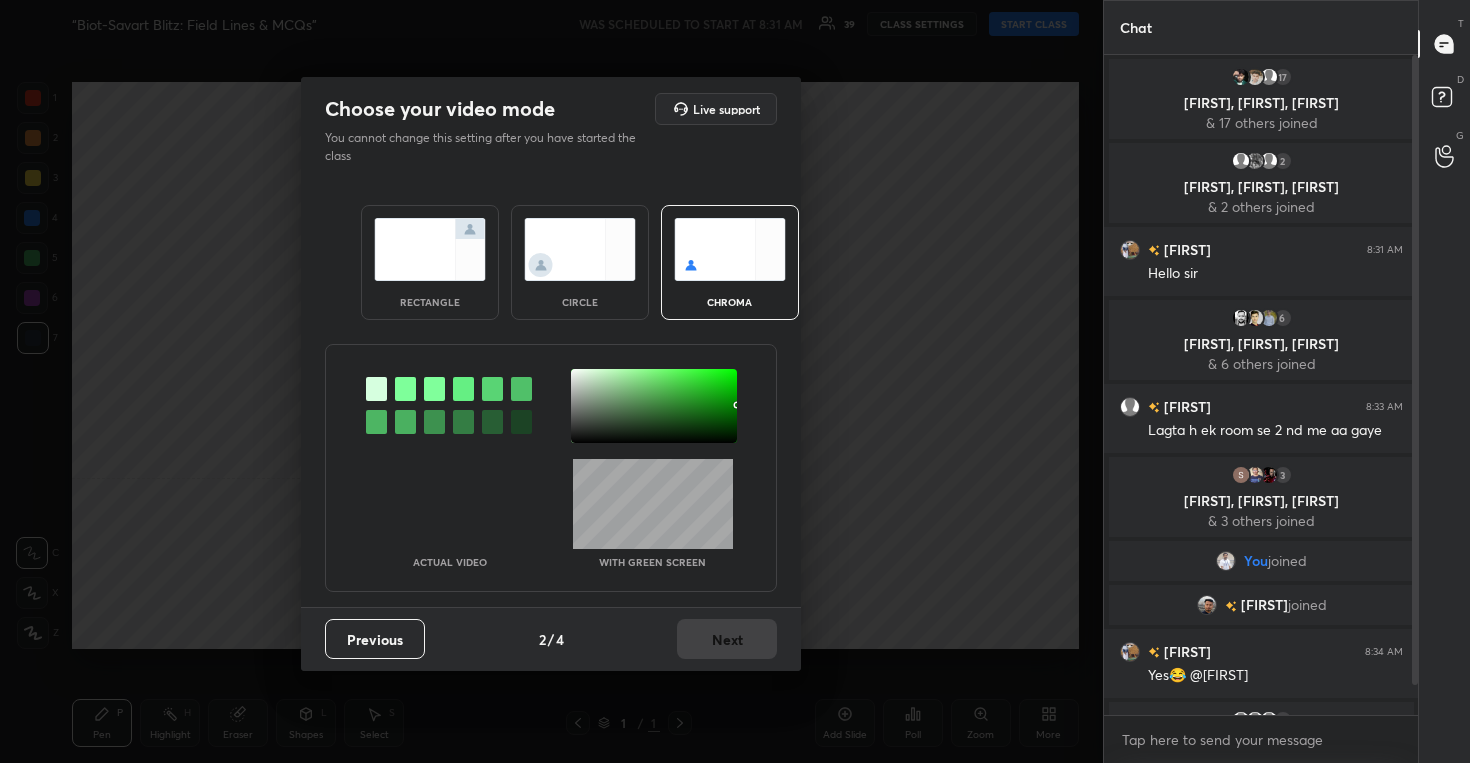 click on "Previous 2 / 4 Next" at bounding box center [551, 639] 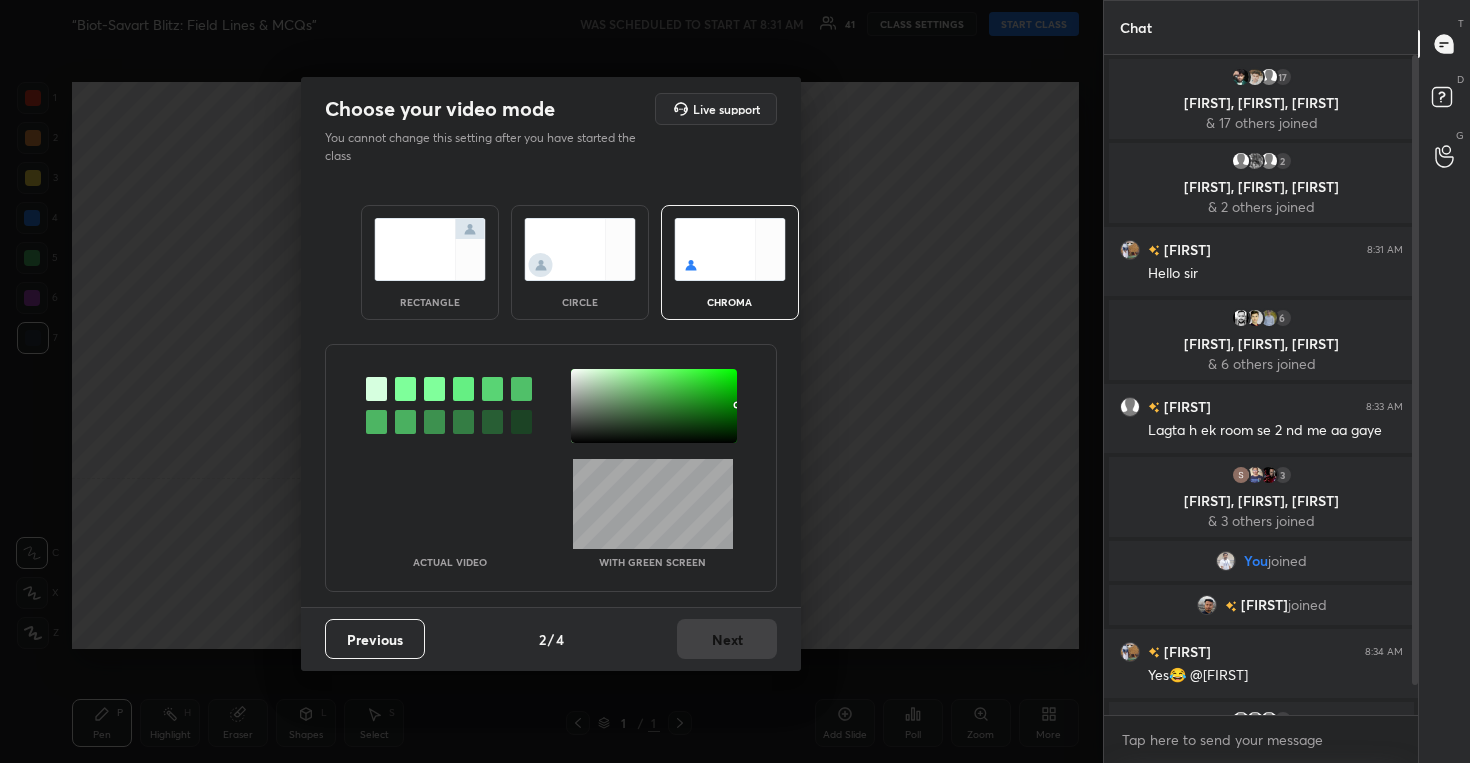 click at bounding box center (580, 249) 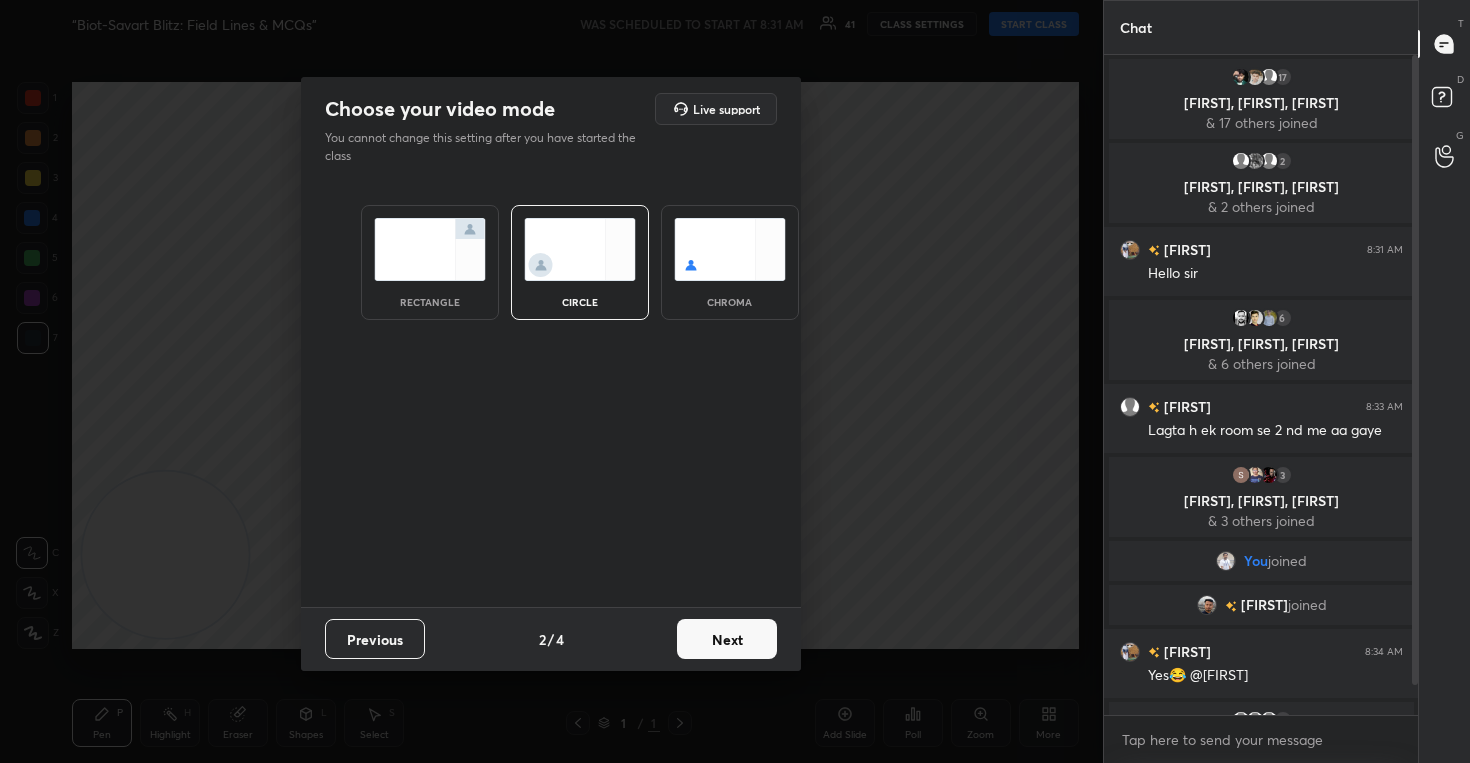 click on "Next" at bounding box center [727, 639] 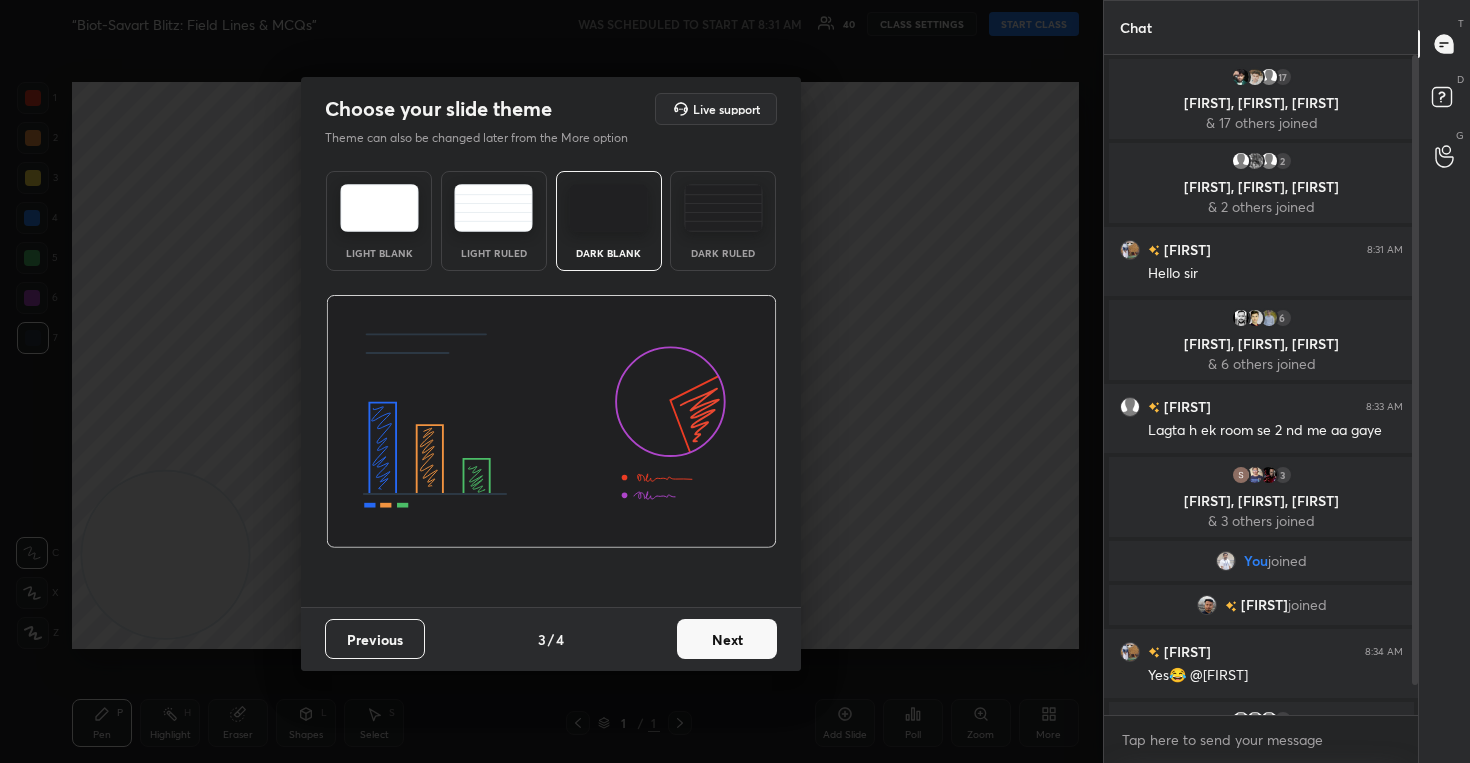 click on "Next" at bounding box center (727, 639) 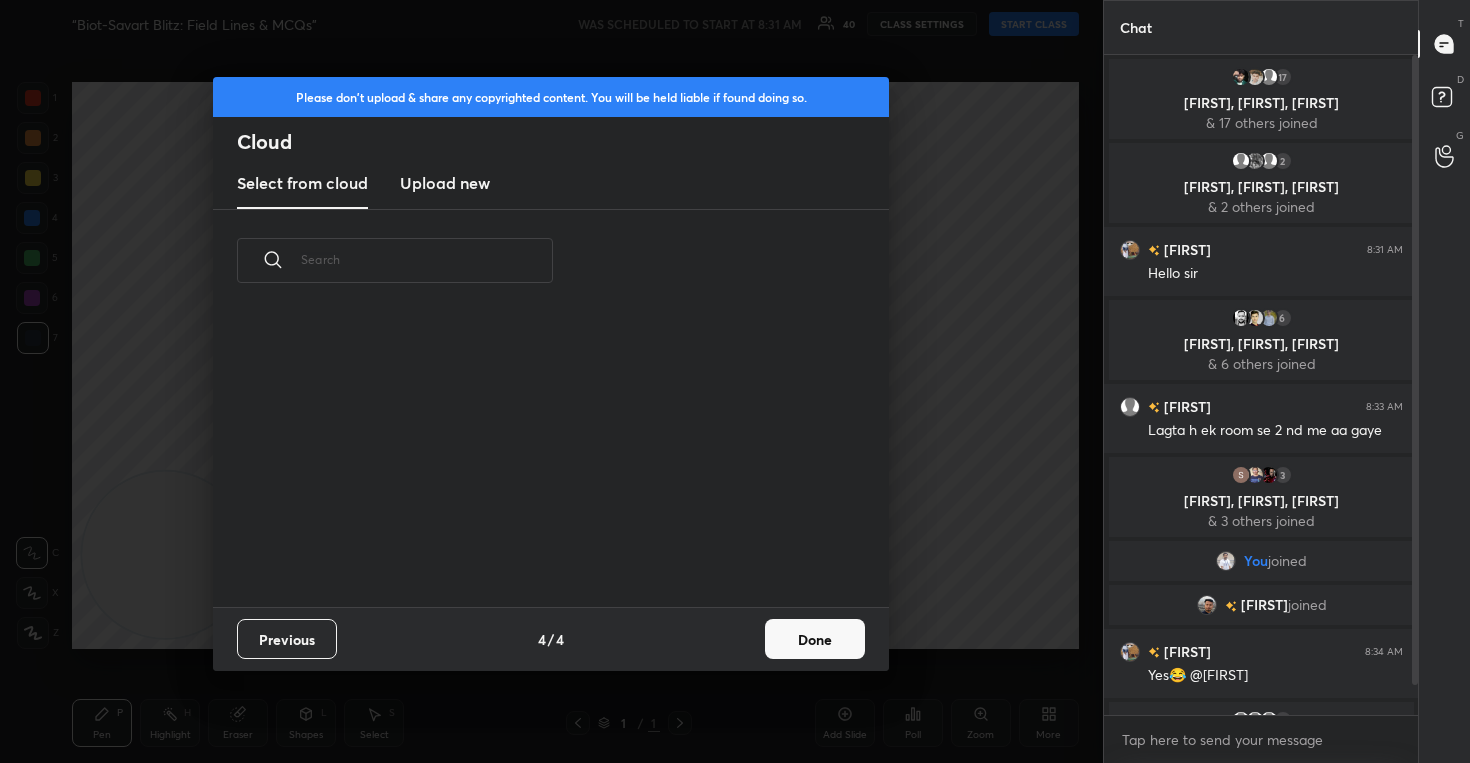 click on "Upload new" at bounding box center (445, 183) 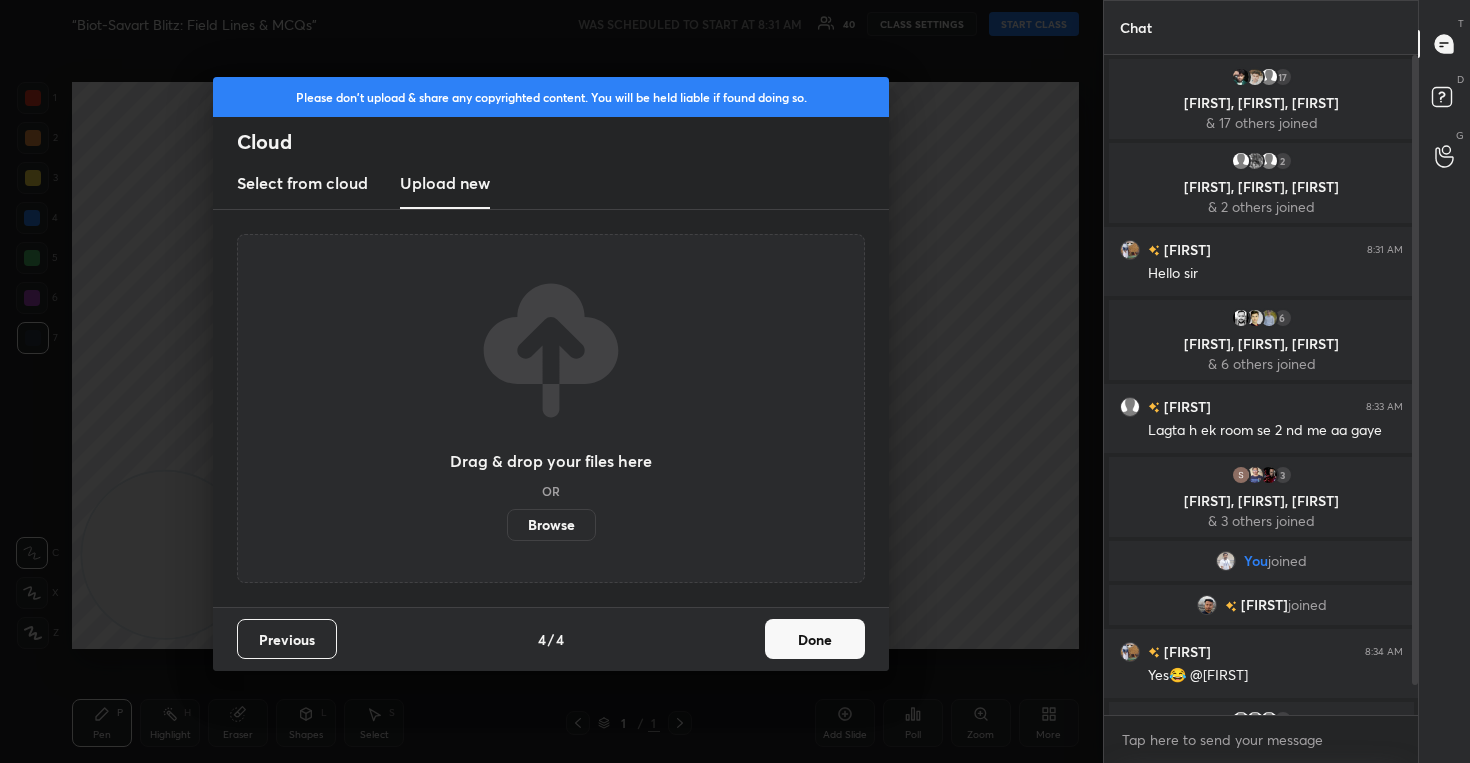 click on "Browse" at bounding box center [551, 525] 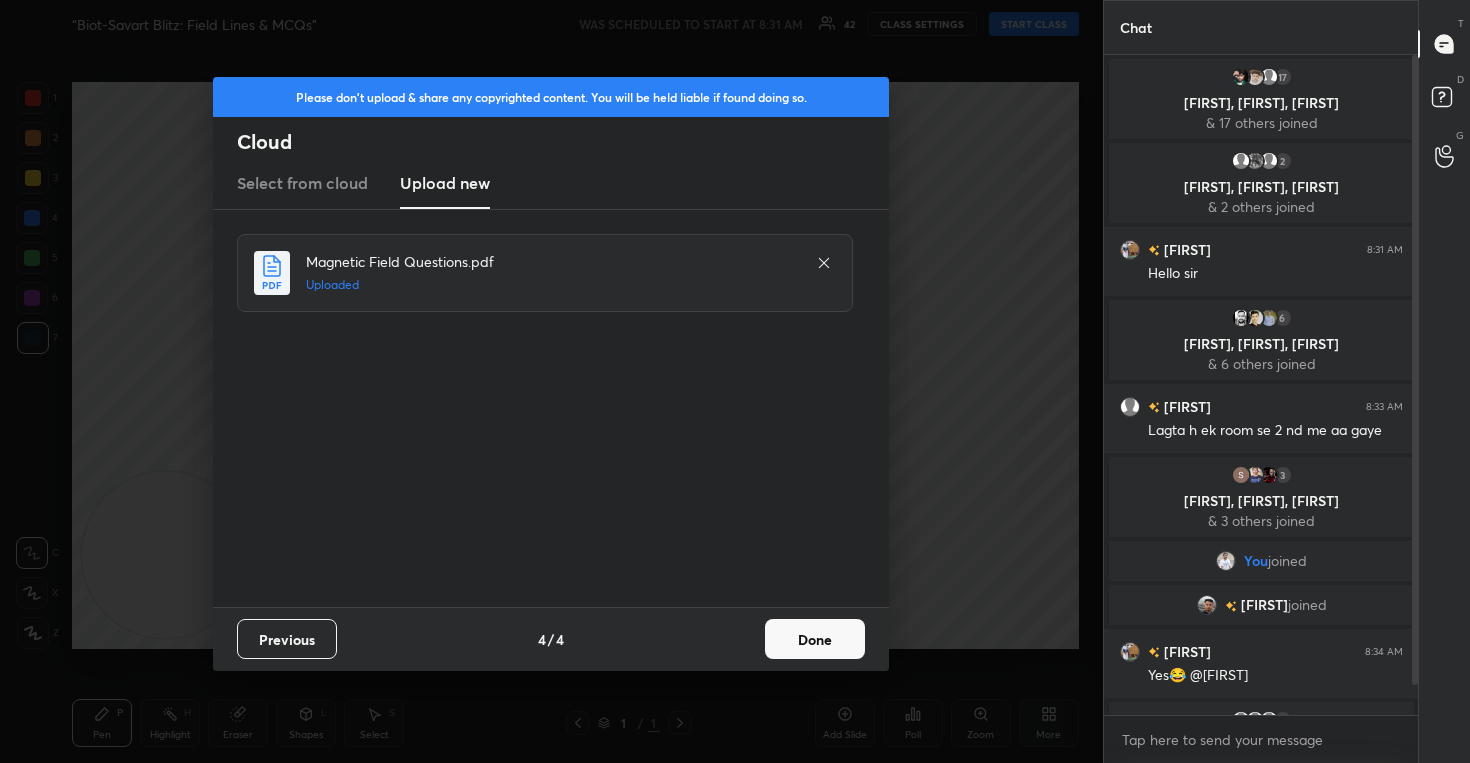 click on "Done" at bounding box center (815, 639) 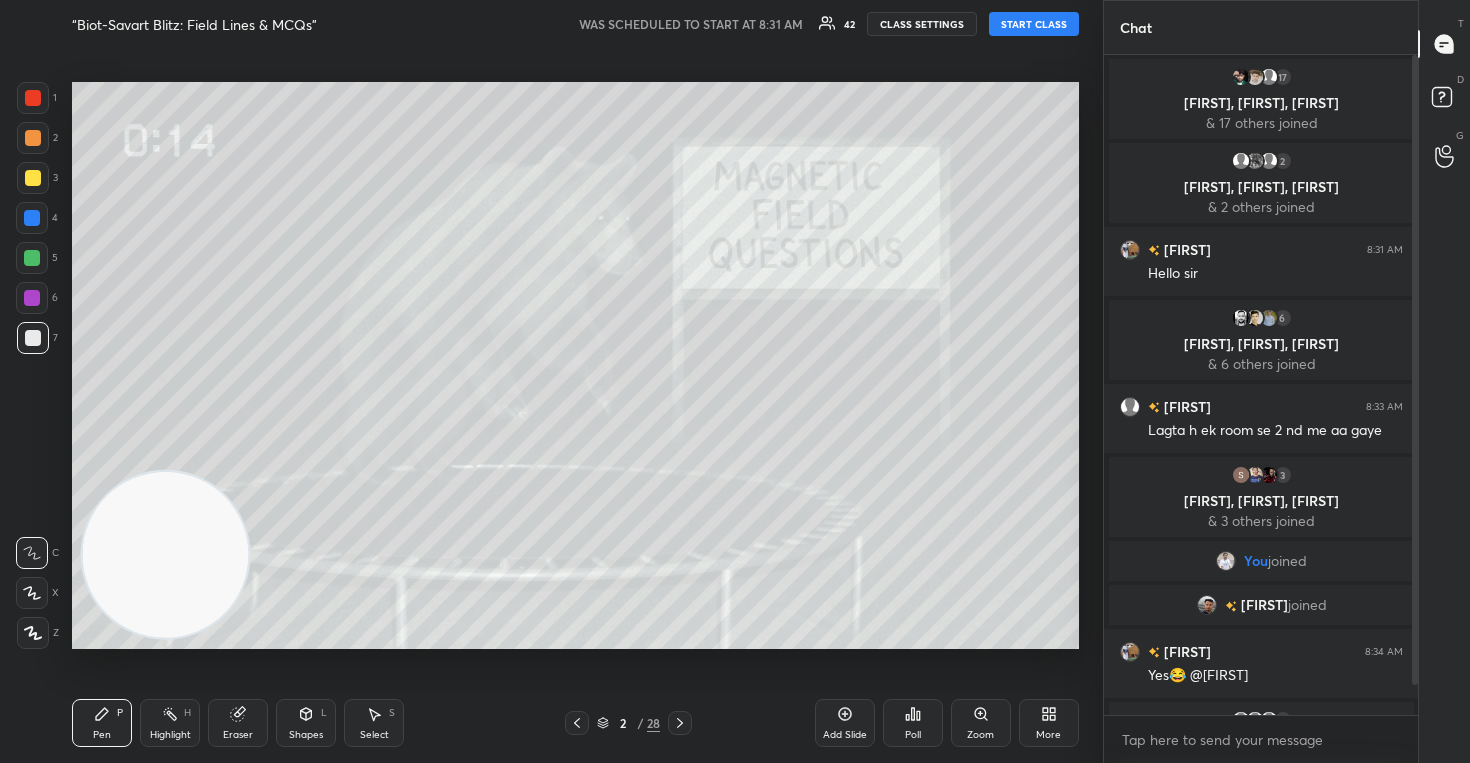 click 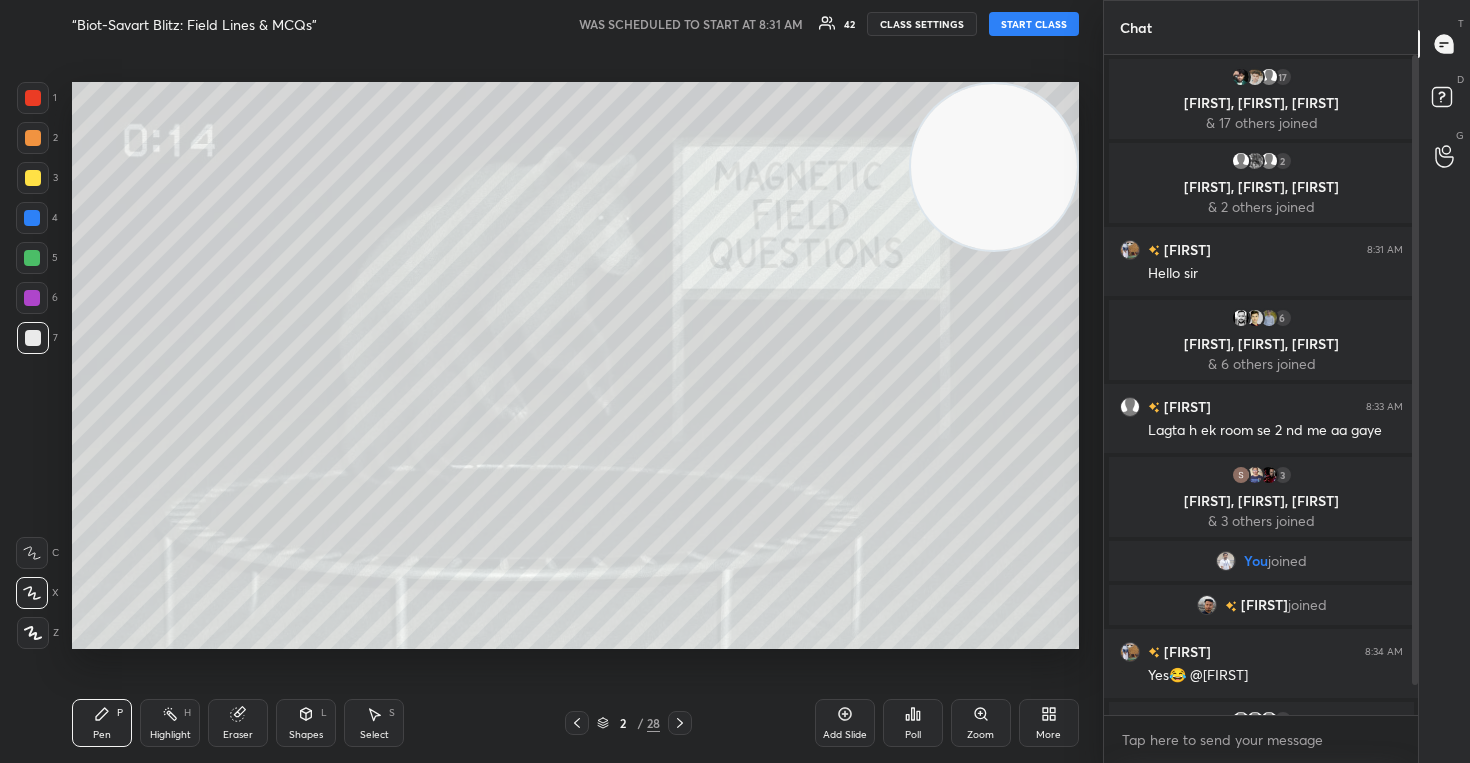 drag, startPoint x: 154, startPoint y: 567, endPoint x: 1066, endPoint y: 127, distance: 1012.5927 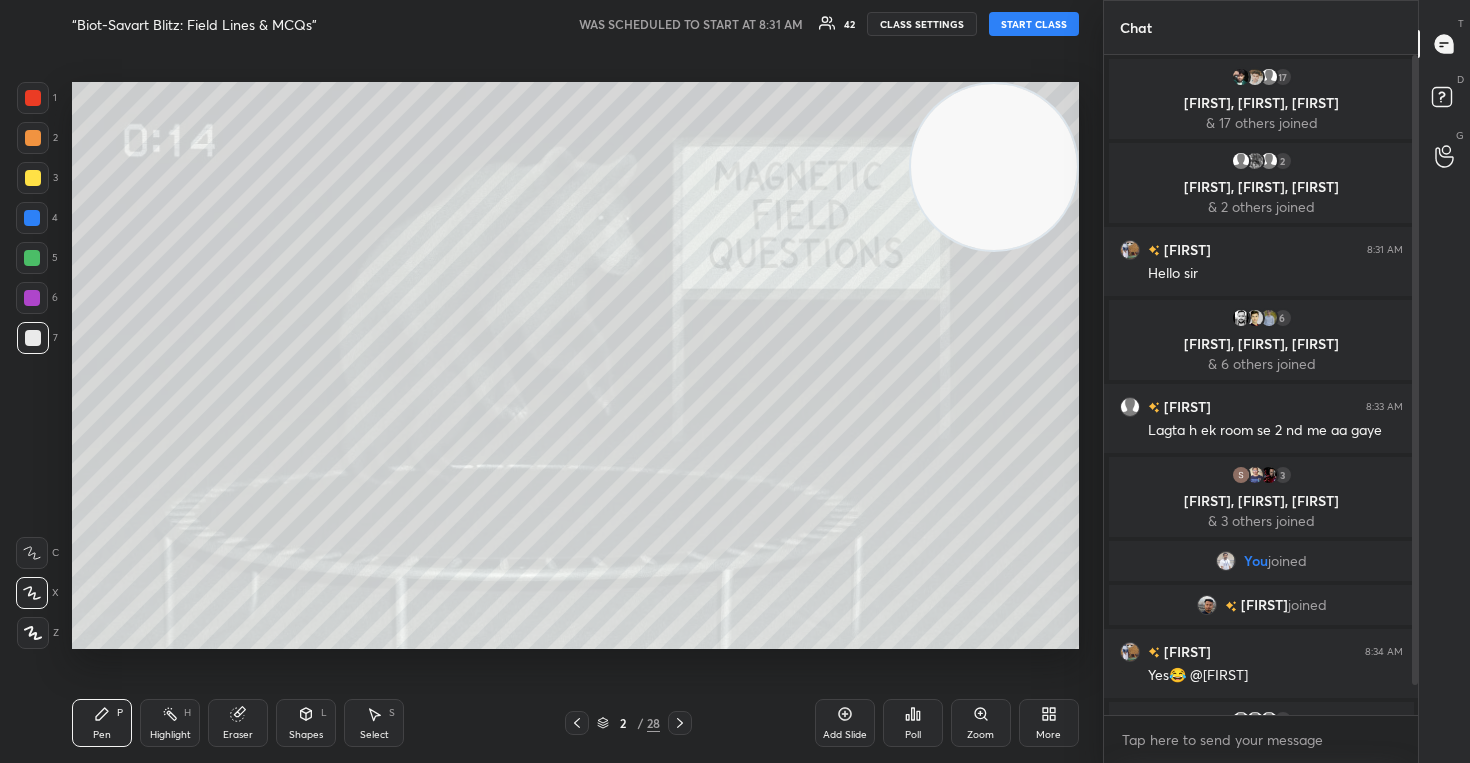 click at bounding box center [994, 167] 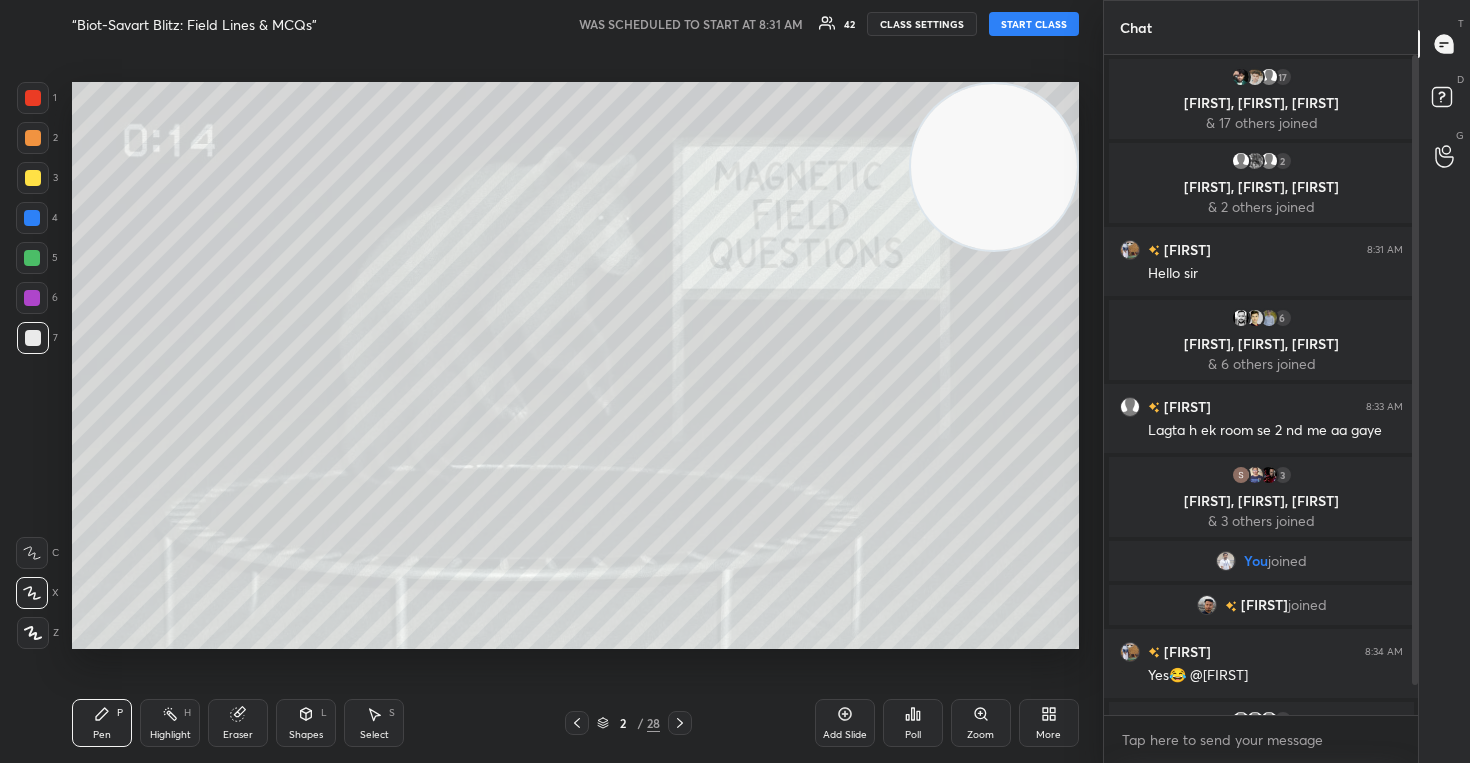 click on "1 2 3 4 5 6 7 C X Z C X Z E E Erase all   H H “Biot-Savart Blitz: Field Lines & MCQs” WAS SCHEDULED TO START AT  8:31 AM 42 CLASS SETTINGS START CLASS Setting up your live class Back “Biot-Savart Blitz: Field Lines & MCQs” Amit Ranjan Pen P Highlight H Eraser Shapes L Select S 2 / 28 Add Slide Poll Zoom More Chat 17 Sayan, Avneesh, Akash &  17 others  joined 2 PREETI, NIVED, Swati &  2 others  joined Ruhi 8:31 AM Hello sir 6 Rishabh, Rituraj, Bishal &  6 others  joined Sarita 8:33 AM Lagta h ek room se 2 nd me aa gaye 3 Suchismita, Abhi, Bharti &  3 others  joined You  joined PPriyanshu  joined Ruhi 8:34 AM Yes😂 @sarita 1 Sonakshi, Sudhi, apurba &  1 other  joined 7 NEW MESSAGES Enable hand raising Enable raise hand to speak to learners. Once enabled, chat will be turned off temporarily. Enable x   introducing Raise a hand with a doubt Now learners can raise their hand along with a doubt  How it works? Doubts asked by learners will show up here Raise hand disabled Enable Can't raise hand Got it T D" at bounding box center (735, 381) 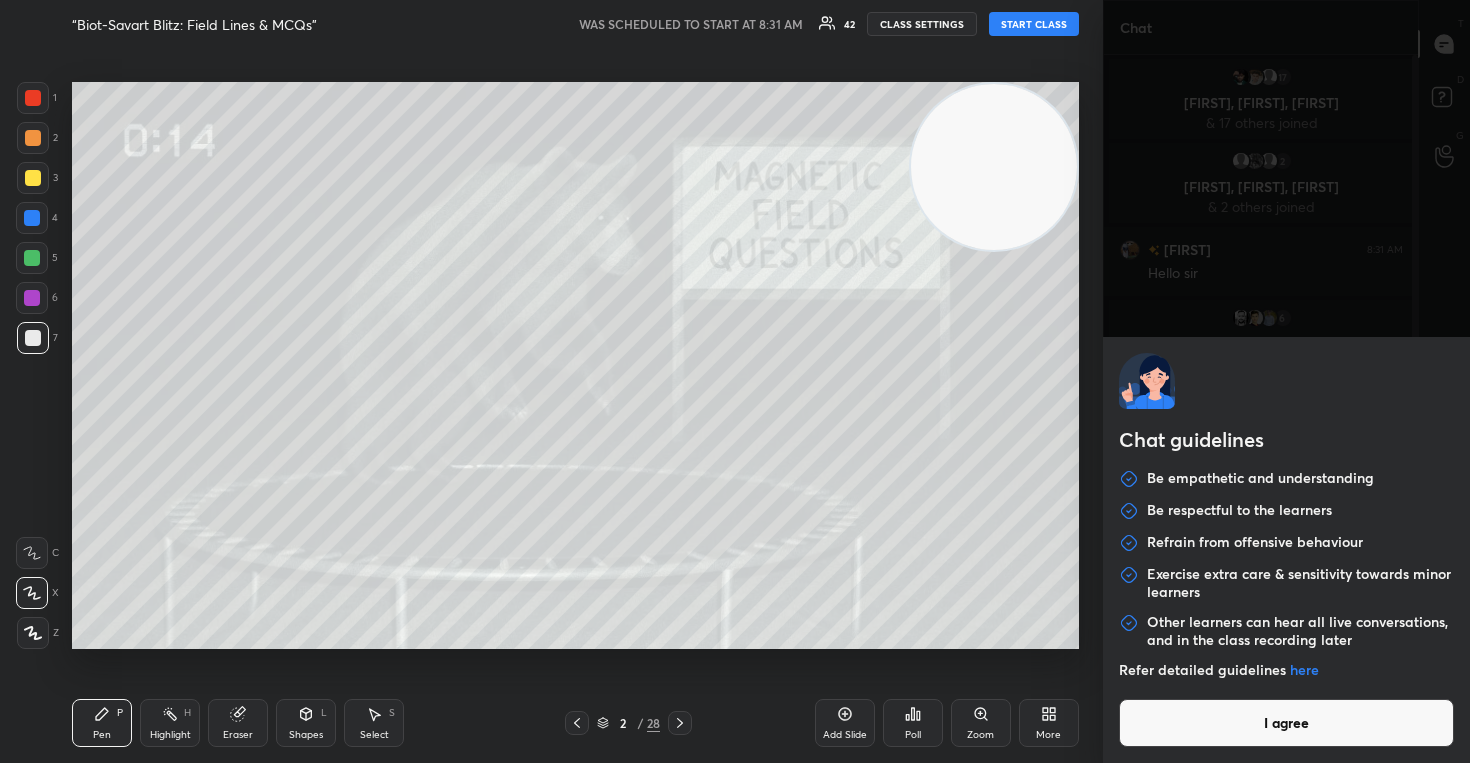 click on "I agree" at bounding box center [1287, 723] 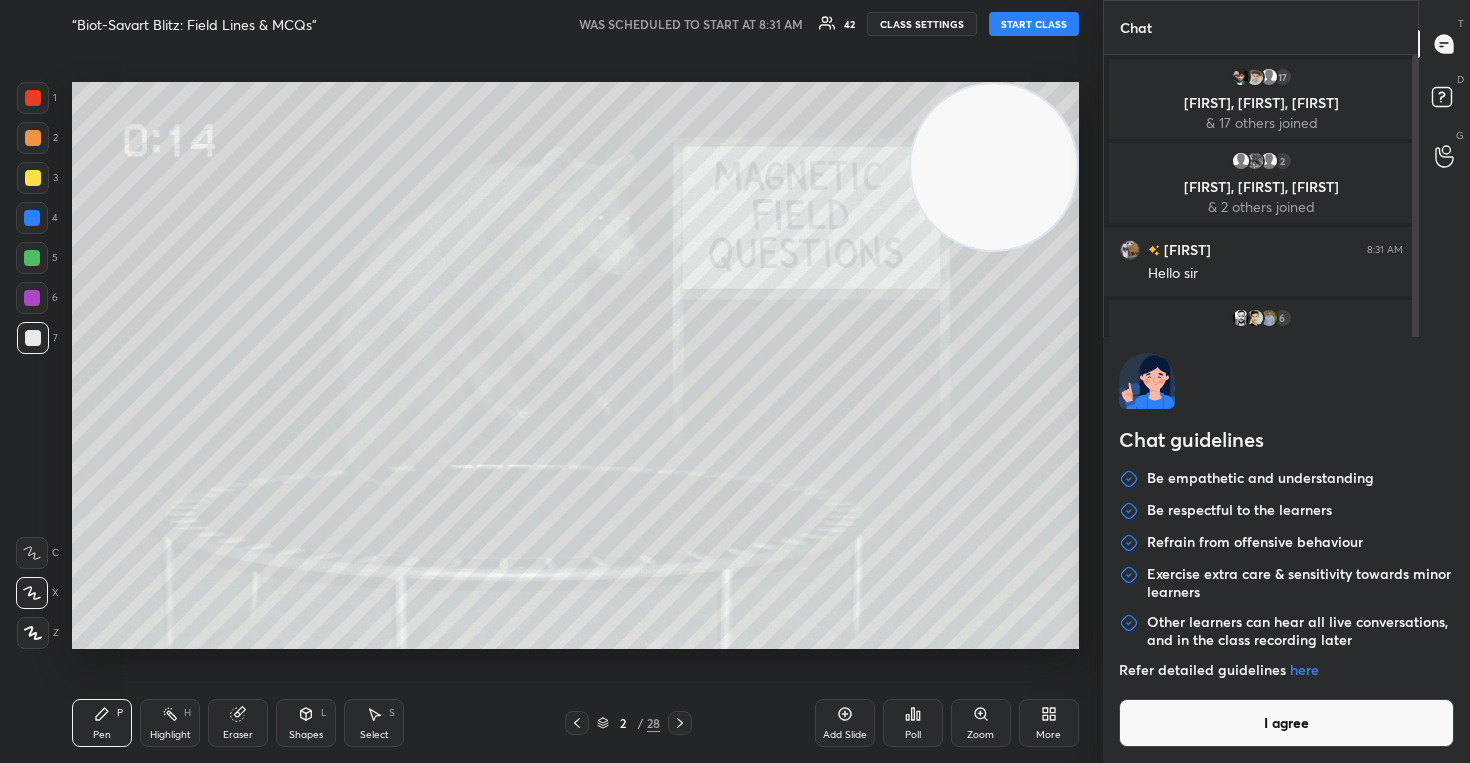 type on "x" 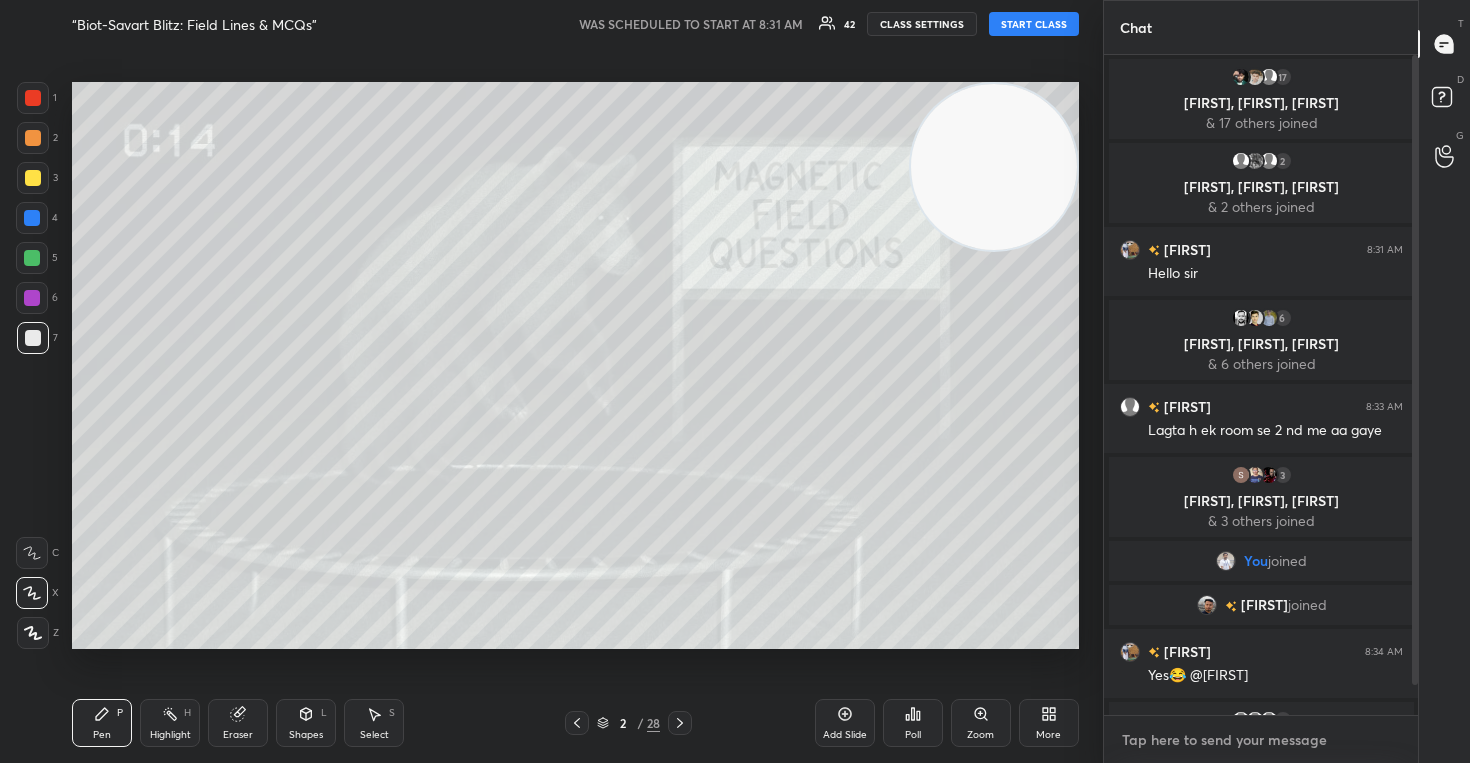 click at bounding box center (1261, 740) 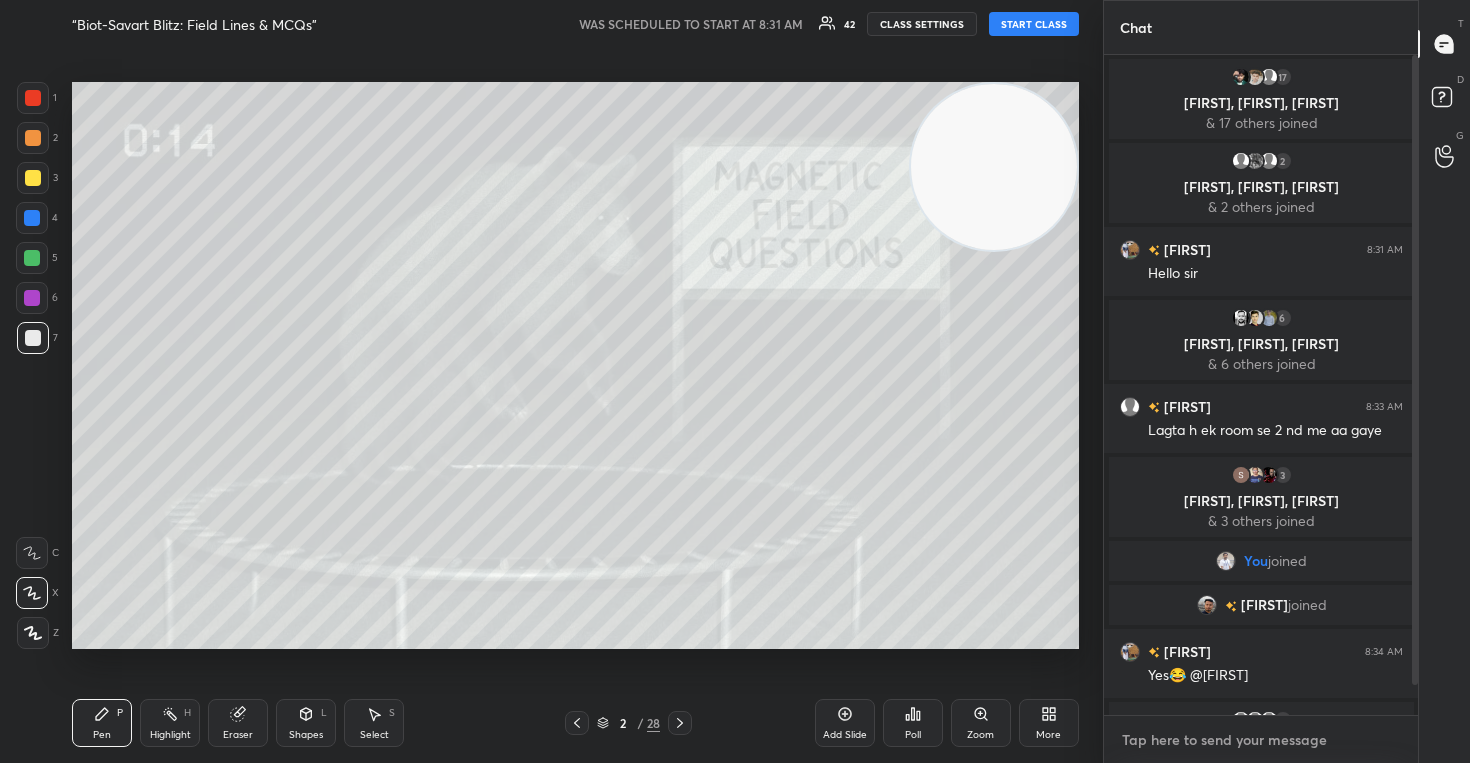 paste on "https://unacademy.com/subscription/free-trial?referral_code=UNLOCK&goal_uid=BIZXQ" 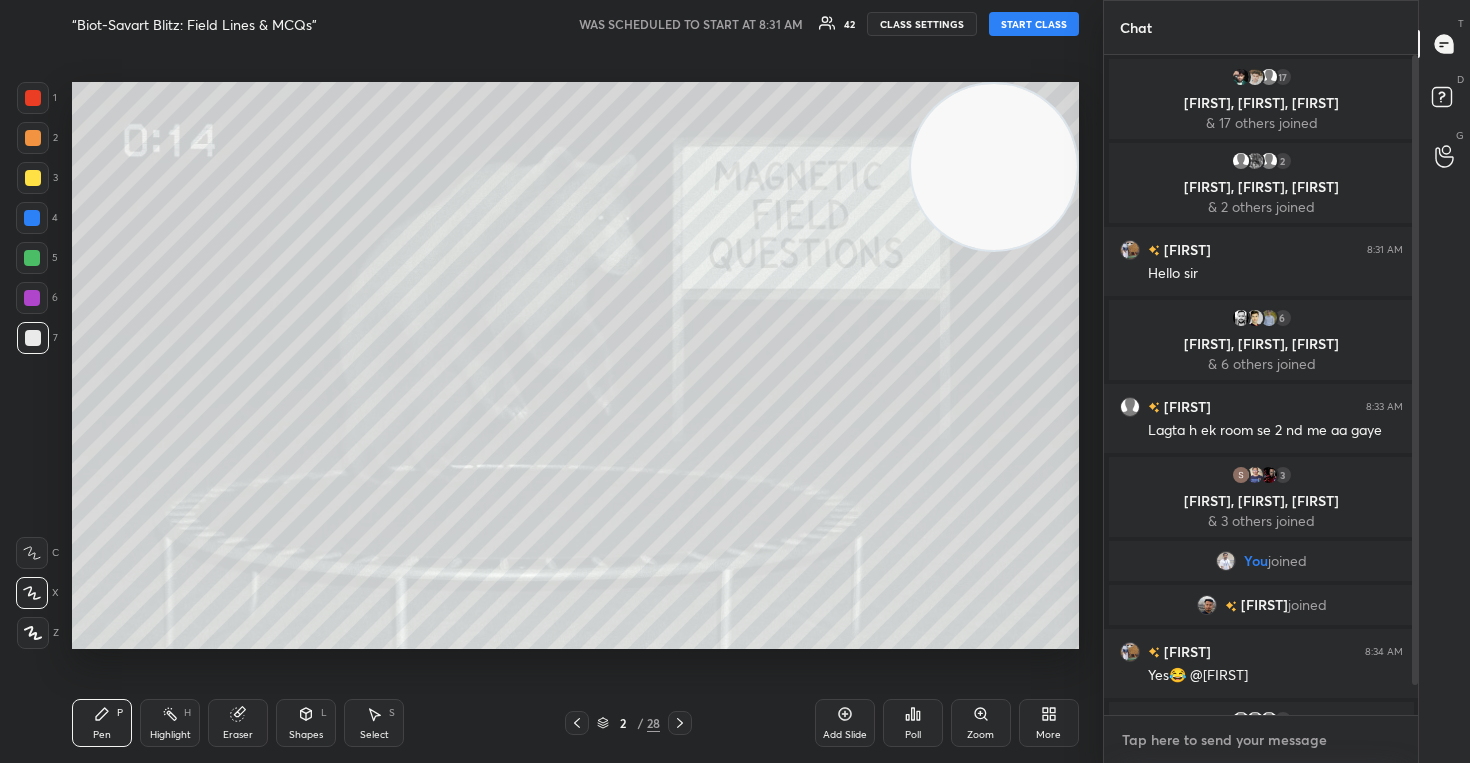 type on "https://unacademy.com/subscription/free-trial?referral_code=UNLOCK&goal_uid=BIZXQ" 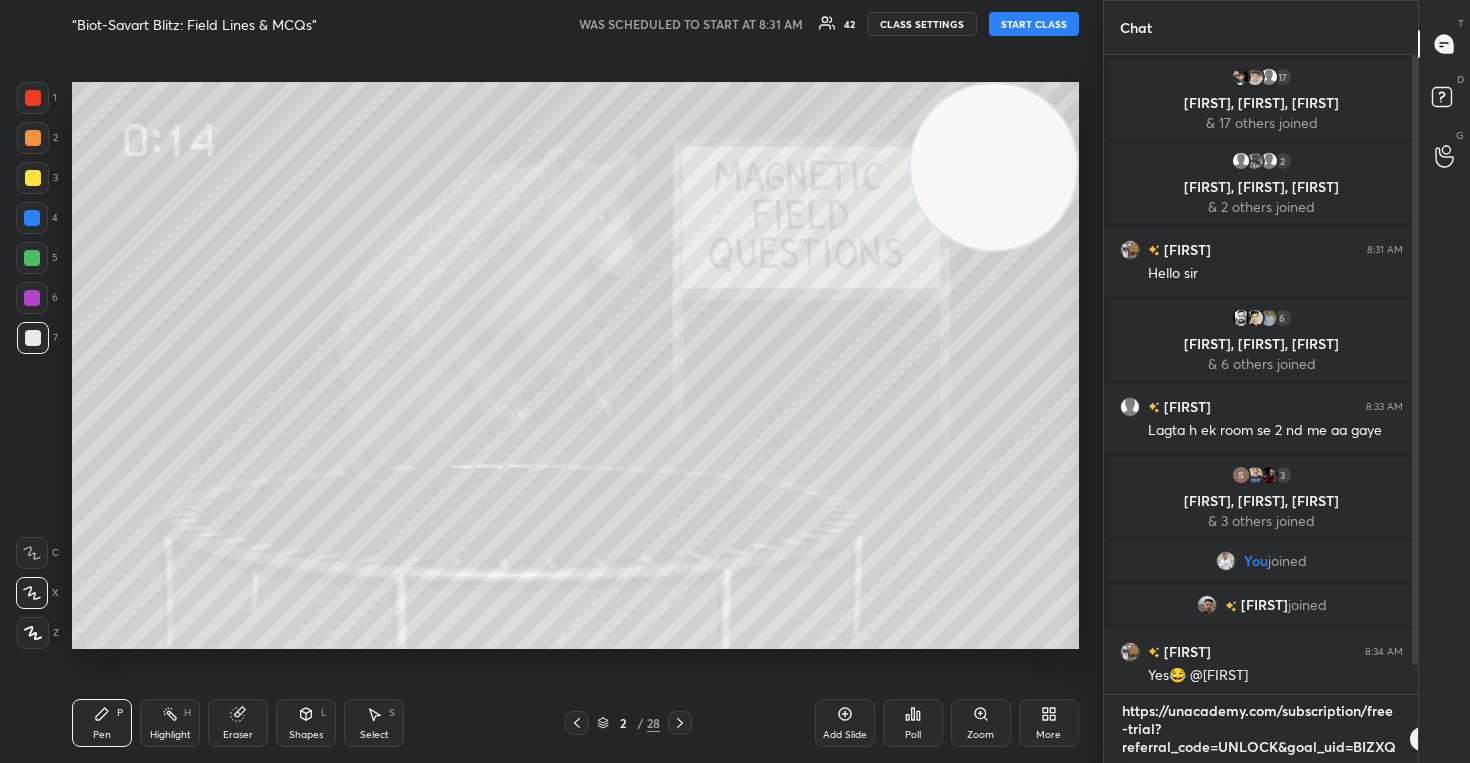 scroll, scrollTop: 18, scrollLeft: 0, axis: vertical 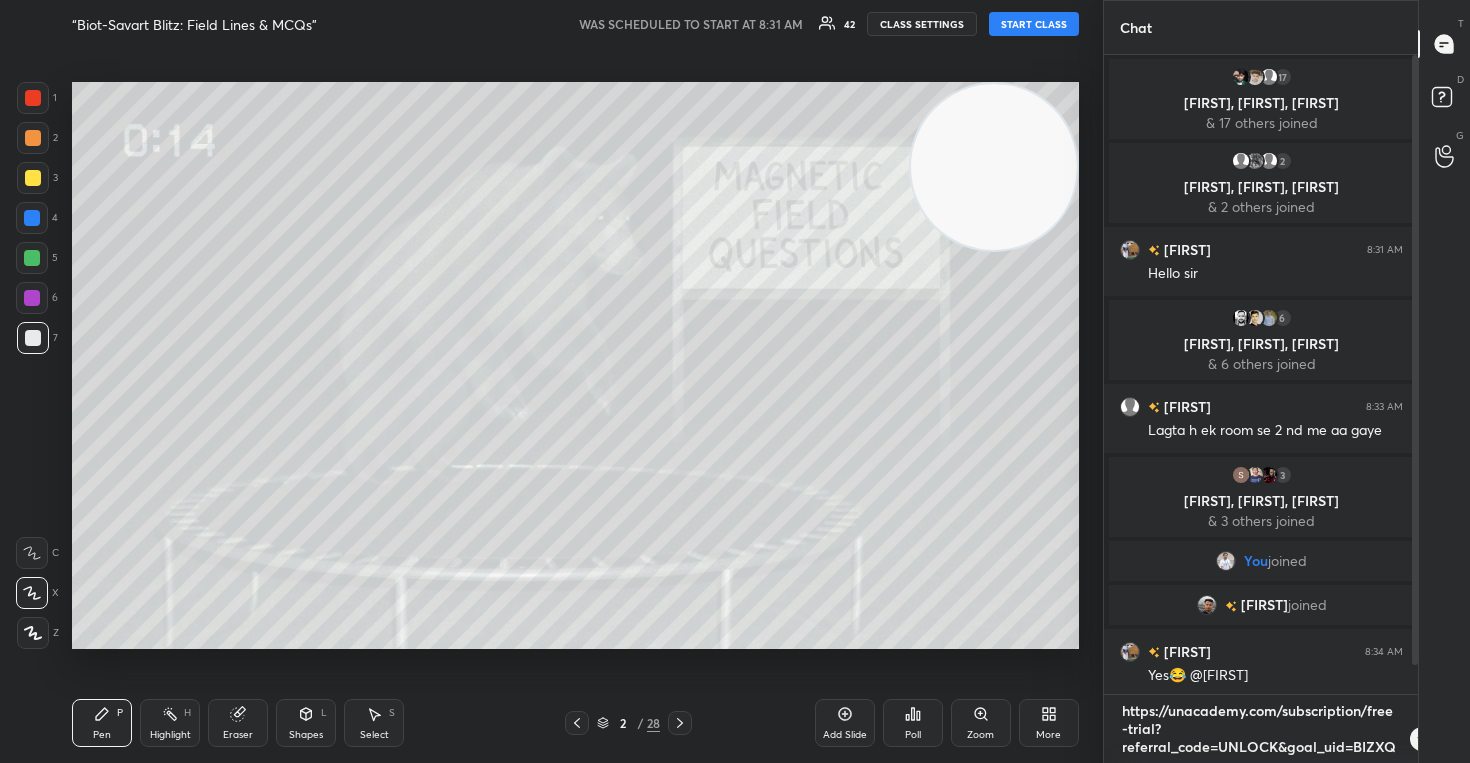 type on "https://unacademy.com/subscription/free-trial?referral_code=UNLOCK&goal_uid=BIZXQ" 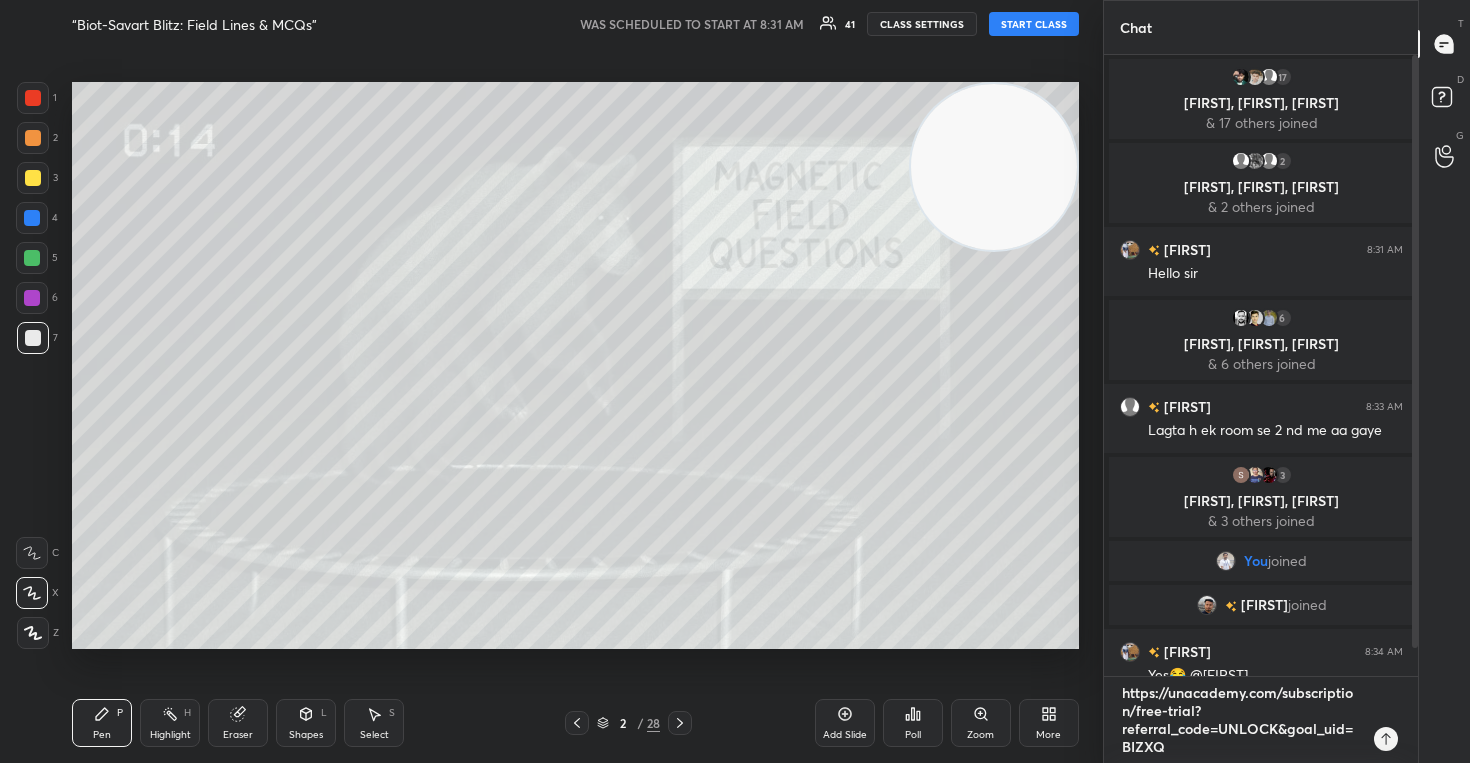 scroll, scrollTop: 7, scrollLeft: 7, axis: both 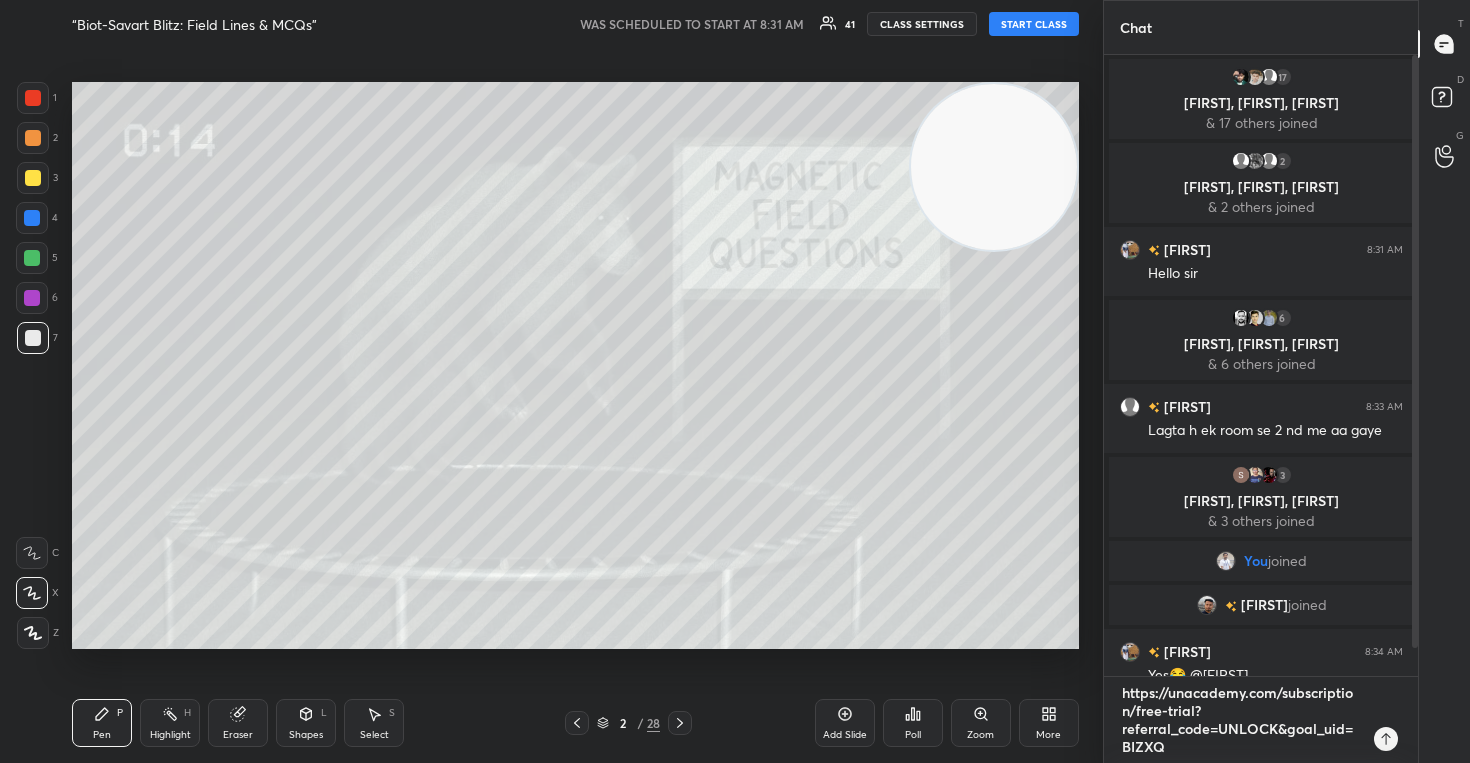 type on "https://unacademy.com/subscription/free-trial?referral_code=UNLOCK&goal_uid=BIZXQ j" 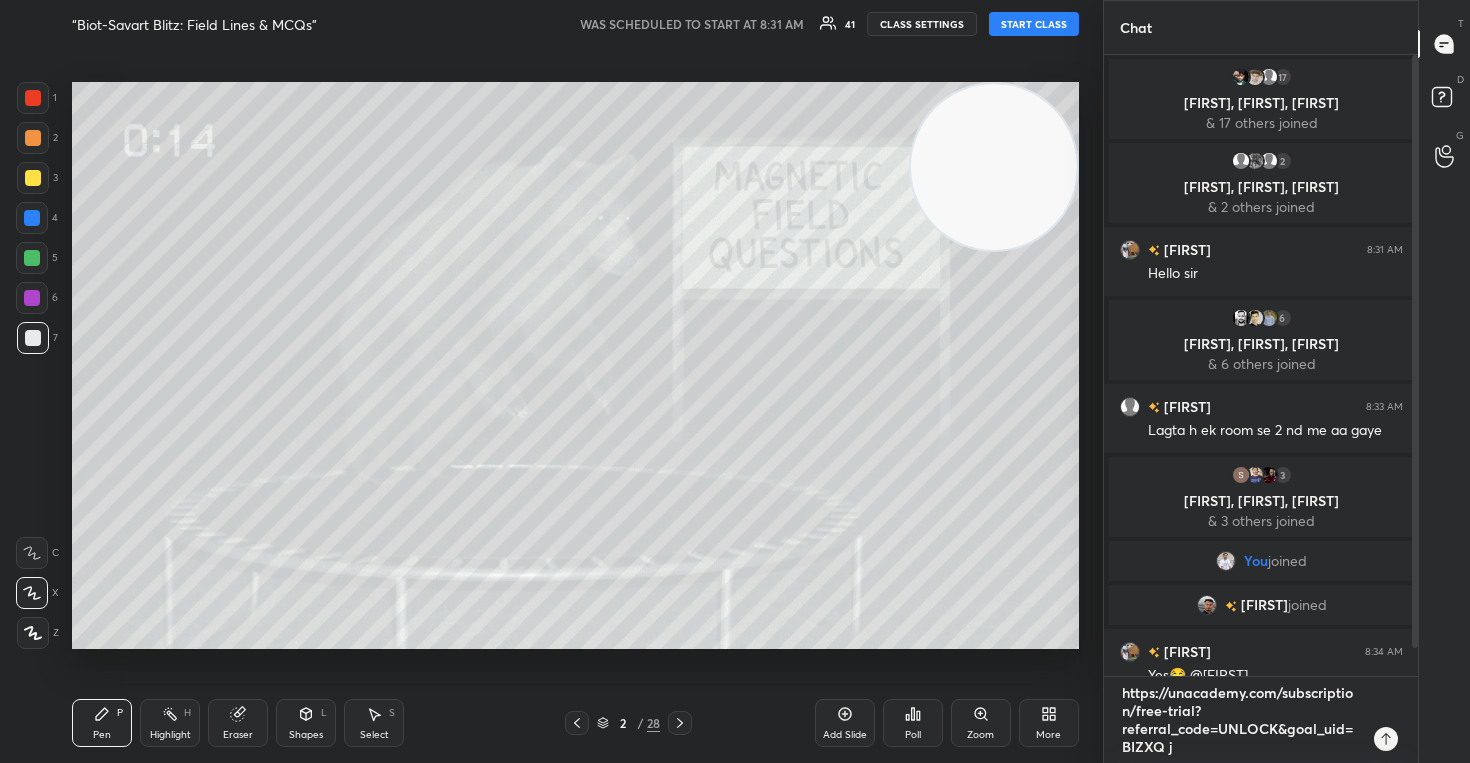 type on "https://unacademy.com/subscription/free-trial?referral_code=UNLOCK&goal_uid=BIZXQ" 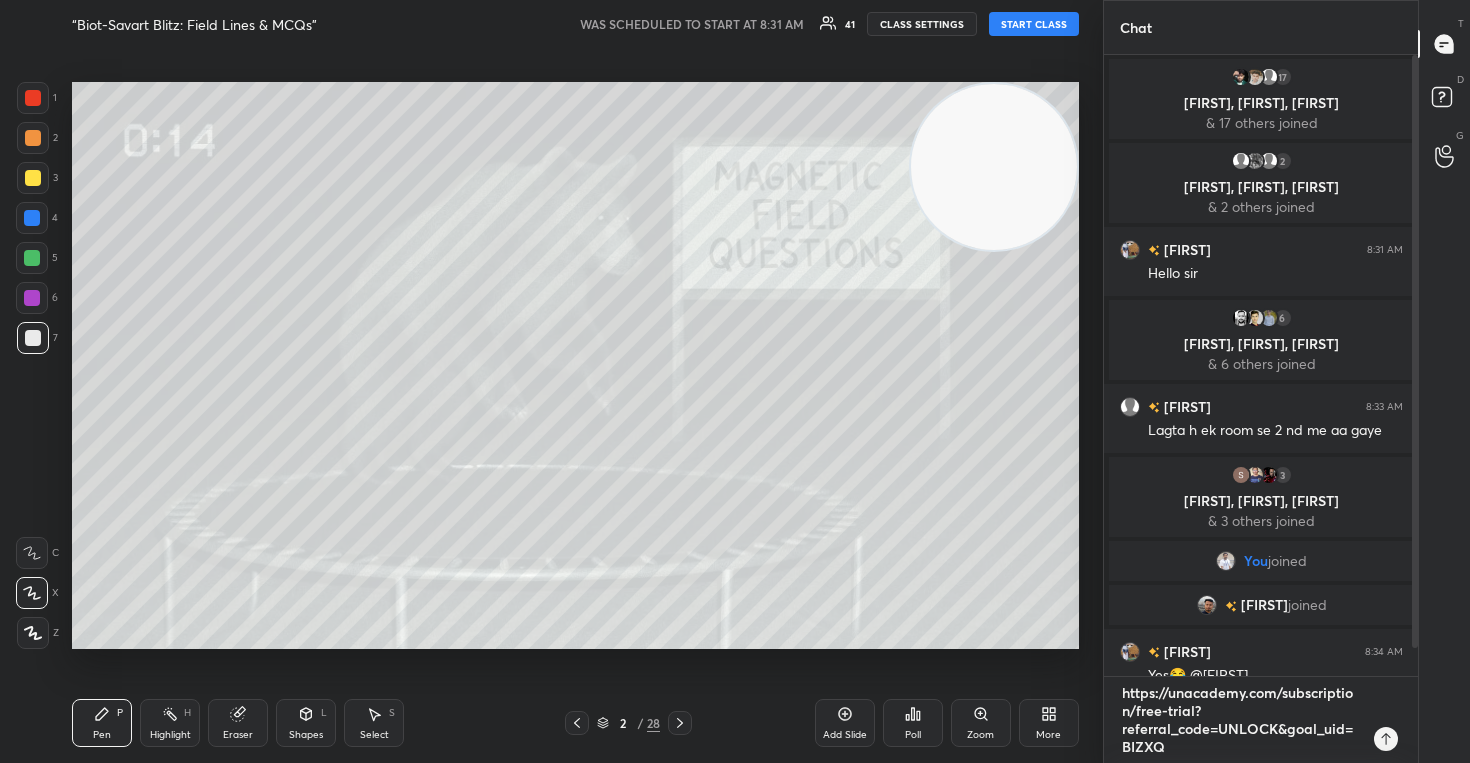 type on "x" 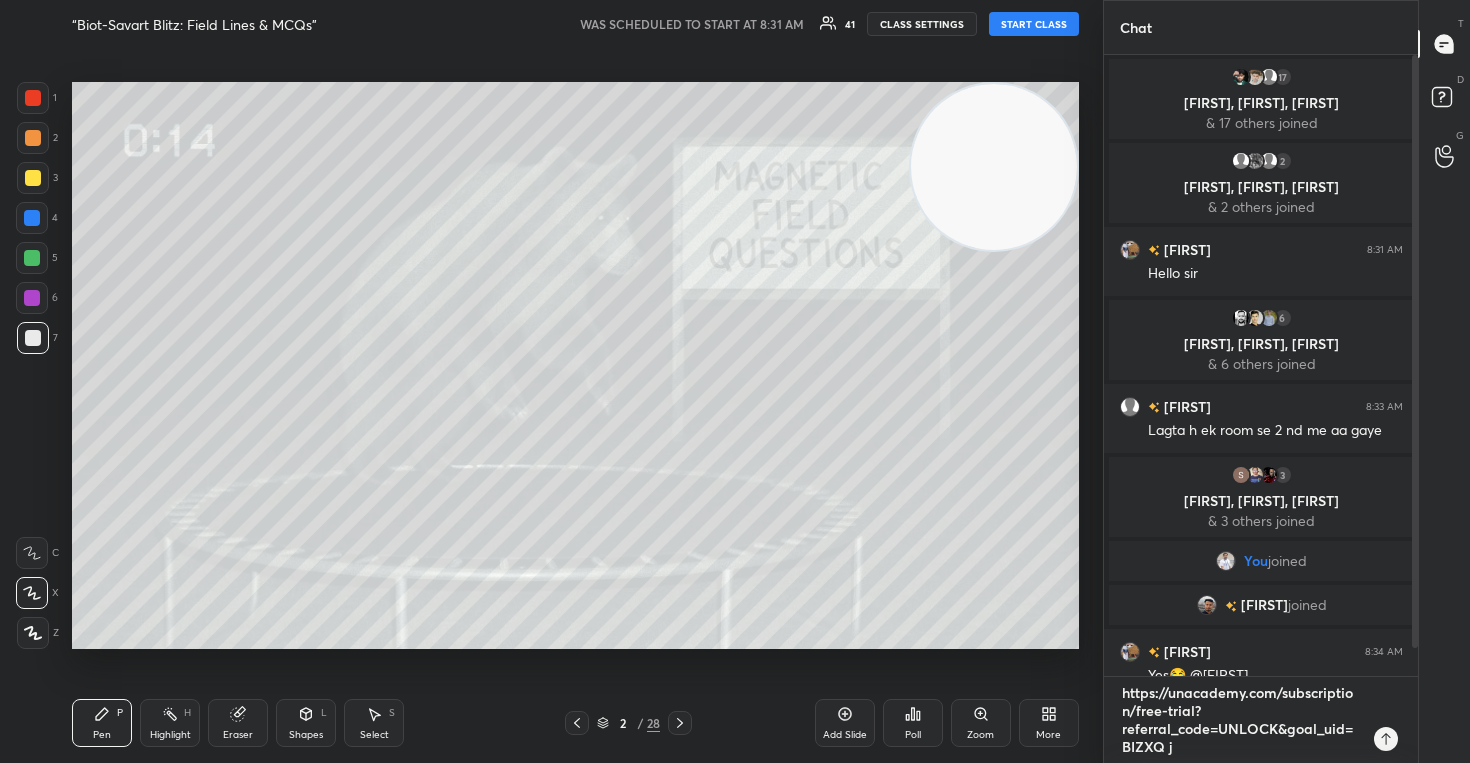 type on "https://unacademy.com/subscription/free-trial?referral_code=UNLOCK&goal_uid=BIZXQ jO" 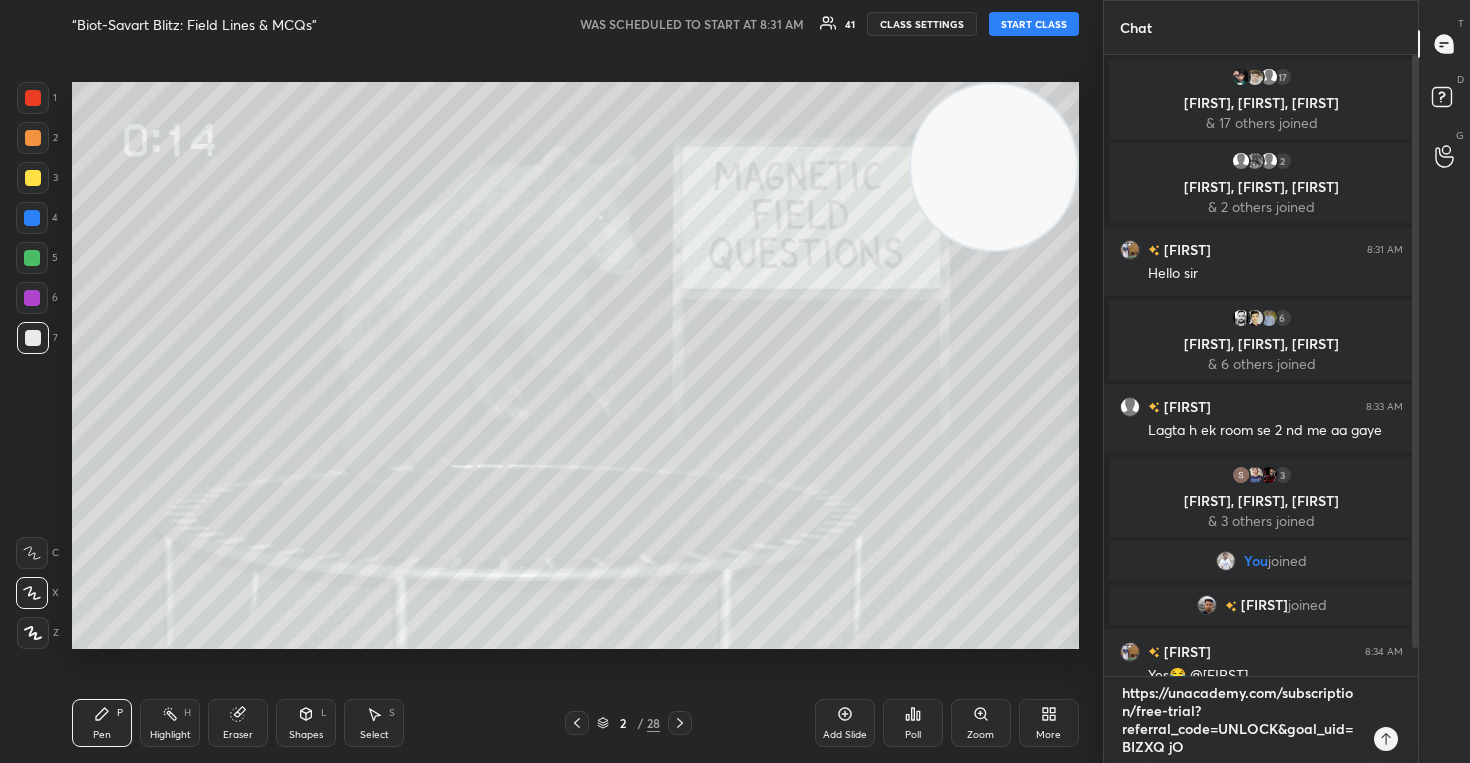 type on "https://unacademy.com/subscription/free-trial?referral_code=UNLOCK&goal_uid=BIZXQ jOI" 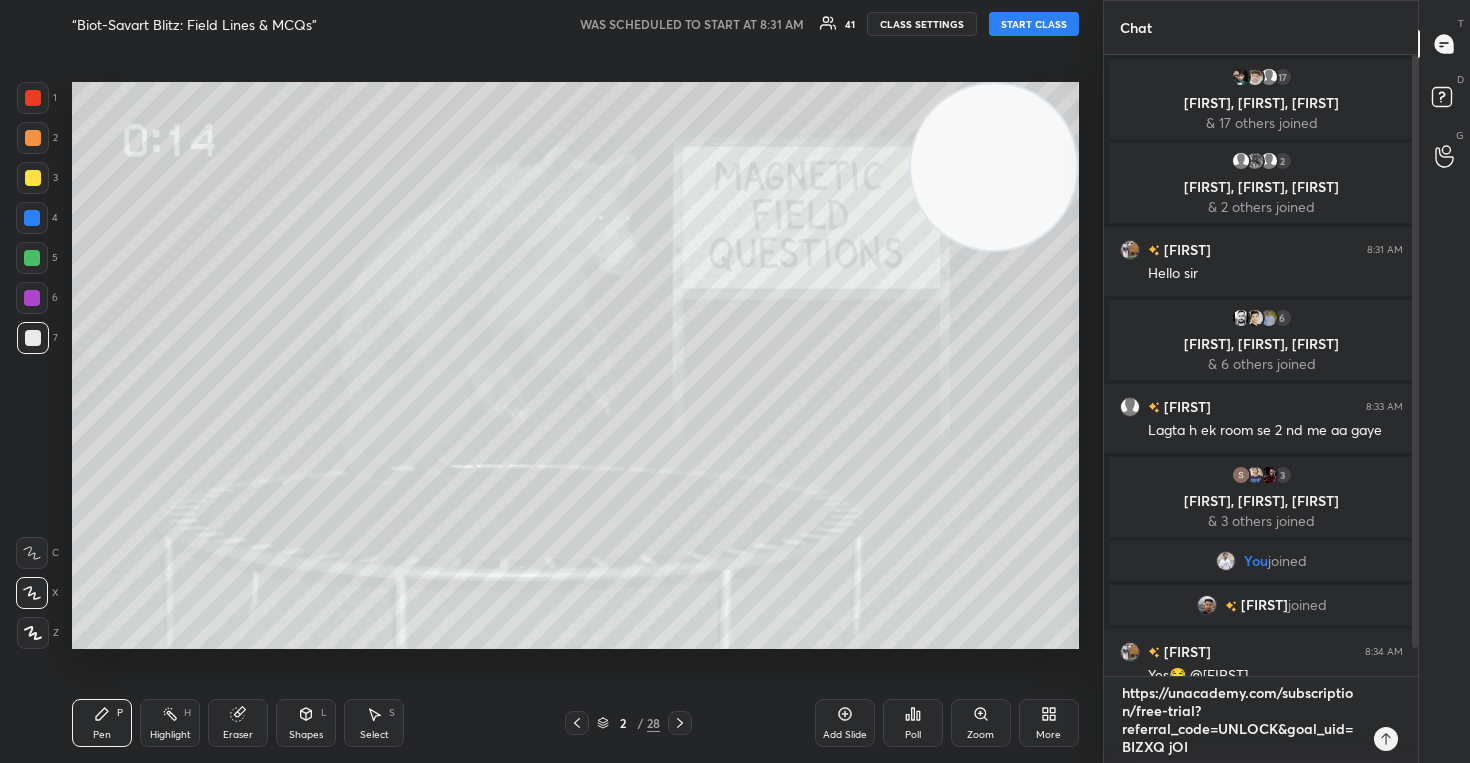 type on "x" 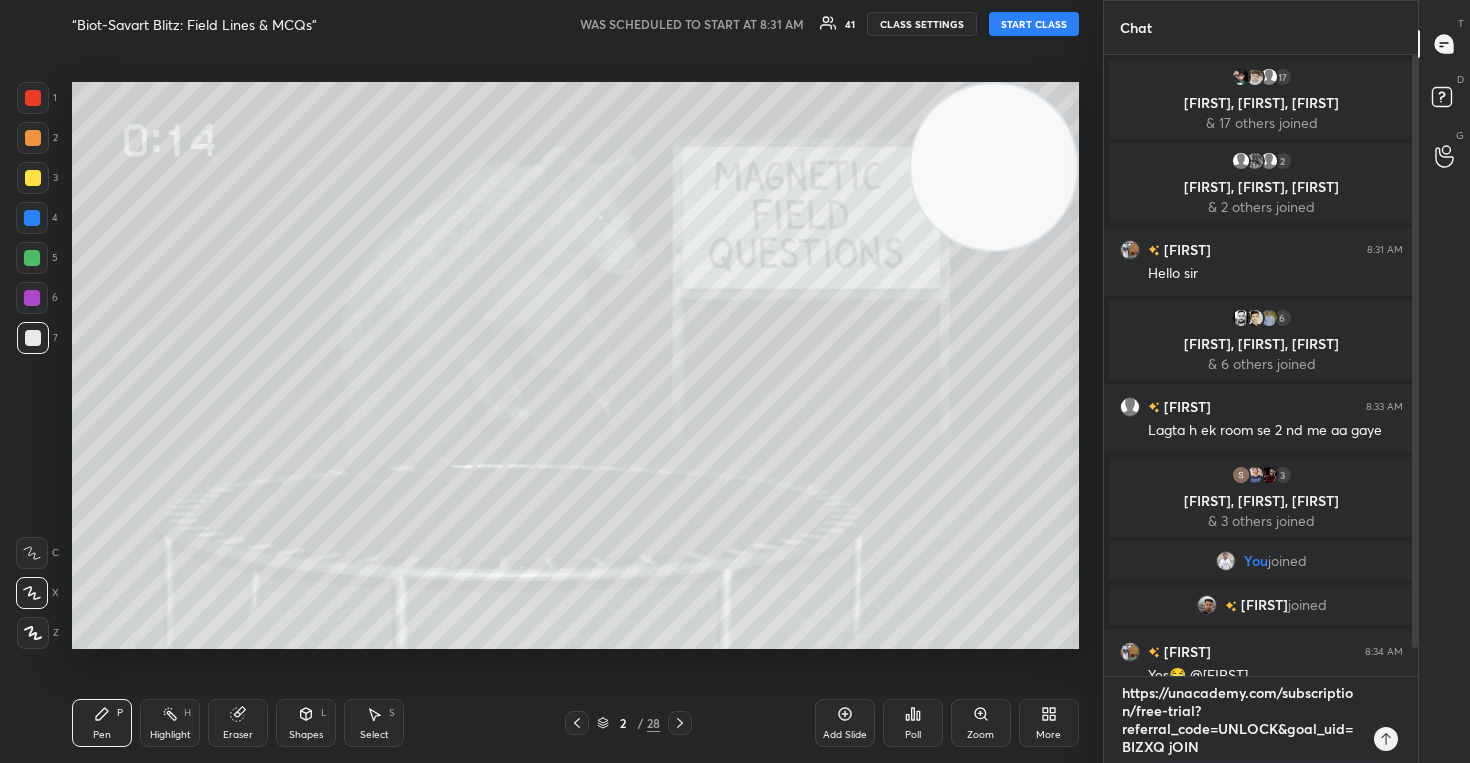 type on "https://unacademy.com/subscription/free-trial?referral_code=UNLOCK&goal_uid=BIZXQ jOIN" 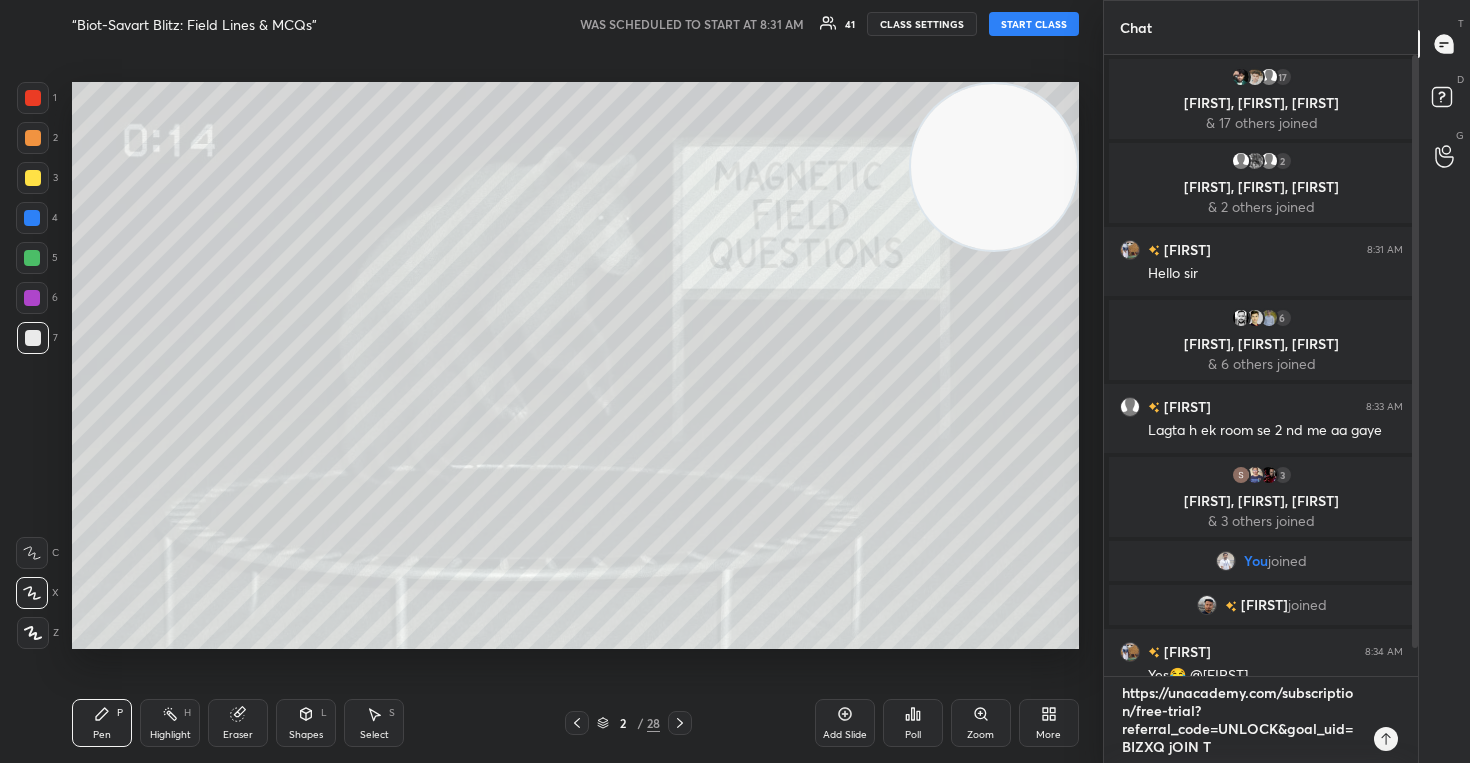 type on "https://unacademy.com/subscription/free-trial?referral_code=UNLOCK&goal_uid=BIZXQ jOIN TH" 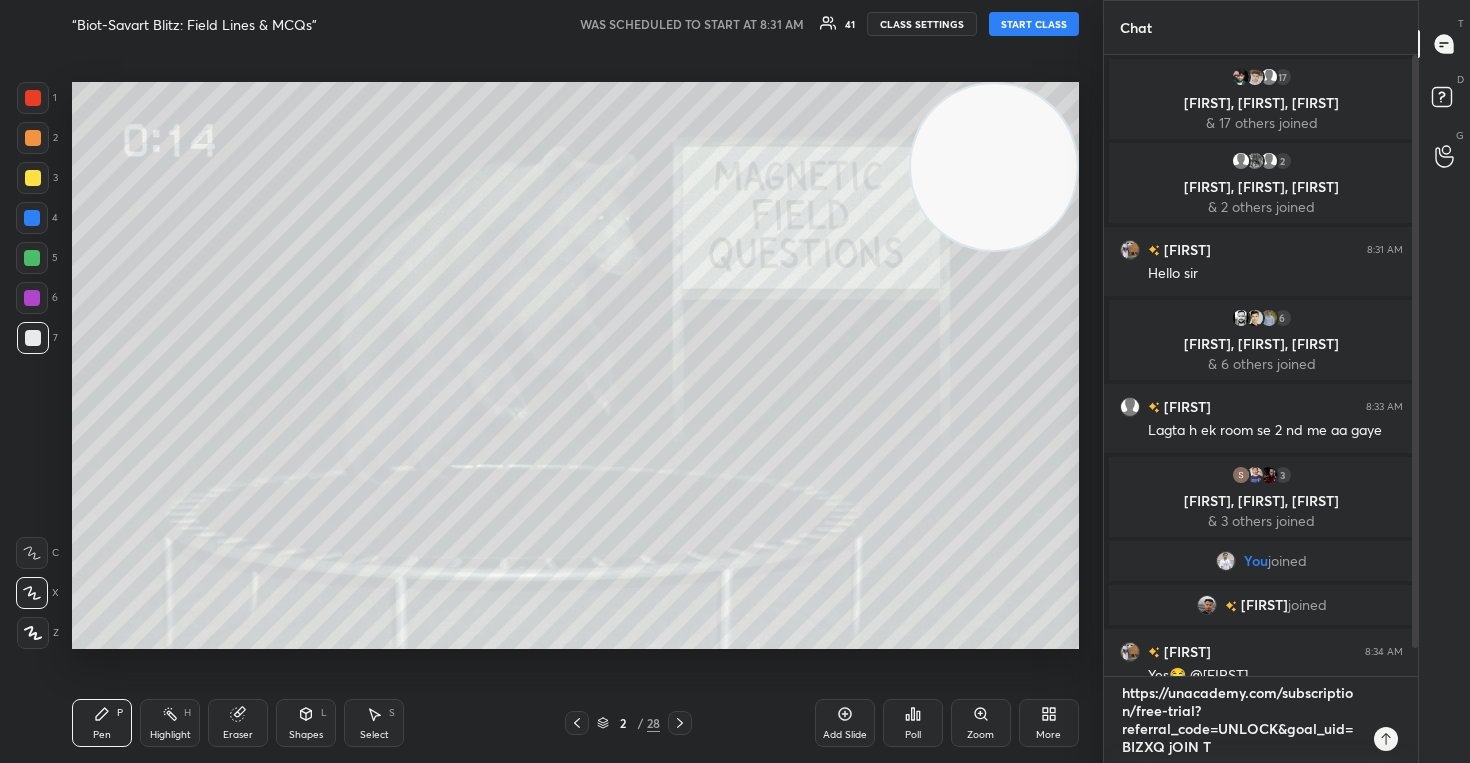 type on "x" 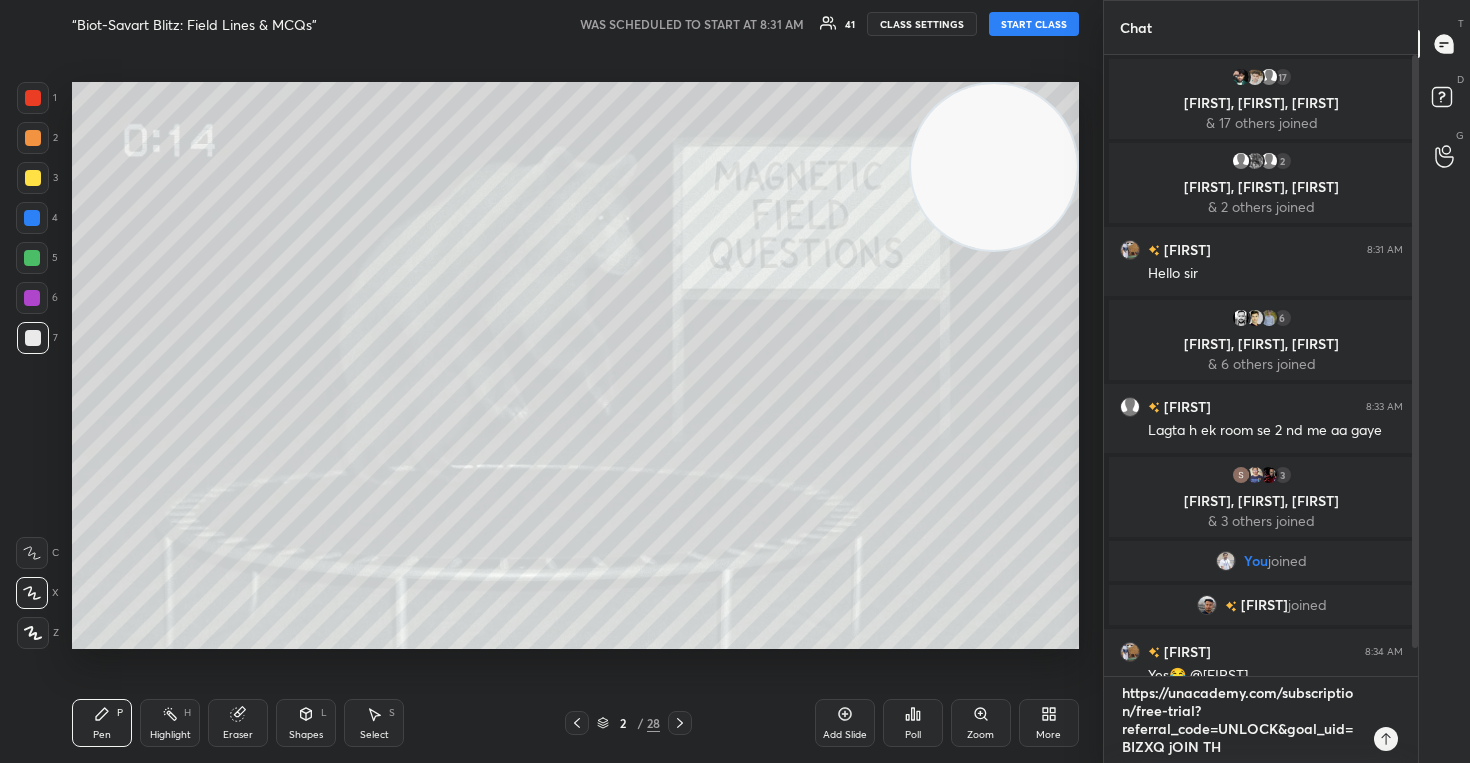 type on "https://unacademy.com/subscription/free-trial?referral_code=UNLOCK&goal_uid=BIZXQ jOIN THE" 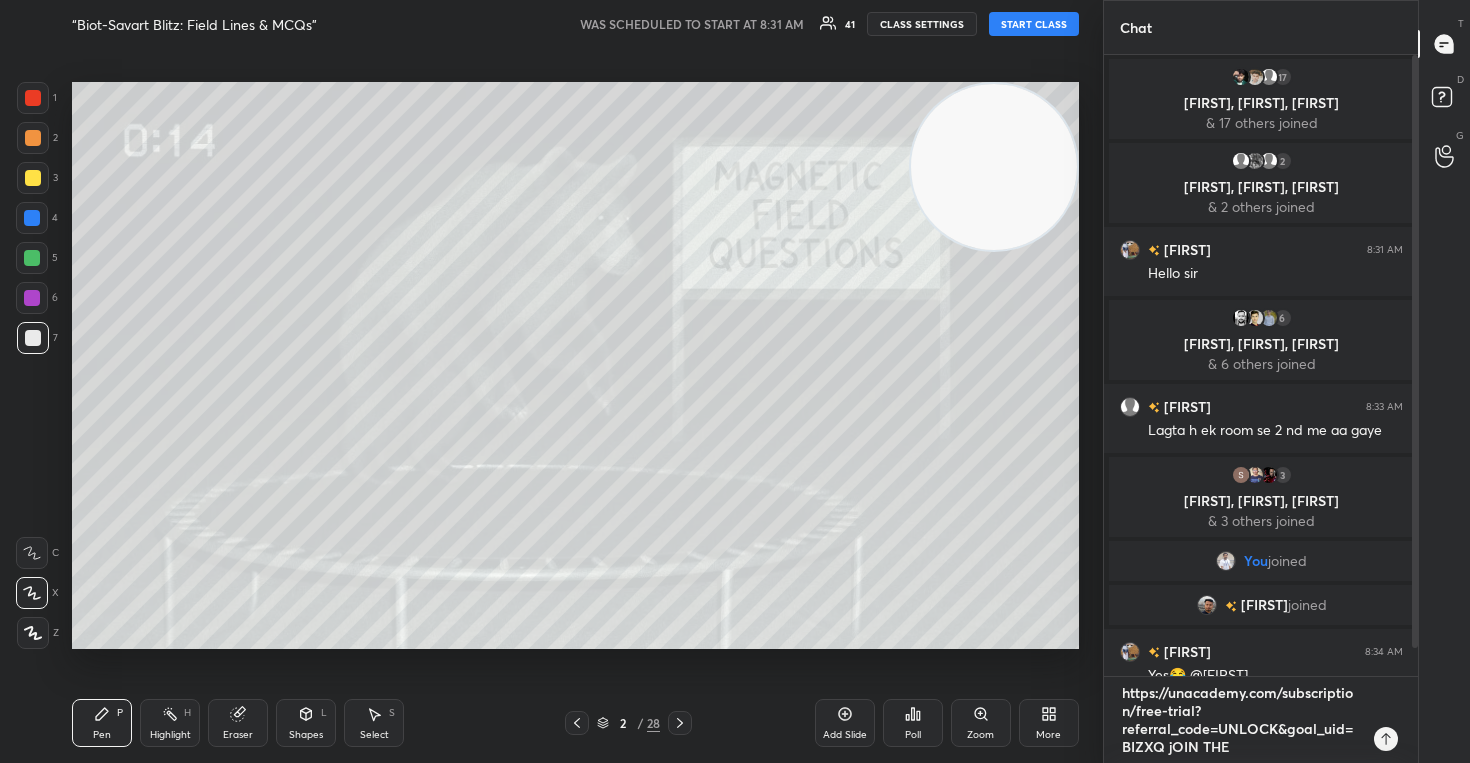 type on "x" 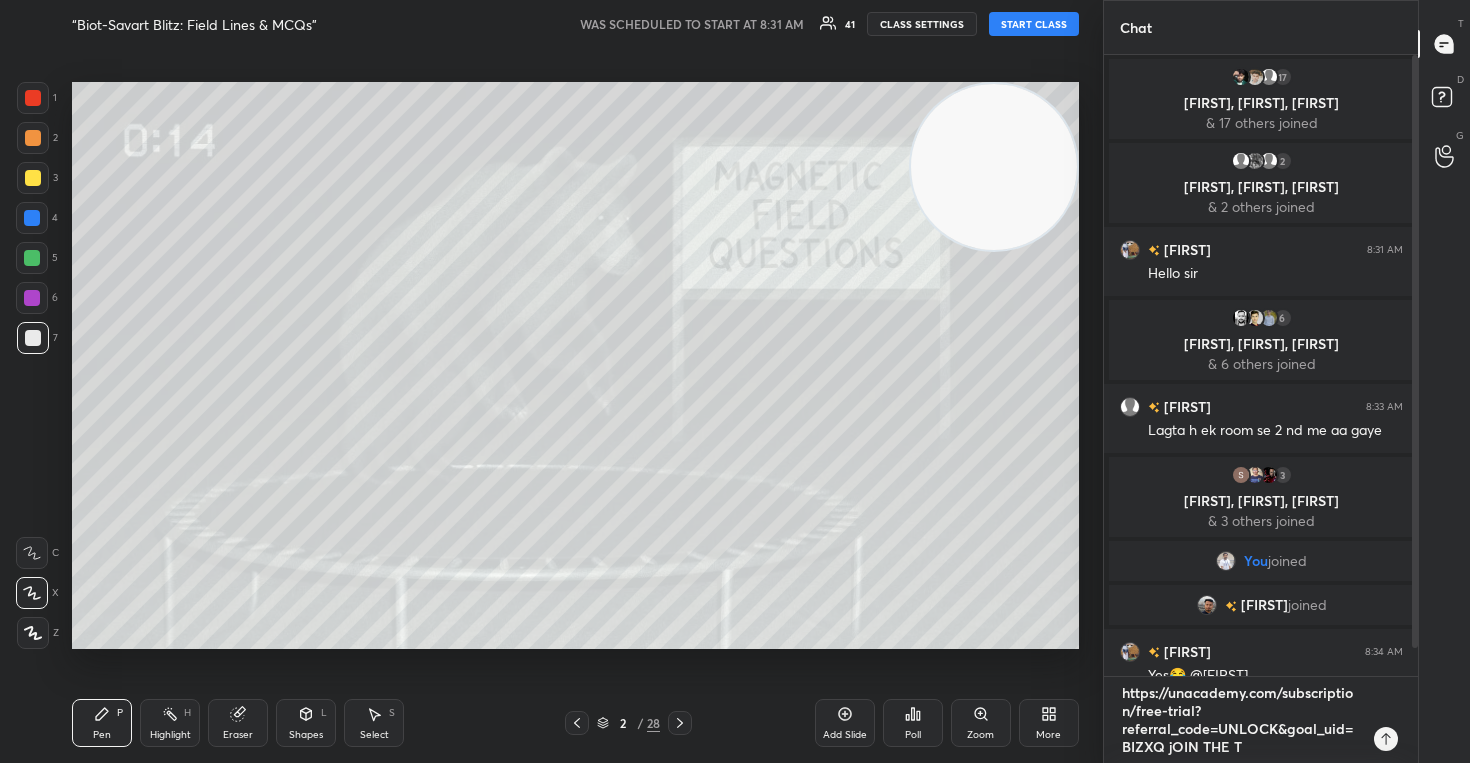 type on "https://unacademy.com/subscription/free-trial?referral_code=UNLOCK&goal_uid=BIZXQ jOIN THE TE" 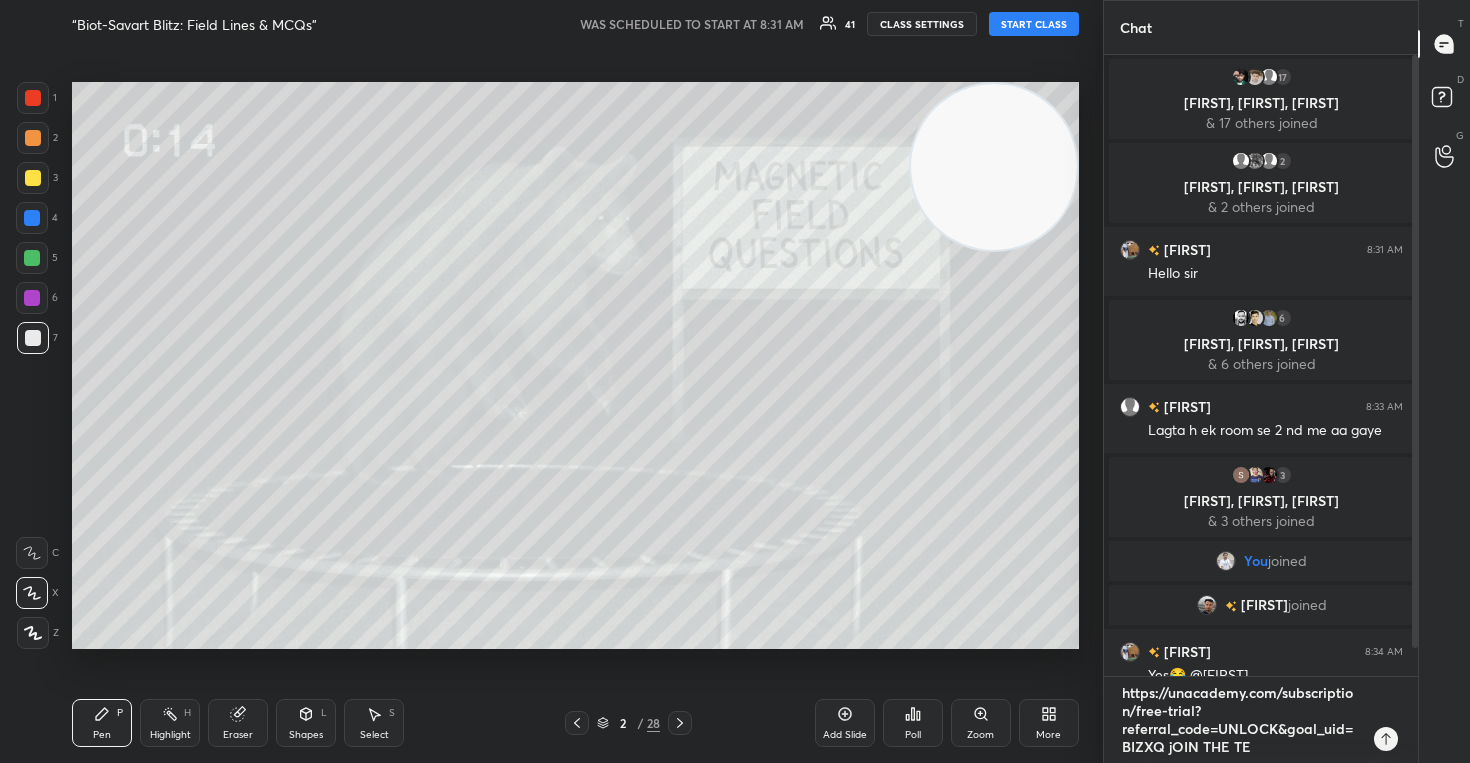 type on "https://unacademy.com/subscription/free-trial?referral_code=UNLOCK&goal_uid=BIZXQ jOIN THE TEL" 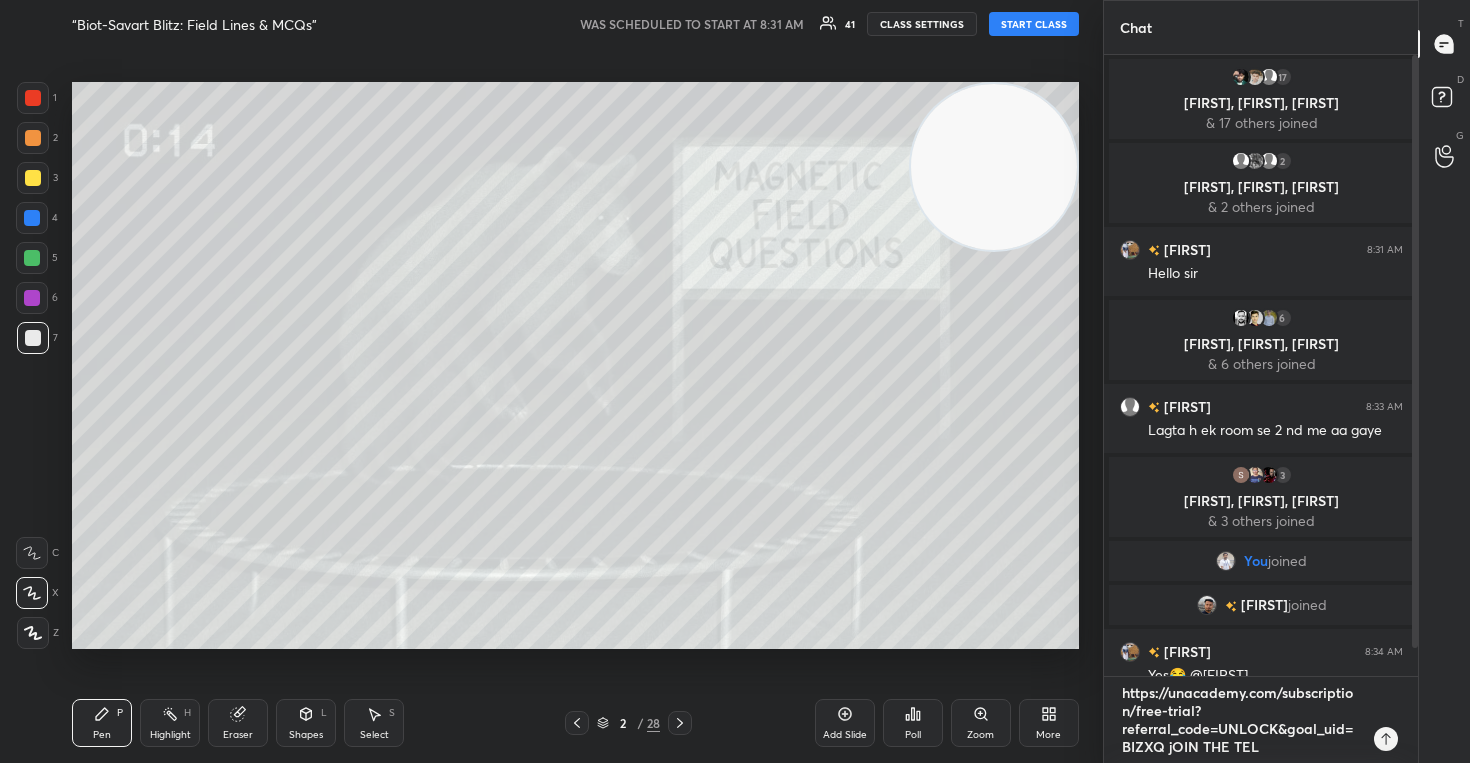 type on "https://unacademy.com/subscription/free-trial?referral_code=UNLOCK&goal_uid=BIZXQ jOIN THE TELE" 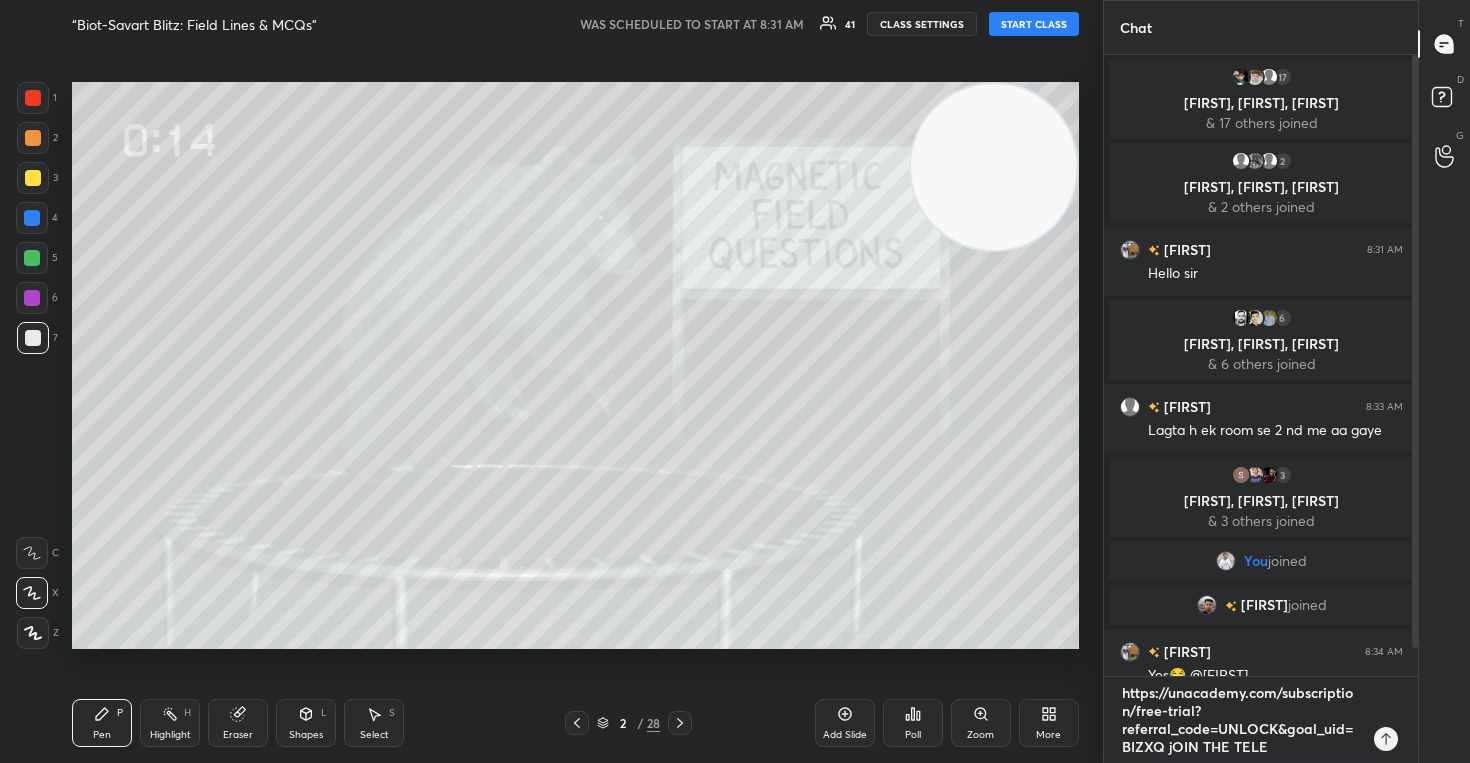 type on "https://unacademy.com/subscription/free-trial?referral_code=UNLOCK&goal_uid=BIZXQ jOIN THE TELEG" 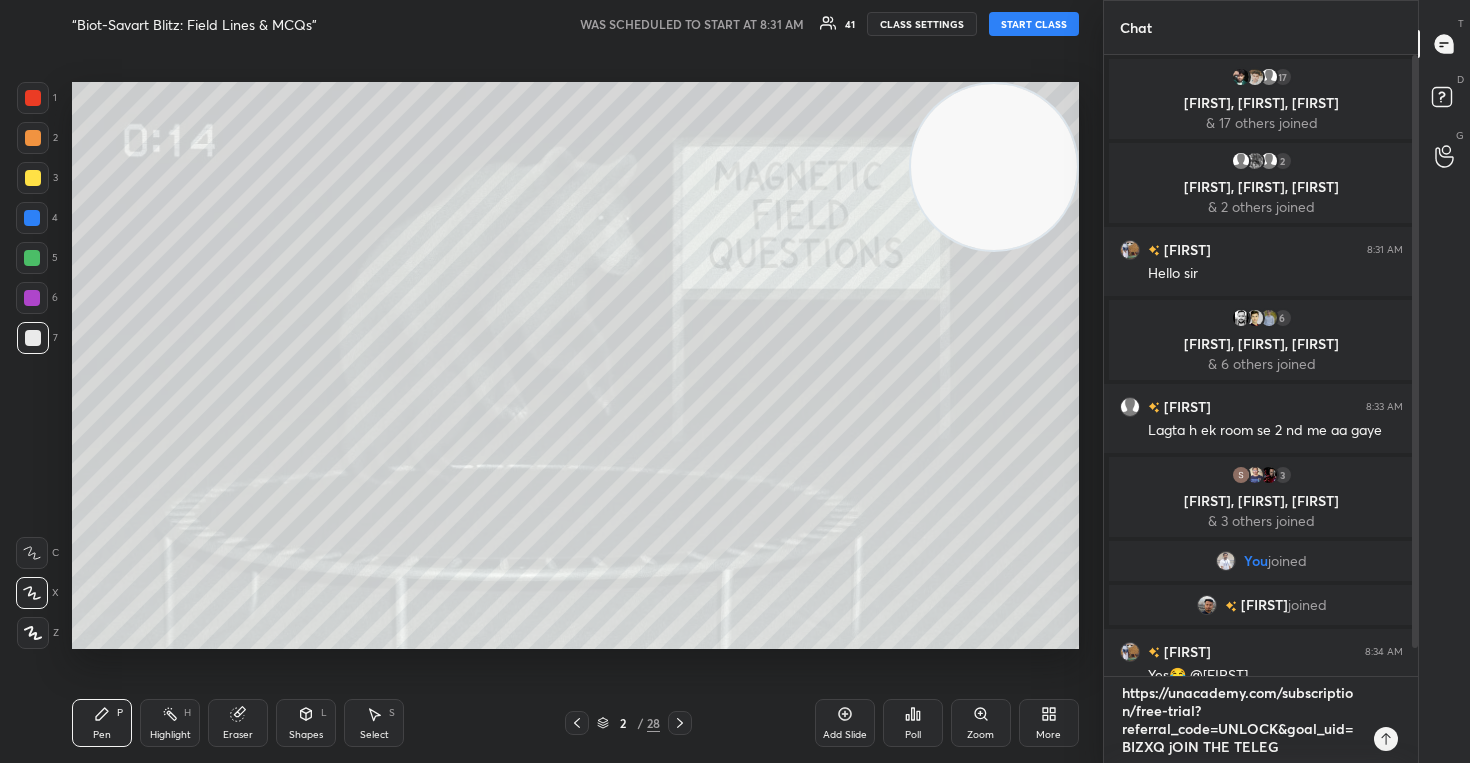 type on "https://unacademy.com/subscription/free-trial?referral_code=UNLOCK&goal_uid=BIZXQ jOIN THE TELEGR" 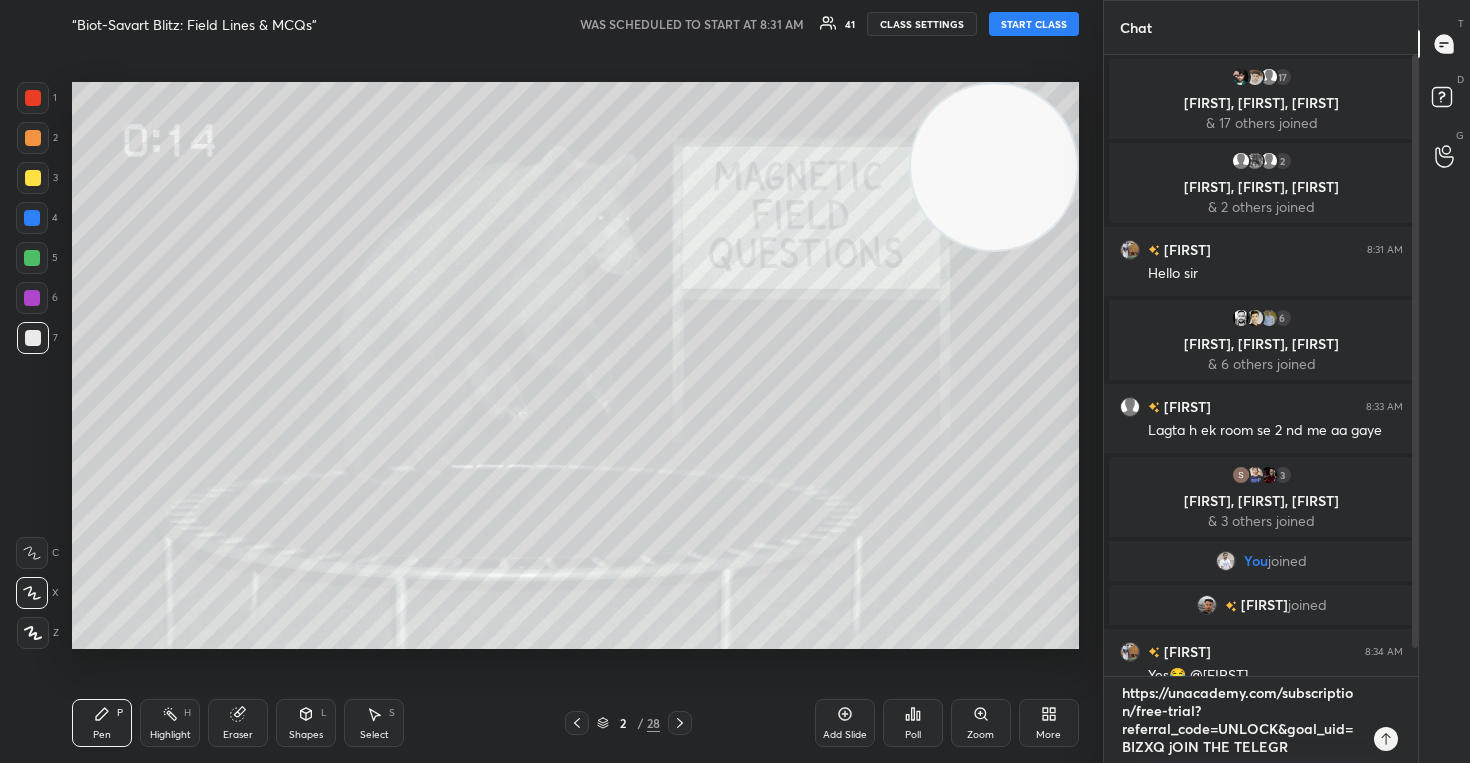 type on "https://unacademy.com/subscription/free-trial?referral_code=UNLOCK&goal_uid=BIZXQ jOIN THE TELEGRA" 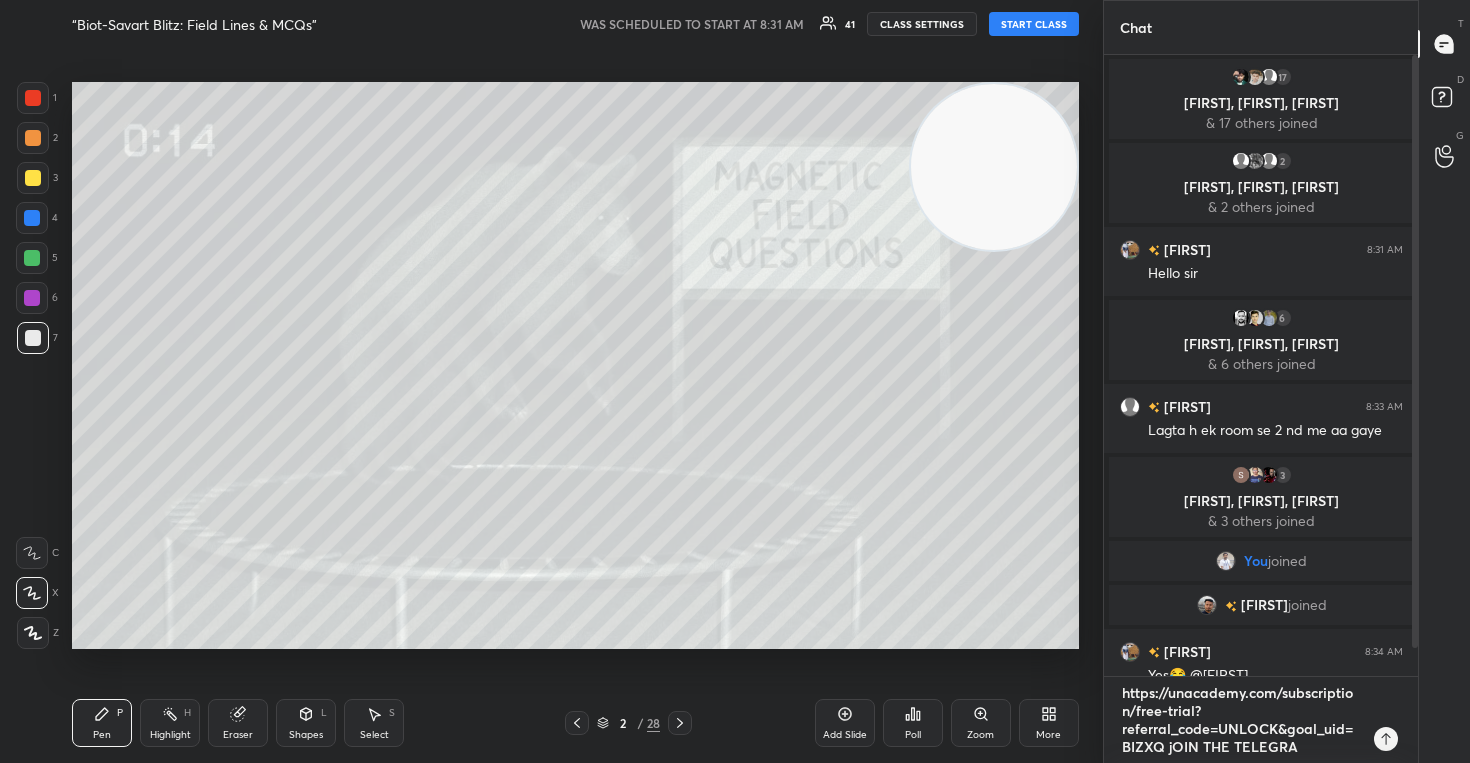 type on "https://unacademy.com/subscription/free-trial?referral_code=UNLOCK&goal_uid=BIZXQ jOIN THE TELEGRAM" 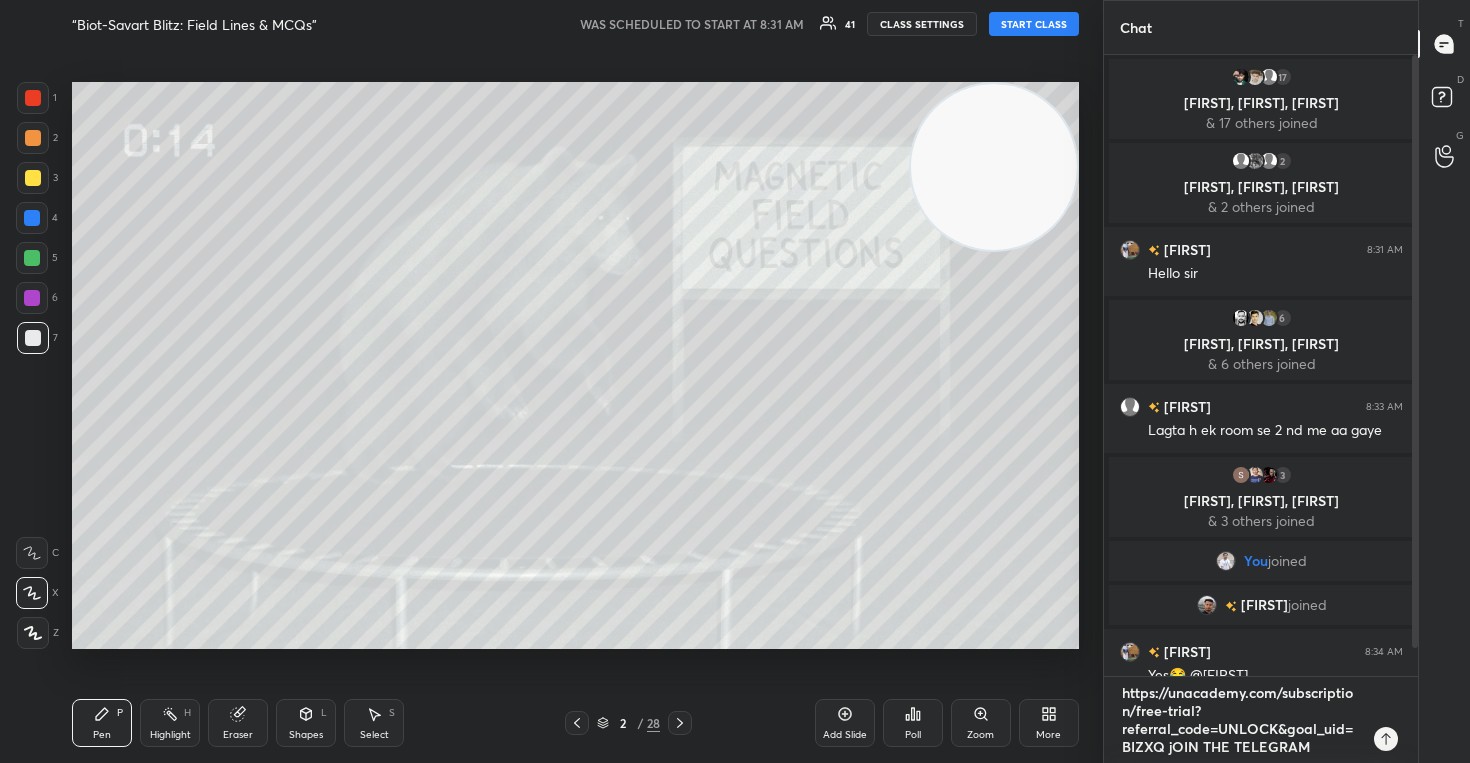 type on "https://unacademy.com/subscription/free-trial?referral_code=UNLOCK&goal_uid=BIZXQ jOIN THE TELEGRAM" 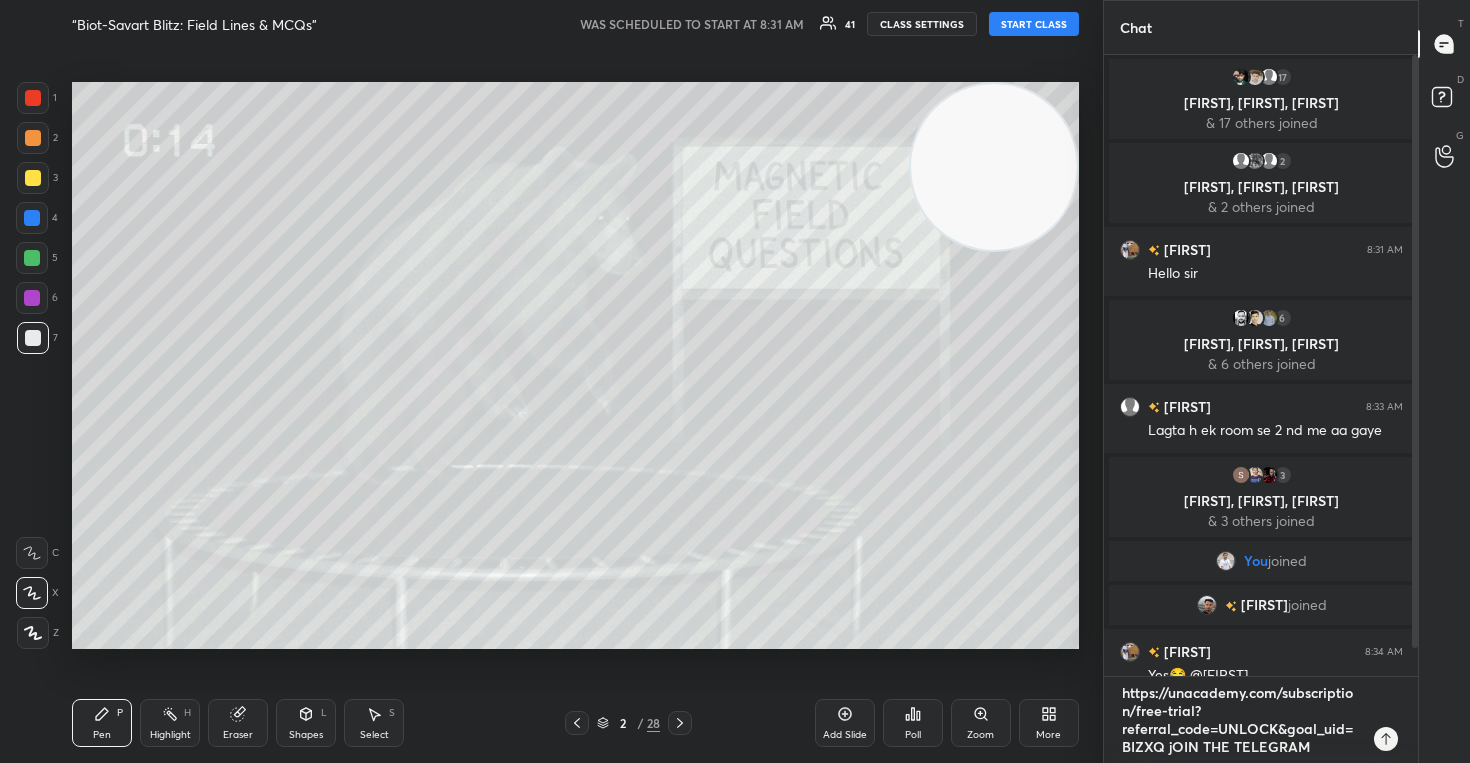 type on "x" 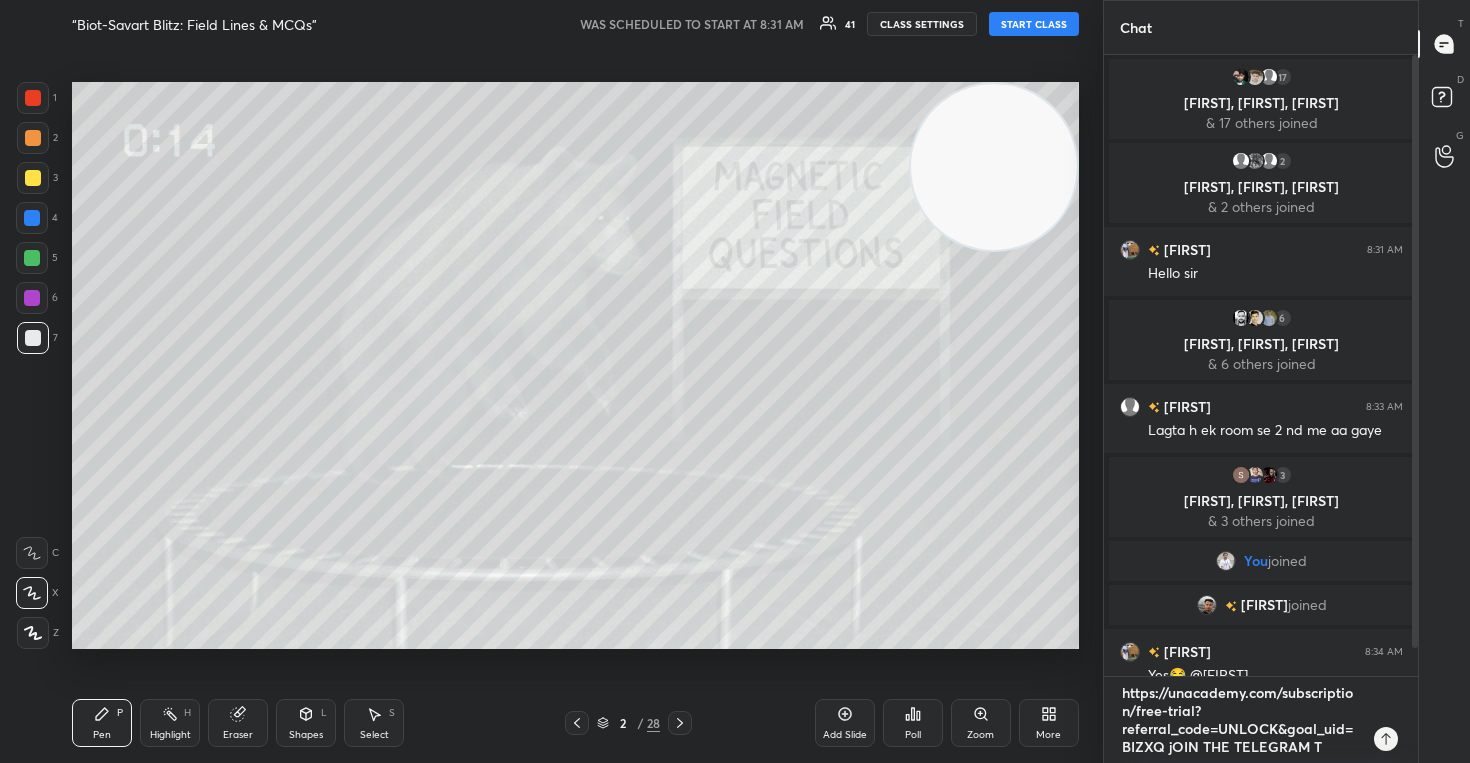type on "https://unacademy.com/subscription/free-trial?referral_code=UNLOCK&goal_uid=BIZXQ jOIN THE TELEGRAM T." 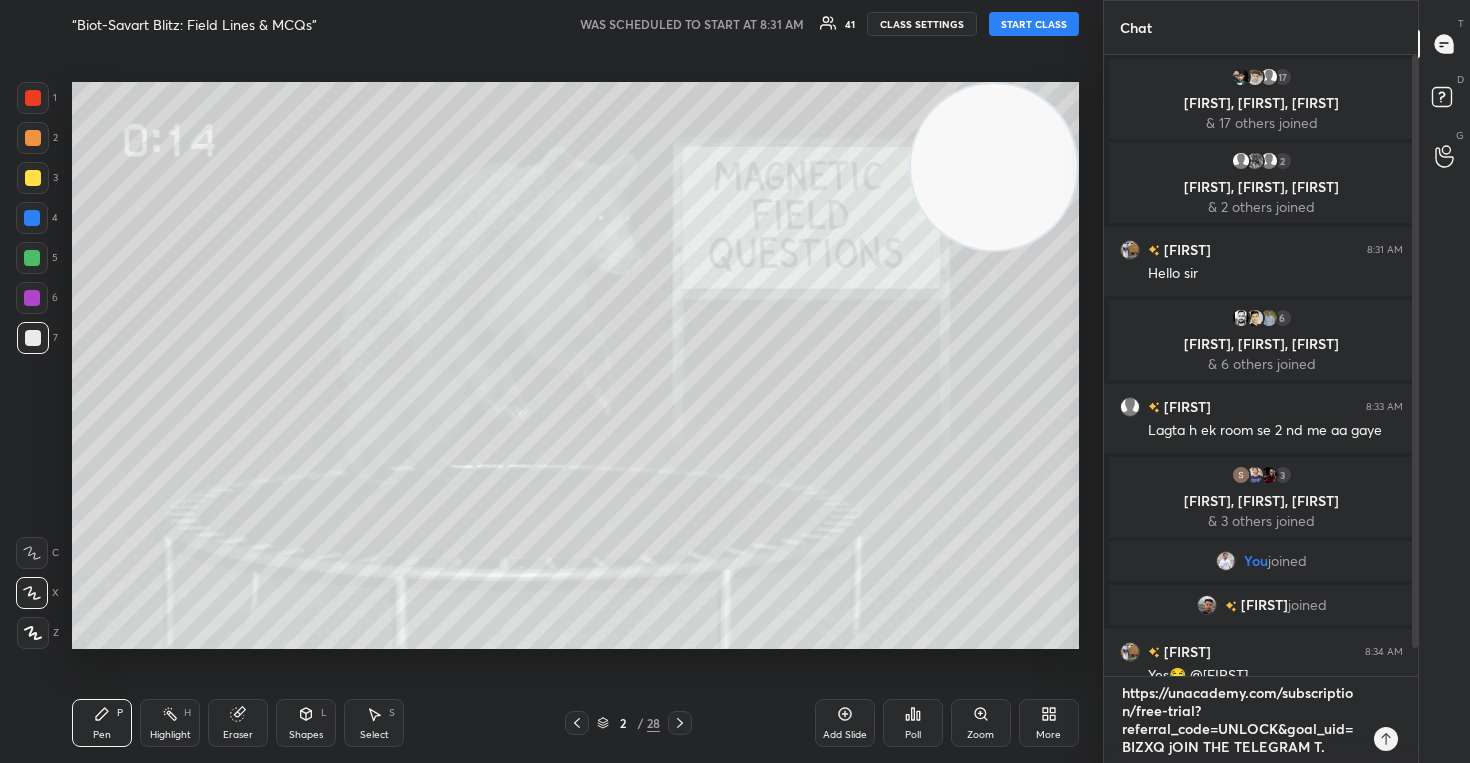 type on "https://unacademy.com/subscription/free-trial?referral_code=UNLOCK&goal_uid=BIZXQ jOIN THE TELEGRAM T.M" 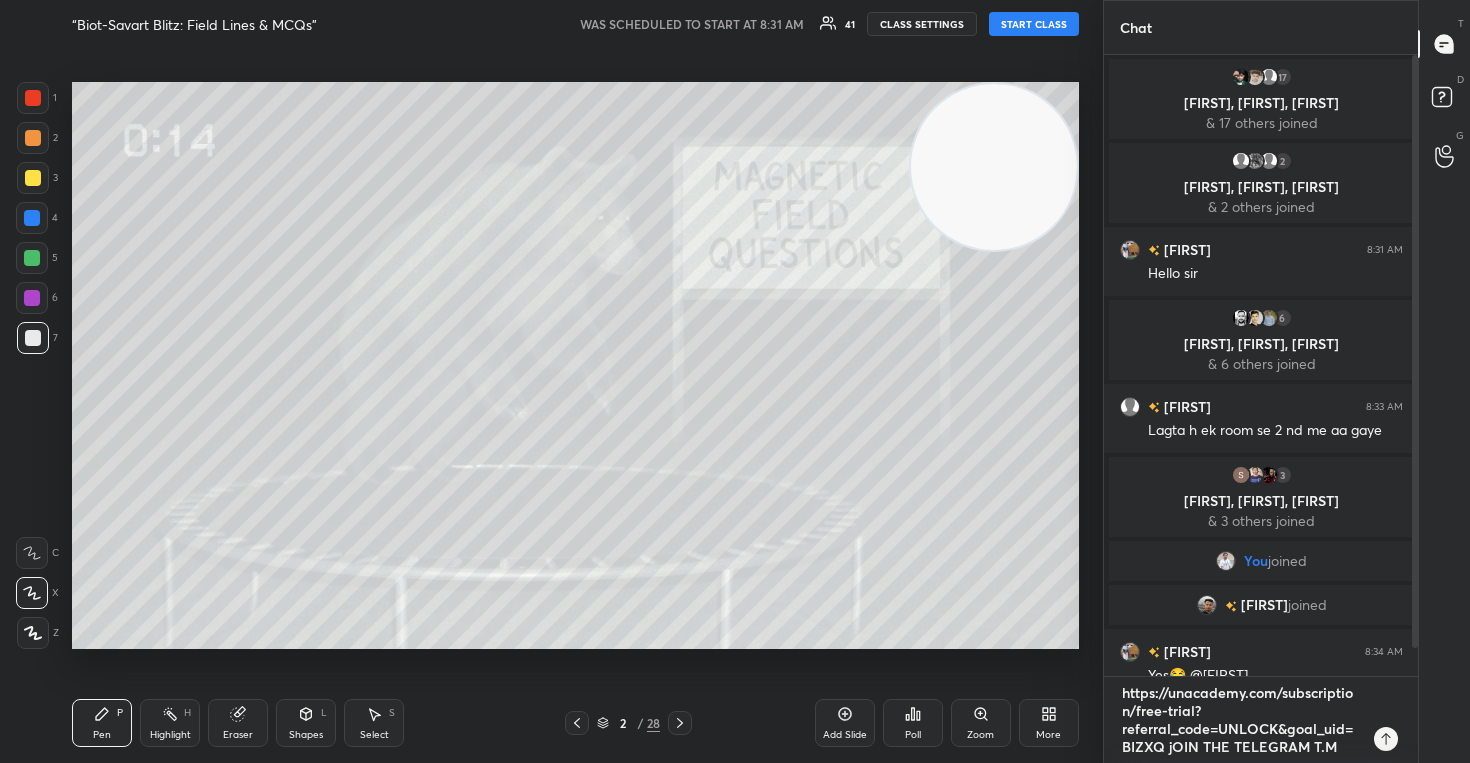 type on "x" 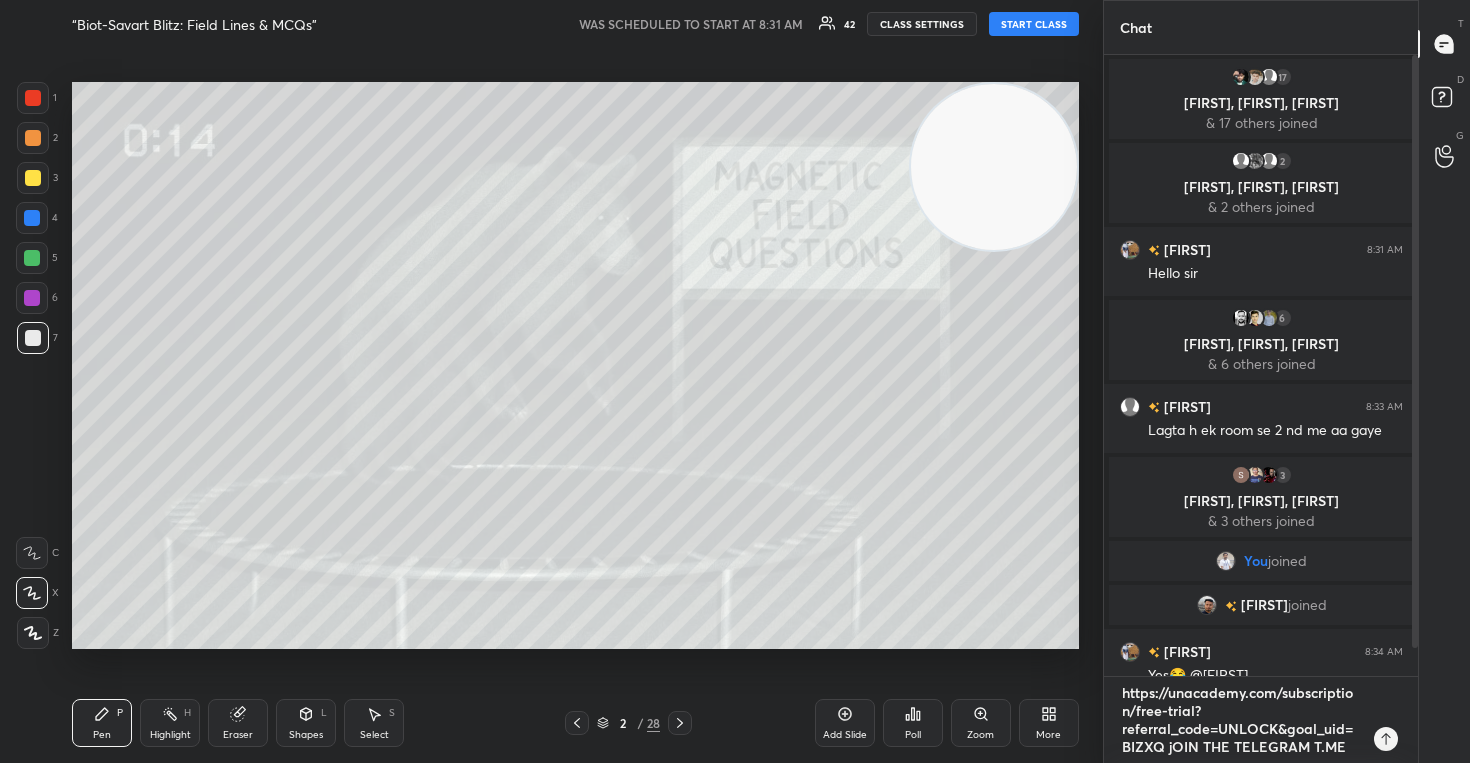 type on "https://unacademy.com/subscription/free-trial?referral_code=UNLOCK&goal_uid=BIZXQ jOIN THE TELEGRAM T.ME/" 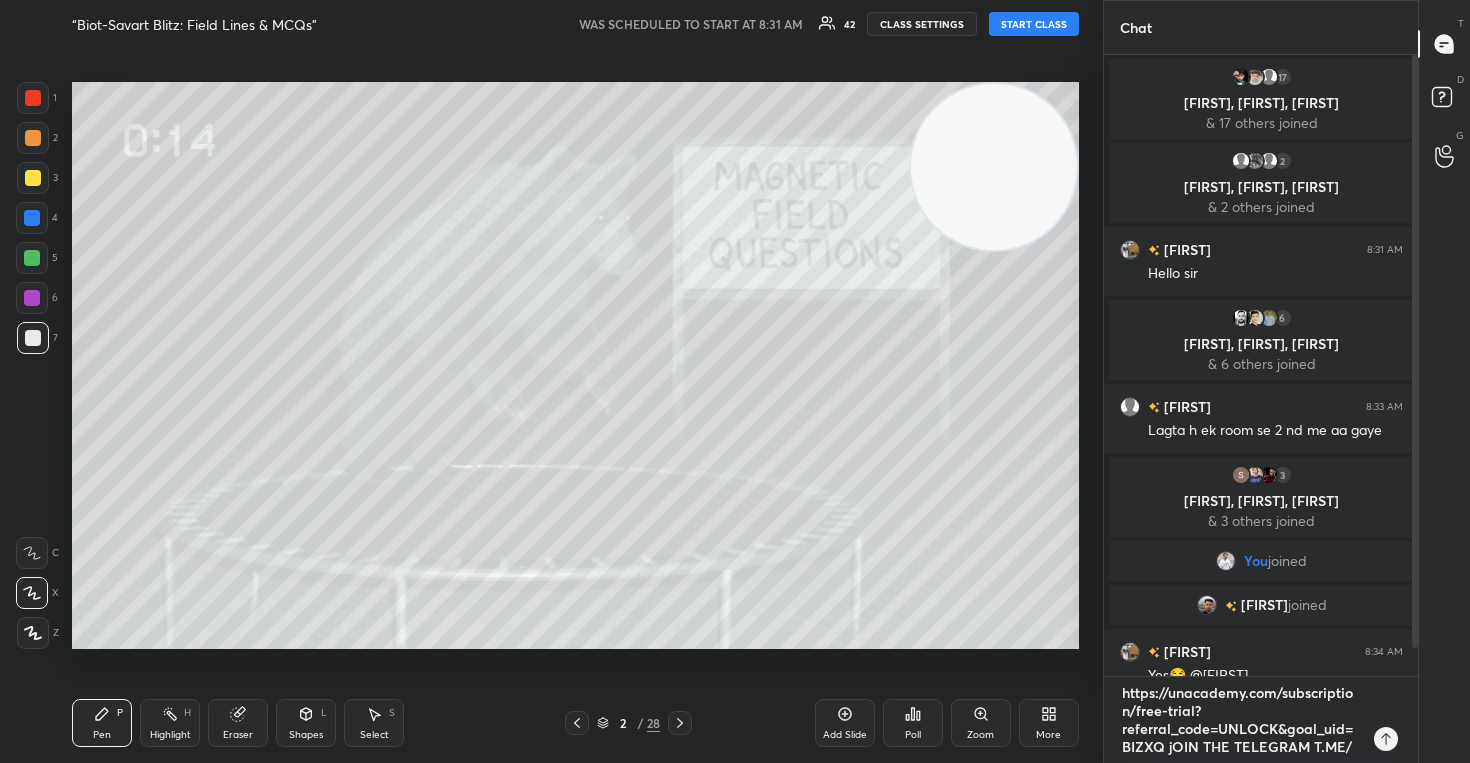 type on "https://unacademy.com/subscription/free-trial?referral_code=UNLOCK&goal_uid=BIZXQ jOIN THE TELEGRAM T.ME/C" 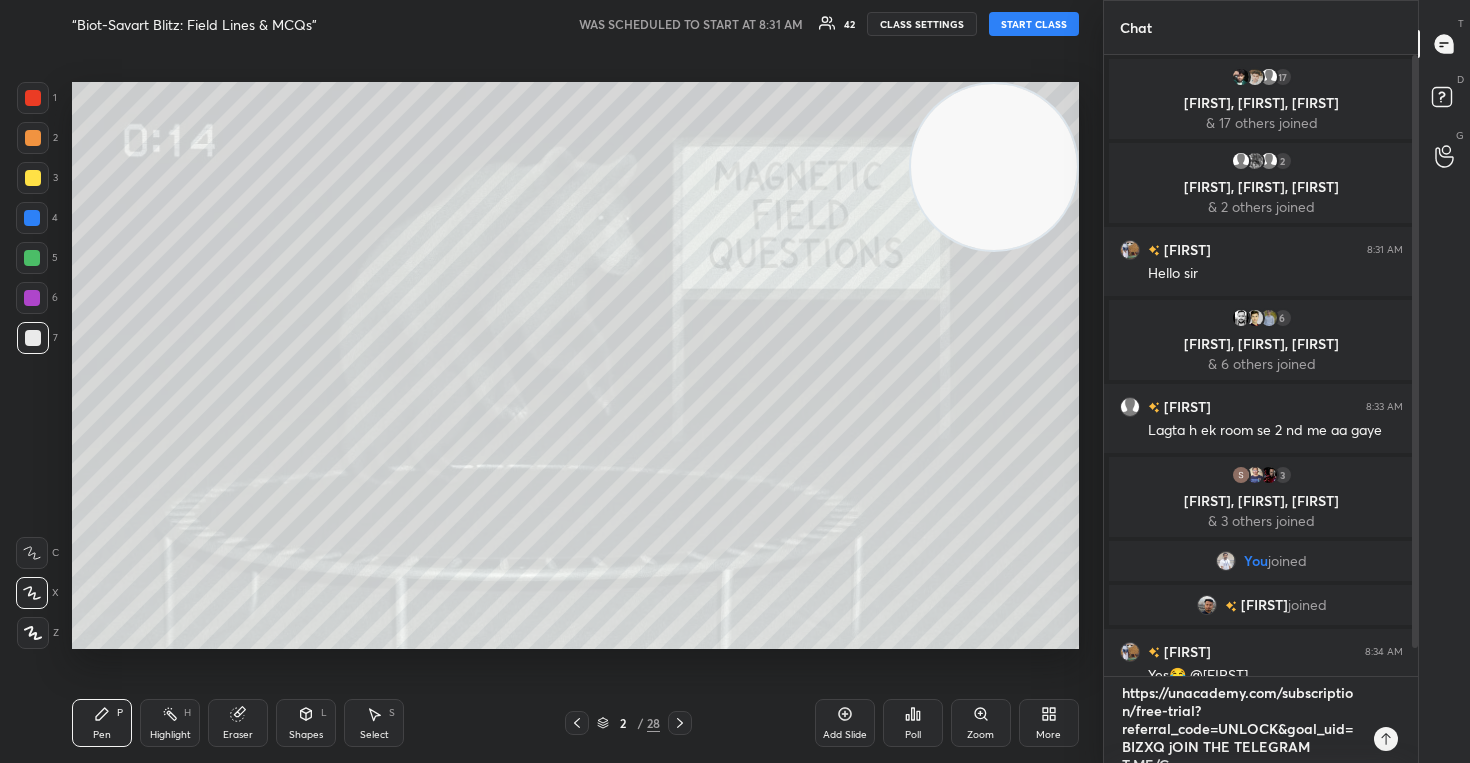 type on "https://unacademy.com/subscription/free-trial?referral_code=UNLOCK&goal_uid=BIZXQ jOIN THE TELEGRAM T.ME/CS" 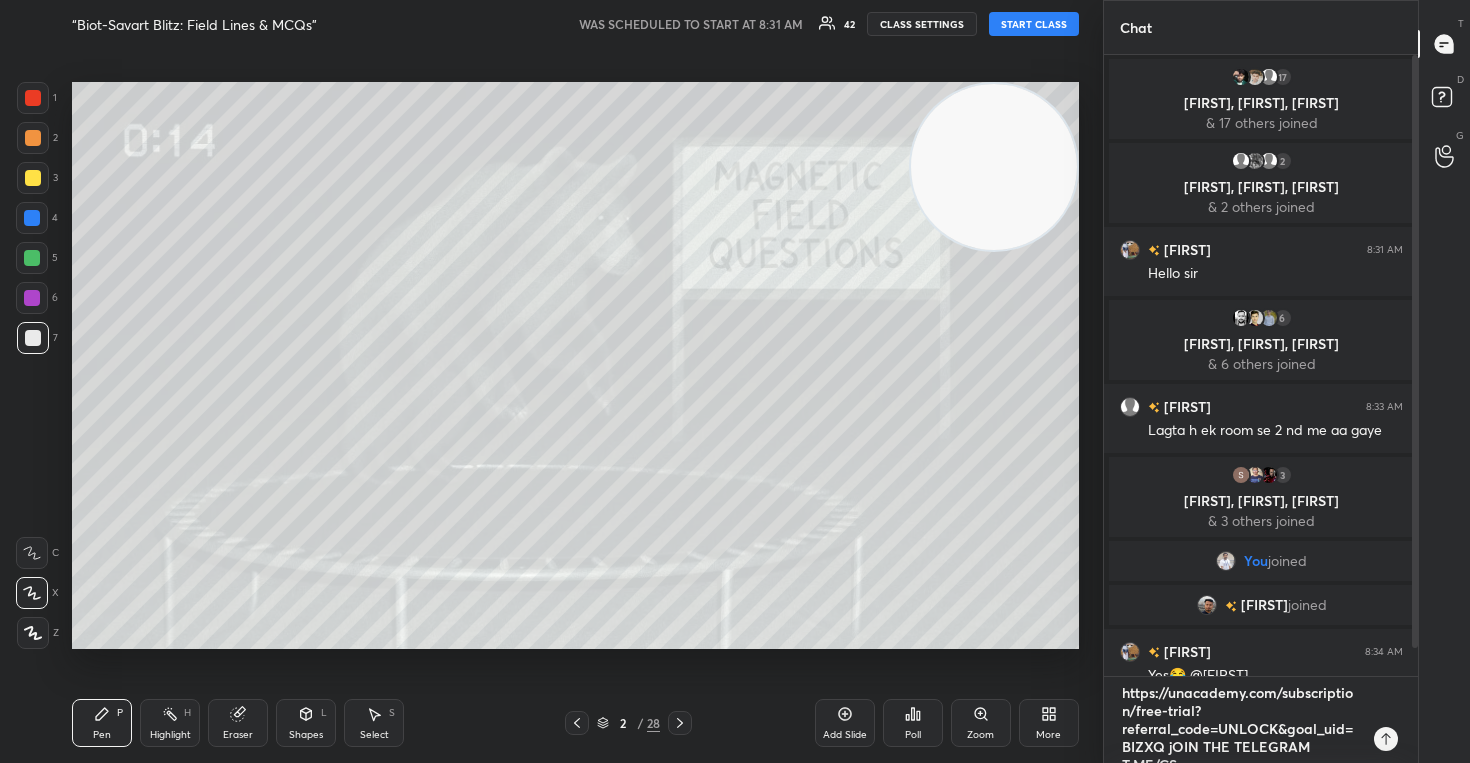 scroll, scrollTop: 11, scrollLeft: 0, axis: vertical 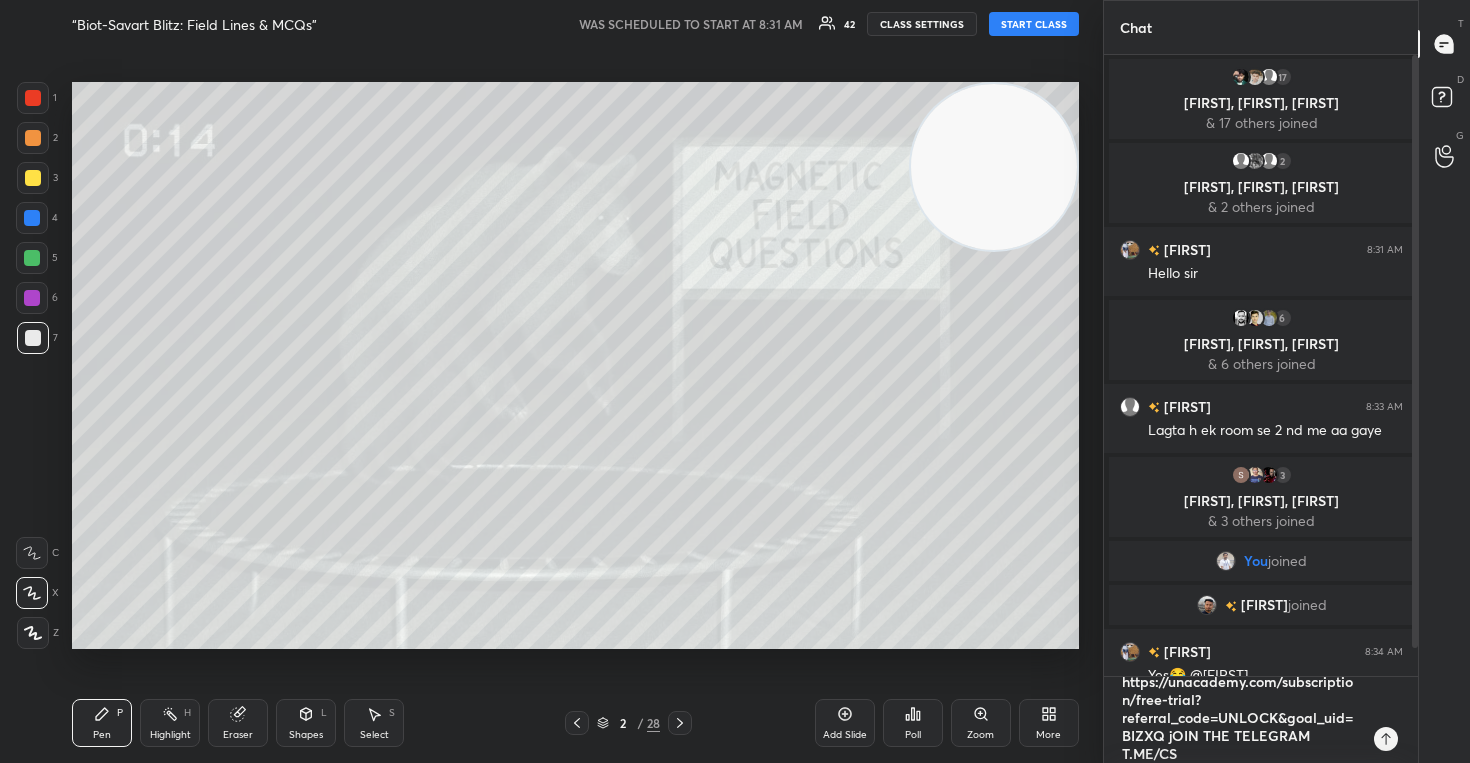type on "https://unacademy.com/subscription/free-trial?referral_code=UNLOCK&goal_uid=BIZXQ jOIN THE TELEGRAM T.ME/CSO" 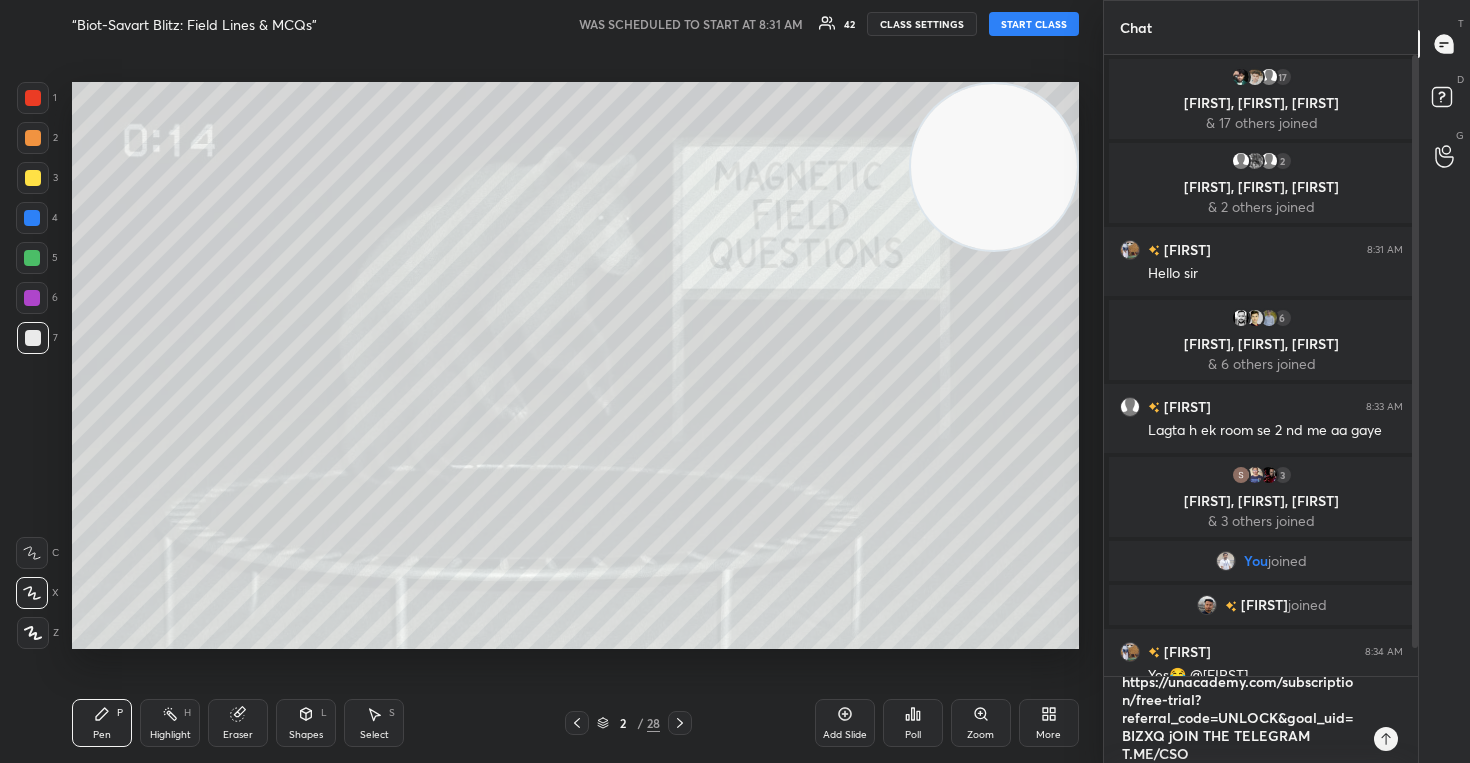 type on "https://unacademy.com/subscription/free-trial?referral_code=UNLOCK&goal_uid=BIZXQ jOIN THE TELEGRAM T.ME/CSOP" 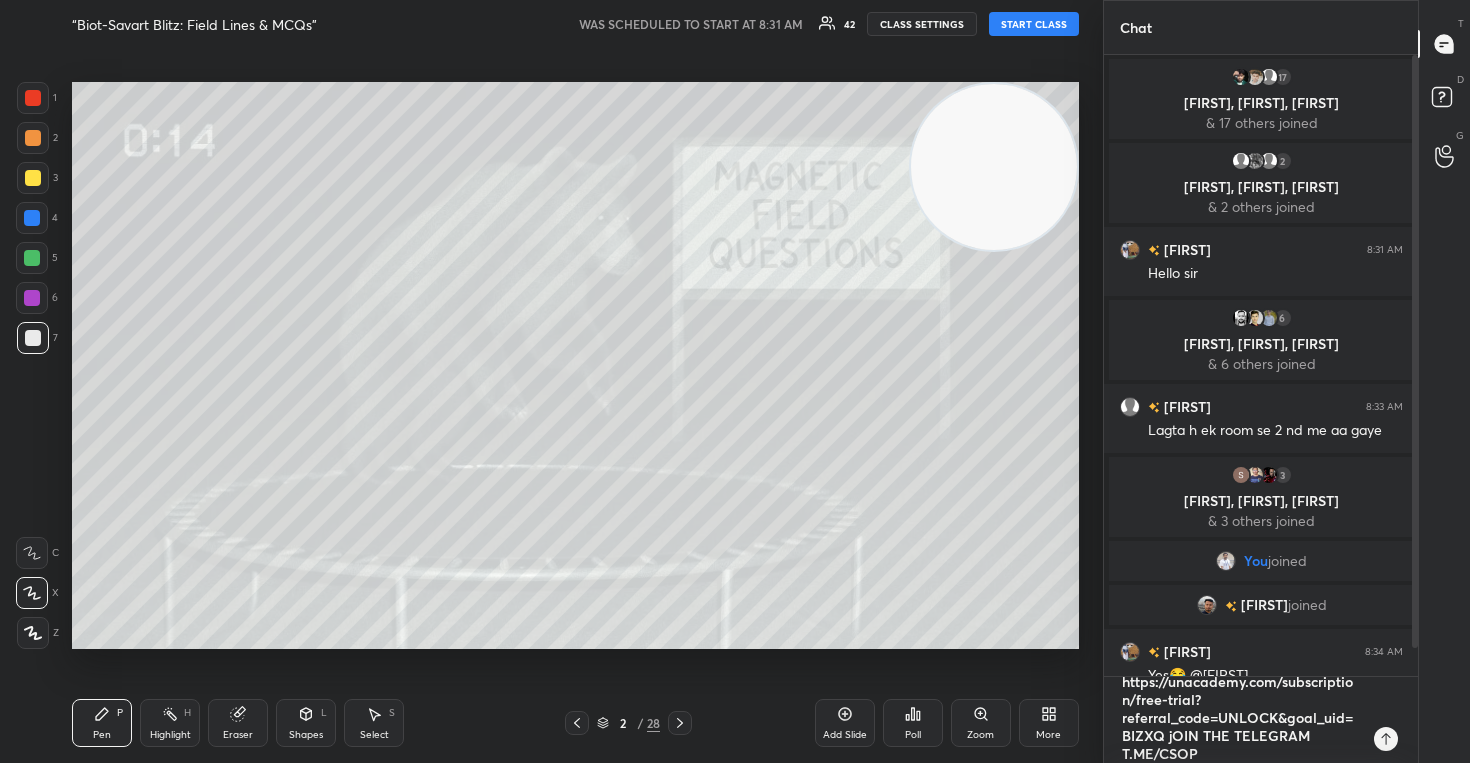 type on "https://unacademy.com/subscription/free-trial?referral_code=UNLOCK&goal_uid=BIZXQ jOIN THE TELEGRAM T.ME/CSO" 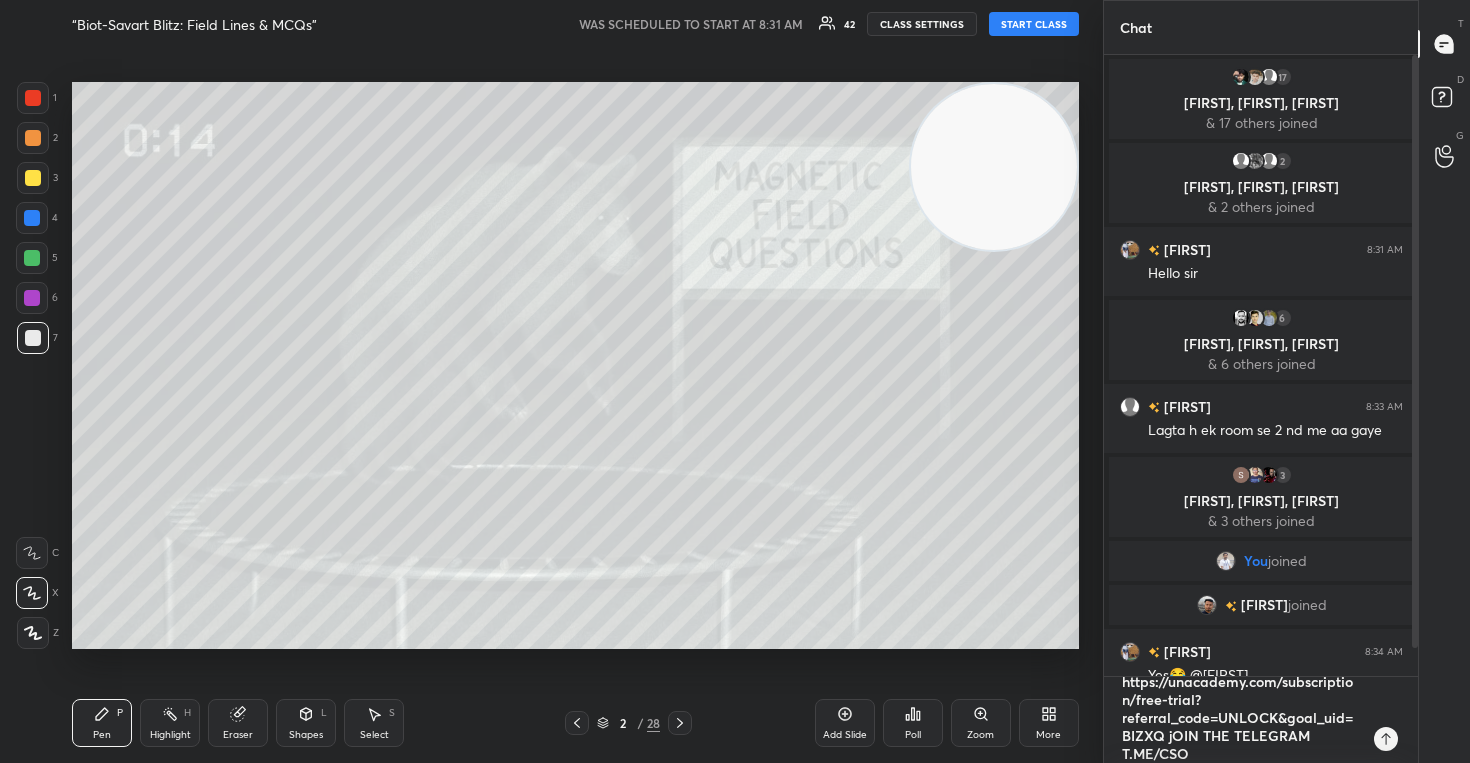 type on "https://unacademy.com/subscription/free-trial?referral_code=UNLOCK&goal_uid=BIZXQ jOIN THE TELEGRAM T.ME/CS" 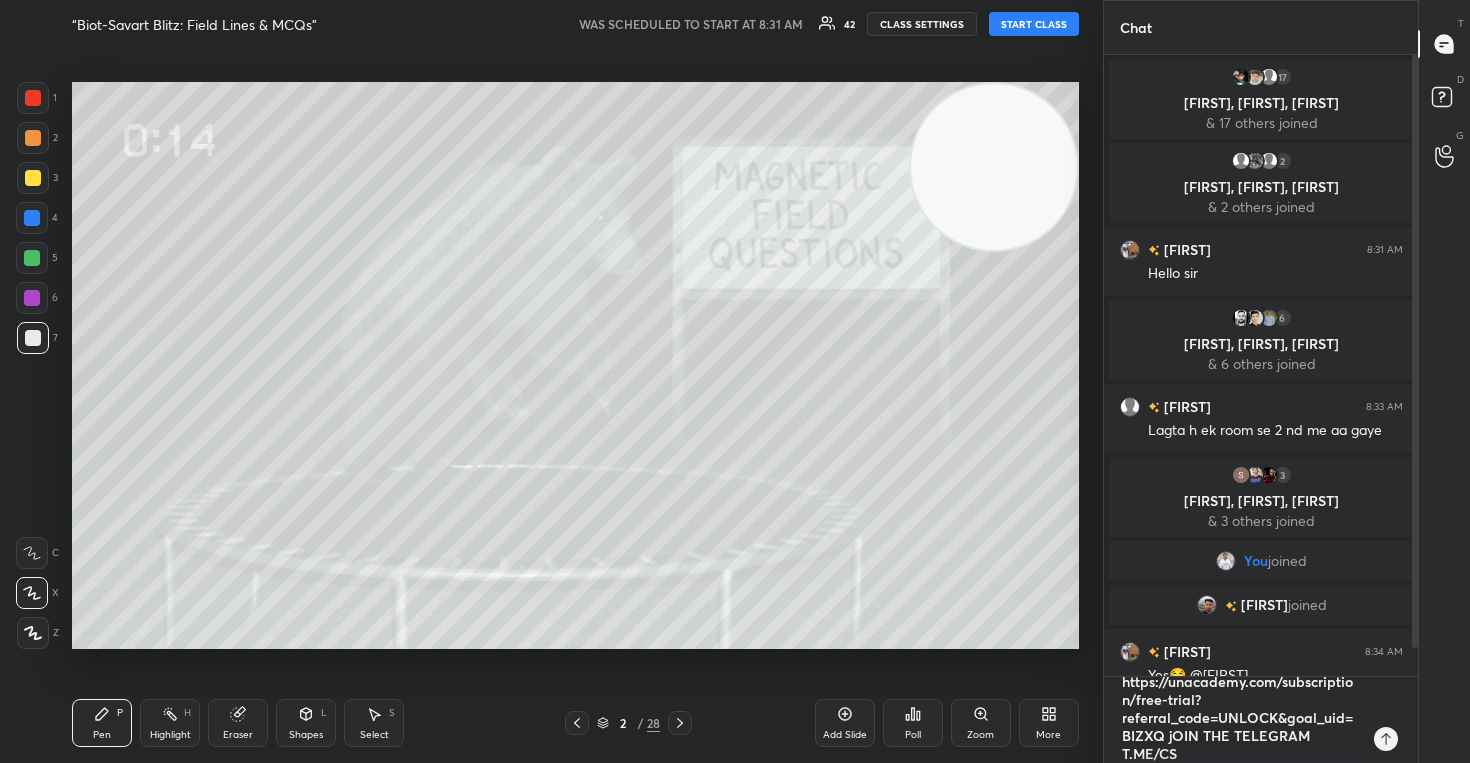 type on "https://unacademy.com/subscription/free-trial?referral_code=UNLOCK&goal_uid=BIZXQ jOIN THE TELEGRAM T.ME/C" 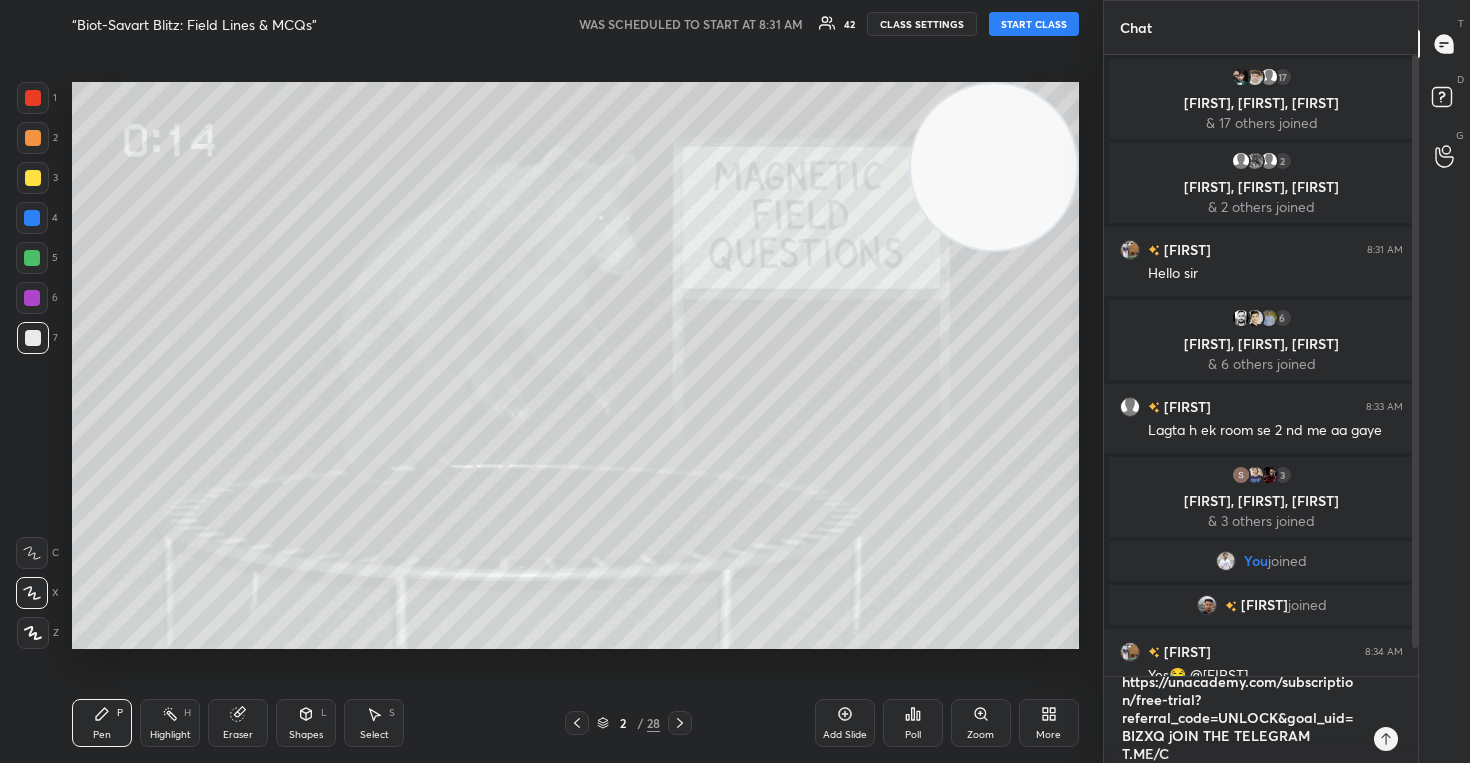 scroll, scrollTop: 0, scrollLeft: 0, axis: both 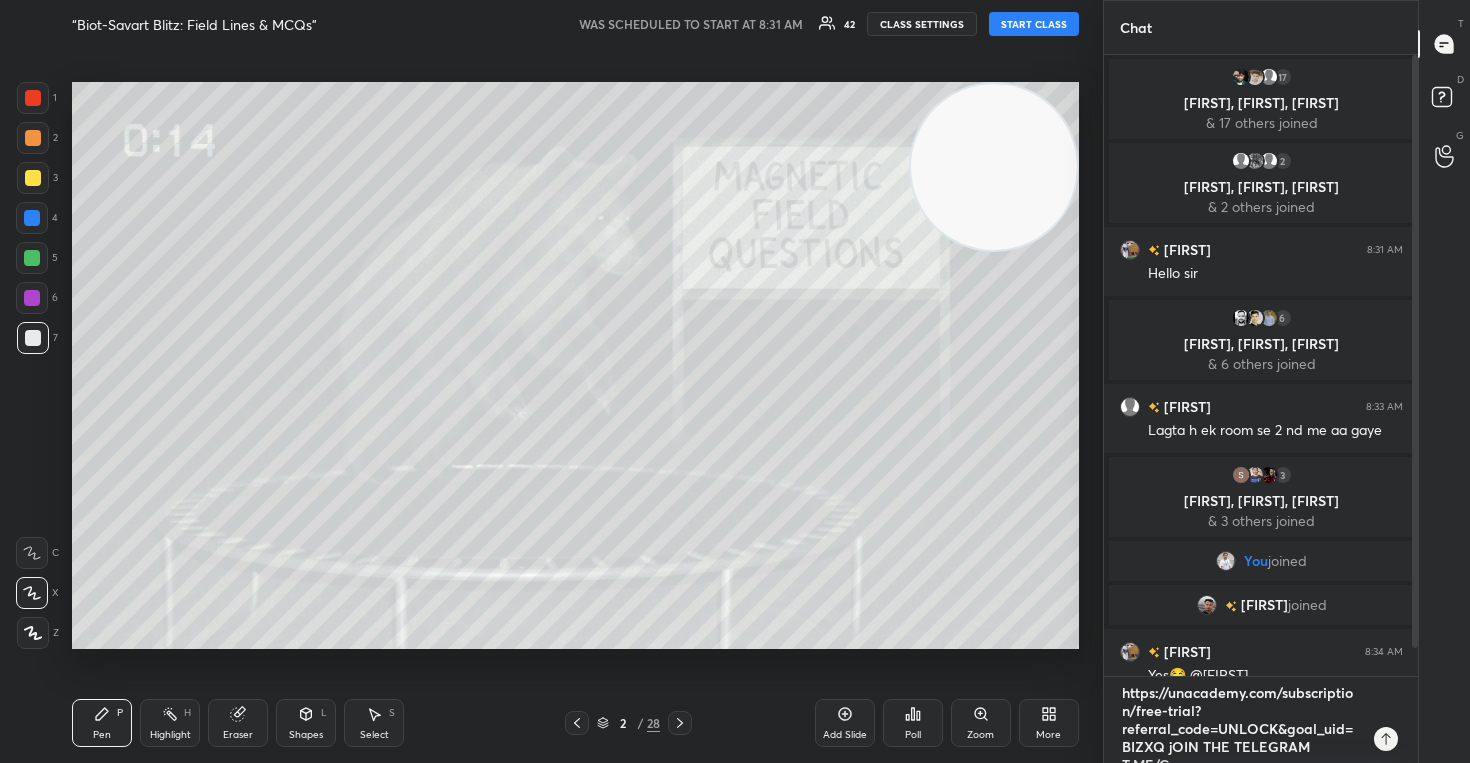 type on "https://unacademy.com/subscription/free-trial?referral_code=UNLOCK&goal_uid=BIZXQ jOIN THE TELEGRAM T.ME/CS" 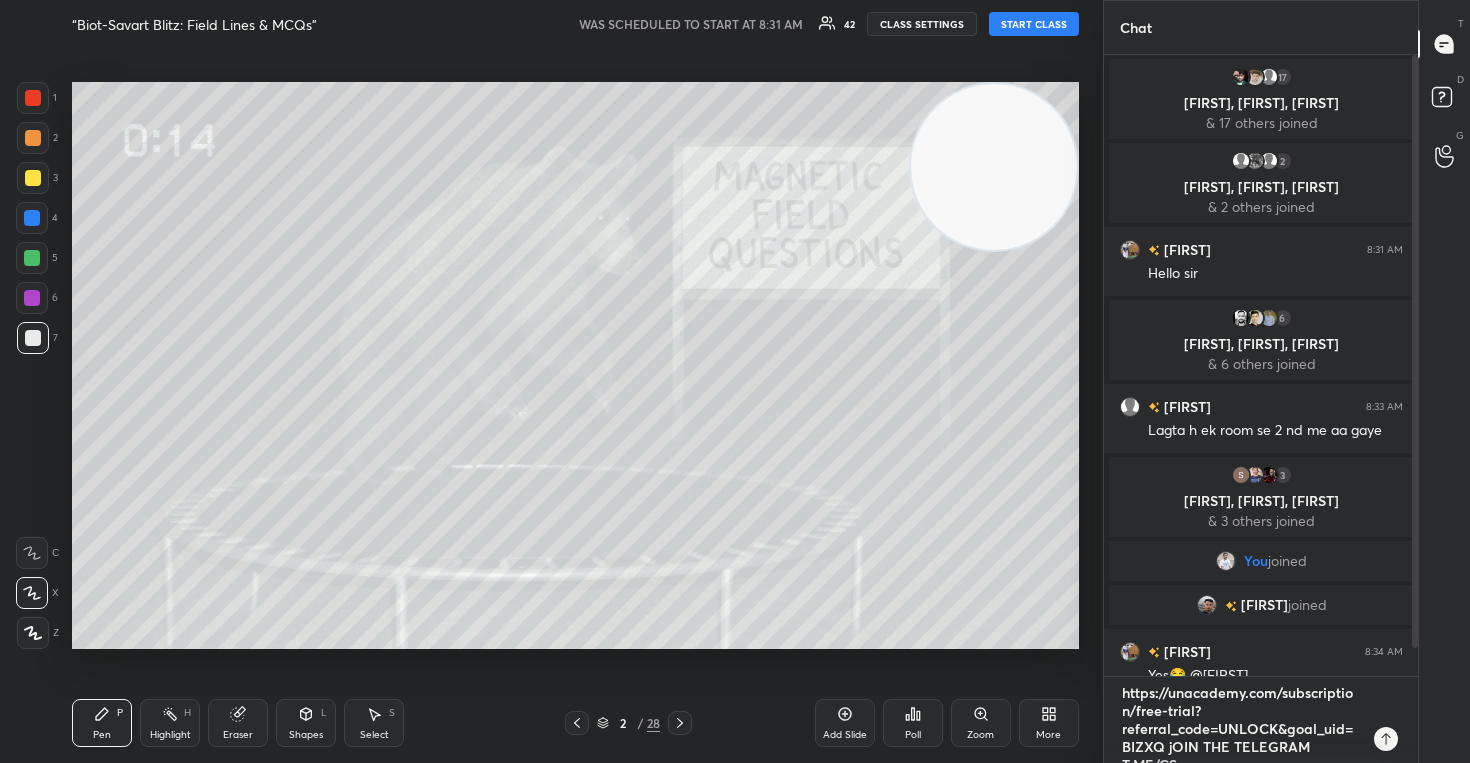 scroll, scrollTop: 11, scrollLeft: 0, axis: vertical 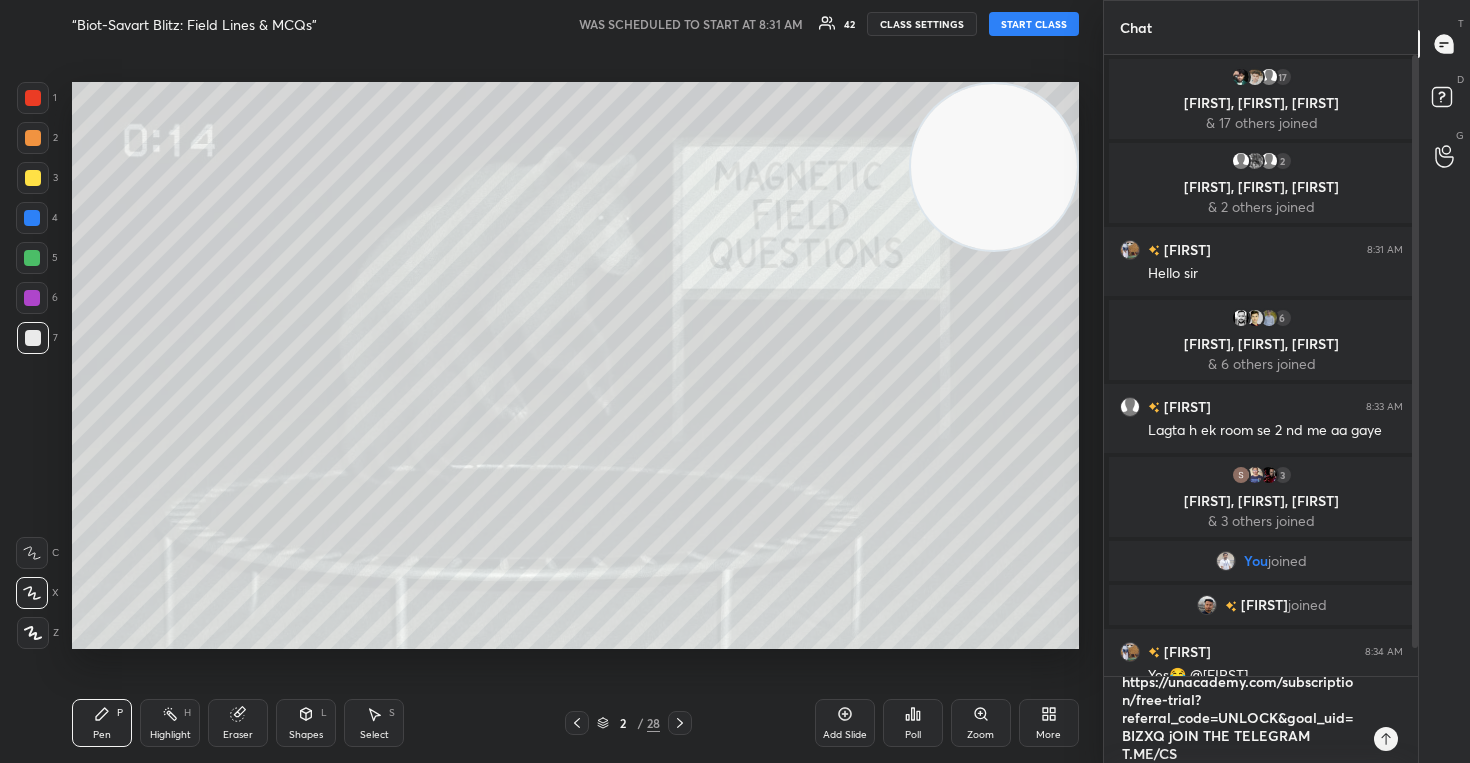 type on "https://unacademy.com/subscription/free-trial?referral_code=UNLOCK&goal_uid=BIZXQ jOIN THE TELEGRAM T.ME/CSI" 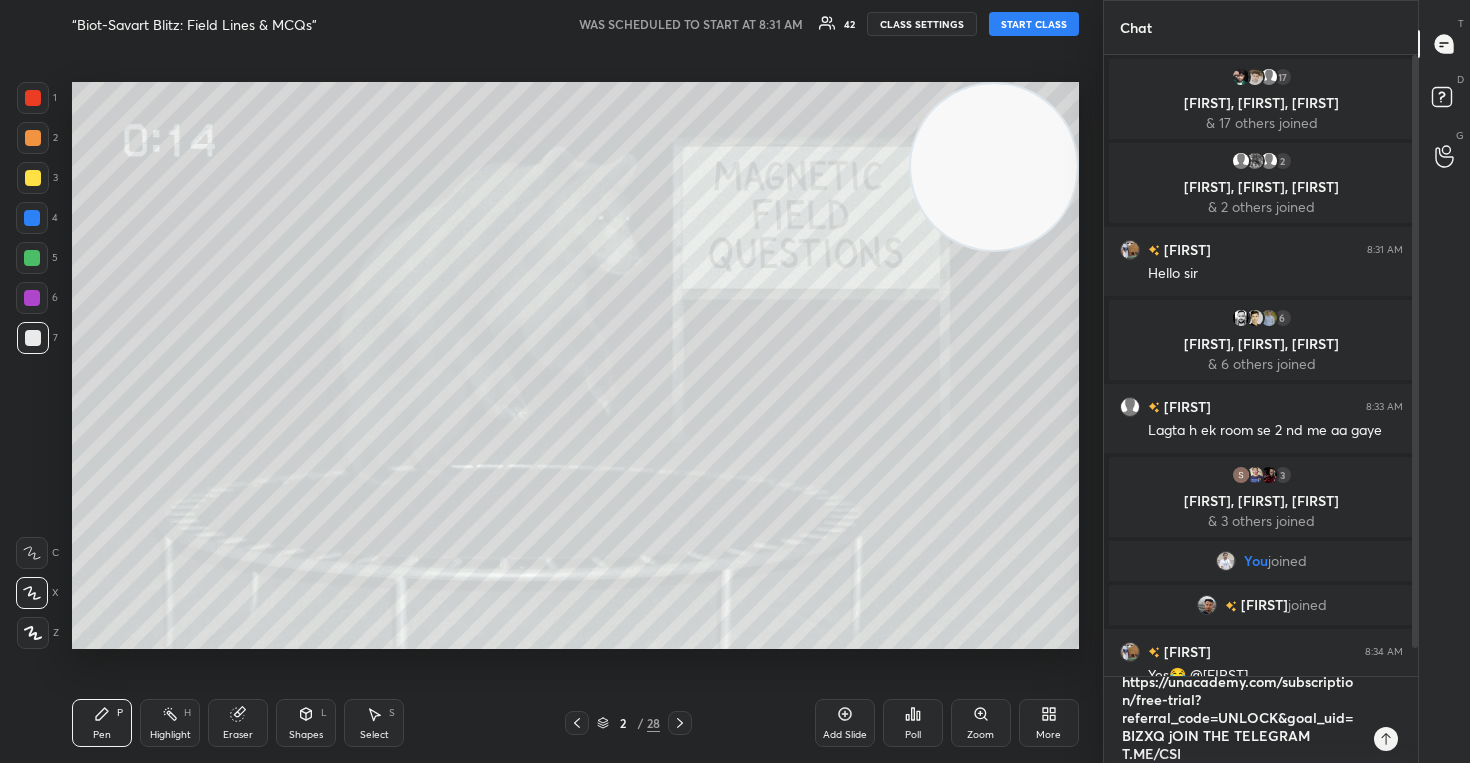 type on "https://unacademy.com/subscription/free-trial?referral_code=UNLOCK&goal_uid=BIZXQ jOIN THE TELEGRAM T.ME/CSIR" 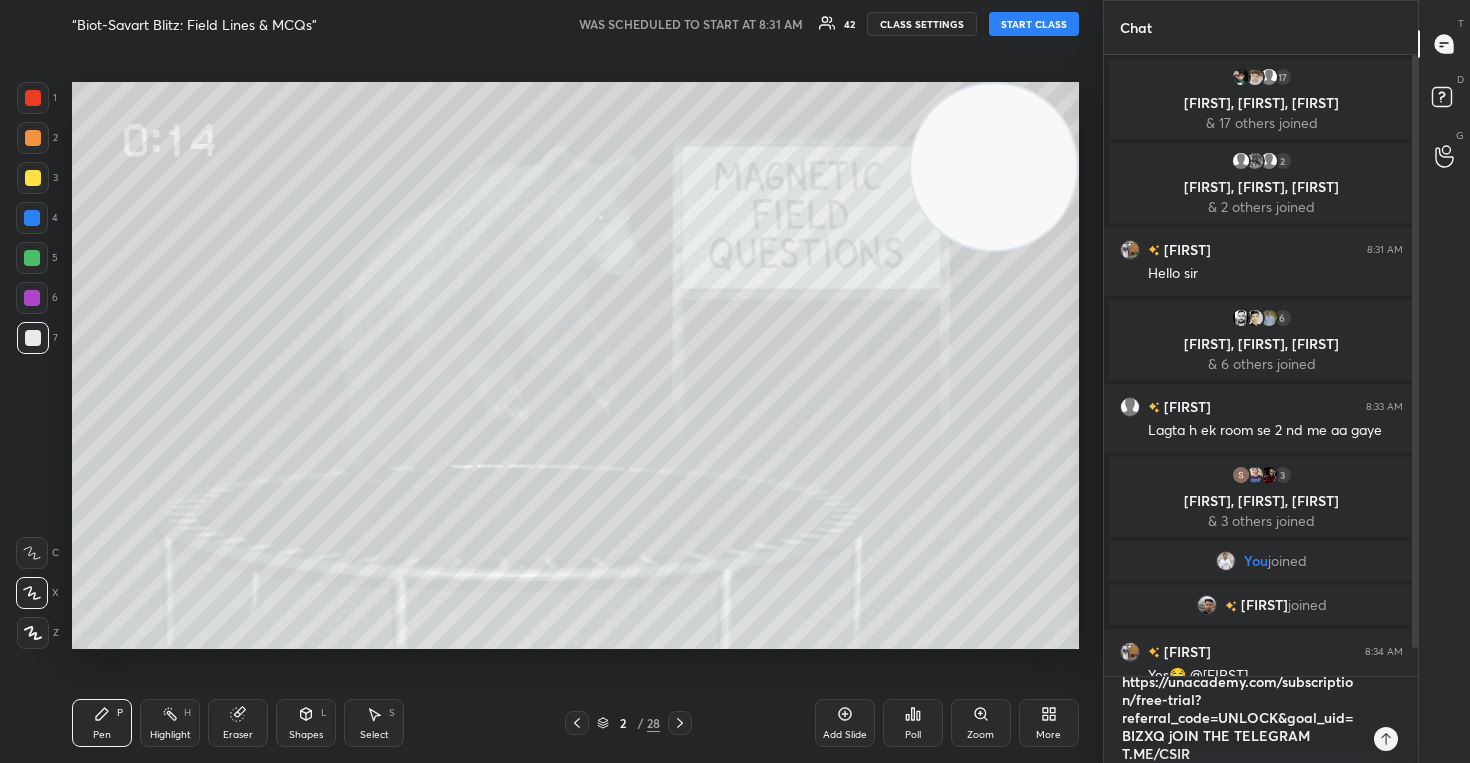 type on "https://unacademy.com/subscription/free-trial?referral_code=UNLOCK&goal_uid=BIZXQ jOIN THE TELEGRAM T.ME/CSIRN" 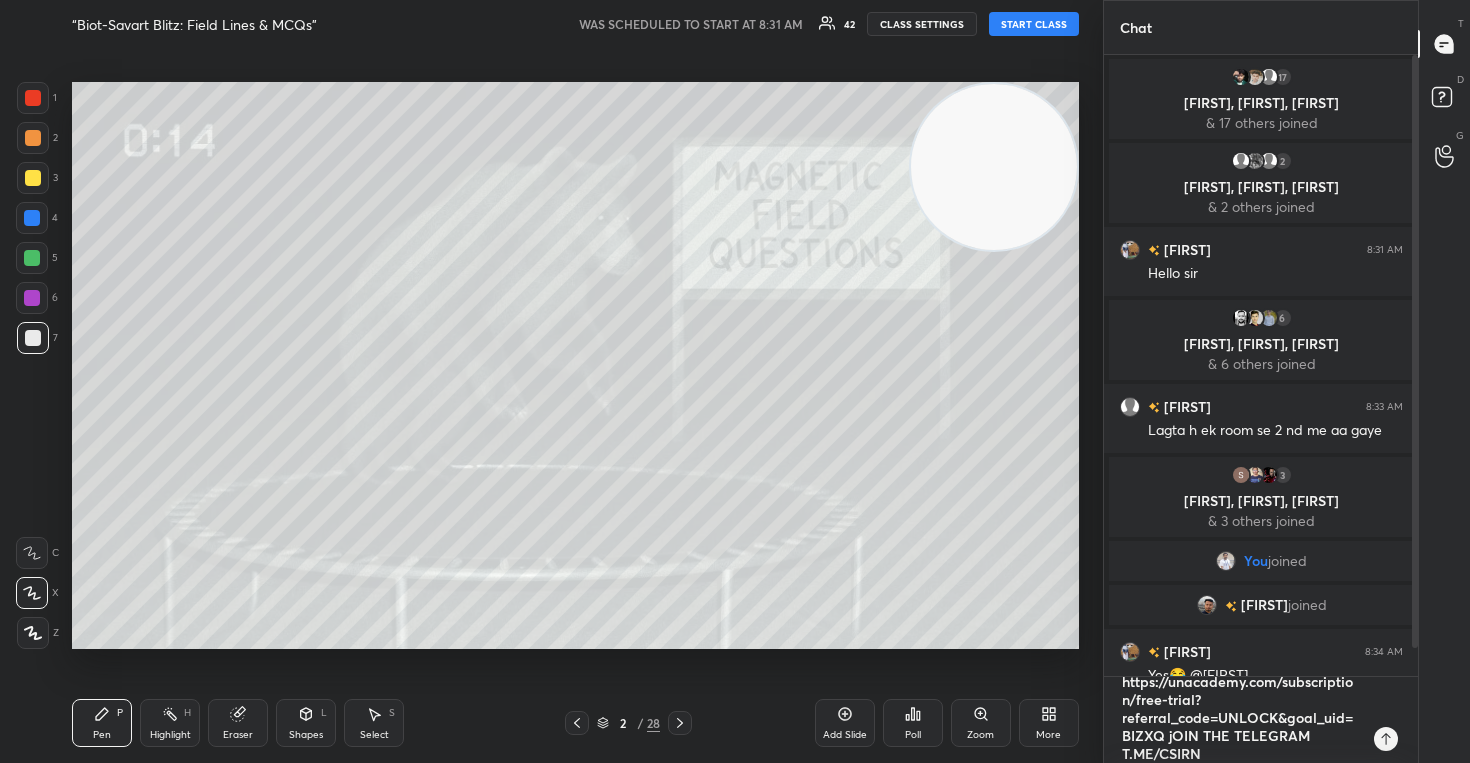 type on "https://unacademy.com/subscription/free-trial?referral_code=UNLOCK&goal_uid=BIZXQ jOIN THE TELEGRAM T.ME/CSIRNE" 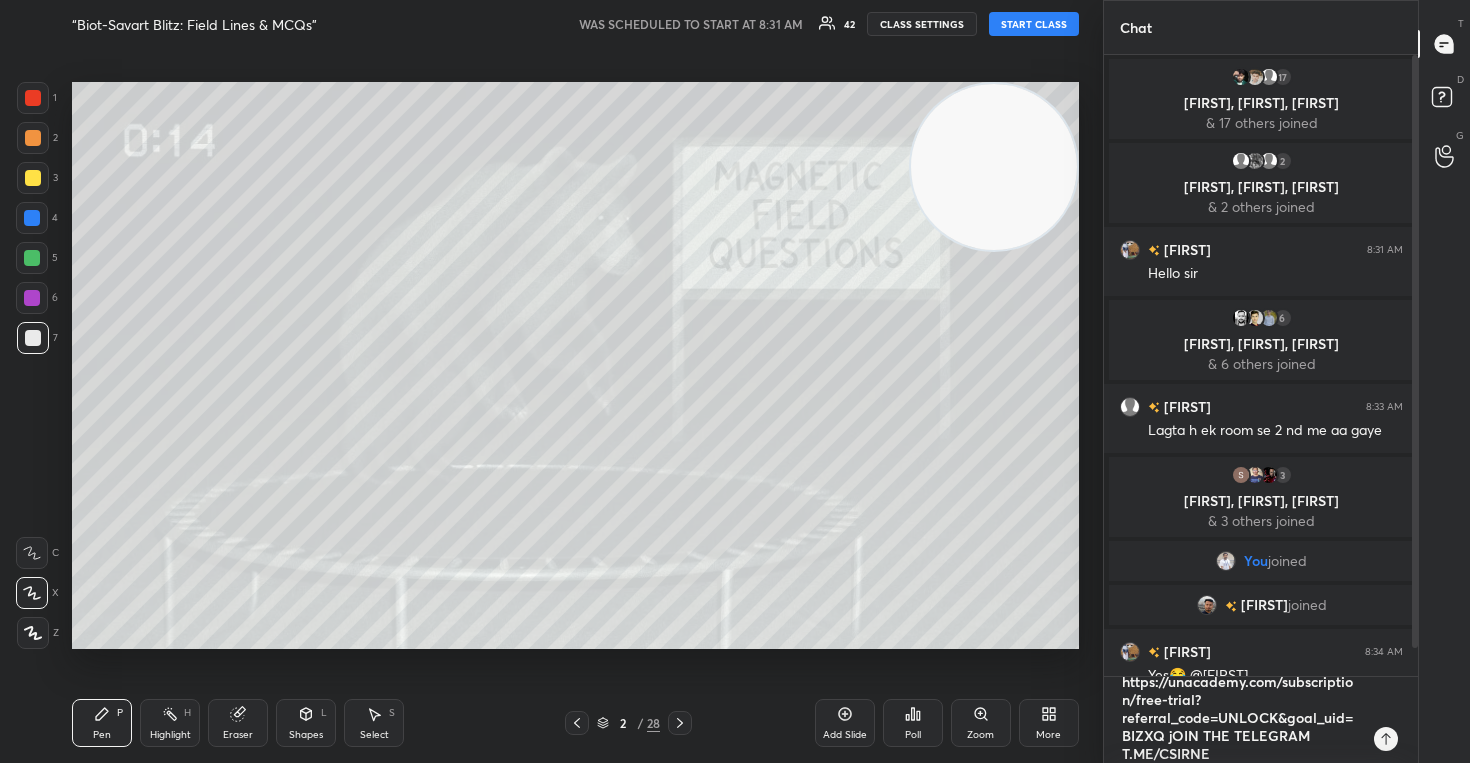 type on "https://unacademy.com/subscription/free-trial?referral_code=UNLOCK&goal_uid=BIZXQ jOIN THE TELEGRAM T.ME/CSIRNET" 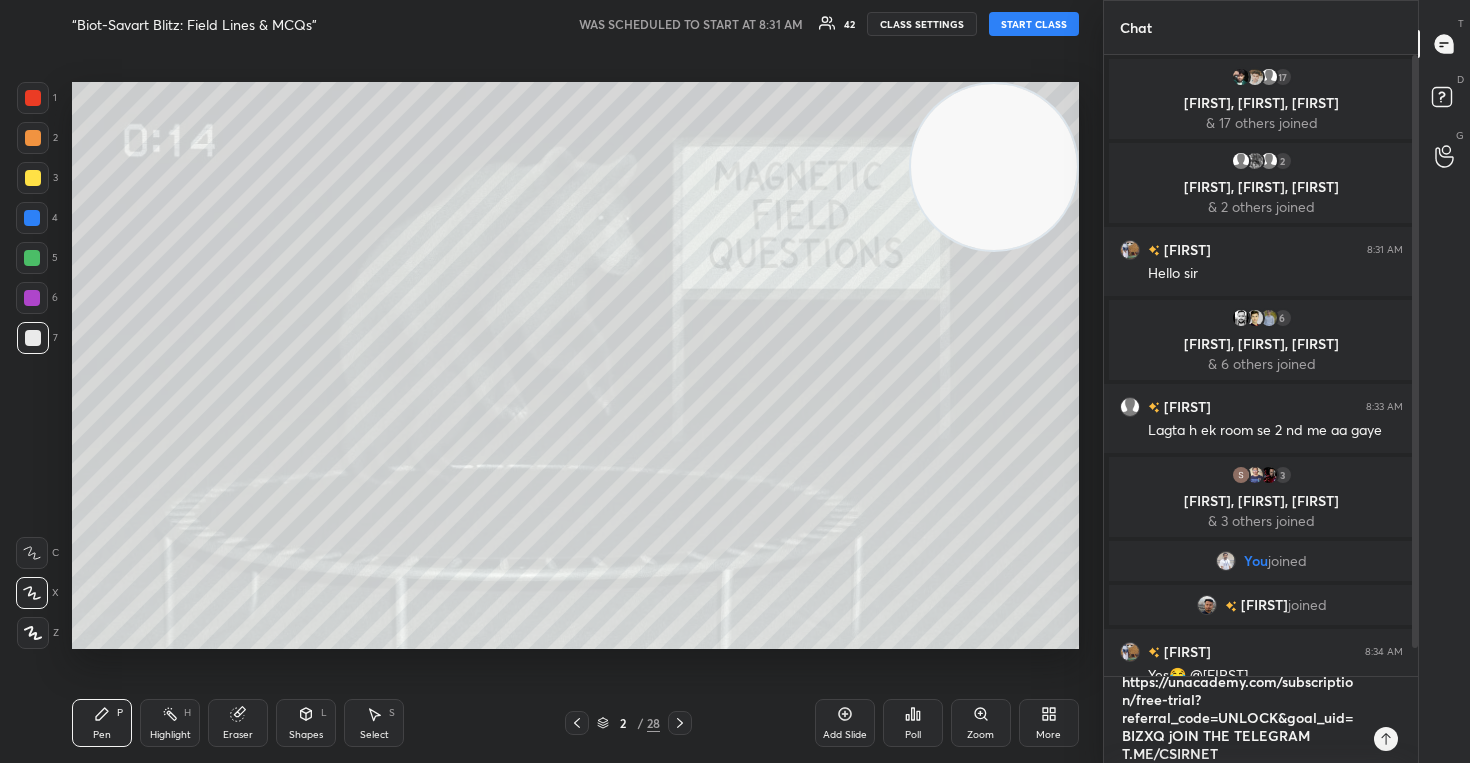 type on "https://unacademy.com/subscription/free-trial?referral_code=UNLOCK&goal_uid=BIZXQ jOIN THE TELEGRAM T.ME/CSIRNET9" 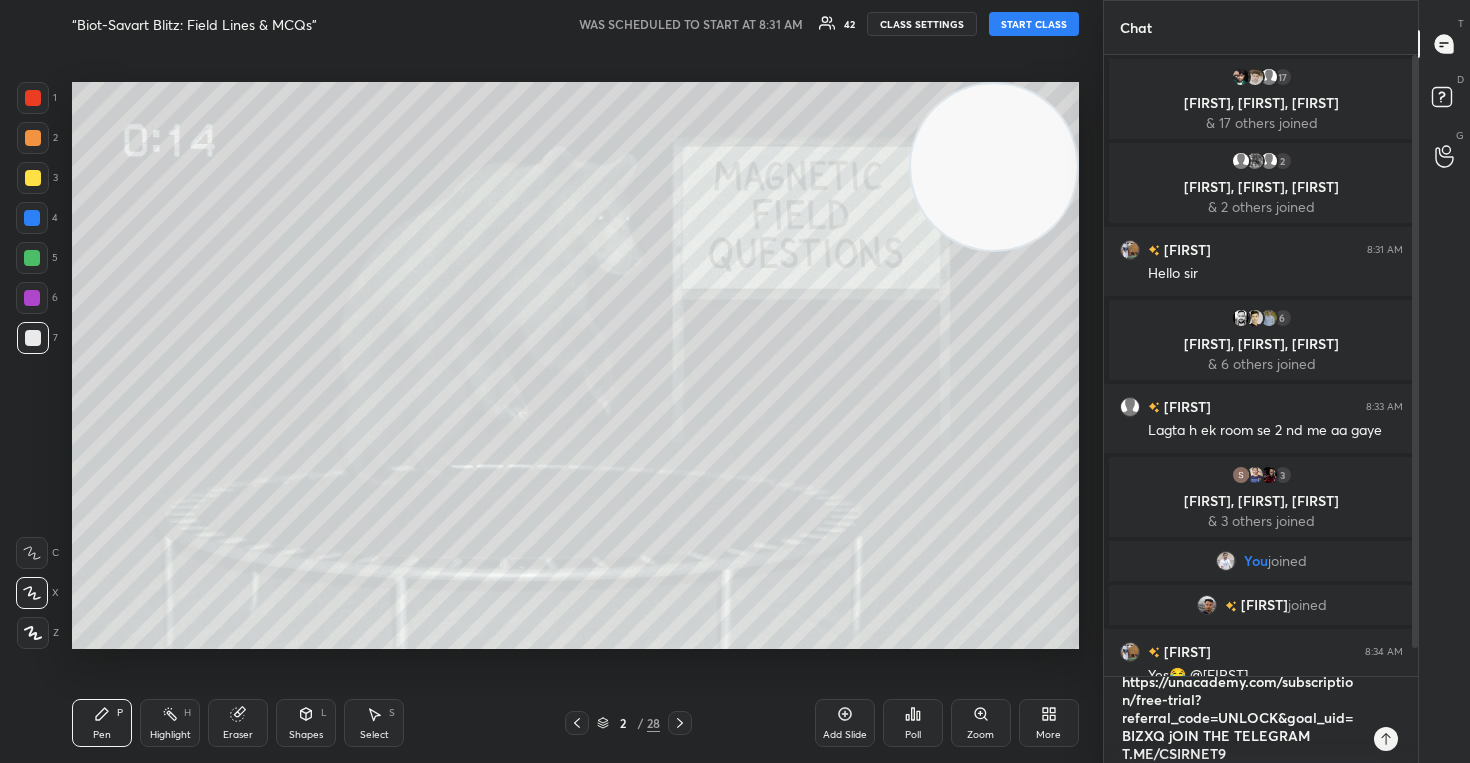 type on "https://unacademy.com/subscription/free-trial?referral_code=UNLOCK&goal_uid=BIZXQ jOIN THE TELEGRAM T.ME/CSIRNET99" 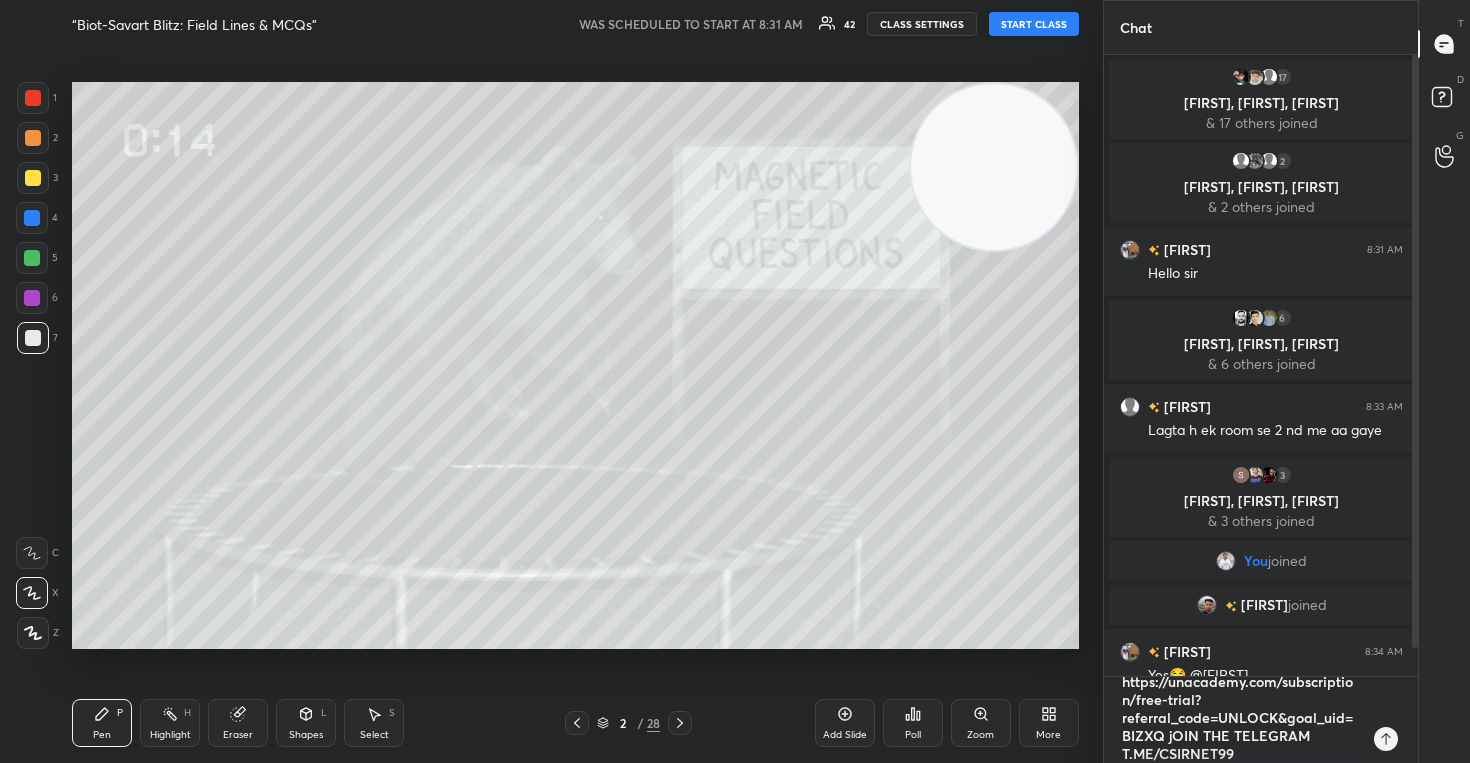 type on "https://unacademy.com/subscription/free-trial?referral_code=UNLOCK&goal_uid=BIZXQ jOIN THE TELEGRAM T.ME/CSIRNET991" 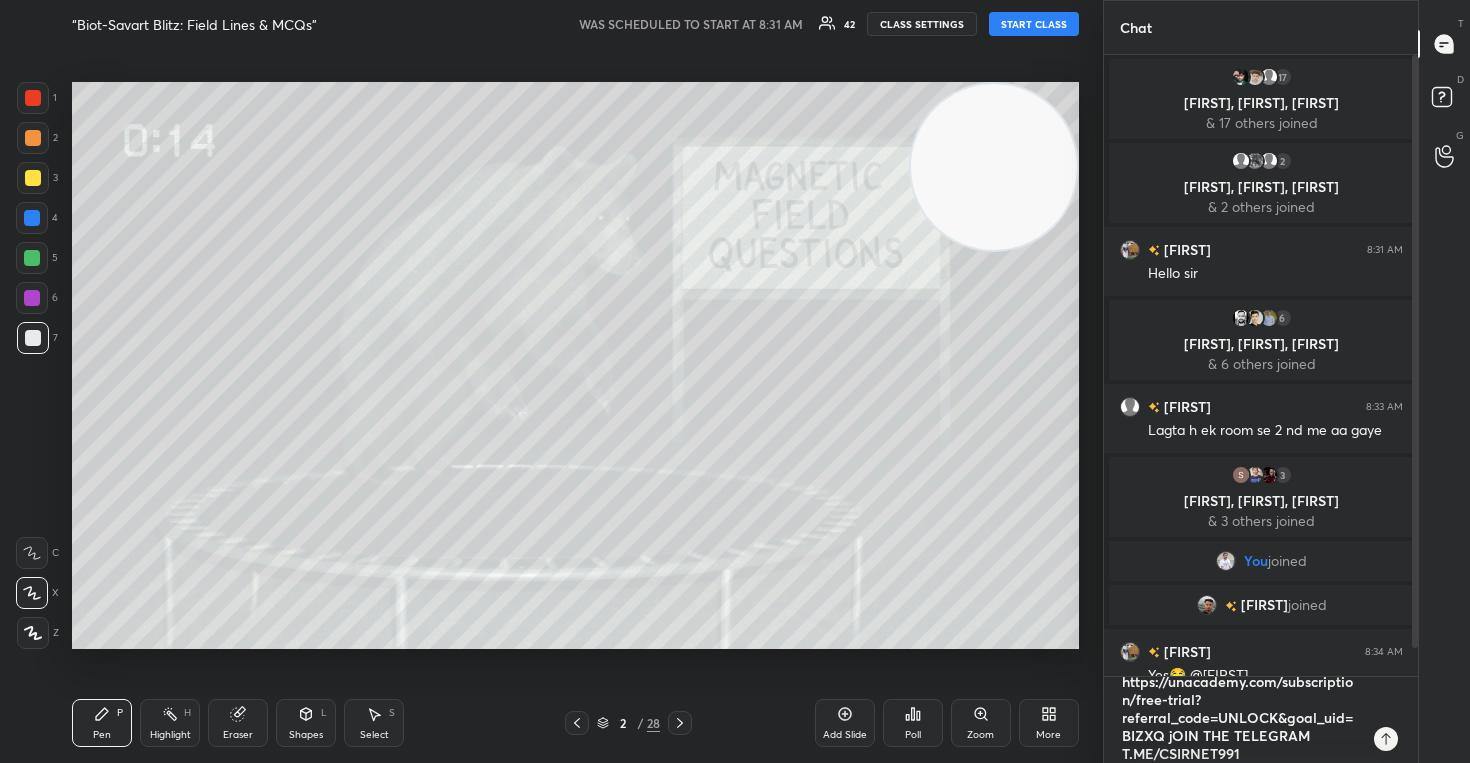 type on "https://unacademy.com/subscription/free-trial?referral_code=UNLOCK&goal_uid=BIZXQ jOIN THE TELEGRAM T.ME/CSIRNET9911" 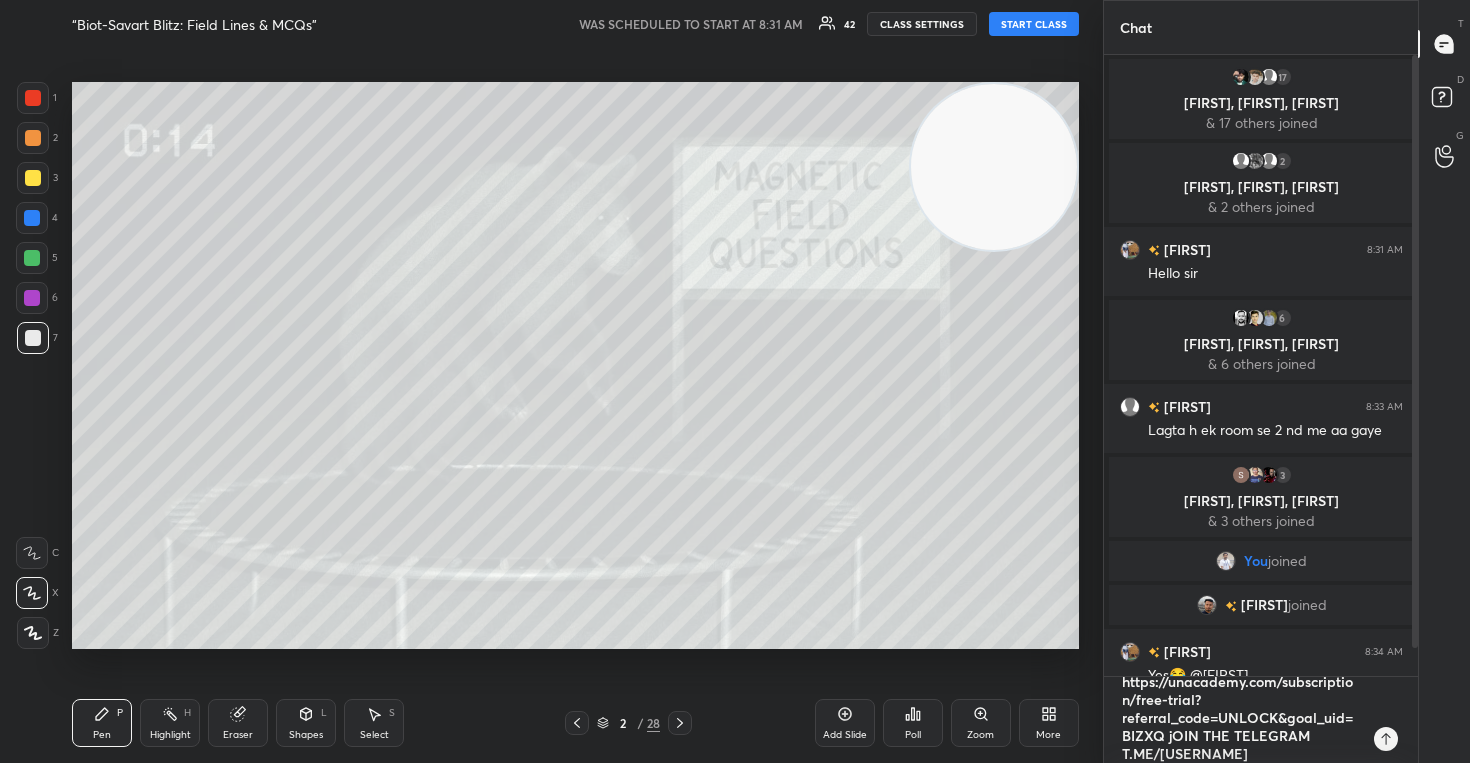 type 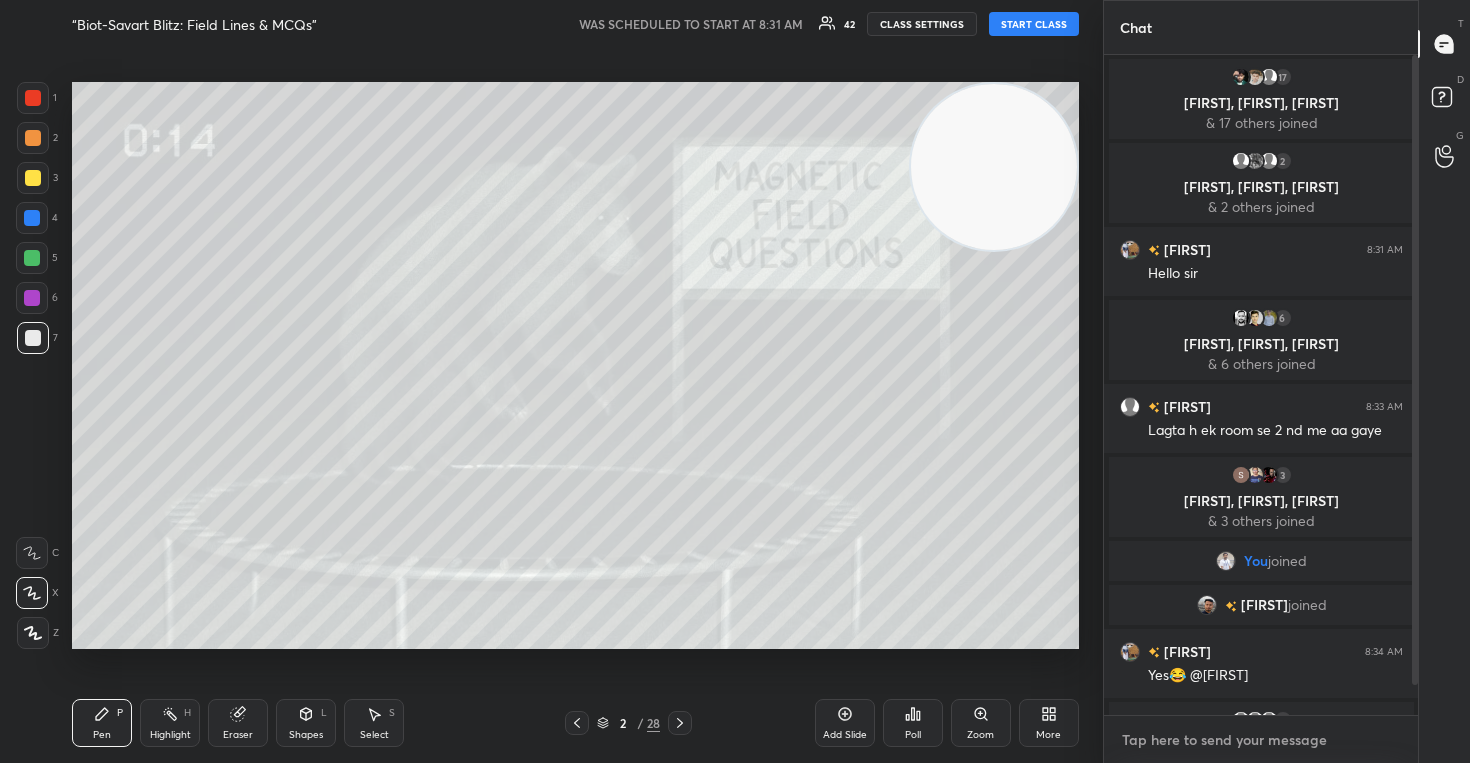 scroll, scrollTop: 0, scrollLeft: 0, axis: both 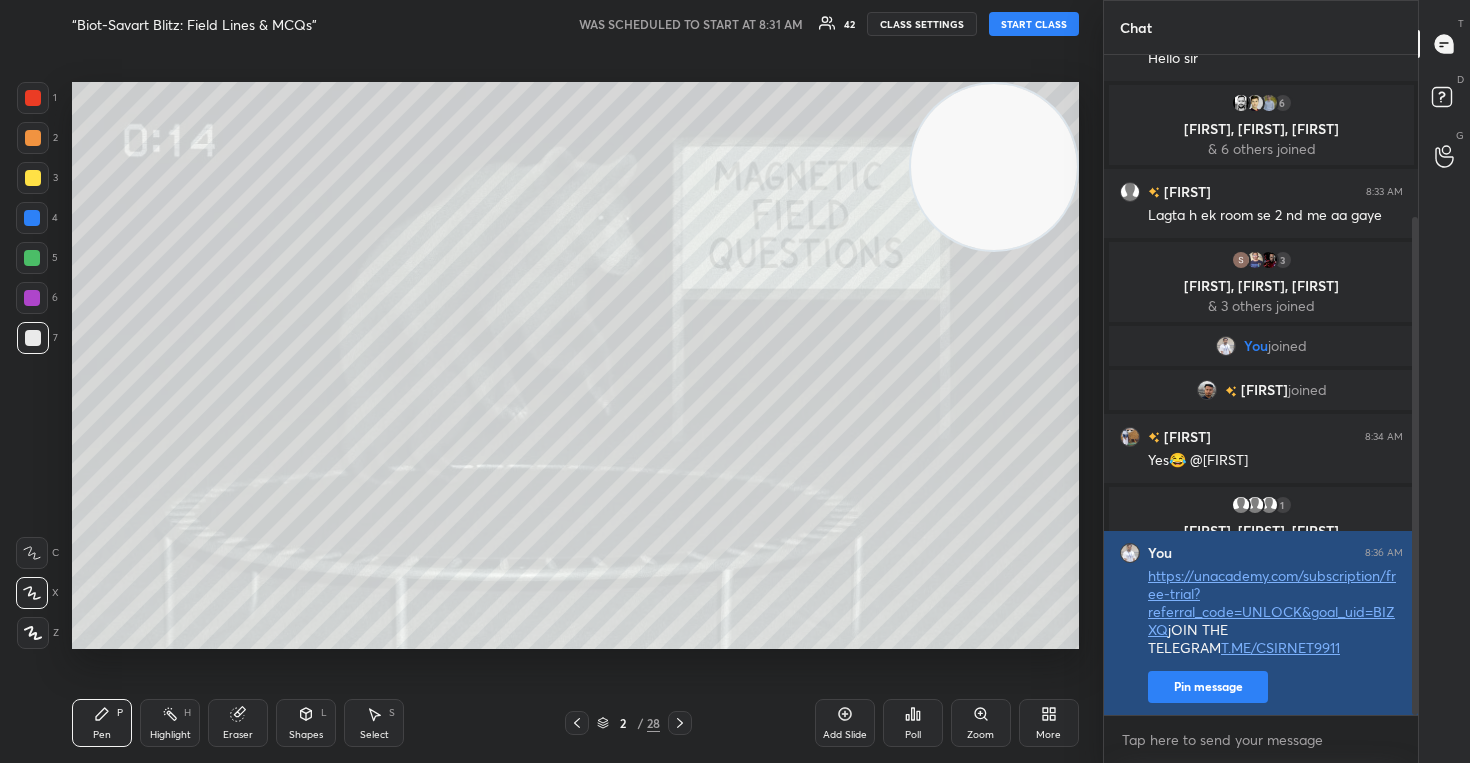 type on "x" 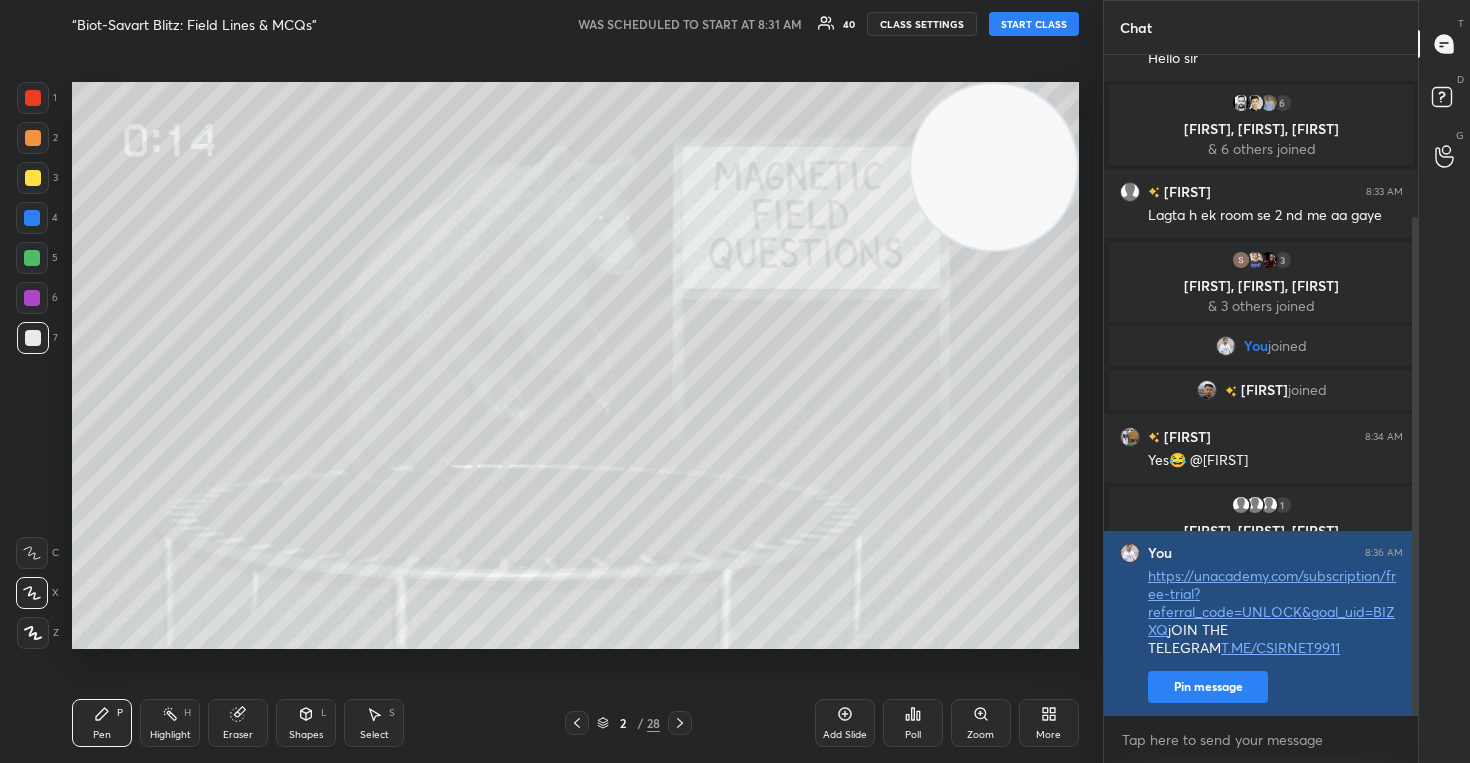 click on "Pin message" at bounding box center (1208, 687) 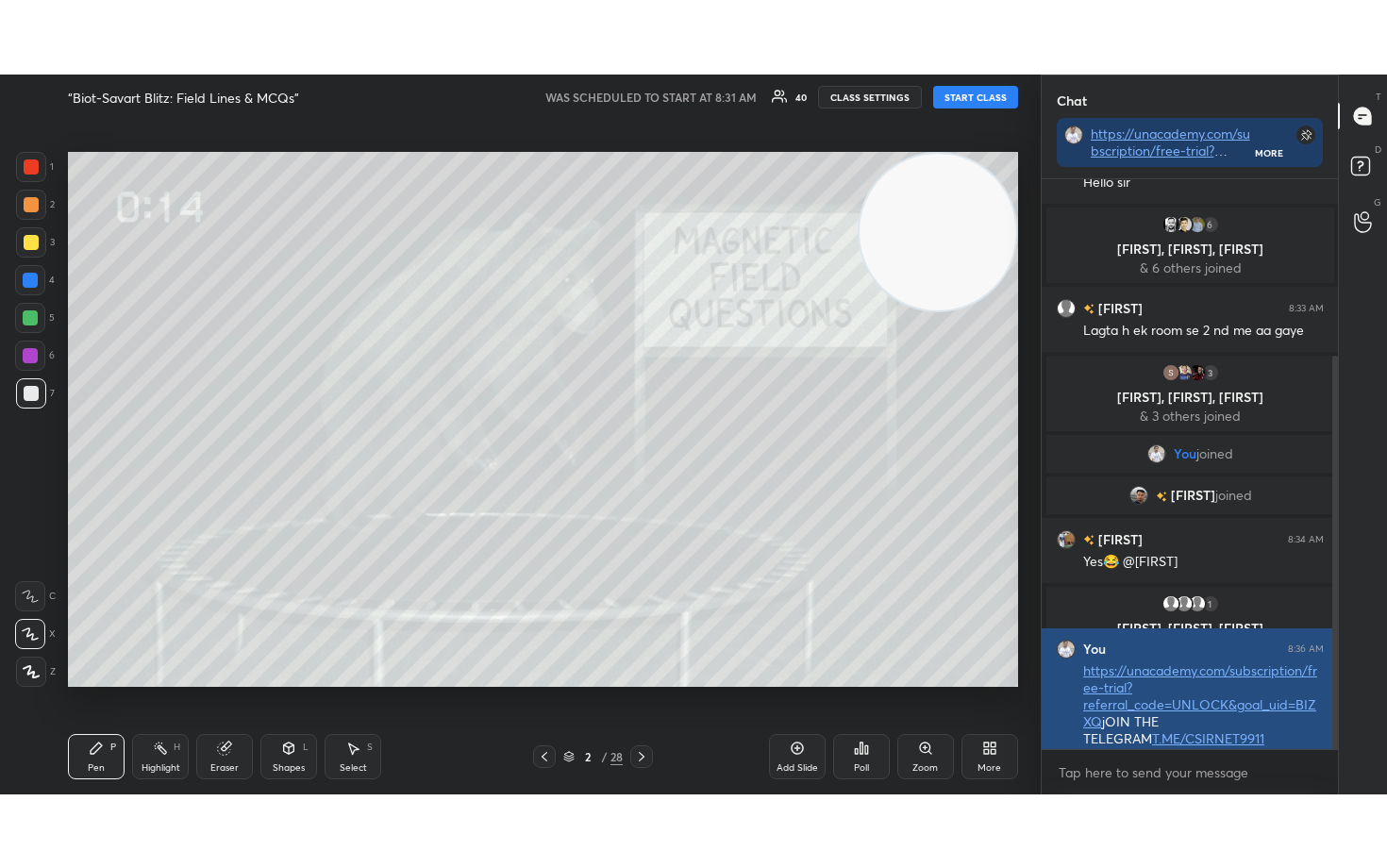 scroll, scrollTop: 256, scrollLeft: 0, axis: vertical 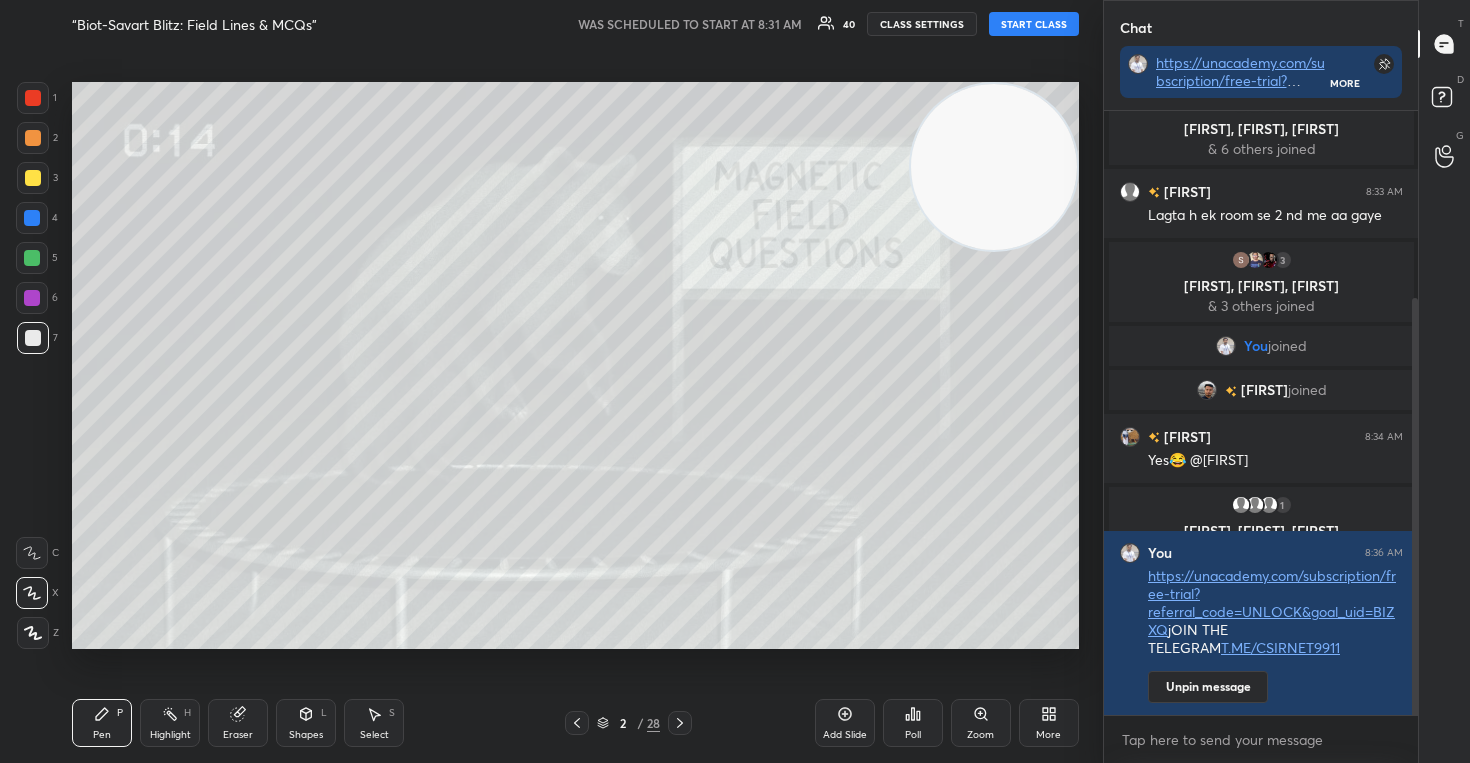 type 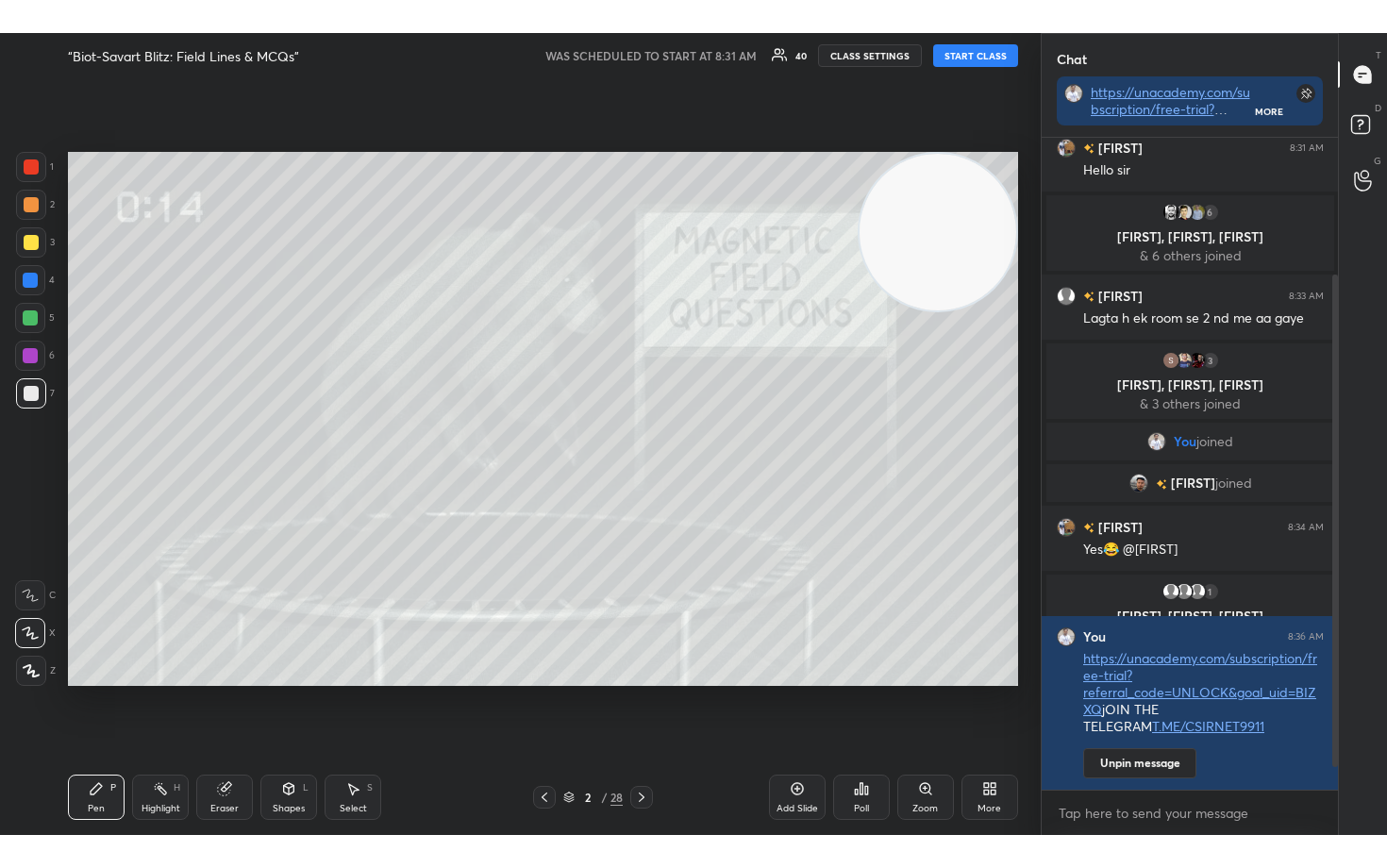 scroll, scrollTop: 93601, scrollLeft: 93389, axis: both 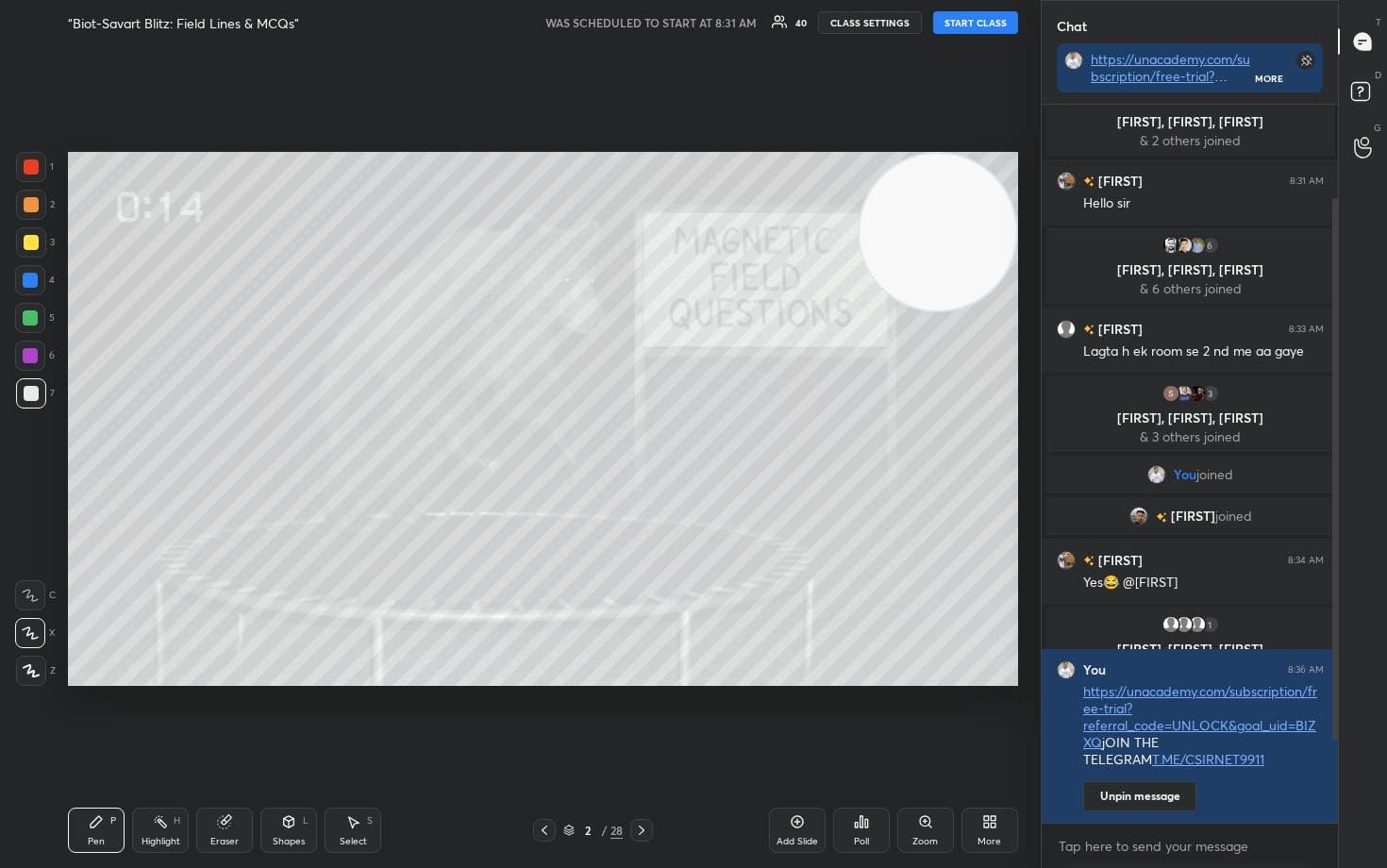 click on "START CLASS" at bounding box center [976, 23] 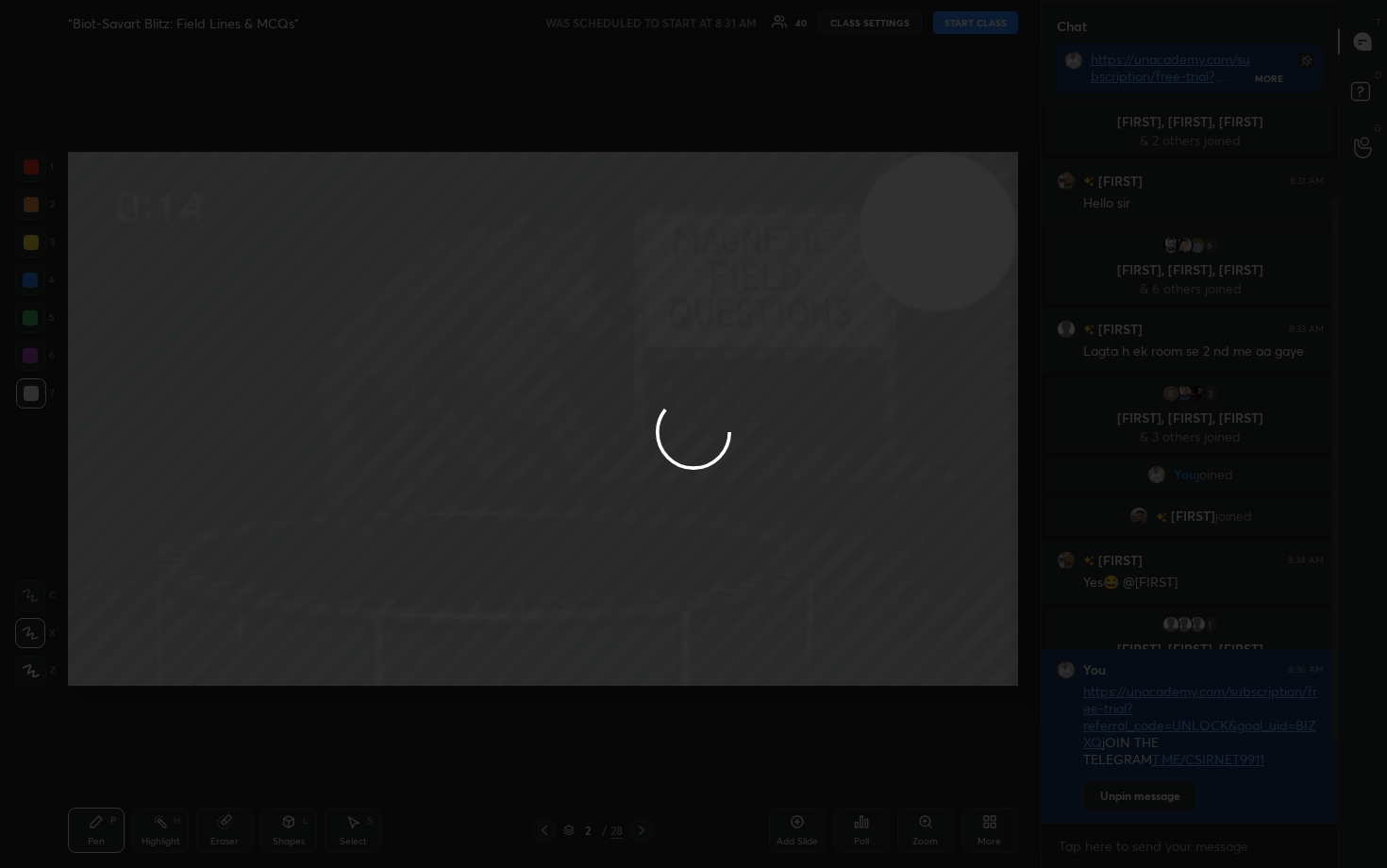 type on "x" 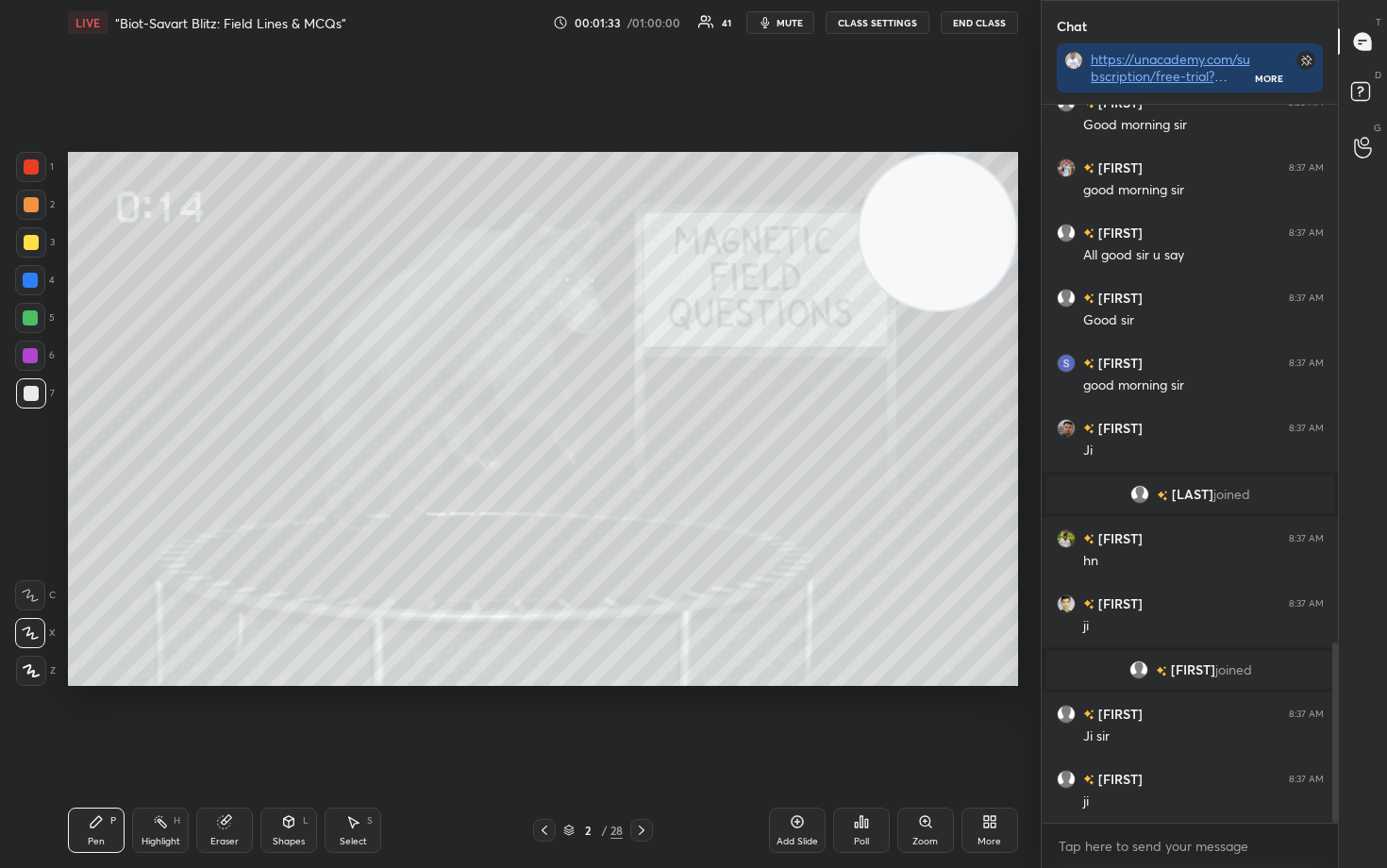 scroll, scrollTop: 2144, scrollLeft: 0, axis: vertical 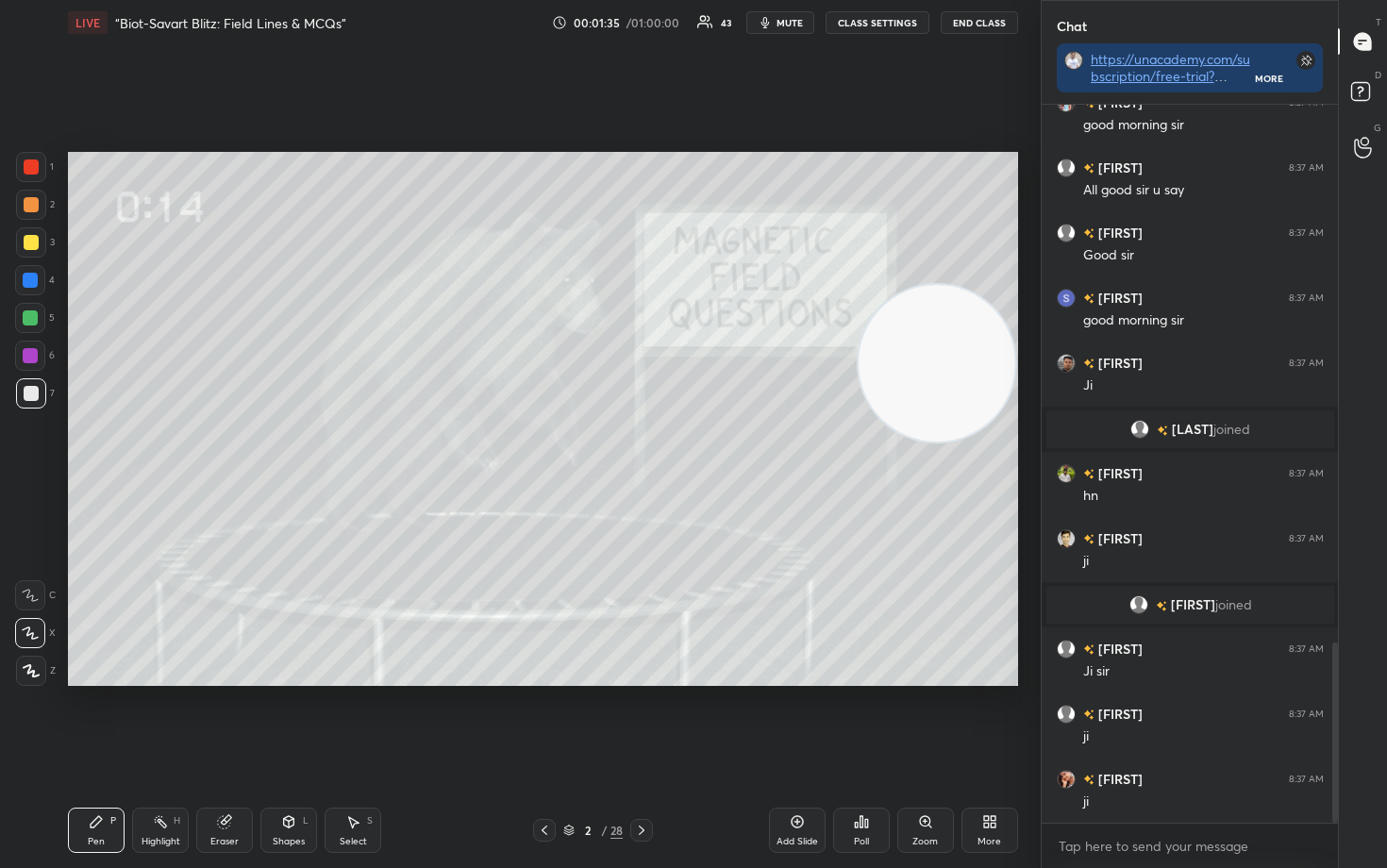 drag, startPoint x: 962, startPoint y: 236, endPoint x: 956, endPoint y: 437, distance: 201.08953 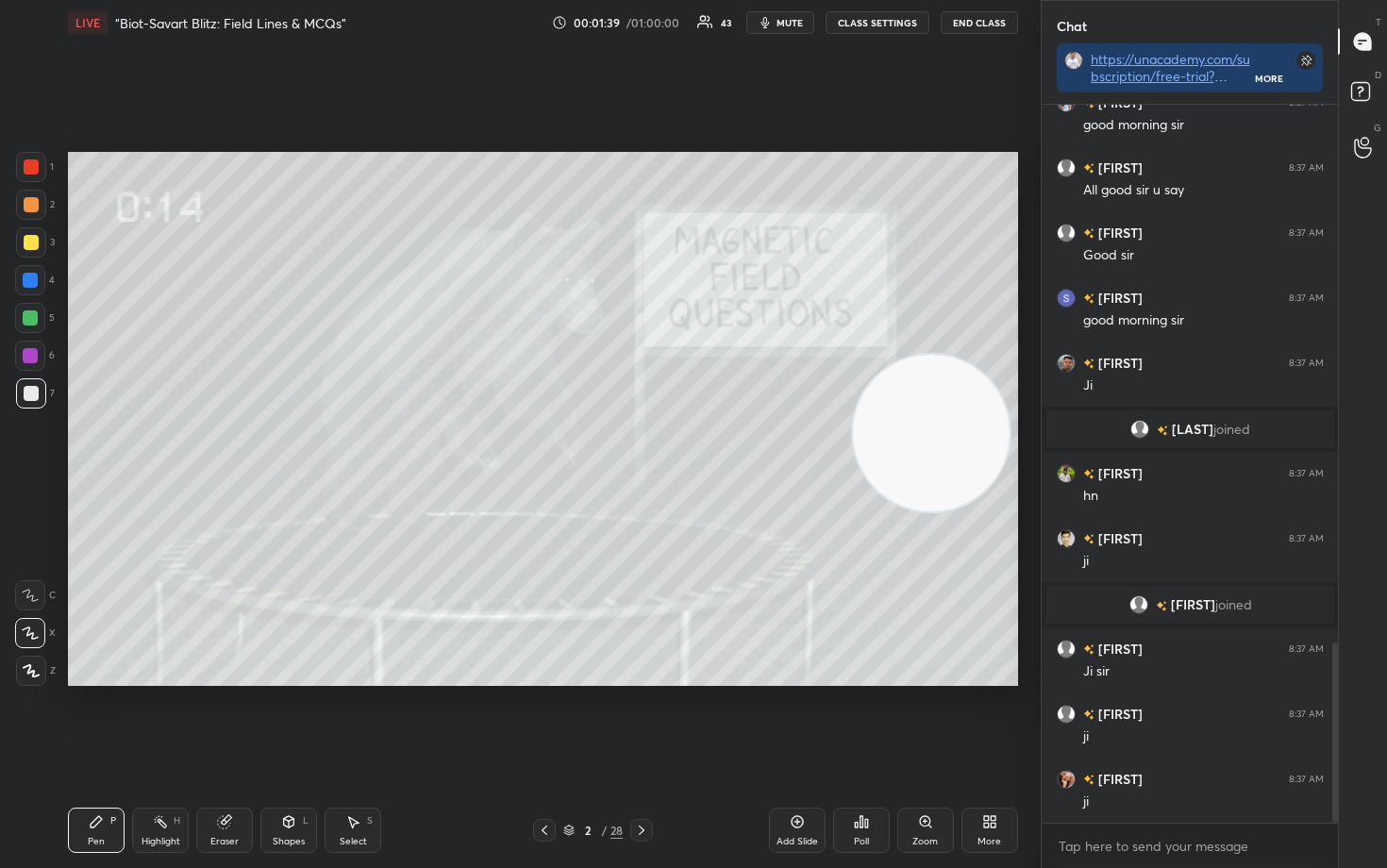 click at bounding box center (31, 242) 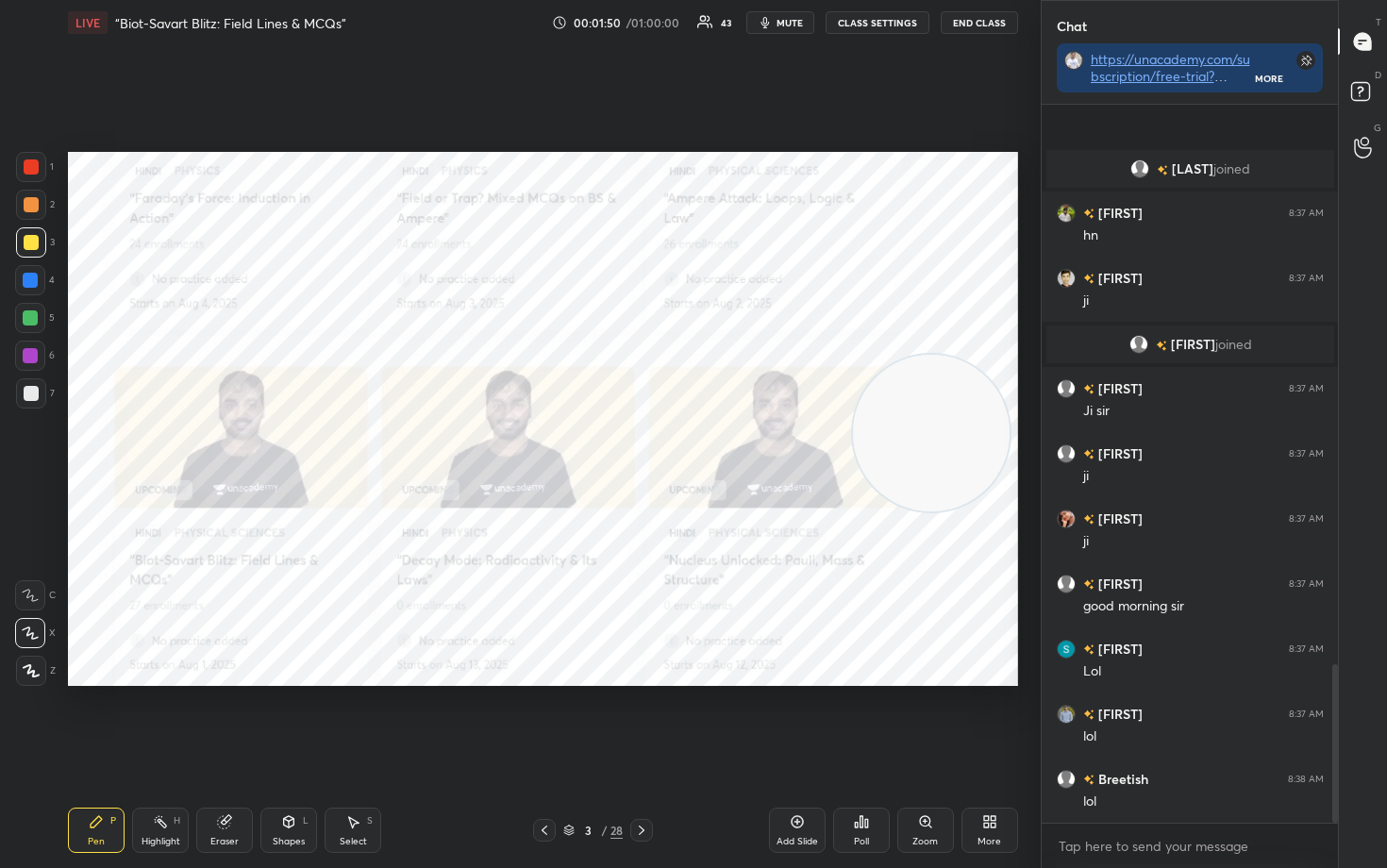 scroll, scrollTop: 2534, scrollLeft: 0, axis: vertical 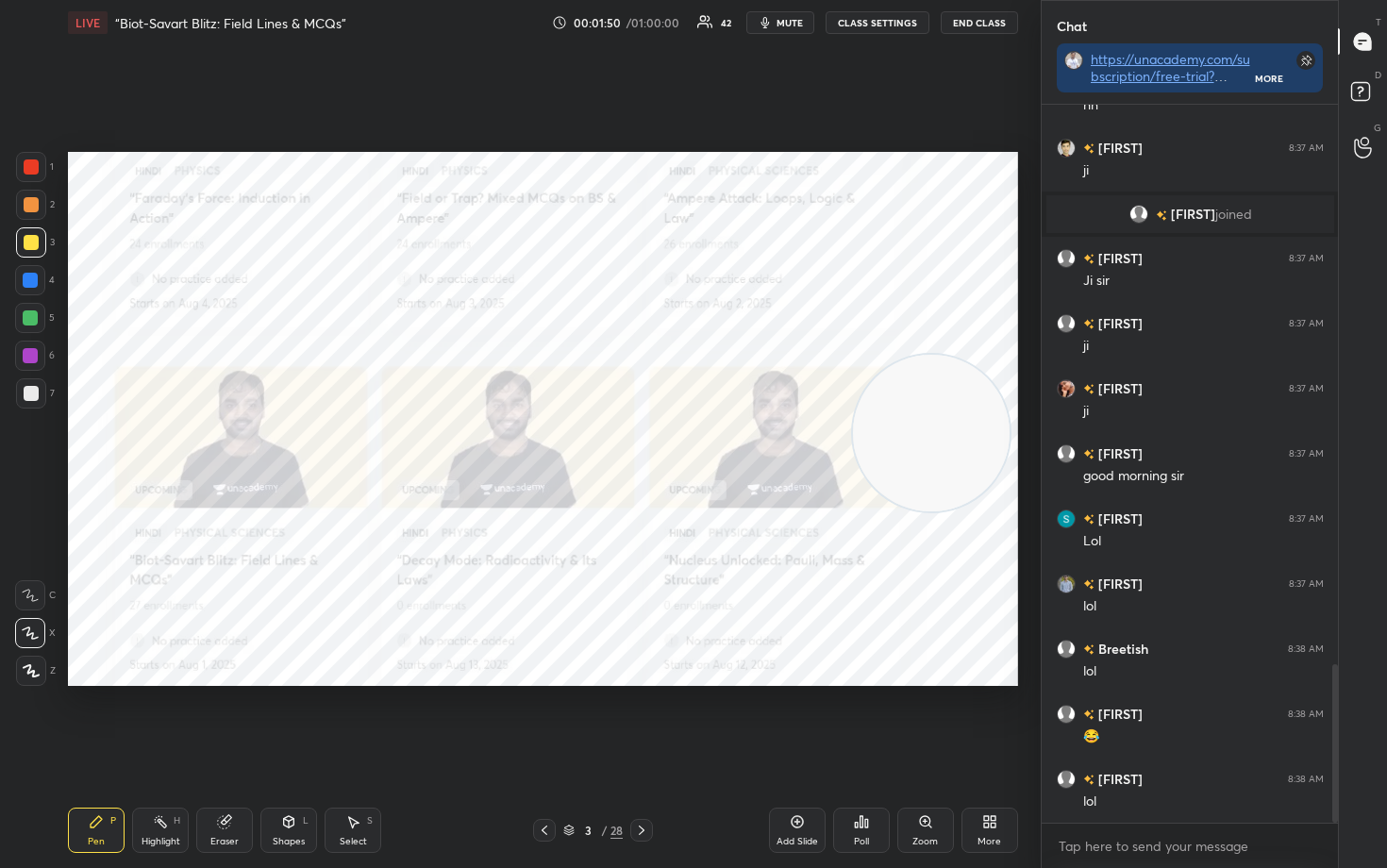 drag, startPoint x: 27, startPoint y: 168, endPoint x: 58, endPoint y: 207, distance: 49.819675 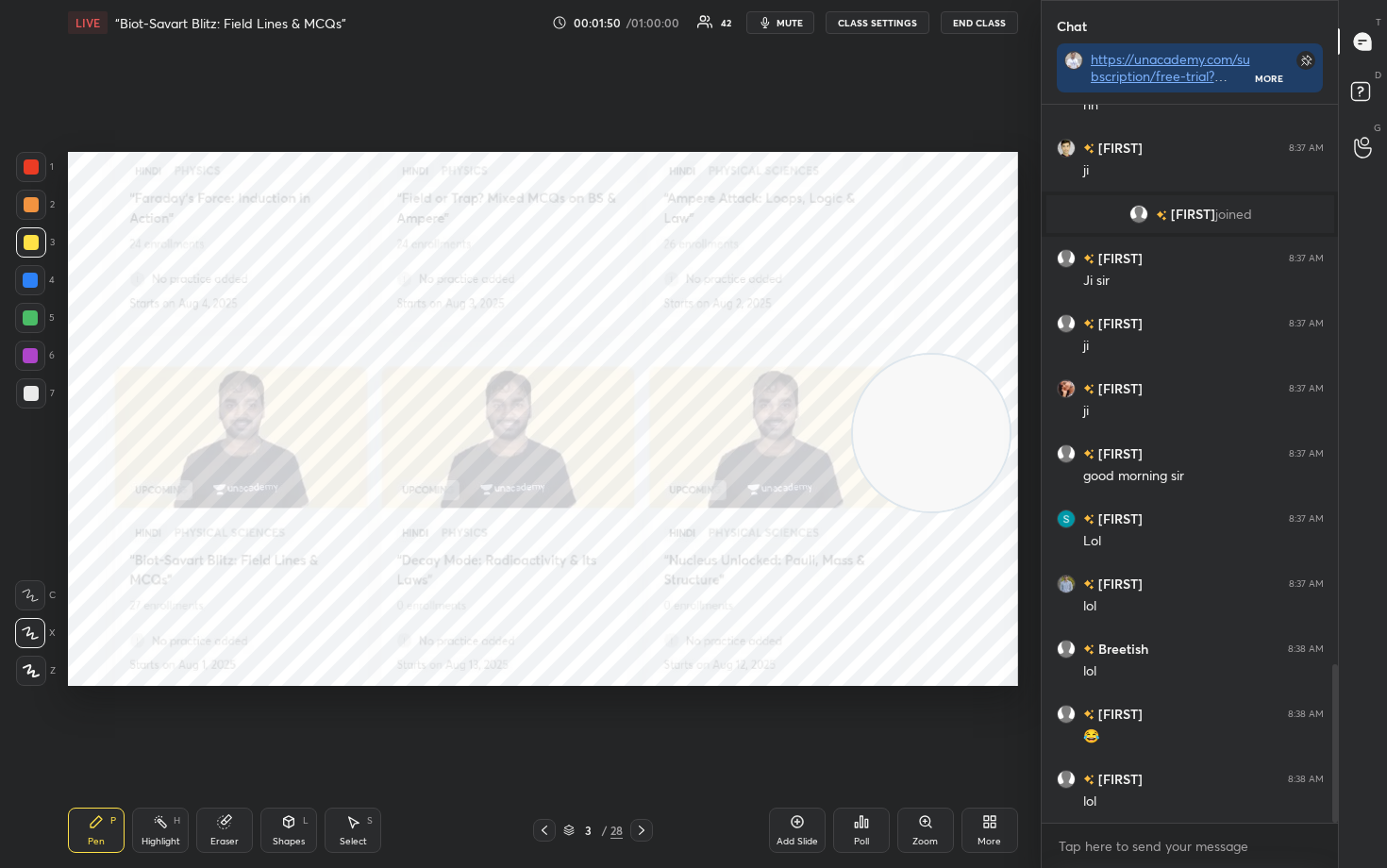 click at bounding box center [31, 167] 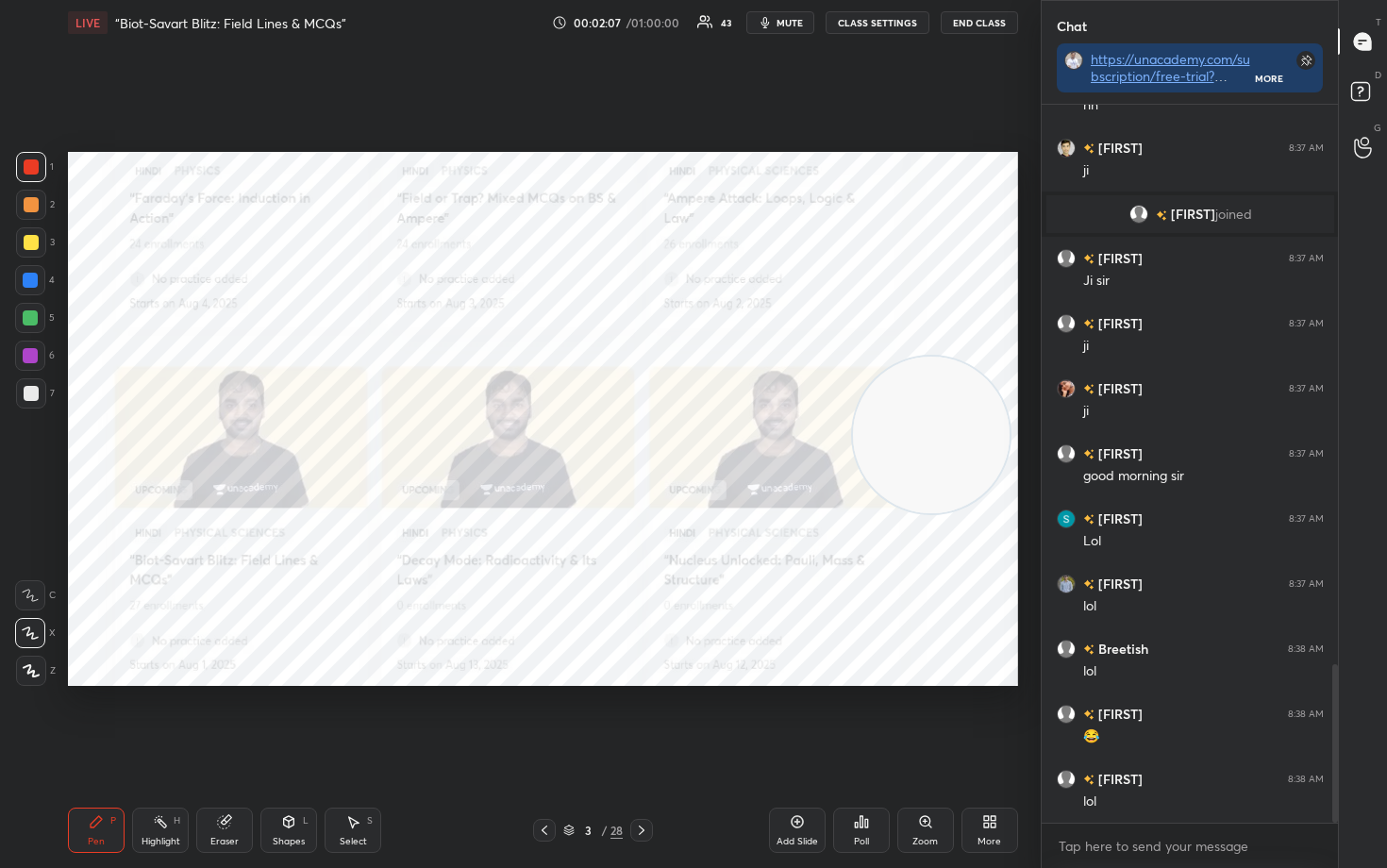 drag, startPoint x: 970, startPoint y: 440, endPoint x: 932, endPoint y: 603, distance: 167.37085 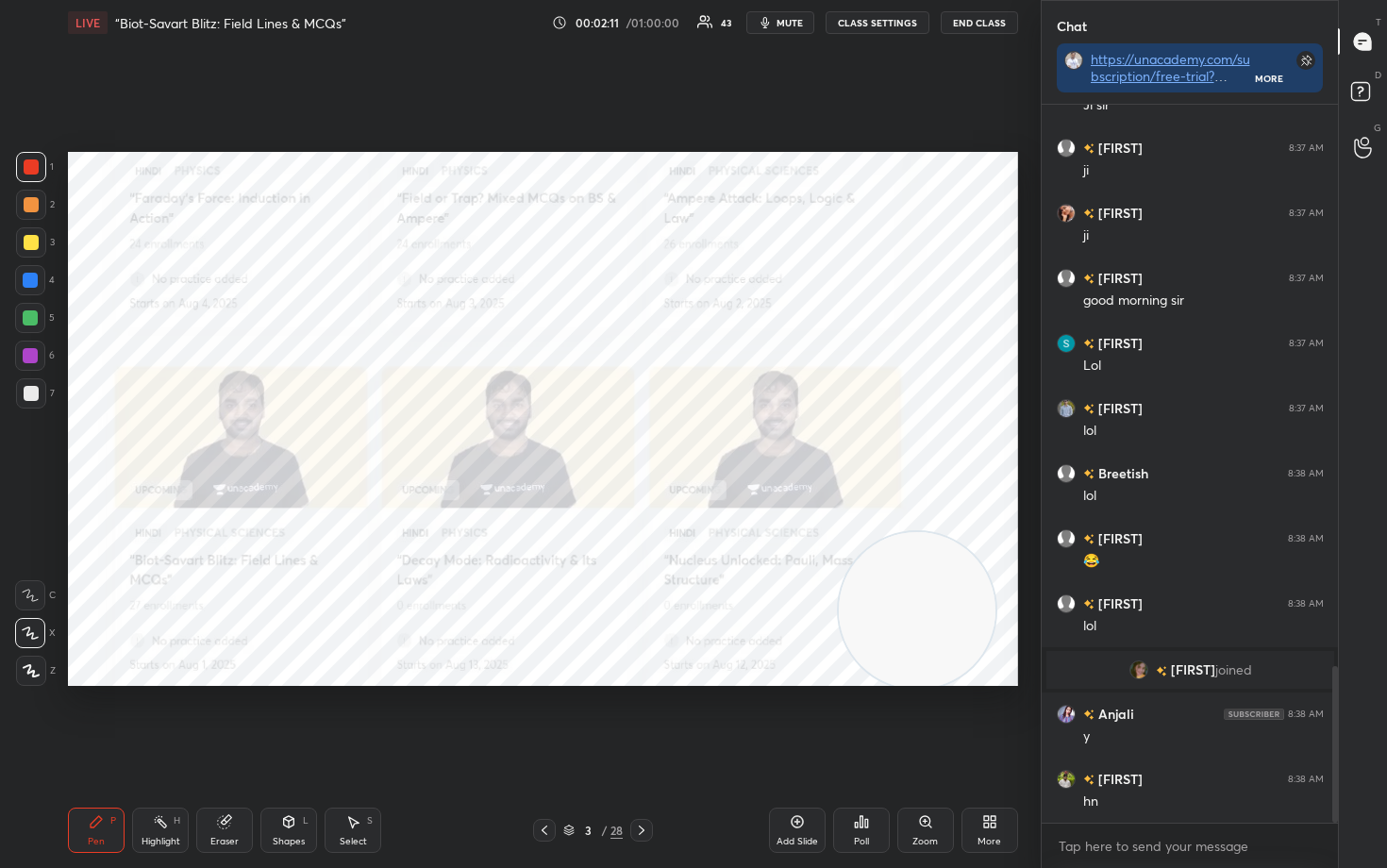 scroll, scrollTop: 2631, scrollLeft: 0, axis: vertical 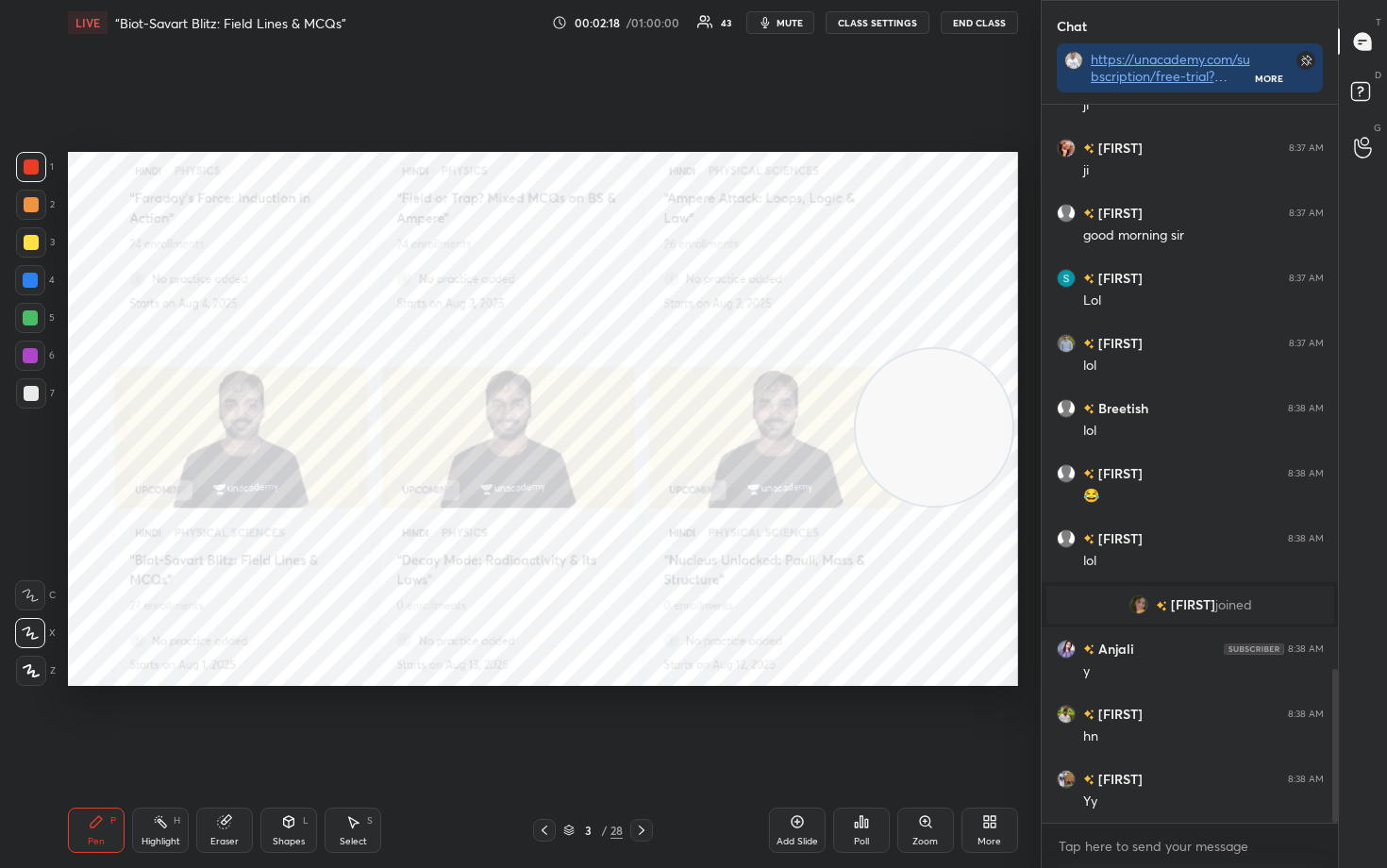 drag, startPoint x: 938, startPoint y: 650, endPoint x: 981, endPoint y: 246, distance: 406.28192 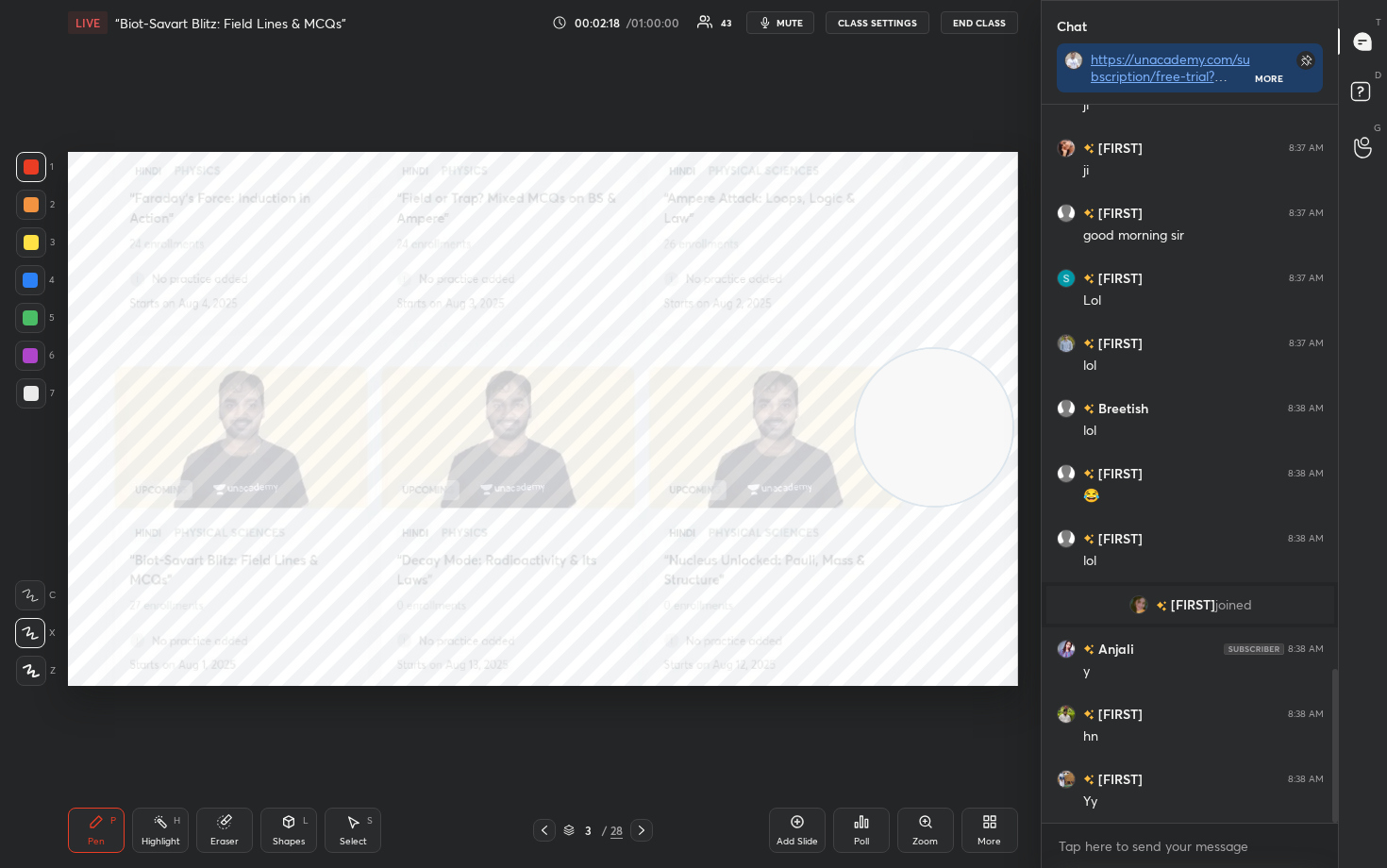 click at bounding box center (934, 427) 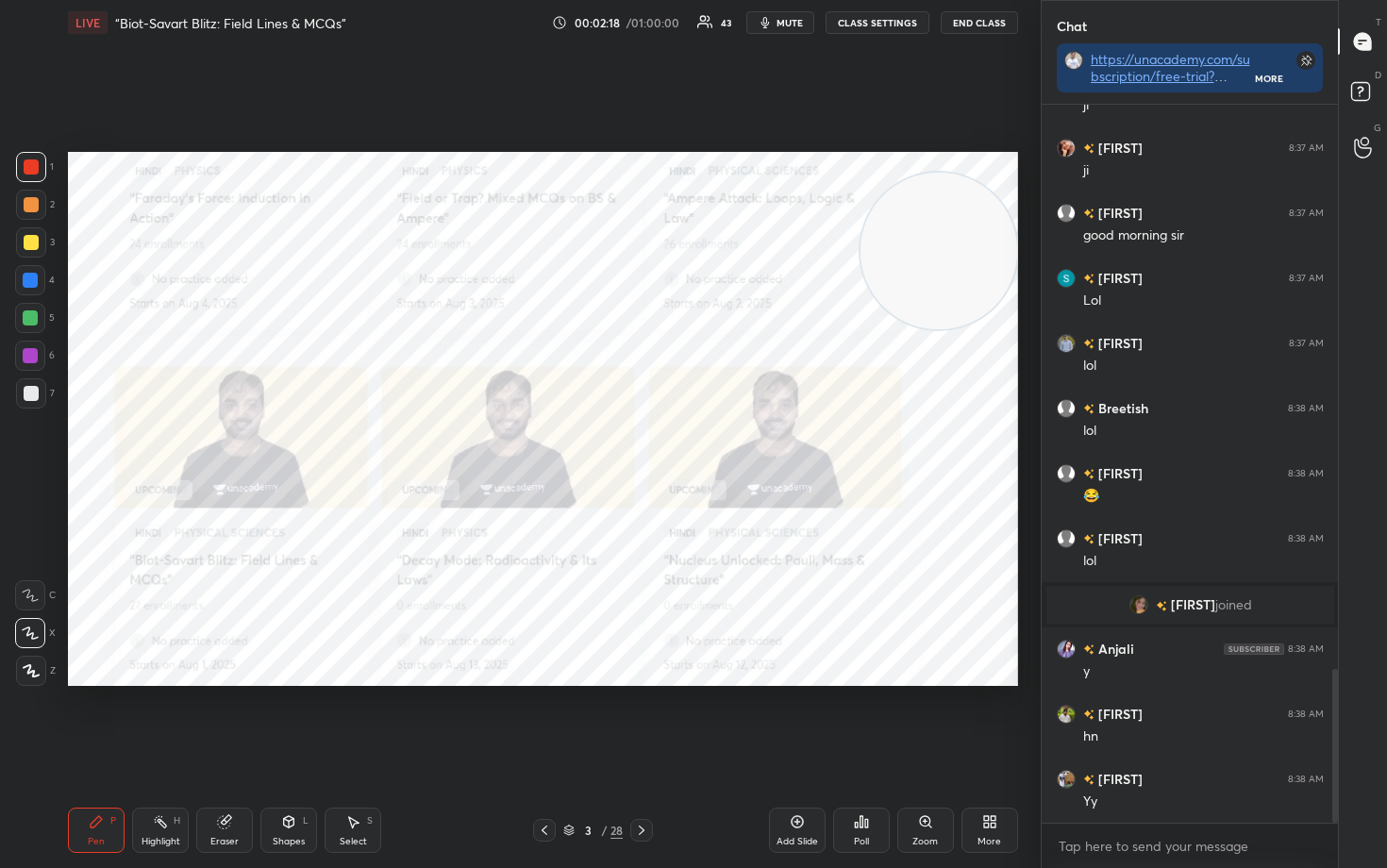 click at bounding box center (939, 251) 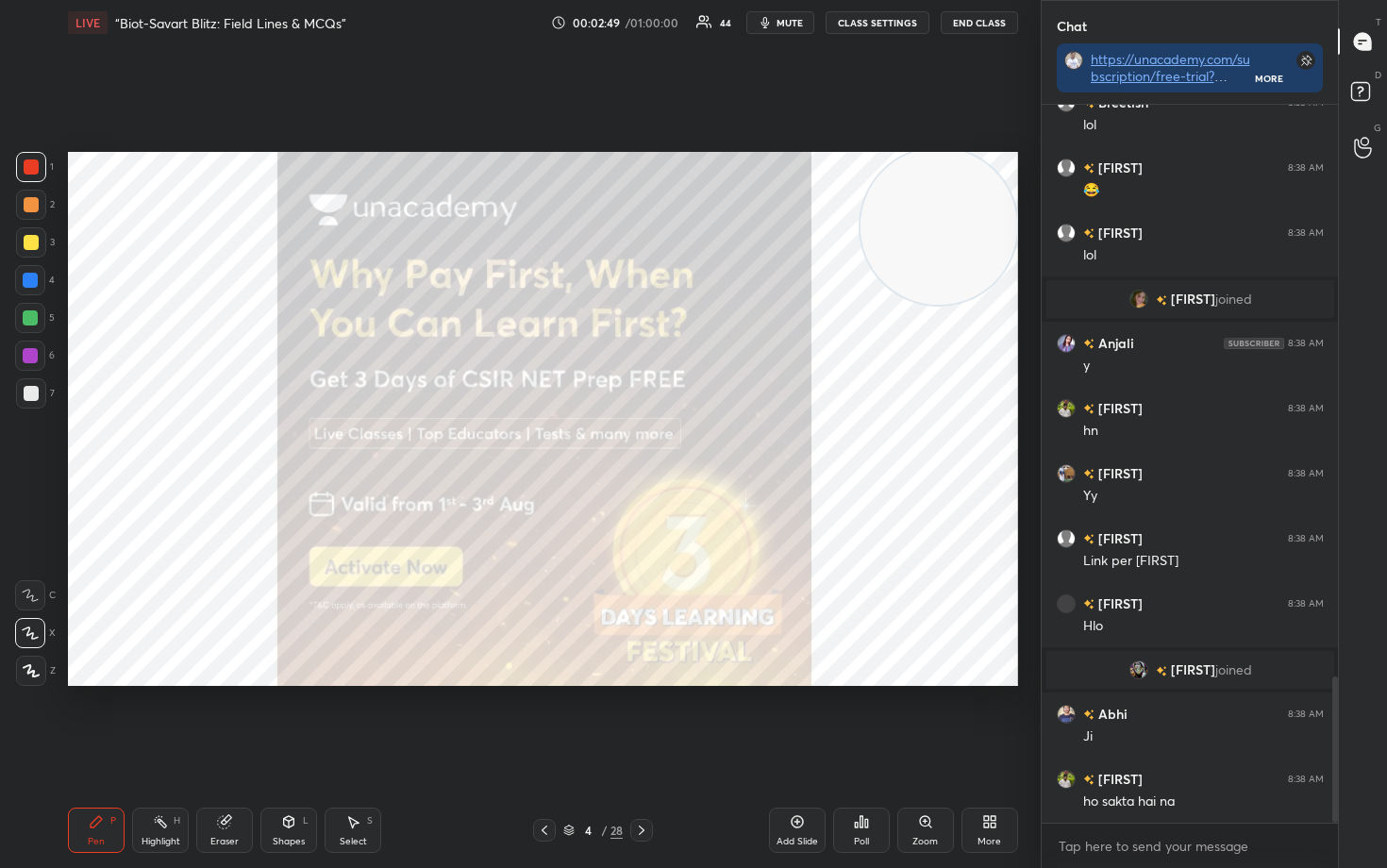 scroll, scrollTop: 2877, scrollLeft: 0, axis: vertical 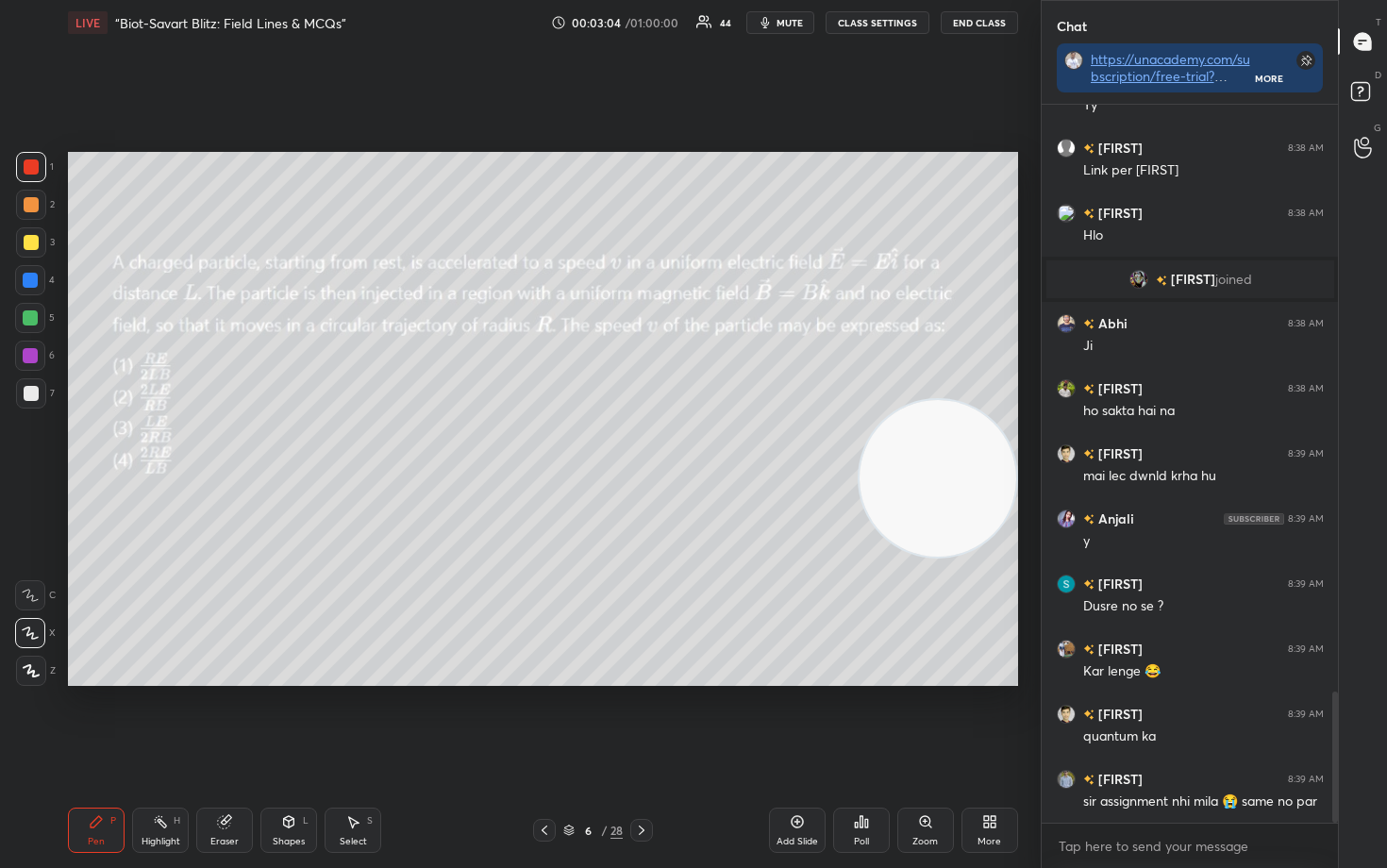 drag, startPoint x: 946, startPoint y: 232, endPoint x: 962, endPoint y: 484, distance: 252.50743 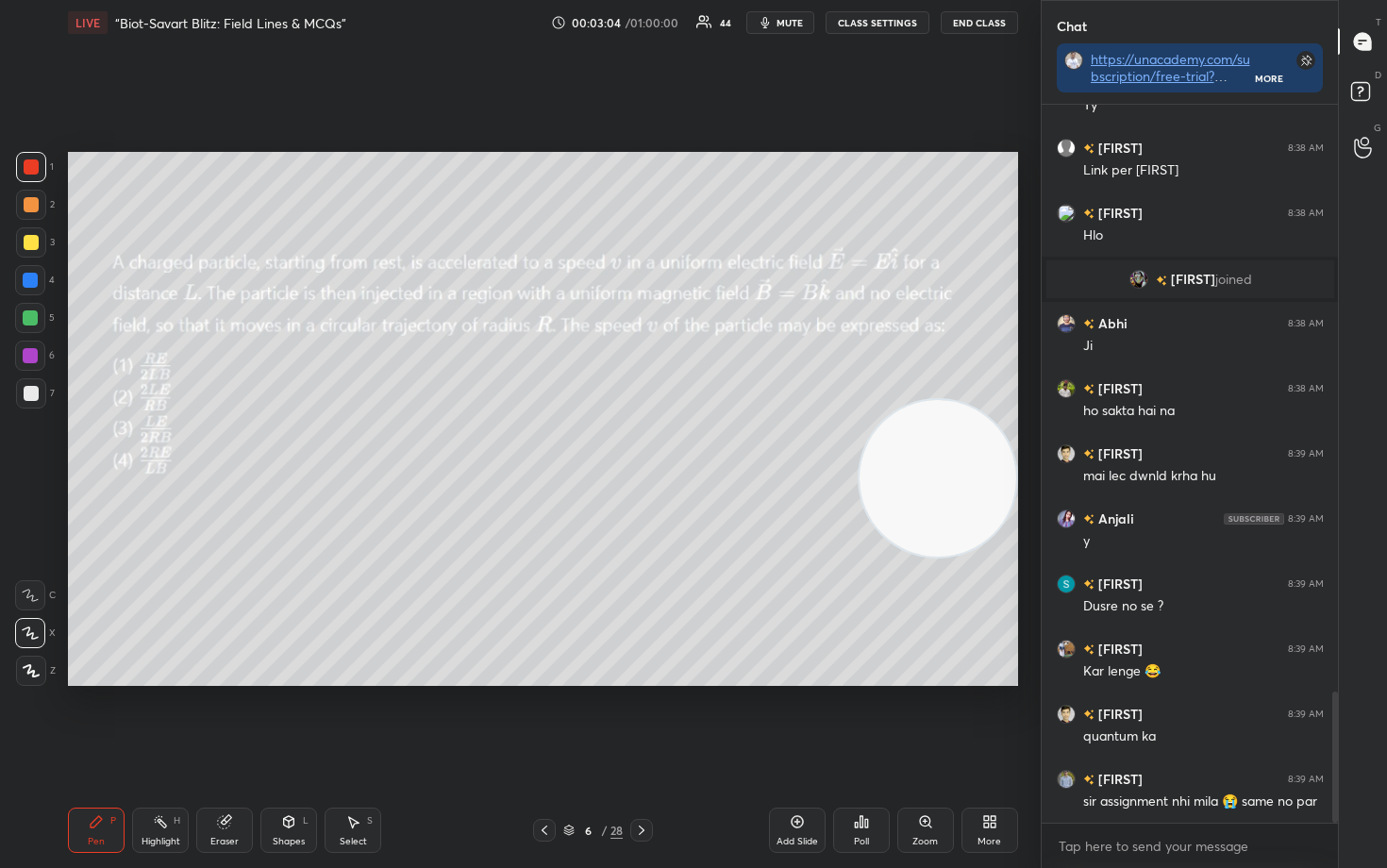 click at bounding box center [938, 478] 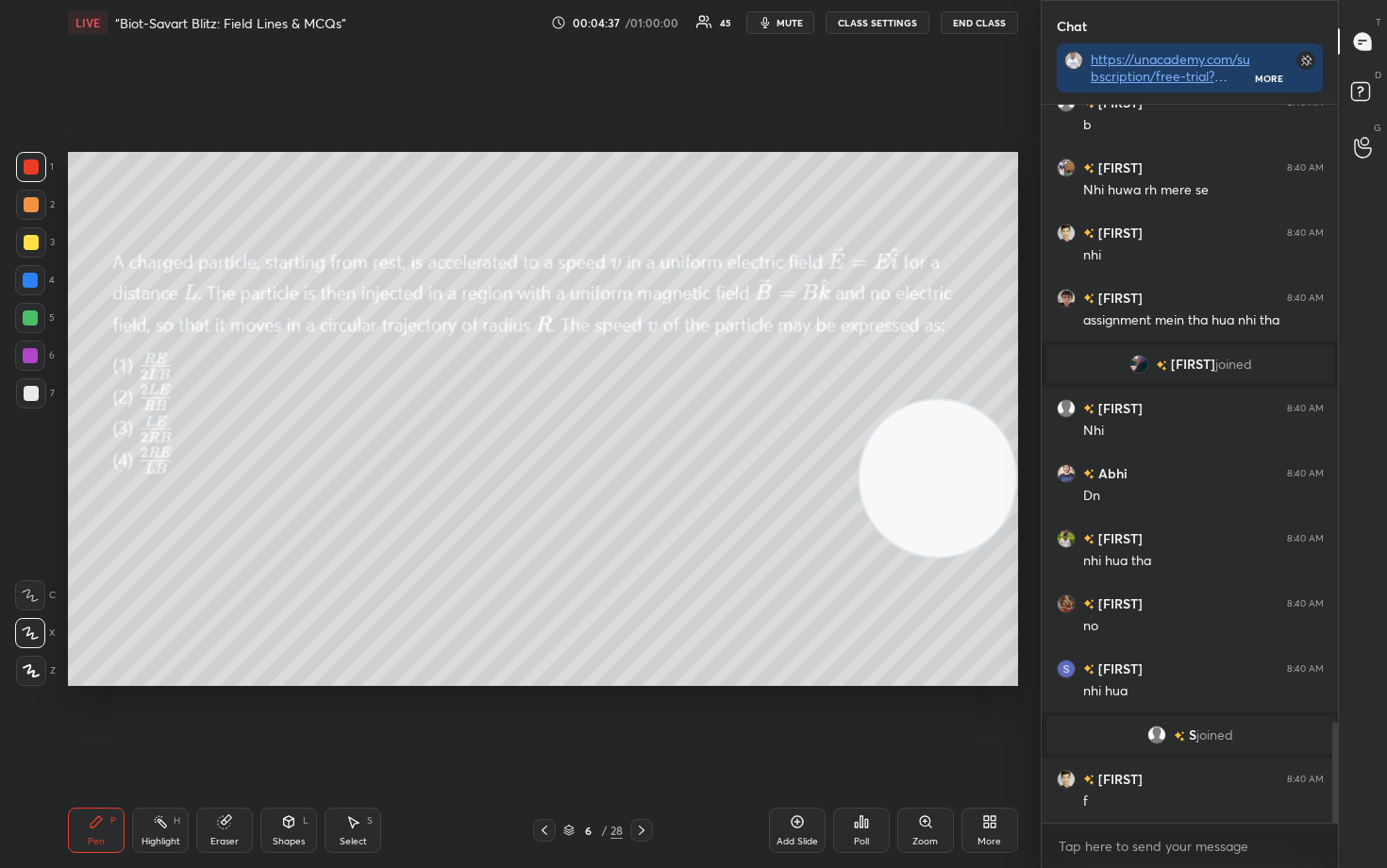 scroll, scrollTop: 4408, scrollLeft: 0, axis: vertical 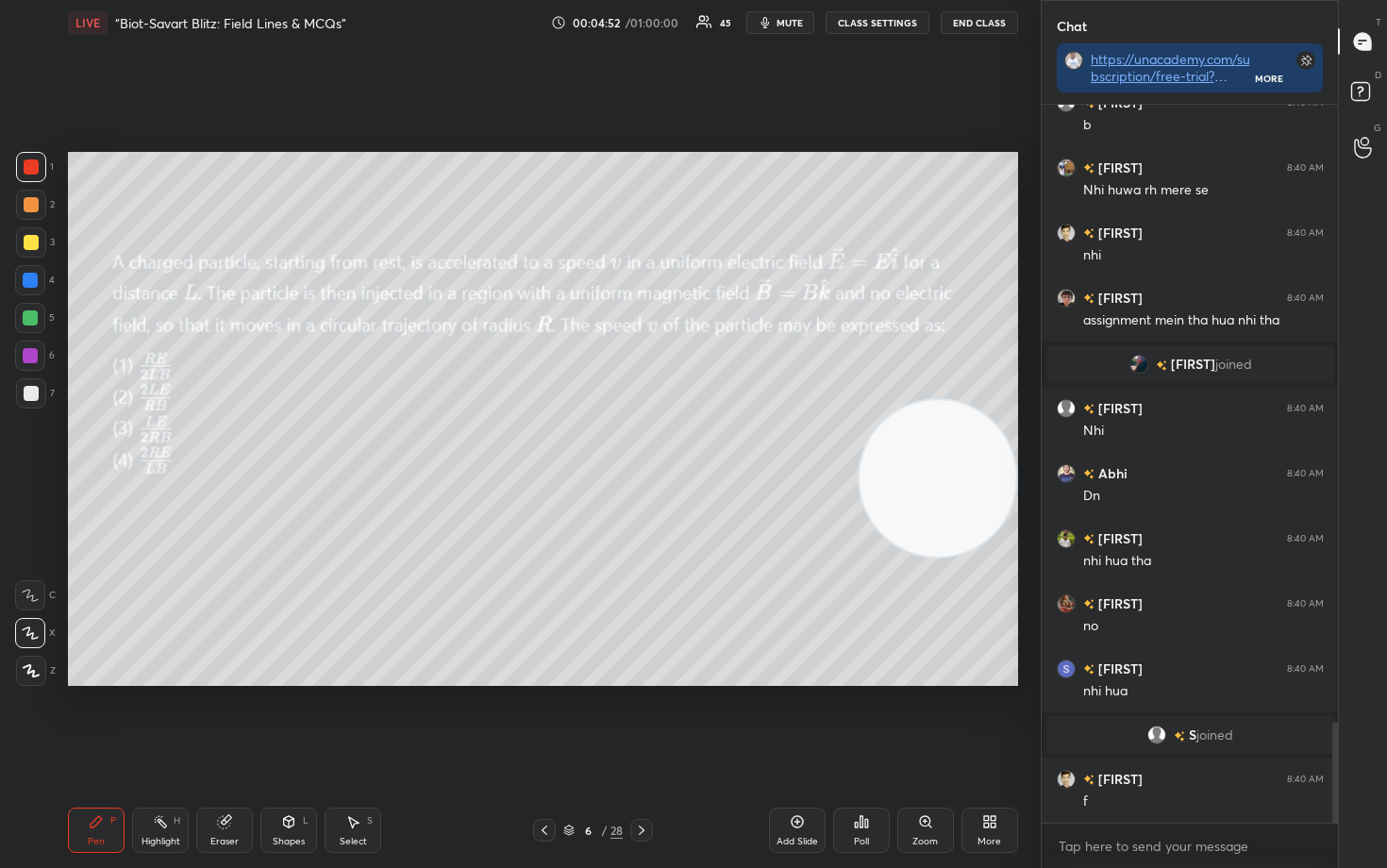click at bounding box center (938, 478) 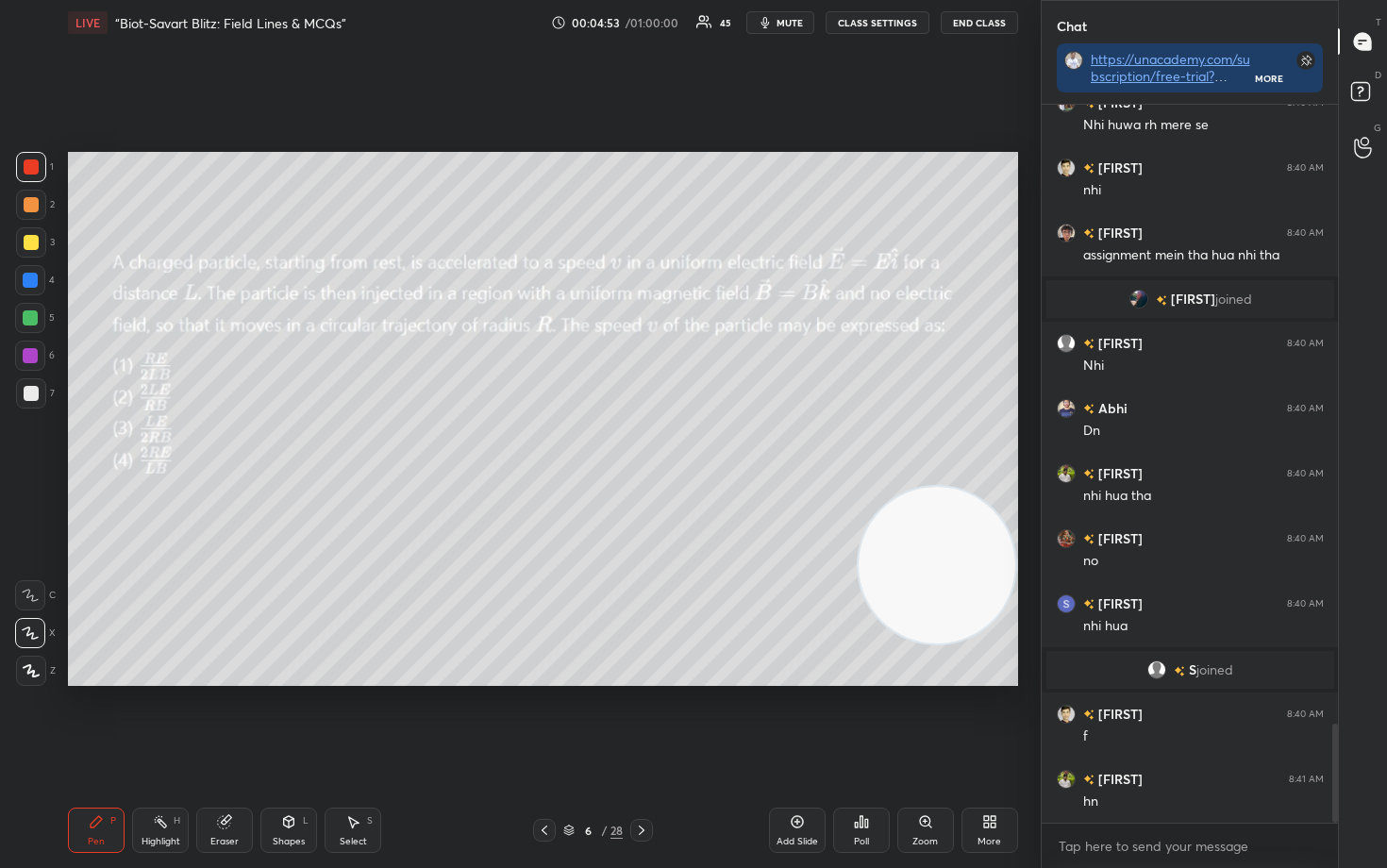 scroll, scrollTop: 4538, scrollLeft: 0, axis: vertical 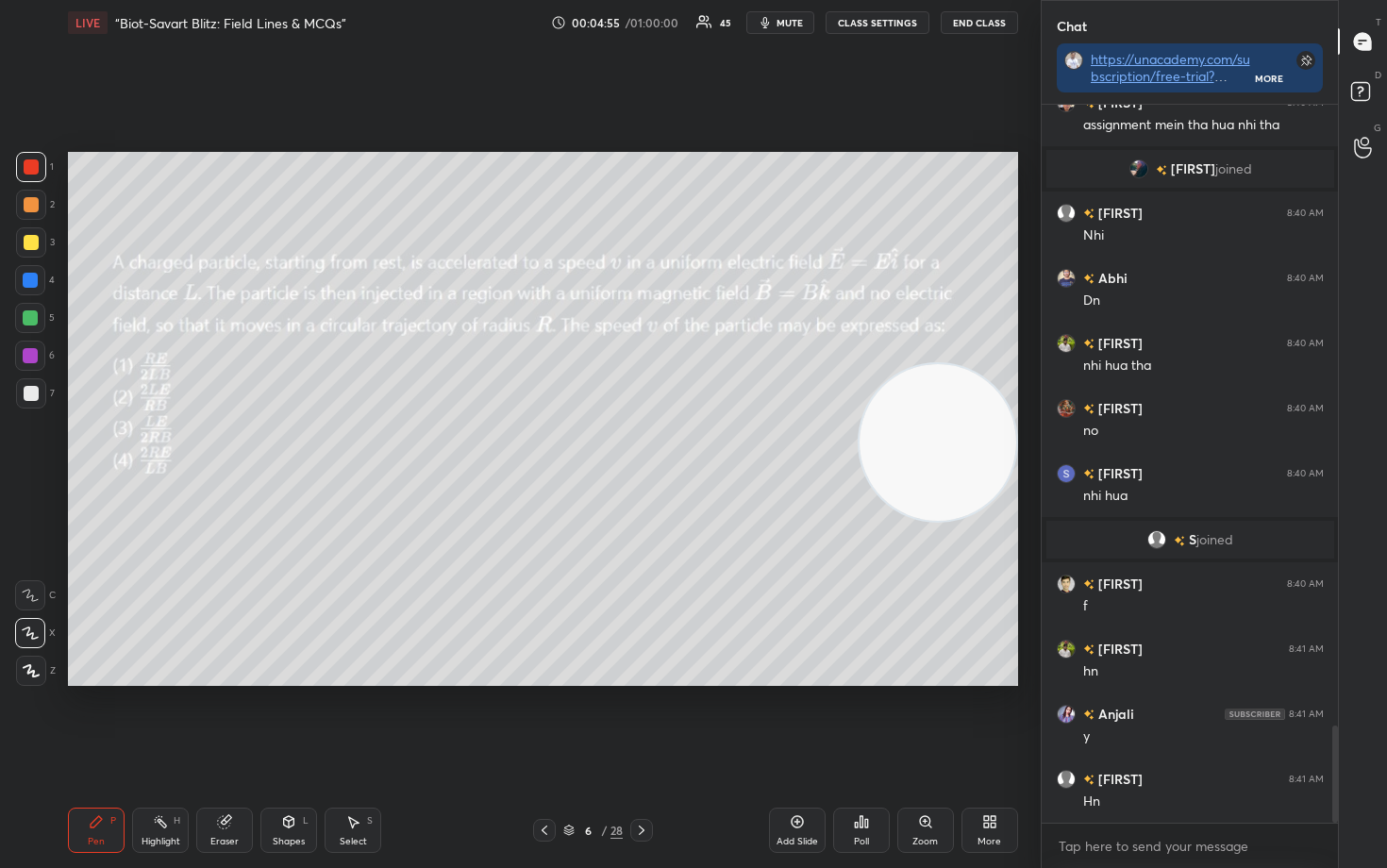 drag, startPoint x: 961, startPoint y: 532, endPoint x: 927, endPoint y: 463, distance: 76.92204 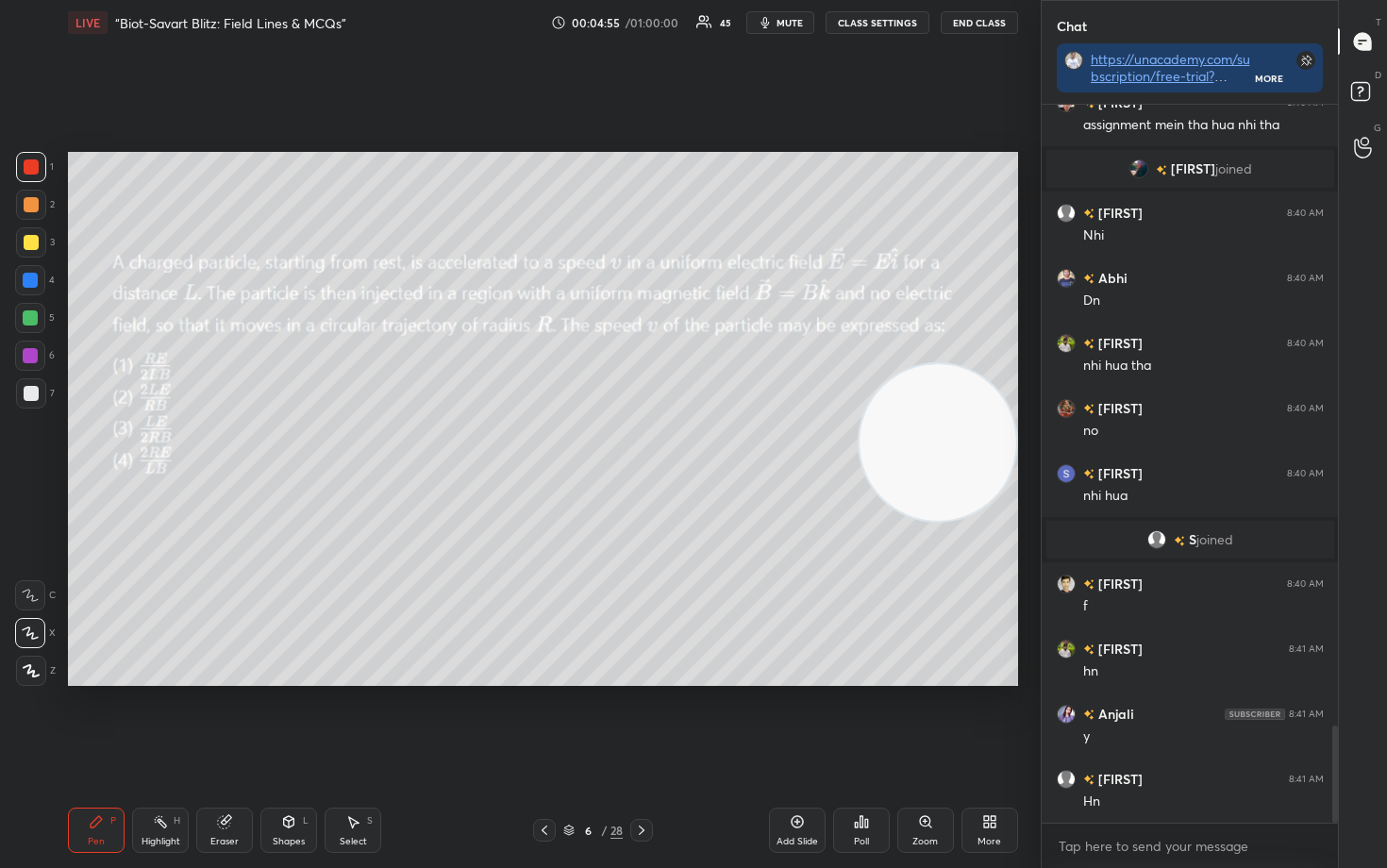 click at bounding box center [938, 442] 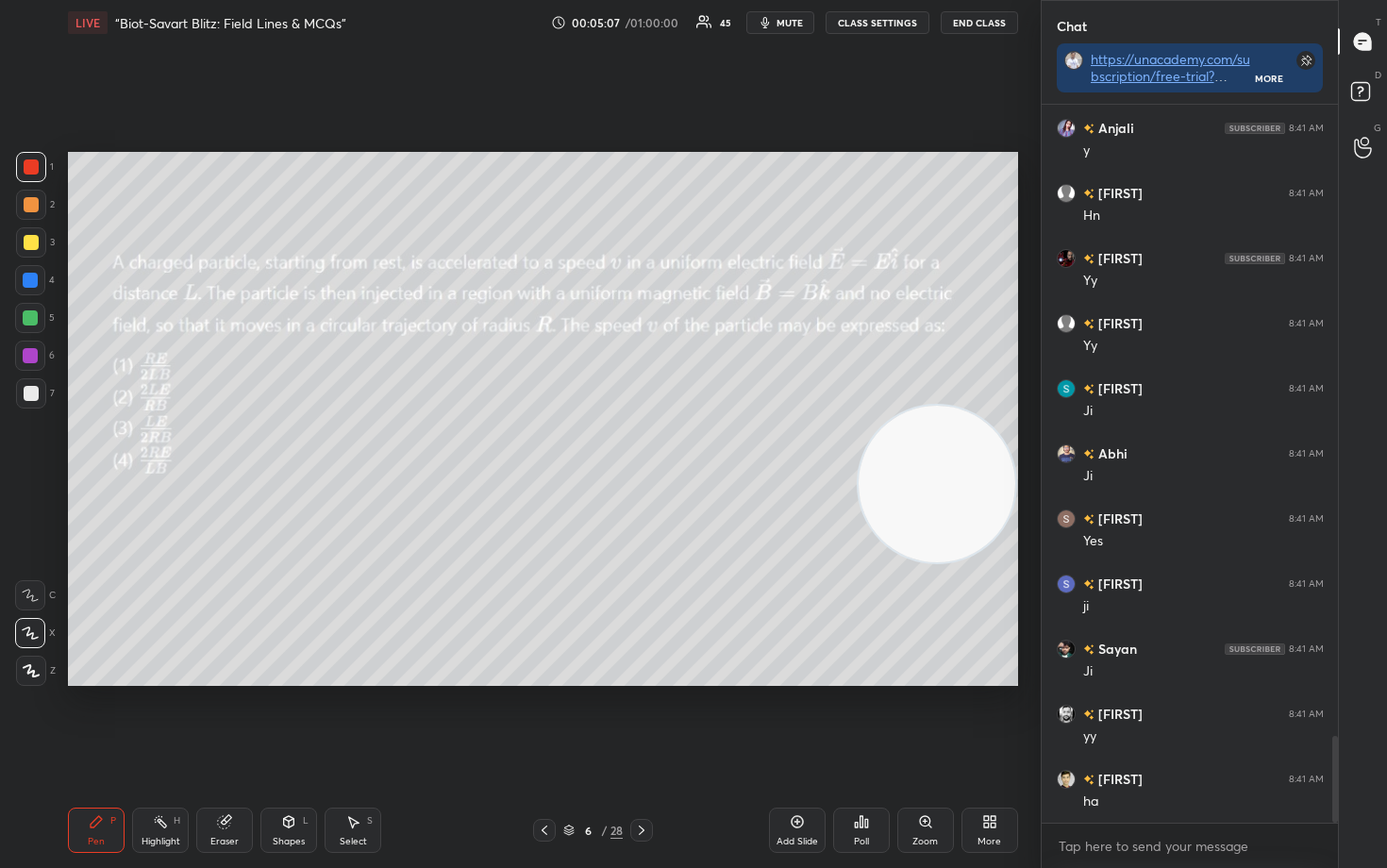 scroll, scrollTop: 5300, scrollLeft: 0, axis: vertical 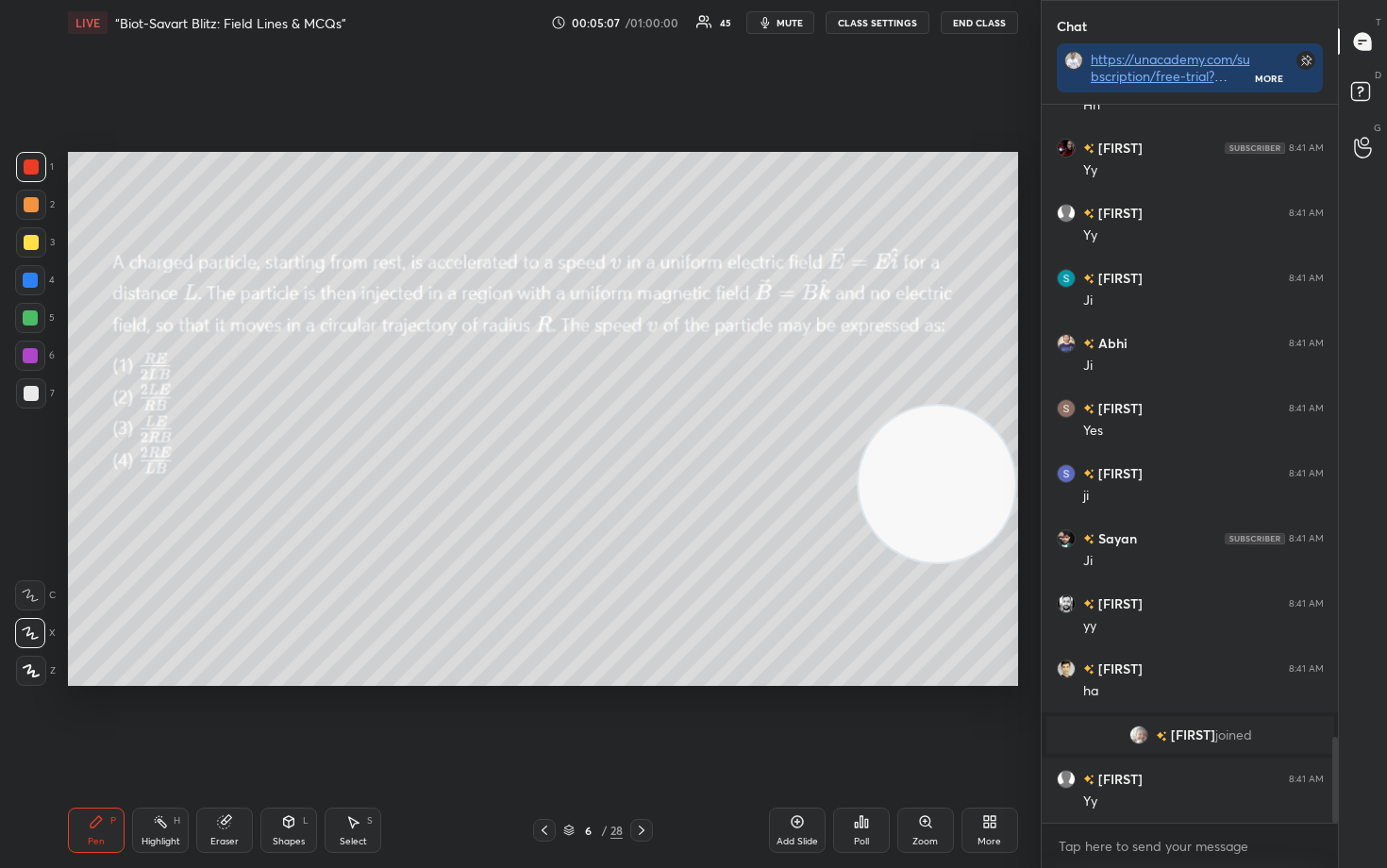 click at bounding box center [31, 242] 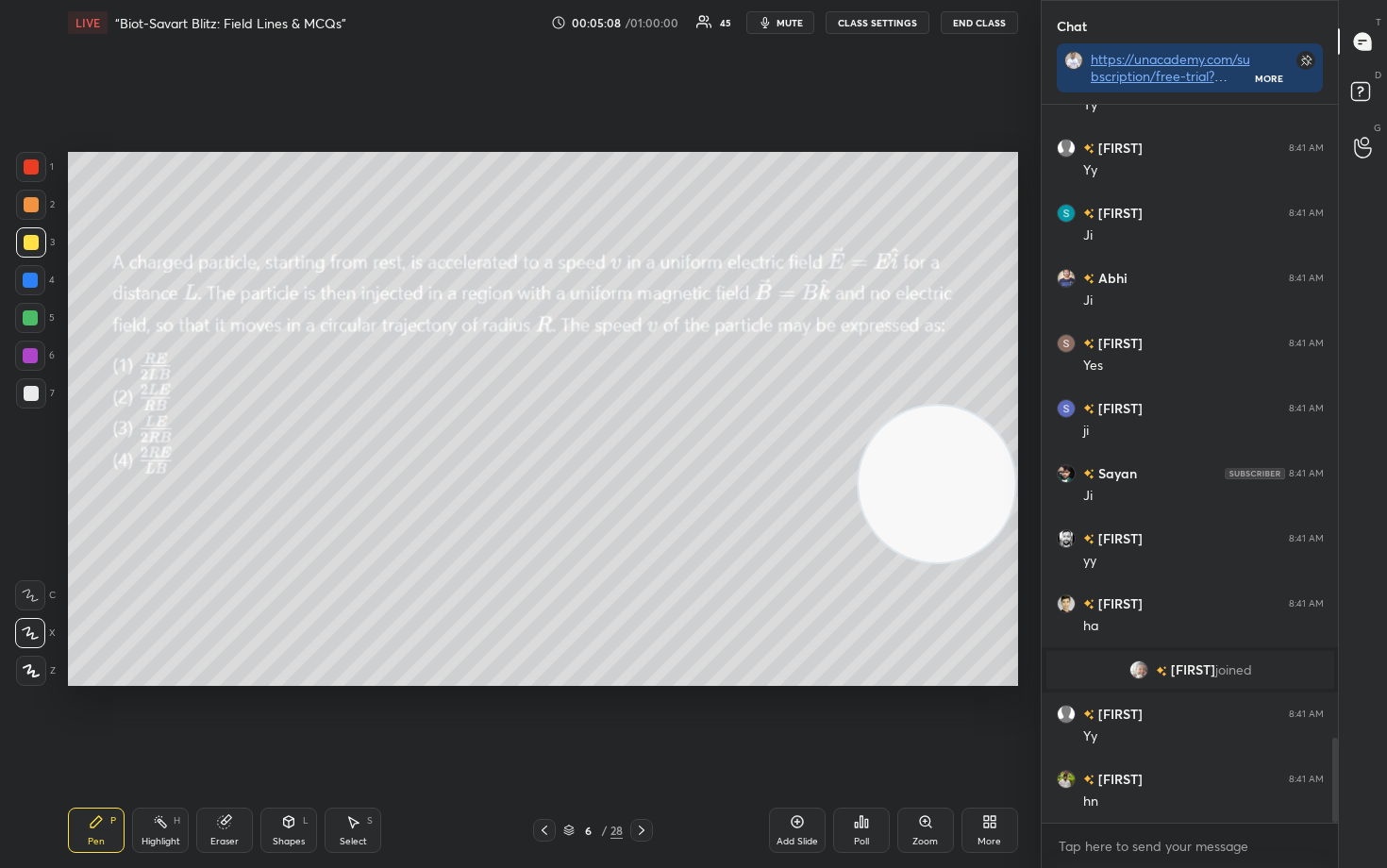 scroll, scrollTop: 5430, scrollLeft: 0, axis: vertical 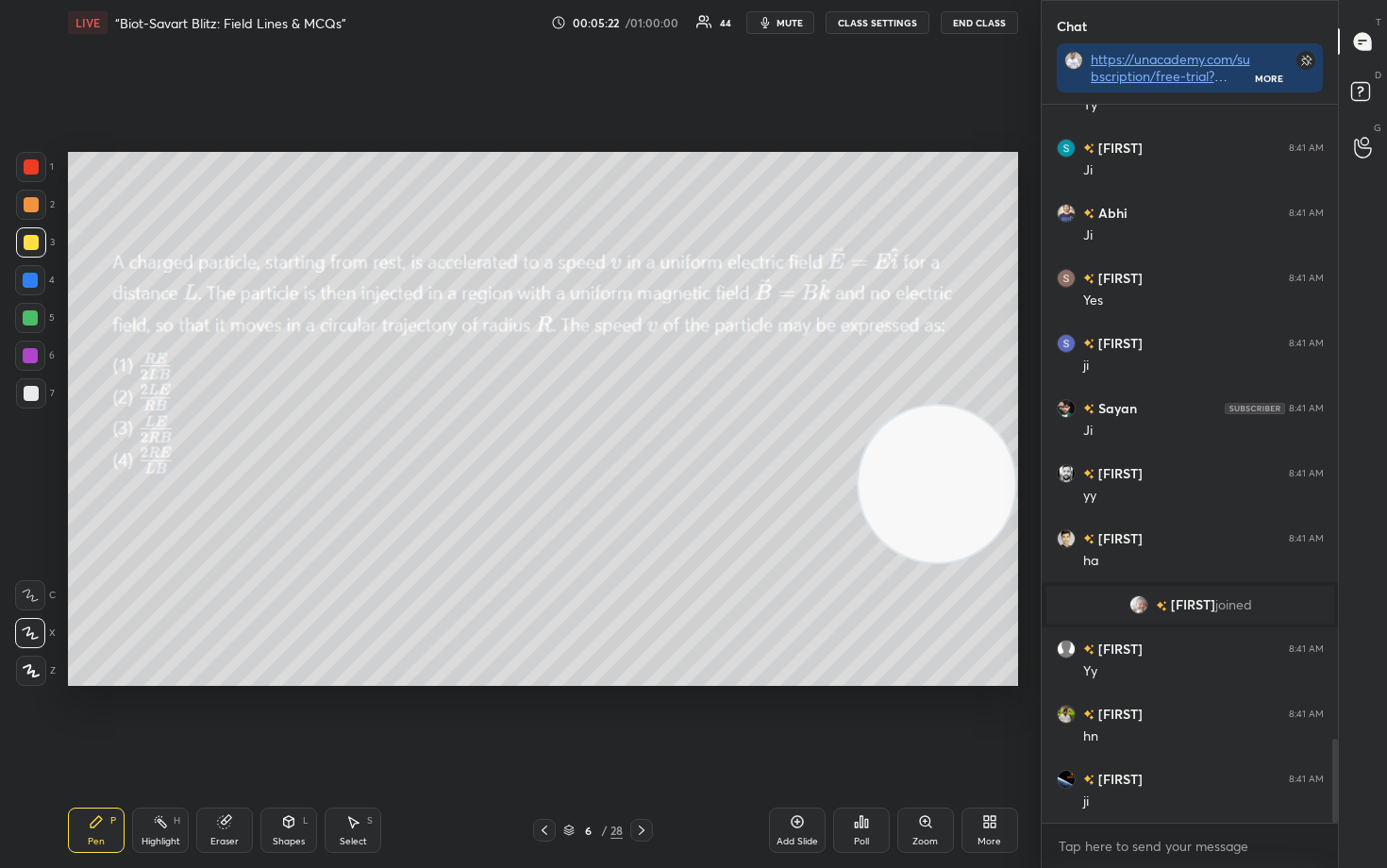 click on "Eraser" at bounding box center [225, 830] 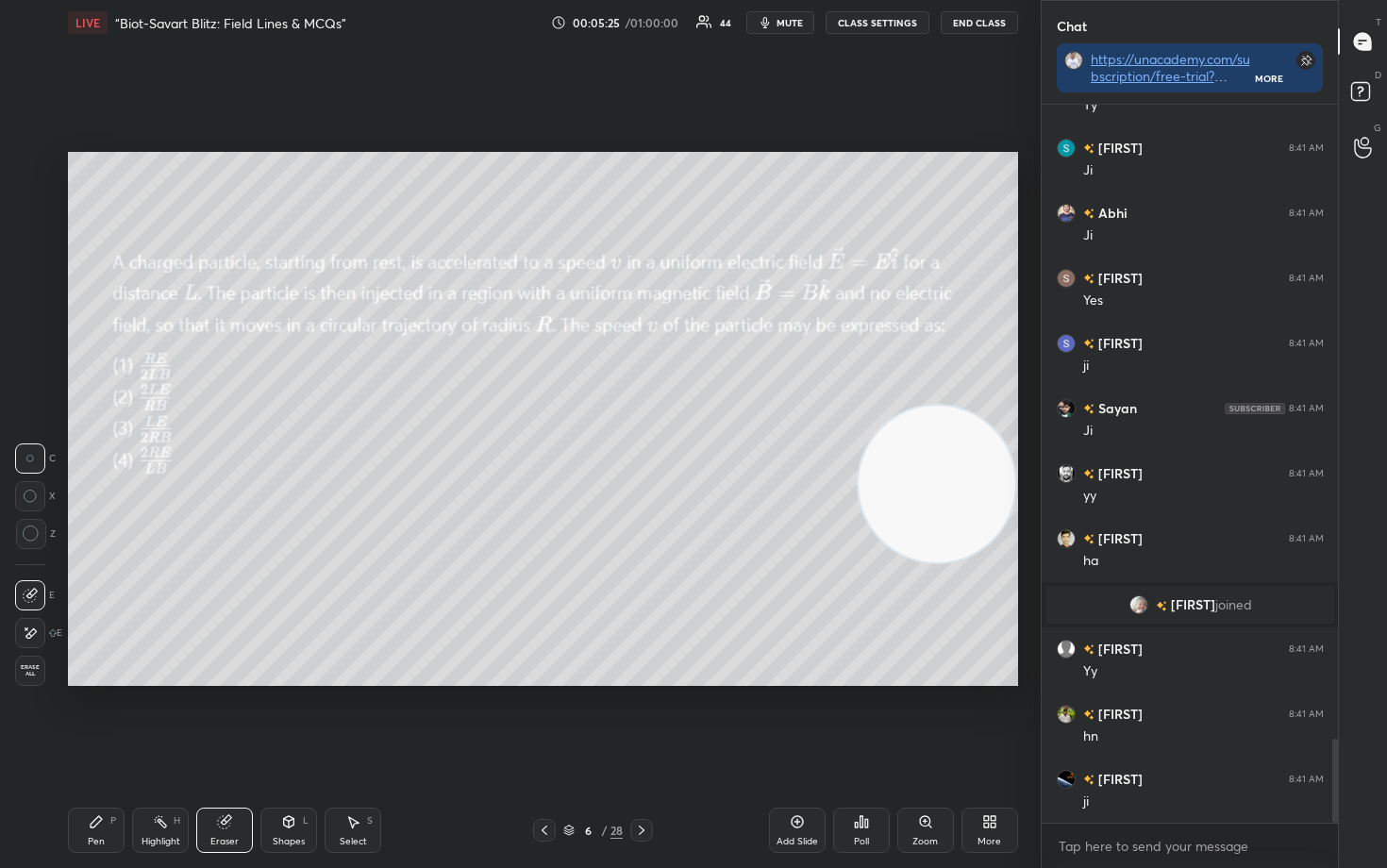 click on "Pen P" at bounding box center (96, 830) 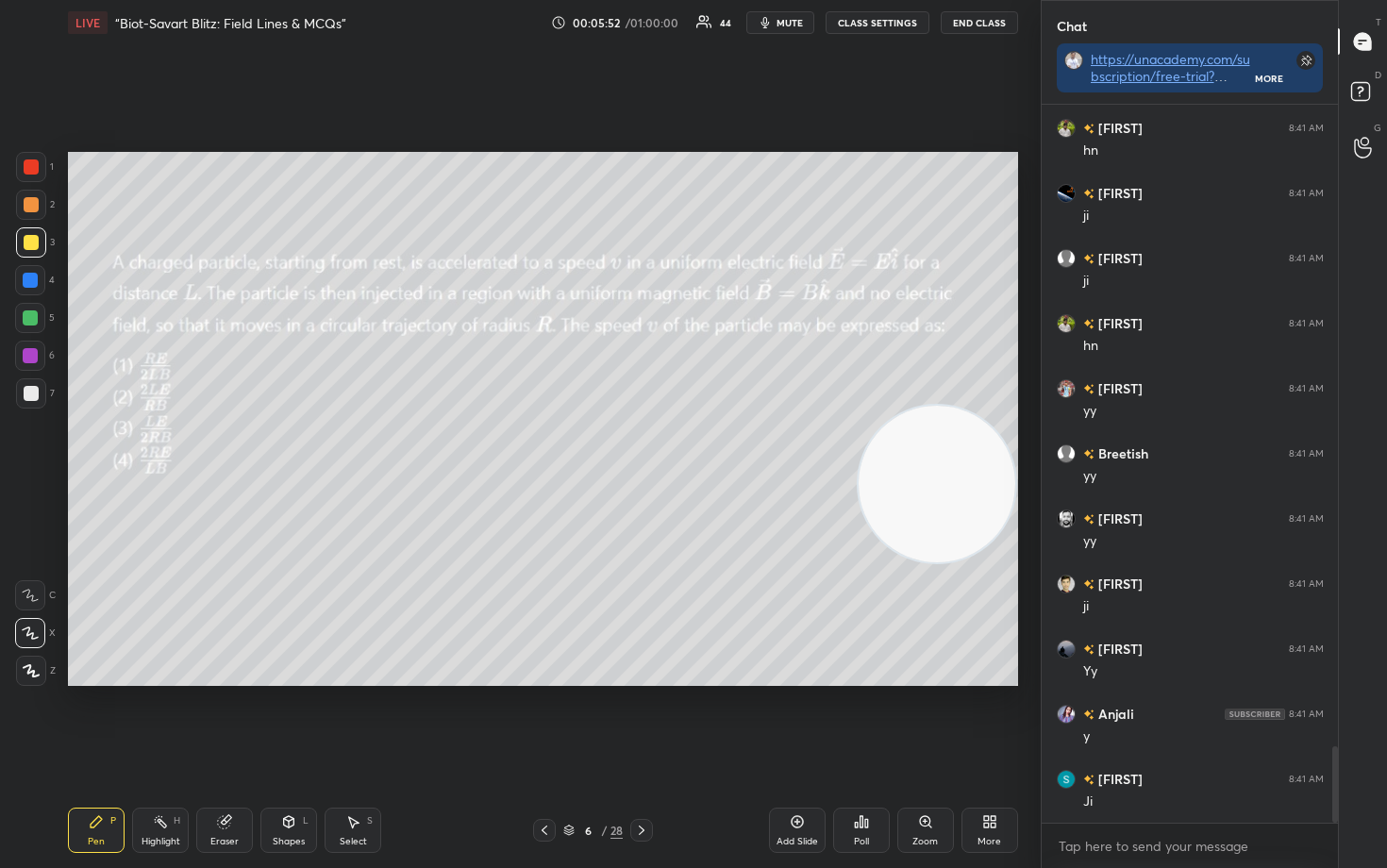 scroll, scrollTop: 6081, scrollLeft: 0, axis: vertical 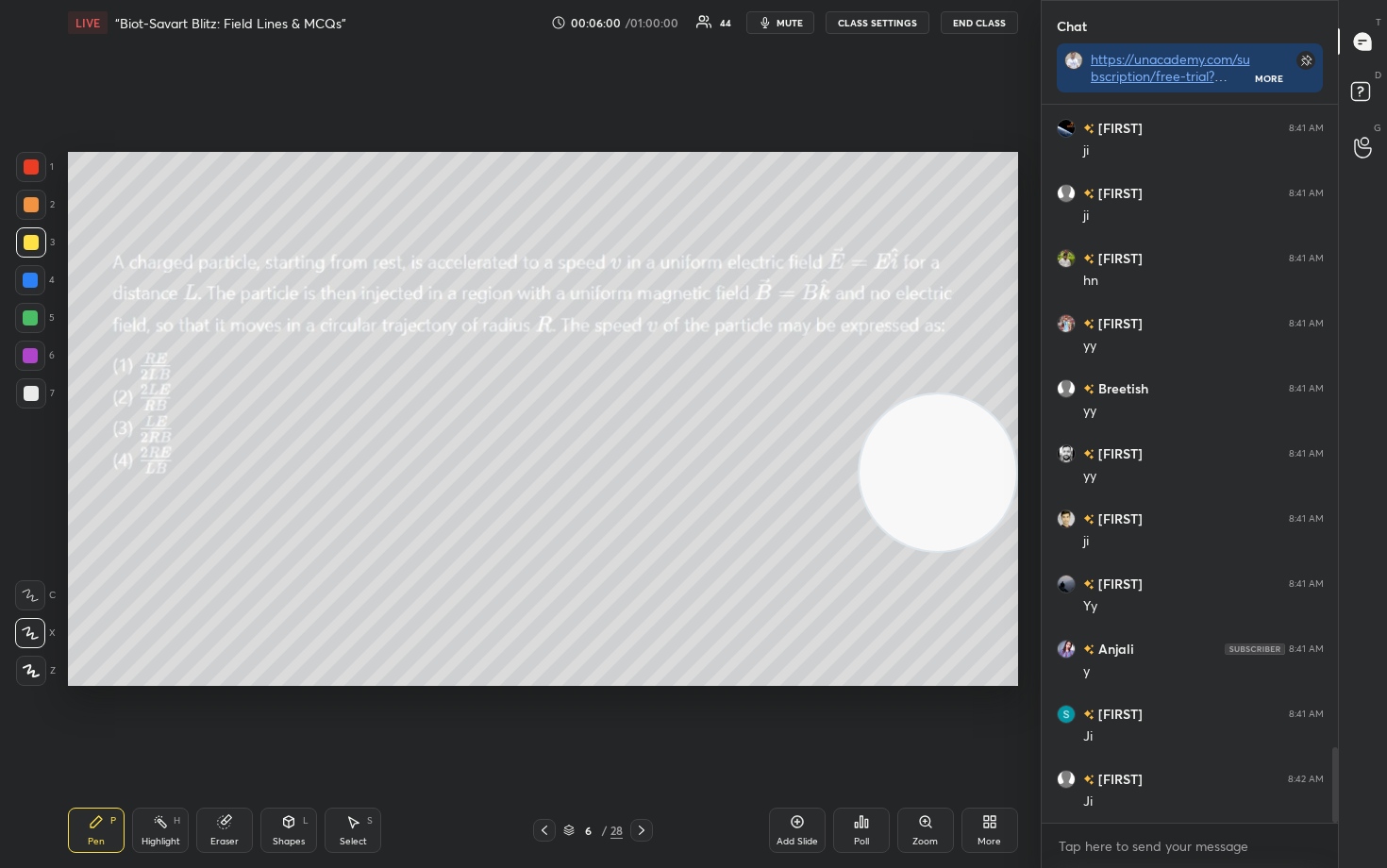 drag, startPoint x: 948, startPoint y: 491, endPoint x: 939, endPoint y: 222, distance: 269.15052 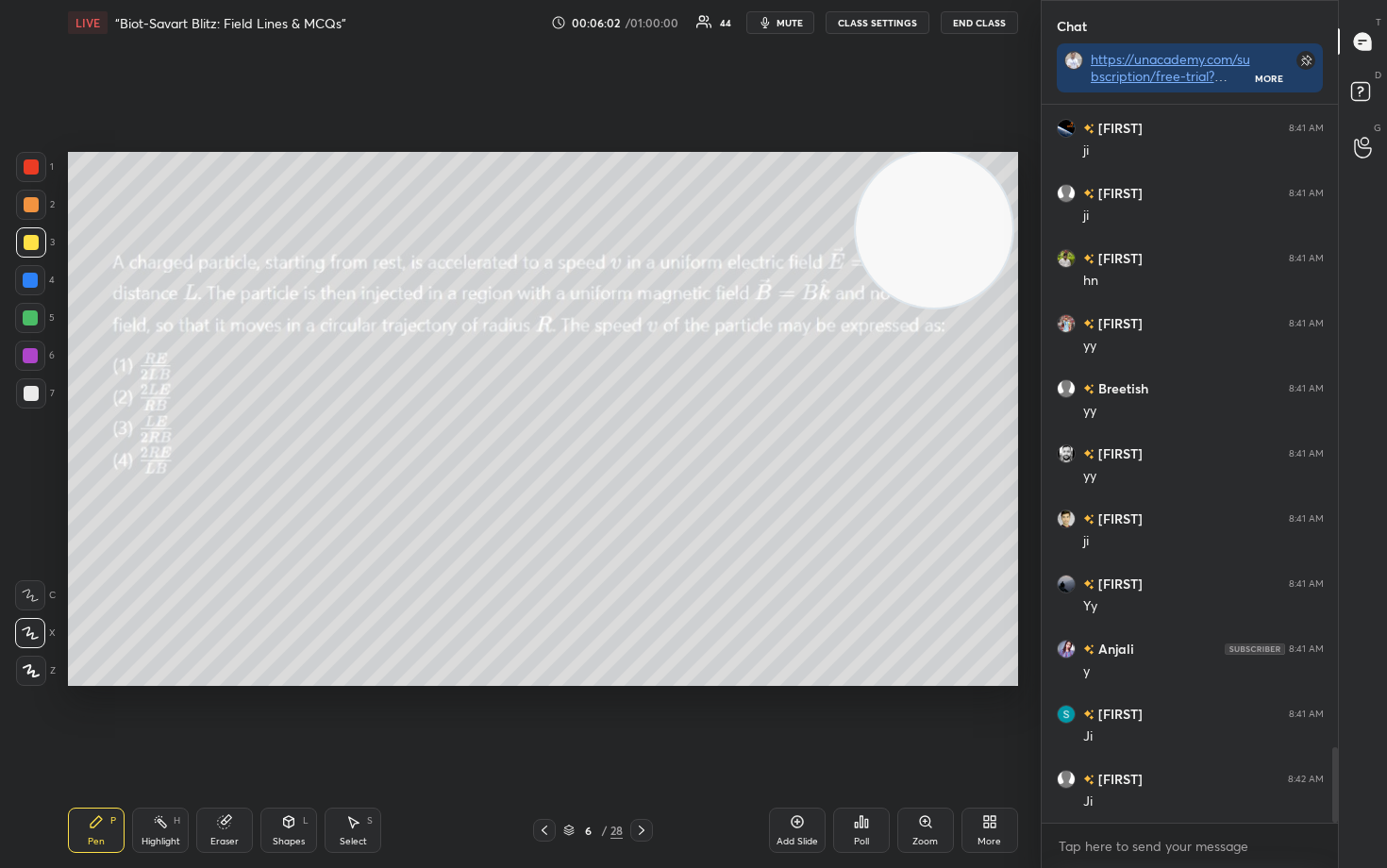 drag, startPoint x: 220, startPoint y: 843, endPoint x: 214, endPoint y: 825, distance: 18.973666 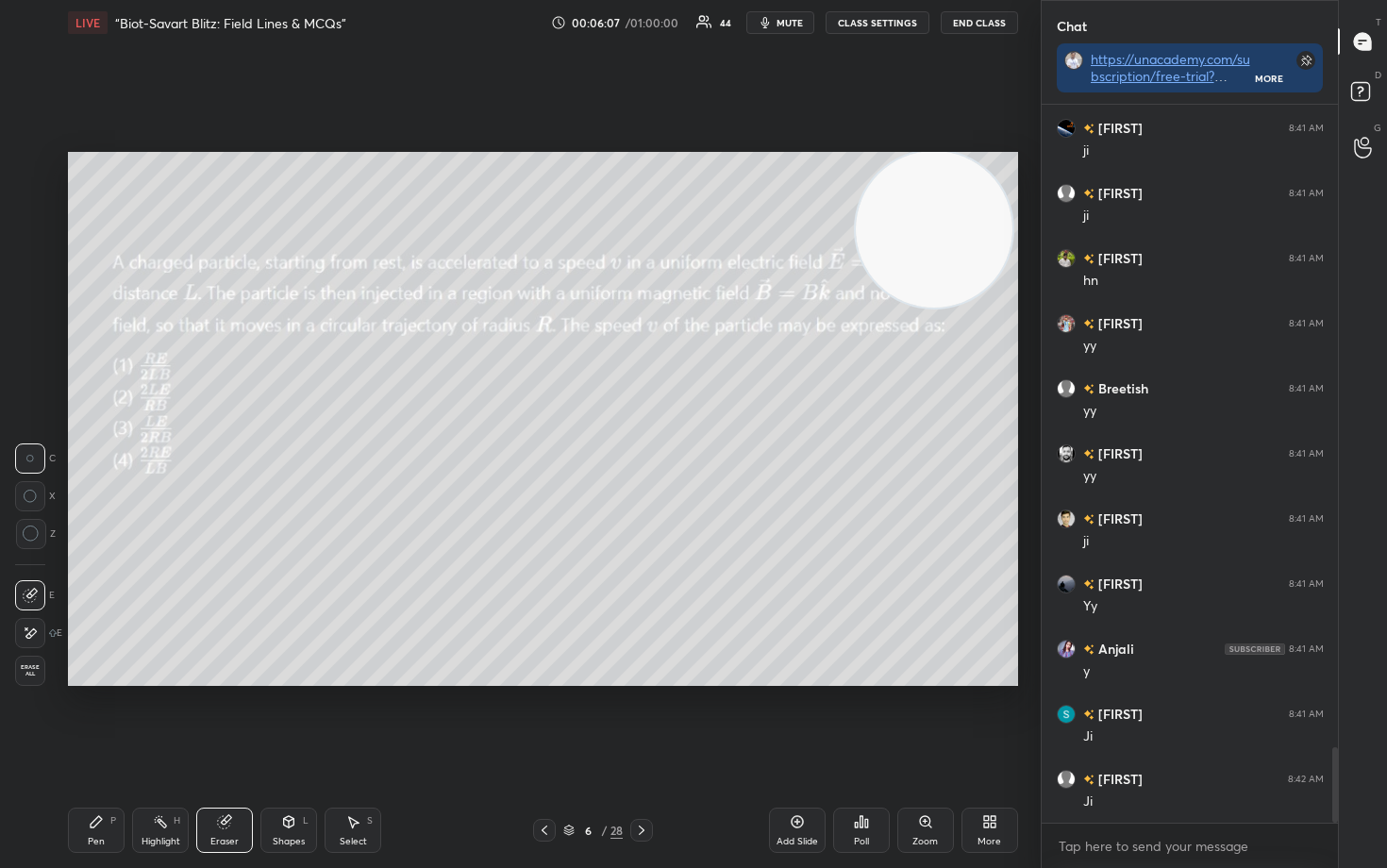 click on "Pen P" at bounding box center (96, 830) 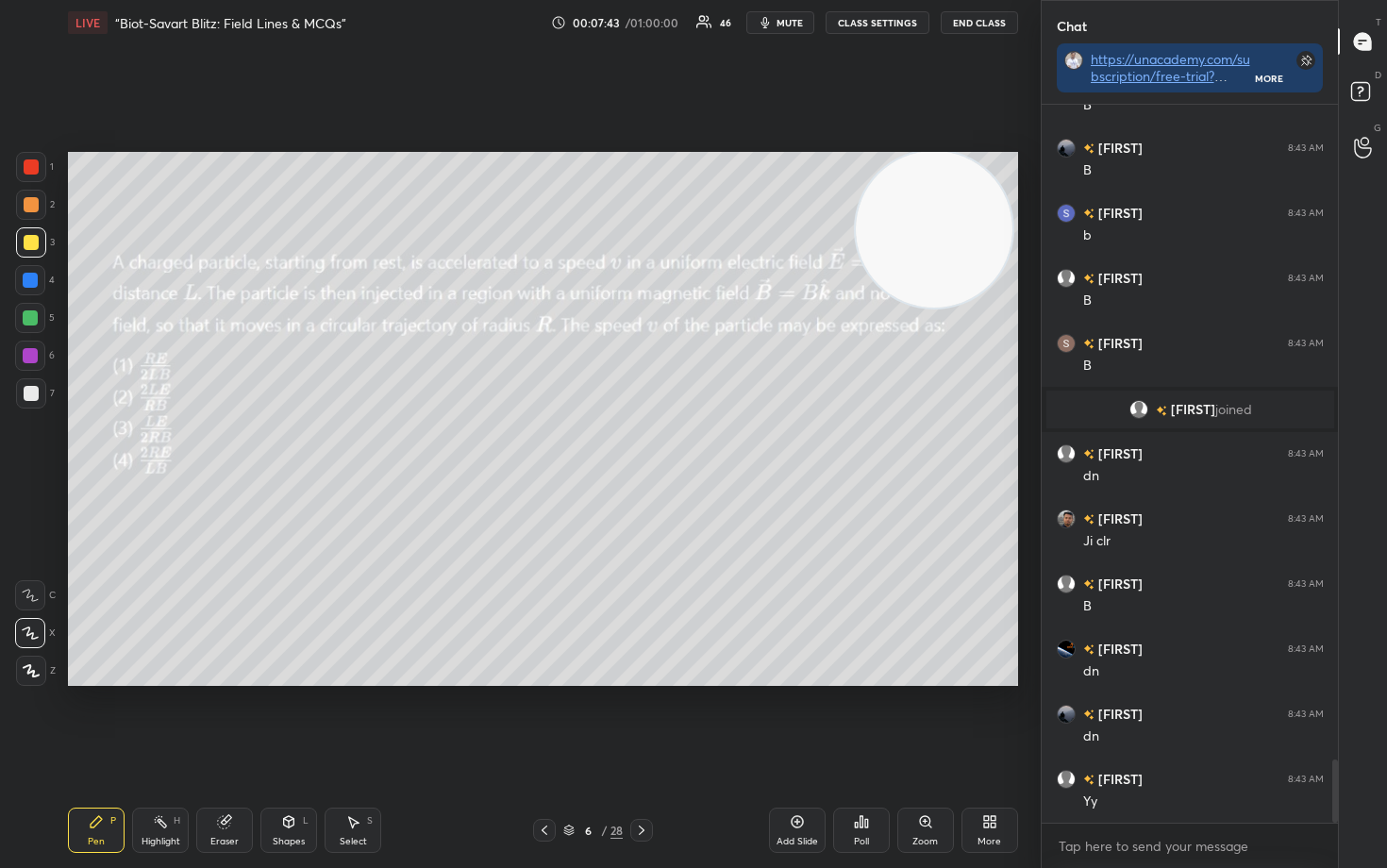 scroll, scrollTop: 7517, scrollLeft: 0, axis: vertical 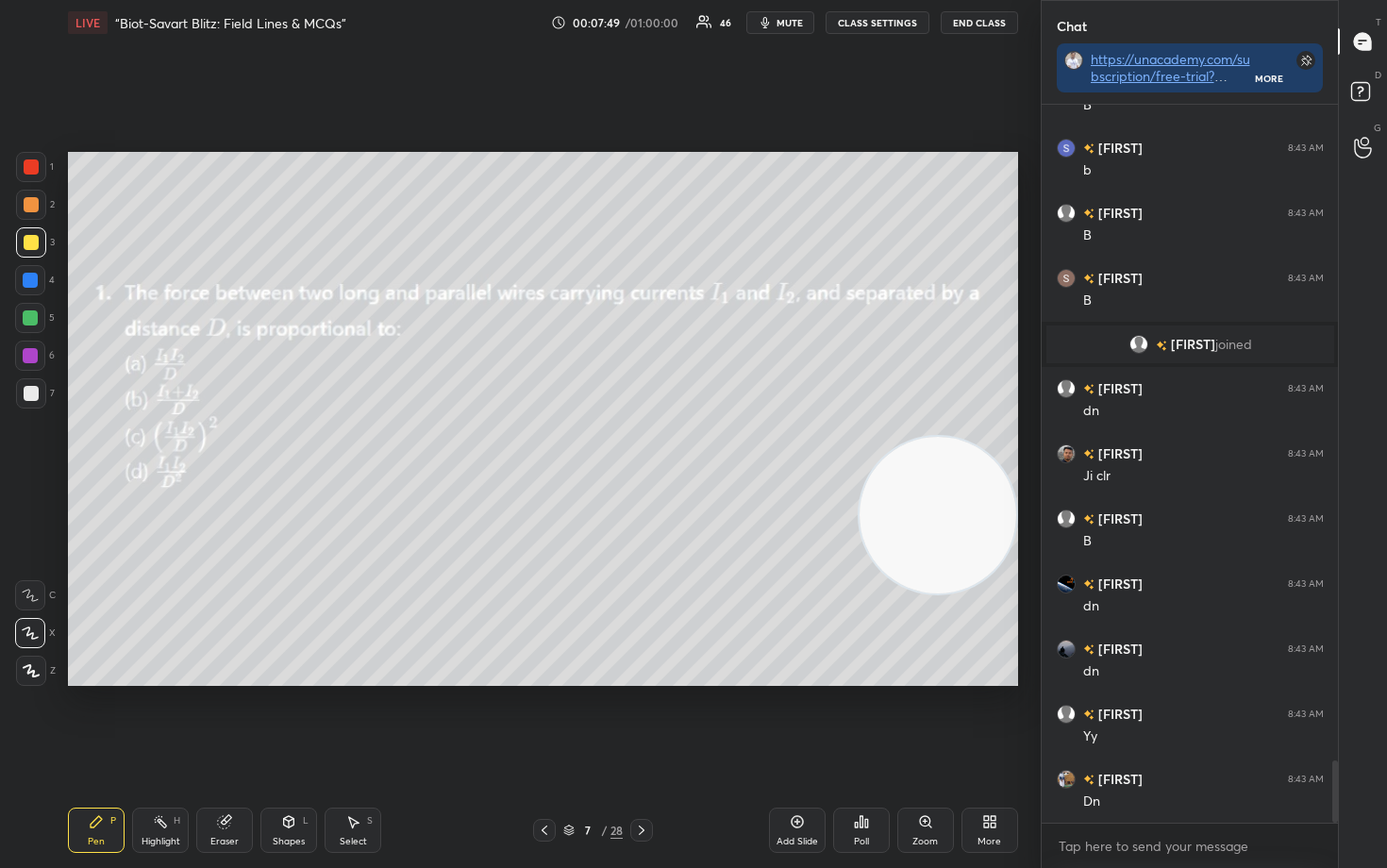 drag, startPoint x: 902, startPoint y: 240, endPoint x: 929, endPoint y: 526, distance: 287.2716 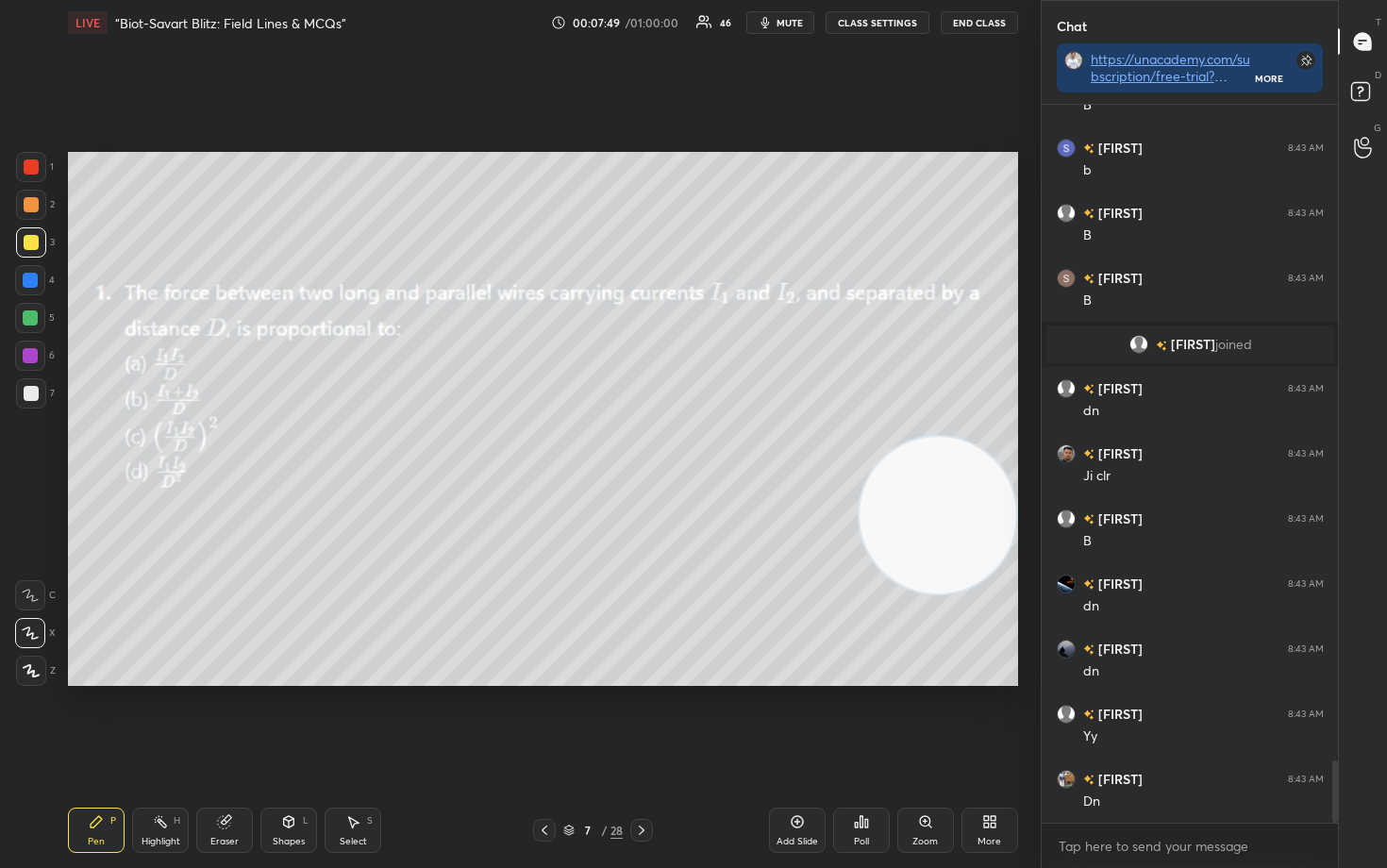 click at bounding box center [938, 515] 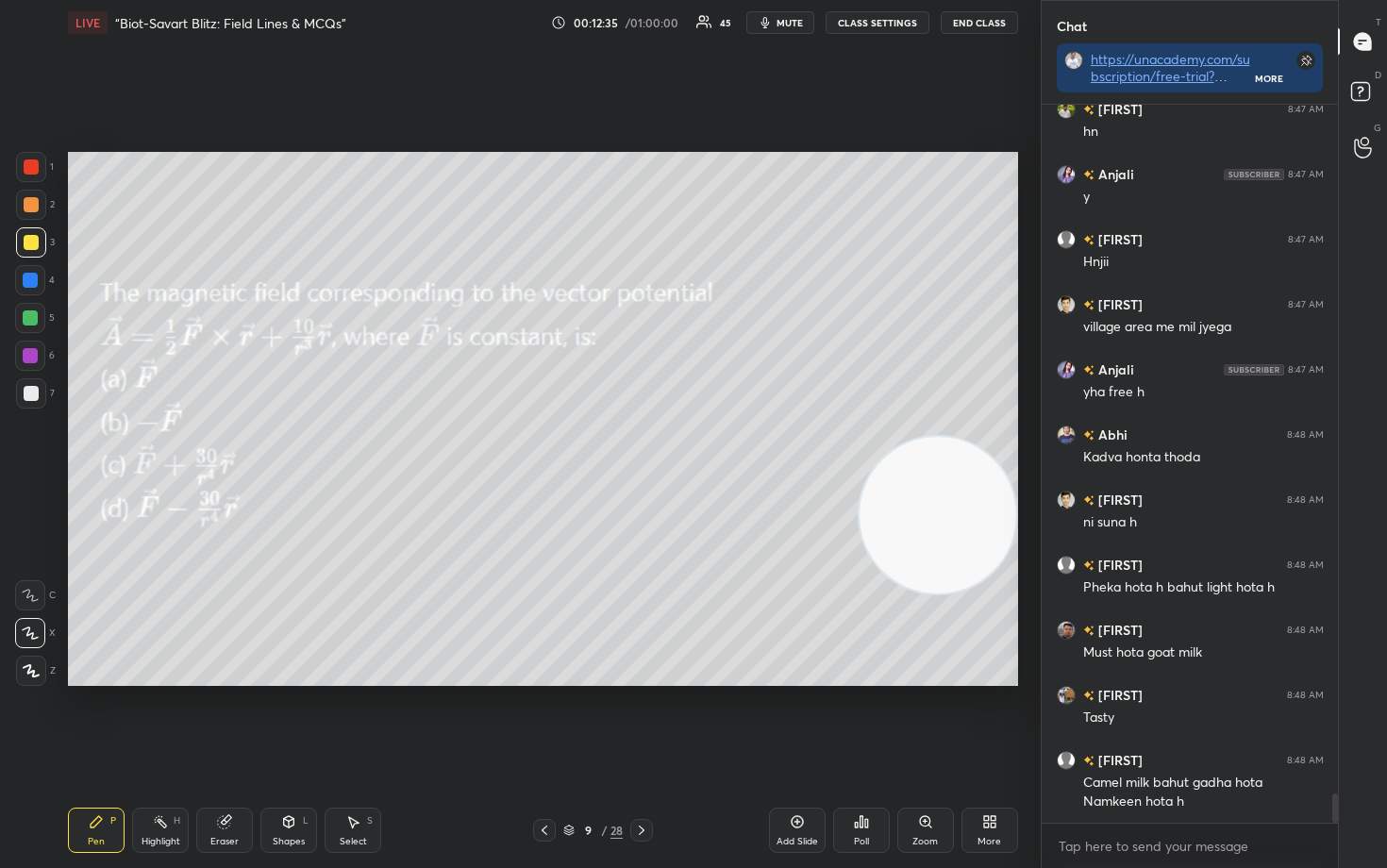scroll, scrollTop: 16751, scrollLeft: 0, axis: vertical 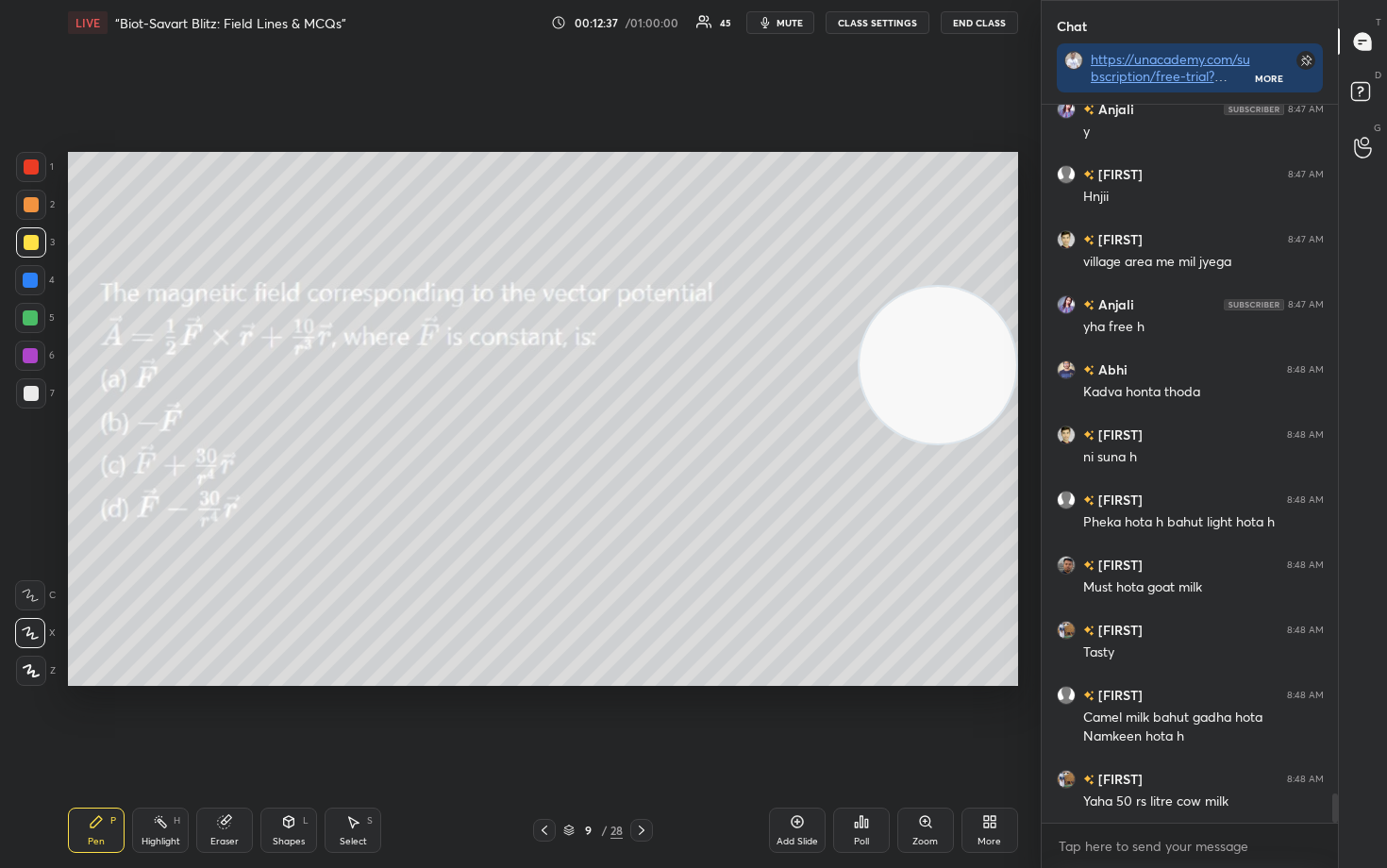drag, startPoint x: 922, startPoint y: 508, endPoint x: 936, endPoint y: 359, distance: 149.65627 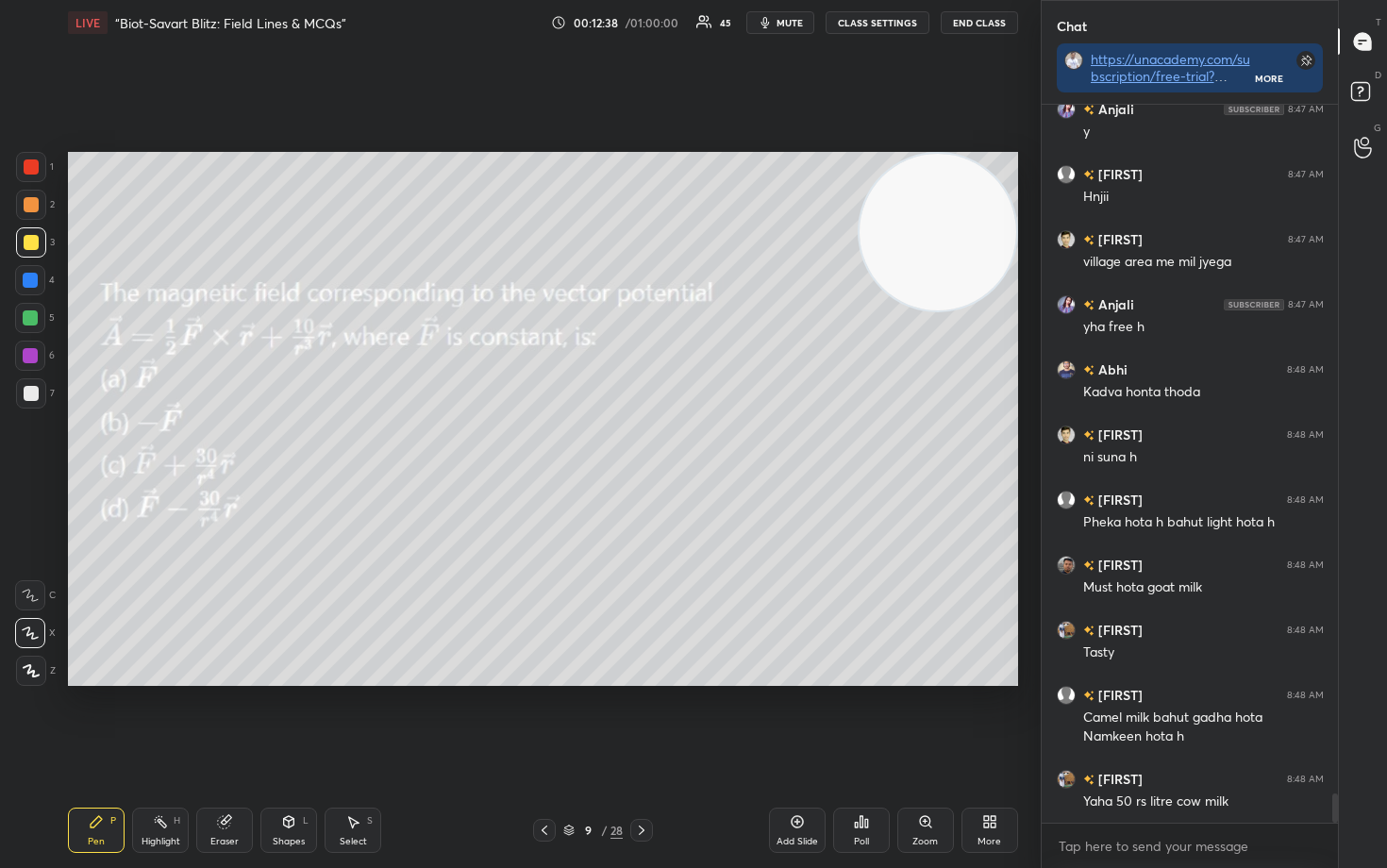 drag, startPoint x: 932, startPoint y: 393, endPoint x: 945, endPoint y: 246, distance: 147.57371 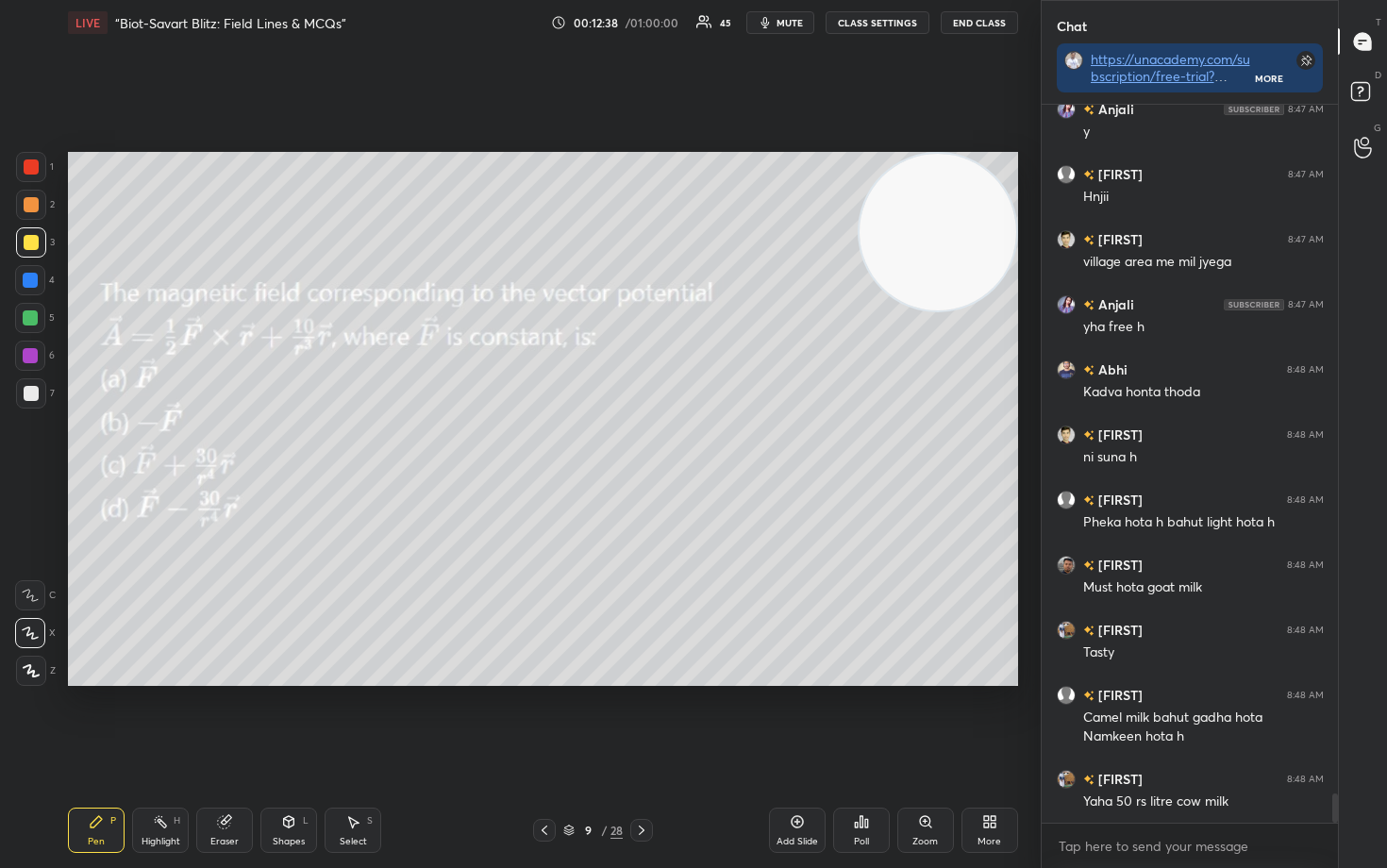 click at bounding box center [938, 232] 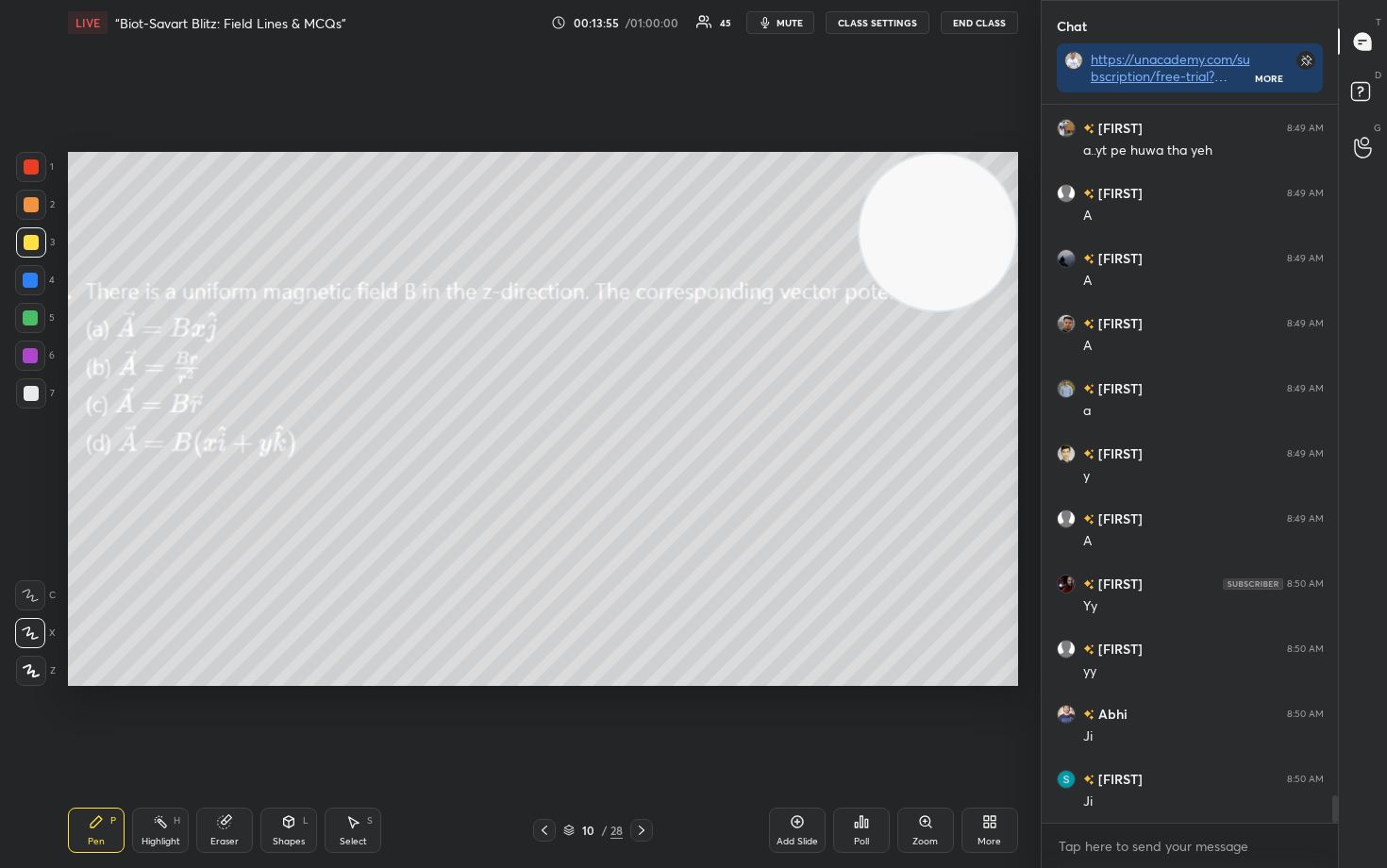 scroll, scrollTop: 18508, scrollLeft: 0, axis: vertical 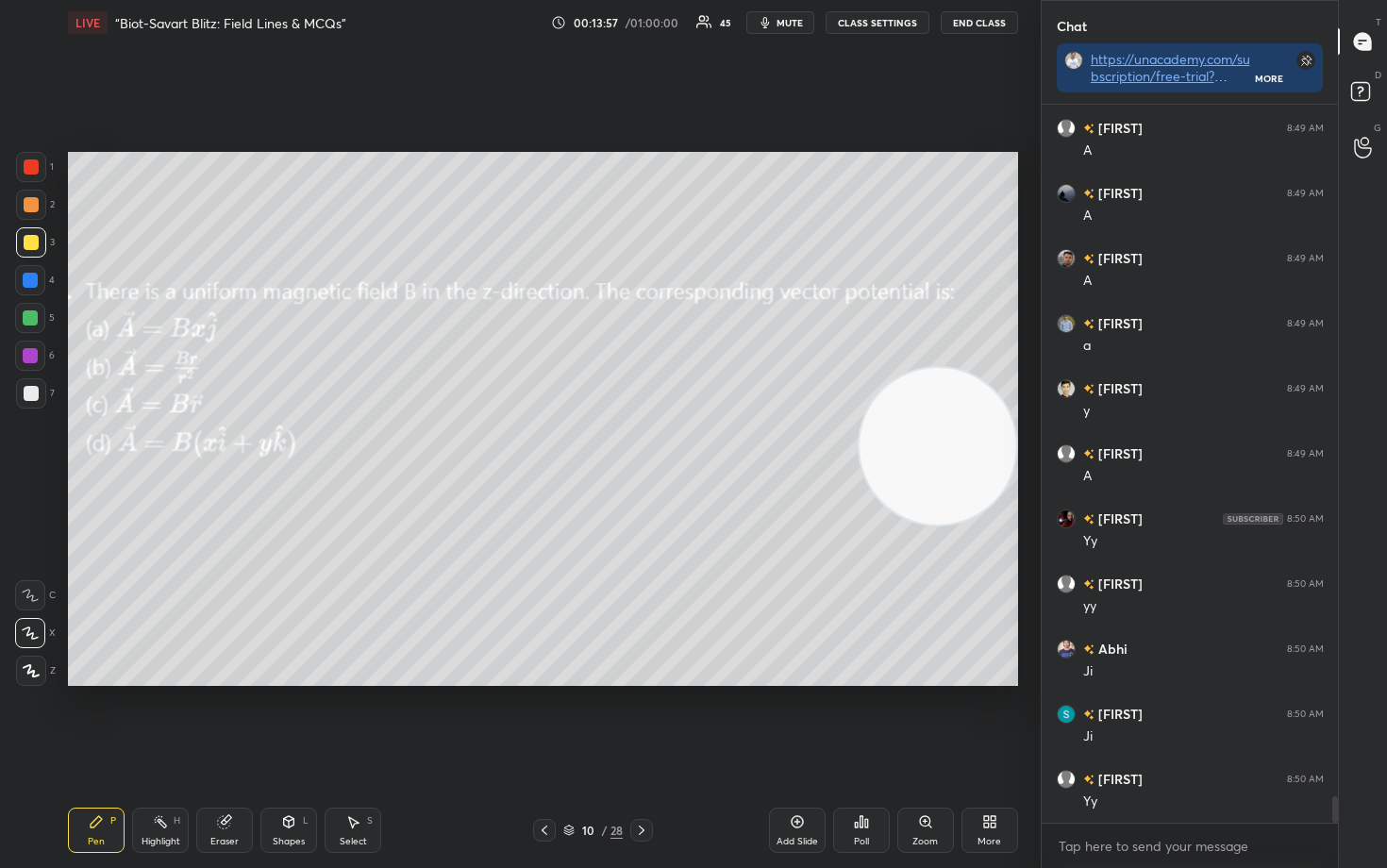 drag, startPoint x: 926, startPoint y: 225, endPoint x: 991, endPoint y: 440, distance: 224.61077 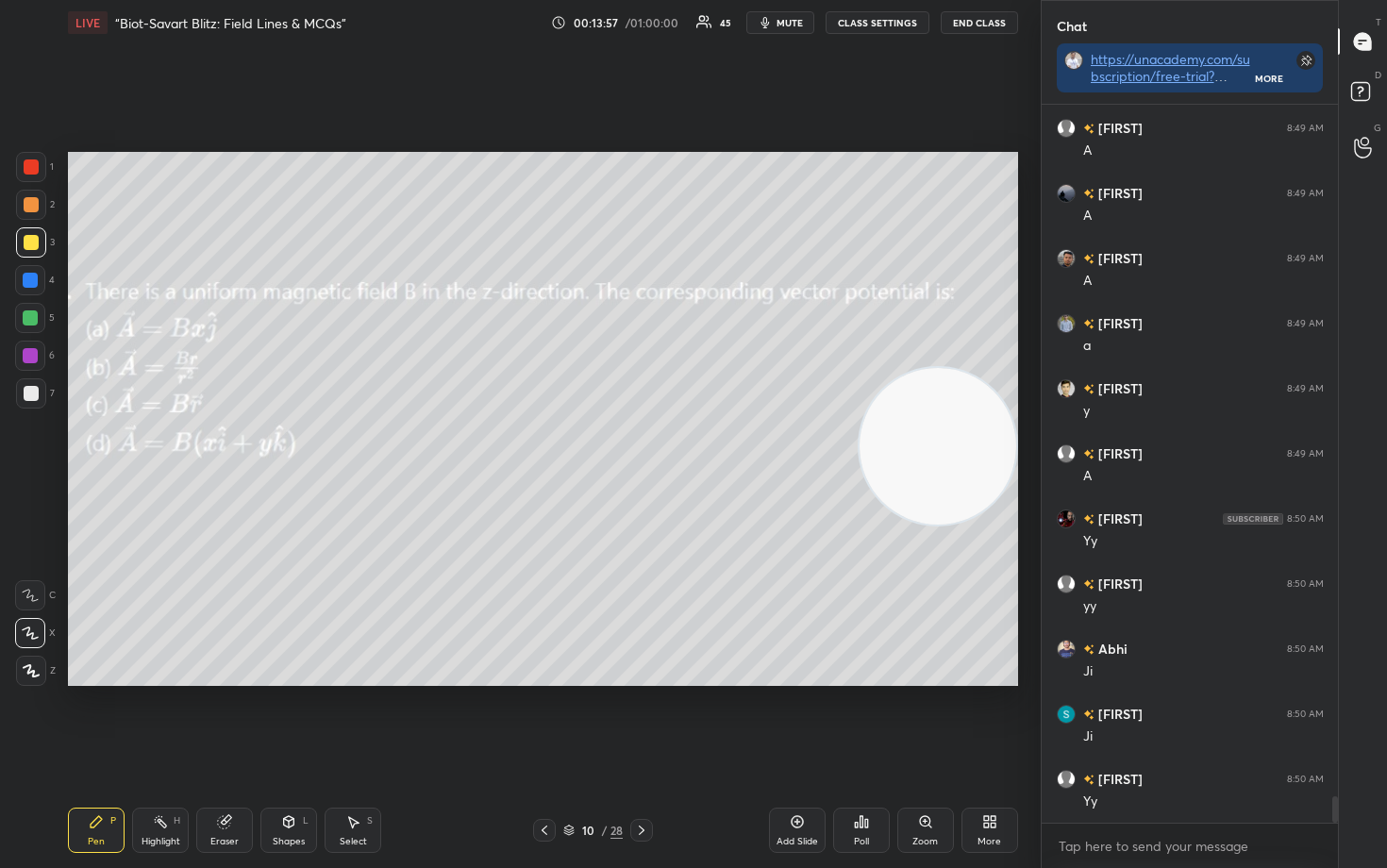 click at bounding box center (938, 446) 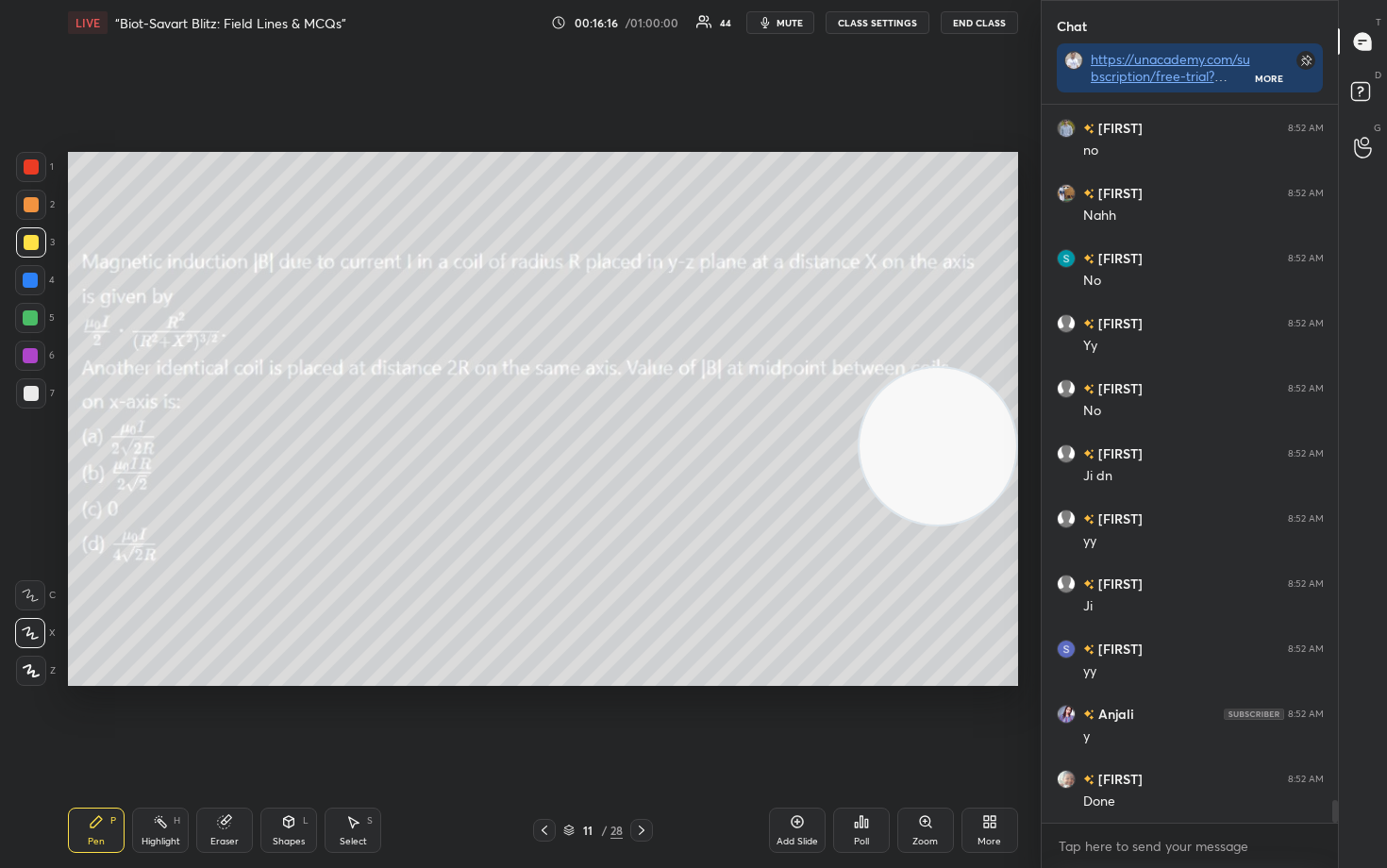 scroll, scrollTop: 21912, scrollLeft: 0, axis: vertical 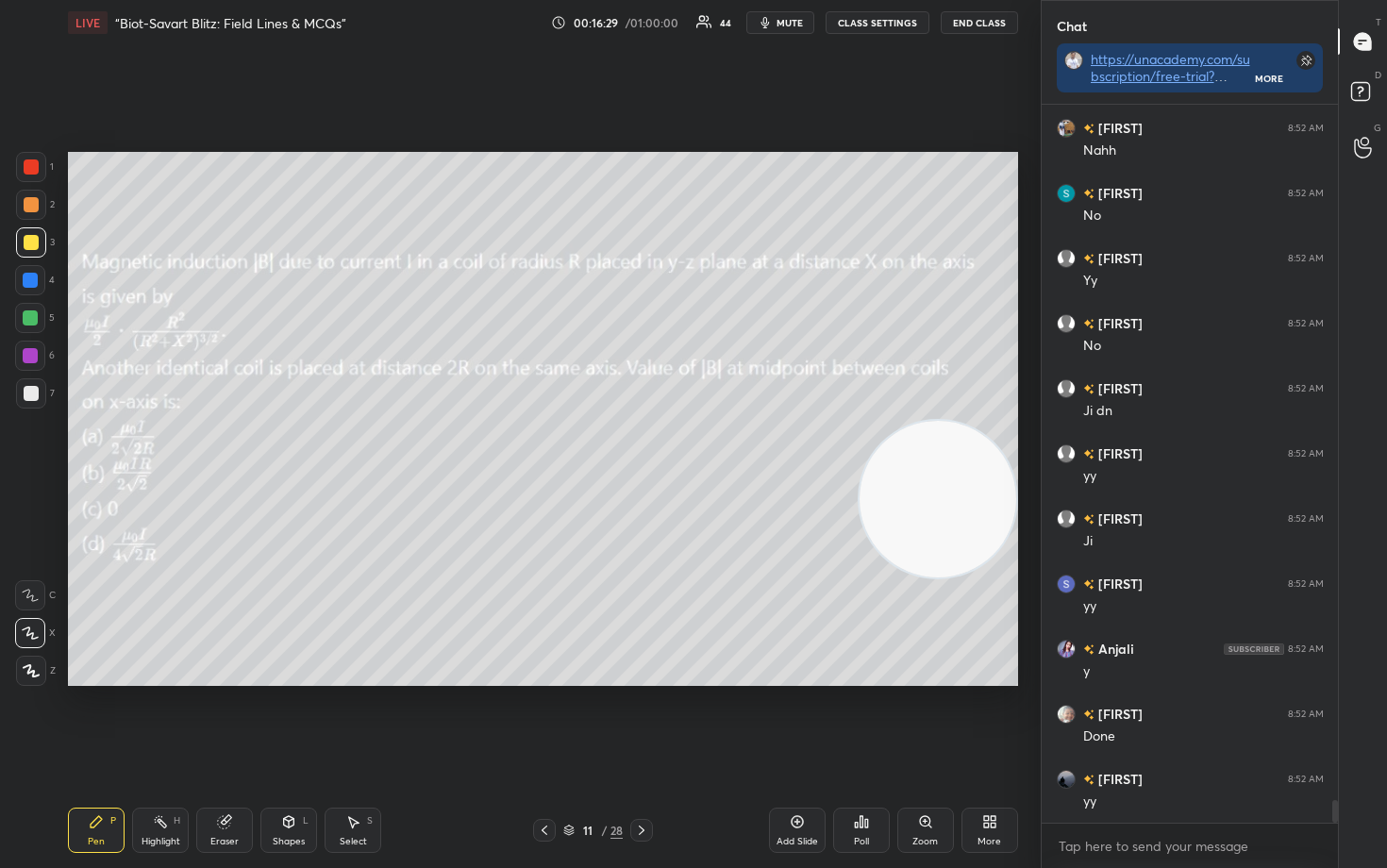 drag, startPoint x: 921, startPoint y: 431, endPoint x: 939, endPoint y: 524, distance: 94.72592 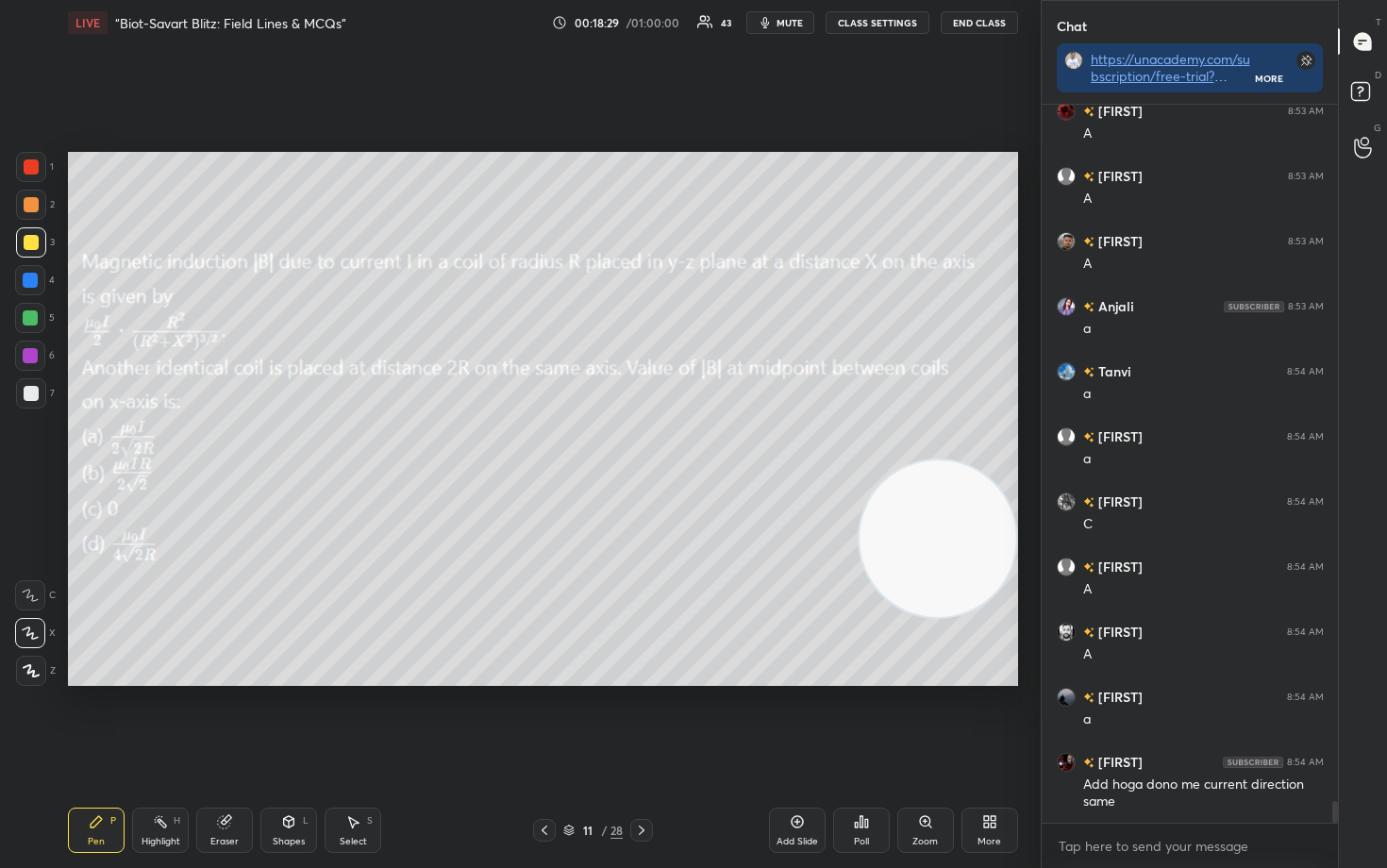 scroll, scrollTop: 23622, scrollLeft: 0, axis: vertical 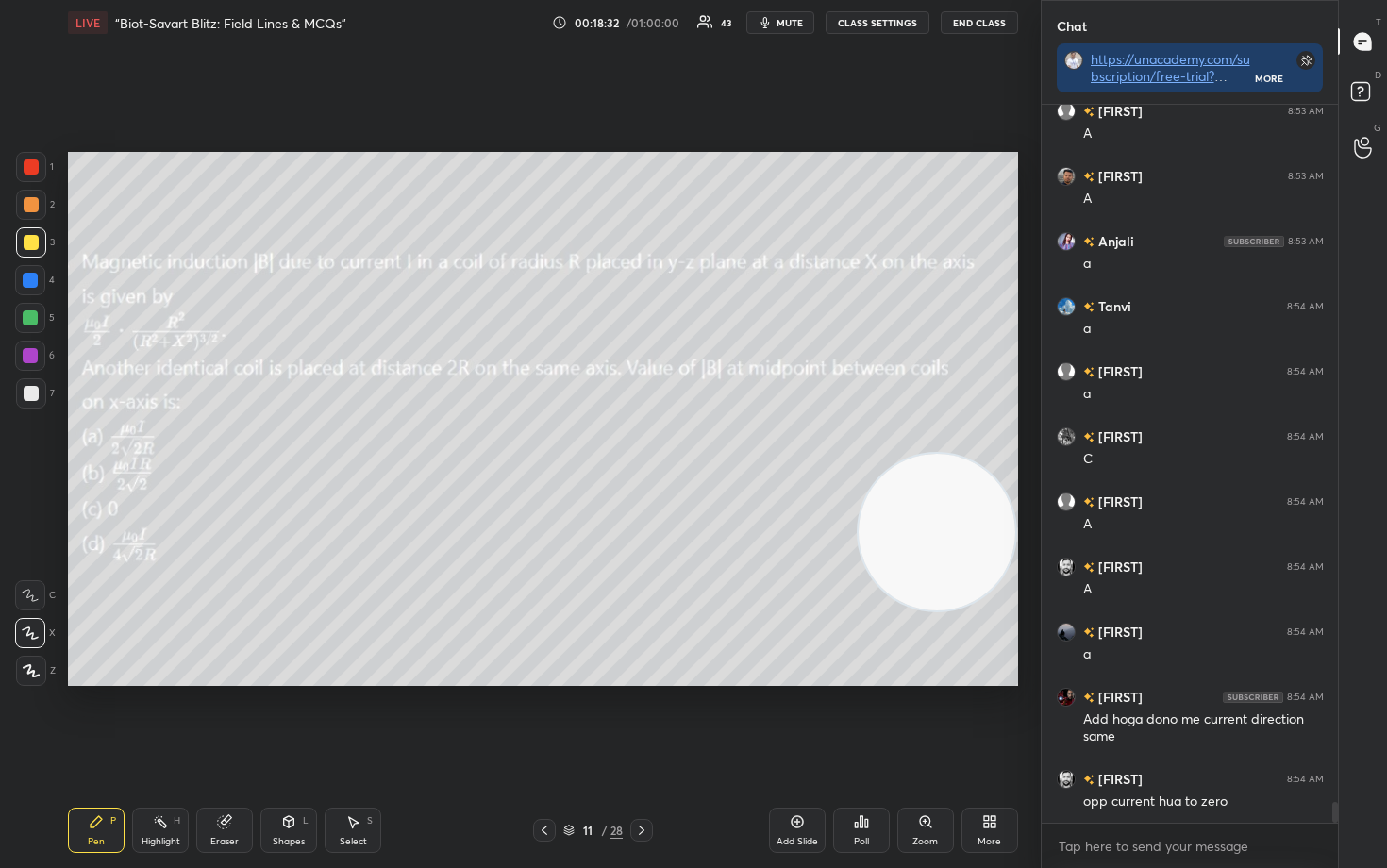 drag, startPoint x: 972, startPoint y: 580, endPoint x: 966, endPoint y: 270, distance: 310.05806 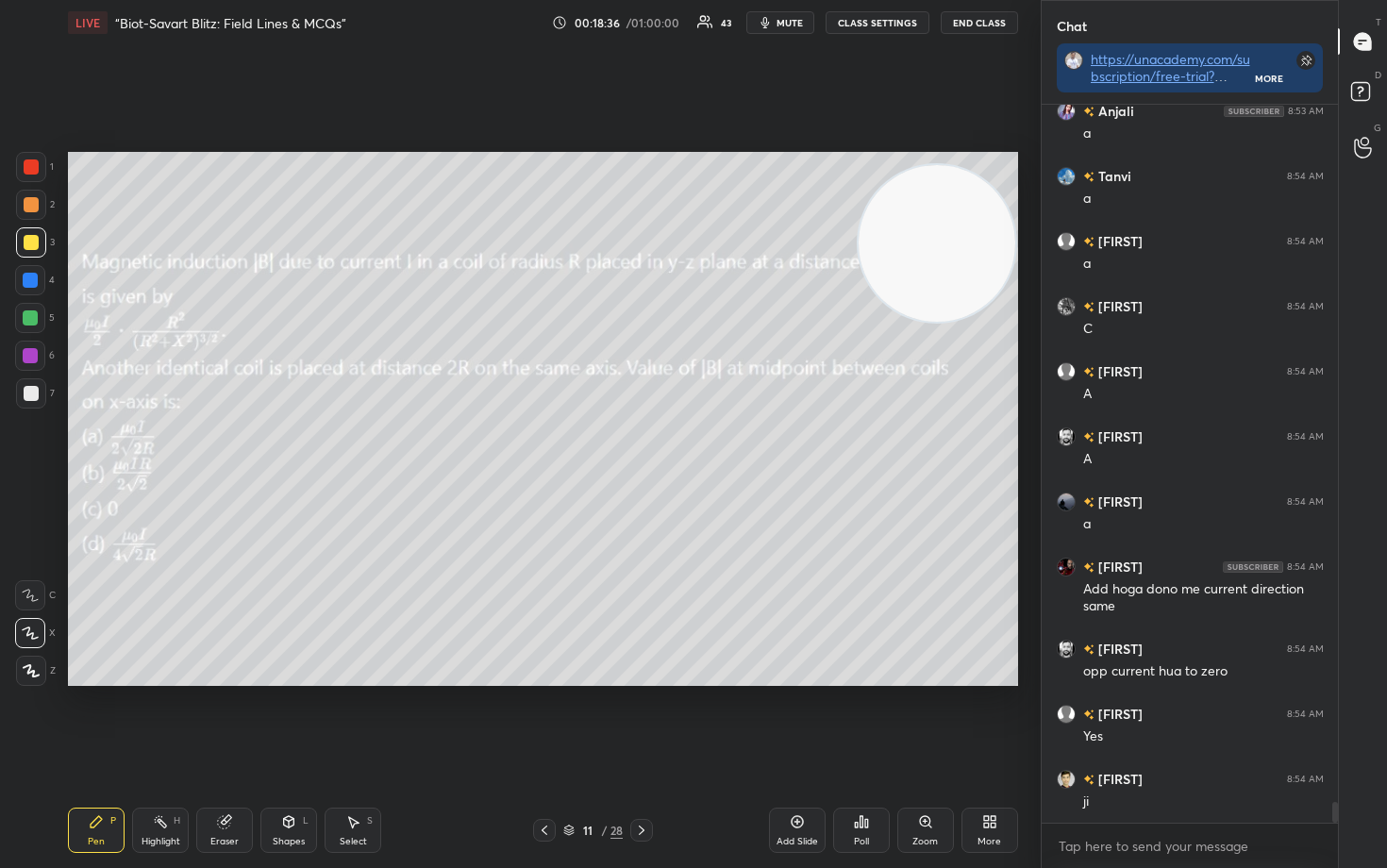 scroll, scrollTop: 23817, scrollLeft: 0, axis: vertical 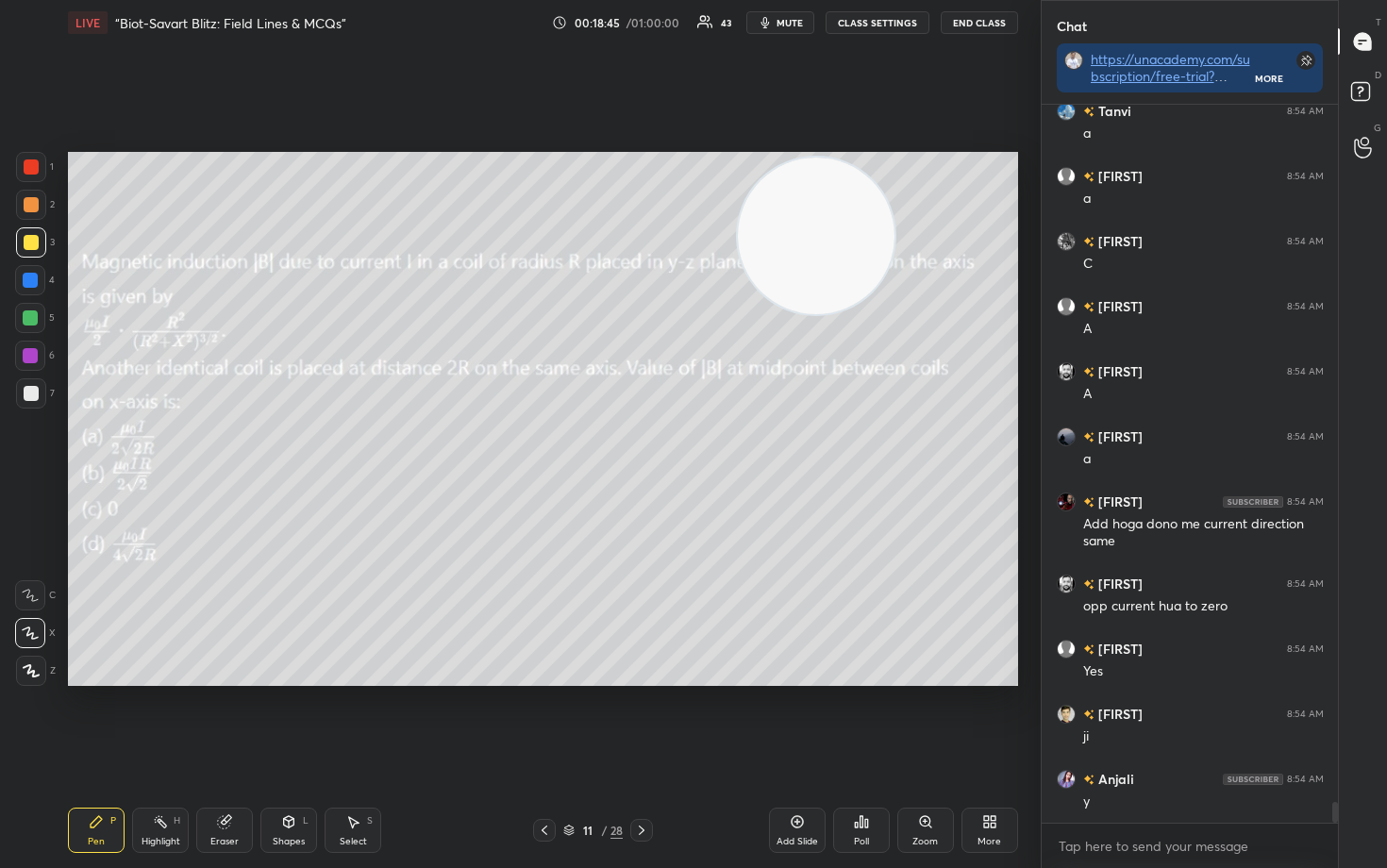 drag, startPoint x: 909, startPoint y: 285, endPoint x: 393, endPoint y: 274, distance: 516.11723 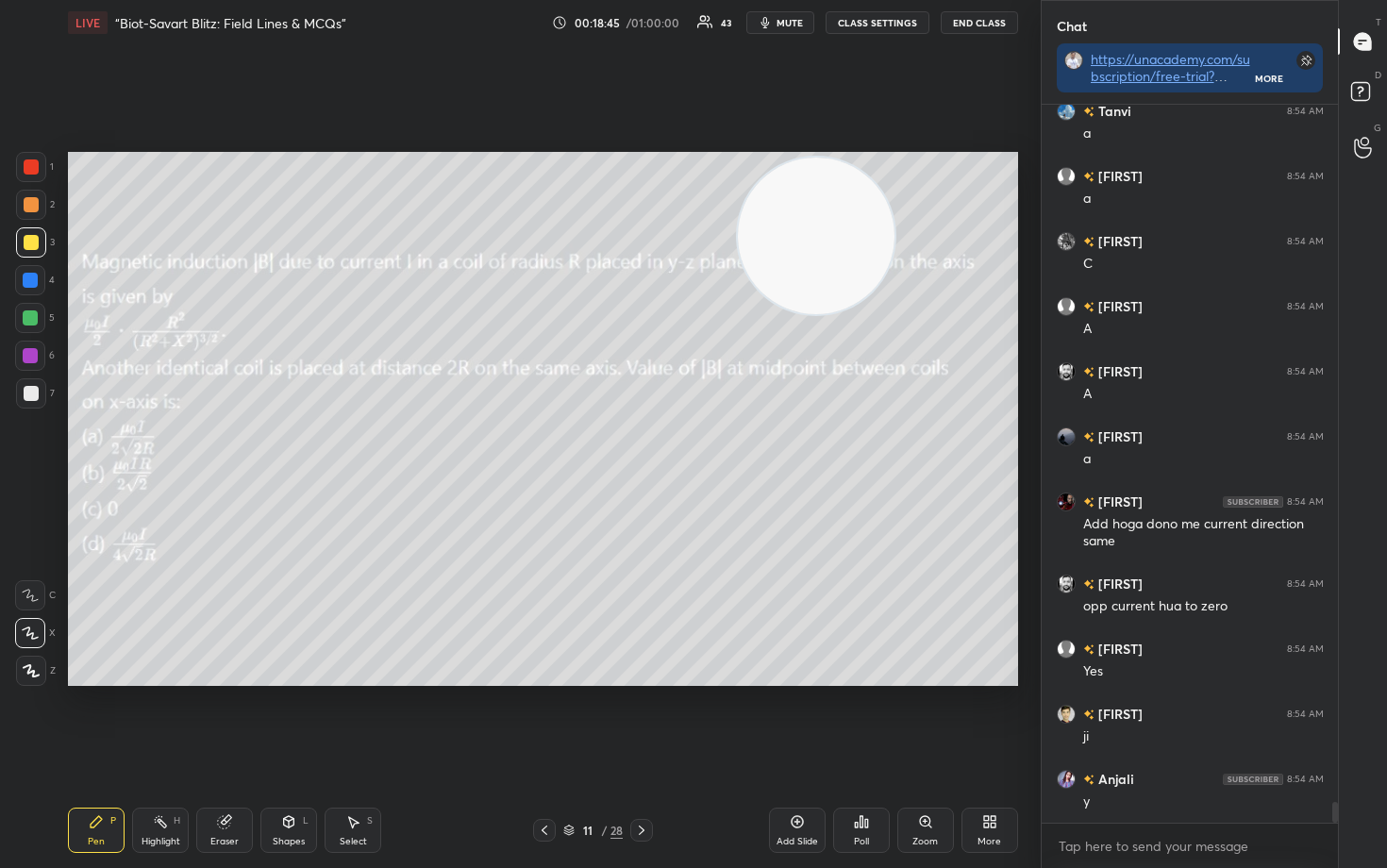 click at bounding box center (816, 236) 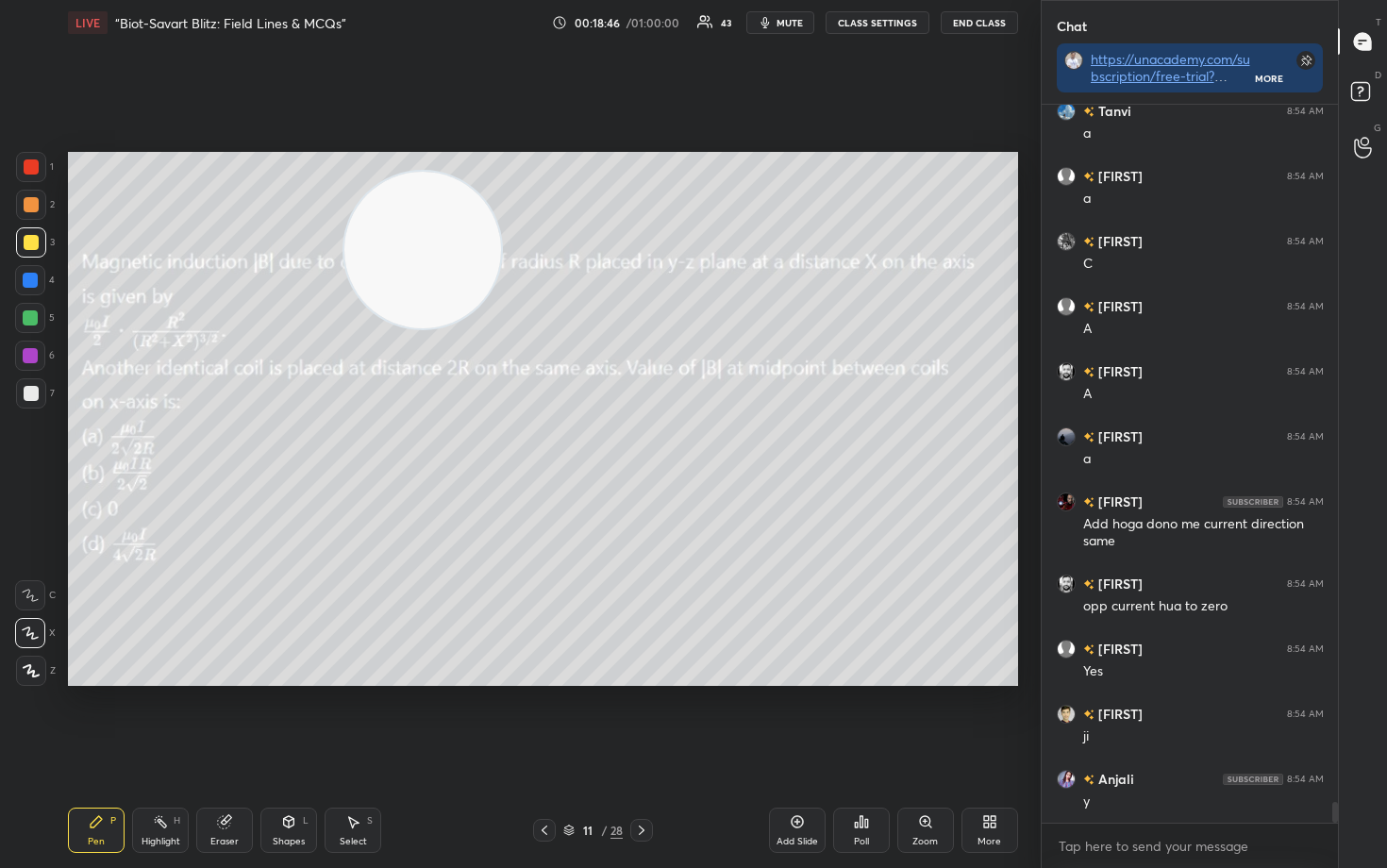 drag, startPoint x: 414, startPoint y: 269, endPoint x: 133, endPoint y: 561, distance: 405.24684 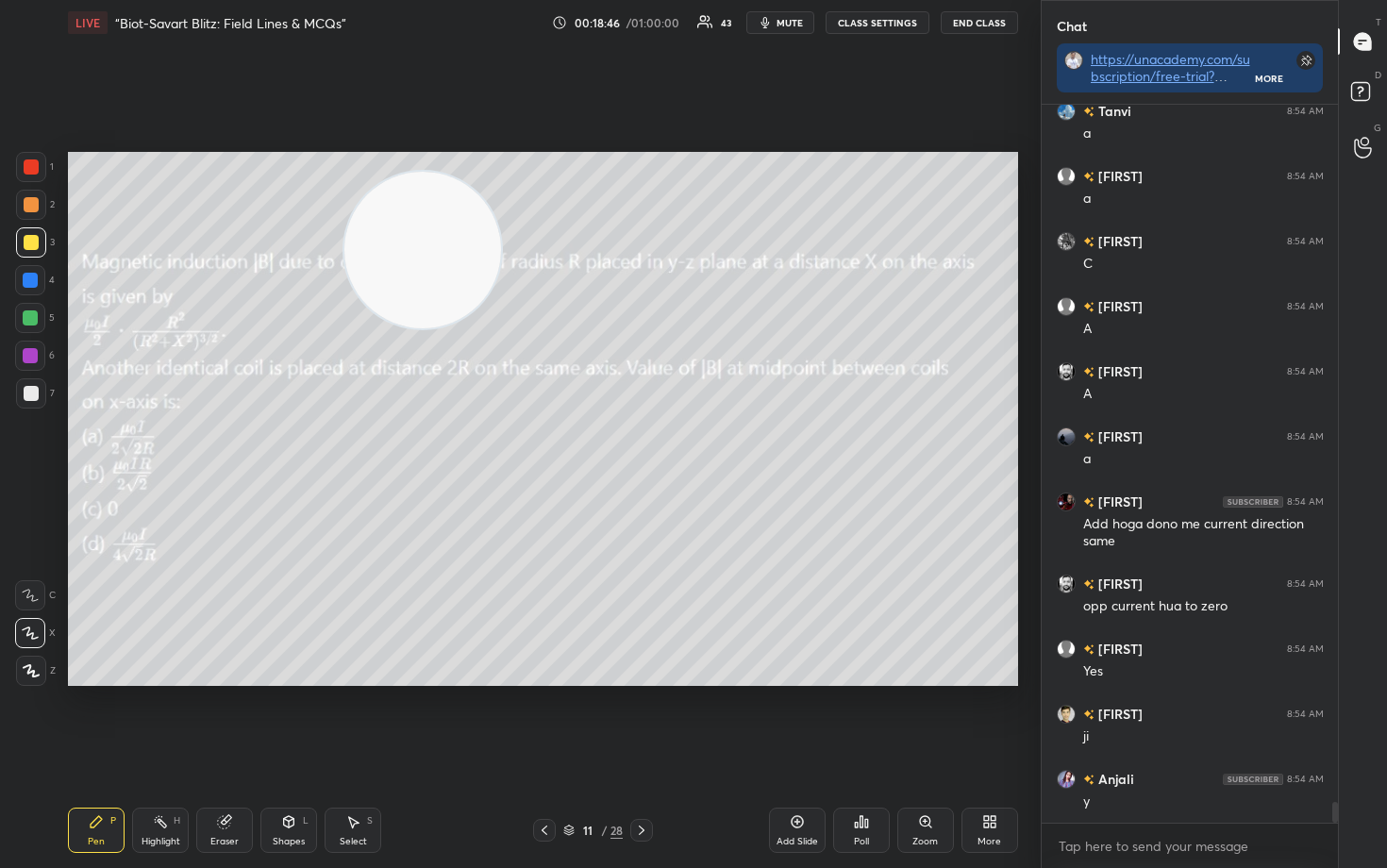 click at bounding box center [423, 250] 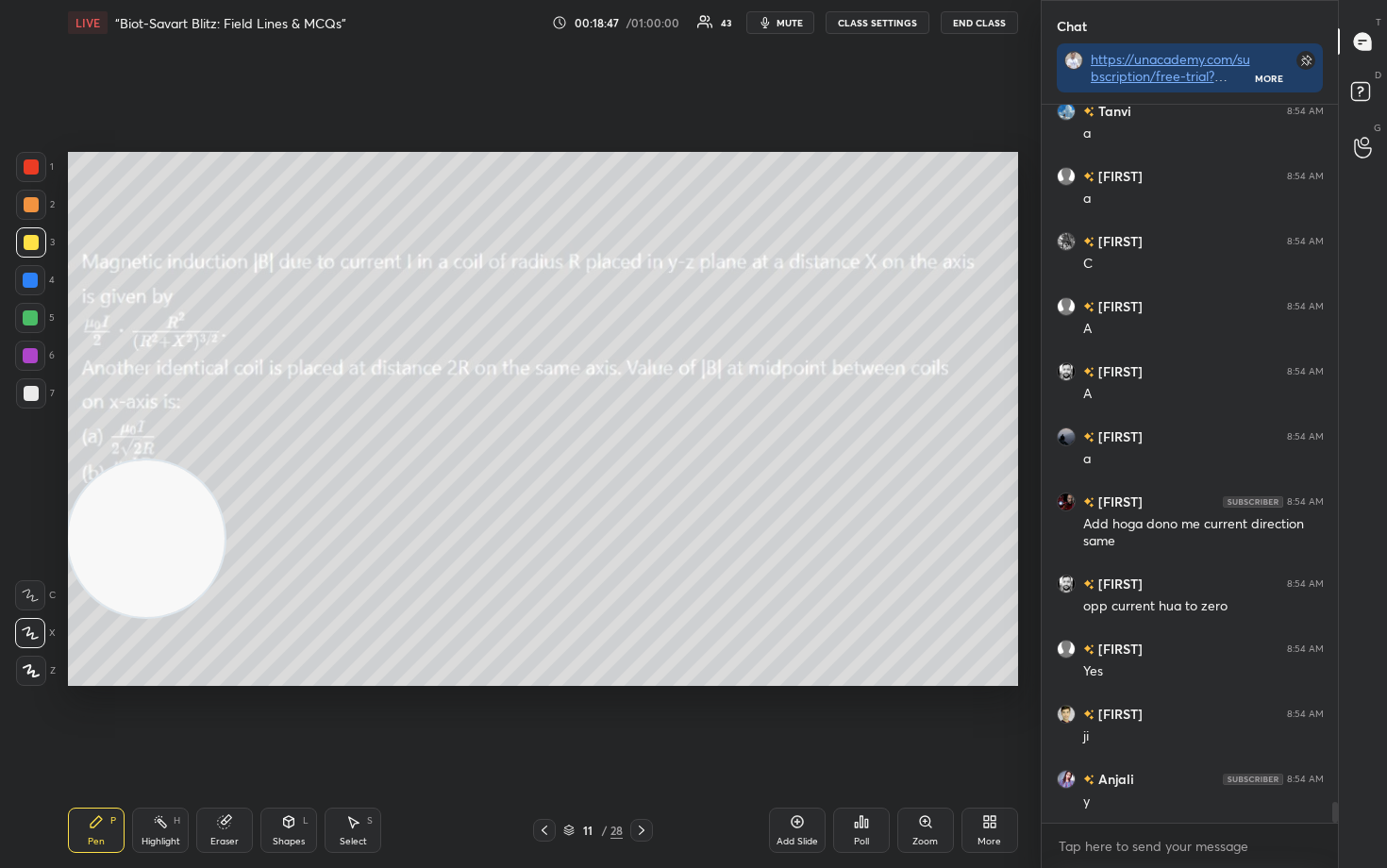 drag, startPoint x: 175, startPoint y: 542, endPoint x: 164, endPoint y: 631, distance: 89.6772 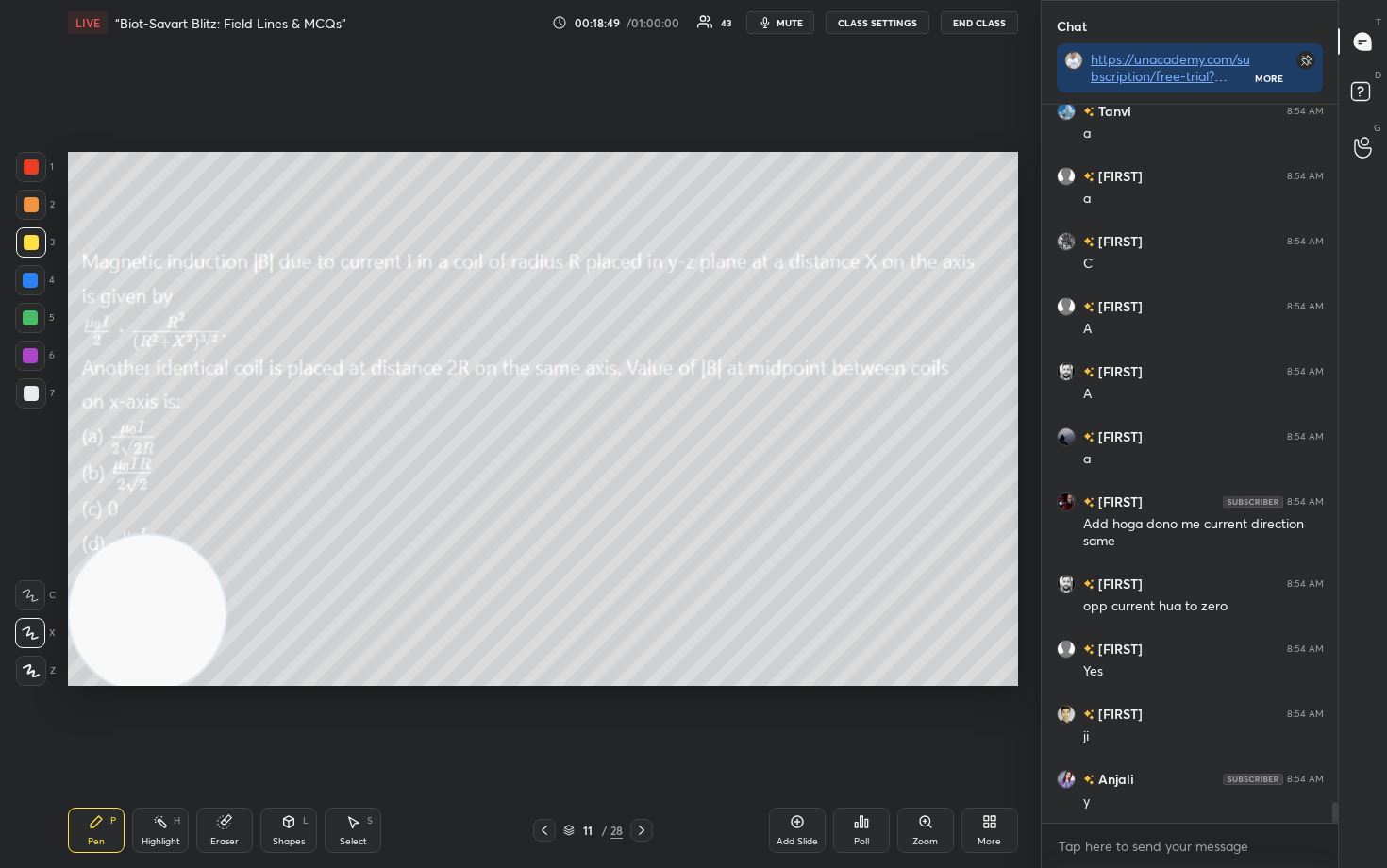 click at bounding box center (31, 393) 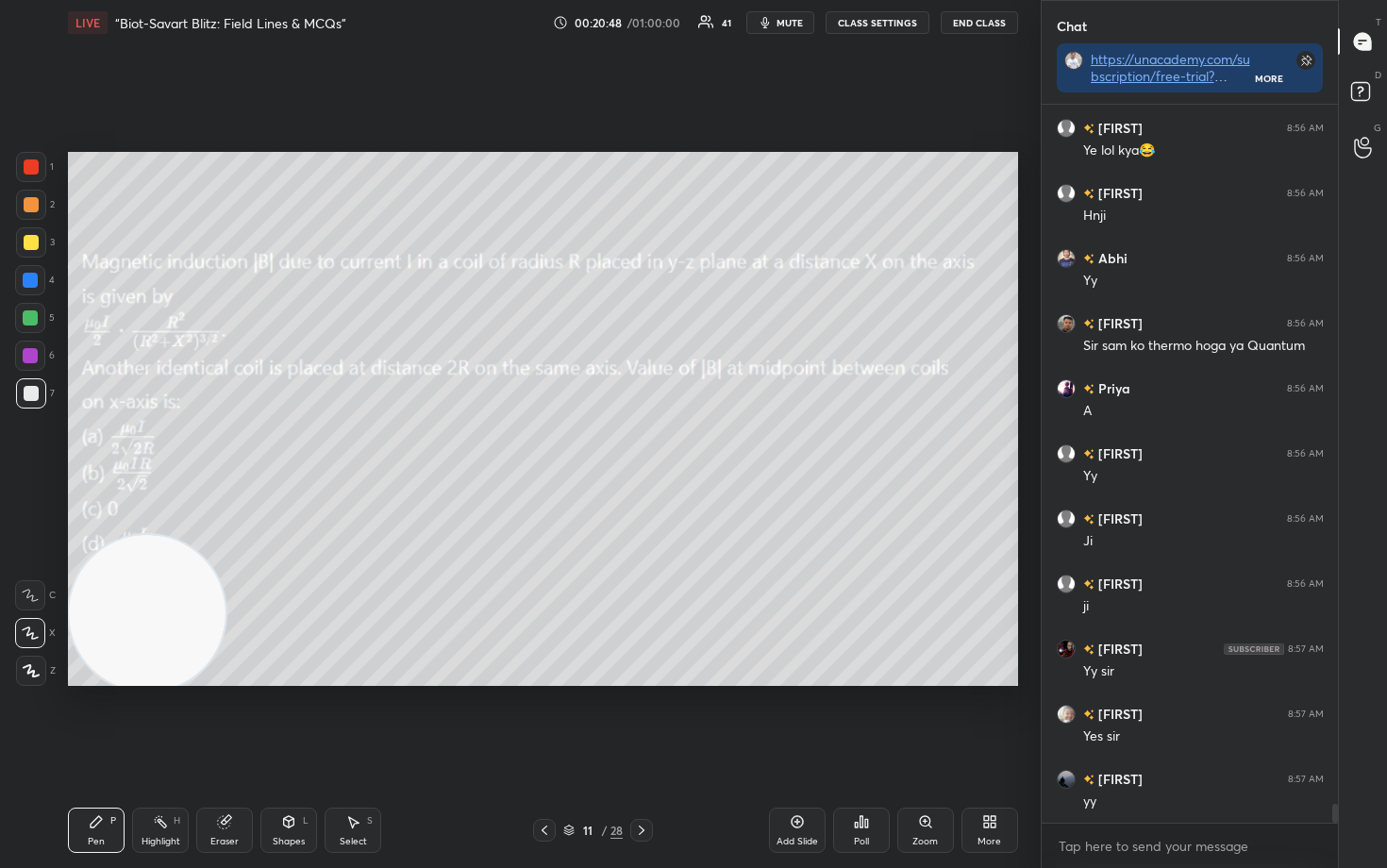 scroll, scrollTop: 27286, scrollLeft: 0, axis: vertical 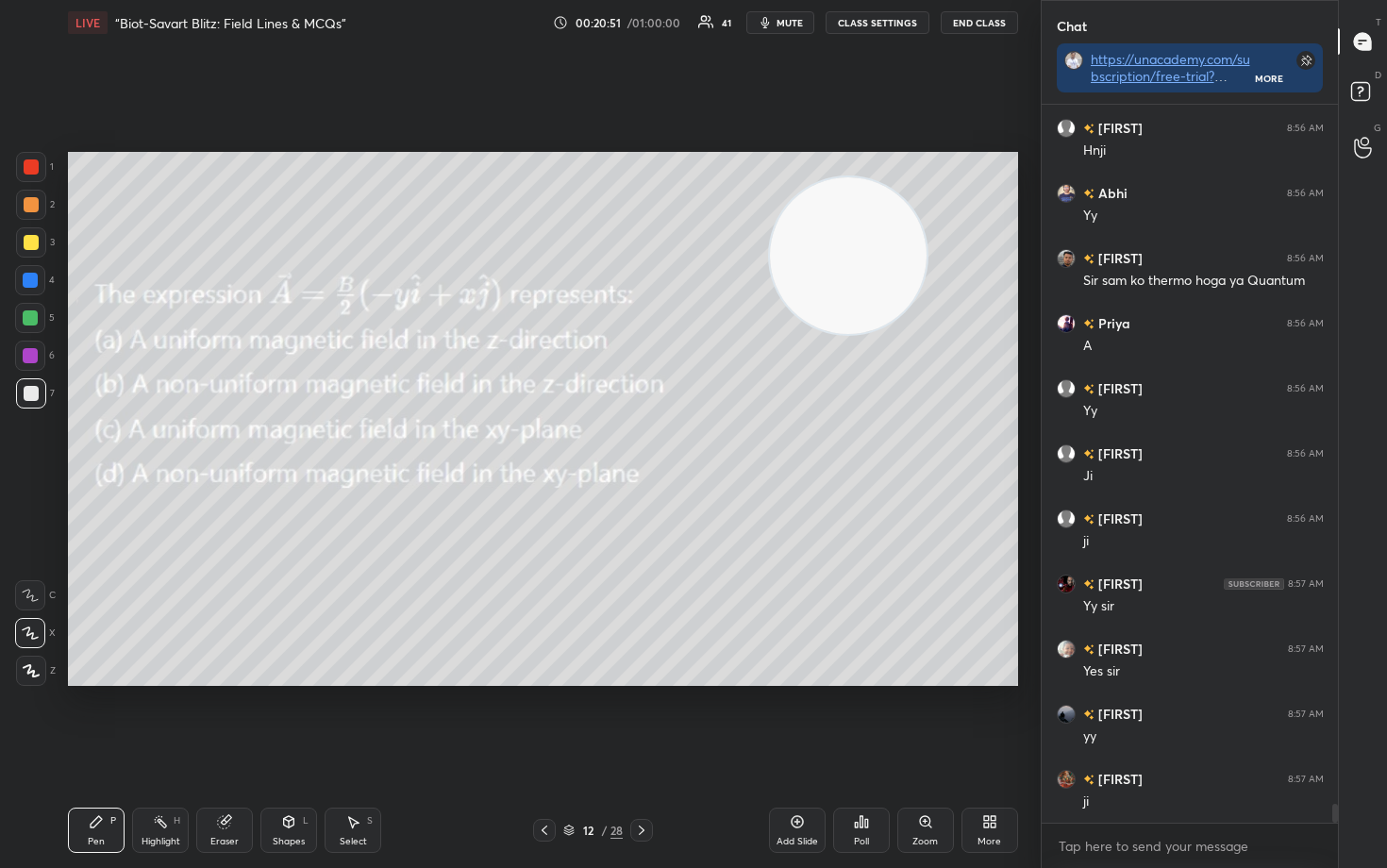 drag, startPoint x: 147, startPoint y: 619, endPoint x: 881, endPoint y: 257, distance: 818.4131 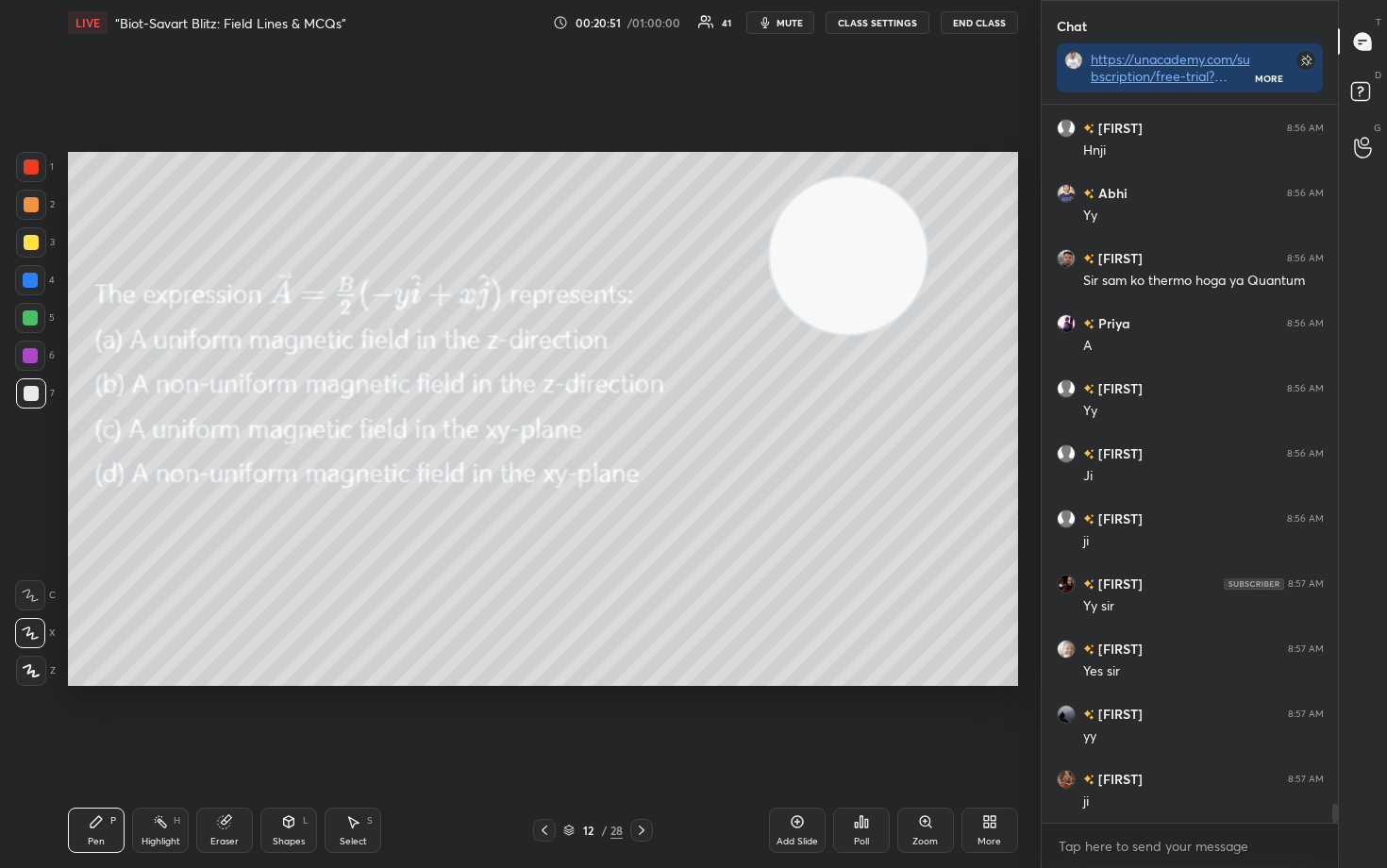 click at bounding box center [848, 256] 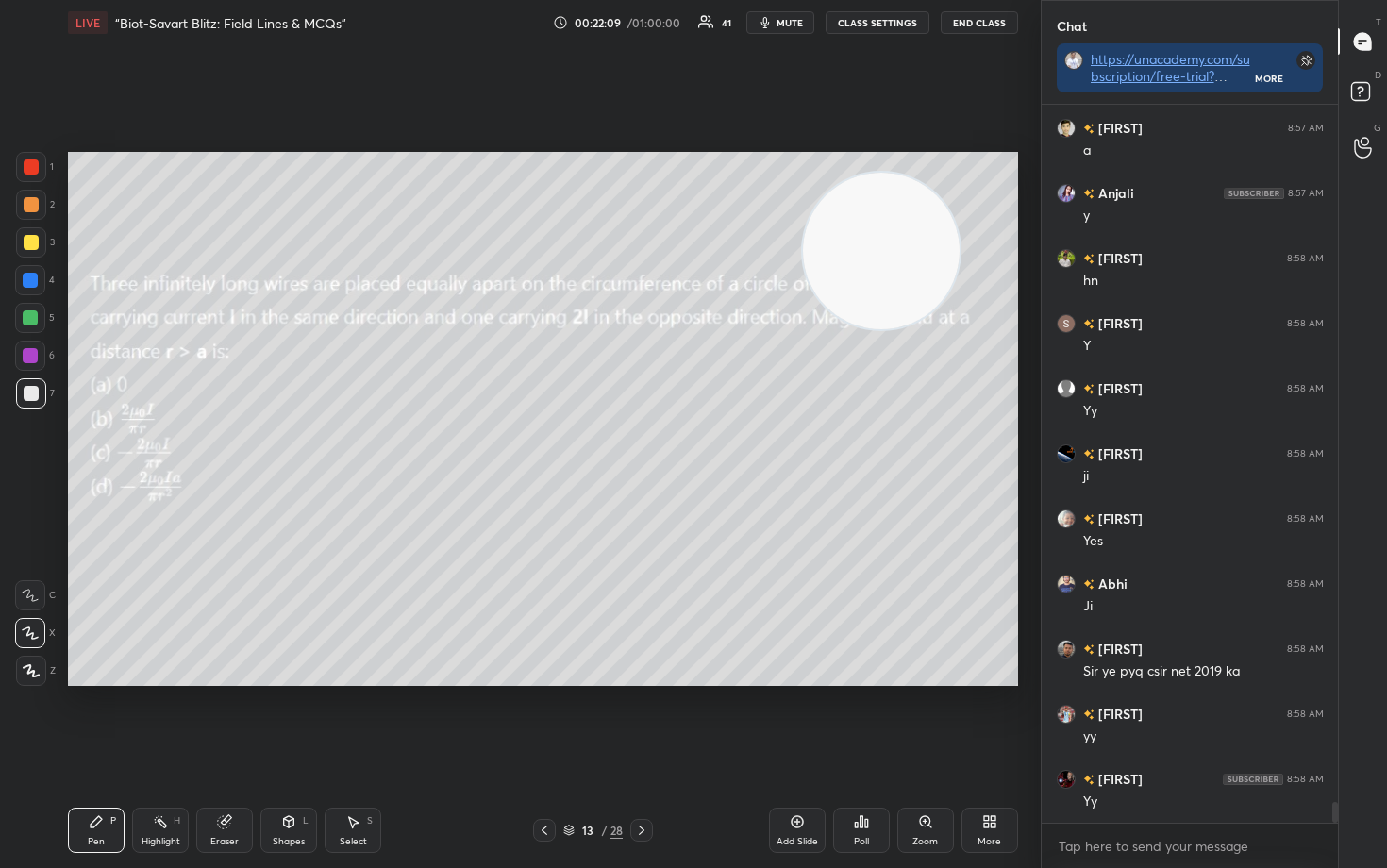 scroll, scrollTop: 23890, scrollLeft: 0, axis: vertical 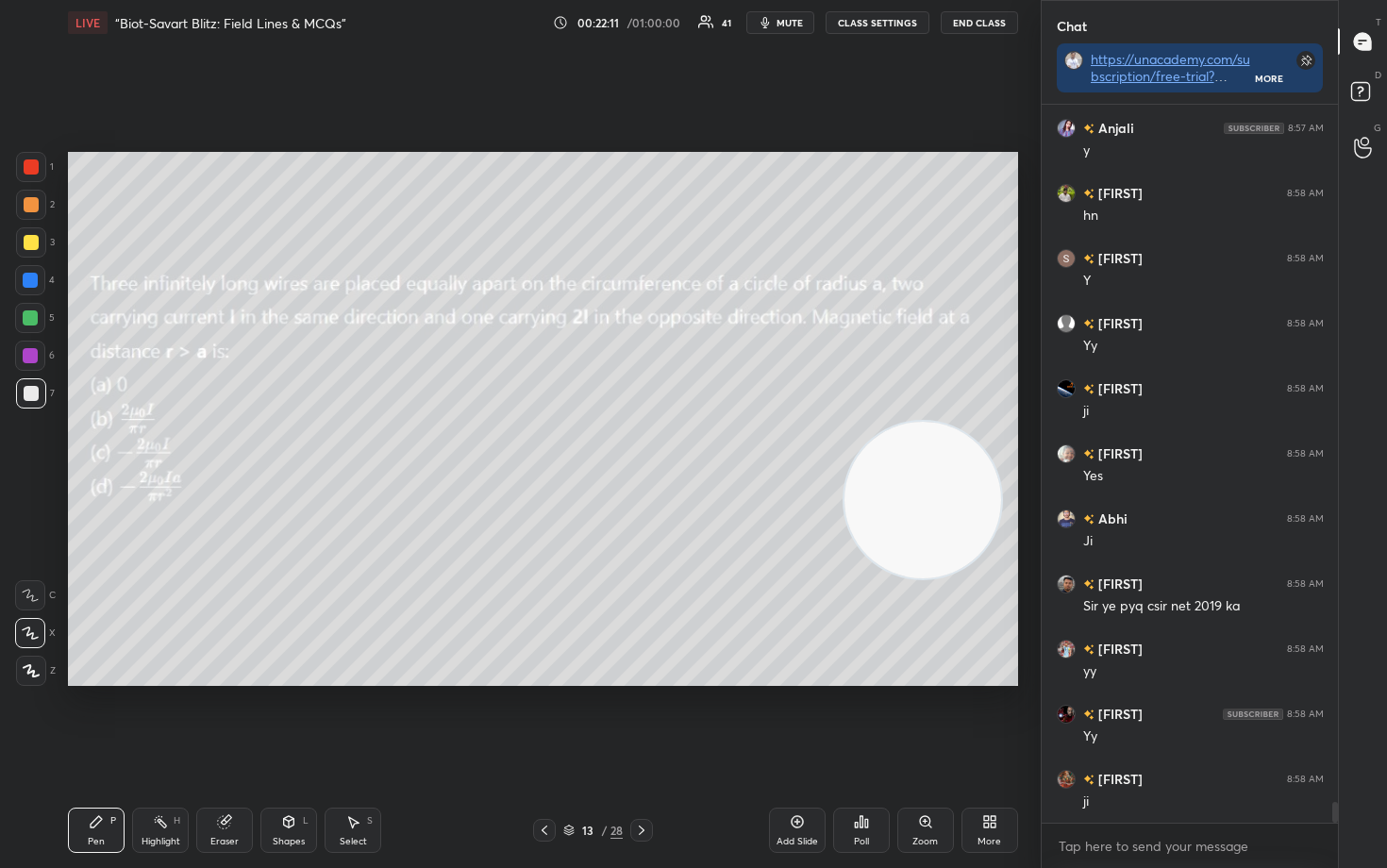 drag, startPoint x: 864, startPoint y: 260, endPoint x: 907, endPoint y: 513, distance: 256.62814 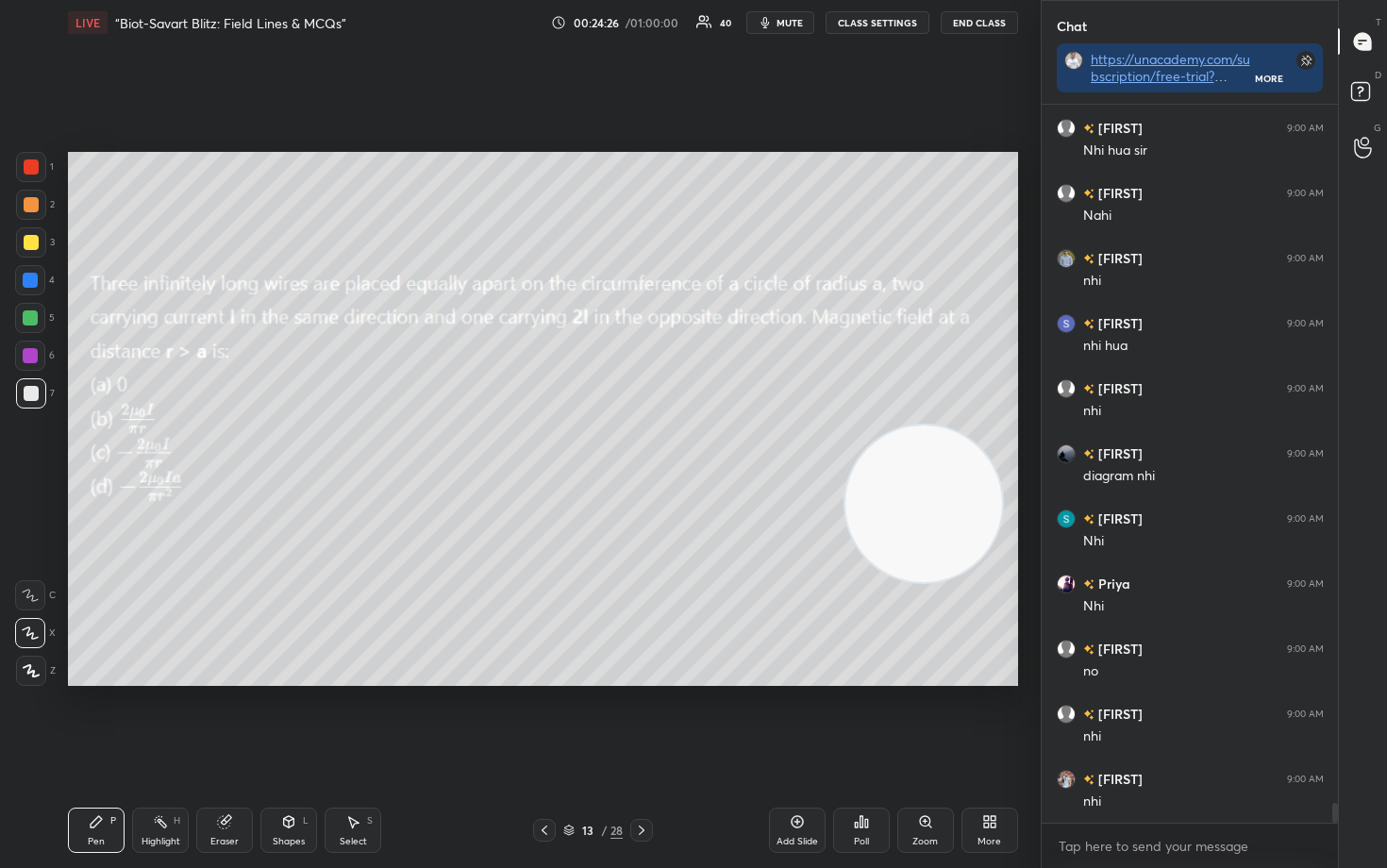 scroll, scrollTop: 25045, scrollLeft: 0, axis: vertical 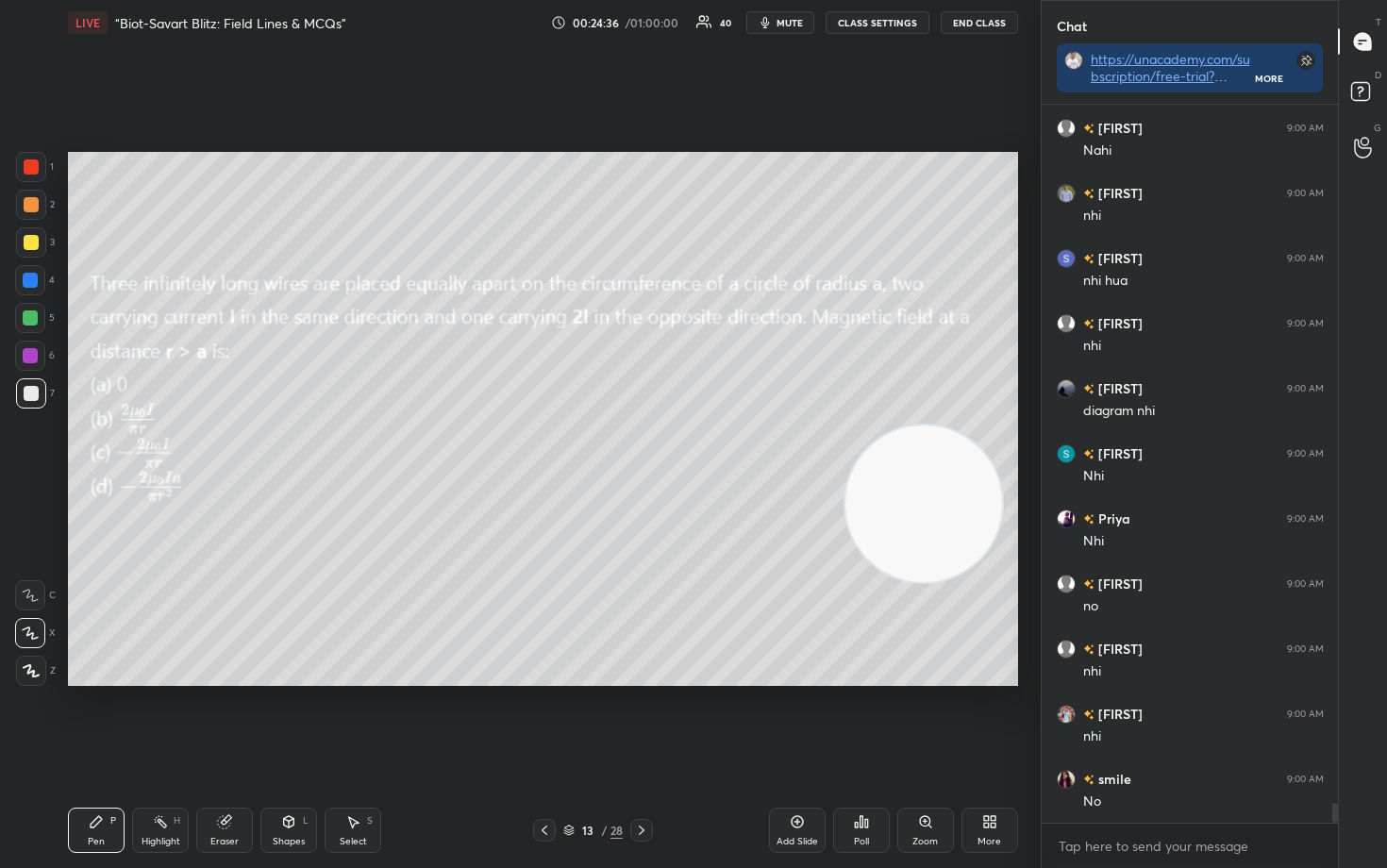 drag, startPoint x: 28, startPoint y: 242, endPoint x: 42, endPoint y: 242, distance: 14 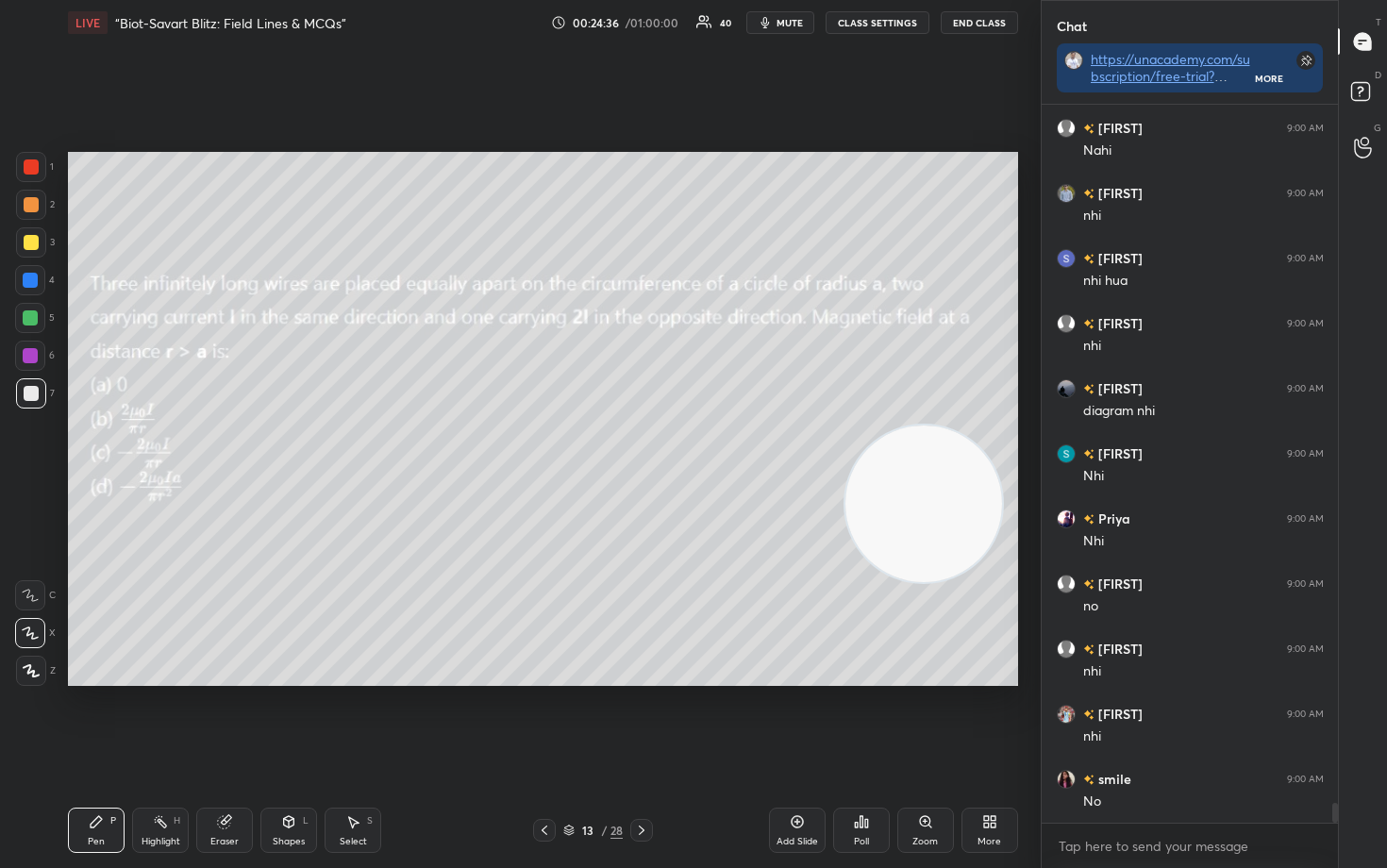 click at bounding box center [31, 242] 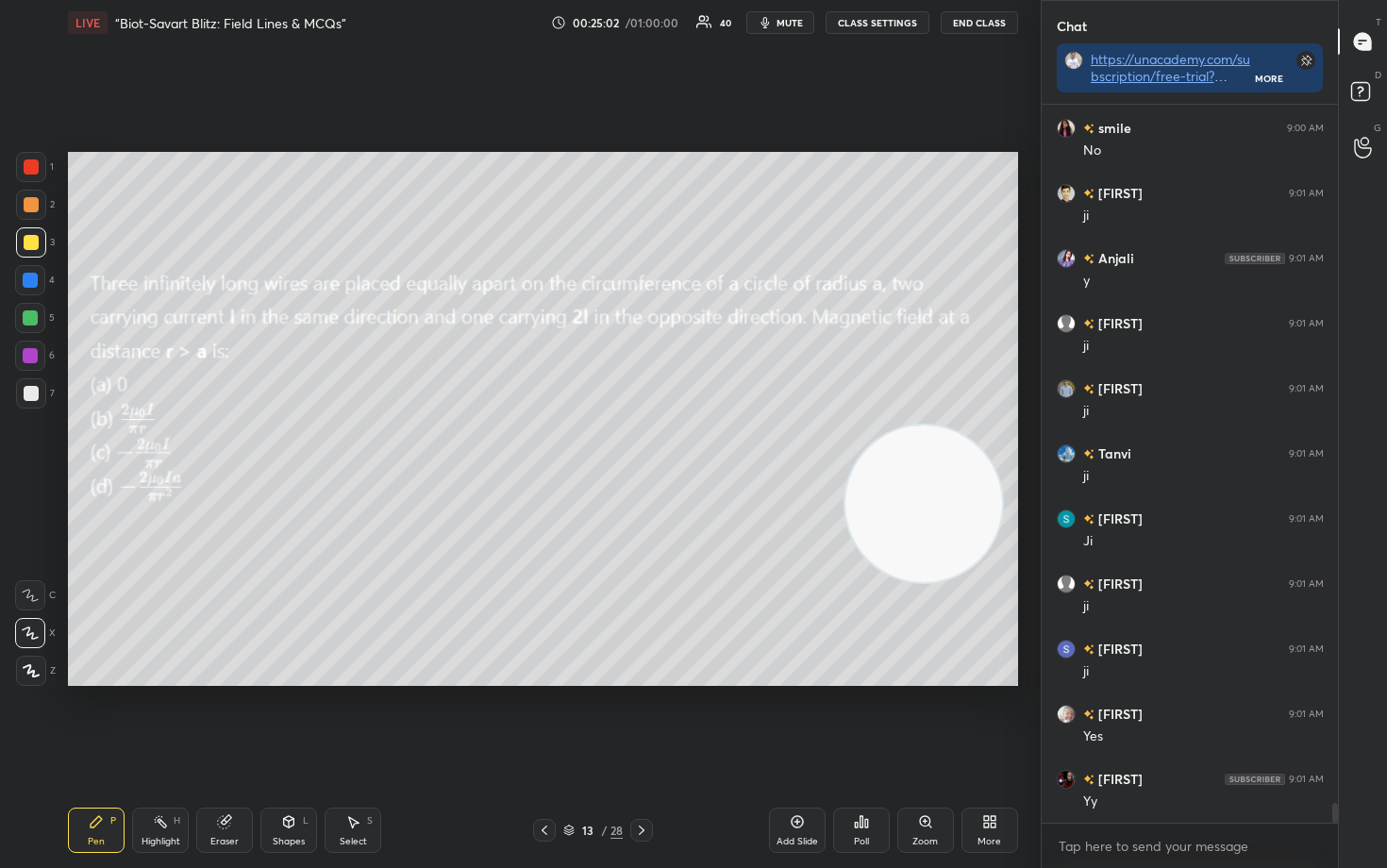 scroll, scrollTop: 25761, scrollLeft: 0, axis: vertical 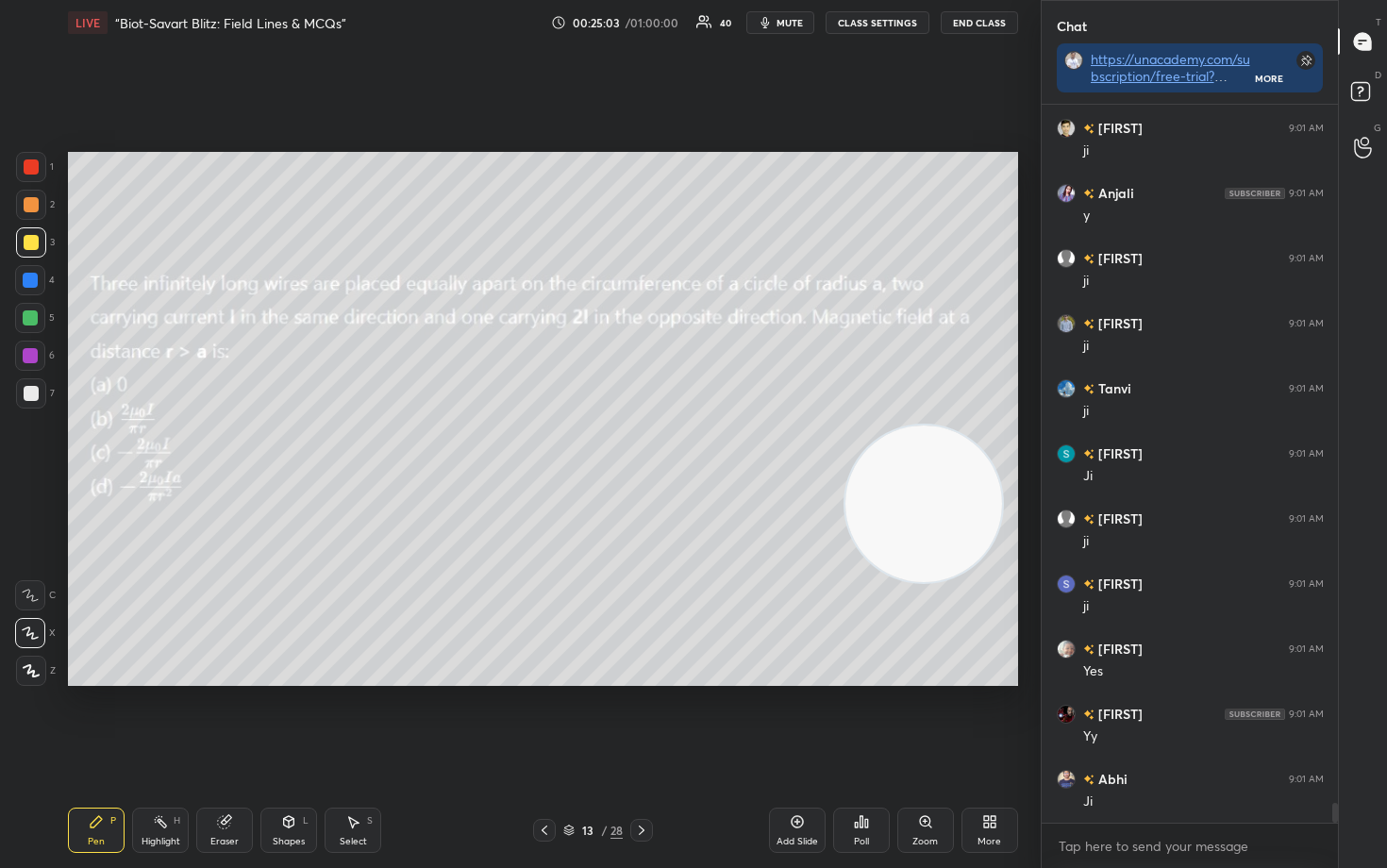 click at bounding box center (31, 205) 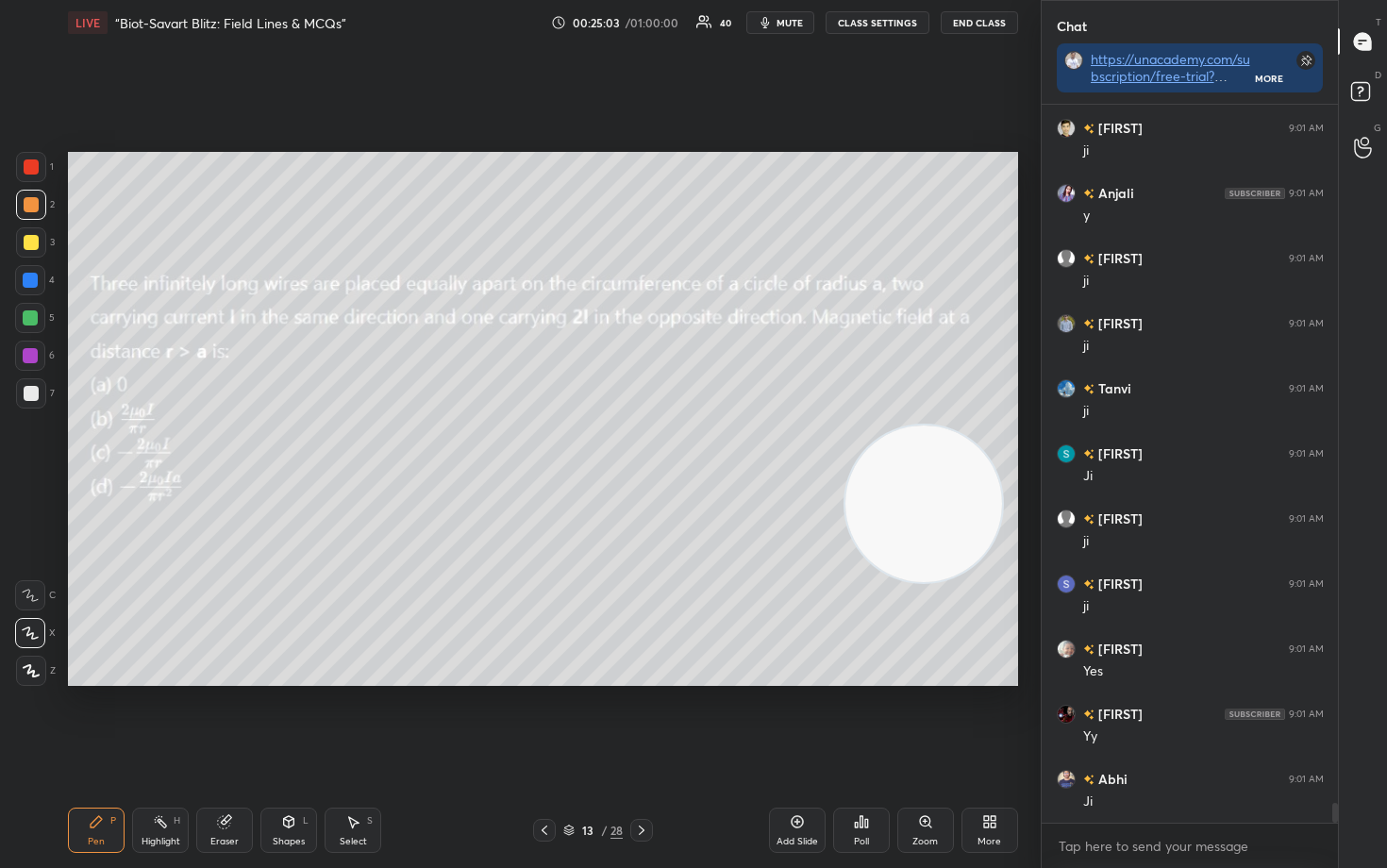 scroll, scrollTop: 25891, scrollLeft: 0, axis: vertical 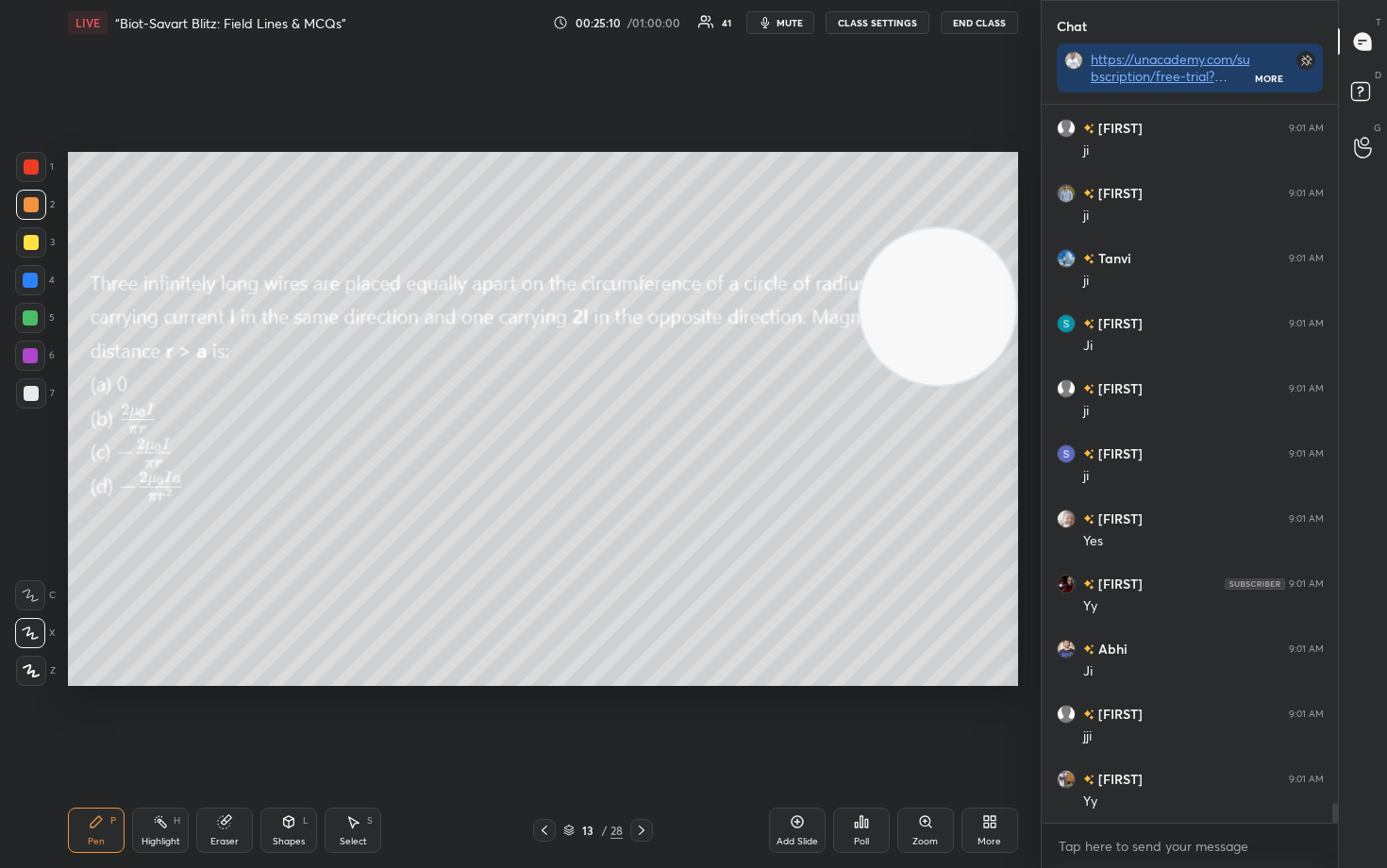 drag, startPoint x: 965, startPoint y: 499, endPoint x: 1006, endPoint y: 266, distance: 236.5798 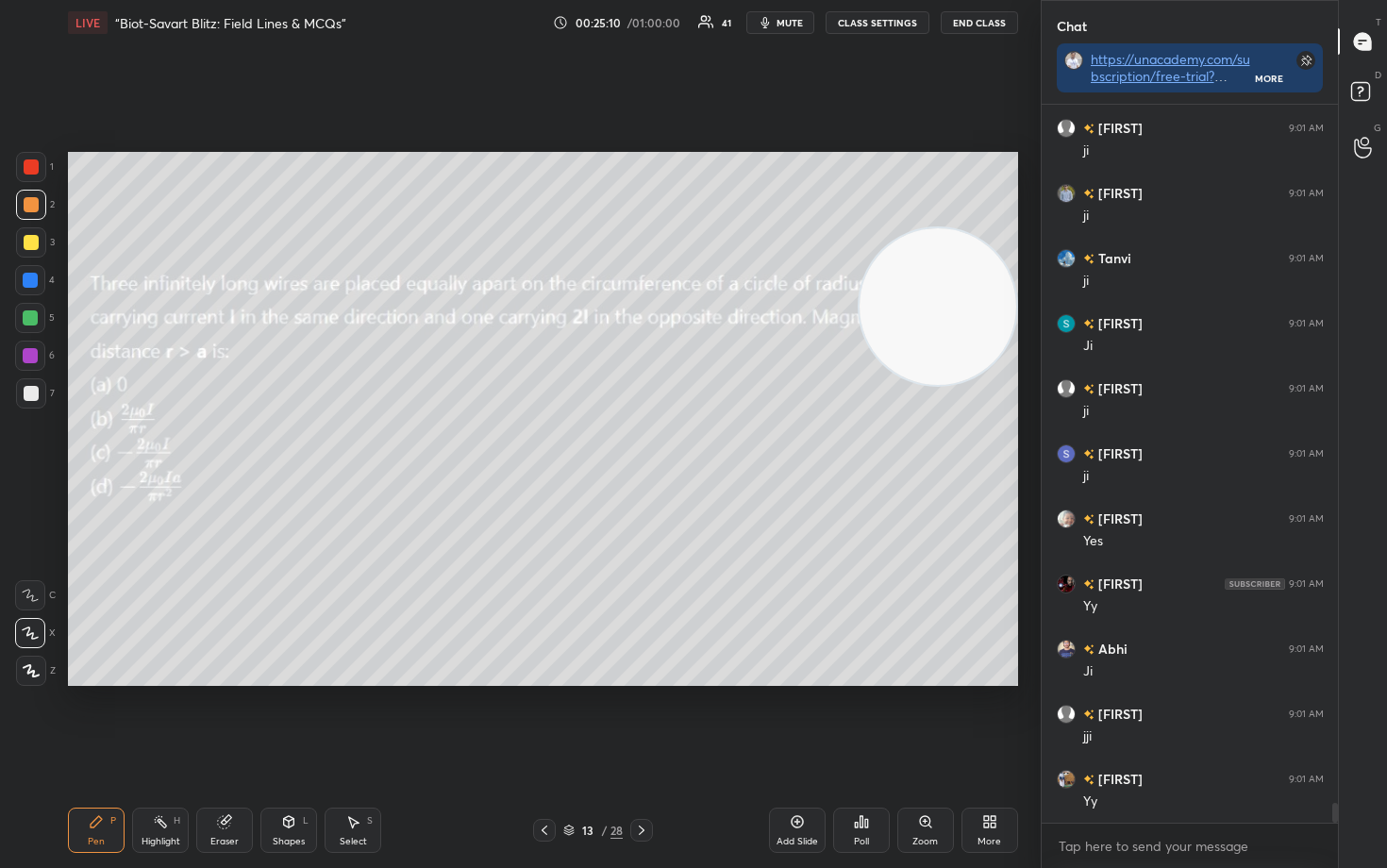 click at bounding box center [938, 307] 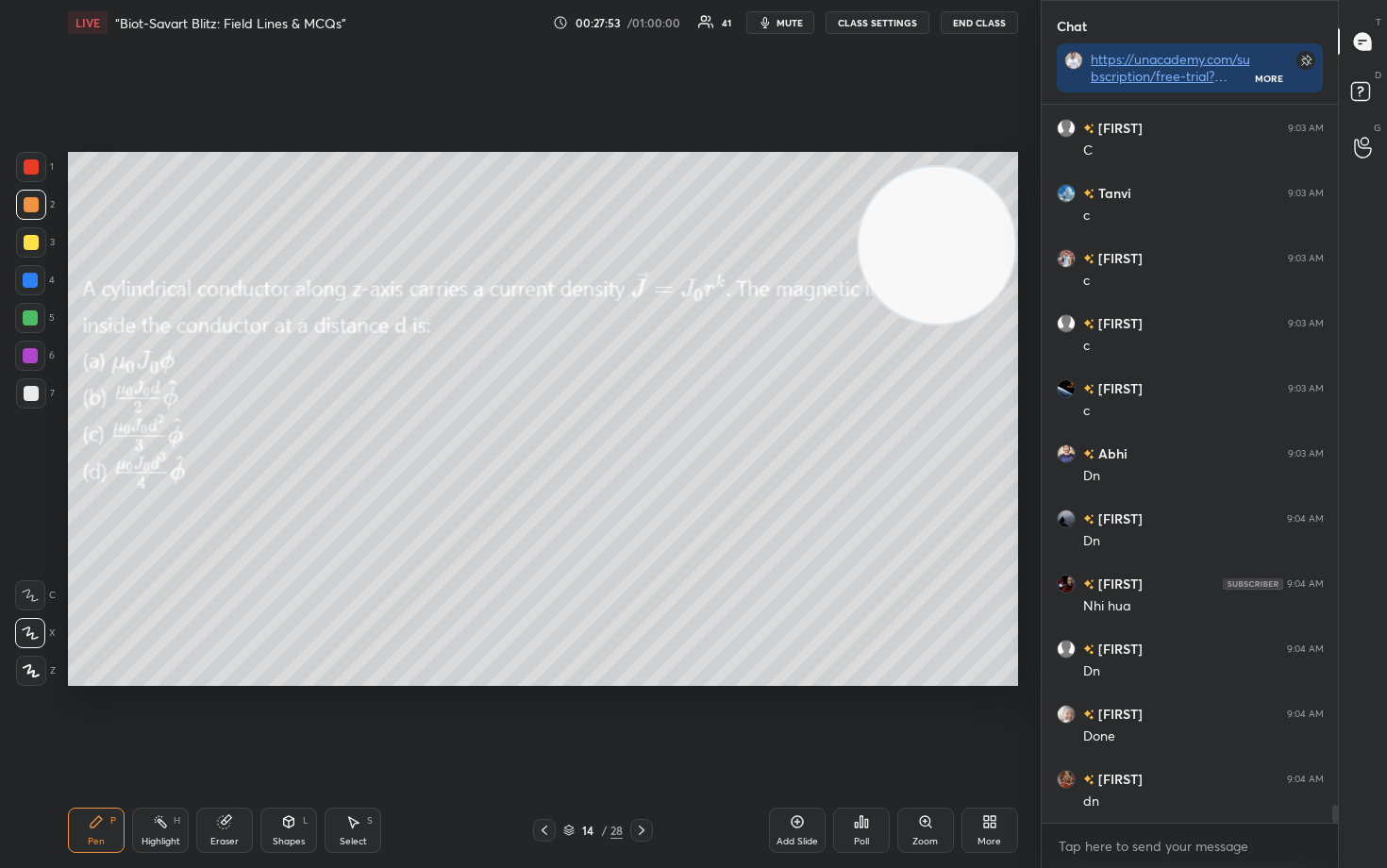 scroll, scrollTop: 28479, scrollLeft: 0, axis: vertical 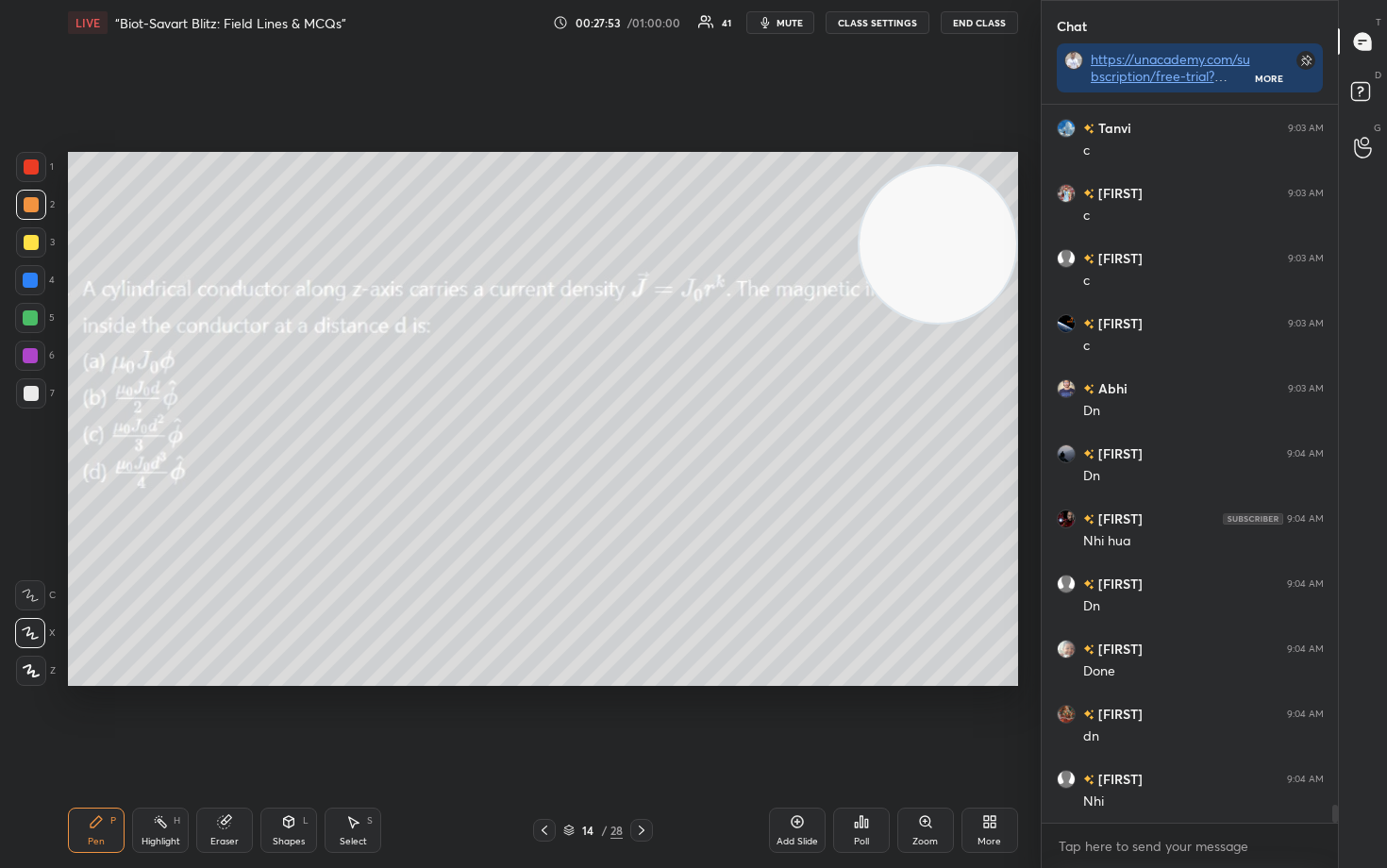 drag, startPoint x: 955, startPoint y: 257, endPoint x: 989, endPoint y: 563, distance: 307.88309 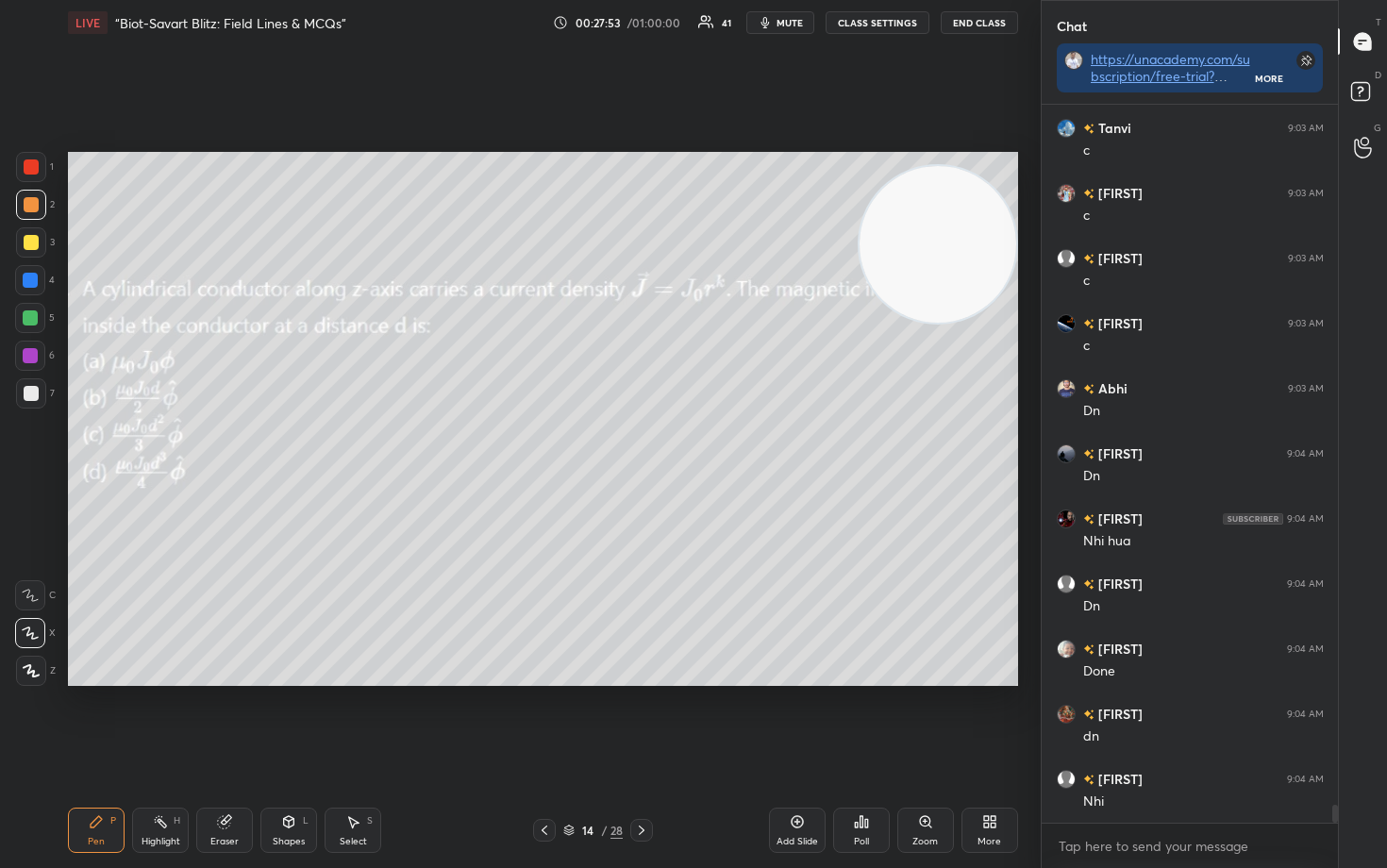 click at bounding box center [938, 244] 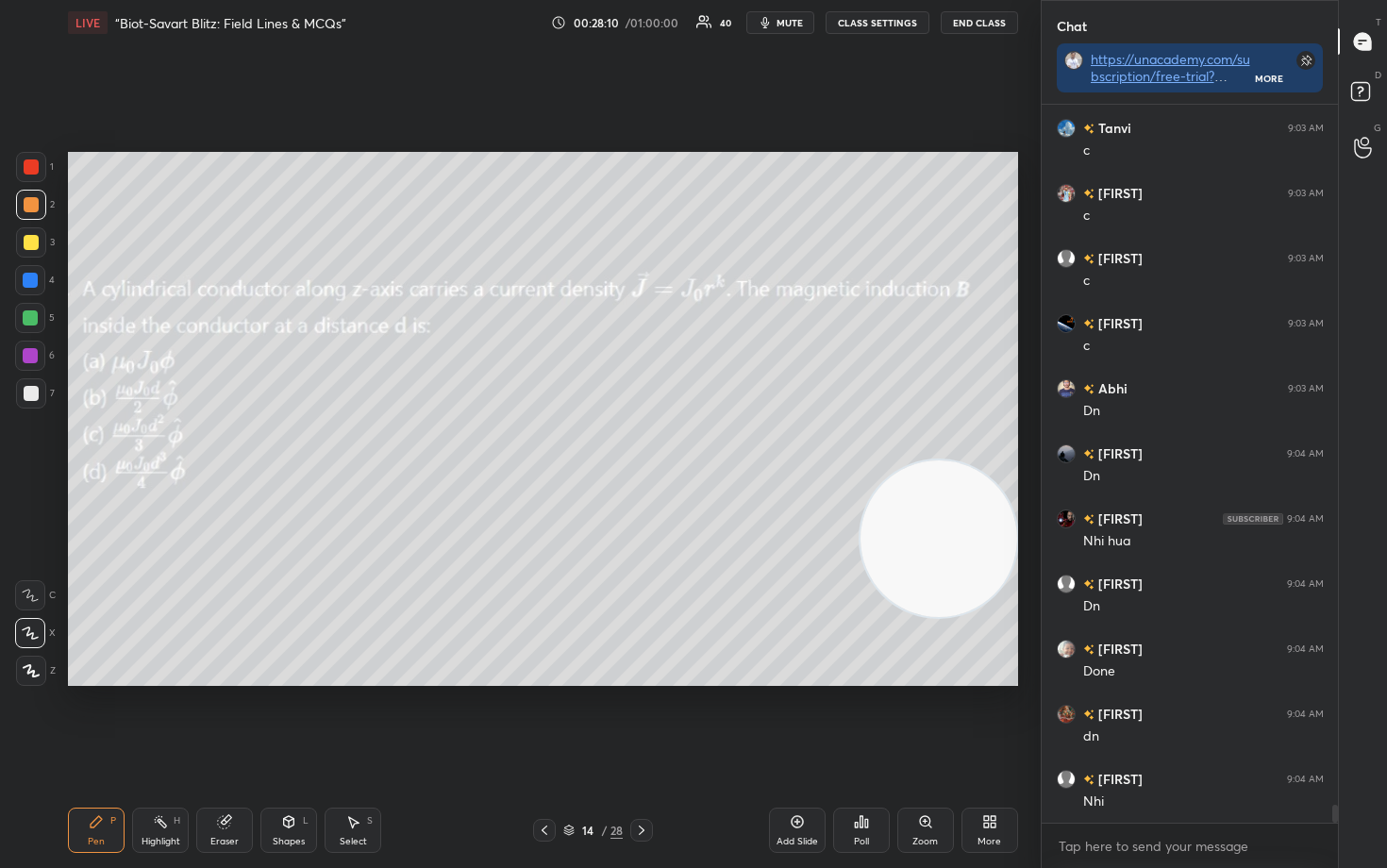 drag, startPoint x: 25, startPoint y: 391, endPoint x: 66, endPoint y: 393, distance: 41.048752 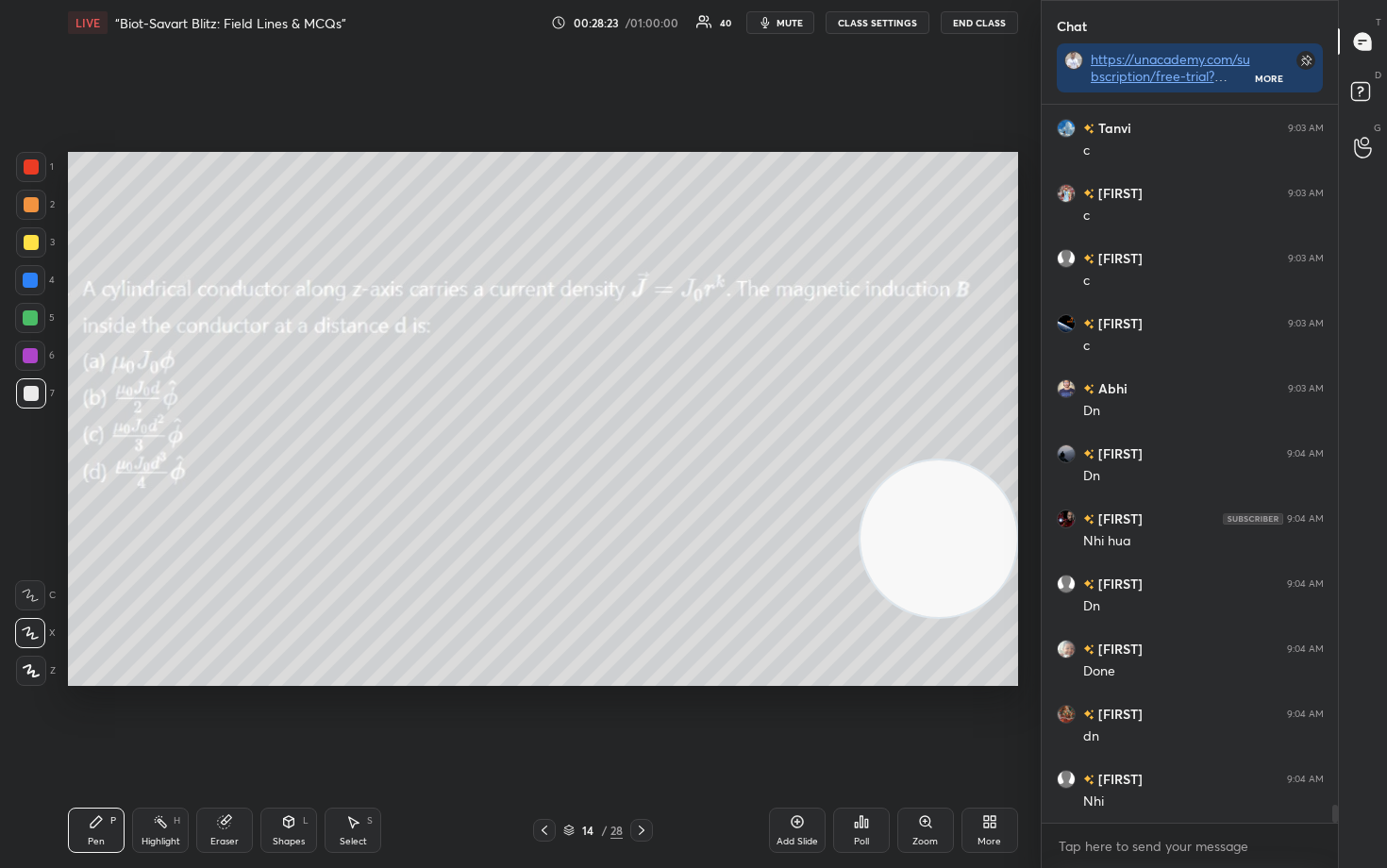 drag, startPoint x: 941, startPoint y: 564, endPoint x: 919, endPoint y: 408, distance: 157.5436 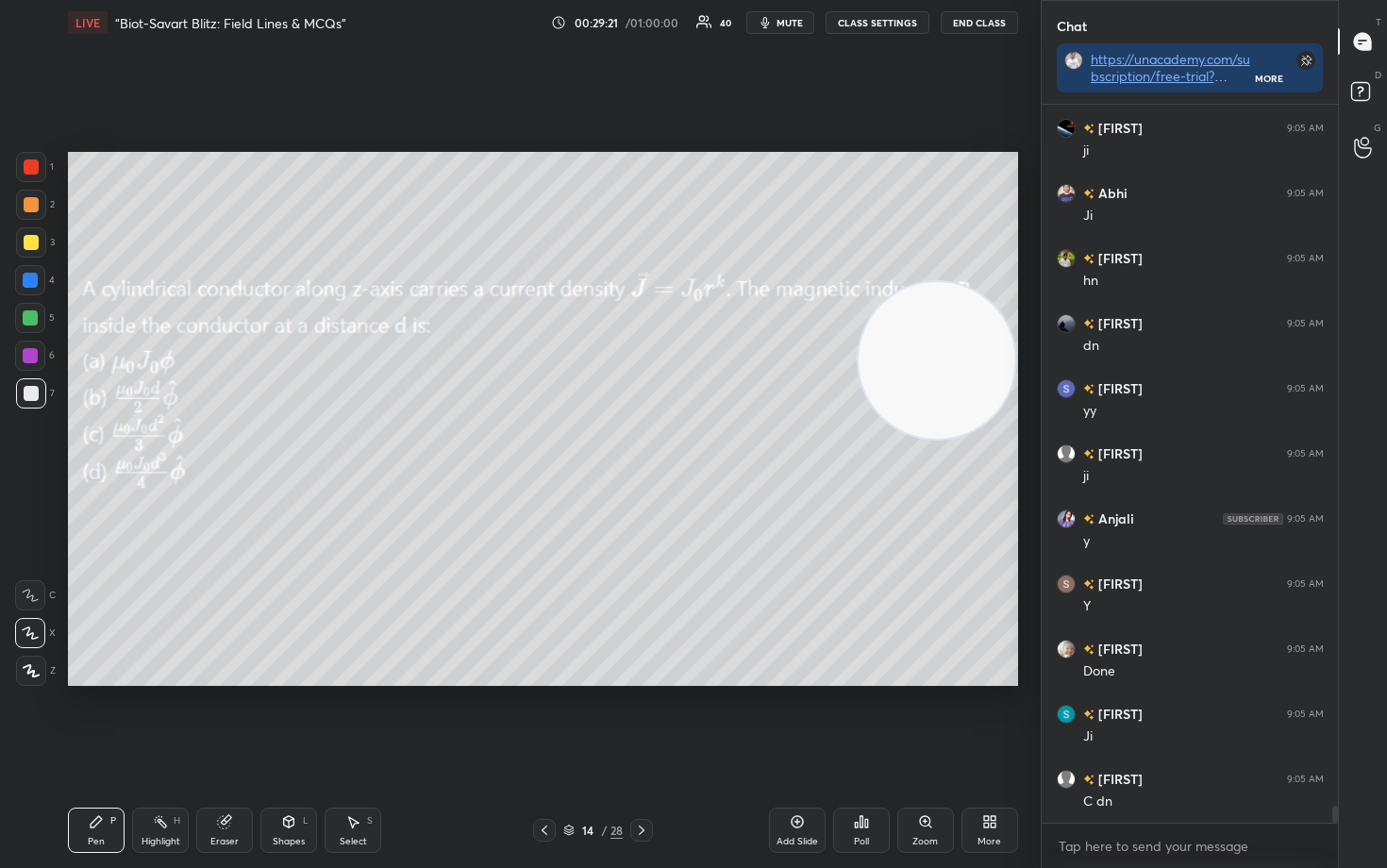 scroll, scrollTop: 30106, scrollLeft: 0, axis: vertical 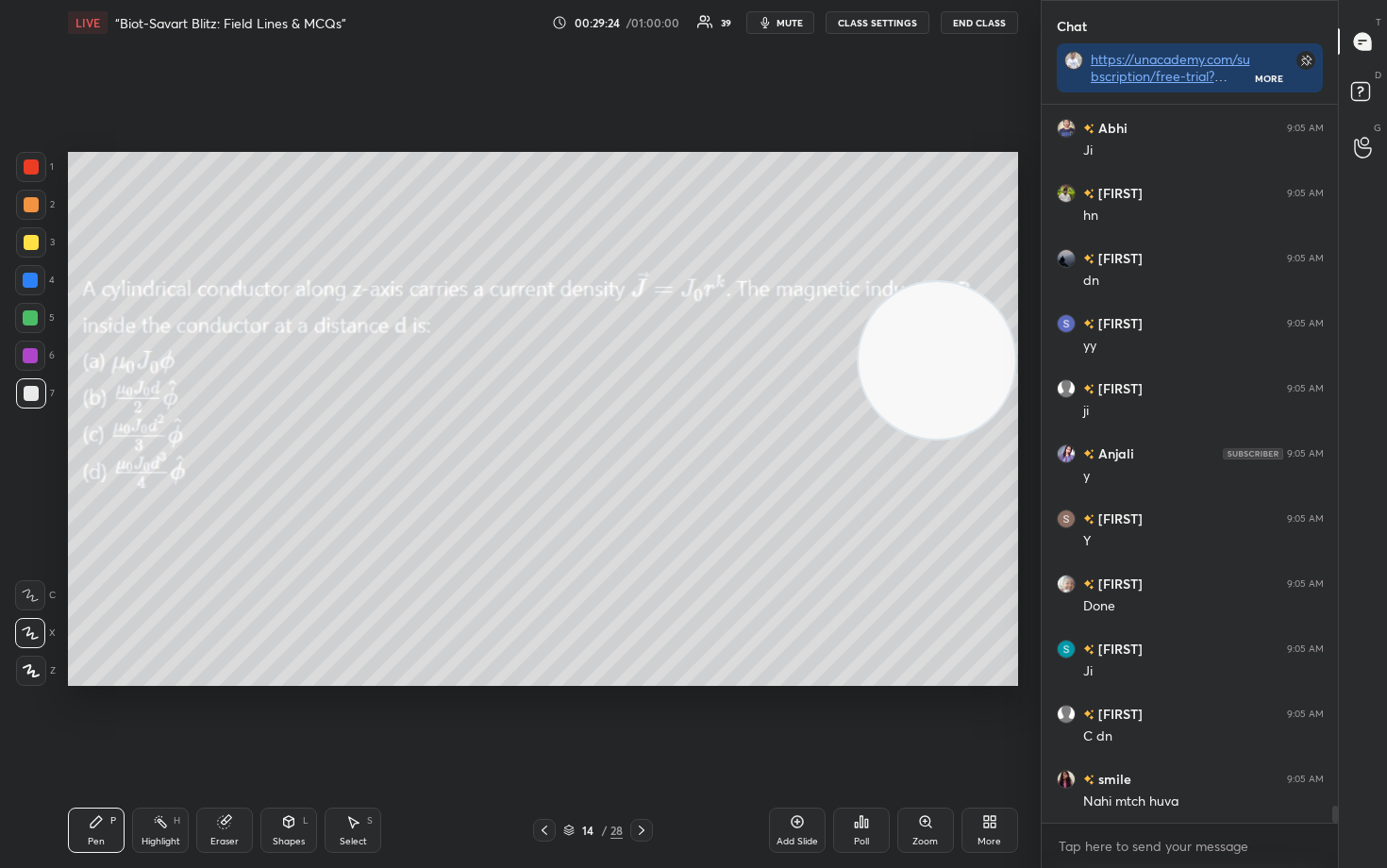 click on "mute" at bounding box center (790, 23) 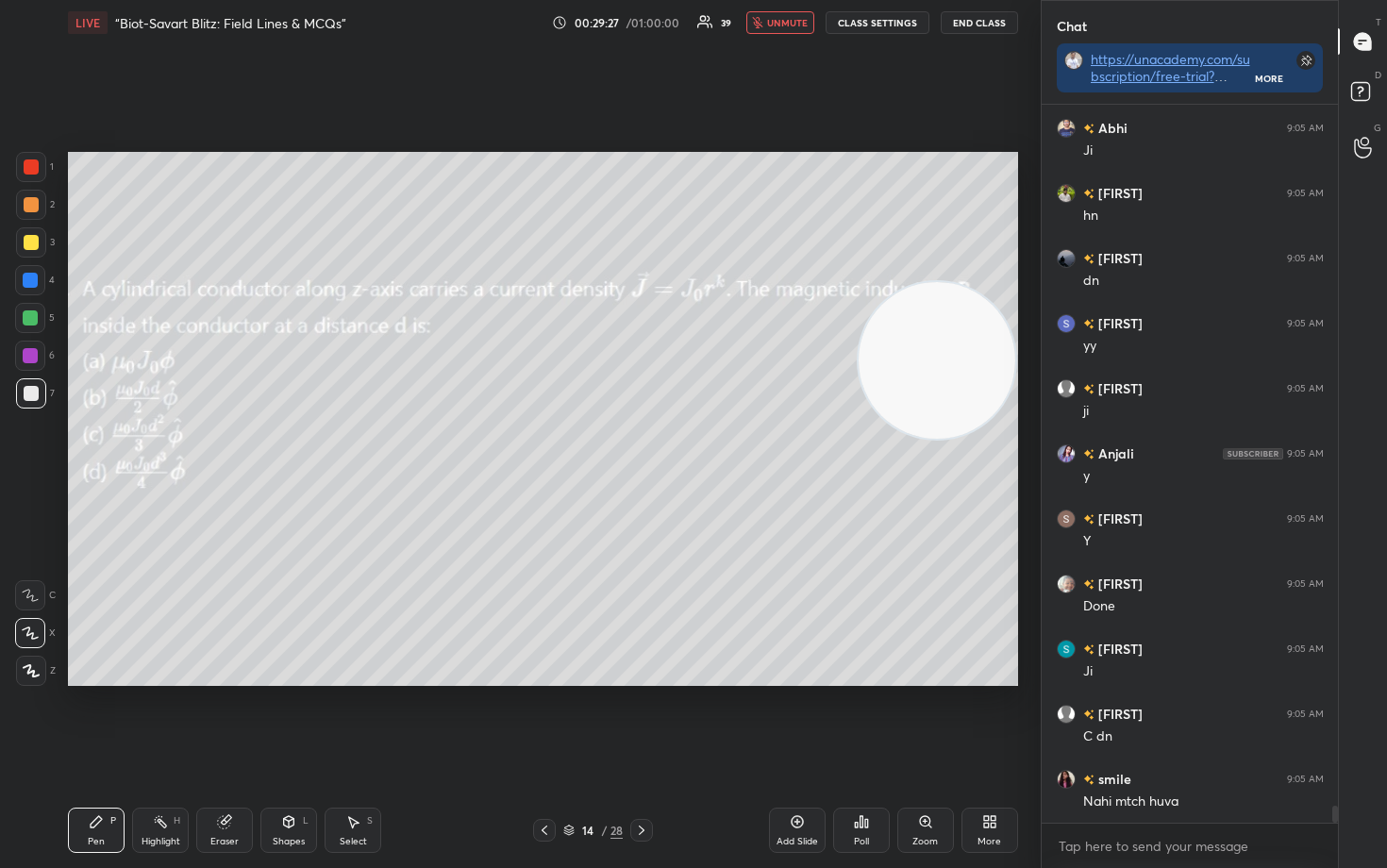 scroll, scrollTop: 30125, scrollLeft: 0, axis: vertical 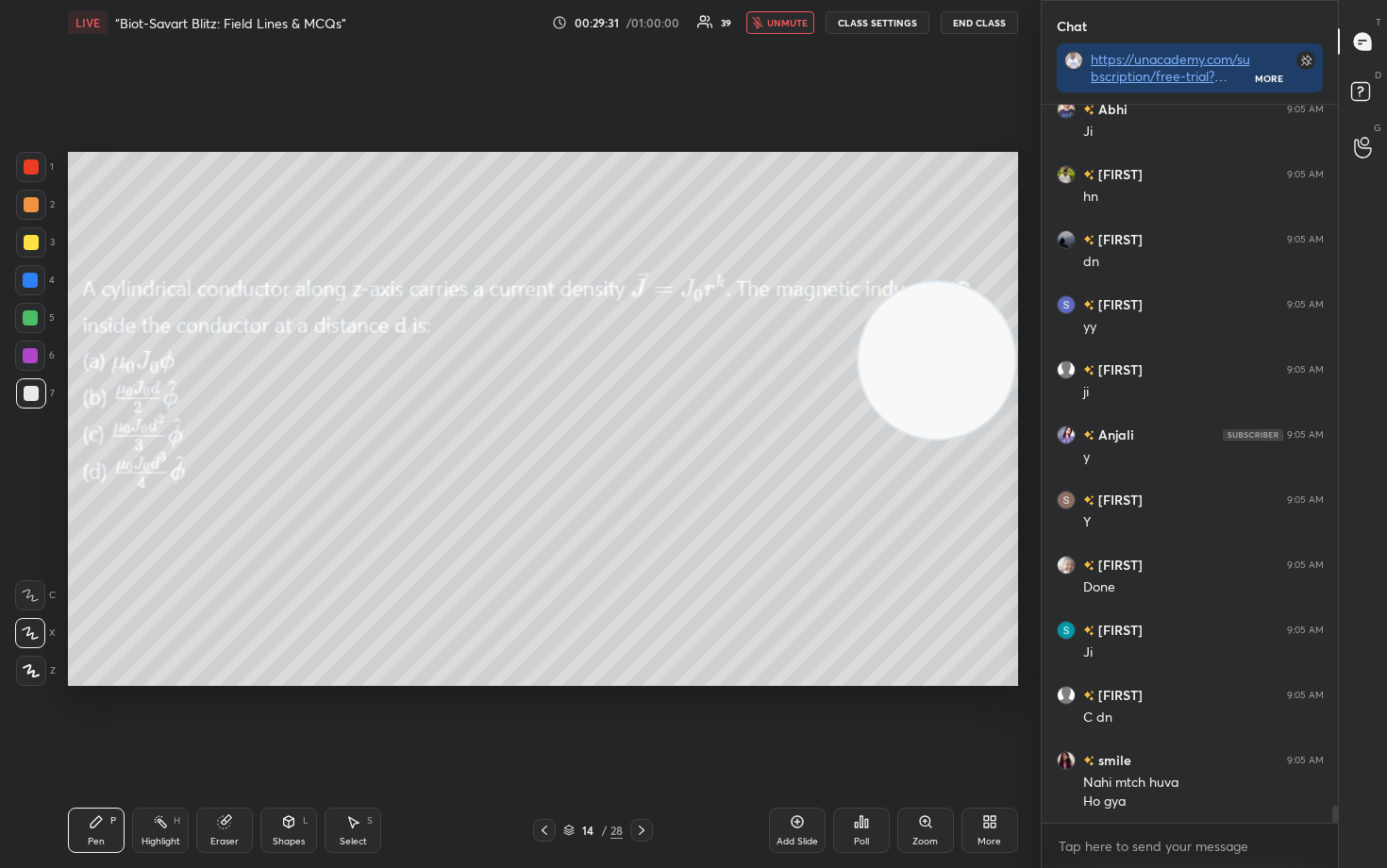 click on "unmute" at bounding box center (787, 23) 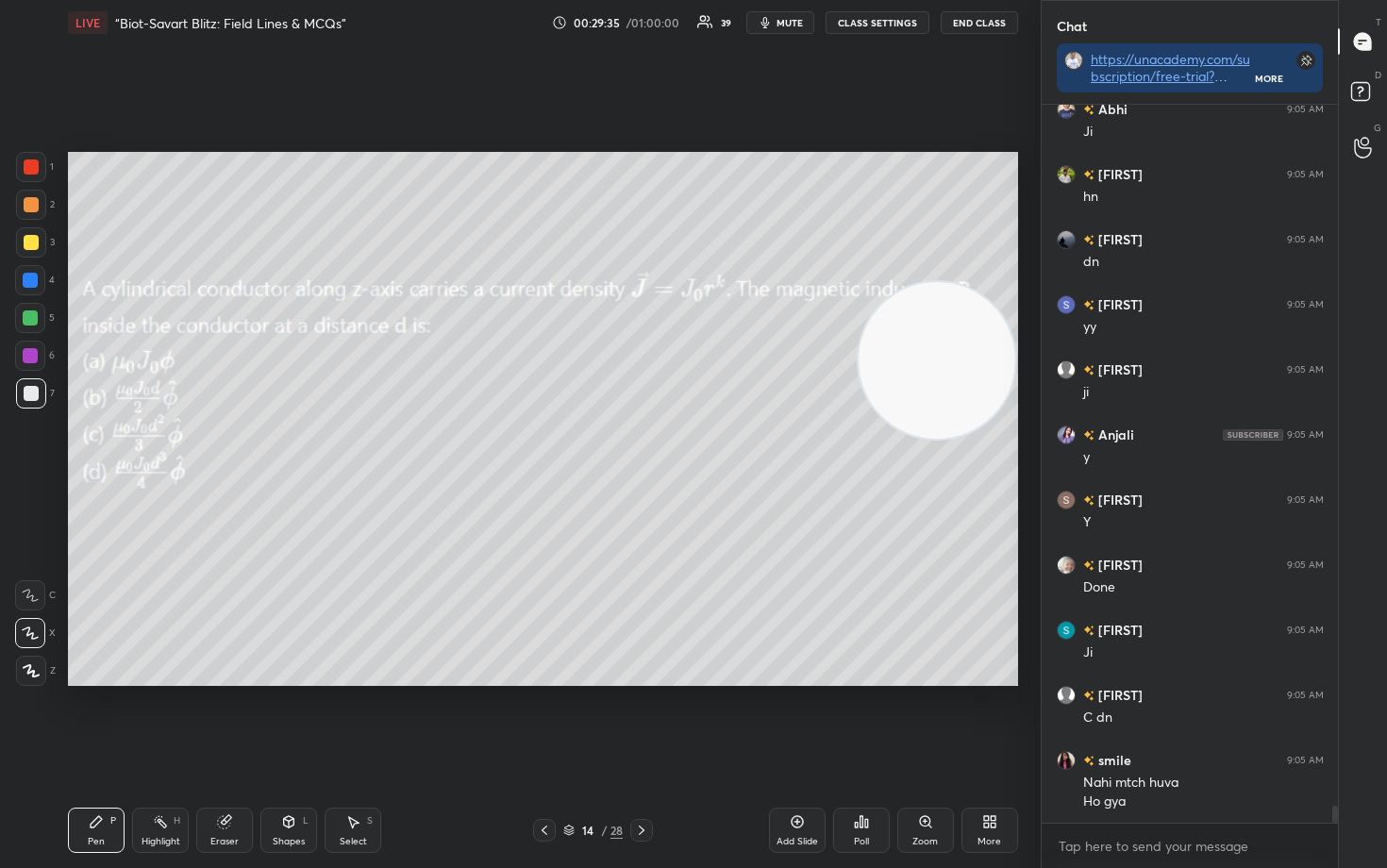 type 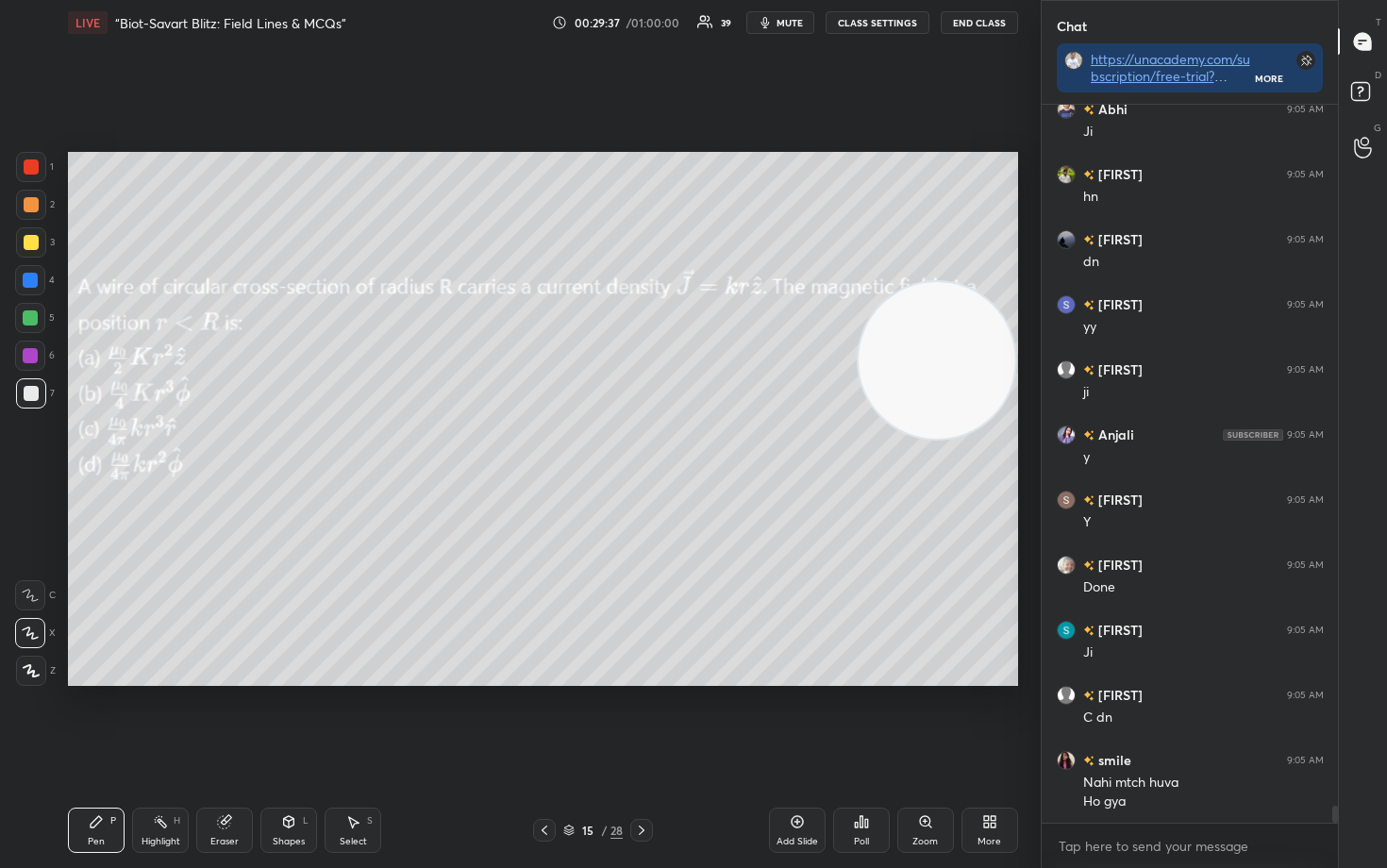 scroll, scrollTop: 30144, scrollLeft: 0, axis: vertical 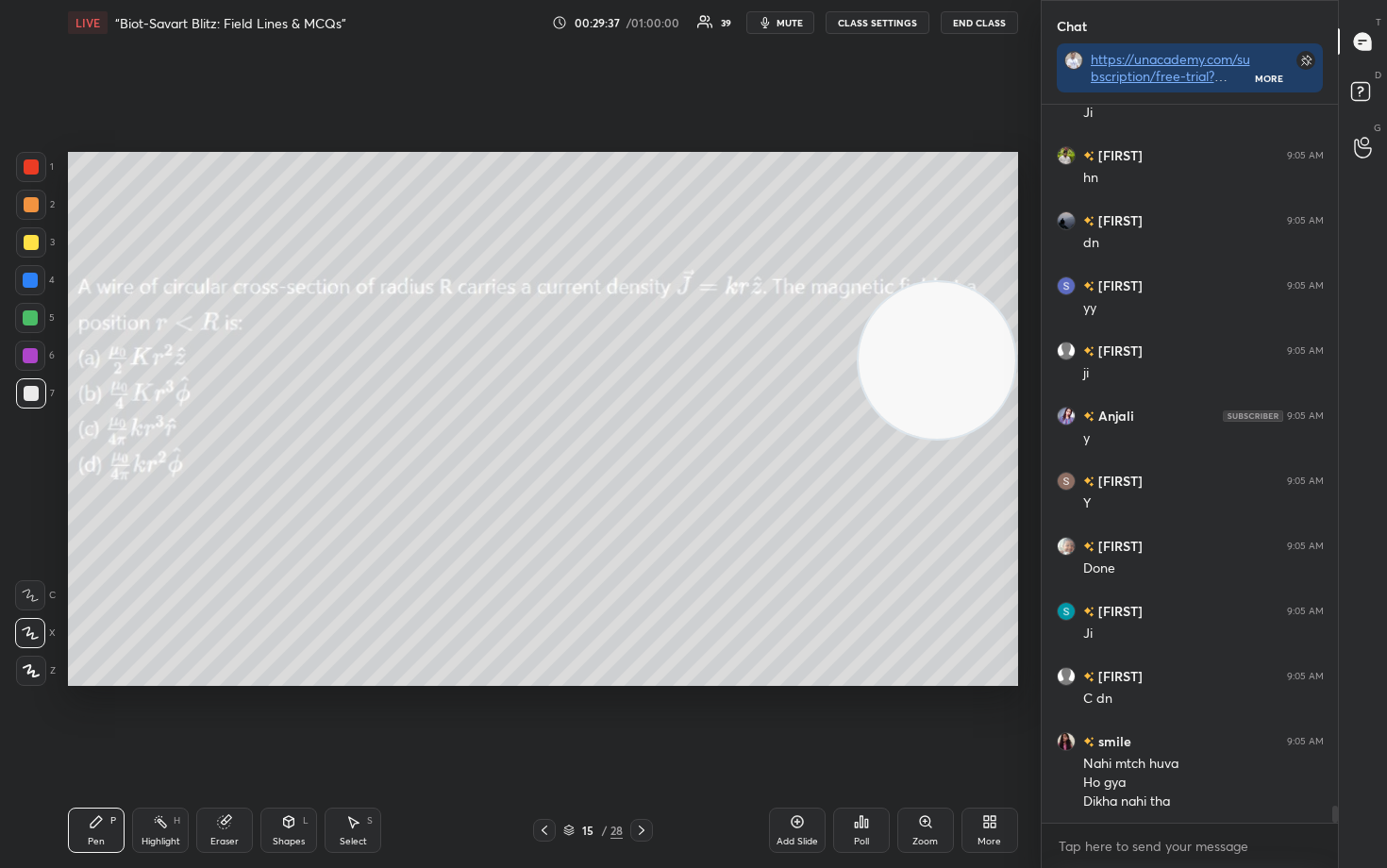 click on "mute" at bounding box center (790, 23) 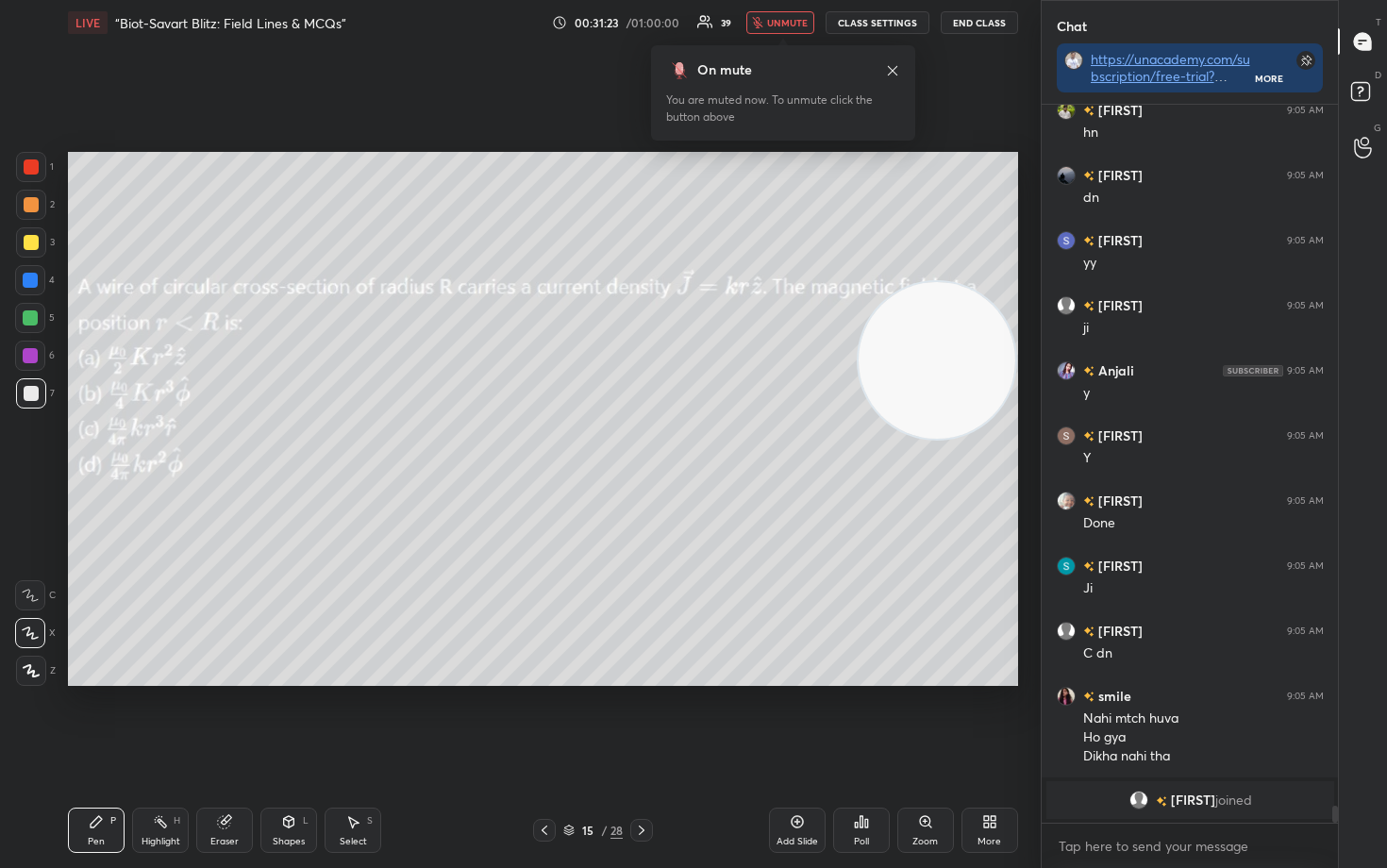 scroll, scrollTop: 29450, scrollLeft: 0, axis: vertical 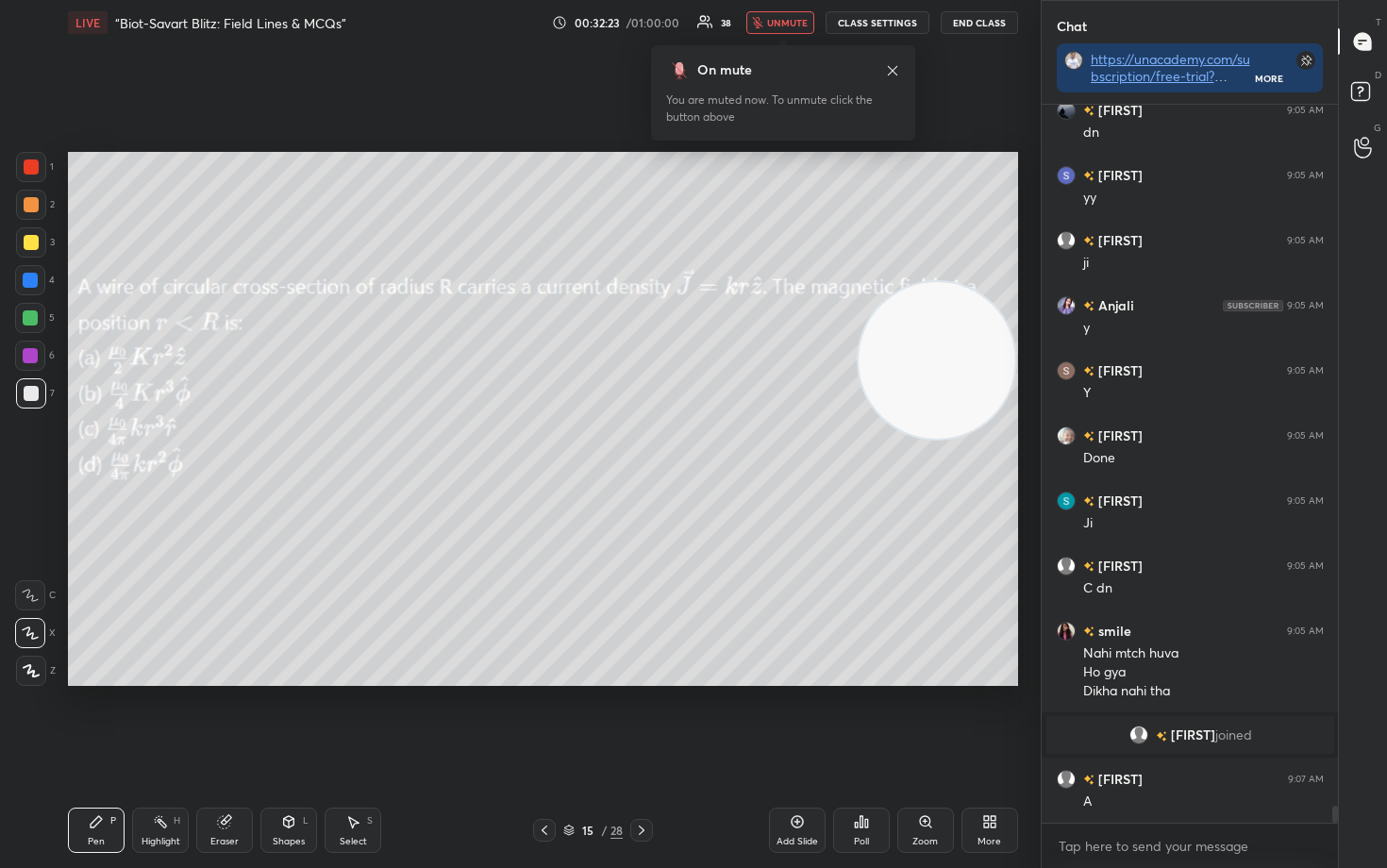 click on "unmute" at bounding box center [787, 23] 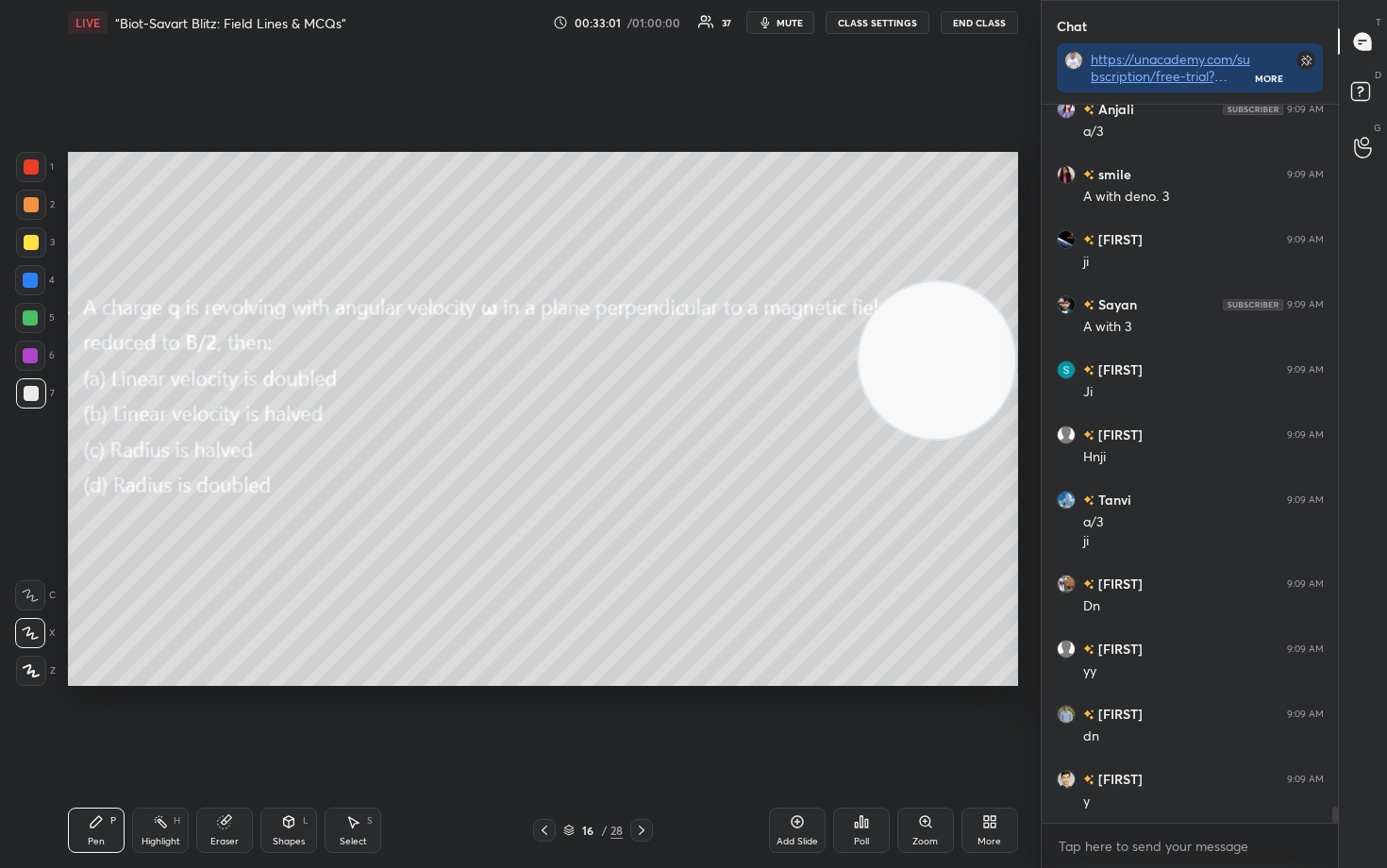 scroll, scrollTop: 30901, scrollLeft: 0, axis: vertical 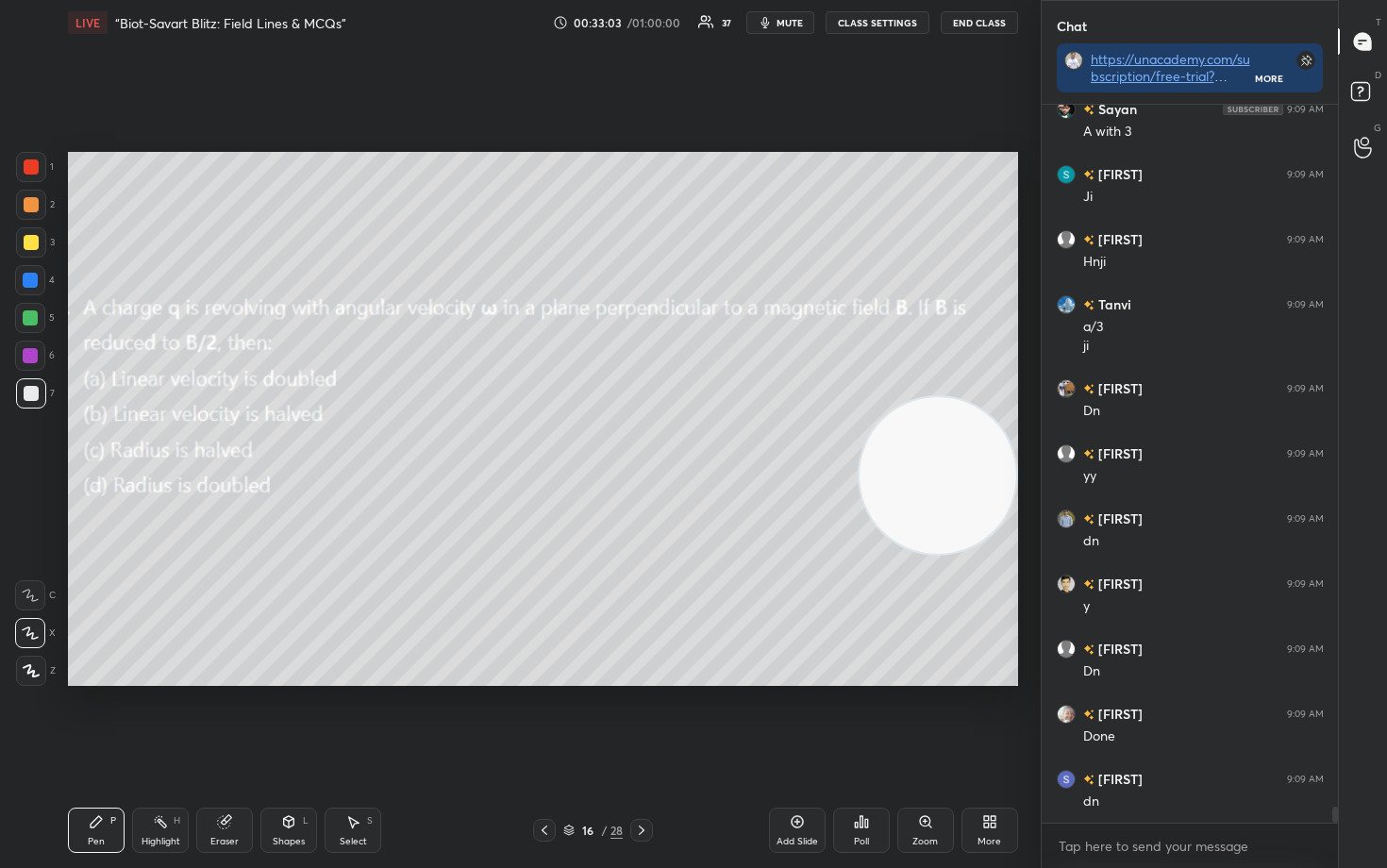 drag, startPoint x: 984, startPoint y: 397, endPoint x: 990, endPoint y: 512, distance: 115.15642 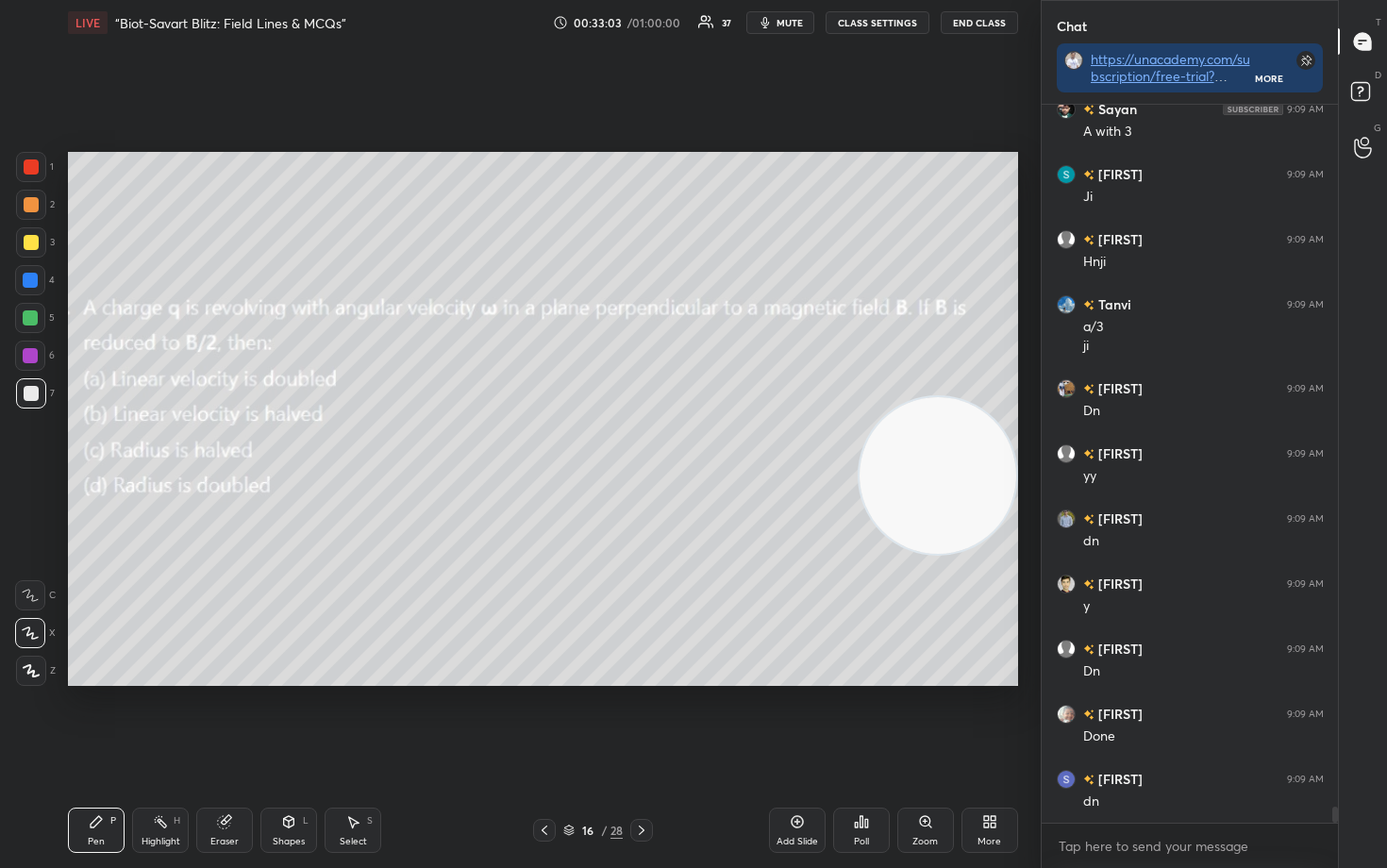 click at bounding box center [938, 476] 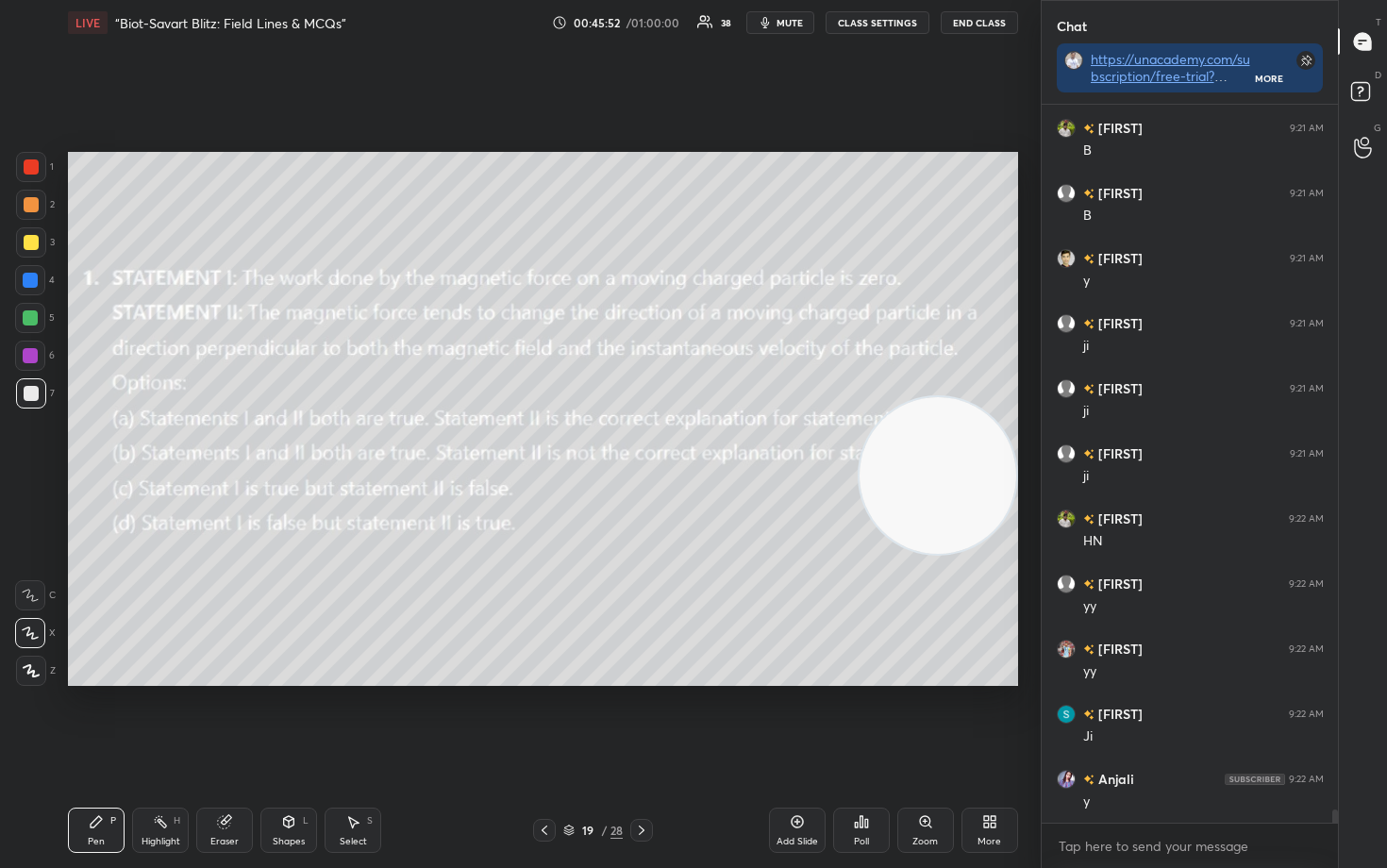 scroll, scrollTop: 37569, scrollLeft: 0, axis: vertical 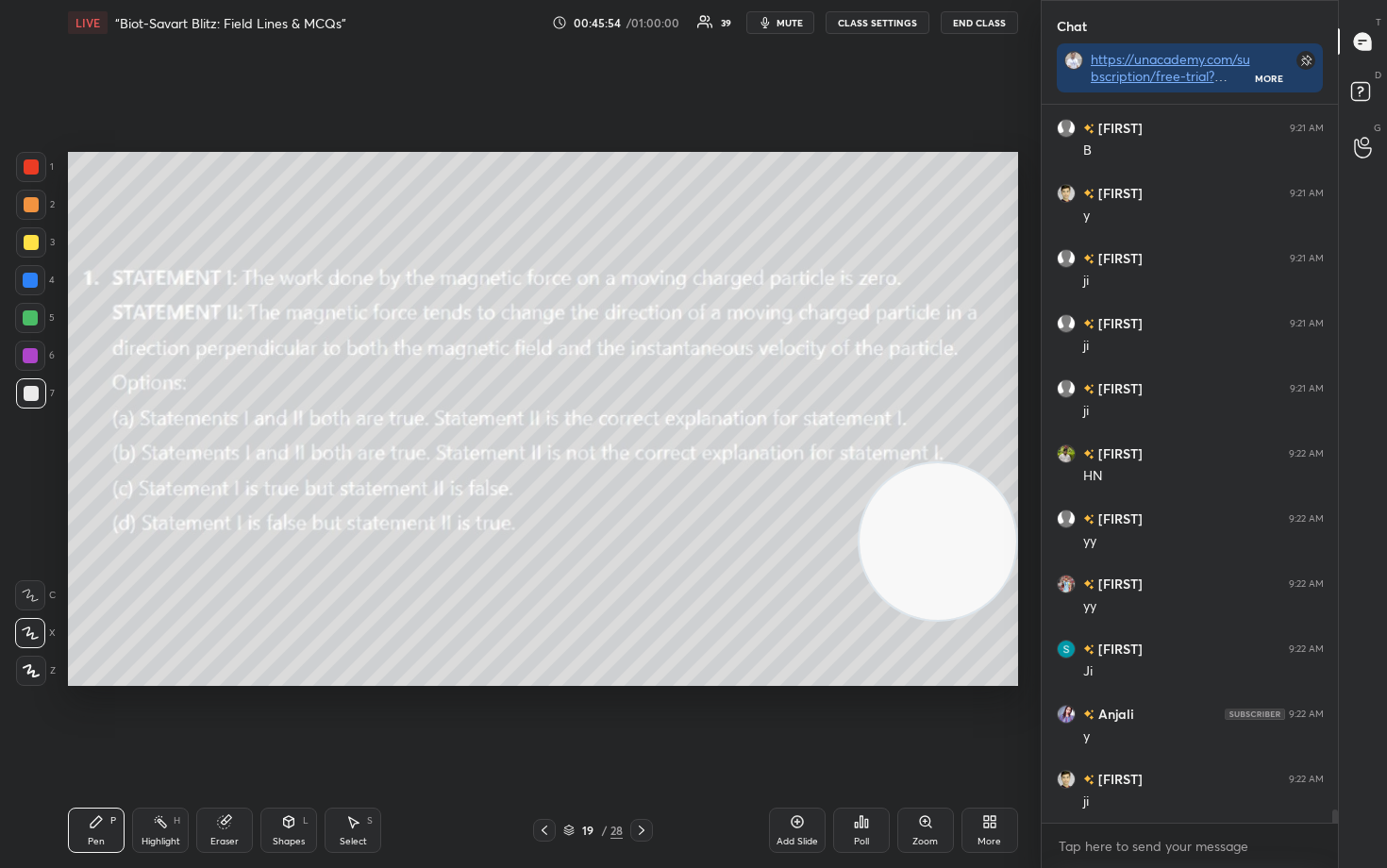 drag, startPoint x: 927, startPoint y: 490, endPoint x: 959, endPoint y: 556, distance: 73.348483 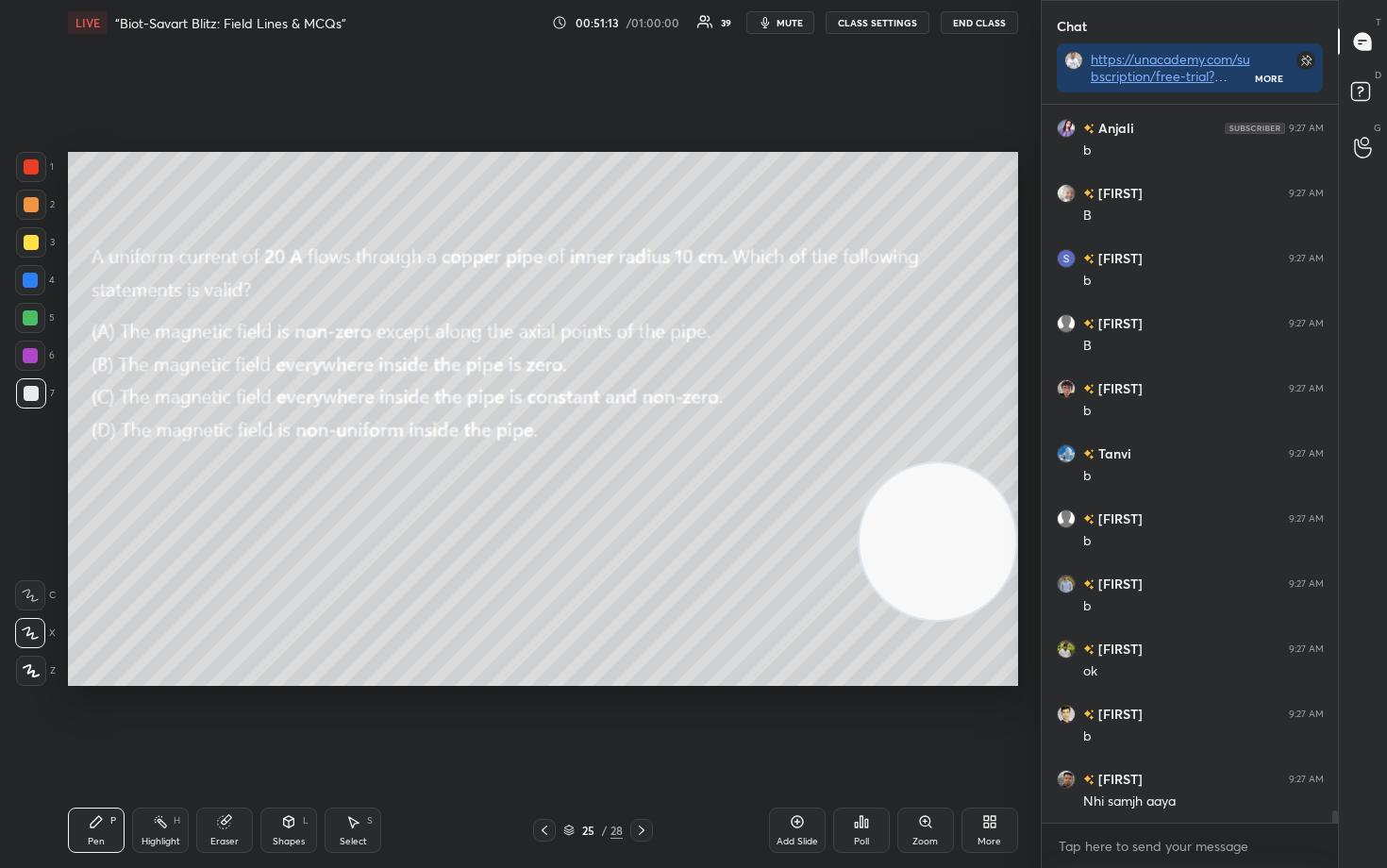 scroll, scrollTop: 42474, scrollLeft: 0, axis: vertical 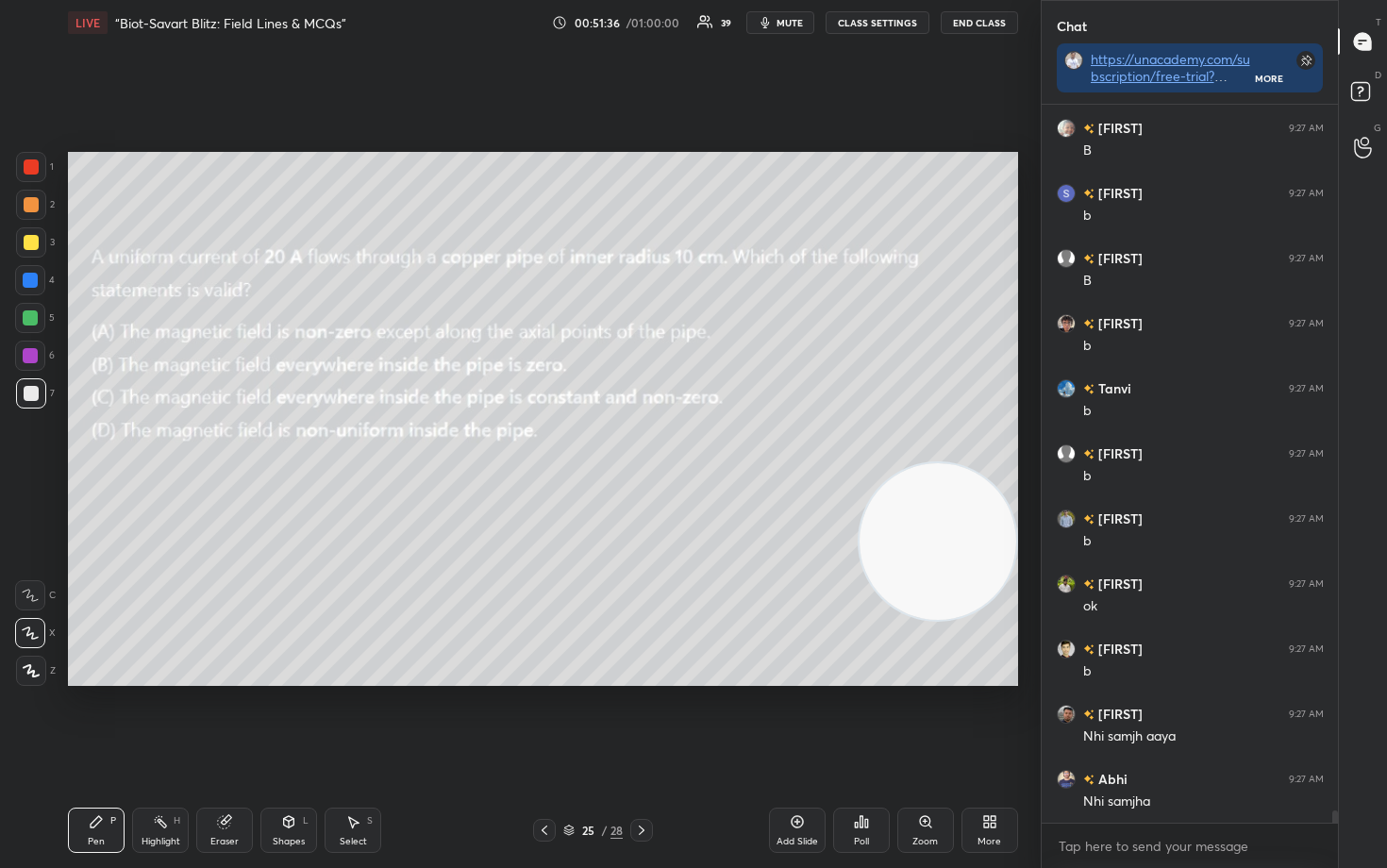 drag, startPoint x: 29, startPoint y: 244, endPoint x: 66, endPoint y: 266, distance: 43.046487 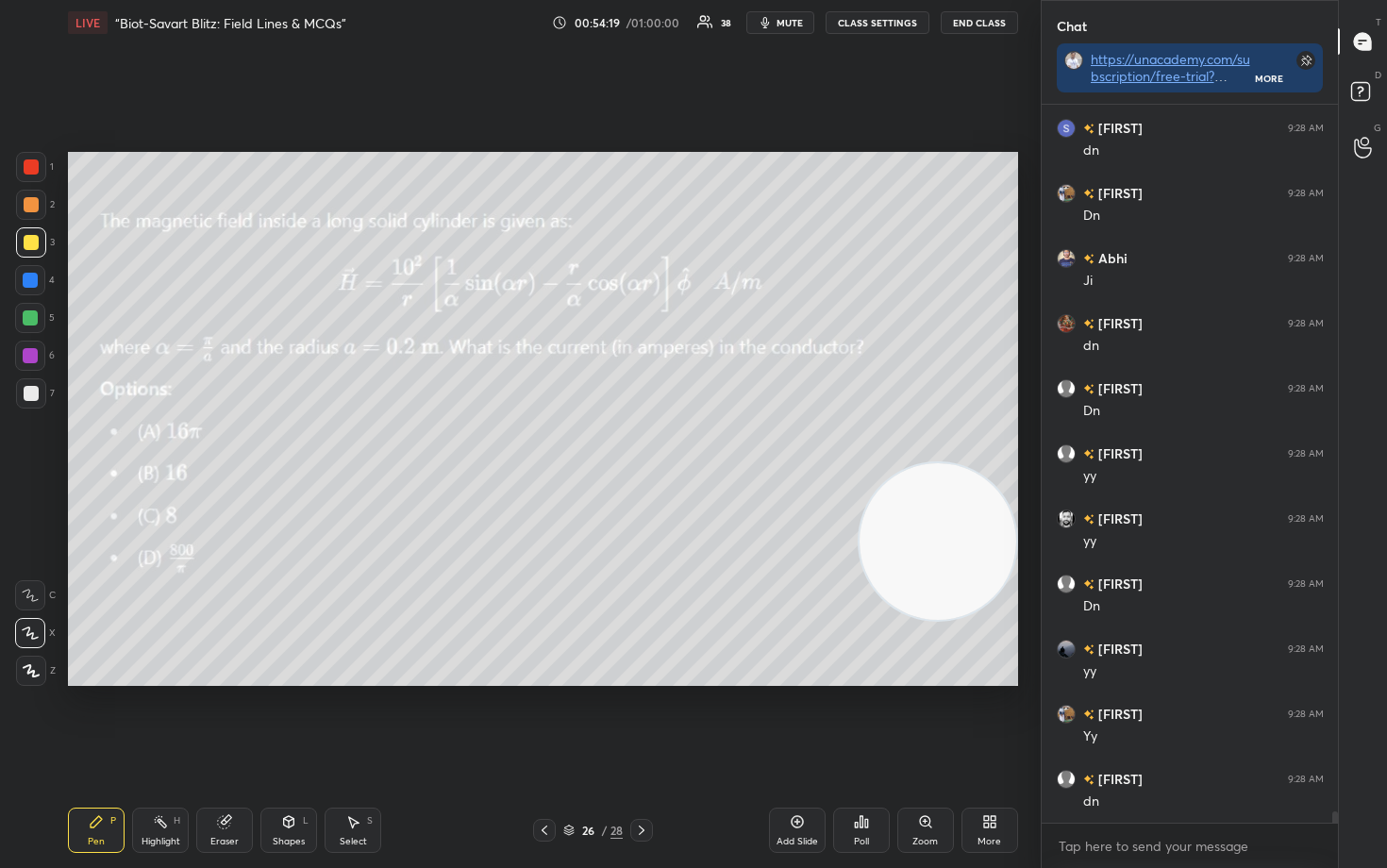 scroll, scrollTop: 44102, scrollLeft: 0, axis: vertical 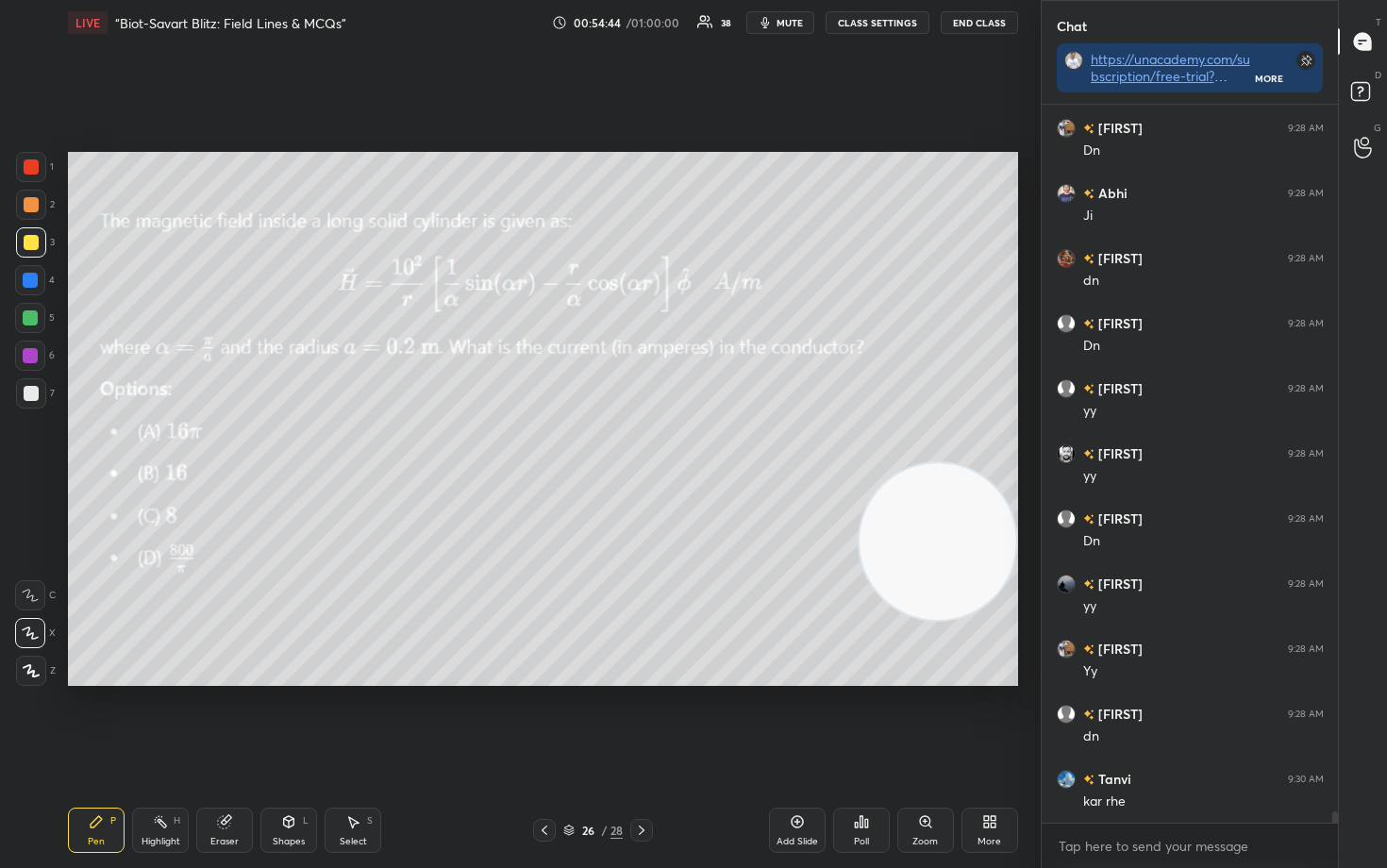 click 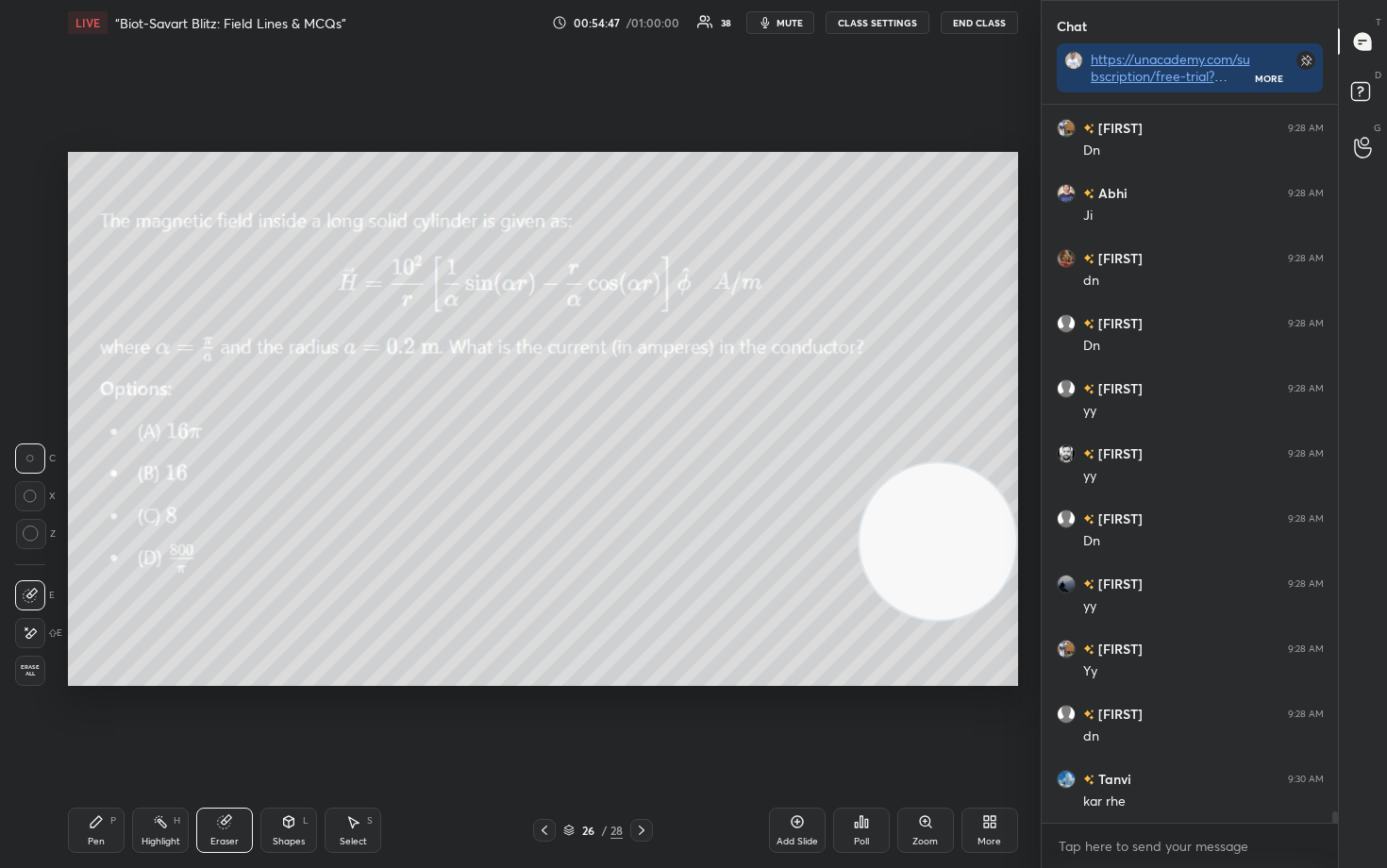 click on "Pen P" at bounding box center [96, 830] 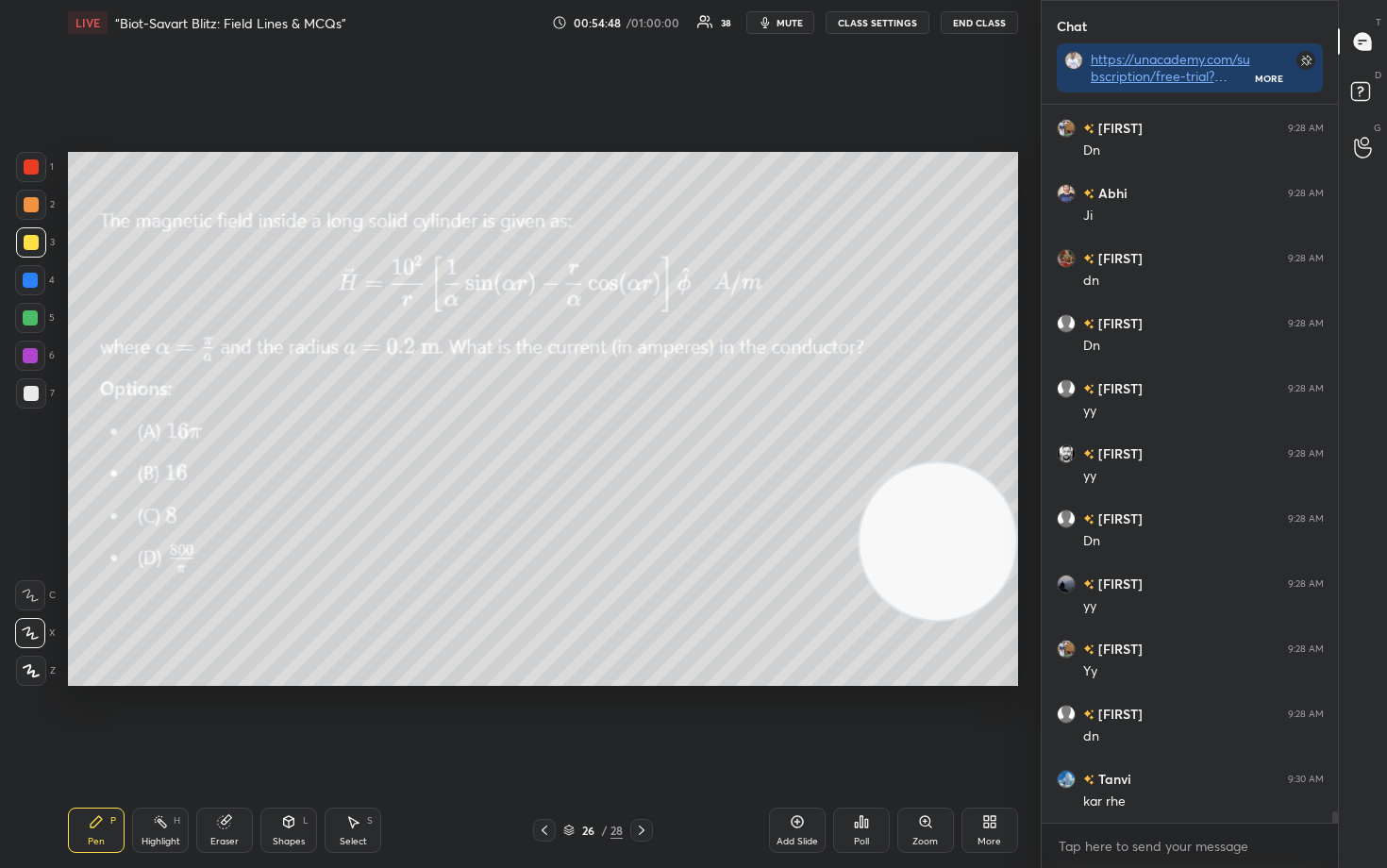scroll, scrollTop: 44167, scrollLeft: 0, axis: vertical 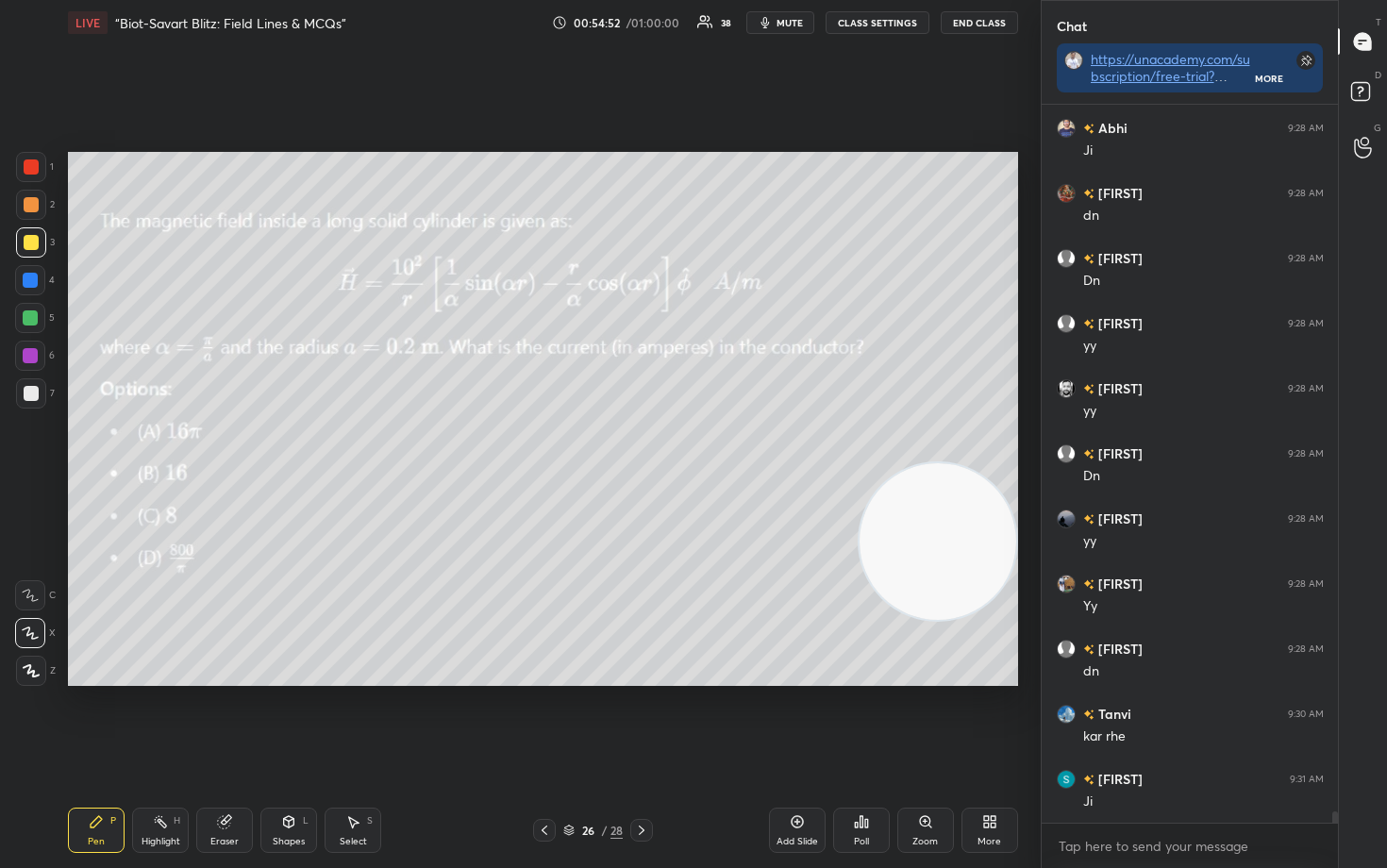 drag, startPoint x: 217, startPoint y: 839, endPoint x: 225, endPoint y: 832, distance: 10.630146 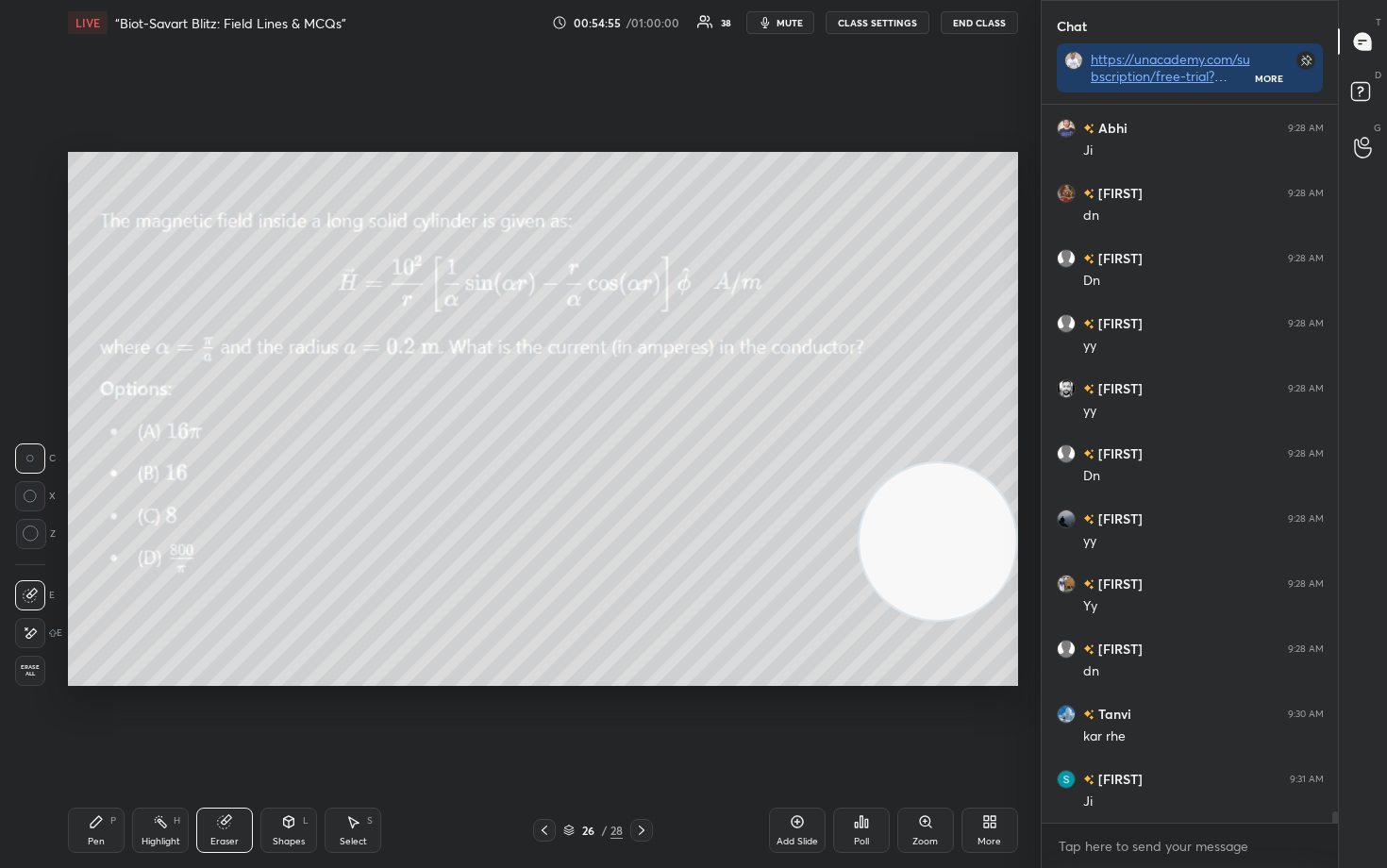 click 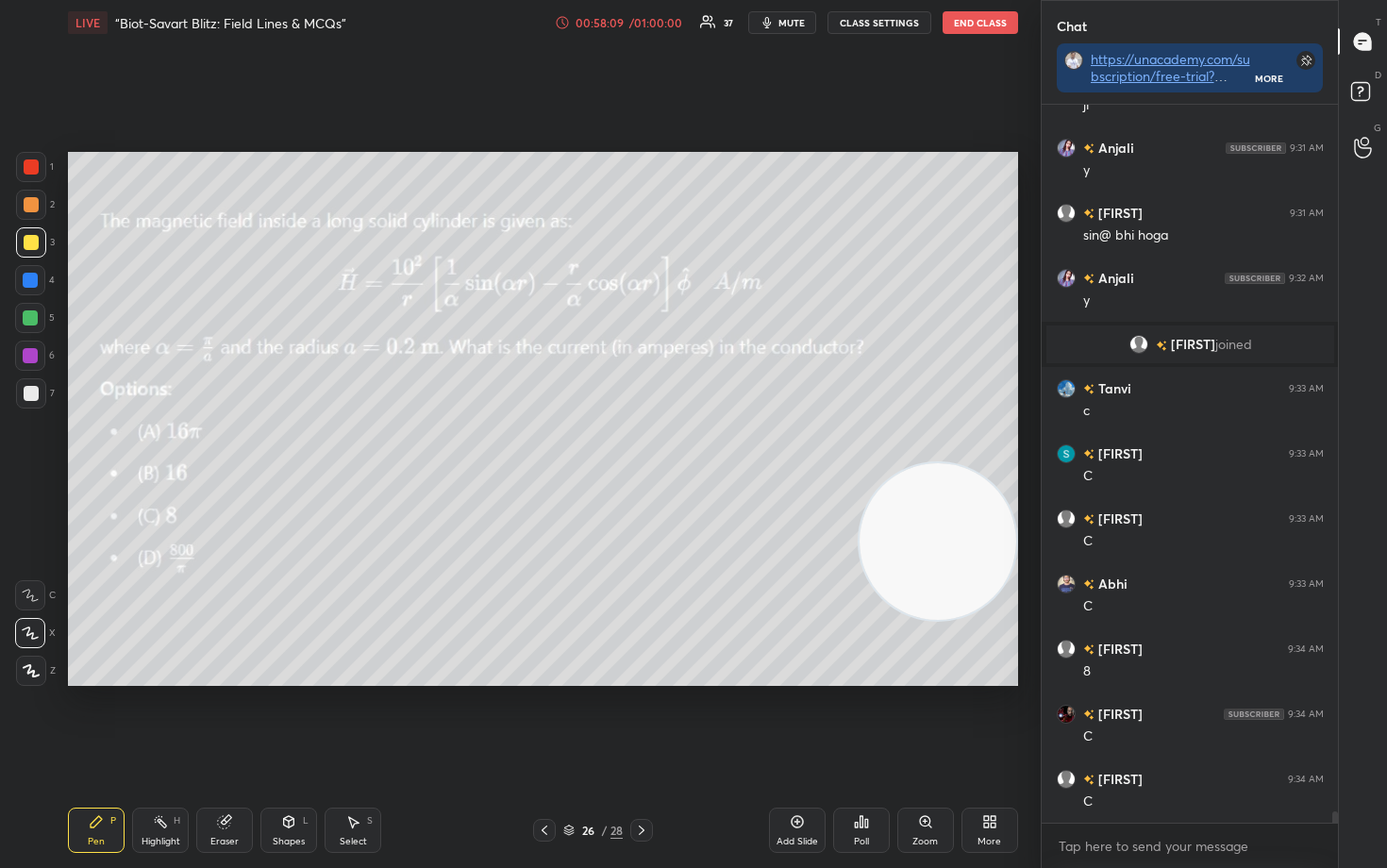 scroll, scrollTop: 44227, scrollLeft: 0, axis: vertical 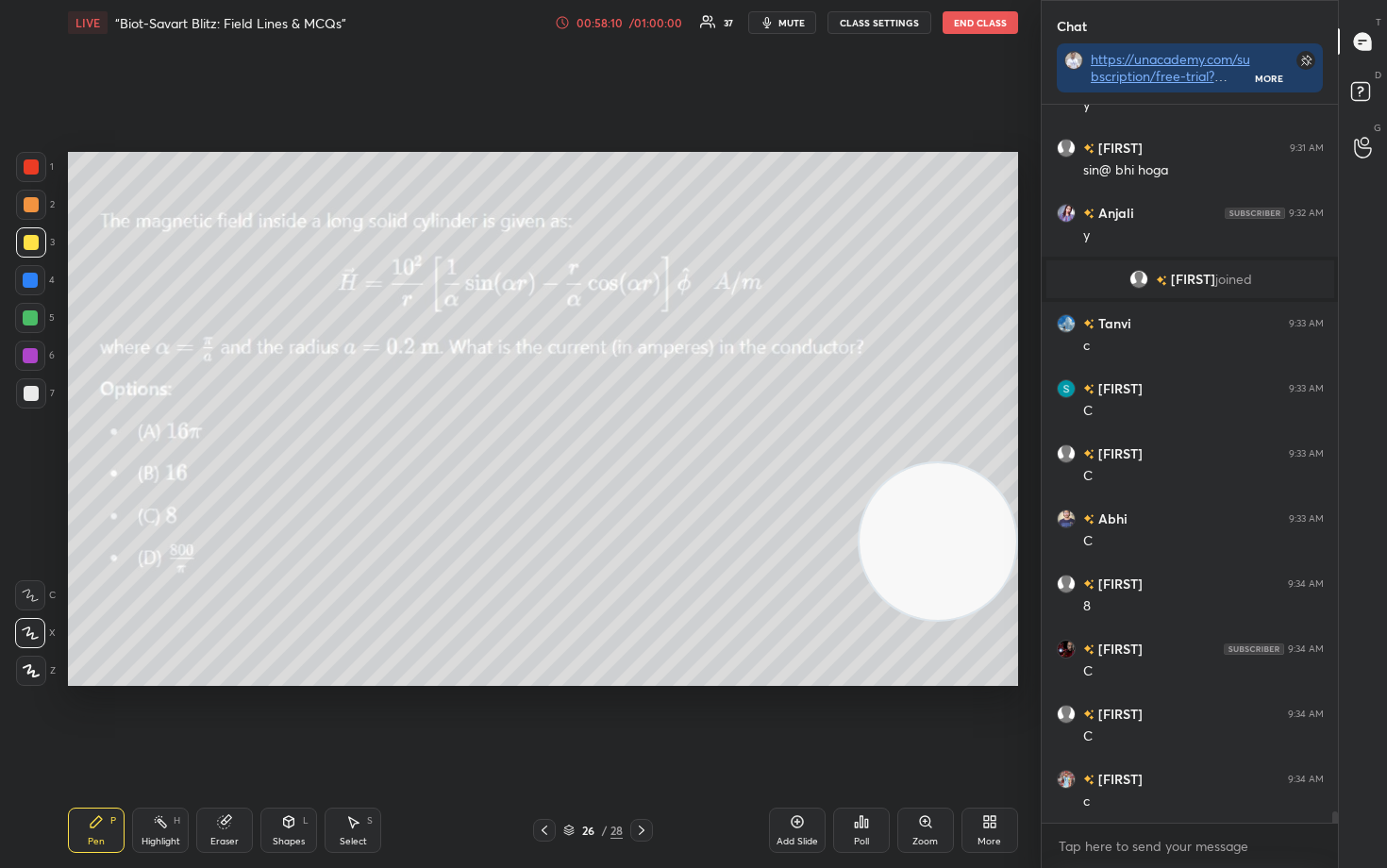 drag, startPoint x: 222, startPoint y: 826, endPoint x: 213, endPoint y: 810, distance: 18.35756 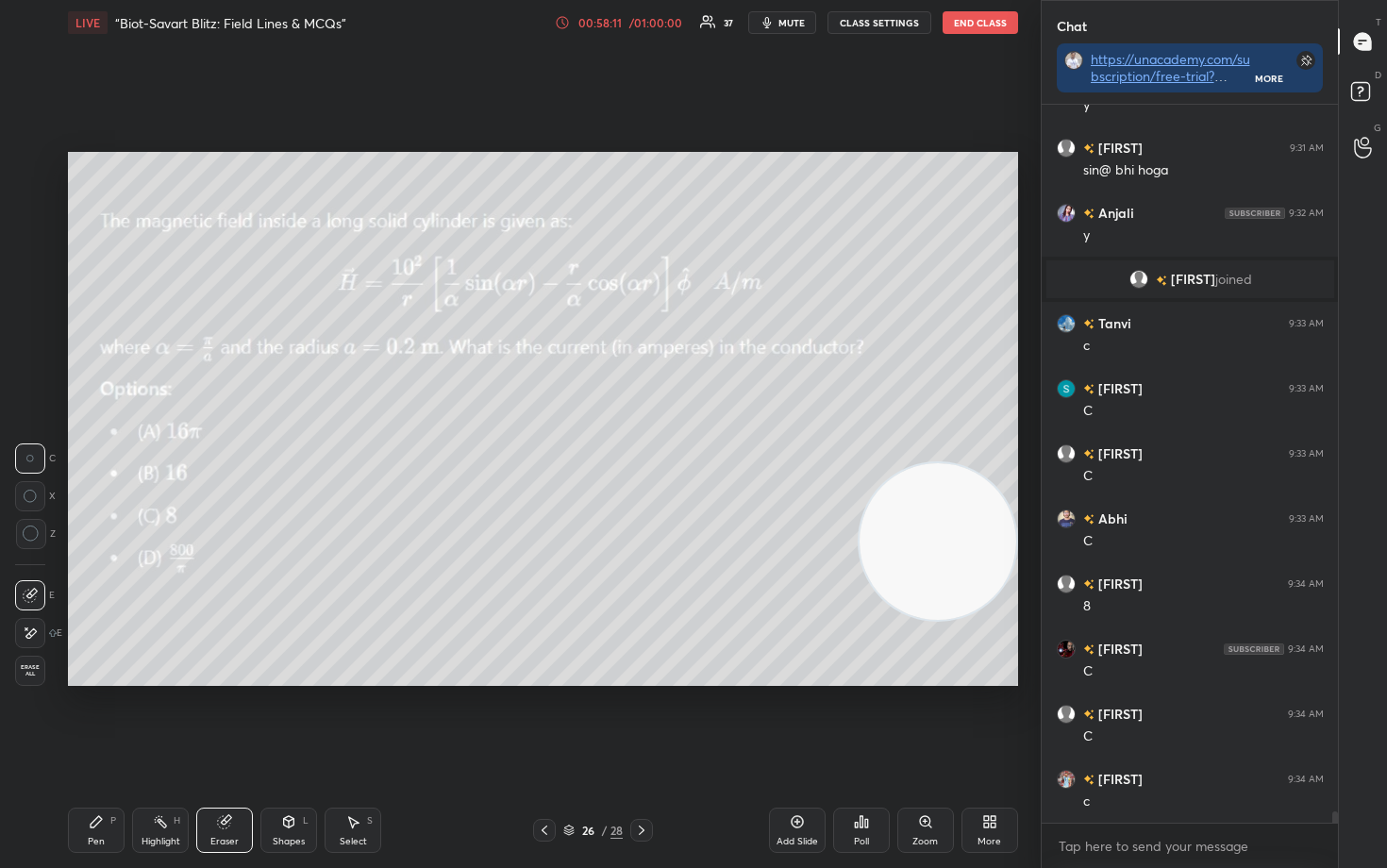 click on "Erase all" at bounding box center (30, 671) 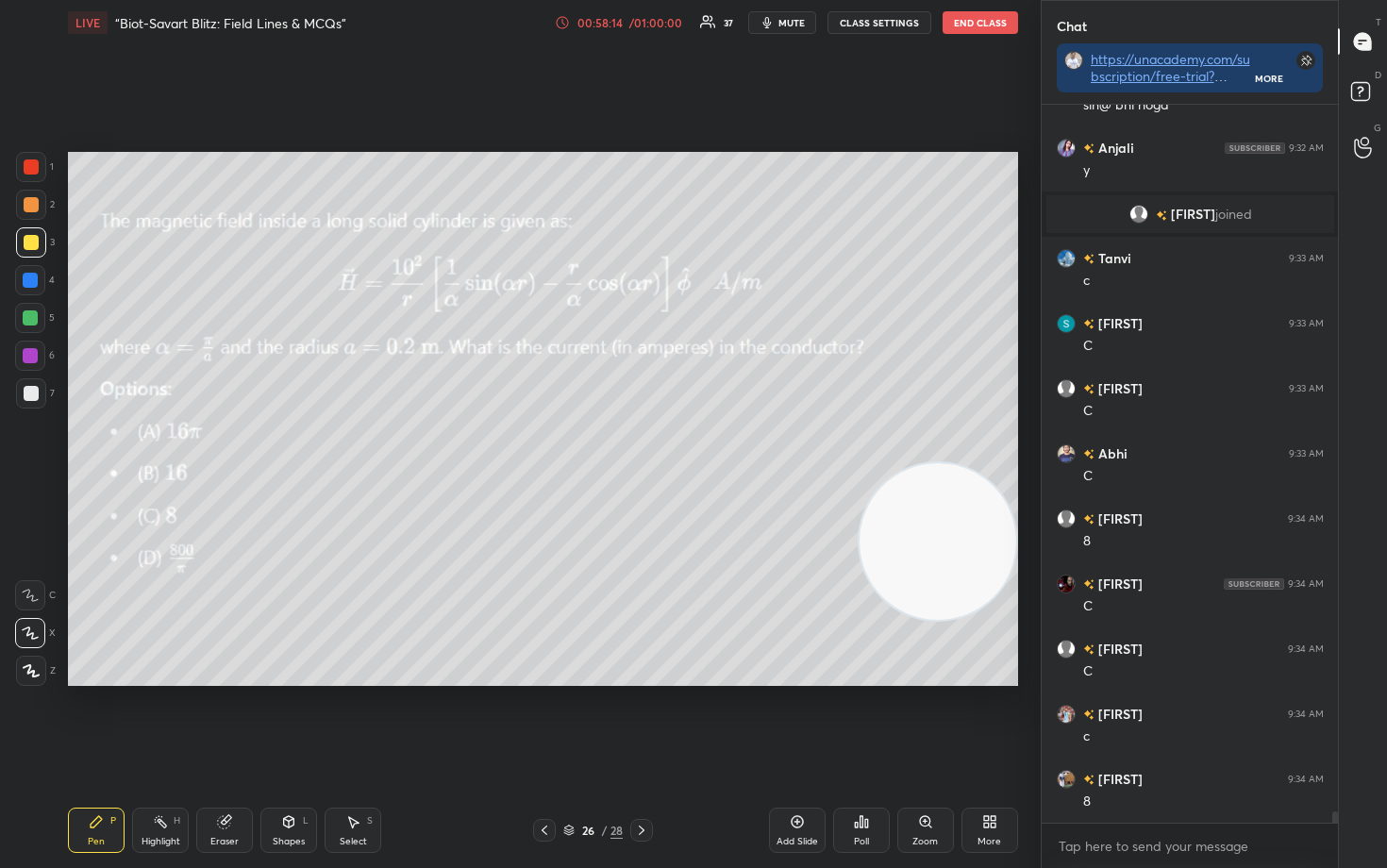 scroll, scrollTop: 44358, scrollLeft: 0, axis: vertical 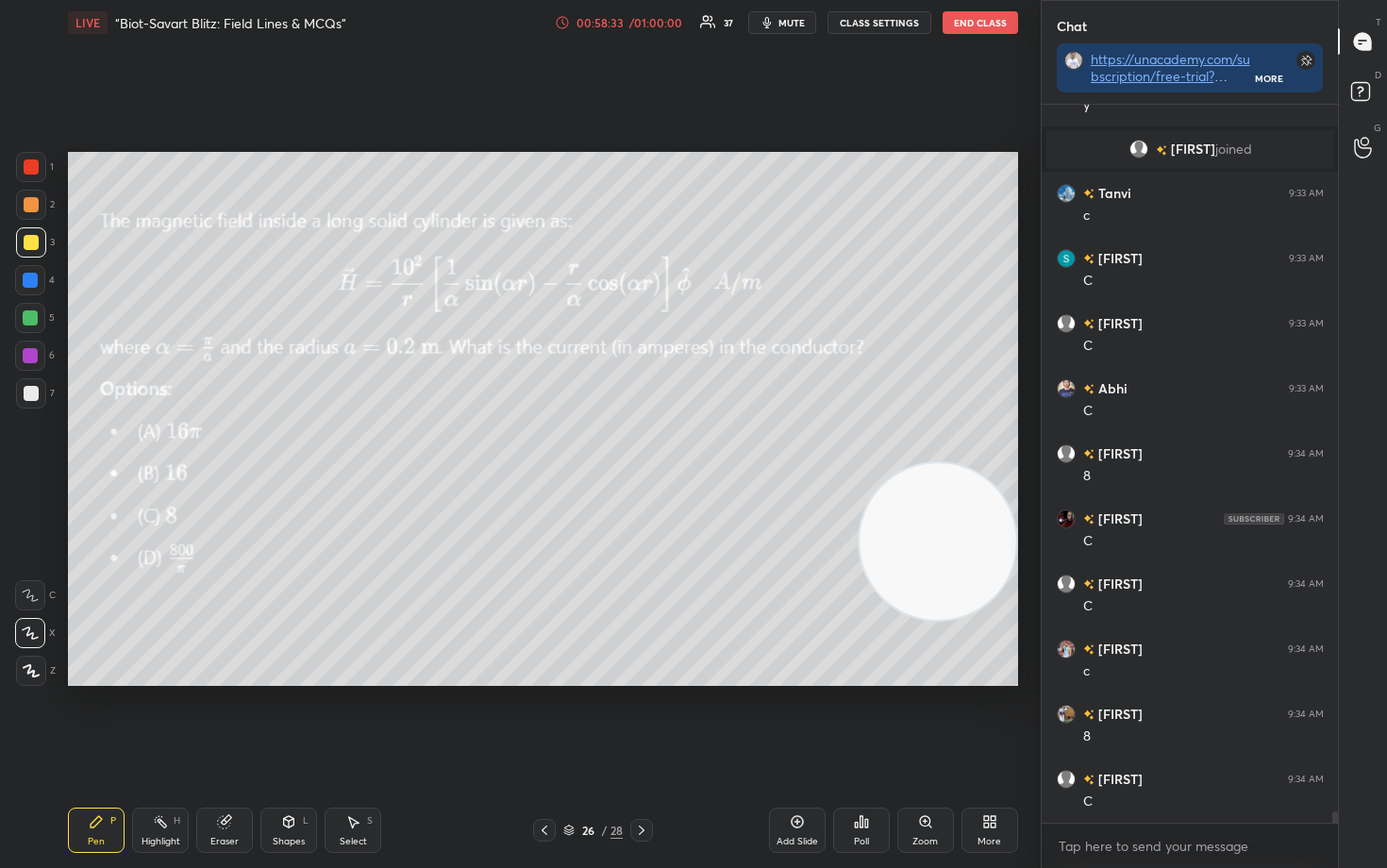 drag, startPoint x: 938, startPoint y: 556, endPoint x: 924, endPoint y: 633, distance: 78.262379 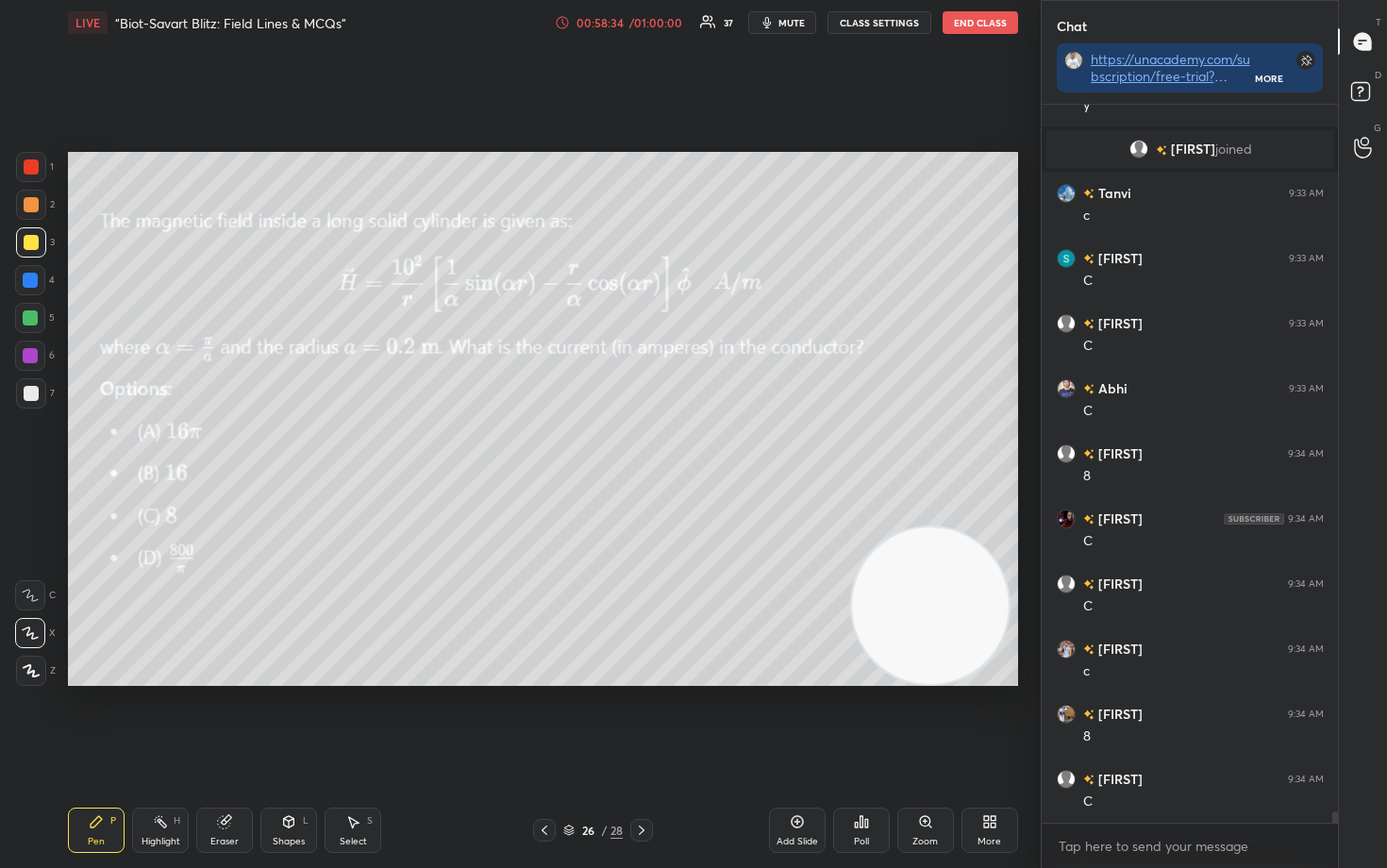 drag, startPoint x: 927, startPoint y: 626, endPoint x: 952, endPoint y: 219, distance: 407.7671 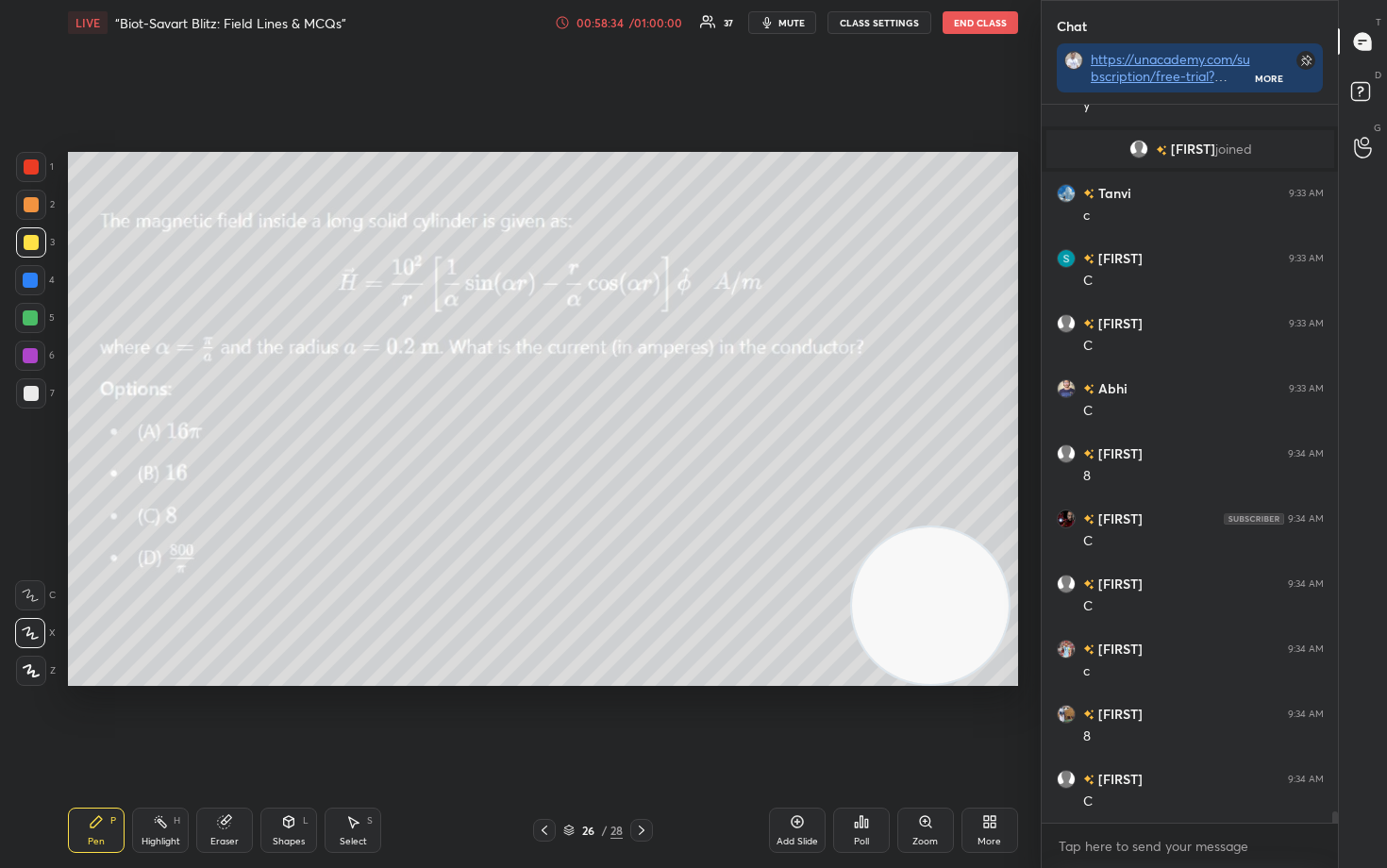 click at bounding box center (930, 606) 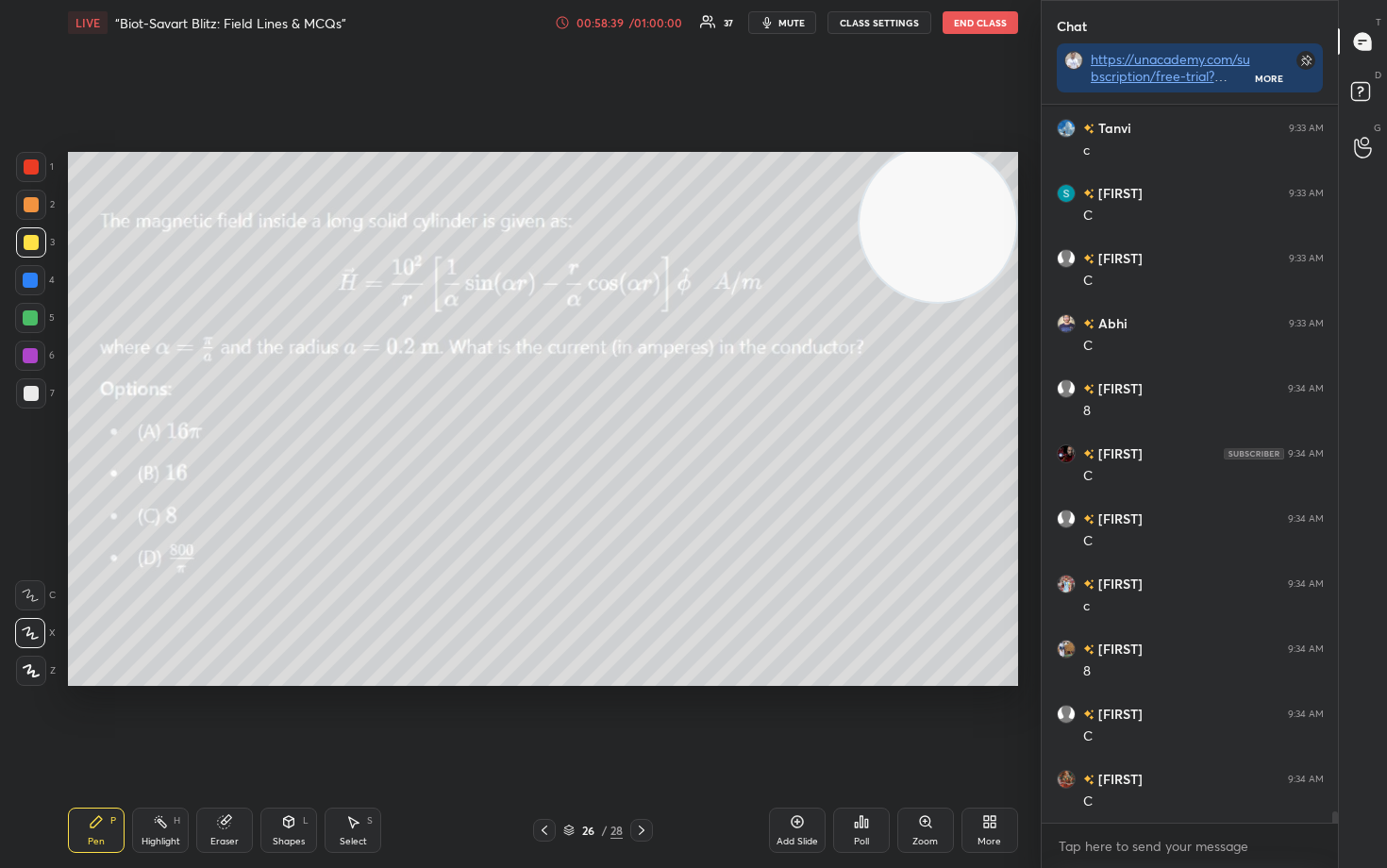 drag, startPoint x: 232, startPoint y: 837, endPoint x: 258, endPoint y: 761, distance: 80.3243 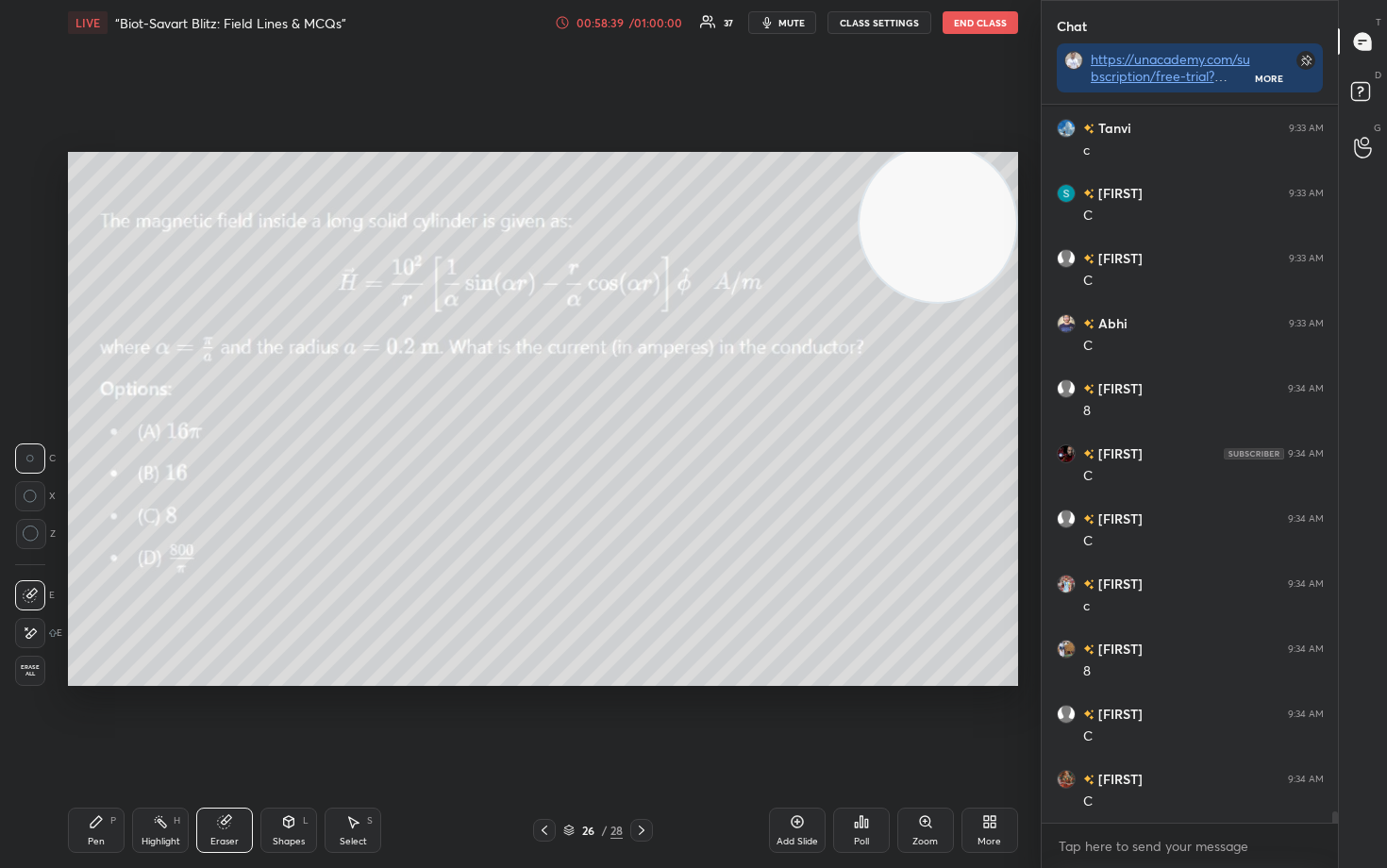 scroll, scrollTop: 44488, scrollLeft: 0, axis: vertical 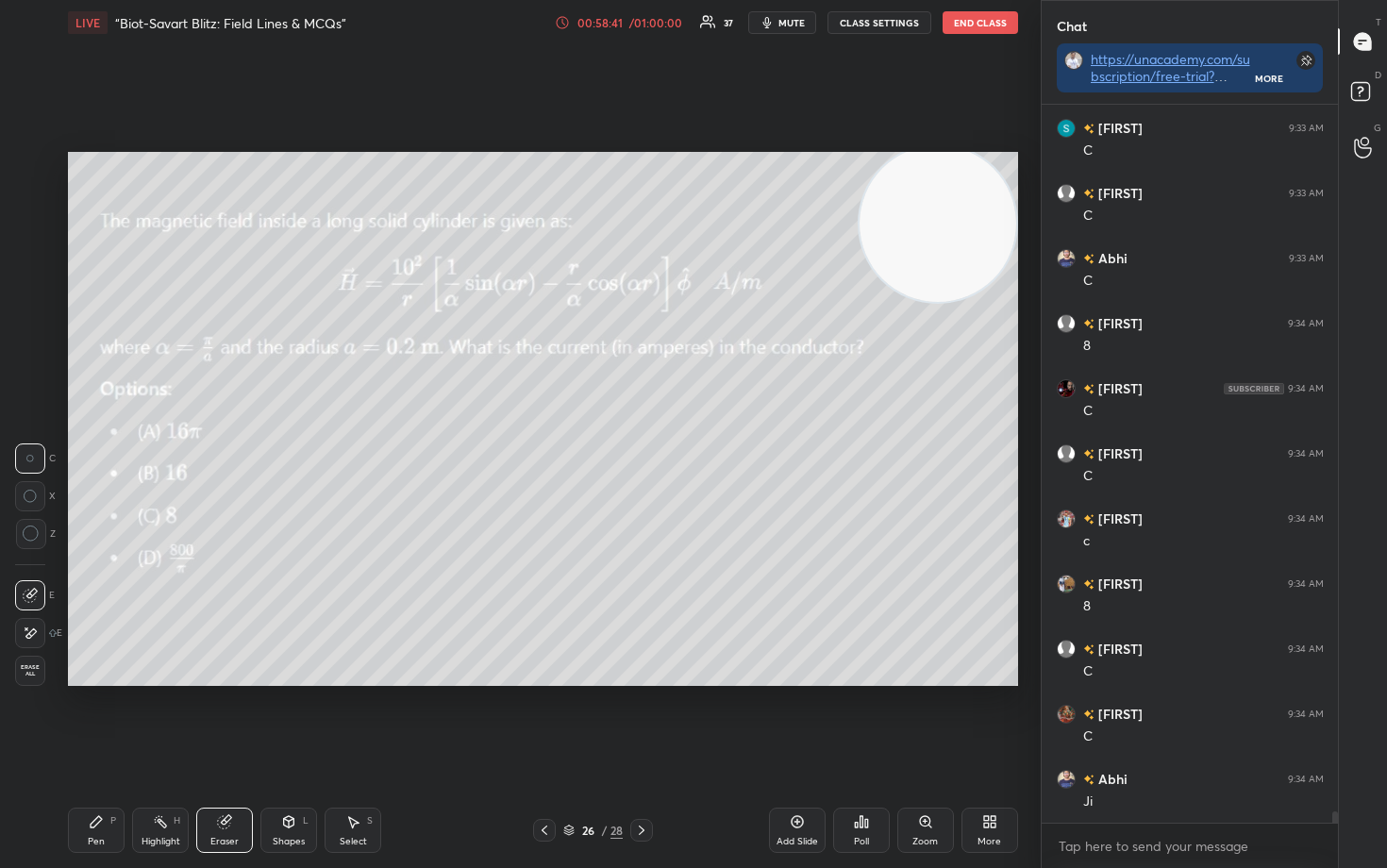 click on "Pen P" at bounding box center (96, 830) 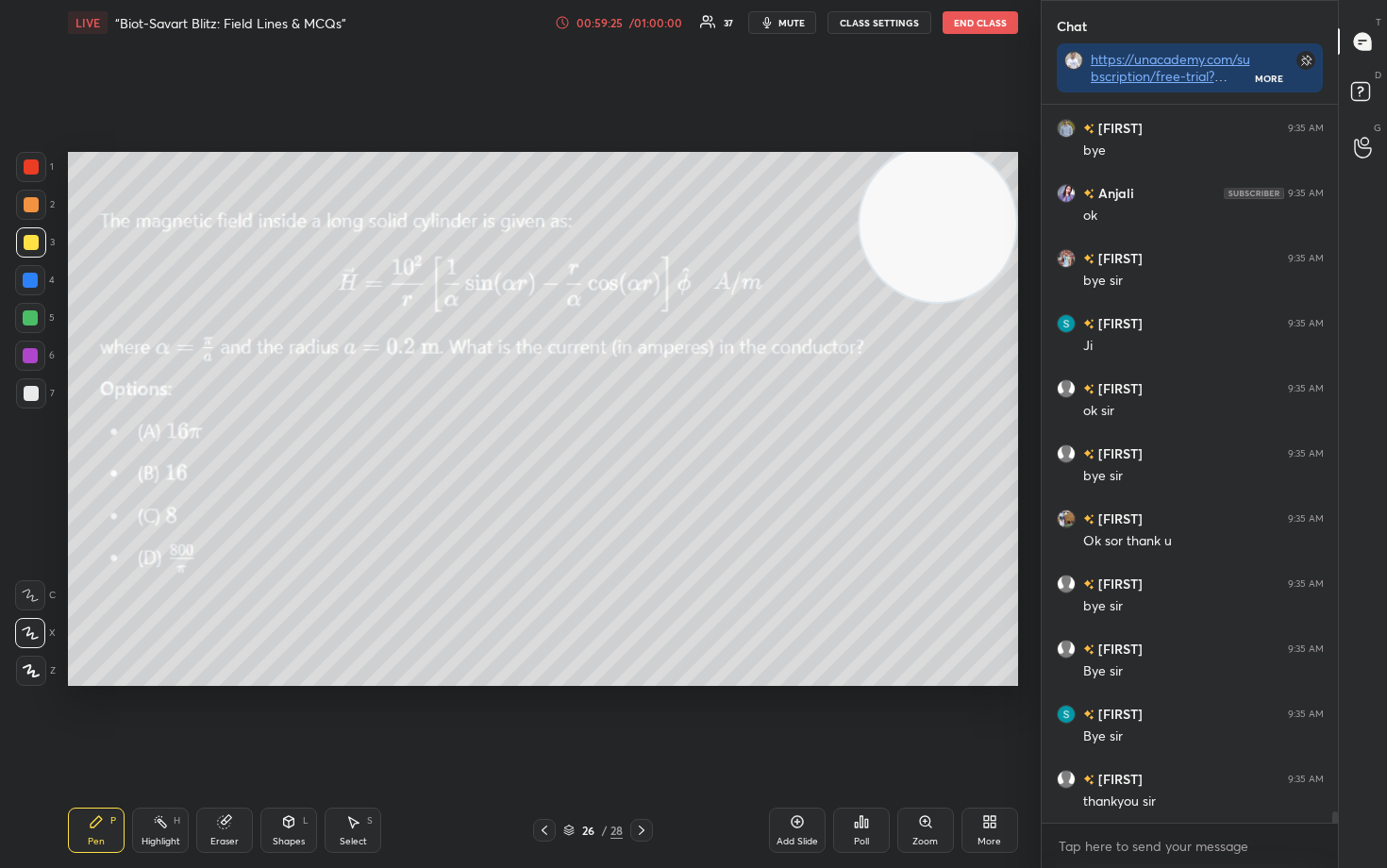 scroll, scrollTop: 45464, scrollLeft: 0, axis: vertical 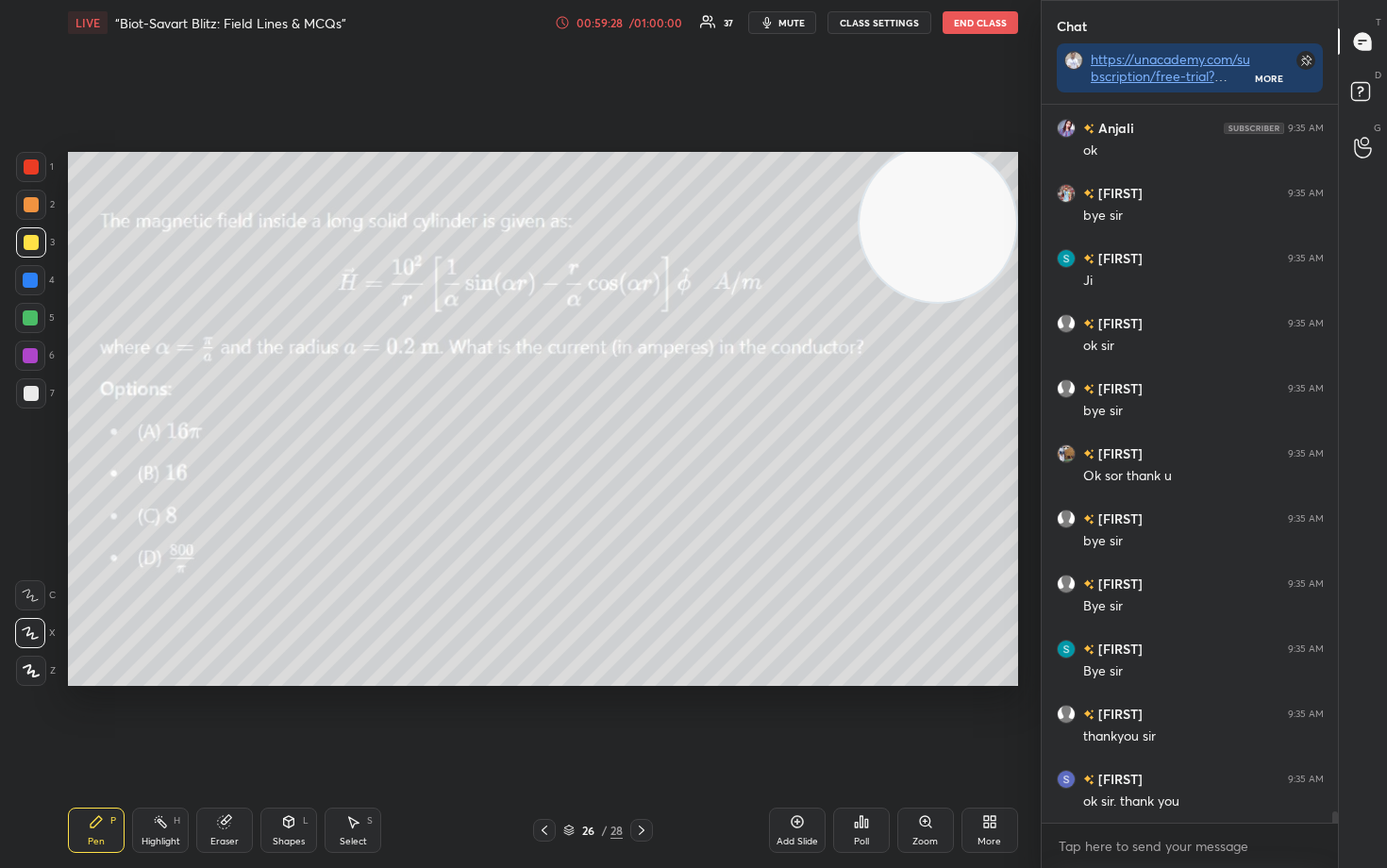 click on "End Class" at bounding box center (980, 23) 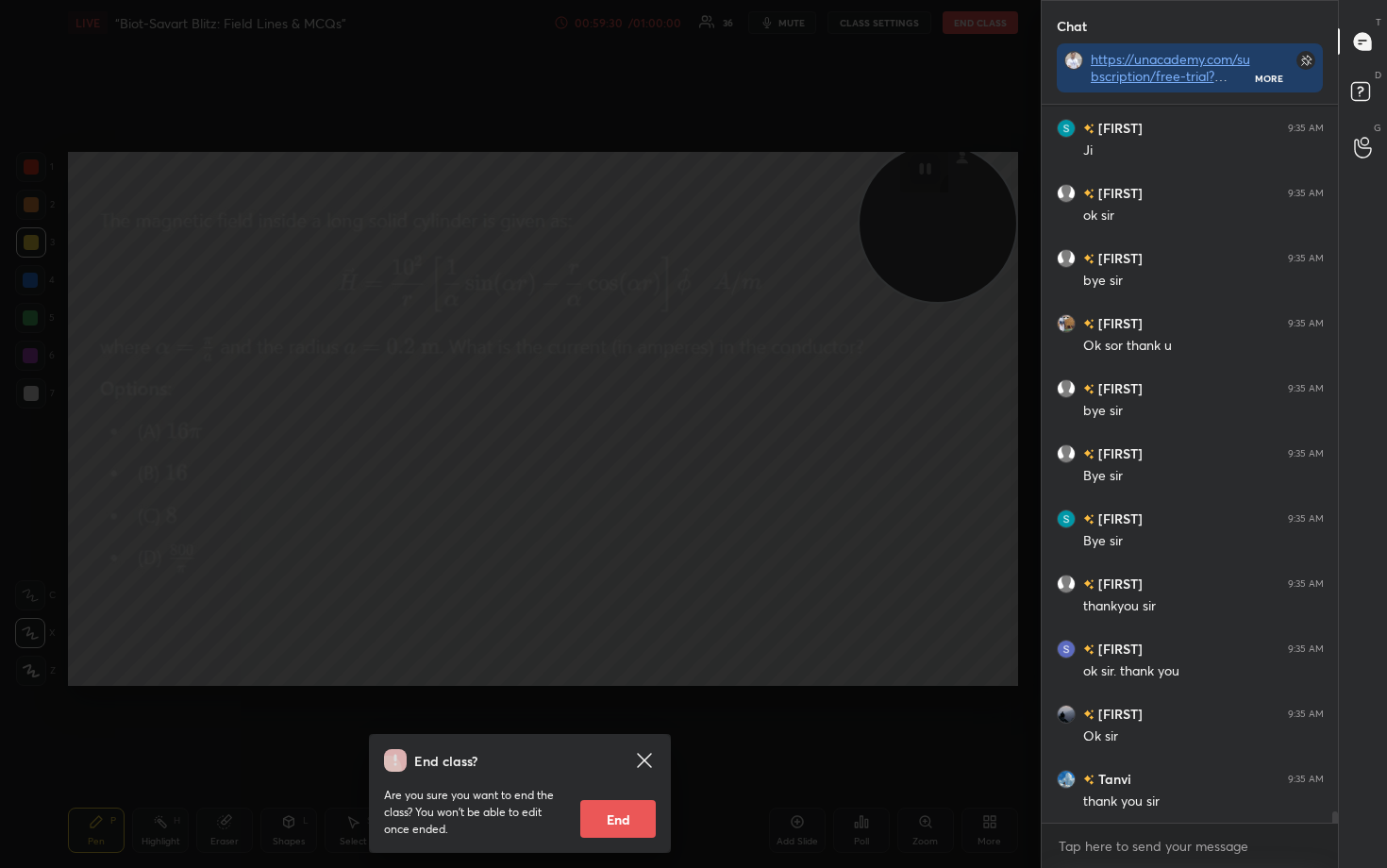 scroll, scrollTop: 45725, scrollLeft: 0, axis: vertical 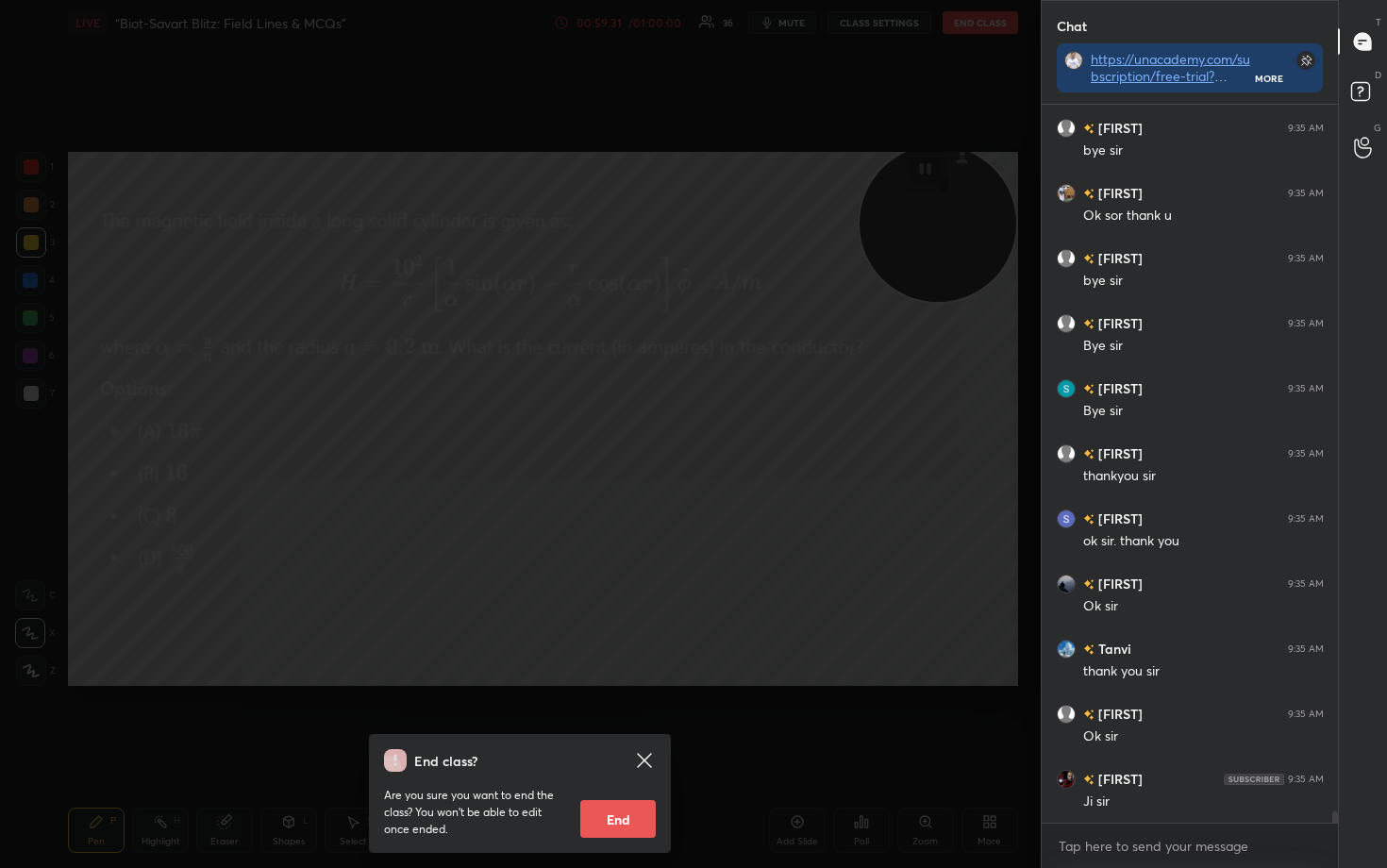 click on "End" at bounding box center [618, 819] 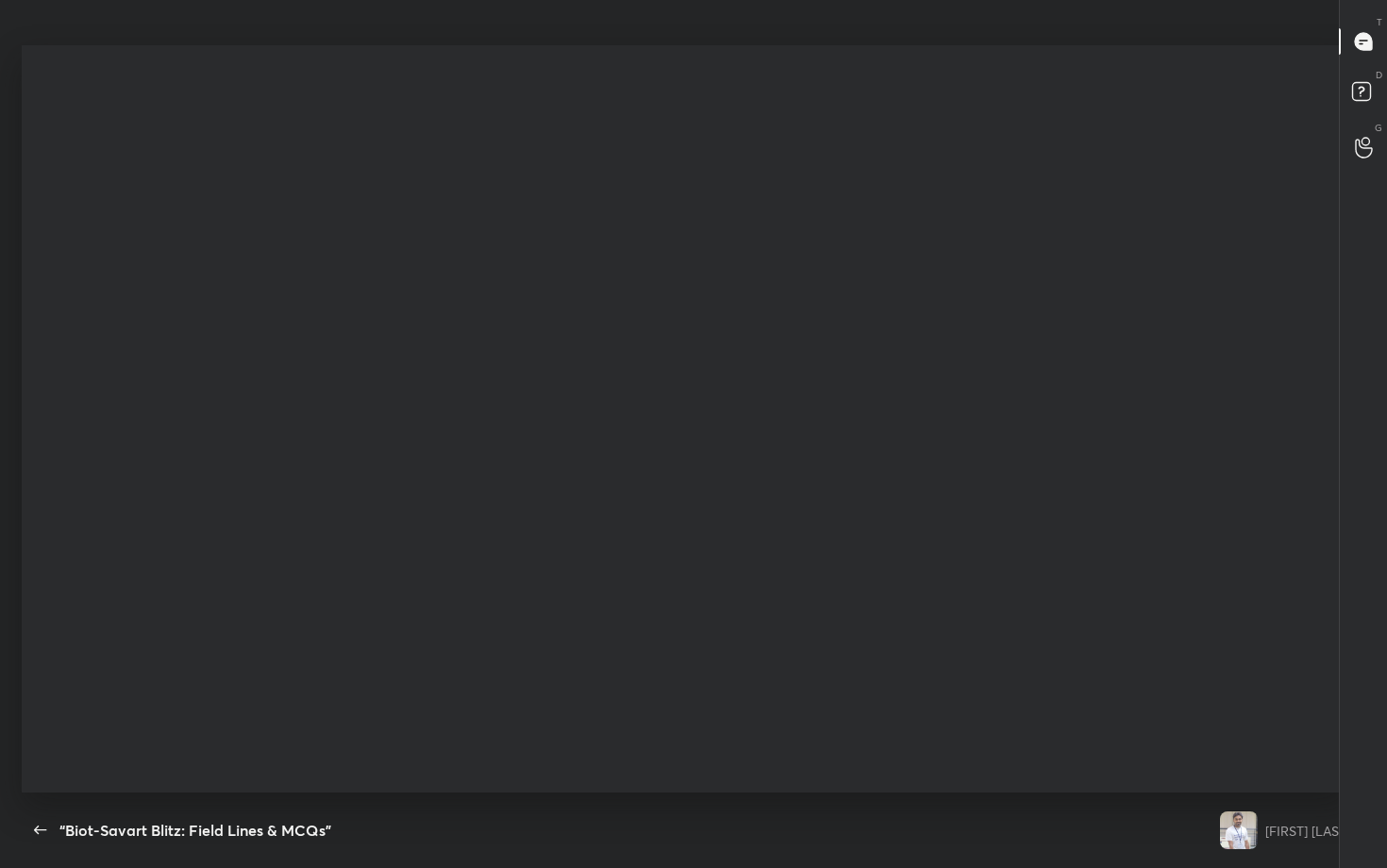 scroll, scrollTop: 93601, scrollLeft: 92982, axis: both 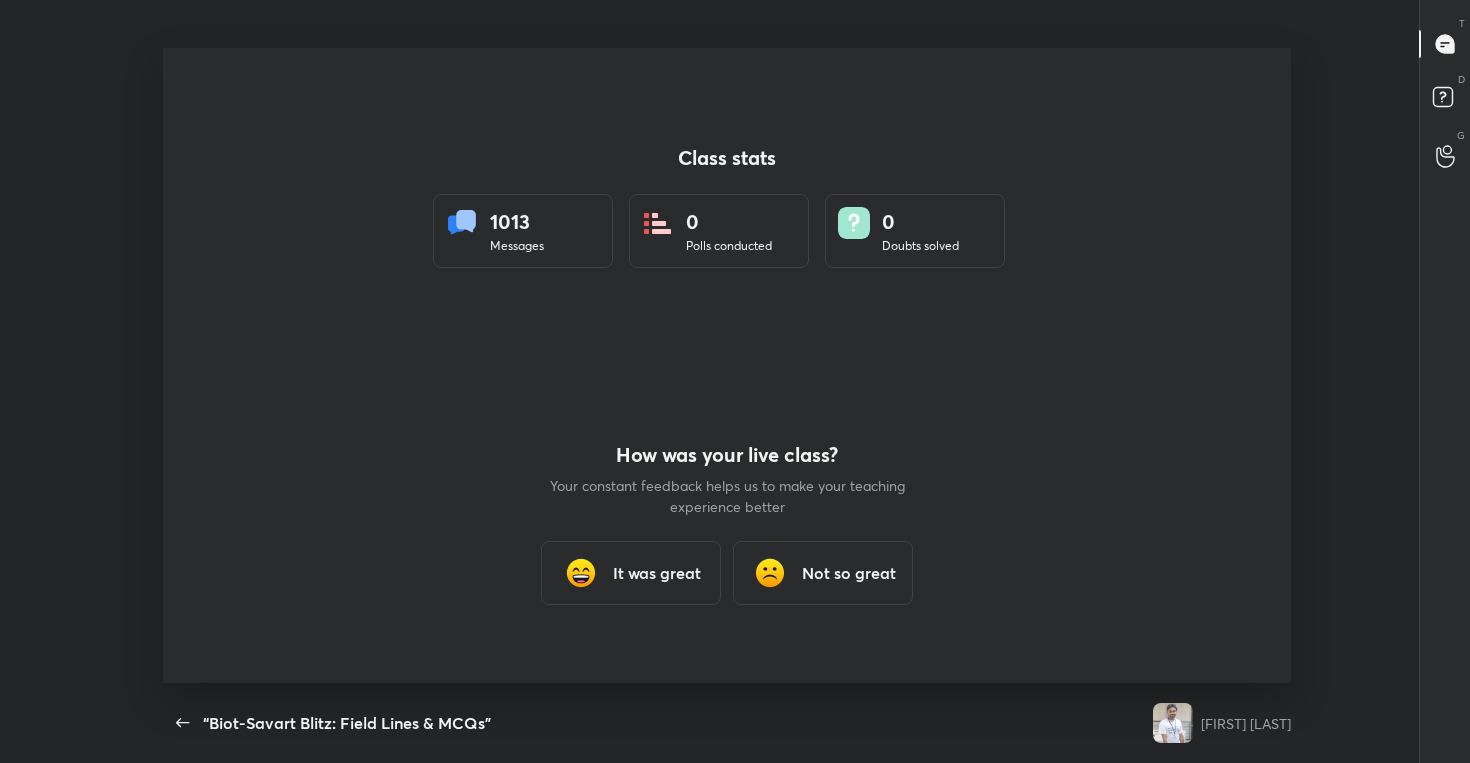 type on "x" 